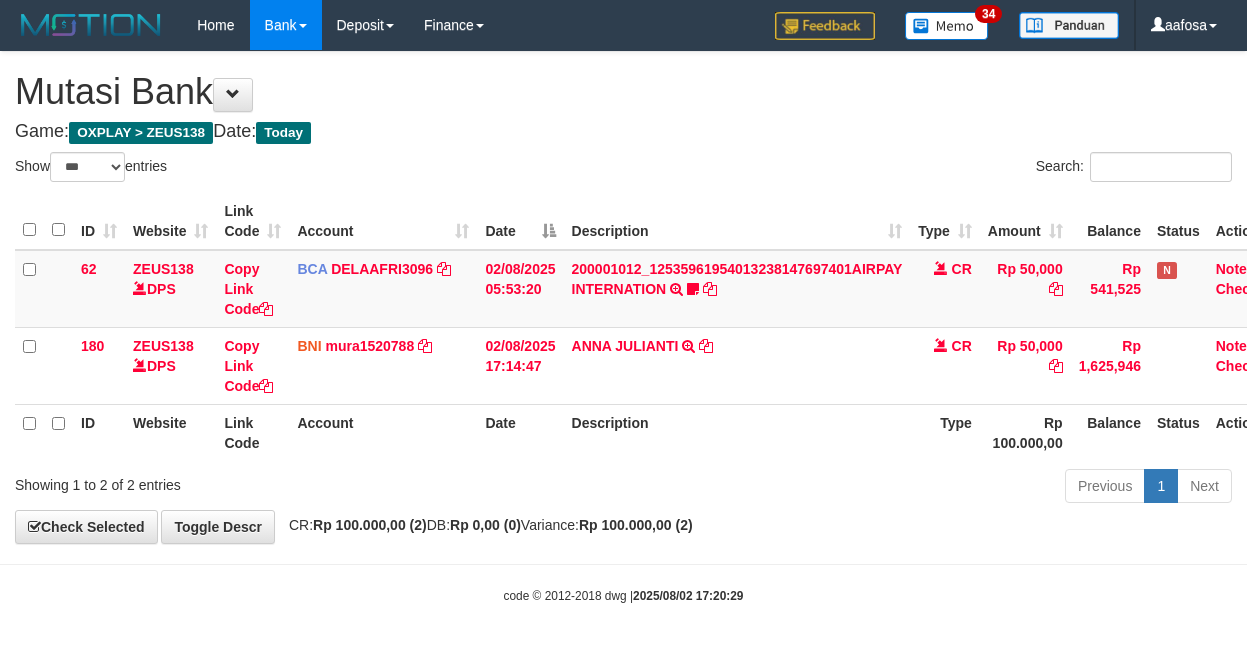 select on "***" 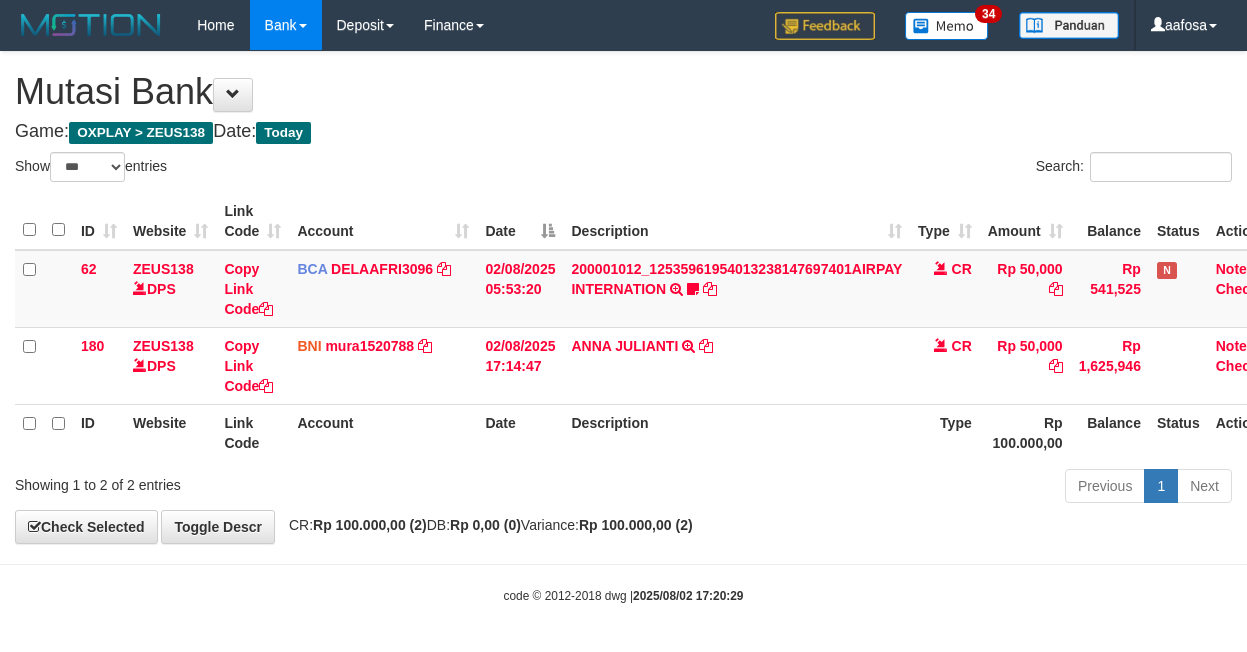 scroll, scrollTop: 3, scrollLeft: 0, axis: vertical 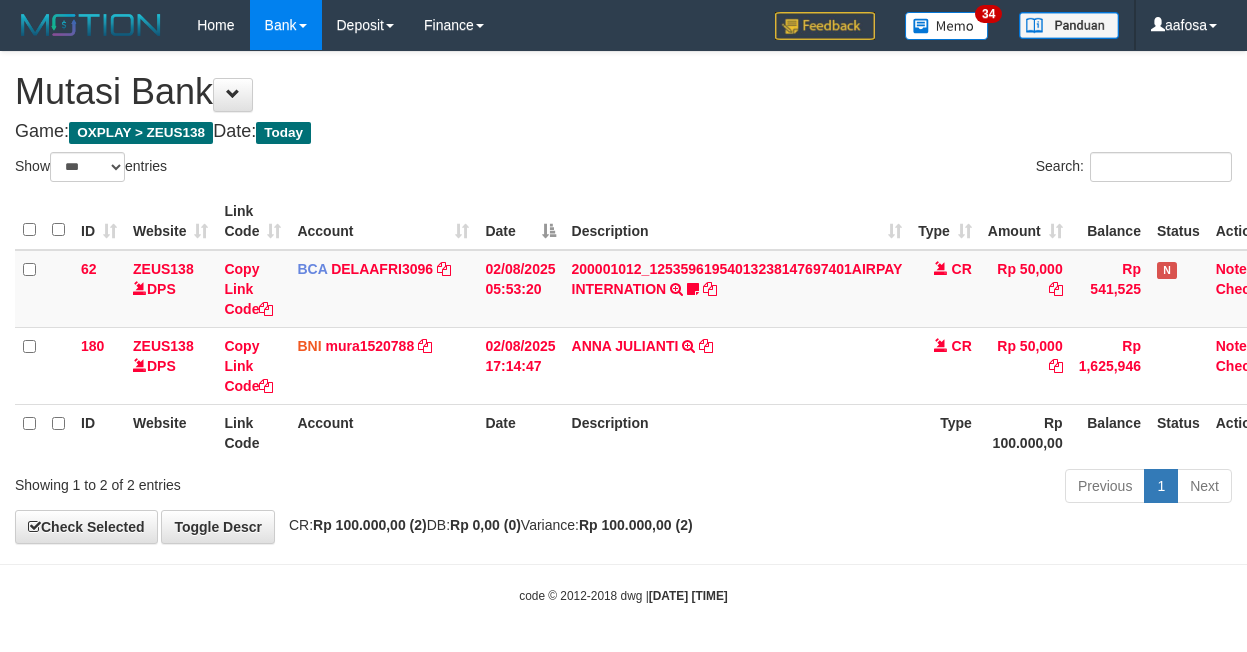select on "***" 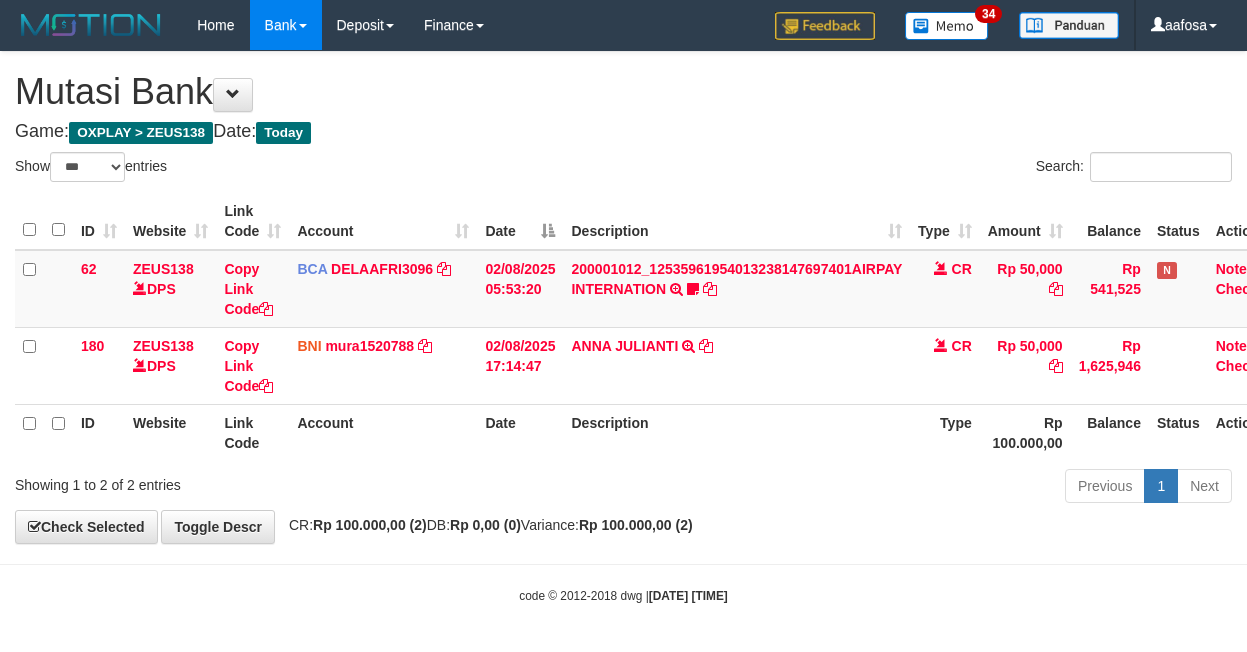 scroll, scrollTop: 3, scrollLeft: 0, axis: vertical 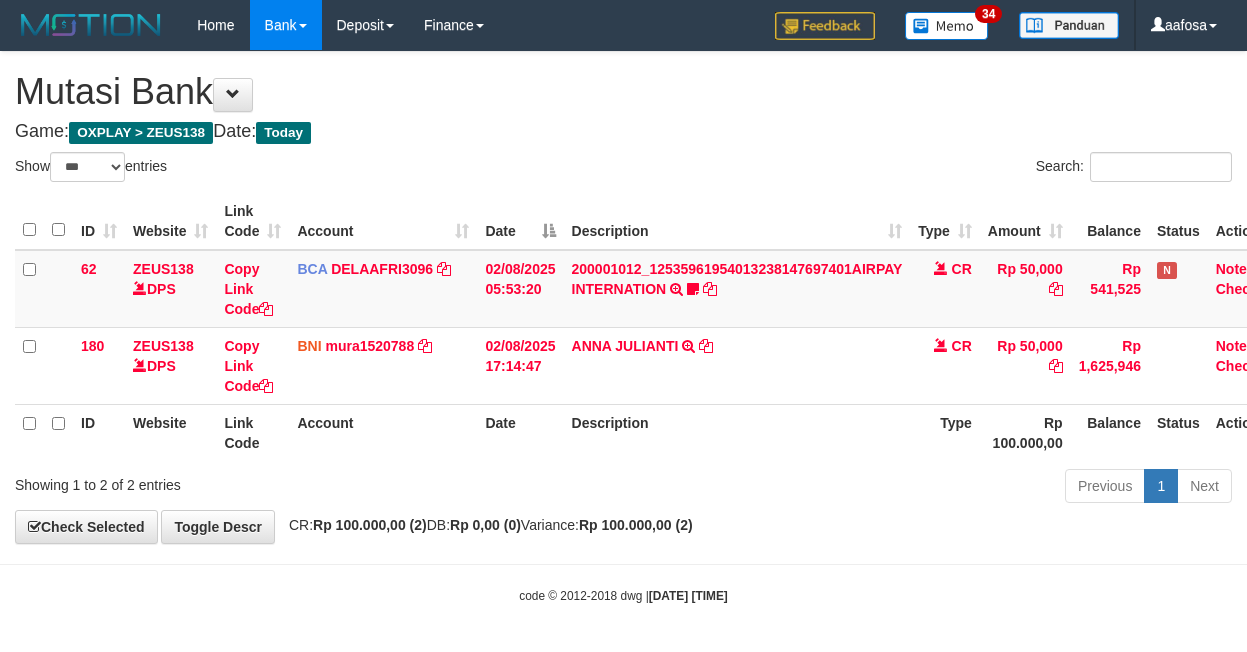 select on "***" 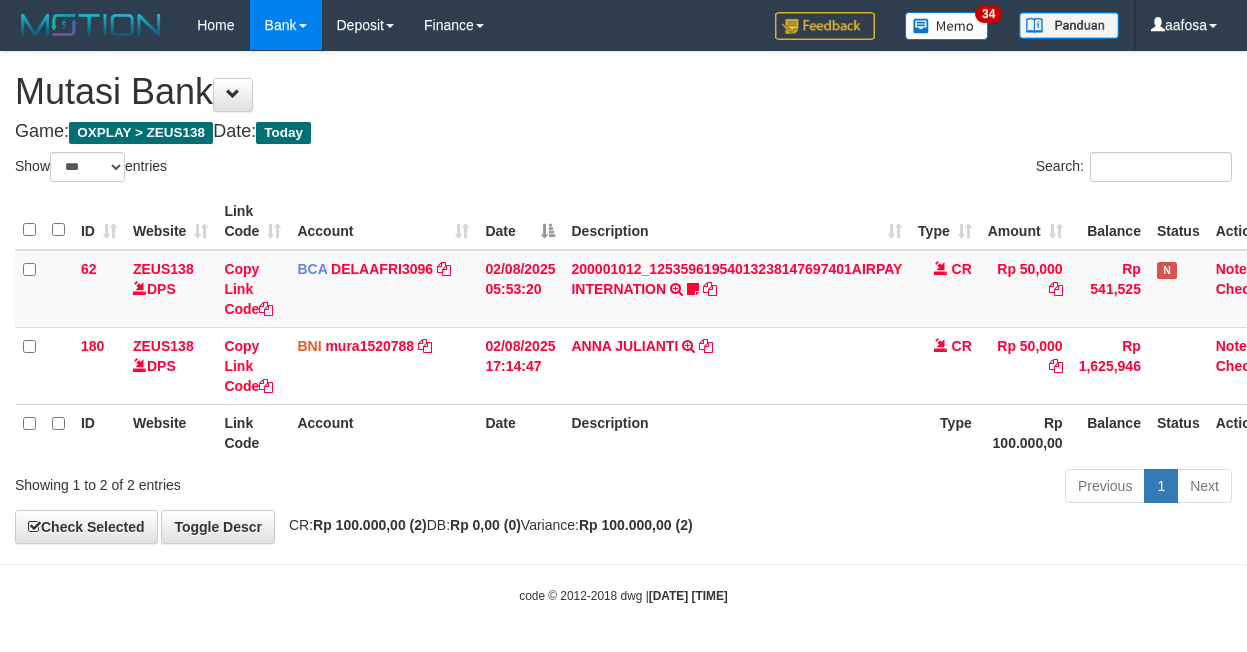 scroll, scrollTop: 3, scrollLeft: 0, axis: vertical 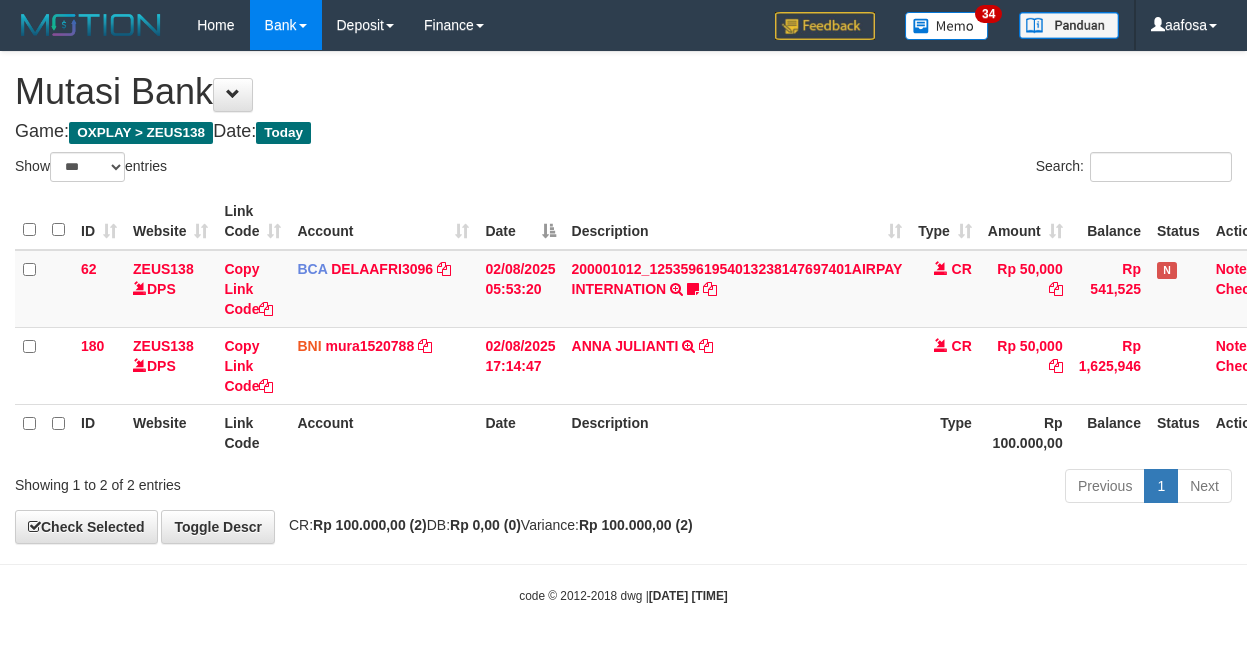 select on "***" 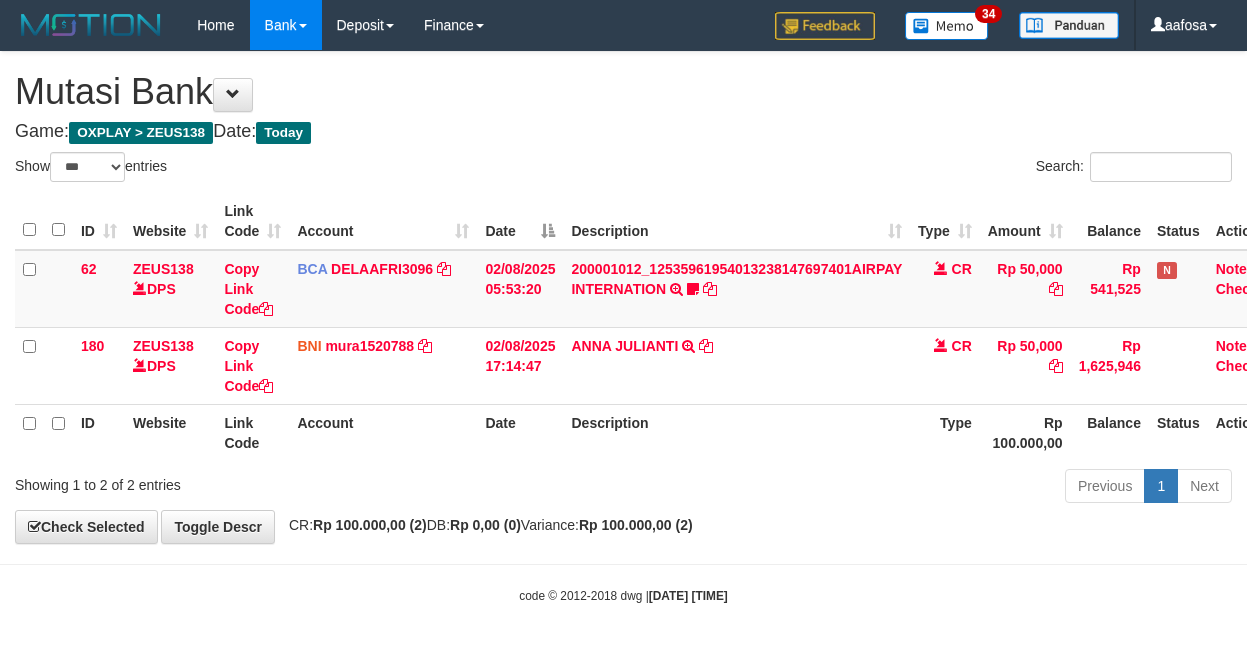 scroll, scrollTop: 3, scrollLeft: 0, axis: vertical 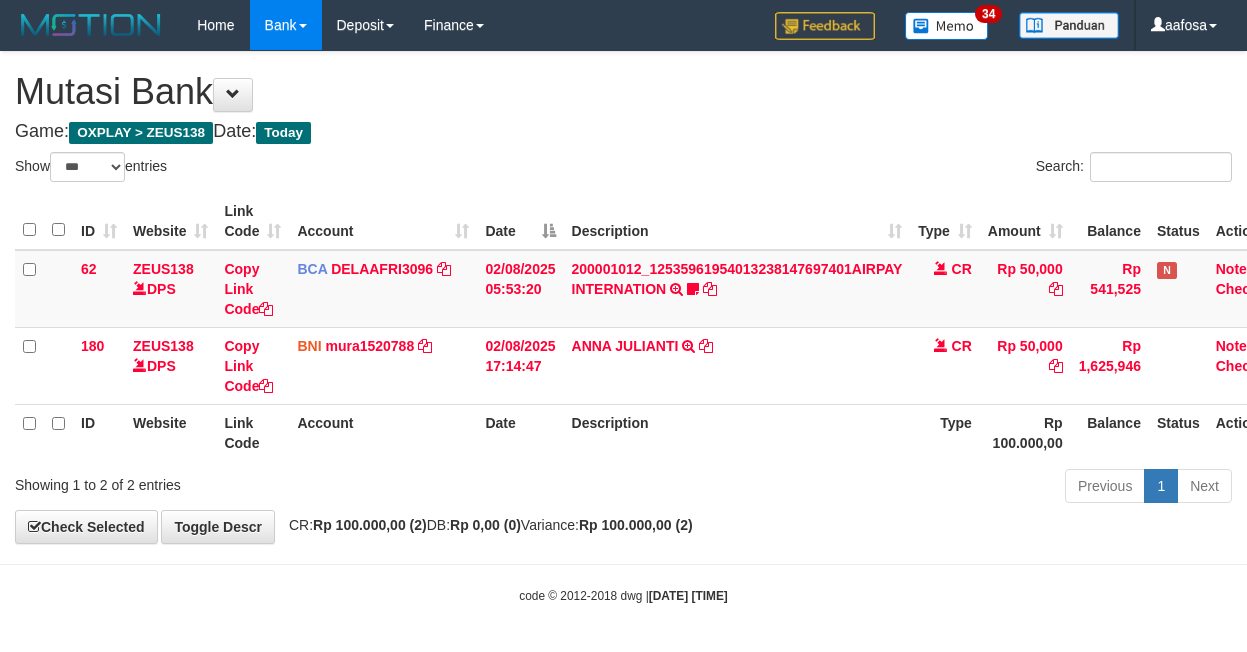 select on "***" 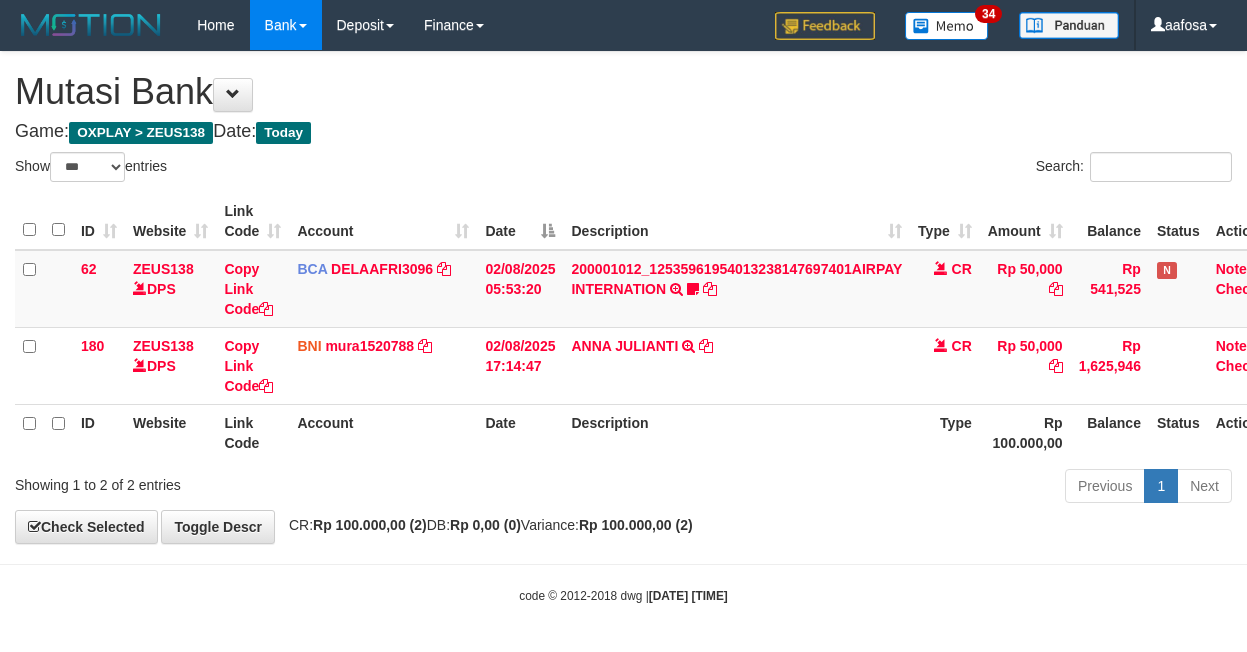 scroll, scrollTop: 3, scrollLeft: 0, axis: vertical 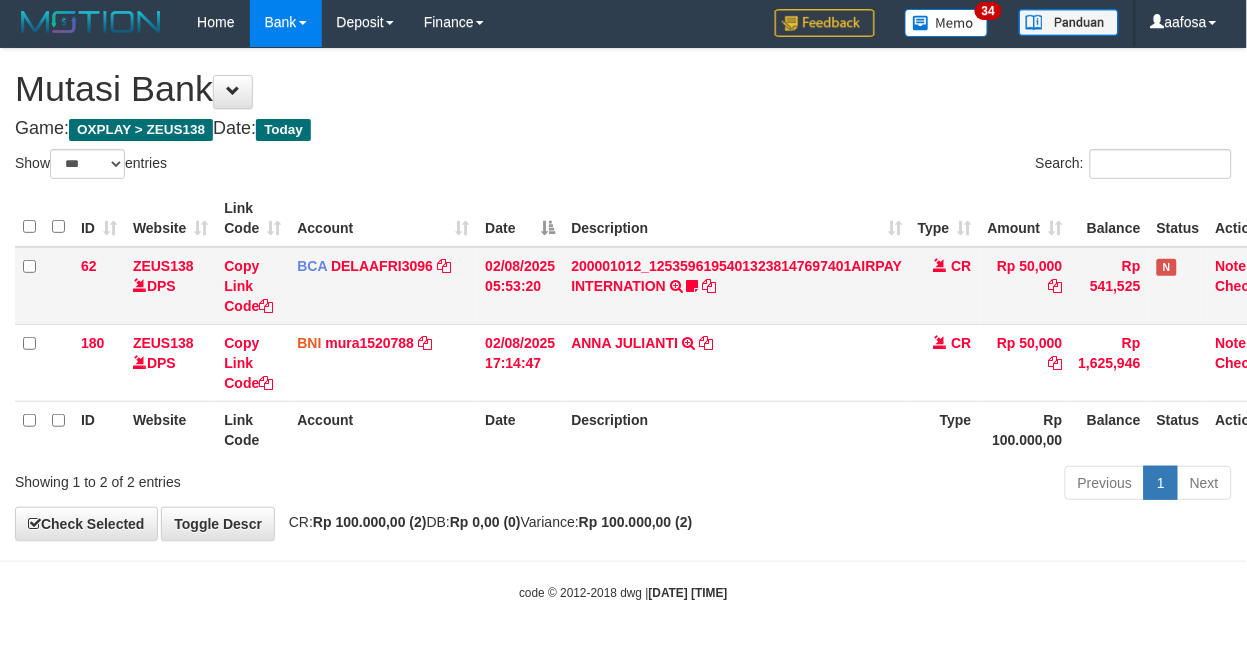 click on "200001012_12535961954013238147697401AIRPAY INTERNATION            TRSF E-BANKING CR 0208/FTSCY/WS95051
50000.00200001012_12535961954013238147697401AIRPAY INTERNATION    Labubutaiki
https://prnt.sc/l7T6Eus7w_Qi" at bounding box center [736, 286] 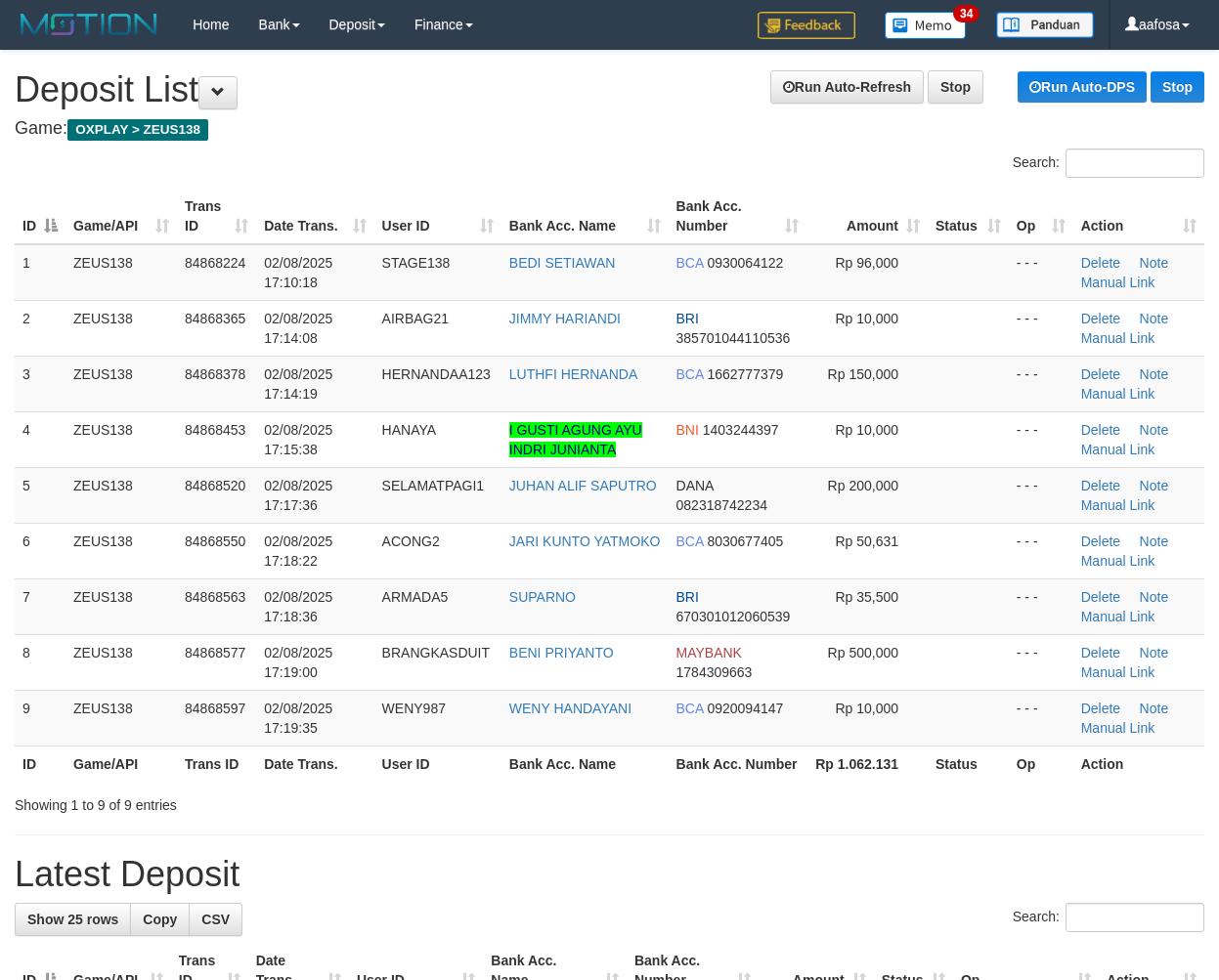 scroll, scrollTop: 0, scrollLeft: 0, axis: both 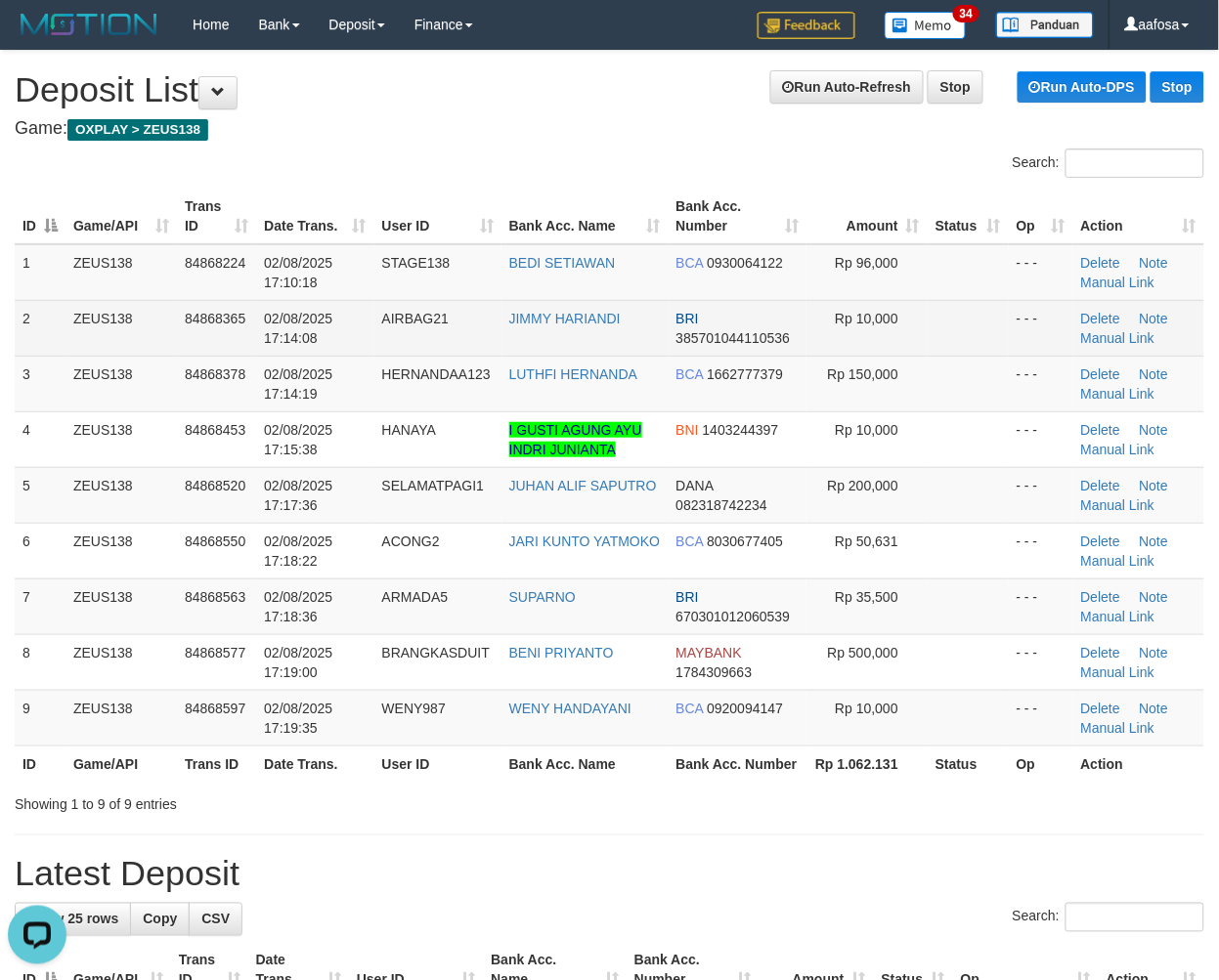 click on "JIMMY HARIANDI" at bounding box center (585, 327) 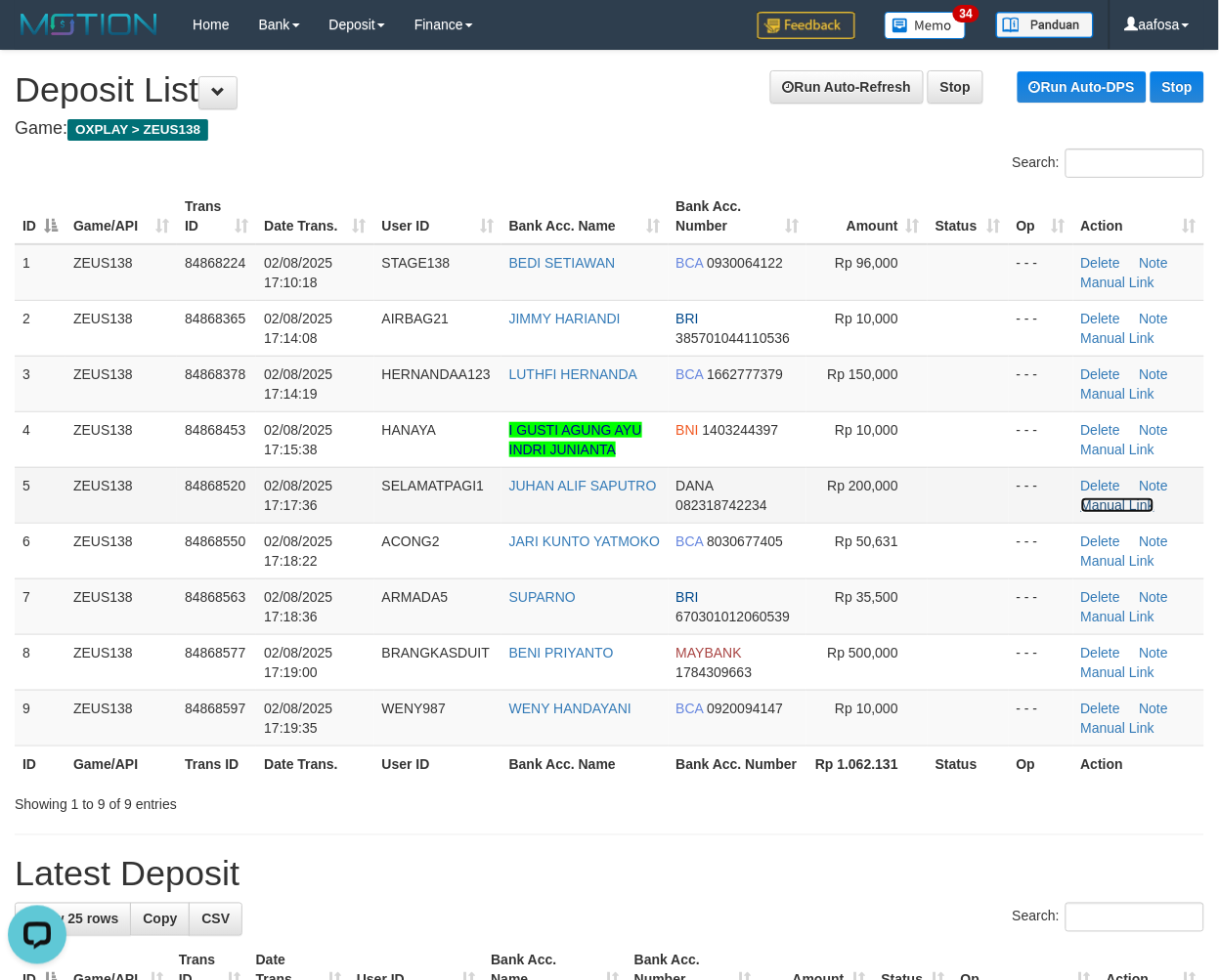click on "Manual Link" at bounding box center [1118, 505] 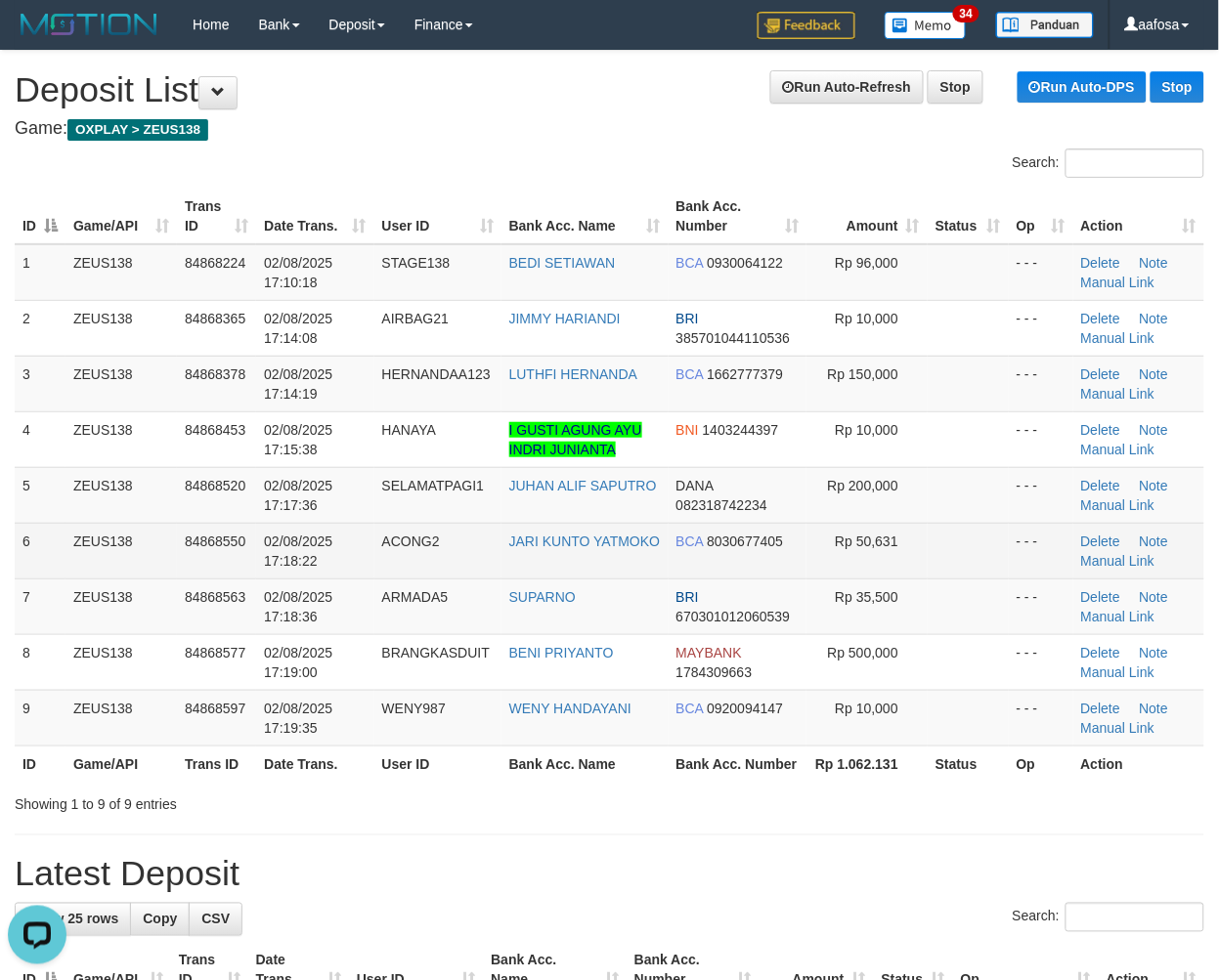 drag, startPoint x: 62, startPoint y: 613, endPoint x: 1066, endPoint y: 551, distance: 1005.9125 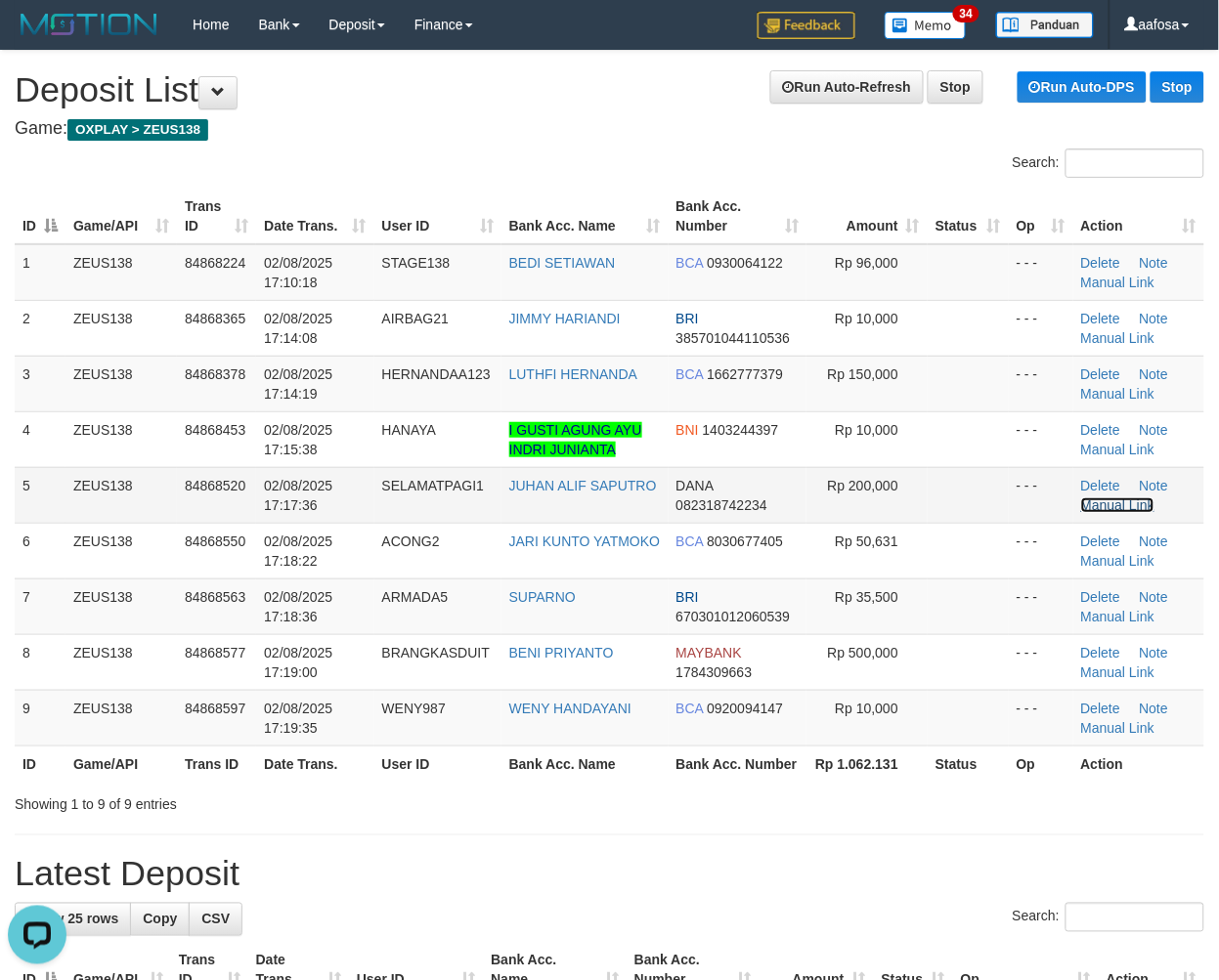 click on "Manual Link" at bounding box center [1118, 505] 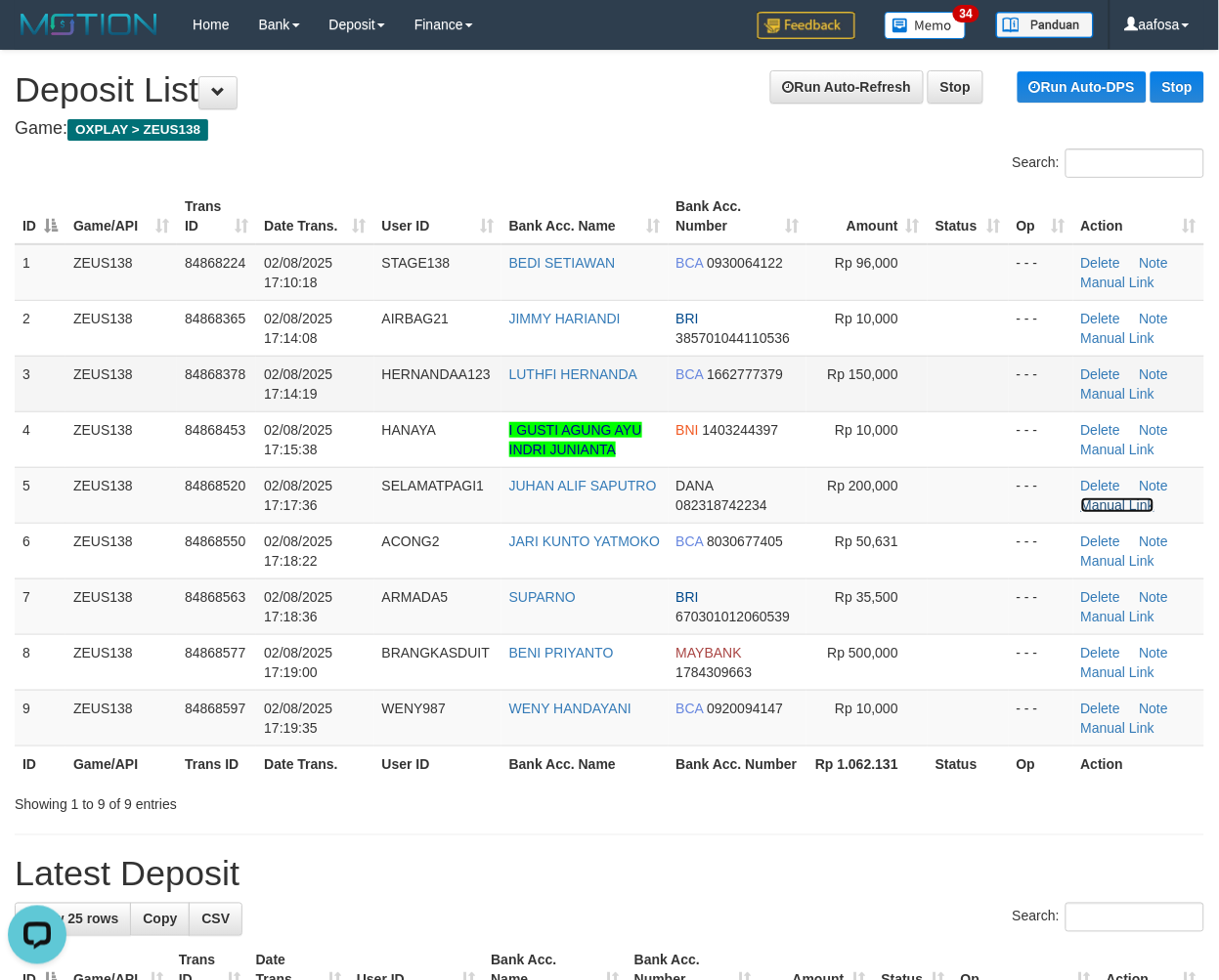 click on "Manual Link" at bounding box center [1118, 505] 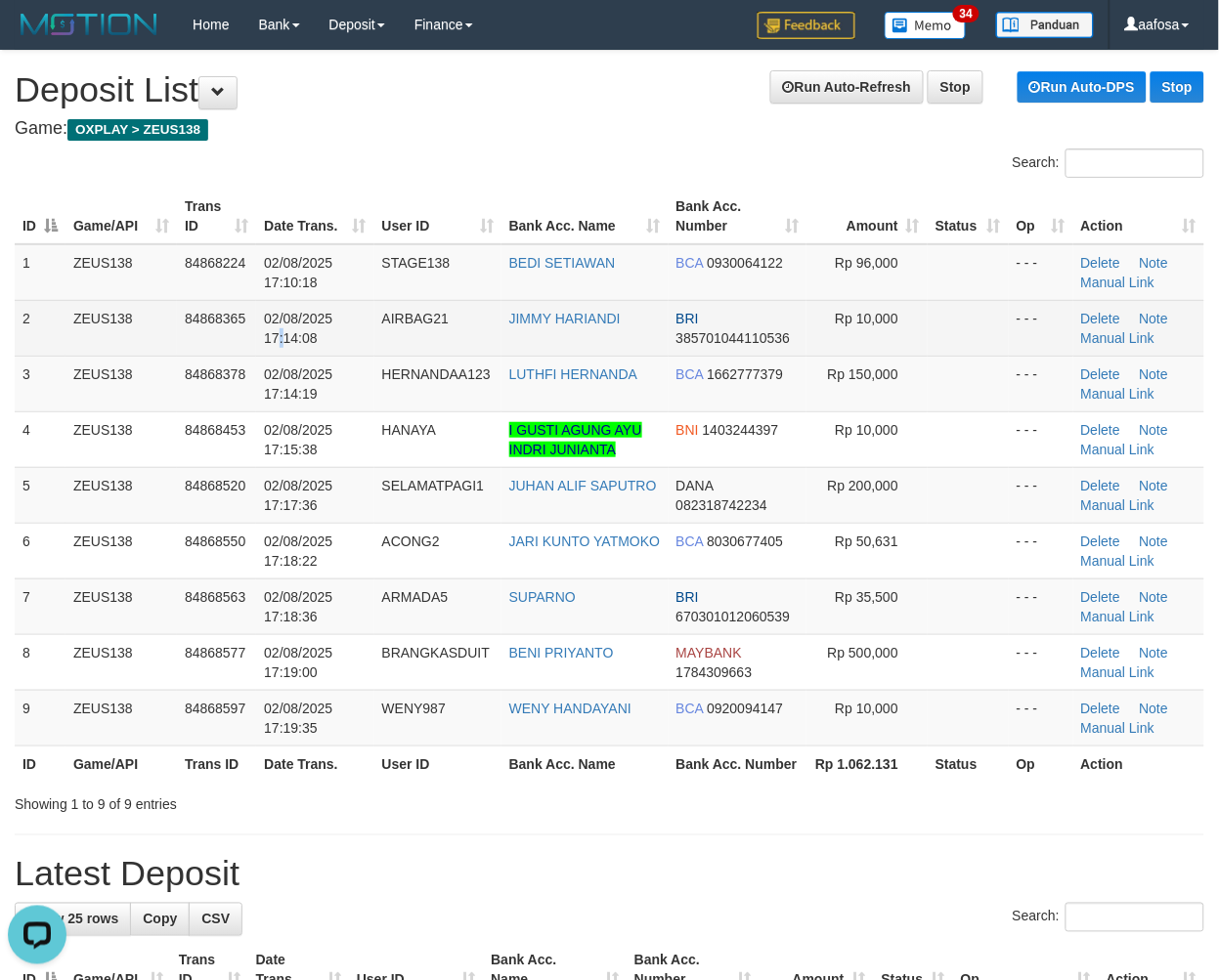 click on "02/08/2025 17:14:08" at bounding box center [298, 328] 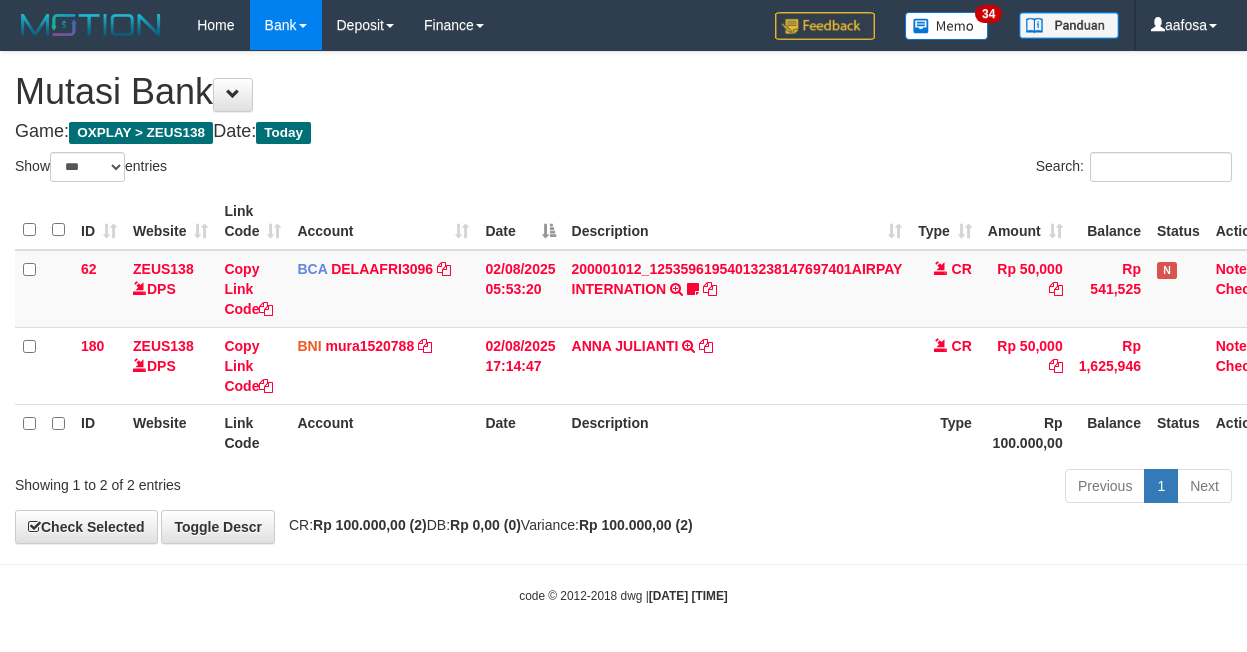 select on "***" 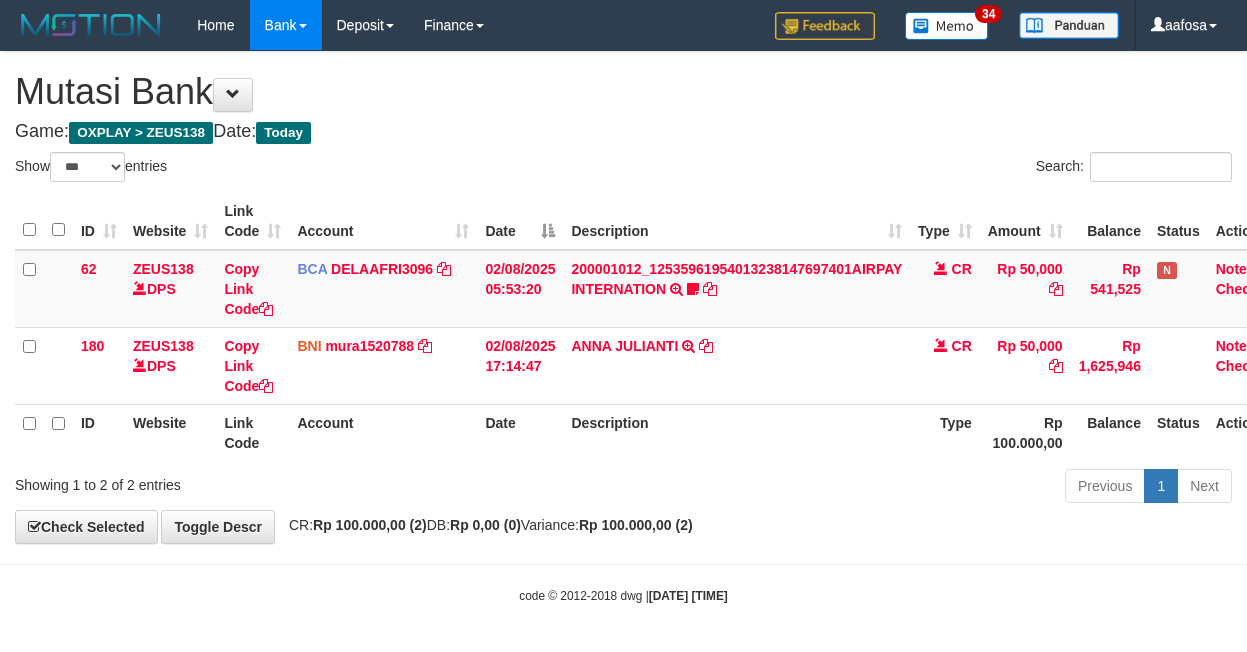 scroll, scrollTop: 3, scrollLeft: 0, axis: vertical 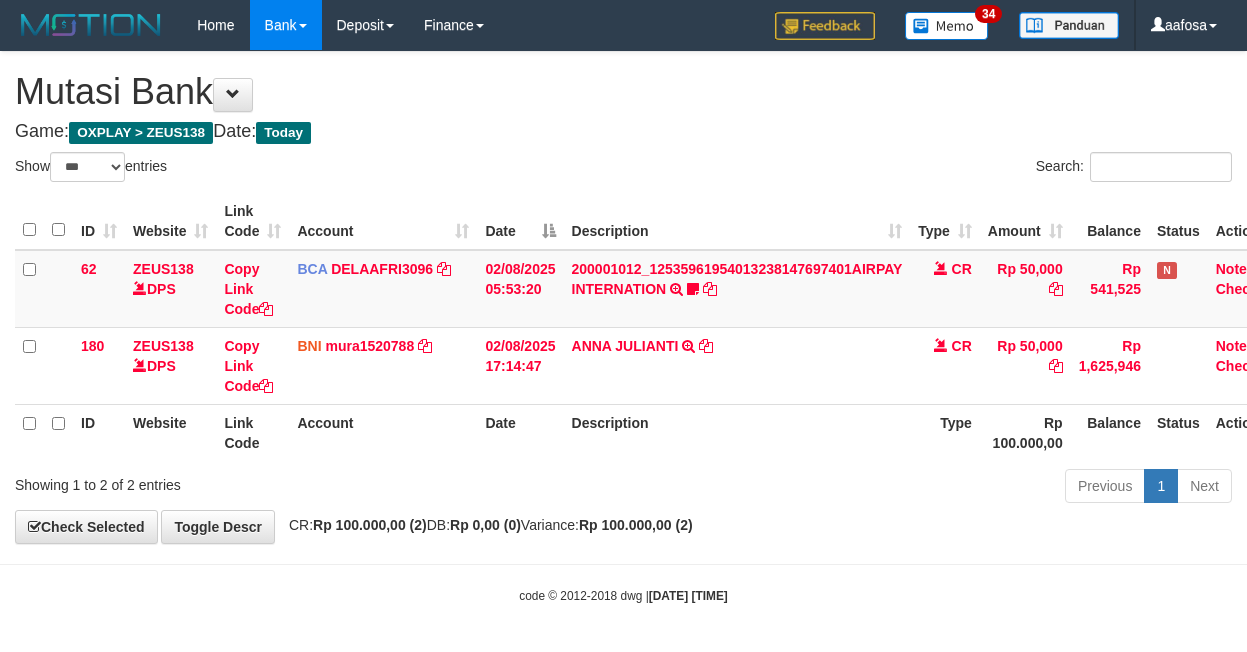 select on "***" 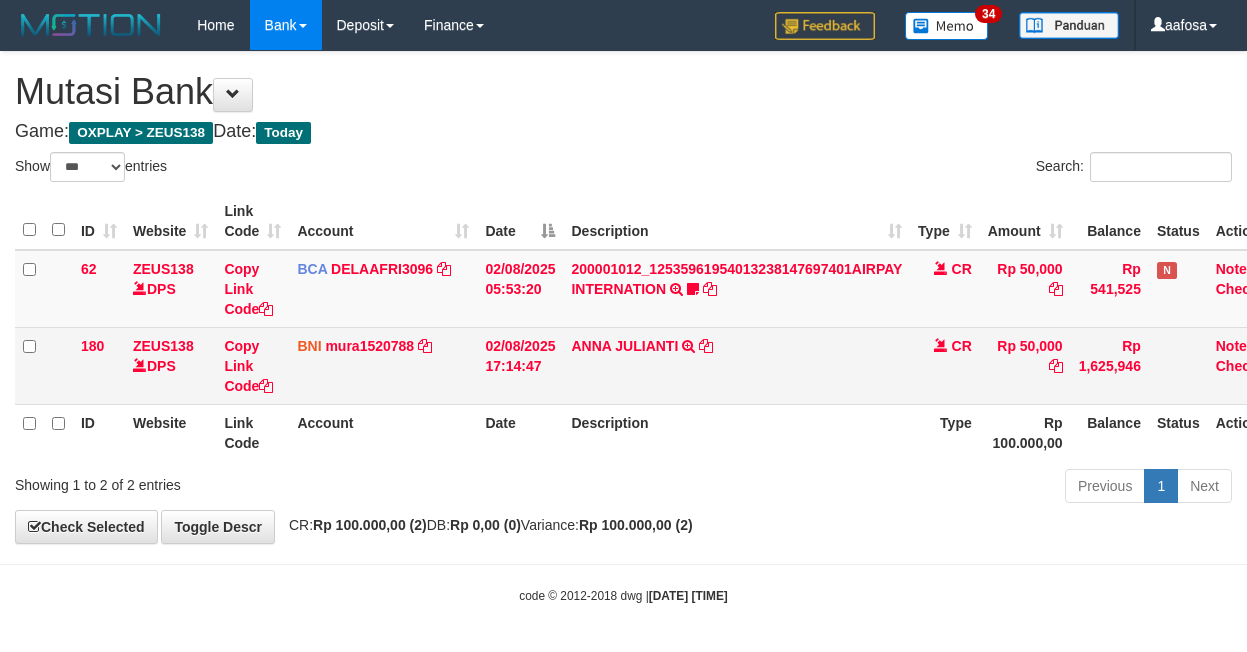 scroll, scrollTop: 3, scrollLeft: 0, axis: vertical 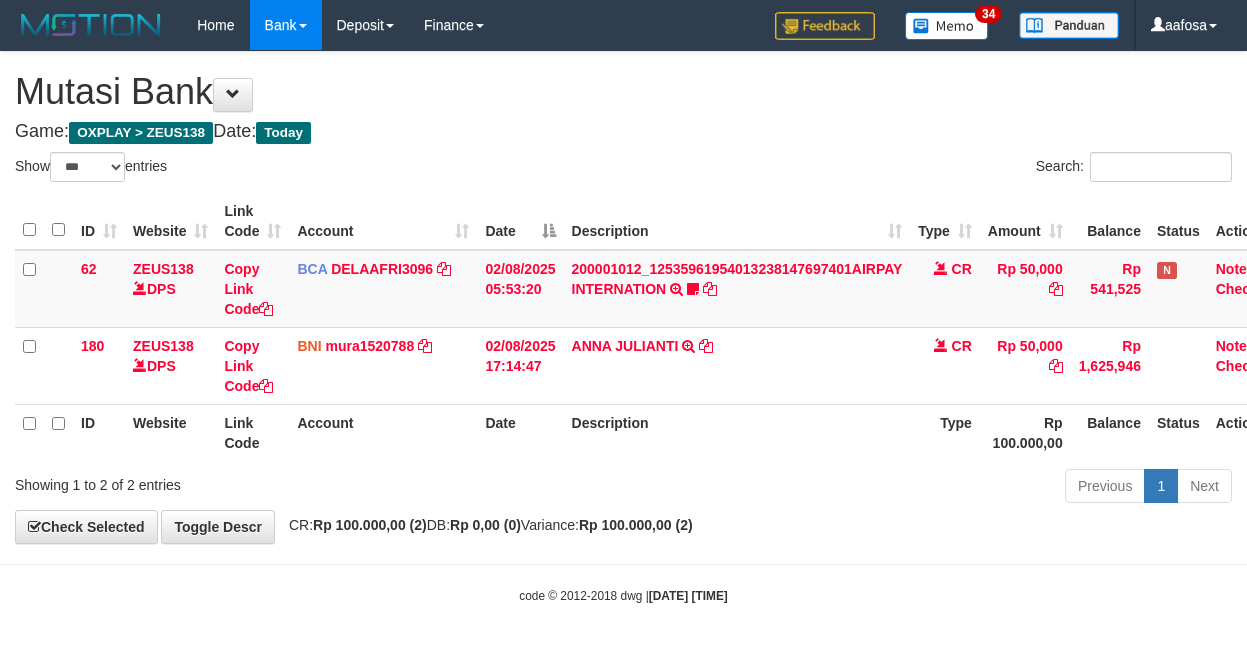 select on "***" 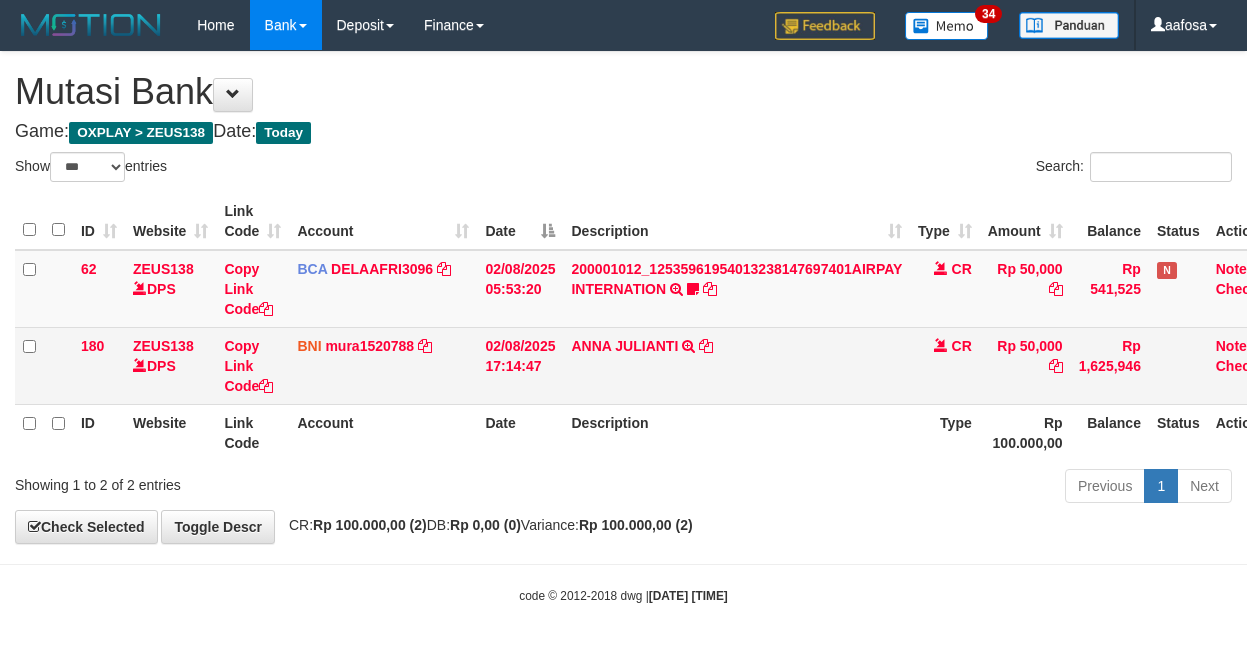 scroll, scrollTop: 3, scrollLeft: 0, axis: vertical 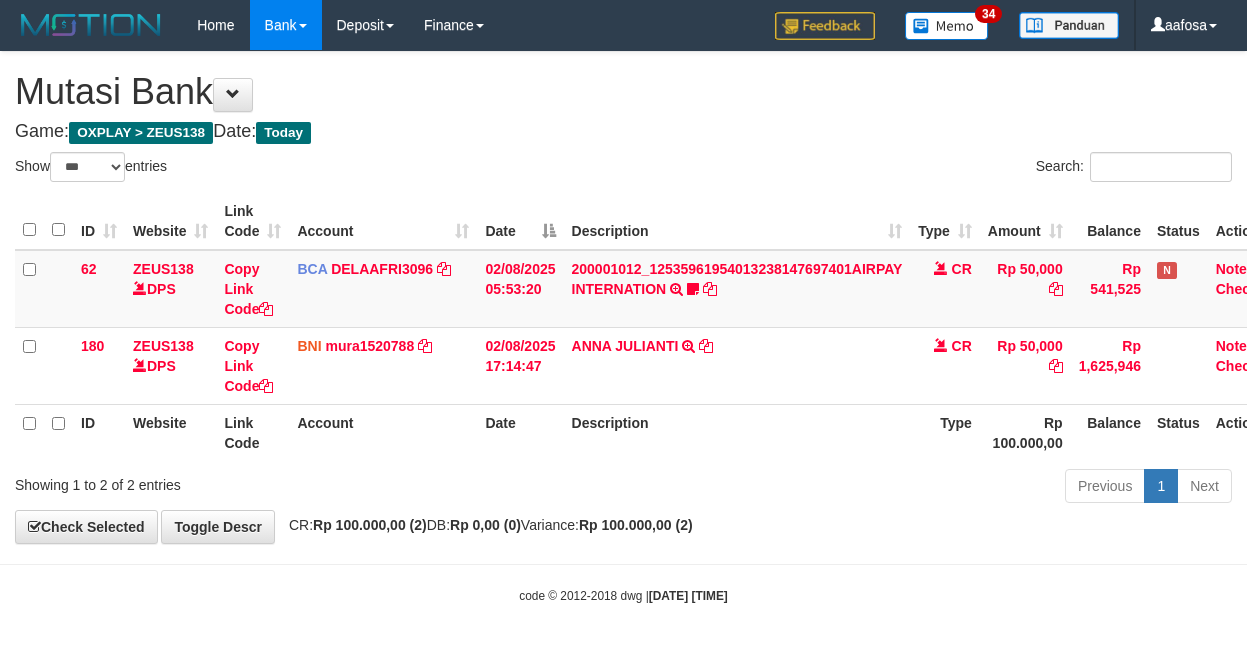 select on "***" 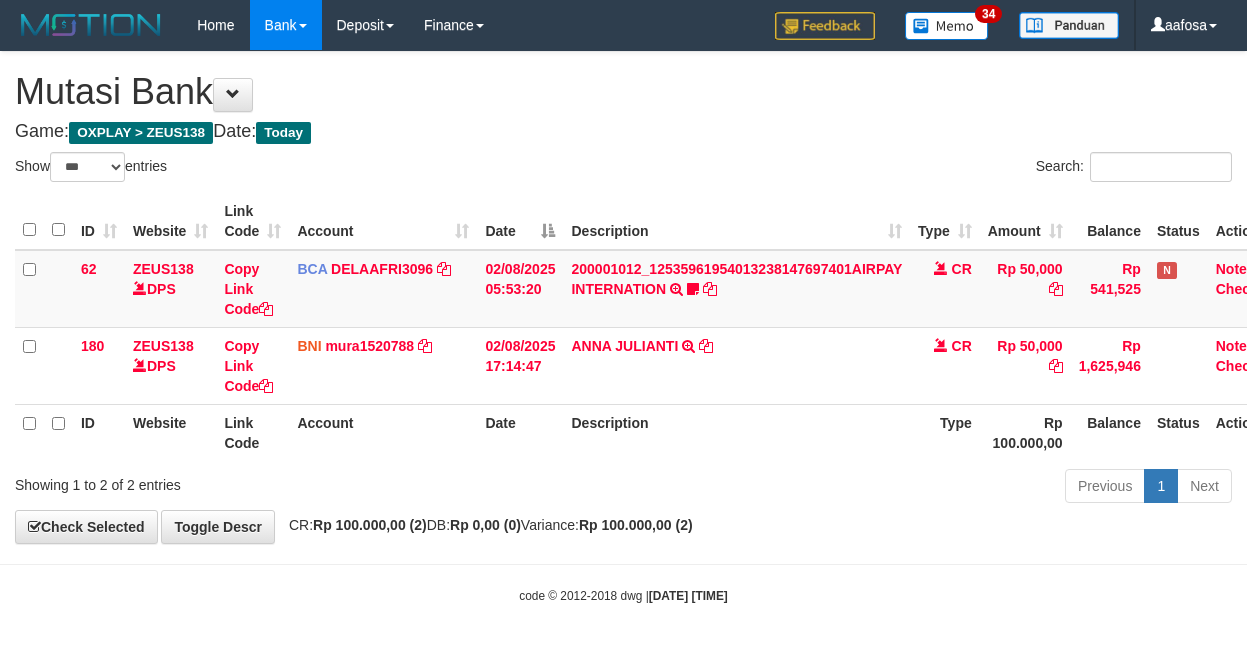 scroll, scrollTop: 3, scrollLeft: 0, axis: vertical 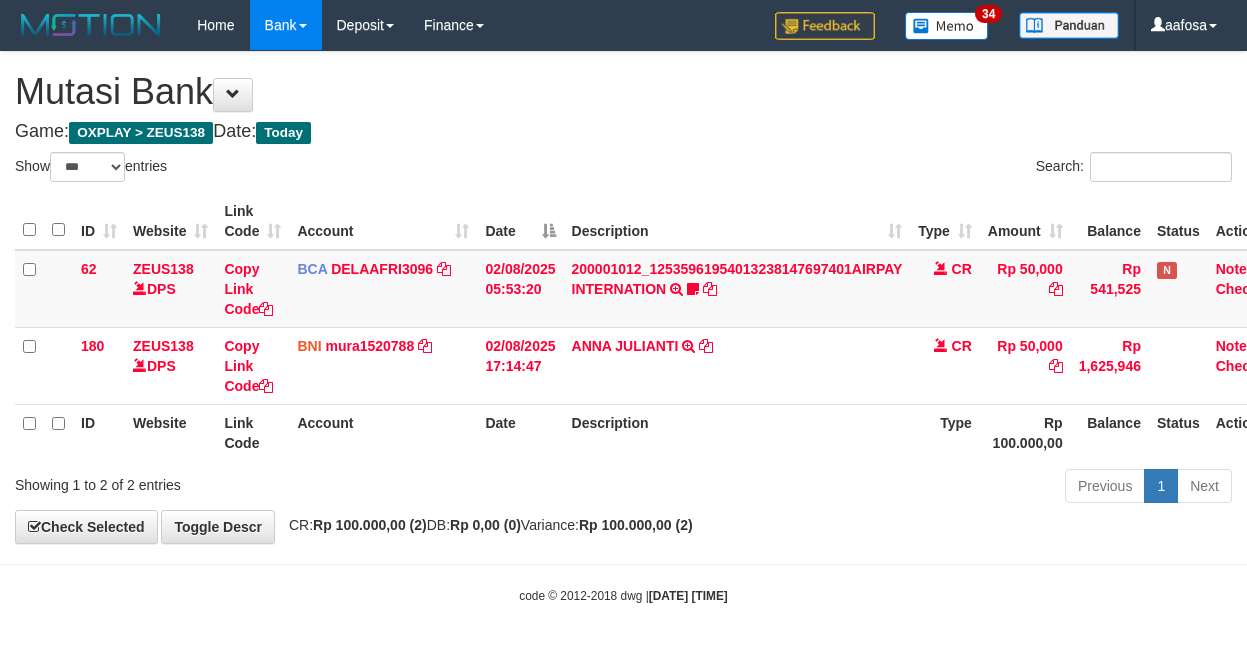 select on "***" 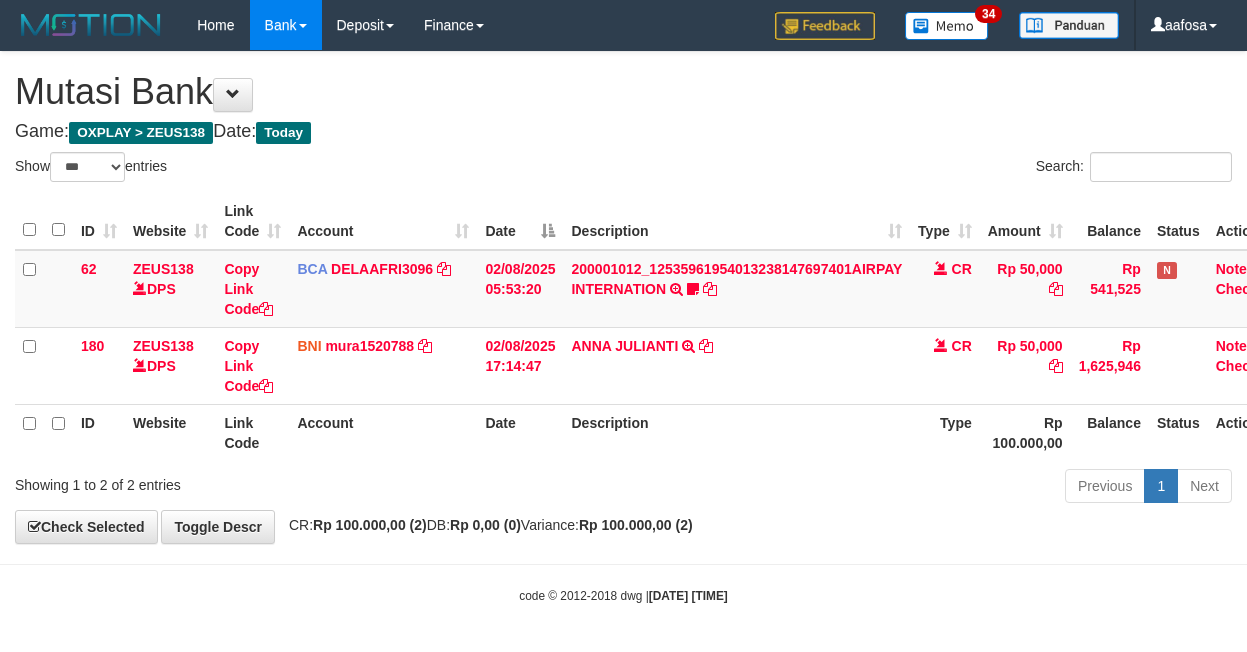 scroll, scrollTop: 3, scrollLeft: 0, axis: vertical 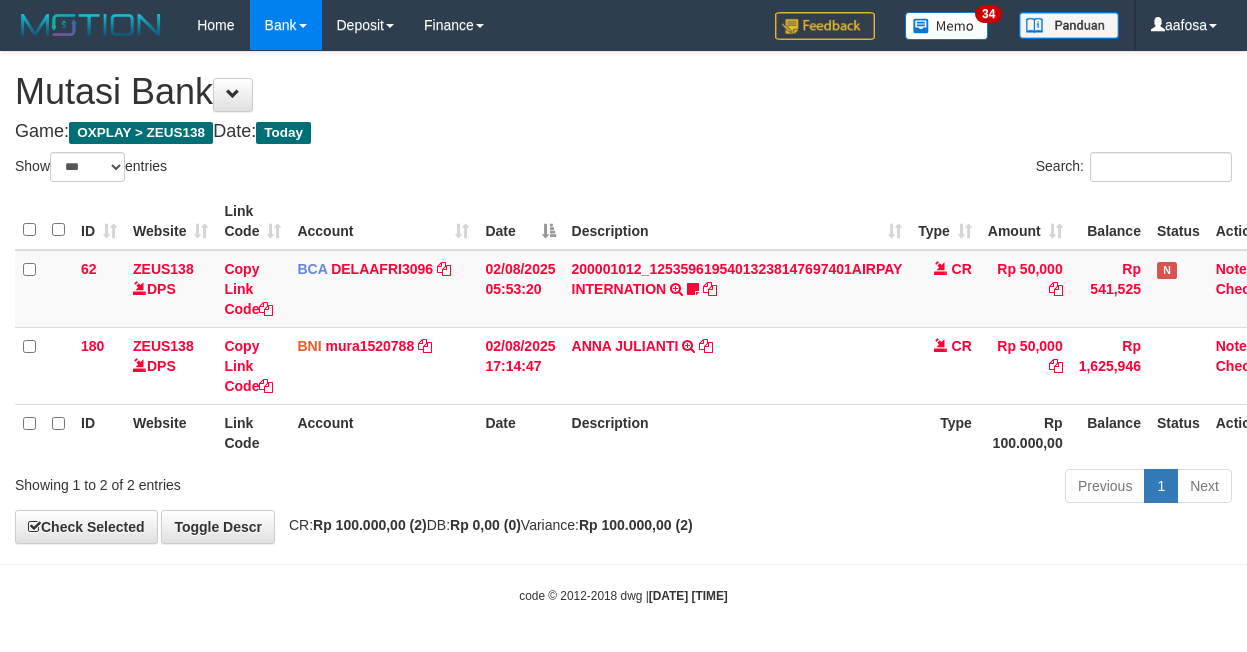 select on "***" 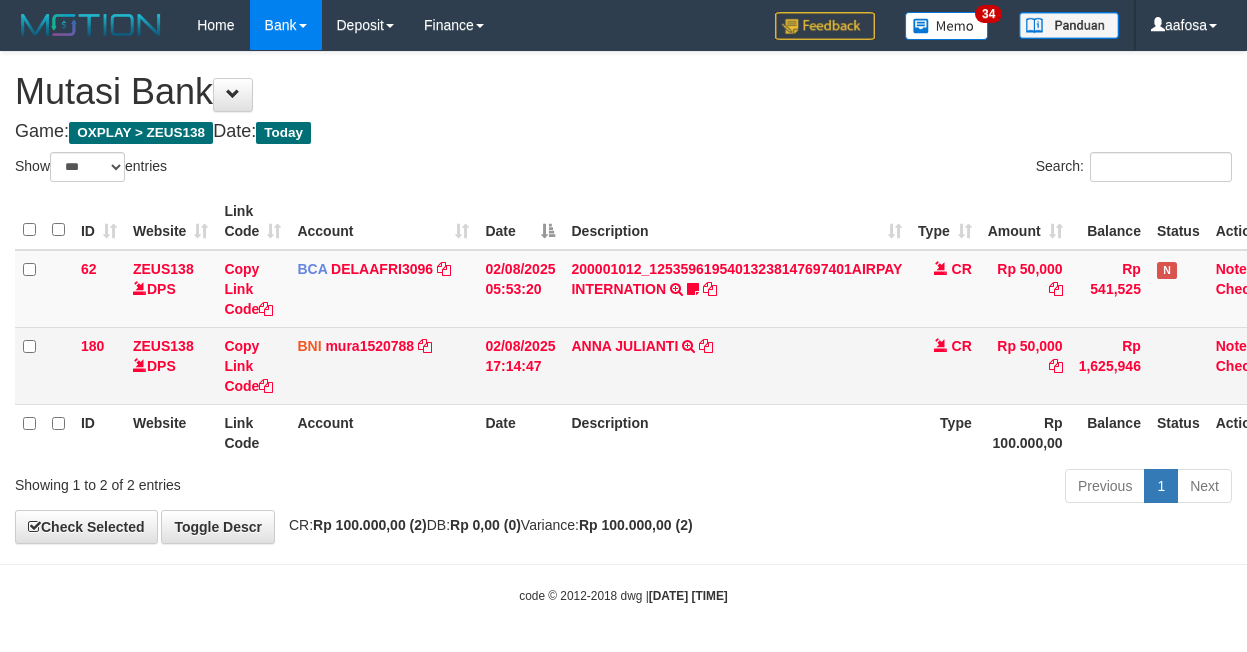 scroll, scrollTop: 3, scrollLeft: 0, axis: vertical 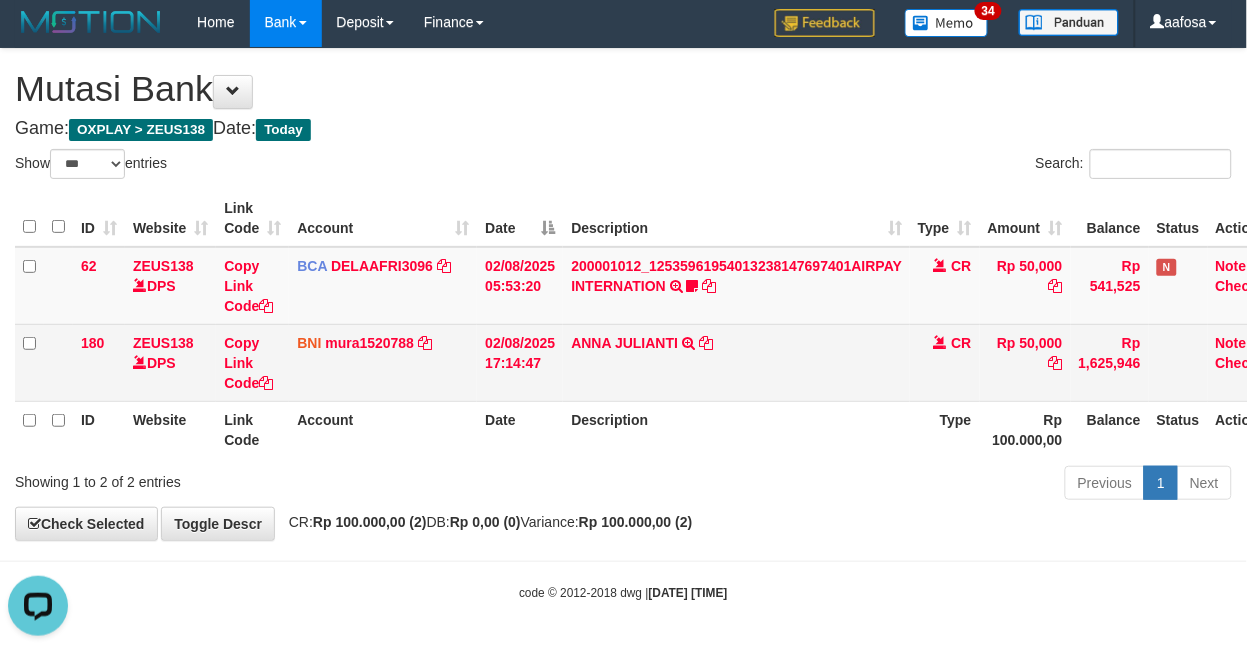 click on "CR" at bounding box center [945, 362] 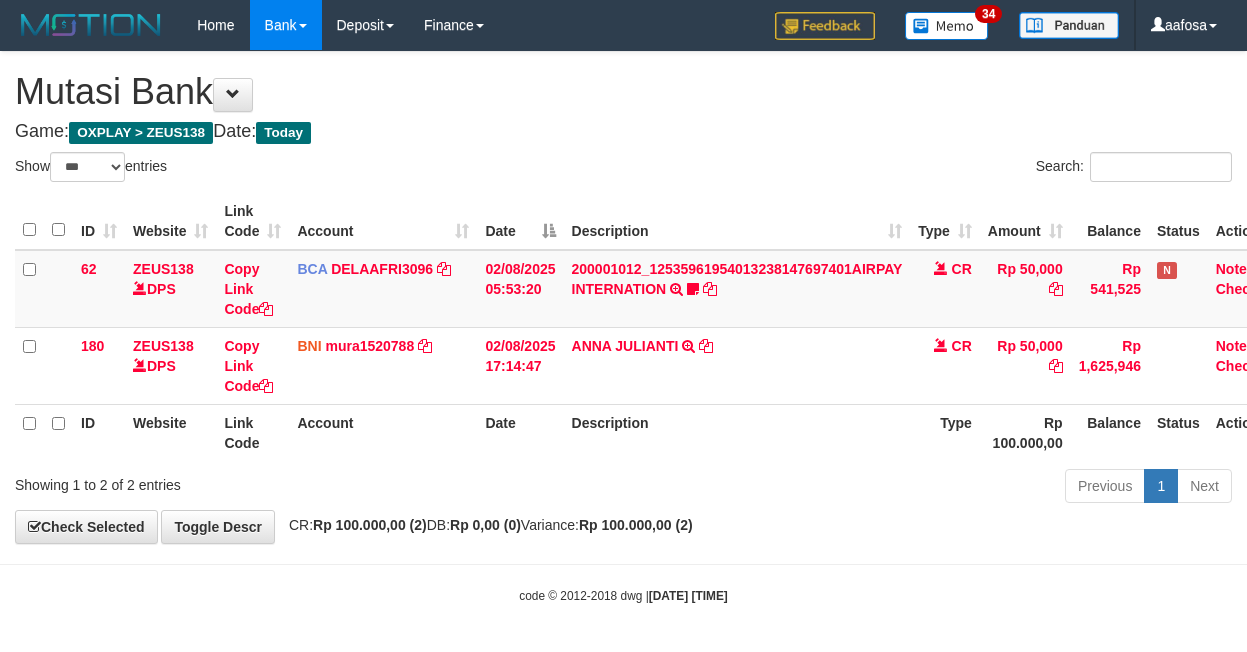 select on "***" 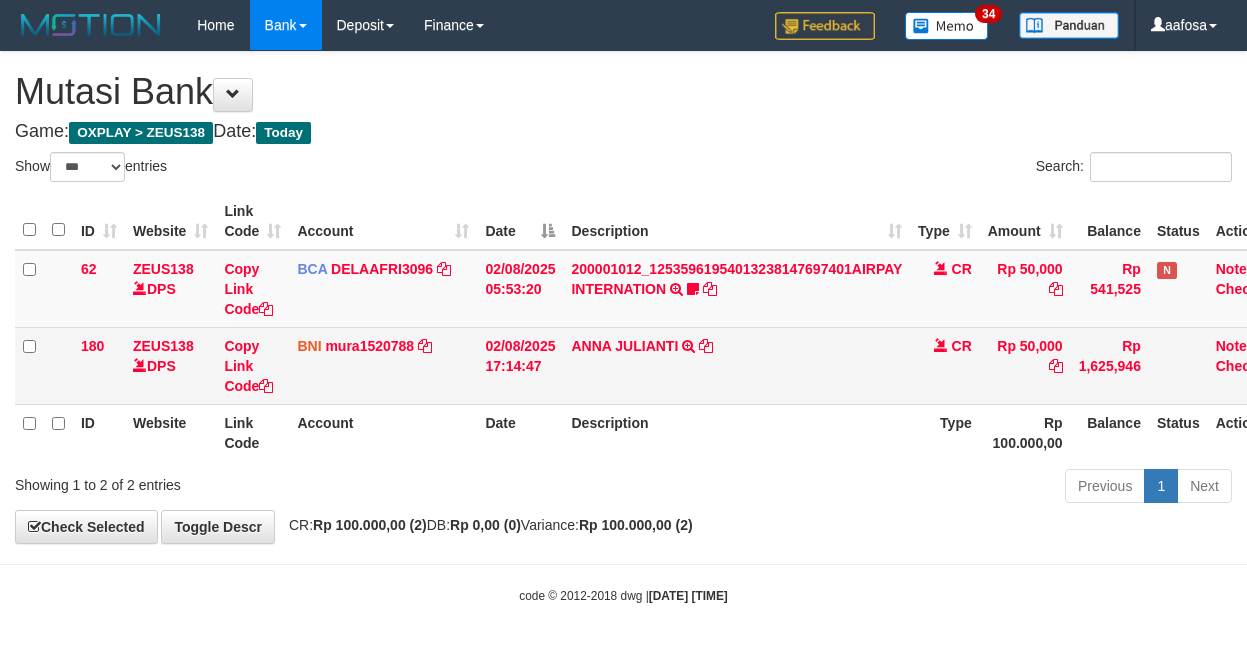 scroll, scrollTop: 3, scrollLeft: 0, axis: vertical 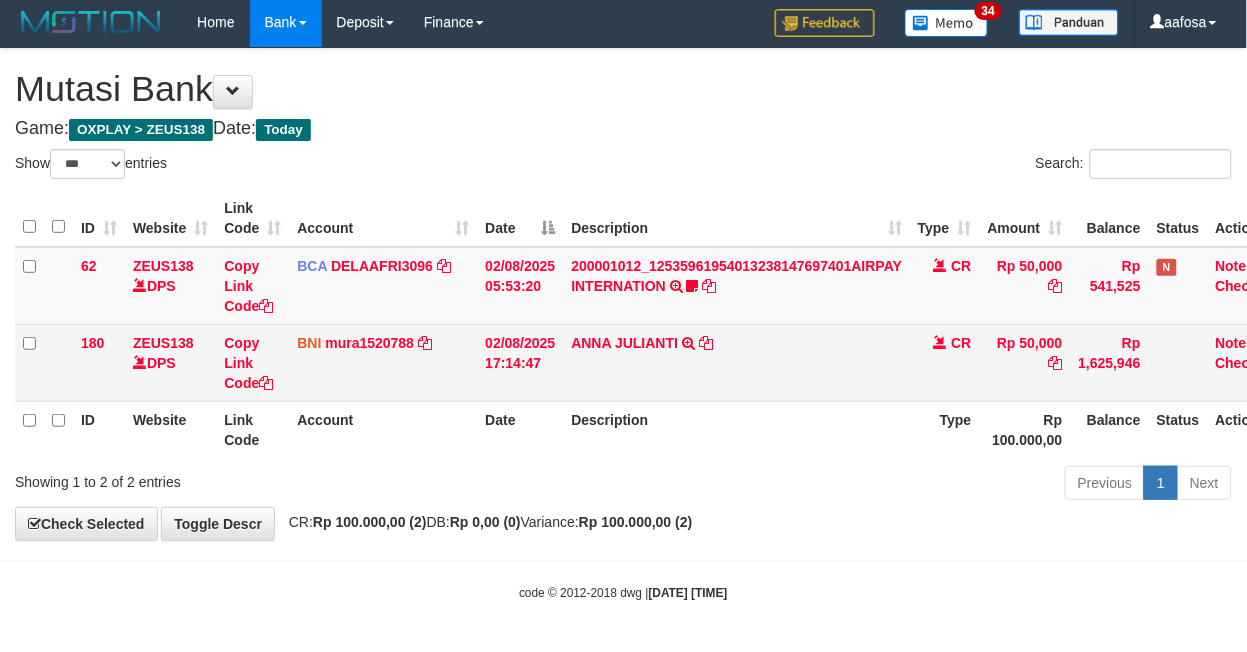 click on "ANNA JULIANTI         TRANSFER DARI IBU ANNA JULIANTI" at bounding box center (736, 362) 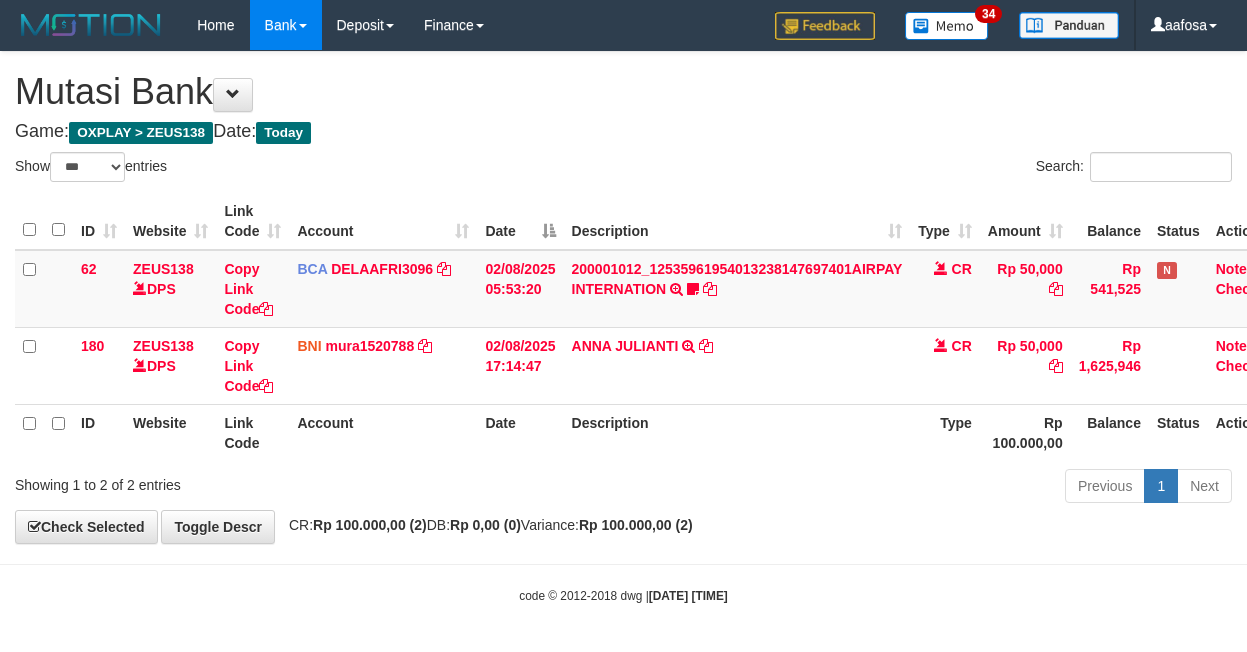 select on "***" 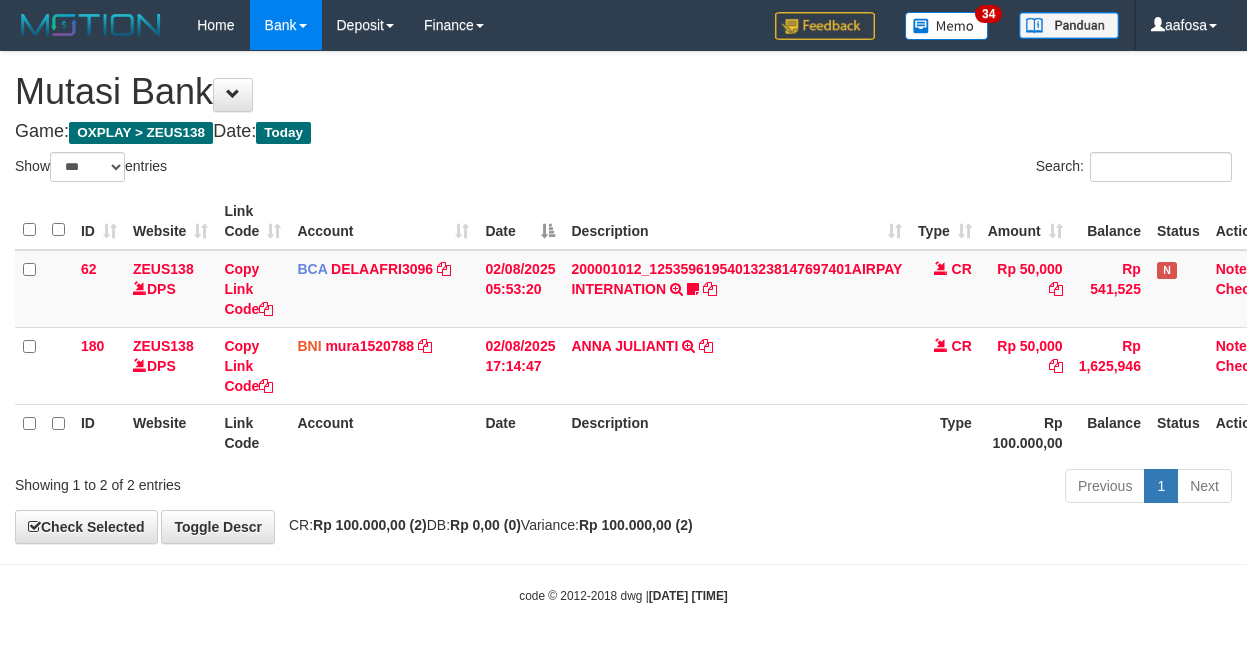scroll, scrollTop: 3, scrollLeft: 0, axis: vertical 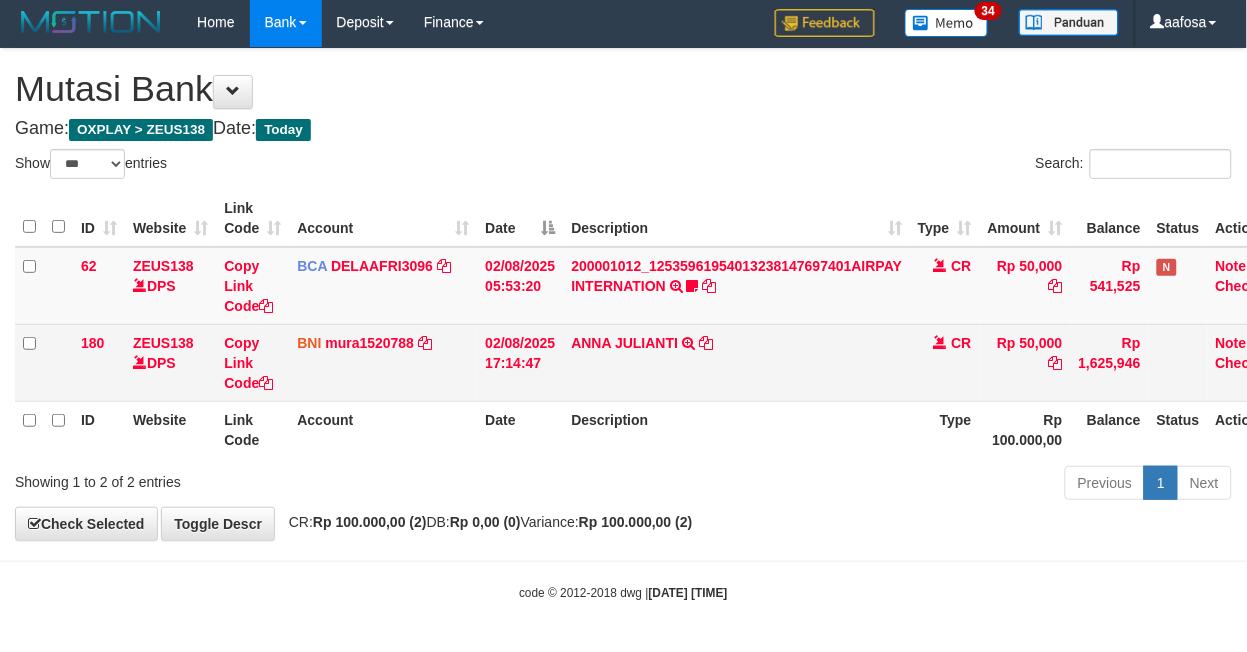 click on "ANNA JULIANTI         TRANSFER DARI IBU ANNA JULIANTI" at bounding box center [736, 362] 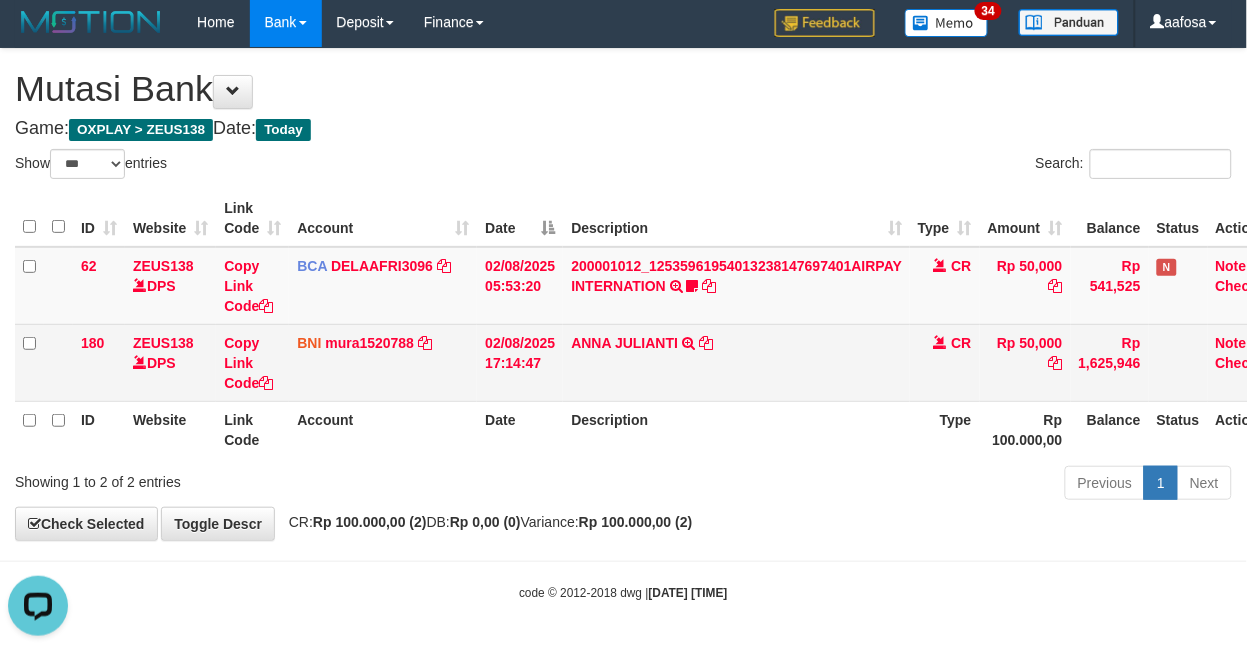 scroll, scrollTop: 0, scrollLeft: 0, axis: both 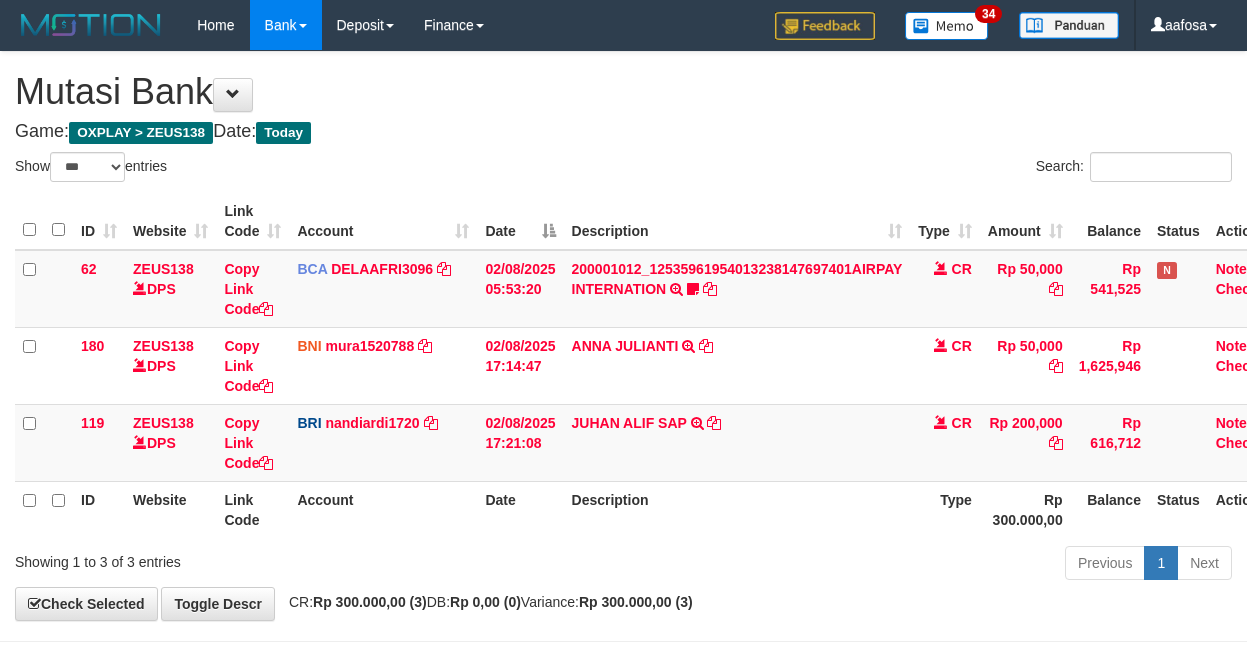 select on "***" 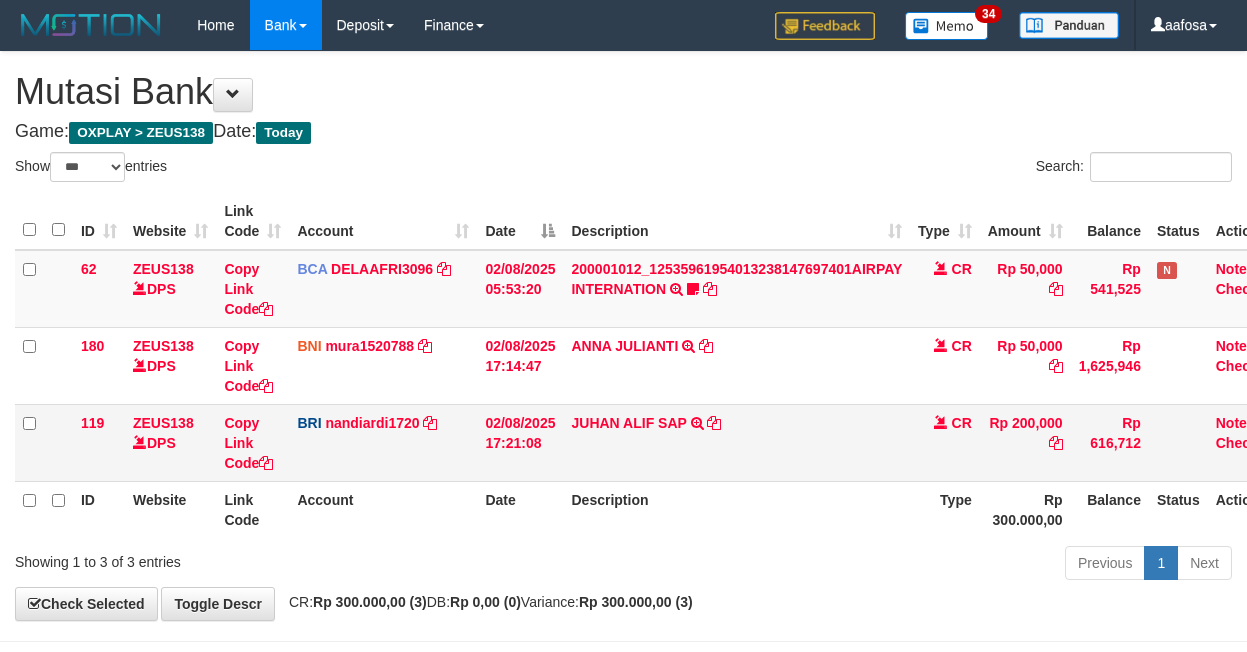 scroll, scrollTop: 3, scrollLeft: 0, axis: vertical 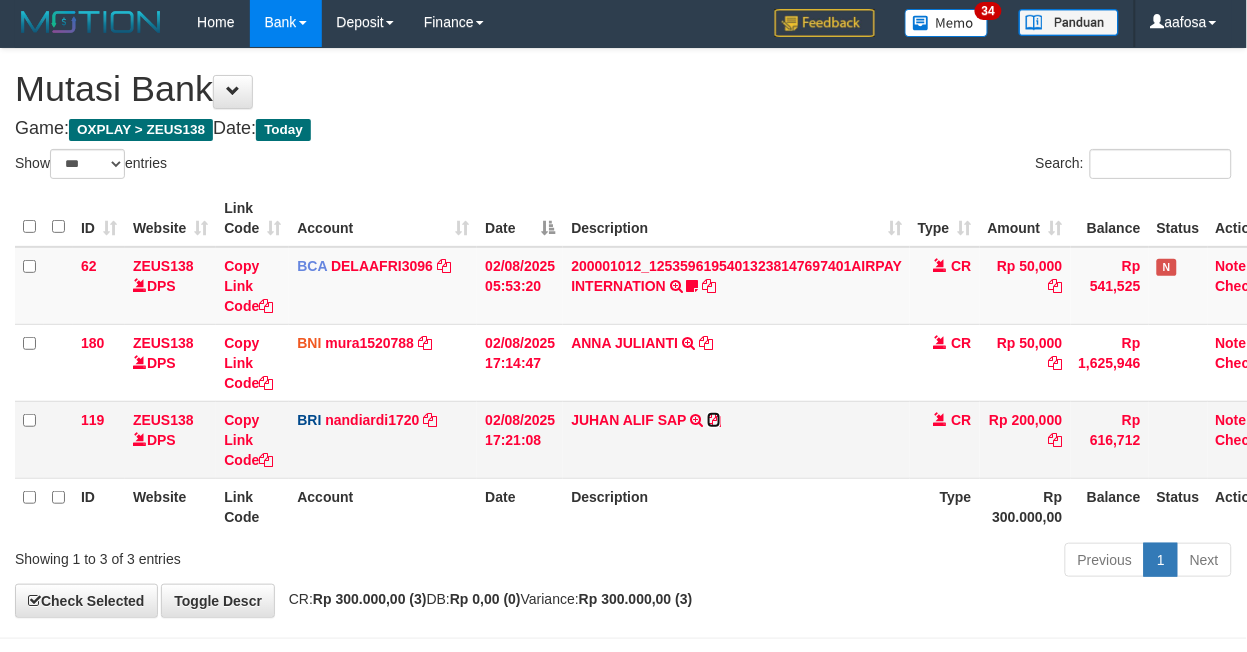 click at bounding box center (714, 420) 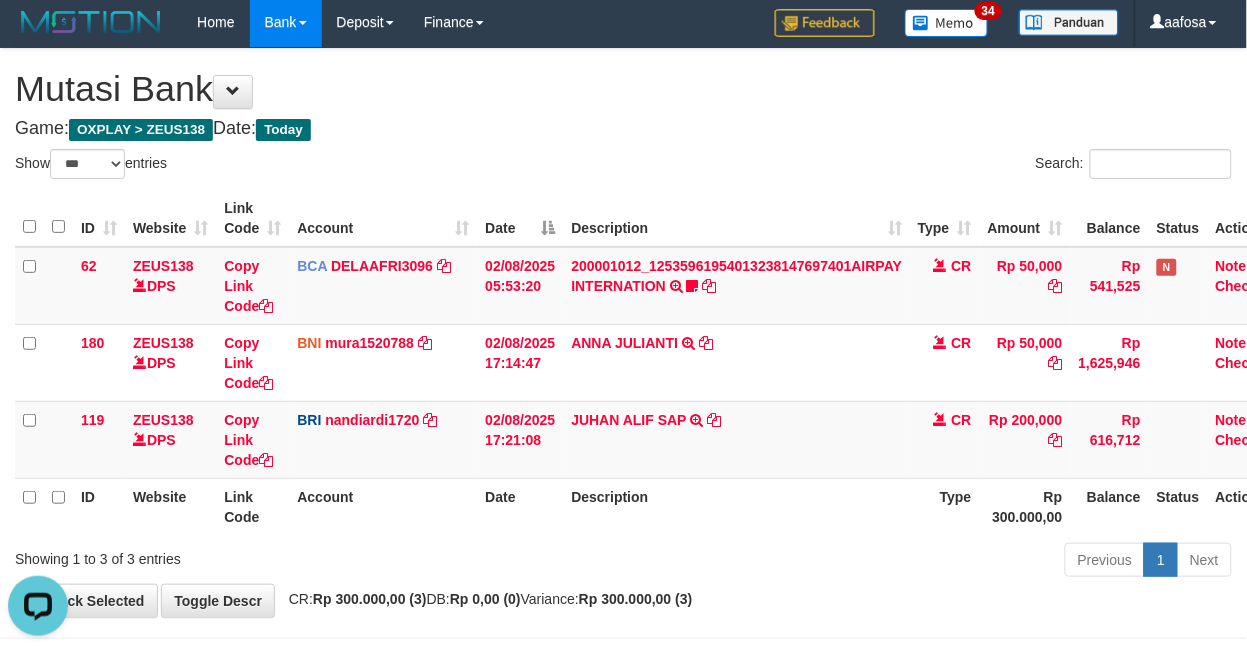 scroll, scrollTop: 0, scrollLeft: 0, axis: both 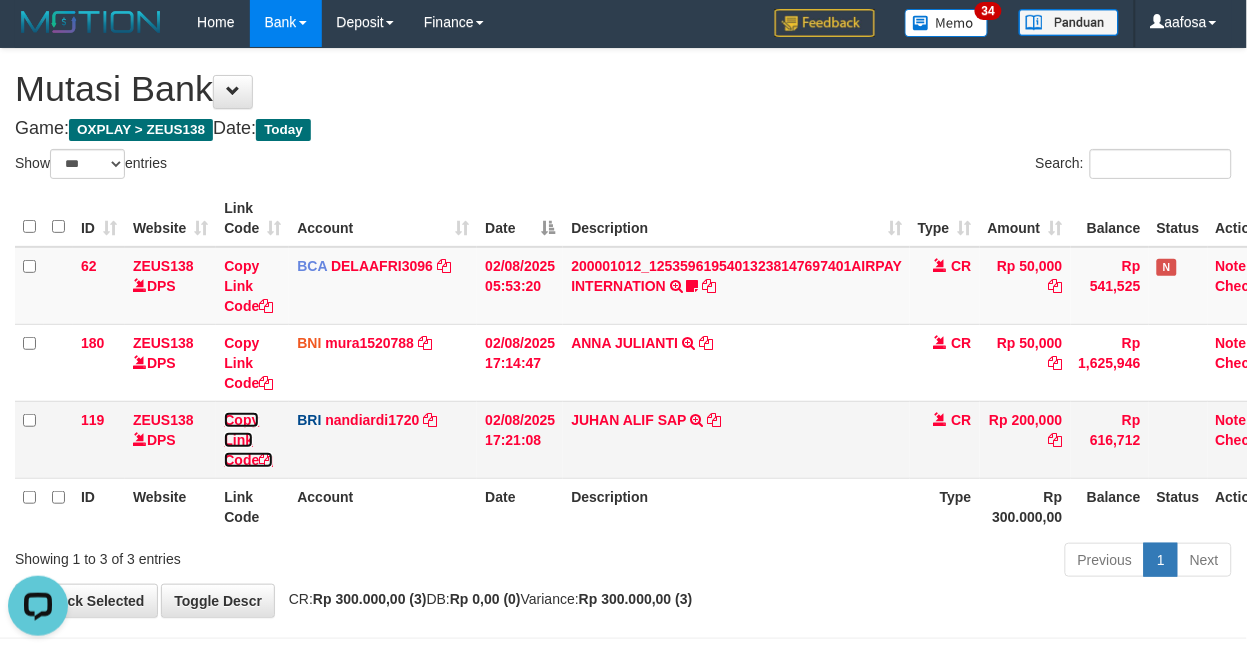 click on "Copy Link Code" at bounding box center [248, 440] 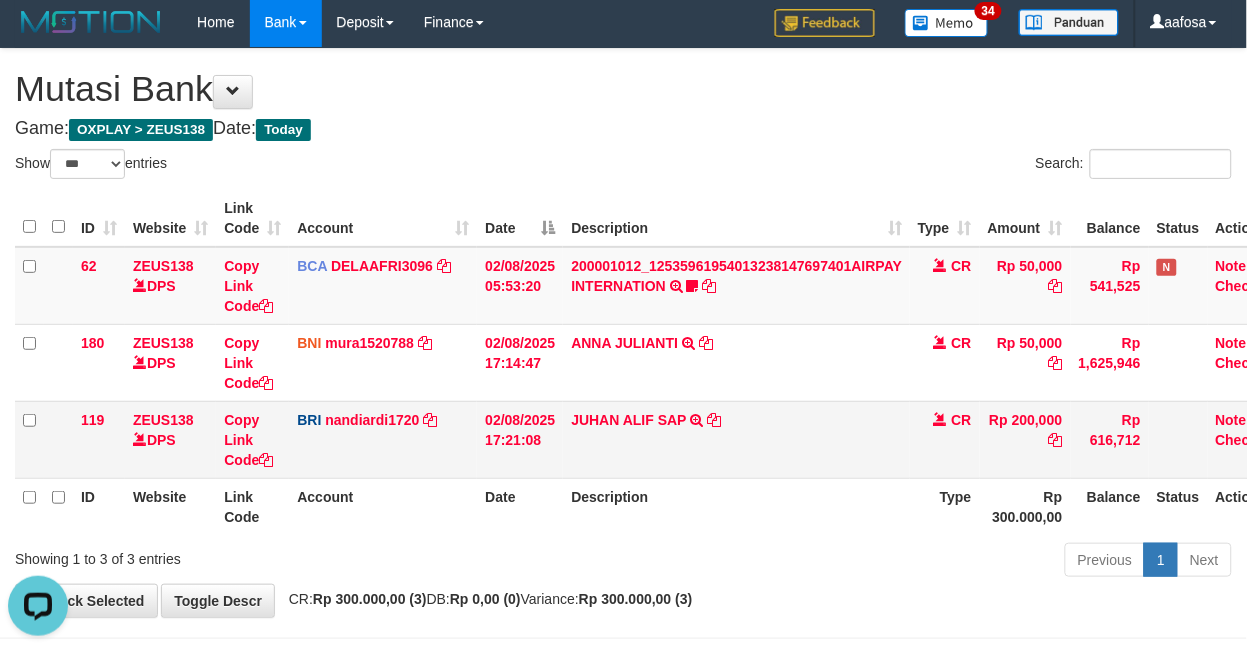 drag, startPoint x: 813, startPoint y: 421, endPoint x: 790, endPoint y: 411, distance: 25.079872 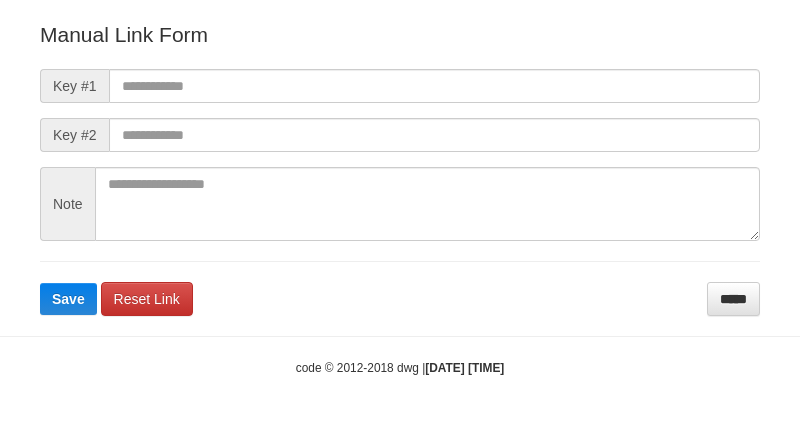 scroll, scrollTop: 0, scrollLeft: 0, axis: both 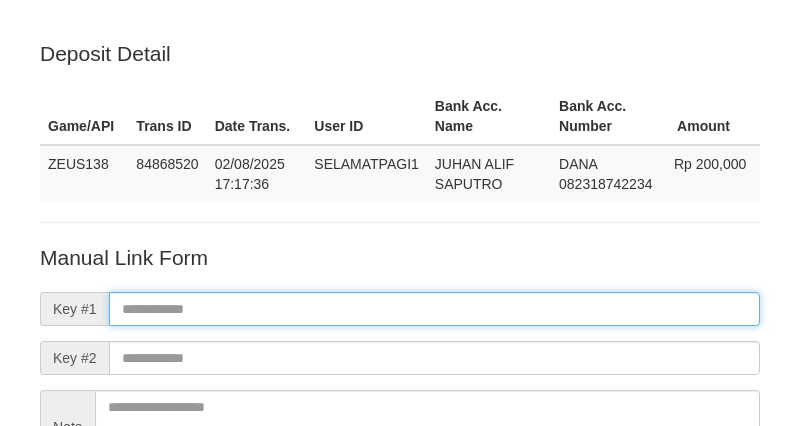 paste on "**********" 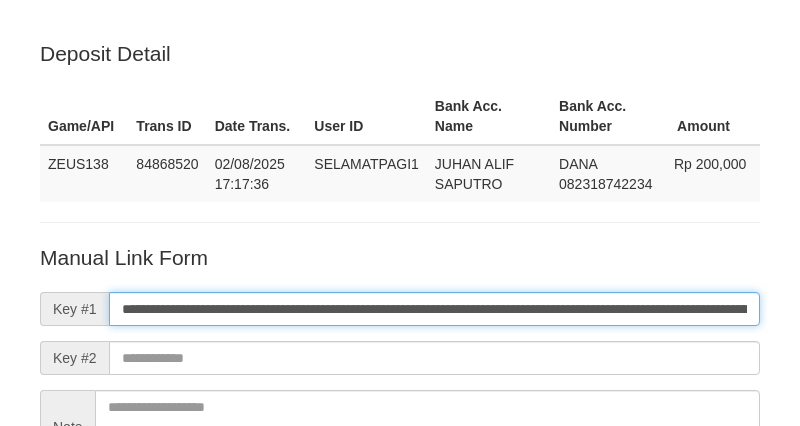 click on "**********" at bounding box center (434, 309) 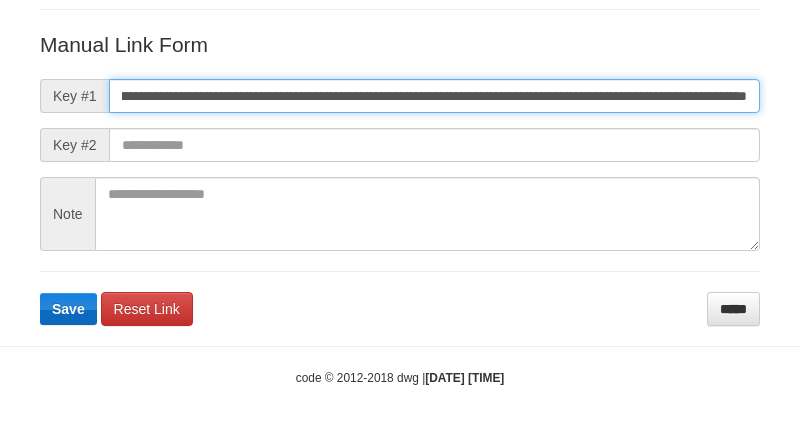 scroll, scrollTop: 223, scrollLeft: 0, axis: vertical 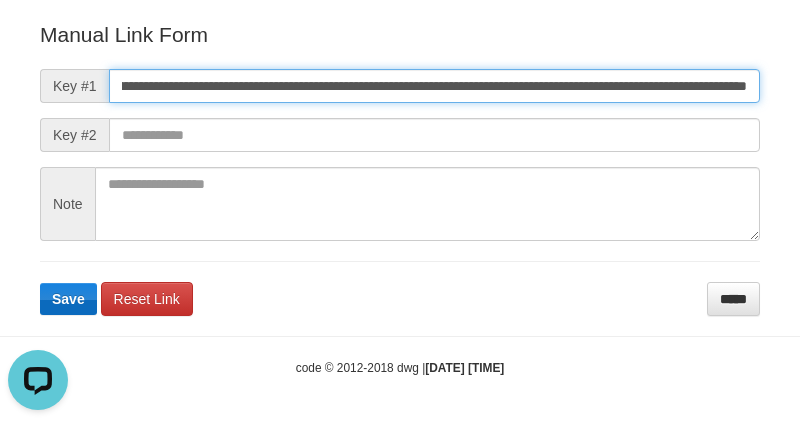 type on "**********" 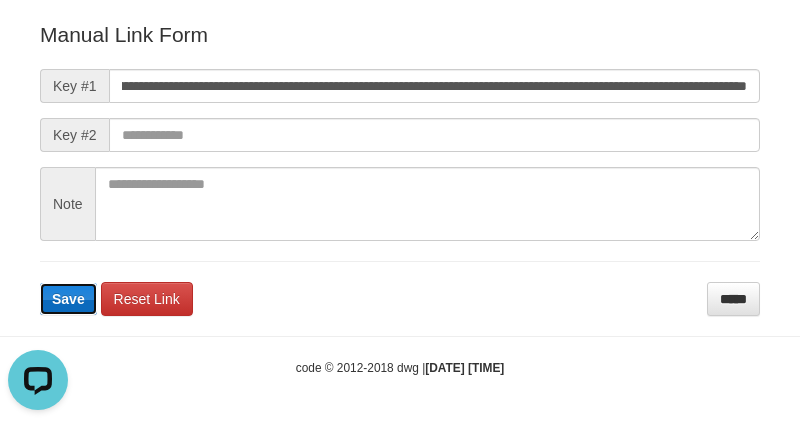 click on "Save" at bounding box center (68, 299) 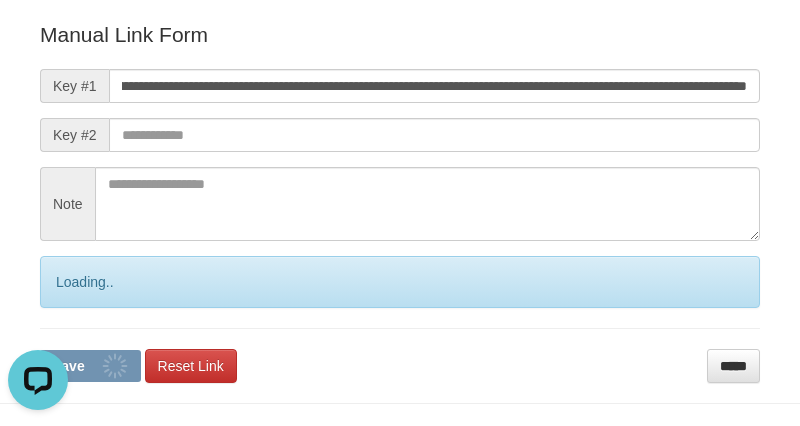 scroll, scrollTop: 0, scrollLeft: 0, axis: both 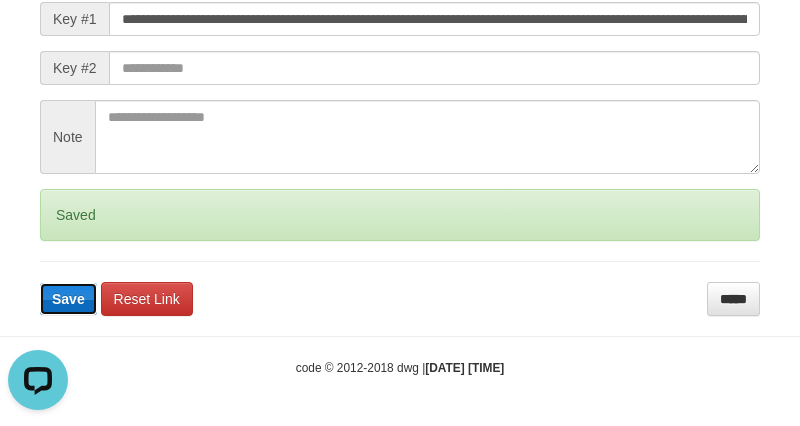 click on "Save" at bounding box center [68, 299] 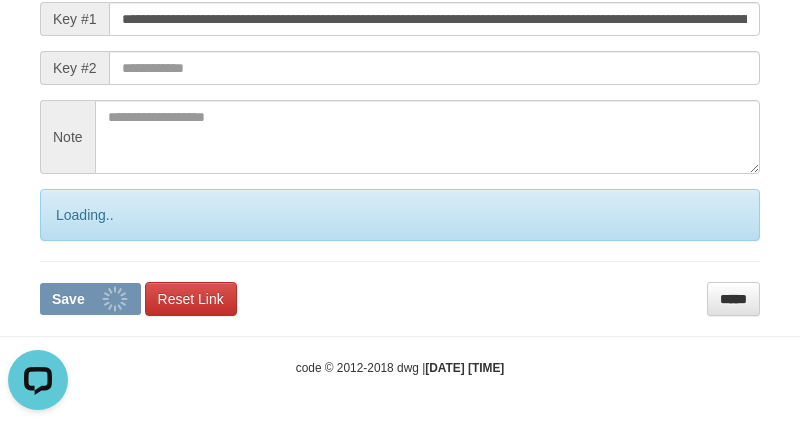 click on "Save" at bounding box center (68, 299) 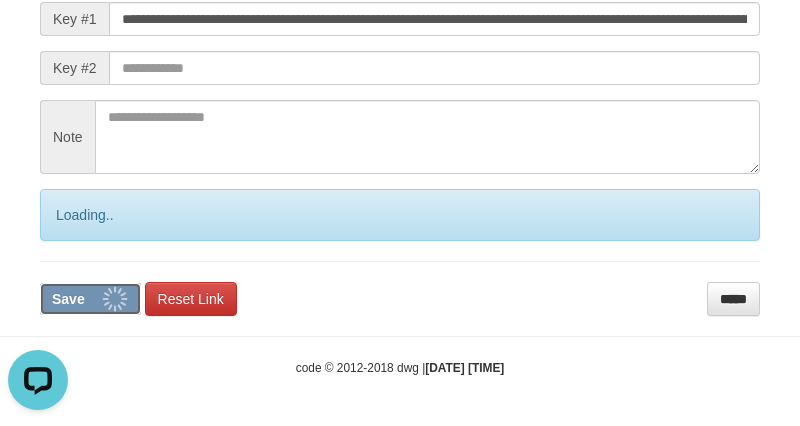 click on "Save" at bounding box center (68, 299) 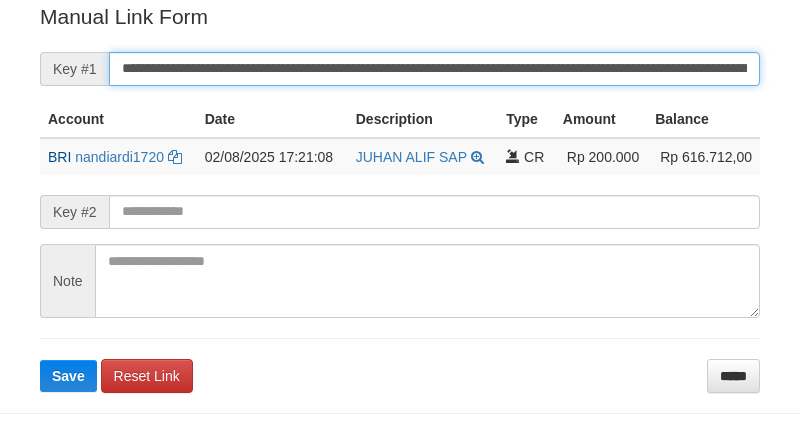 click on "**********" at bounding box center (434, 69) 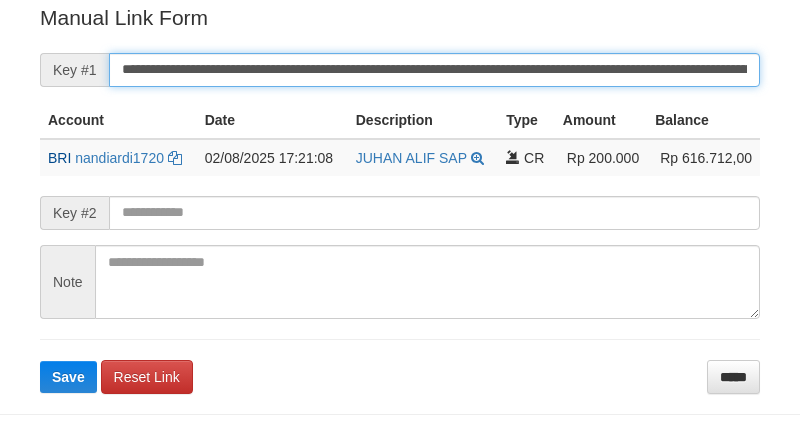 click on "Save" at bounding box center (68, 377) 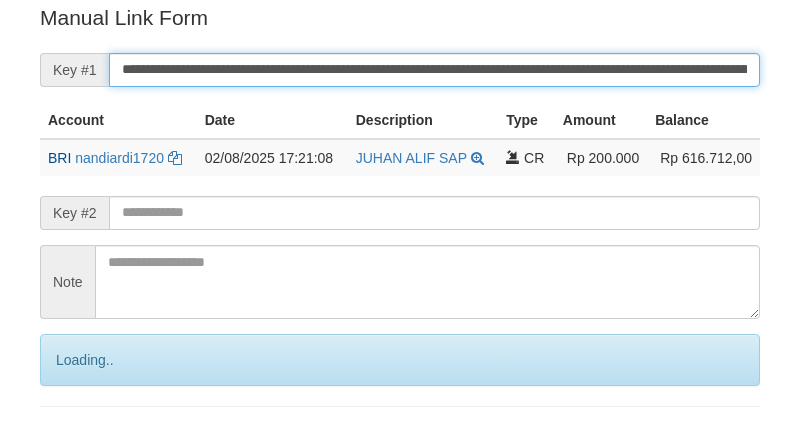click on "Save" at bounding box center [90, 444] 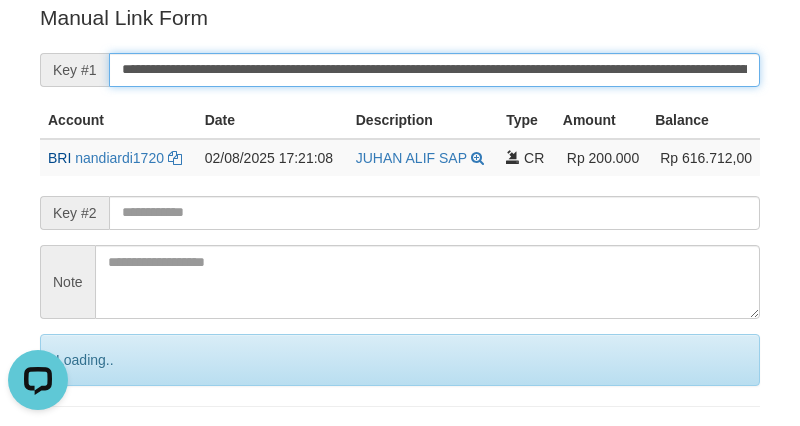 scroll, scrollTop: 0, scrollLeft: 0, axis: both 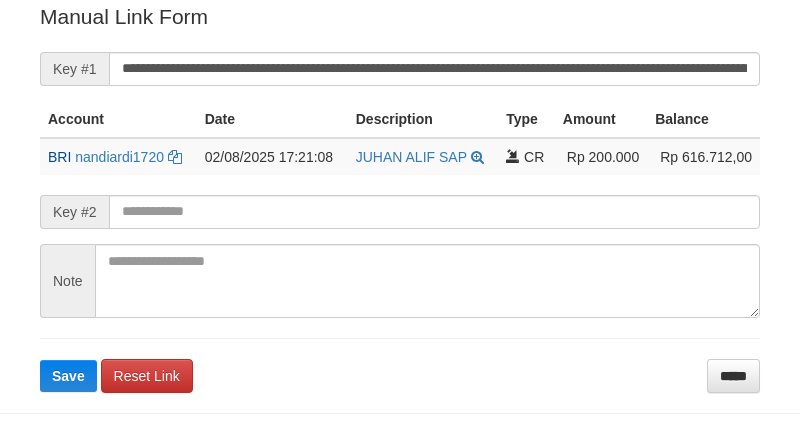 click on "**********" at bounding box center (434, 69) 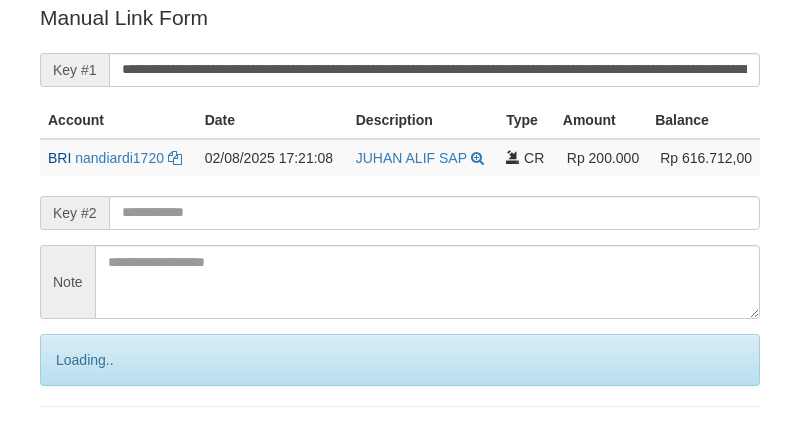 click on "Save" at bounding box center (90, 444) 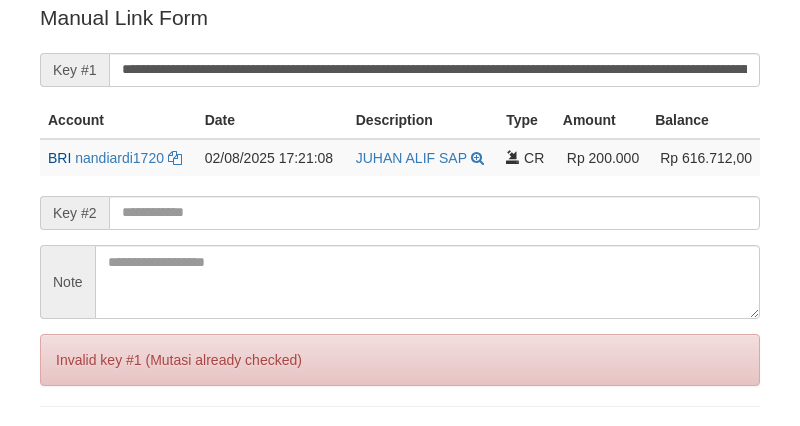 scroll, scrollTop: 231, scrollLeft: 0, axis: vertical 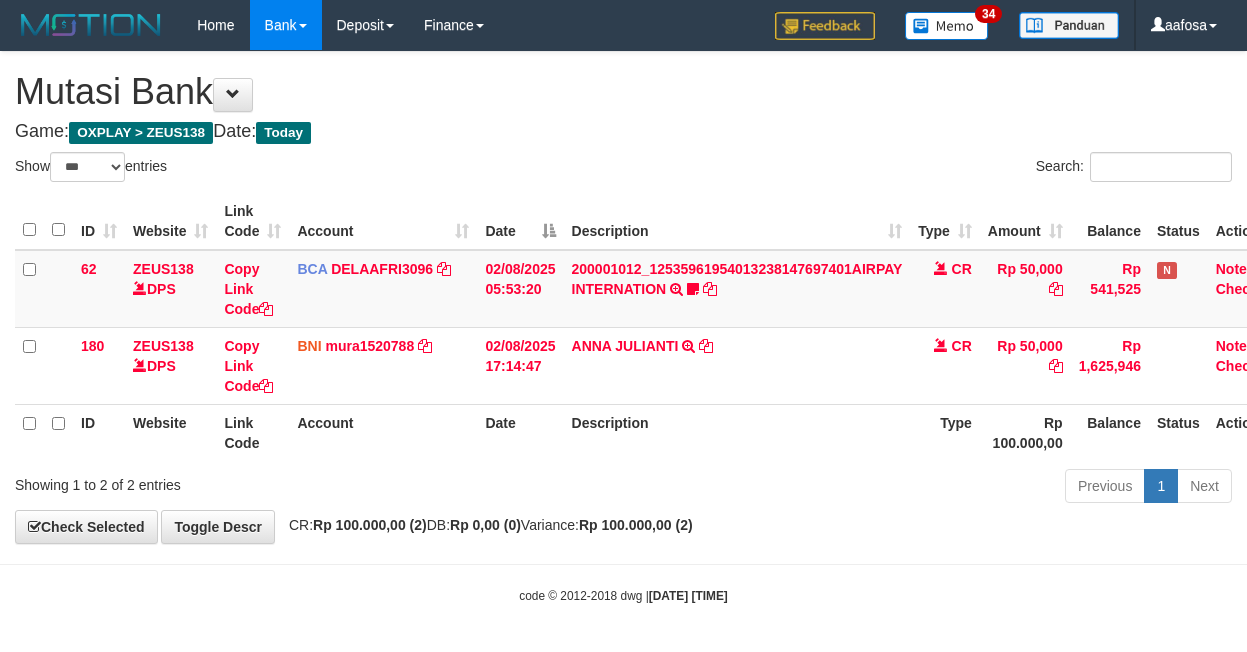 select on "***" 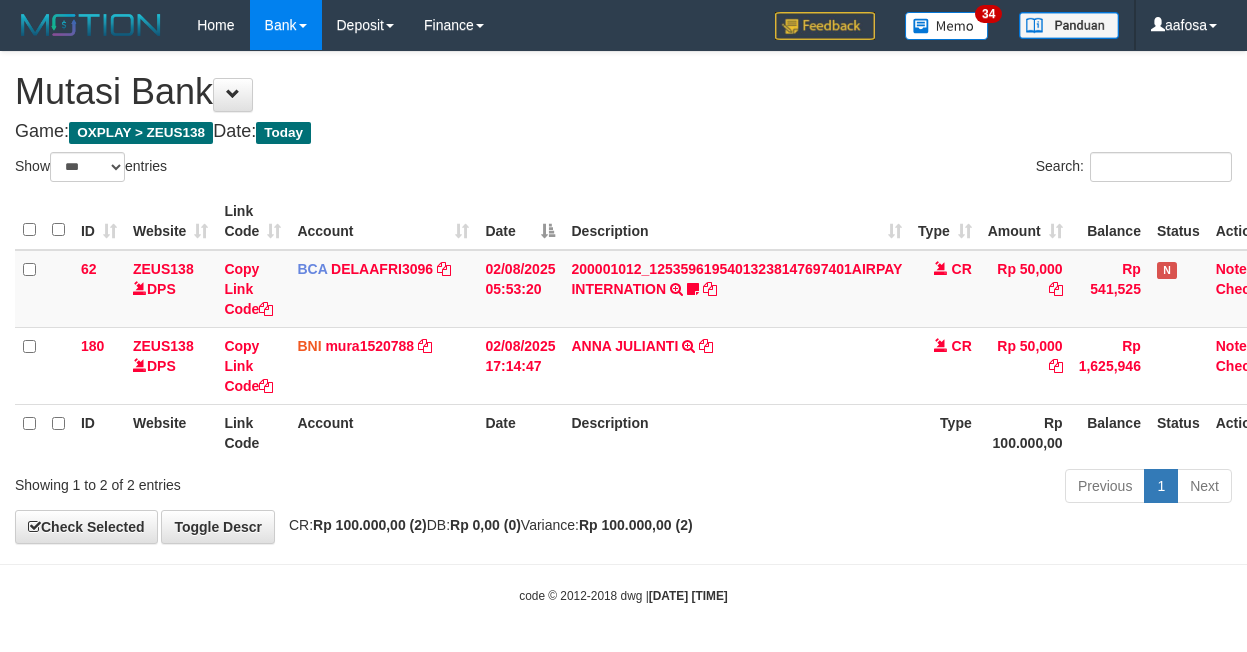 scroll, scrollTop: 3, scrollLeft: 0, axis: vertical 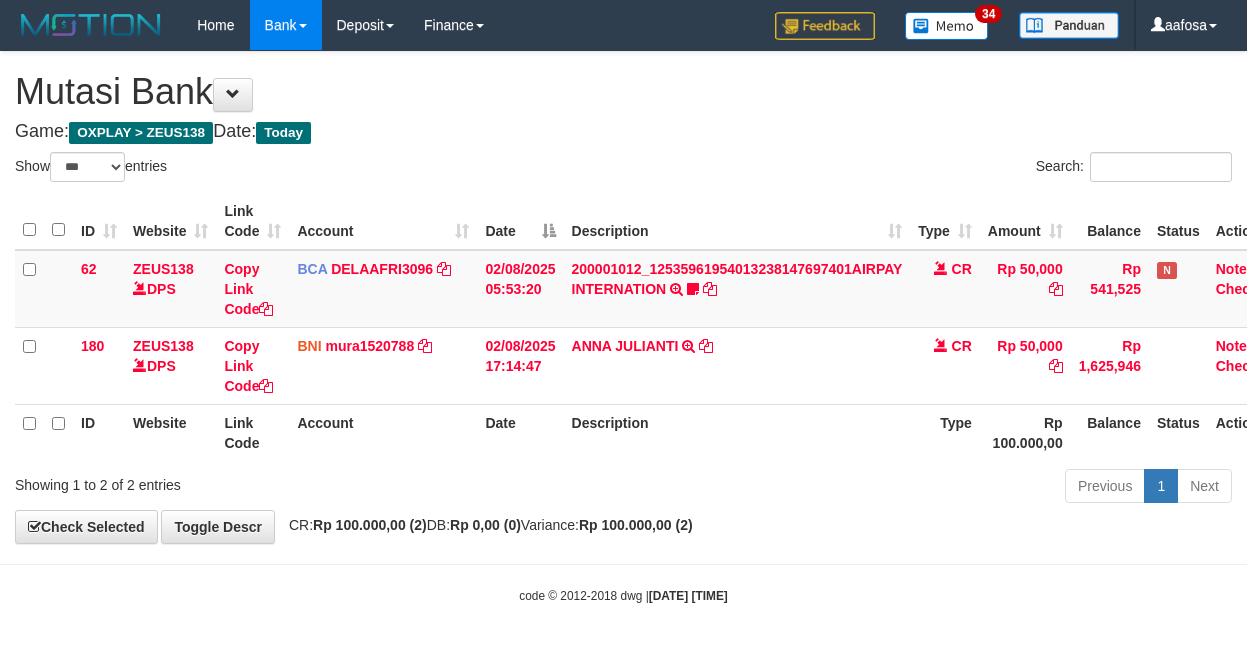 select on "***" 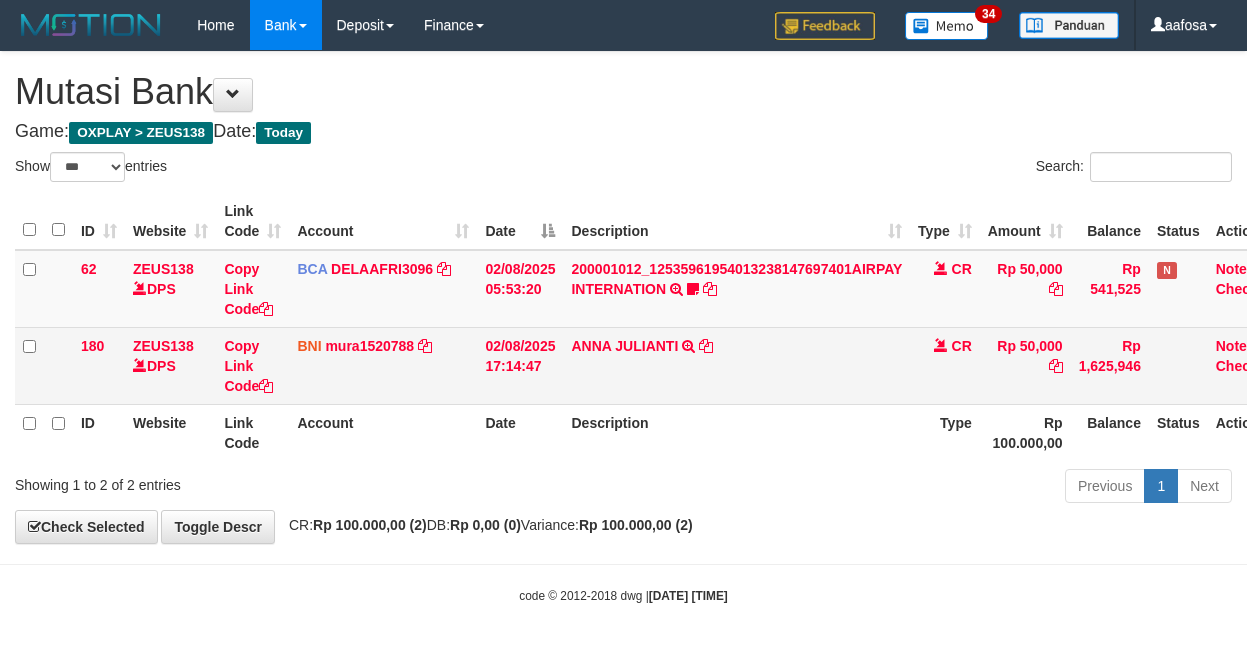 scroll, scrollTop: 3, scrollLeft: 0, axis: vertical 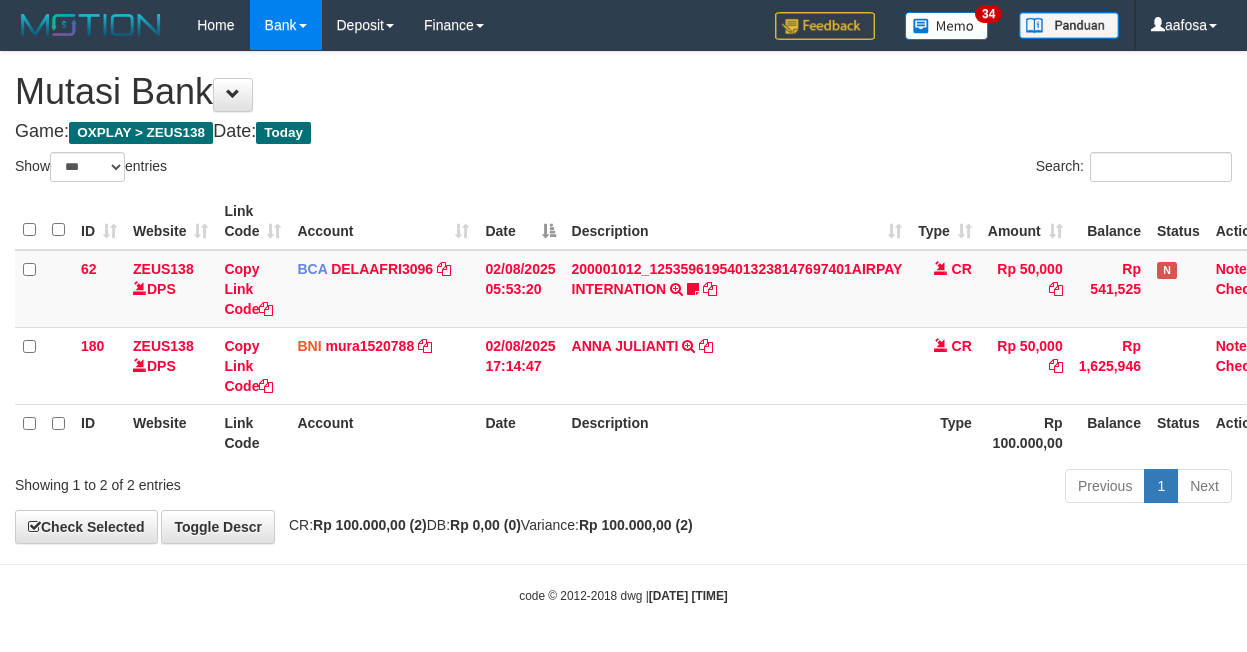 select on "***" 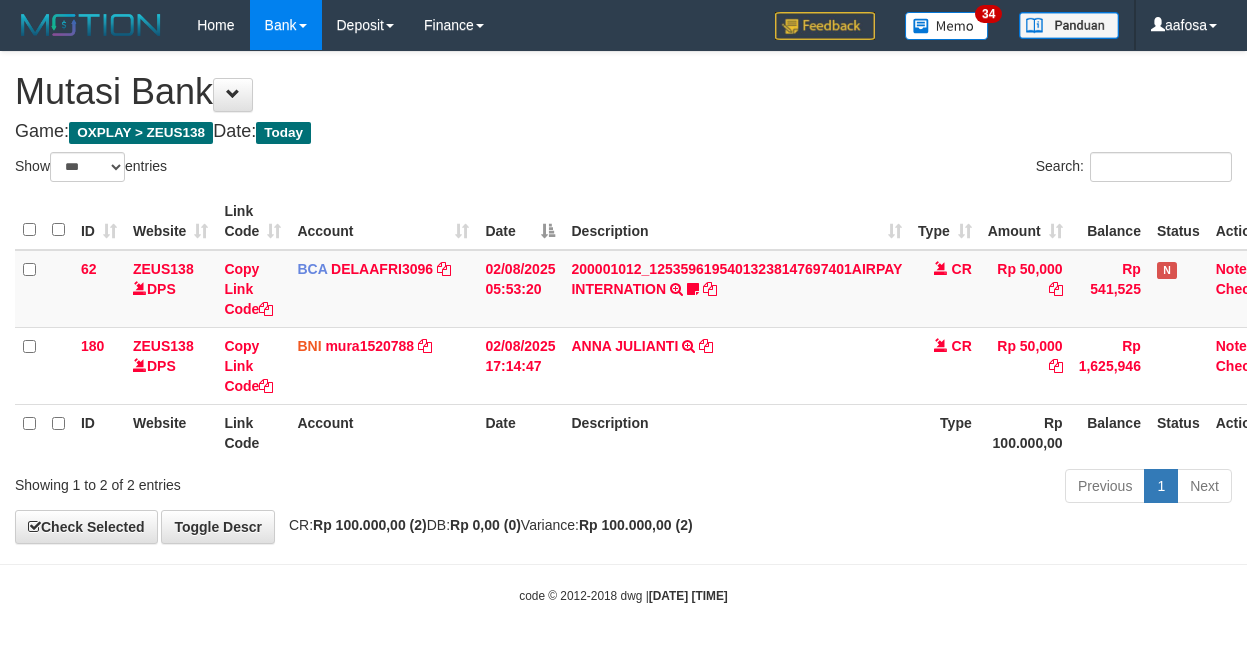 scroll, scrollTop: 3, scrollLeft: 0, axis: vertical 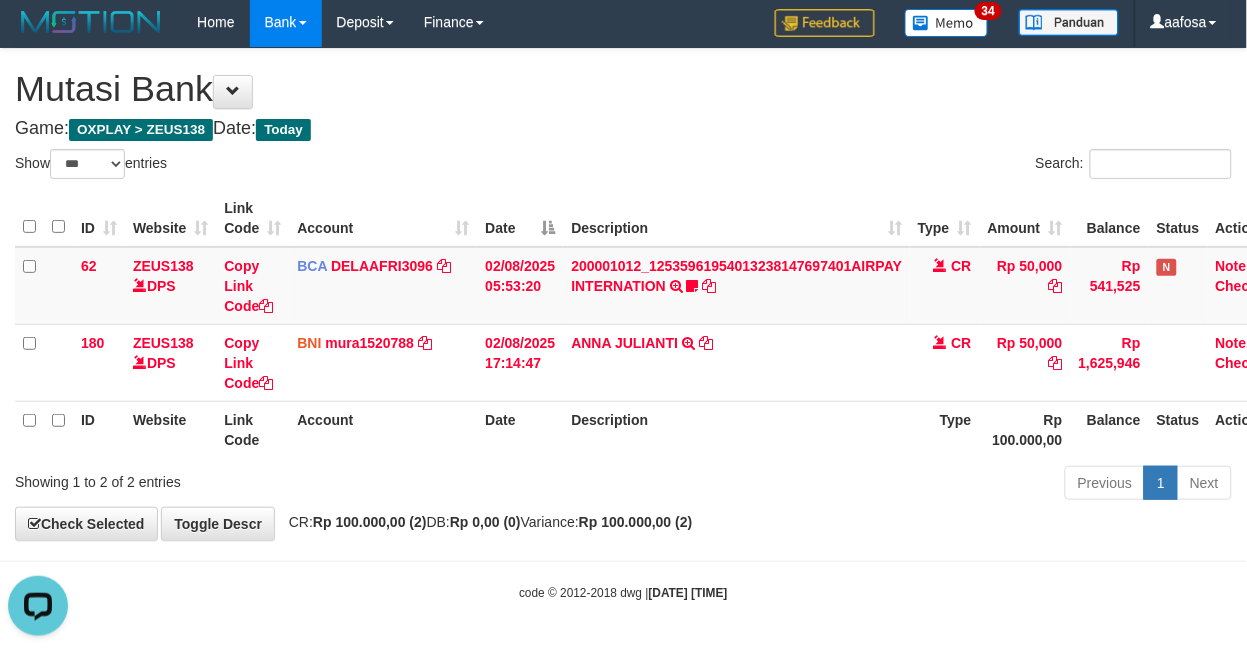 click on "Game:   OXPLAY > ZEUS138    				Date:  Today" at bounding box center [623, 129] 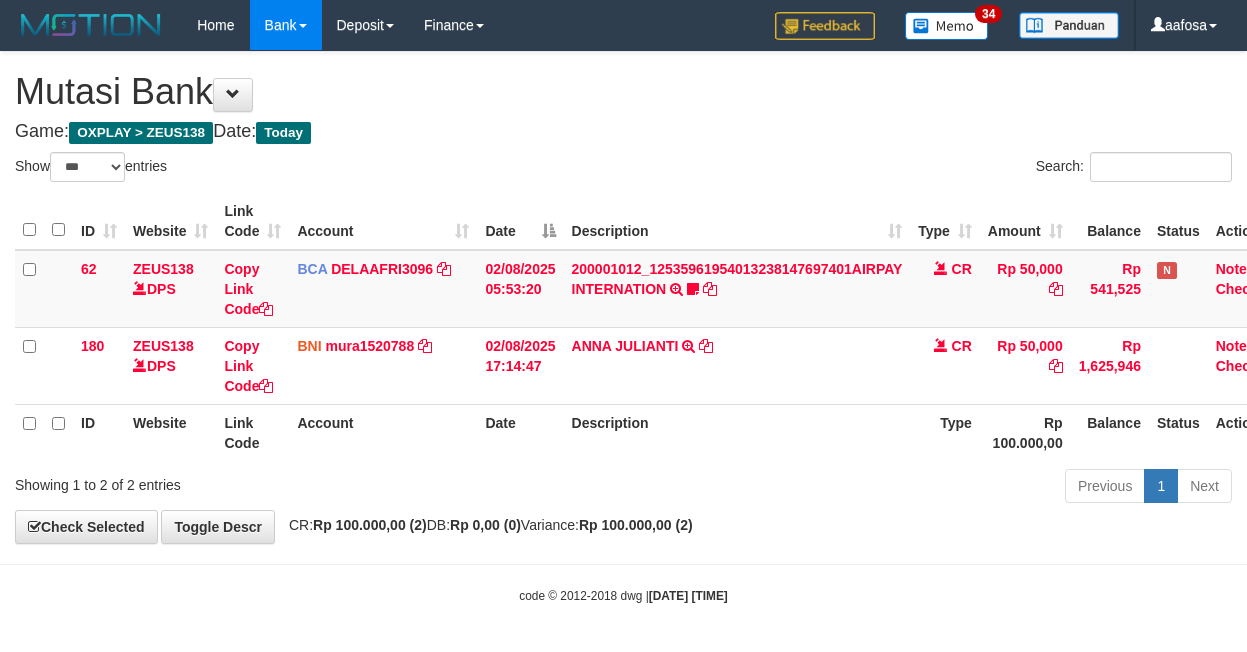select on "***" 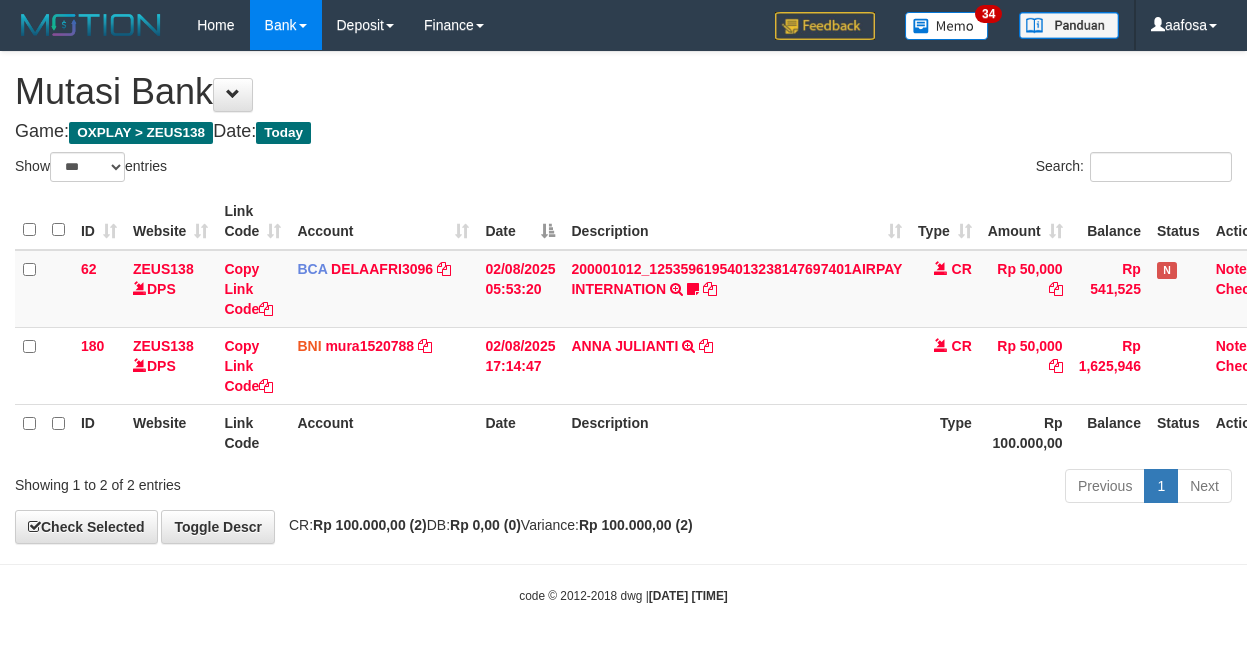 scroll, scrollTop: 3, scrollLeft: 0, axis: vertical 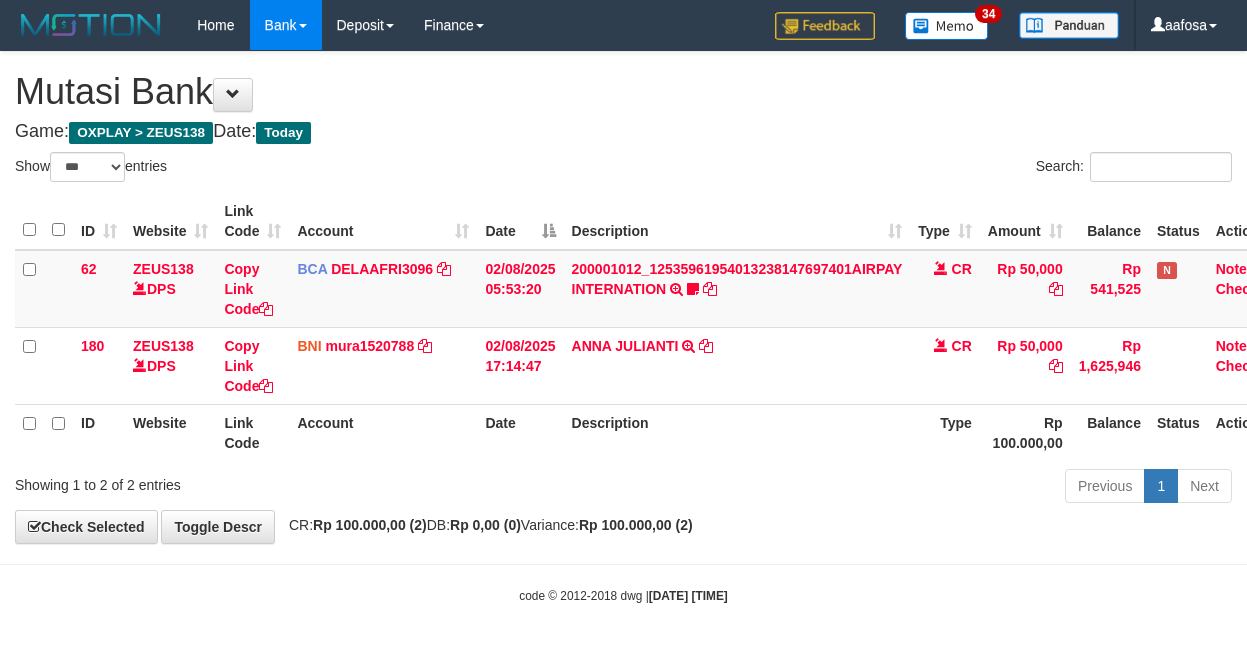 select on "***" 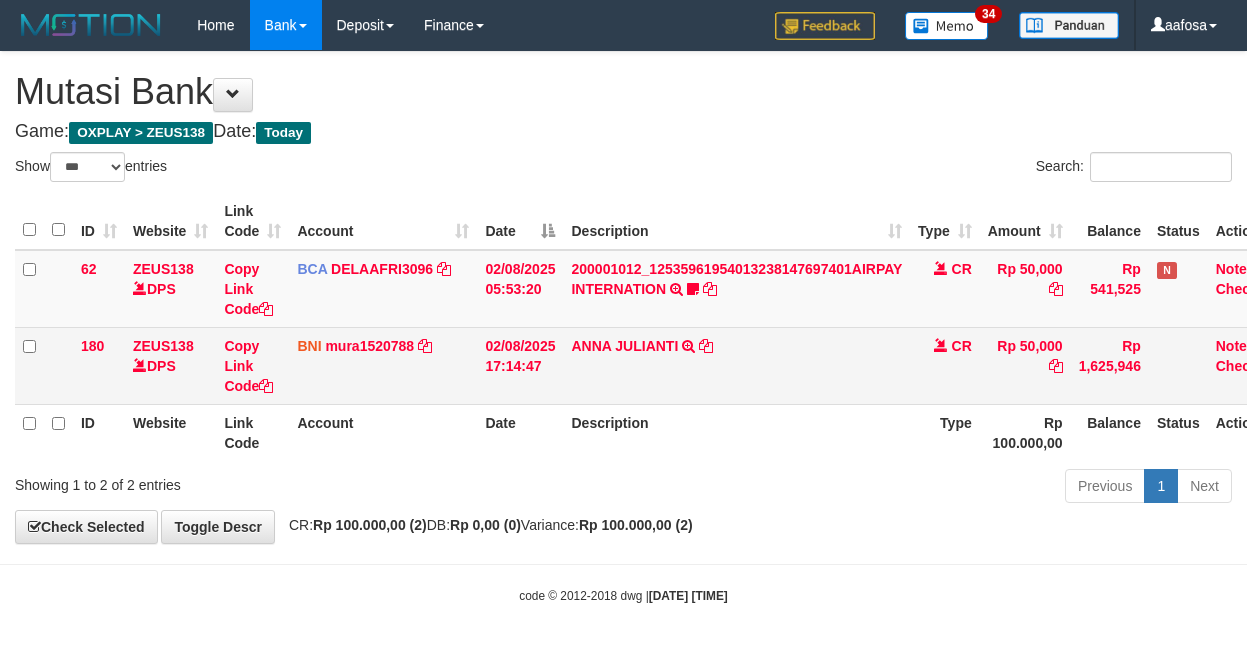 scroll, scrollTop: 3, scrollLeft: 0, axis: vertical 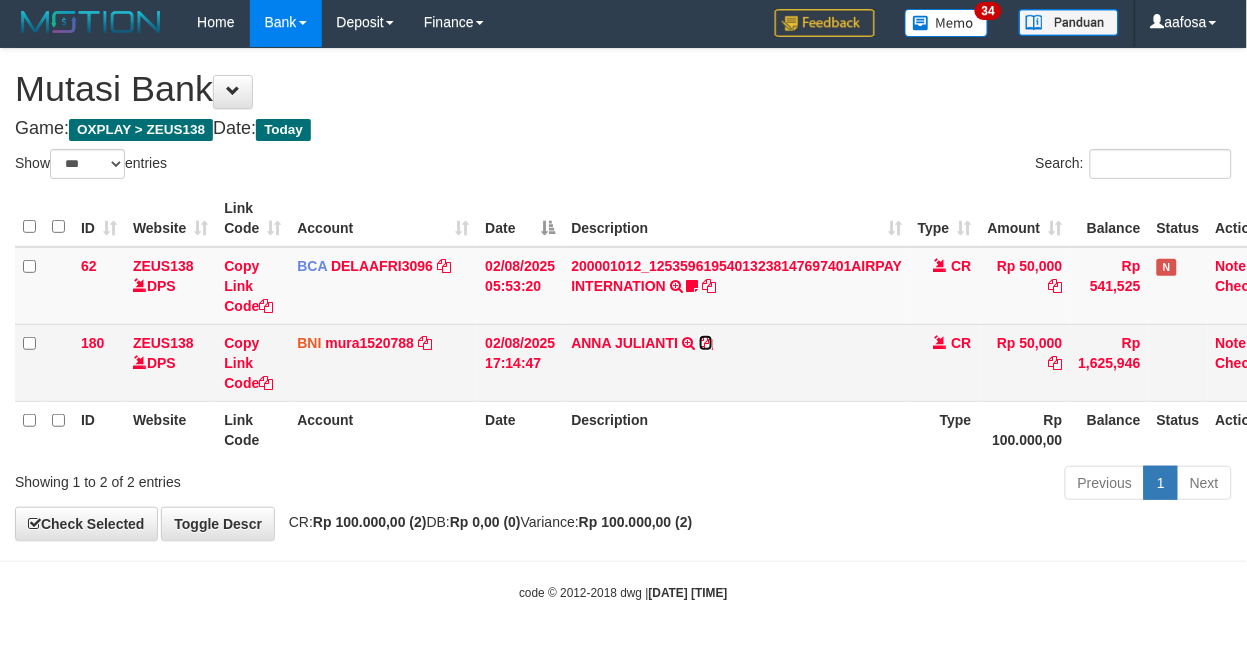 click at bounding box center (706, 343) 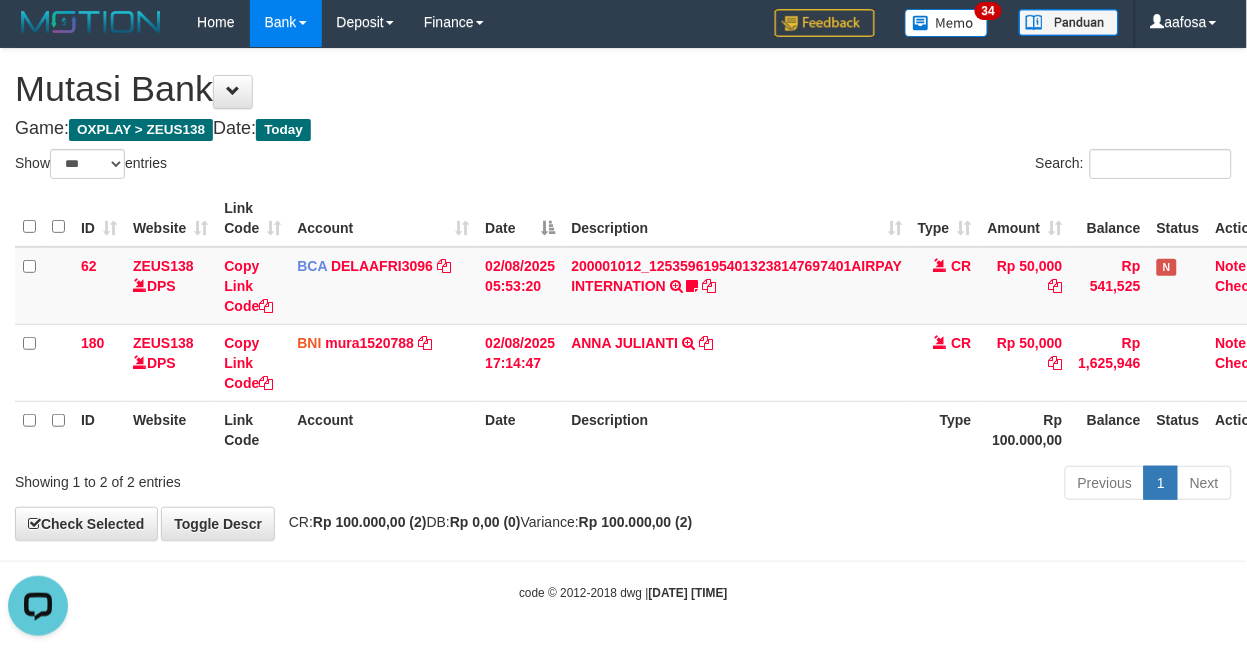 scroll, scrollTop: 0, scrollLeft: 0, axis: both 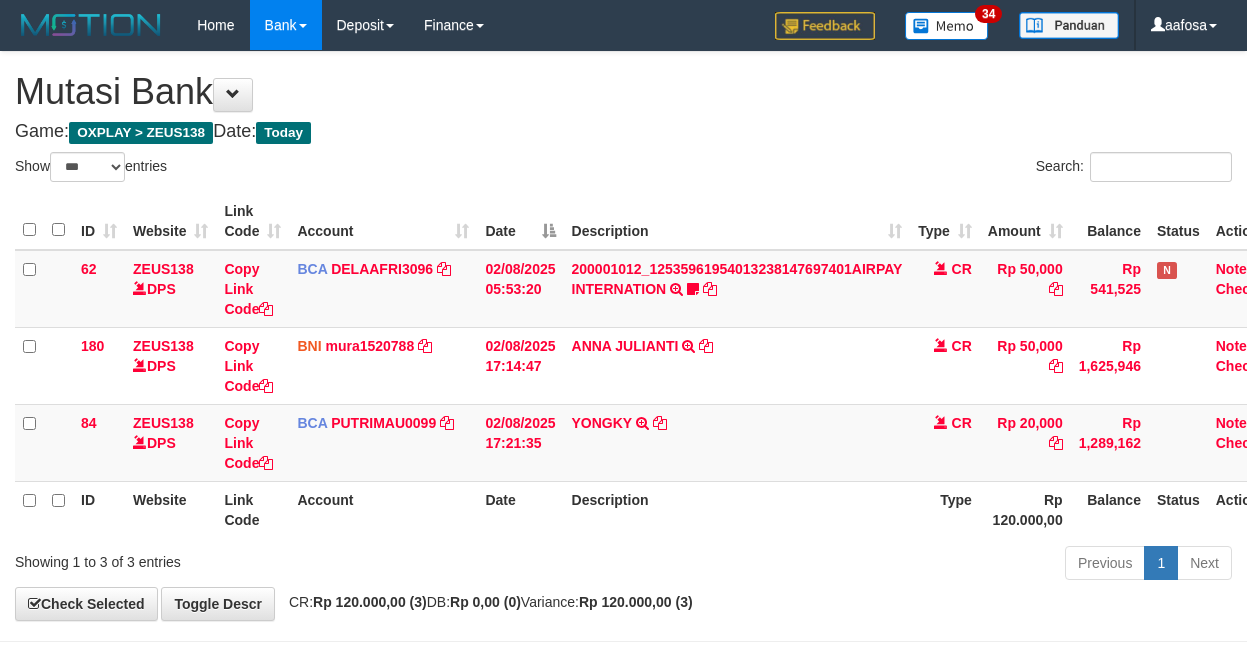 select on "***" 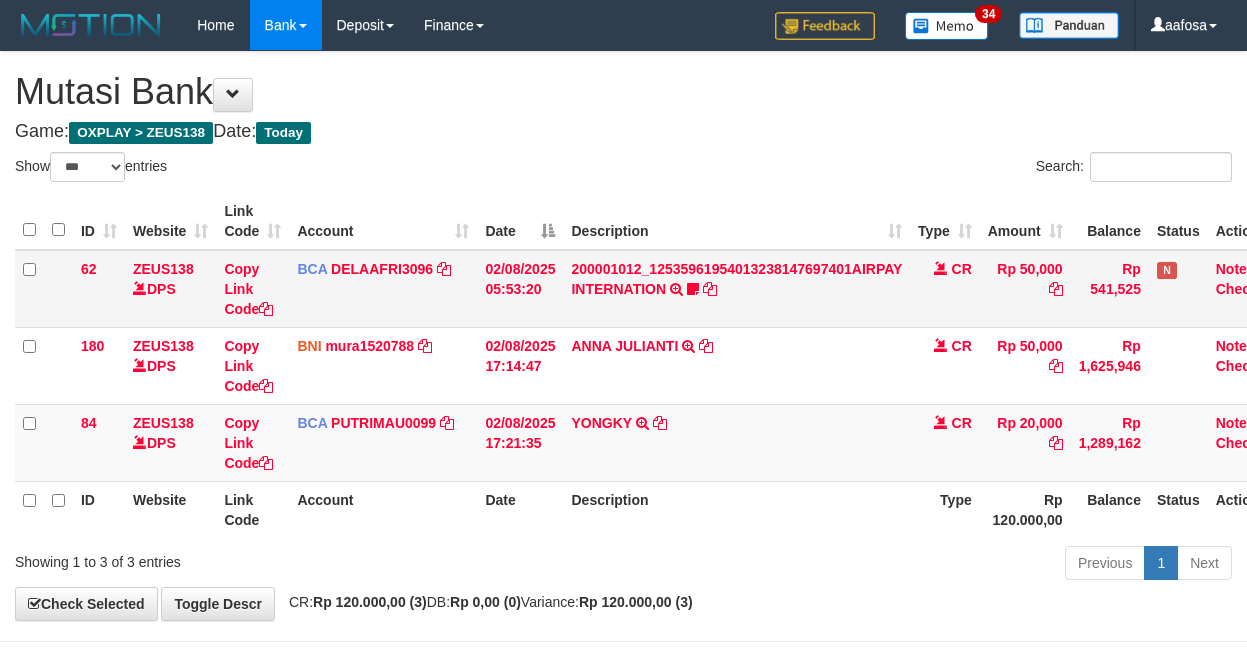 scroll, scrollTop: 3, scrollLeft: 0, axis: vertical 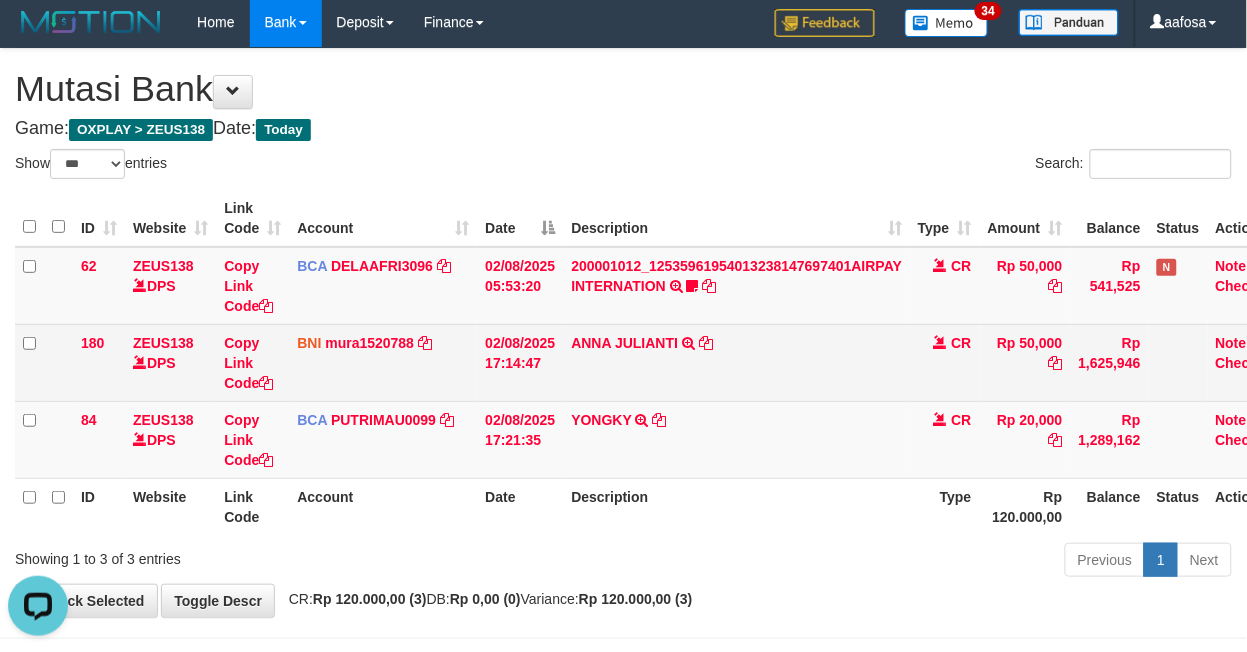 click on "02/08/2025 17:14:47" at bounding box center [520, 362] 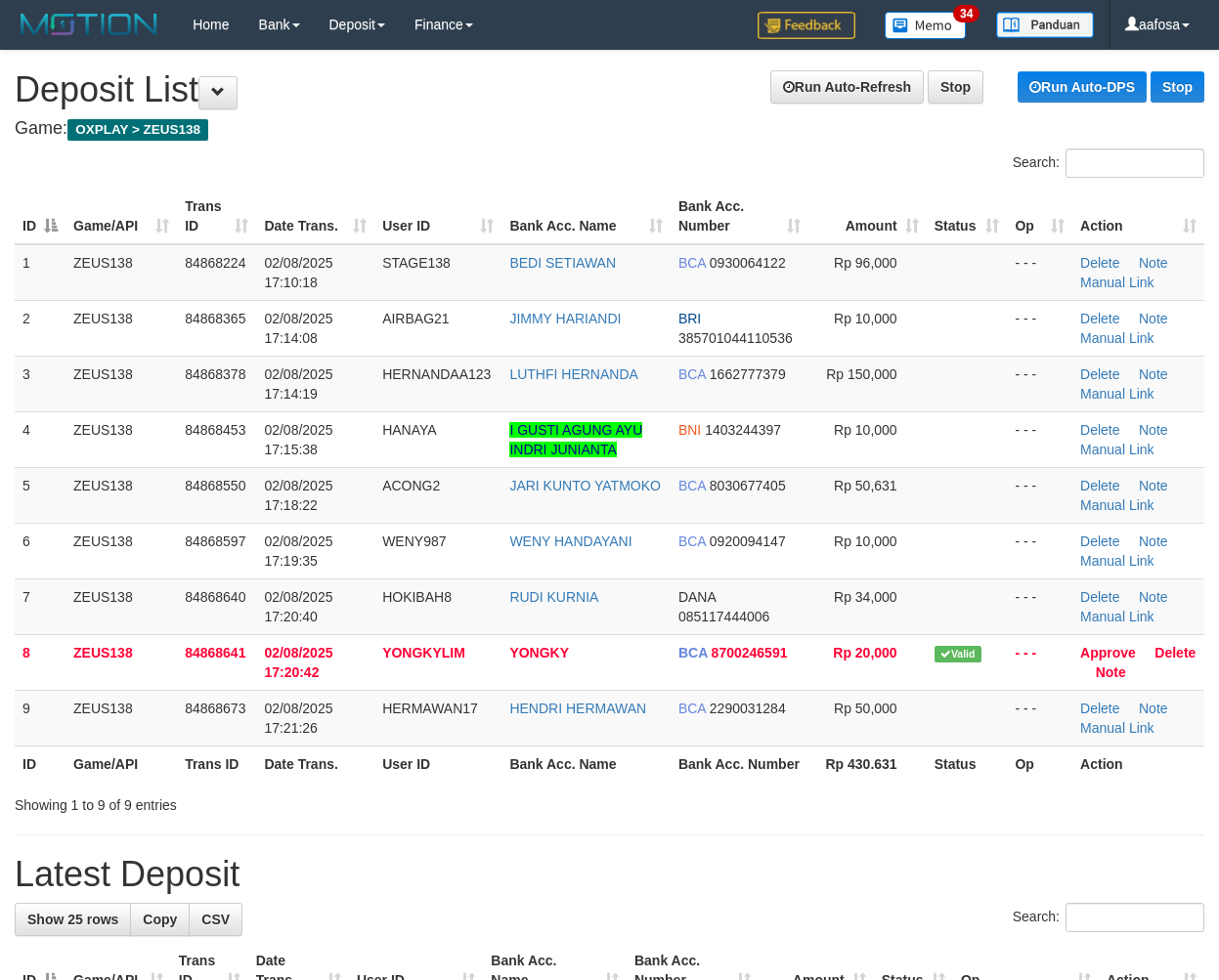 scroll, scrollTop: 0, scrollLeft: 0, axis: both 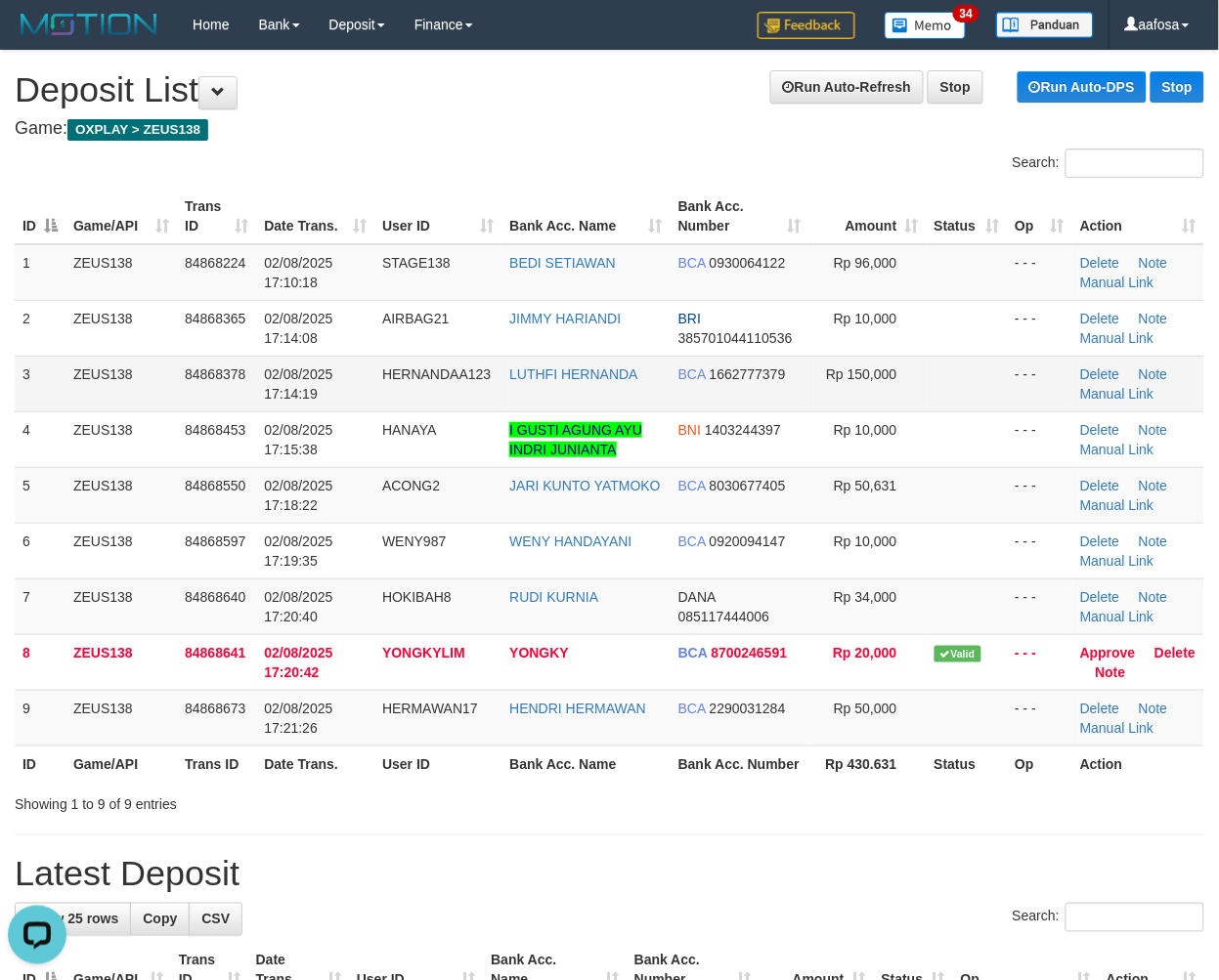 click on "HERNANDAA123" at bounding box center (438, 383) 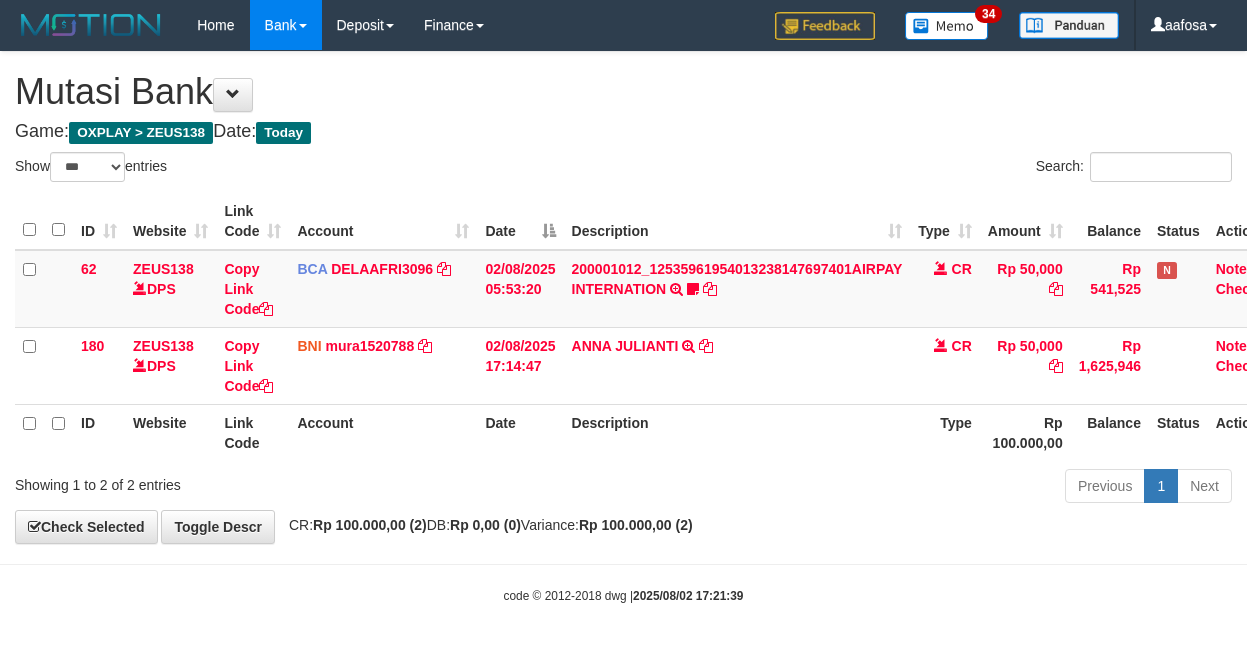 select on "***" 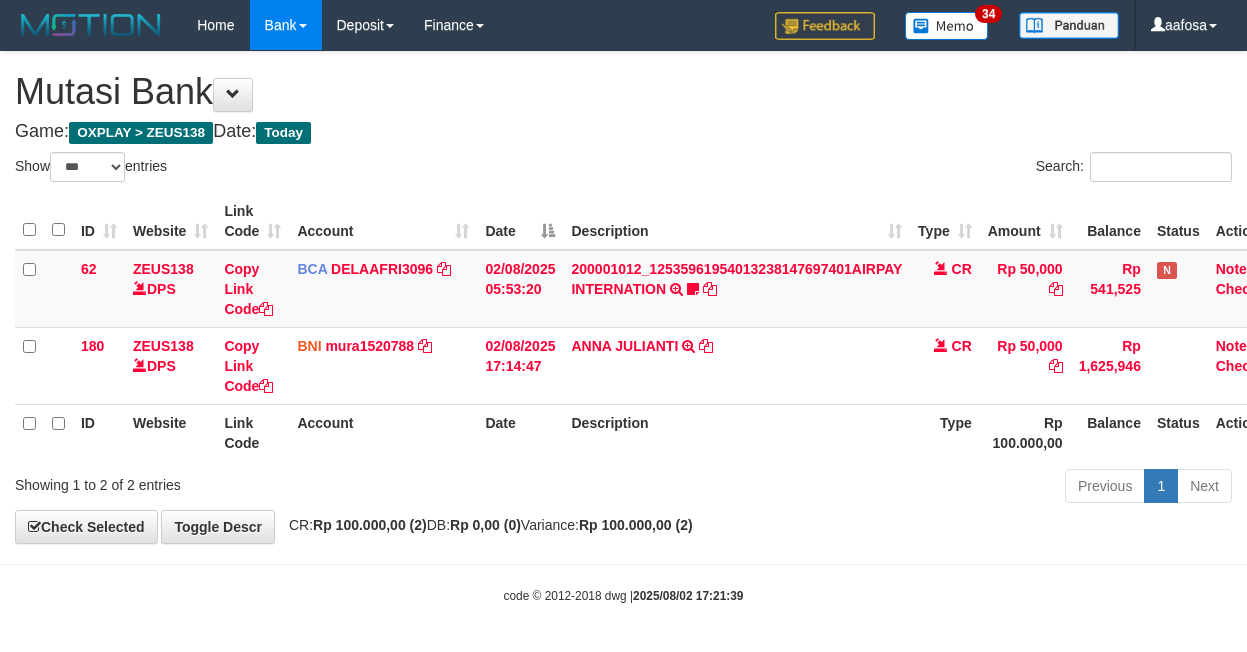 scroll, scrollTop: 3, scrollLeft: 0, axis: vertical 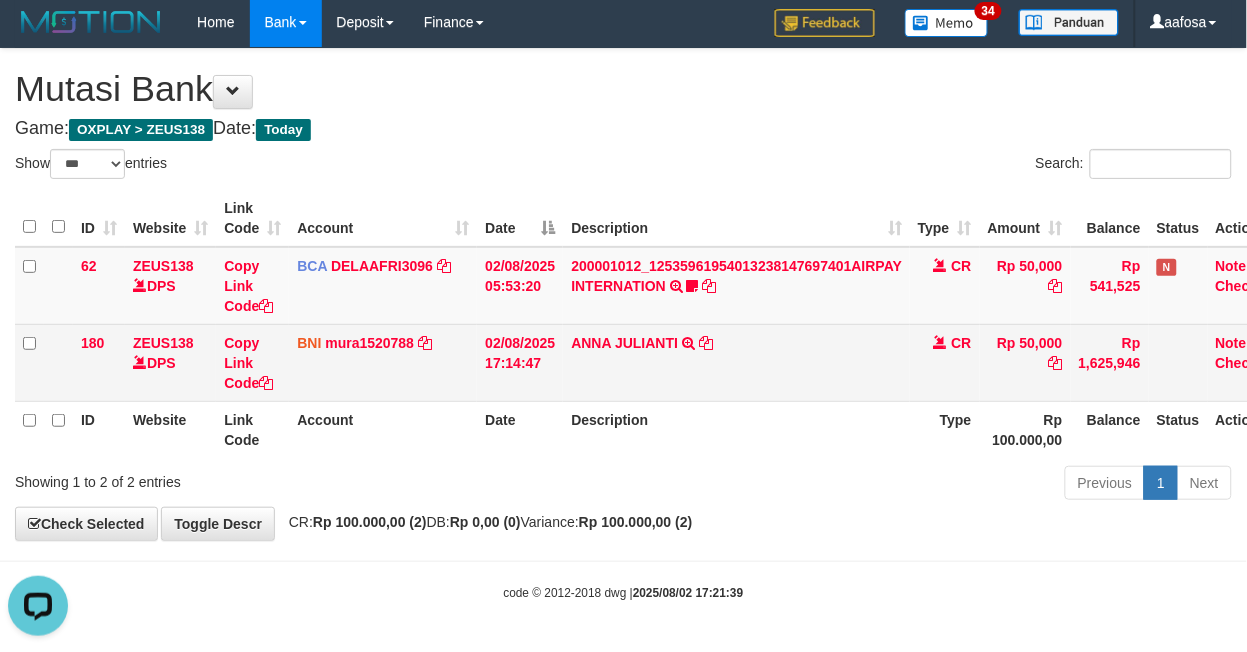drag, startPoint x: 886, startPoint y: 375, endPoint x: 876, endPoint y: 374, distance: 10.049875 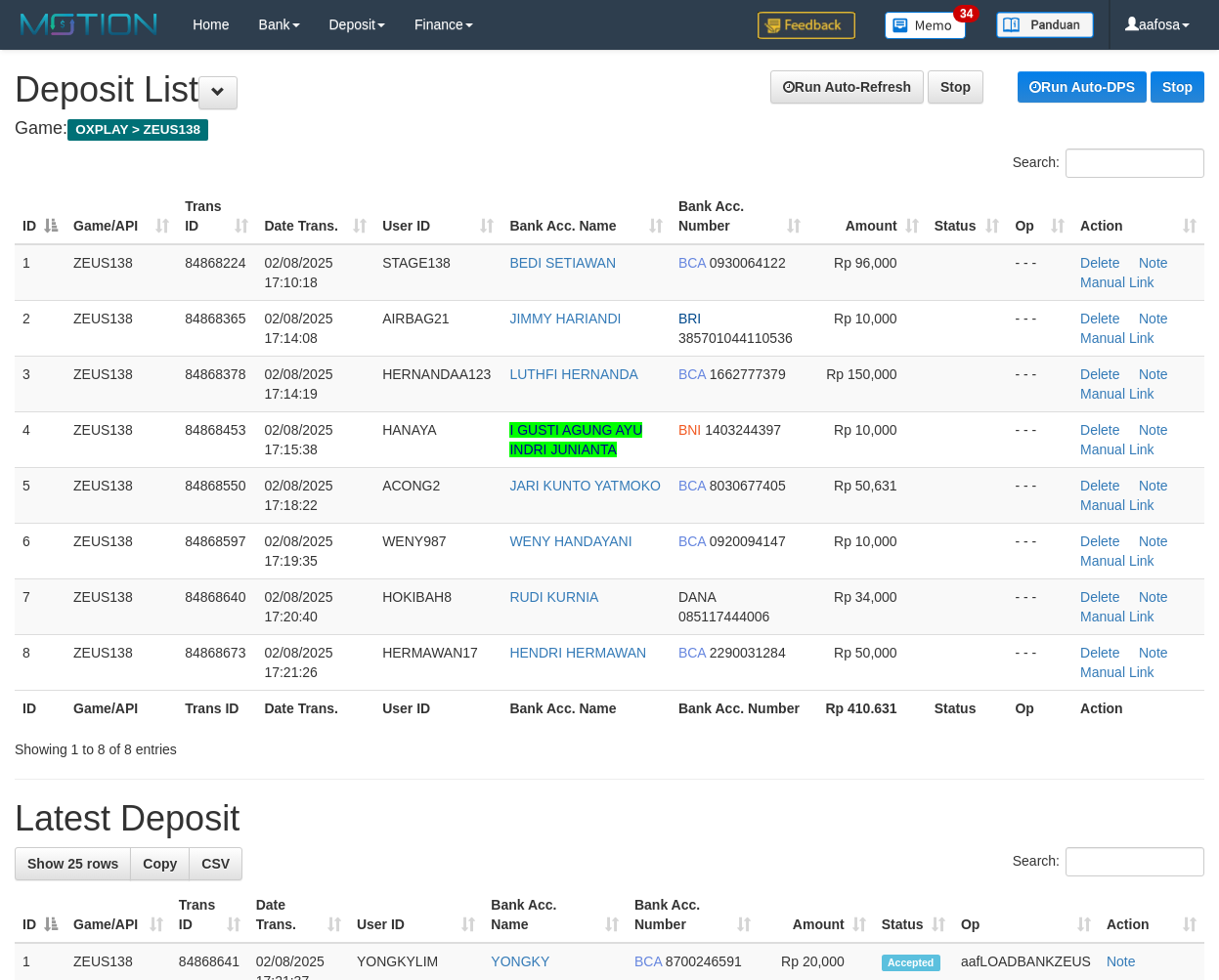 scroll, scrollTop: 0, scrollLeft: 0, axis: both 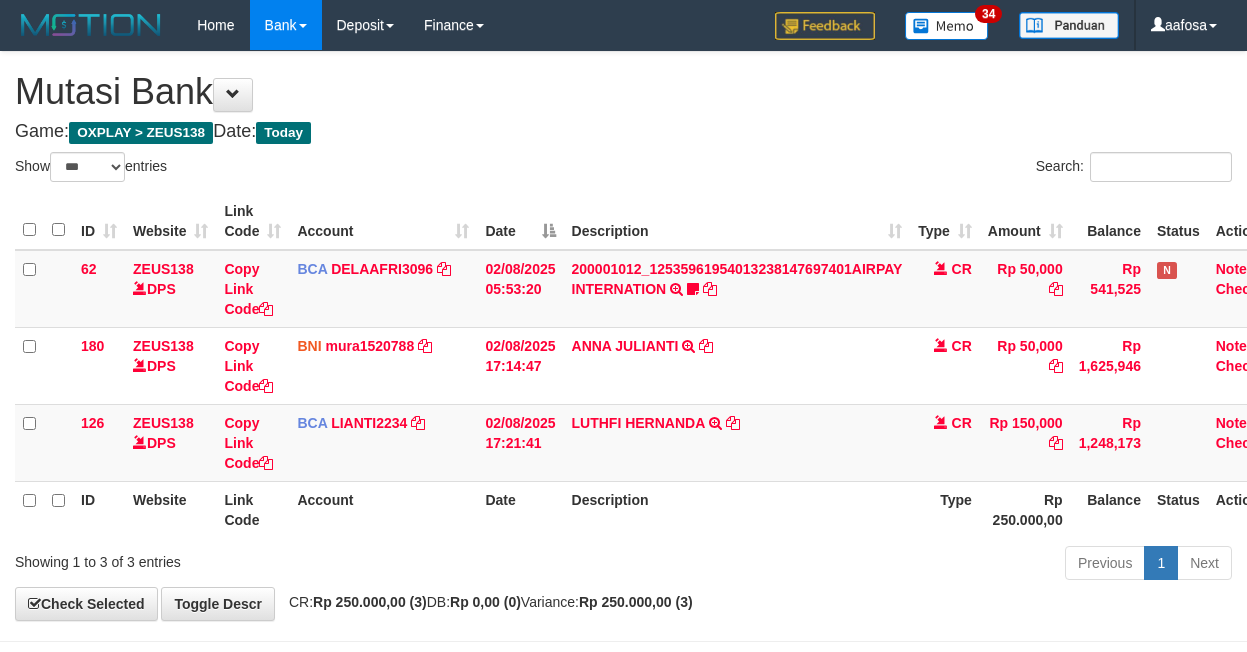 select on "***" 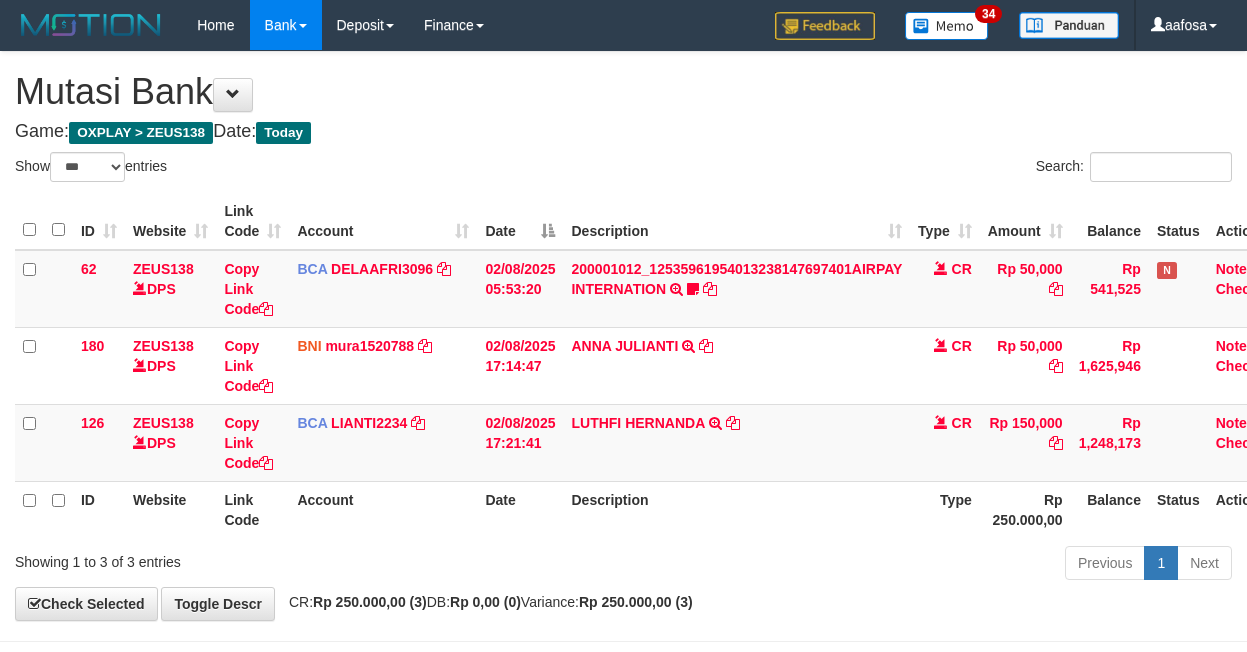 scroll, scrollTop: 3, scrollLeft: 0, axis: vertical 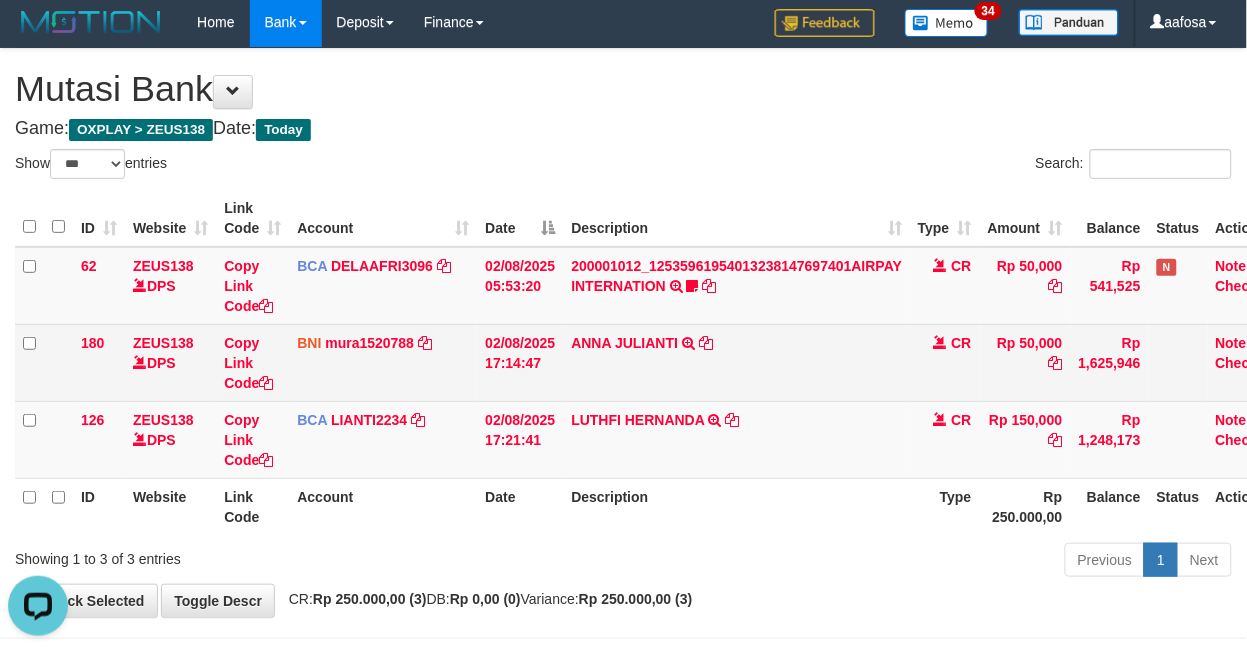 click on "62
ZEUS138    DPS
Copy Link Code
BCA
DELAAFRI3096
DPS
DELA AFRIANI
mutasi_20250802_3552 | 62
mutasi_20250802_3552 | 62
02/08/2025 05:53:20
200001012_12535961954013238147697401AIRPAY INTERNATION            TRSF E-BANKING CR 0208/FTSCY/WS95051
50000.00200001012_12535961954013238147697401AIRPAY INTERNATION    Labubutaiki
https://prnt.sc/l7T6Eus7w_Qi
CR
Rp 50,000
Rp 541,525
N
Note
Check
180
ZEUS138    DPS
Copy Link Code
BNI
mura1520788
DPS" at bounding box center [652, 363] 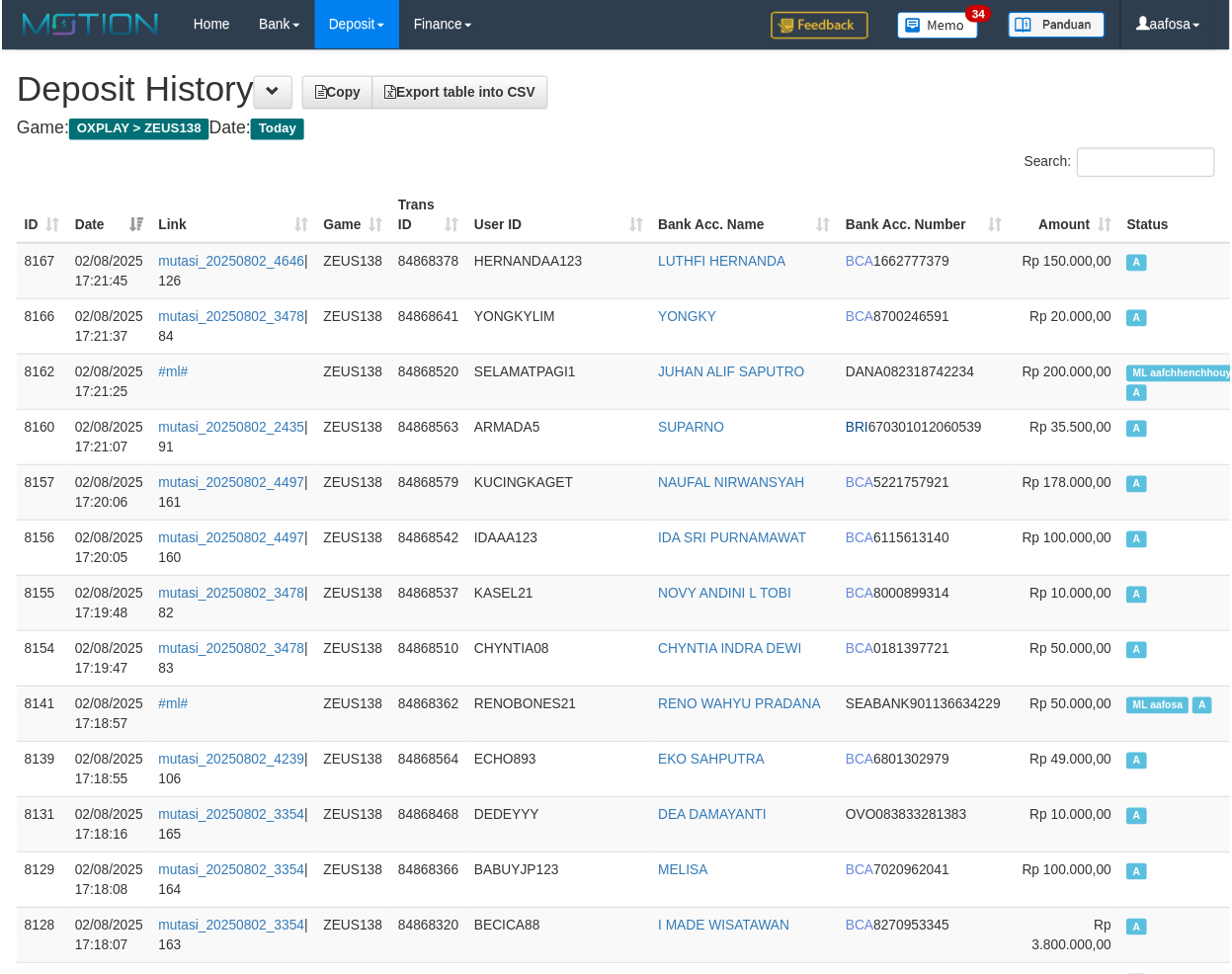 scroll, scrollTop: 2988, scrollLeft: 0, axis: vertical 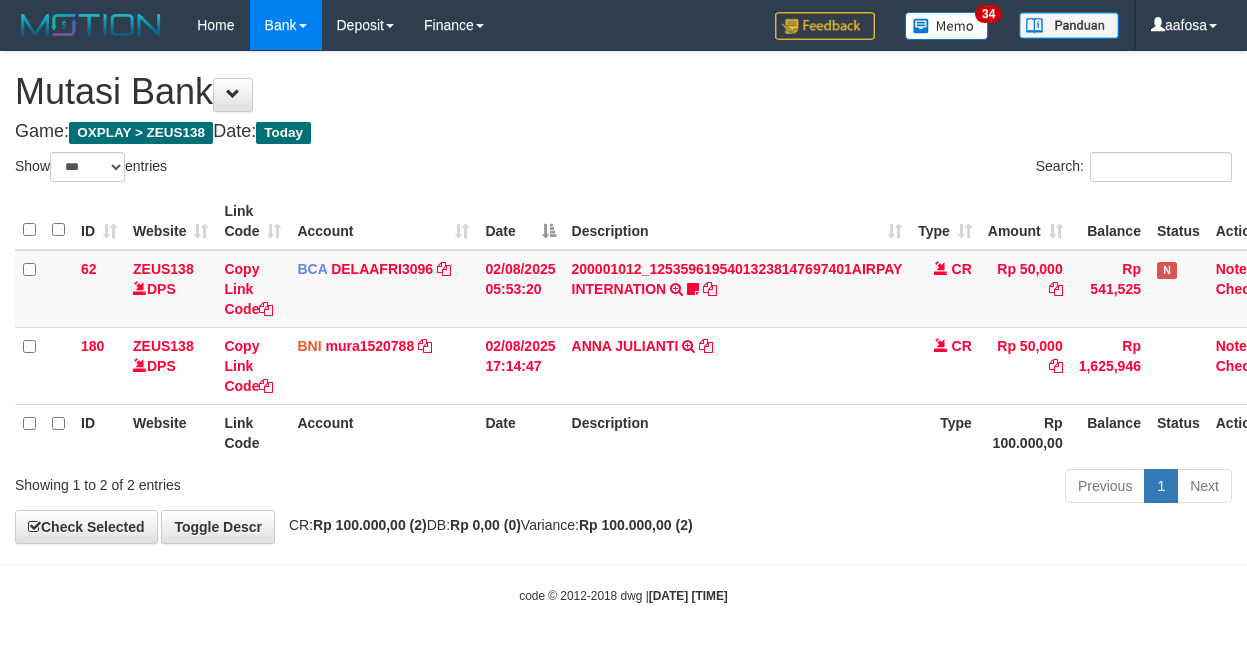 select on "***" 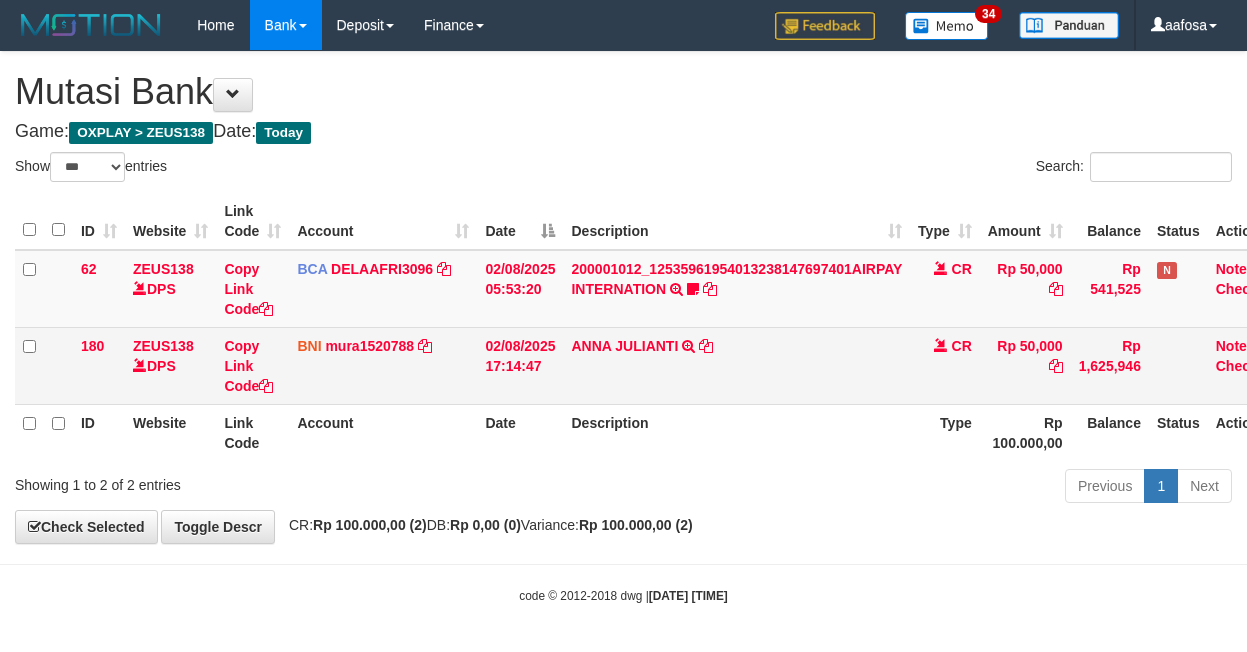 scroll, scrollTop: 3, scrollLeft: 0, axis: vertical 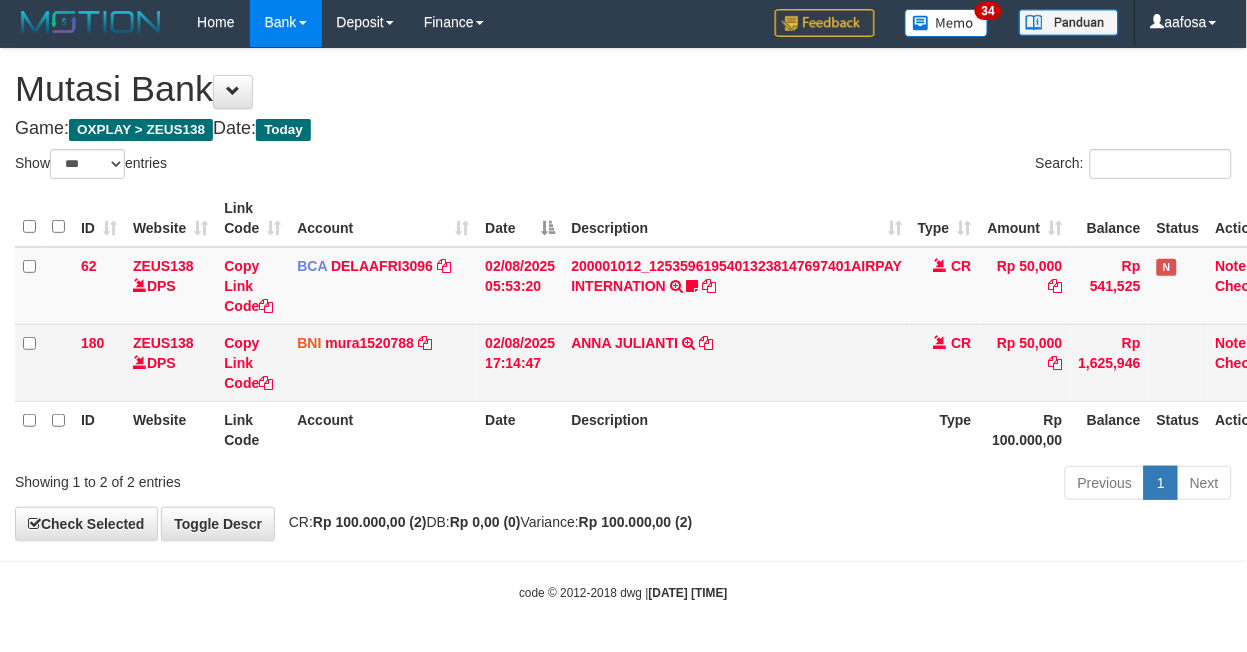 drag, startPoint x: 736, startPoint y: 363, endPoint x: 1263, endPoint y: 328, distance: 528.16095 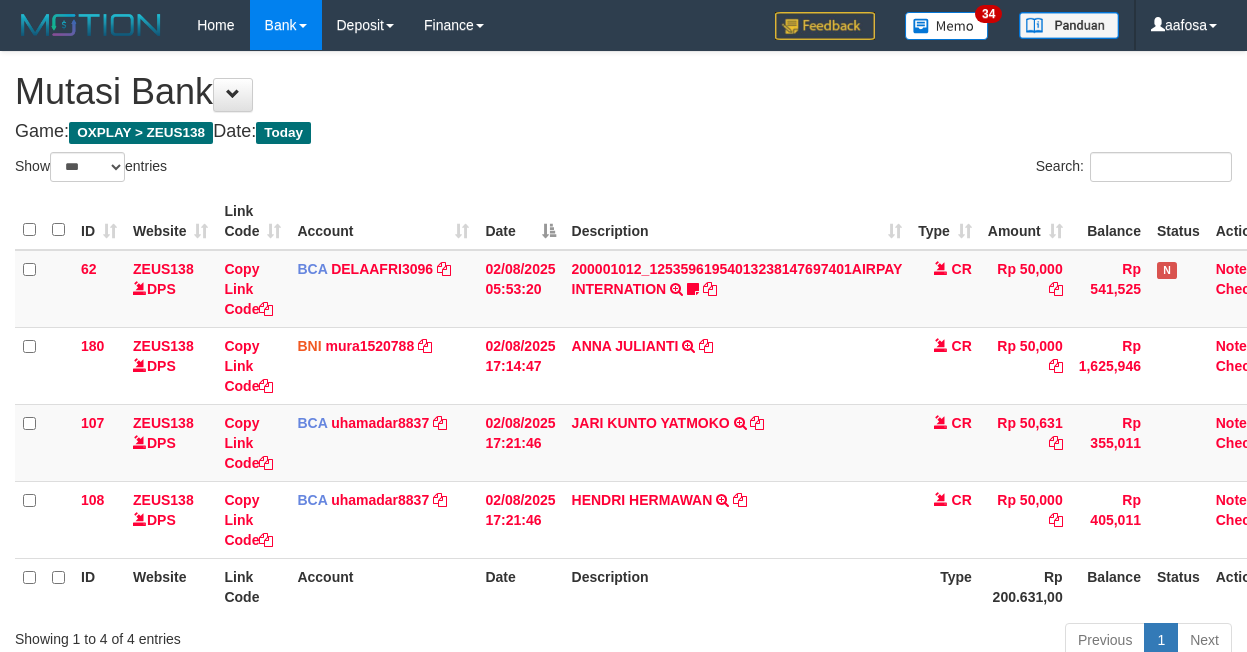 select on "***" 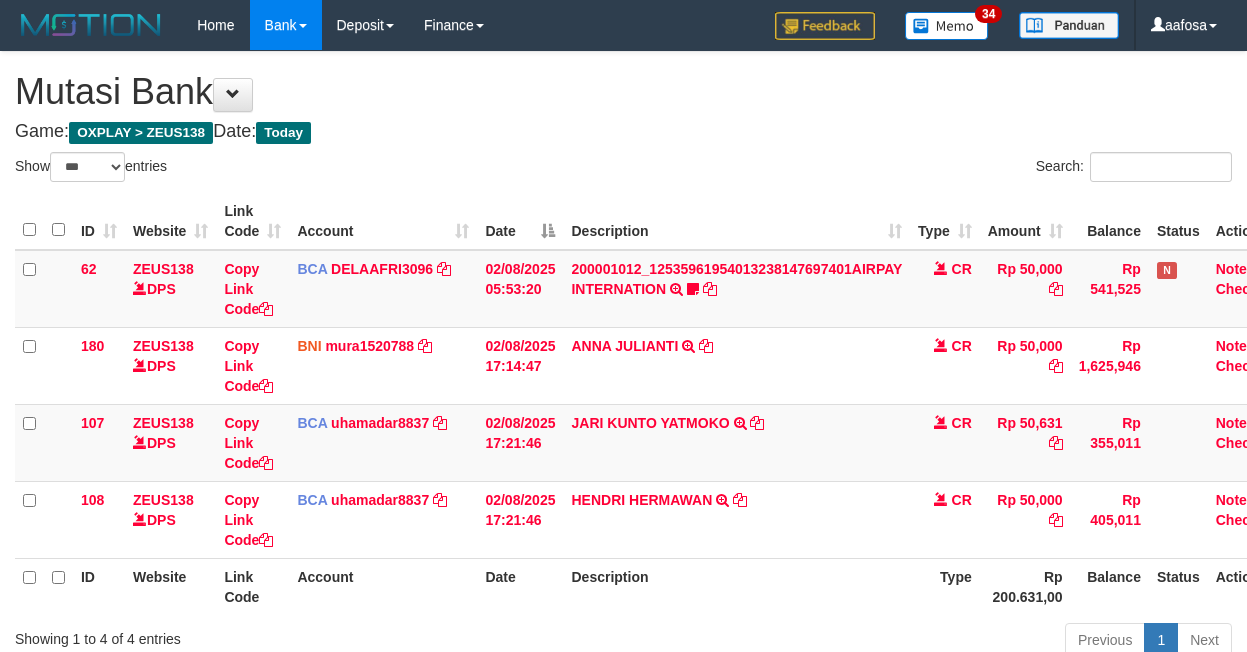 scroll, scrollTop: 3, scrollLeft: 0, axis: vertical 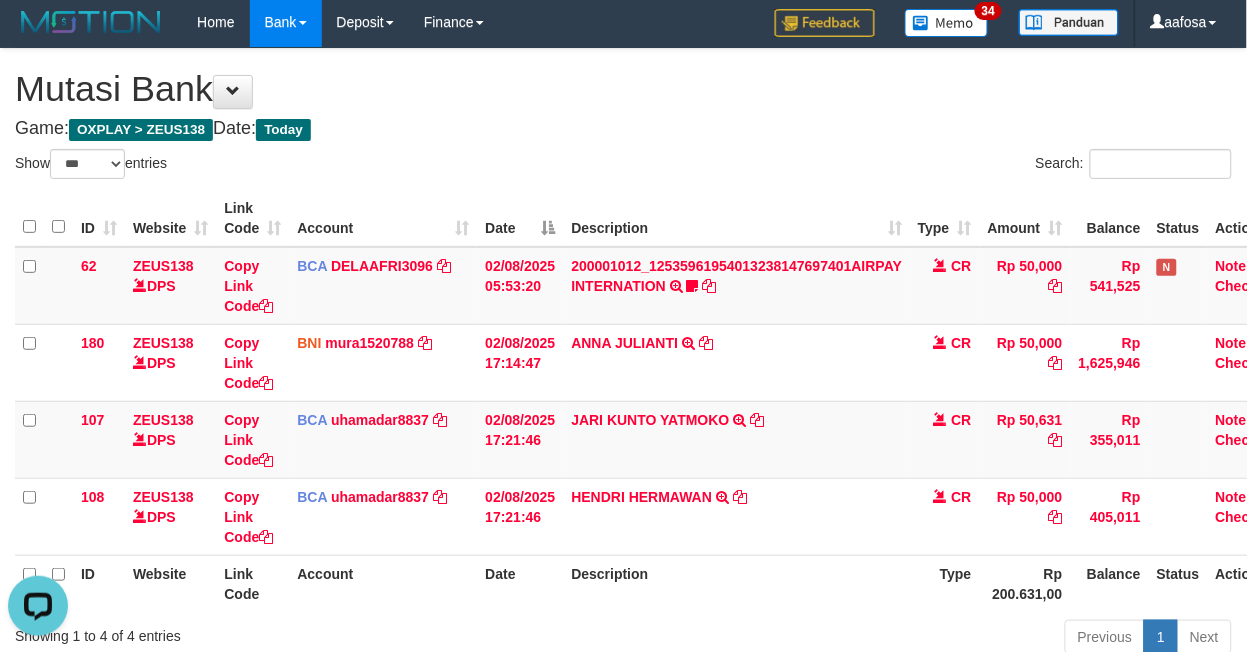 drag, startPoint x: 766, startPoint y: 416, endPoint x: 1257, endPoint y: 247, distance: 519.2706 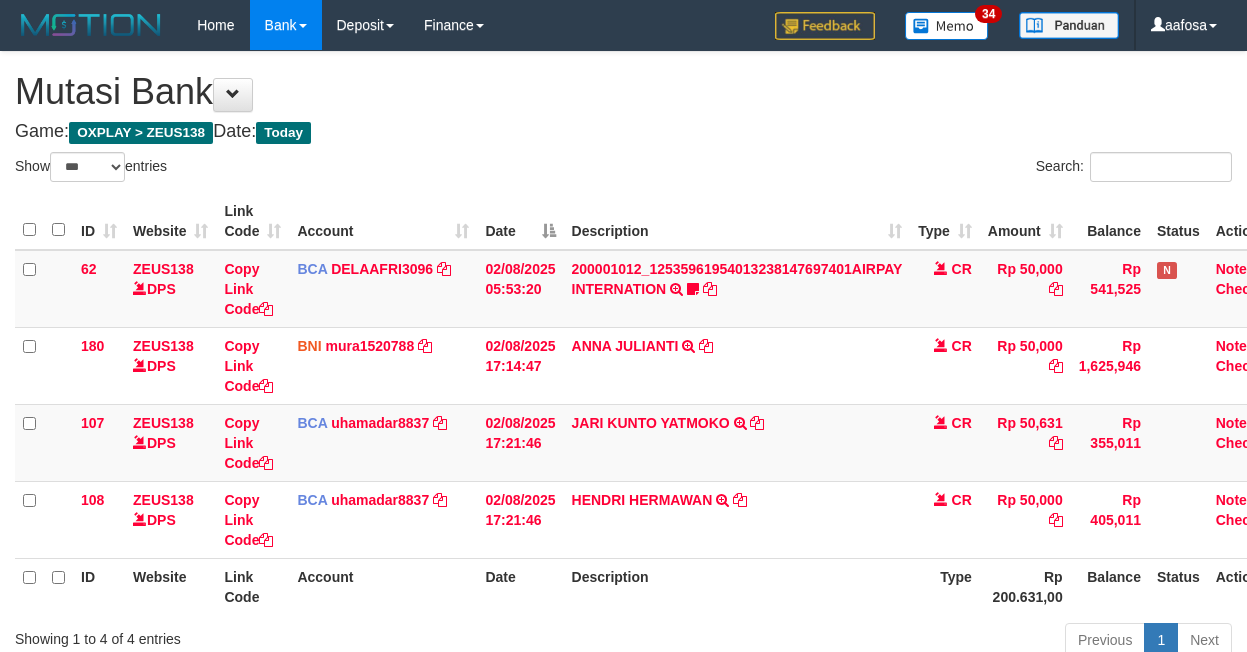 select on "***" 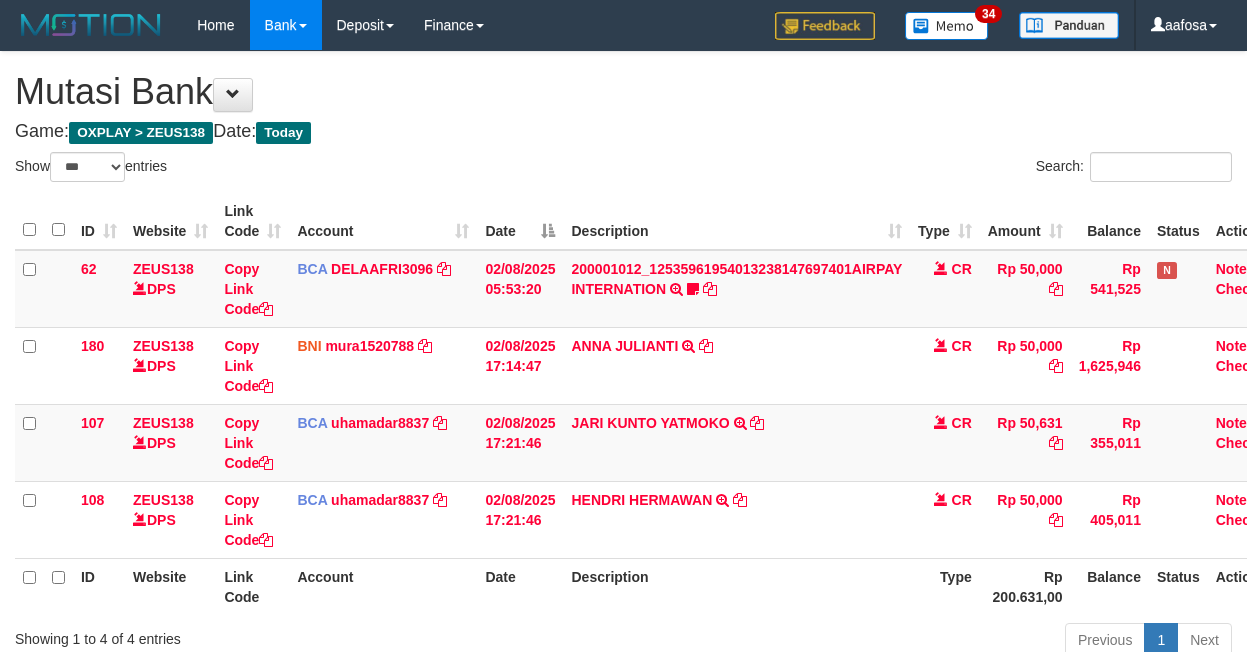scroll, scrollTop: 3, scrollLeft: 0, axis: vertical 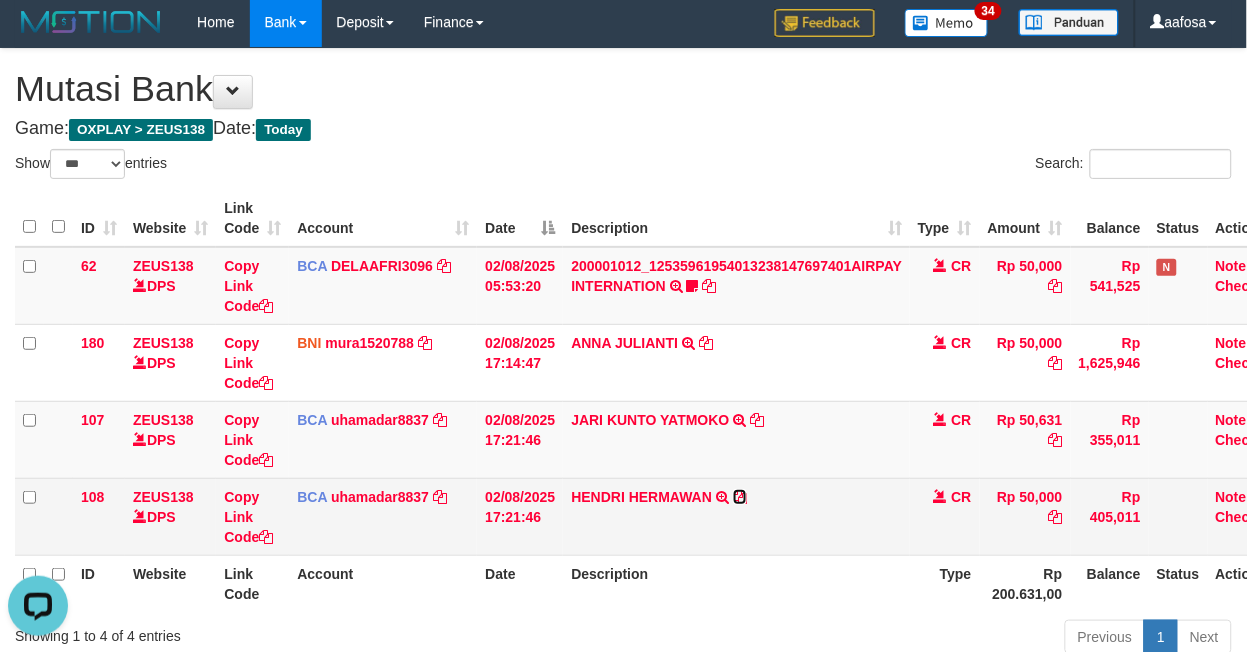 click at bounding box center (740, 497) 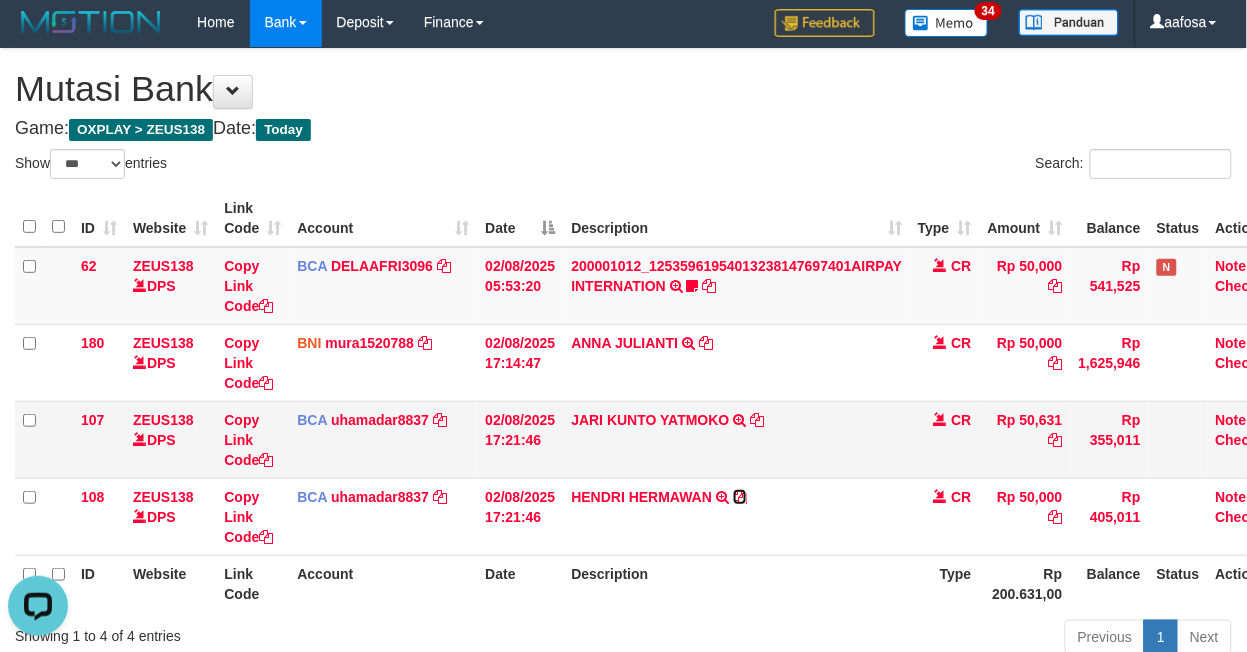 drag, startPoint x: 738, startPoint y: 490, endPoint x: 1212, endPoint y: 447, distance: 475.9464 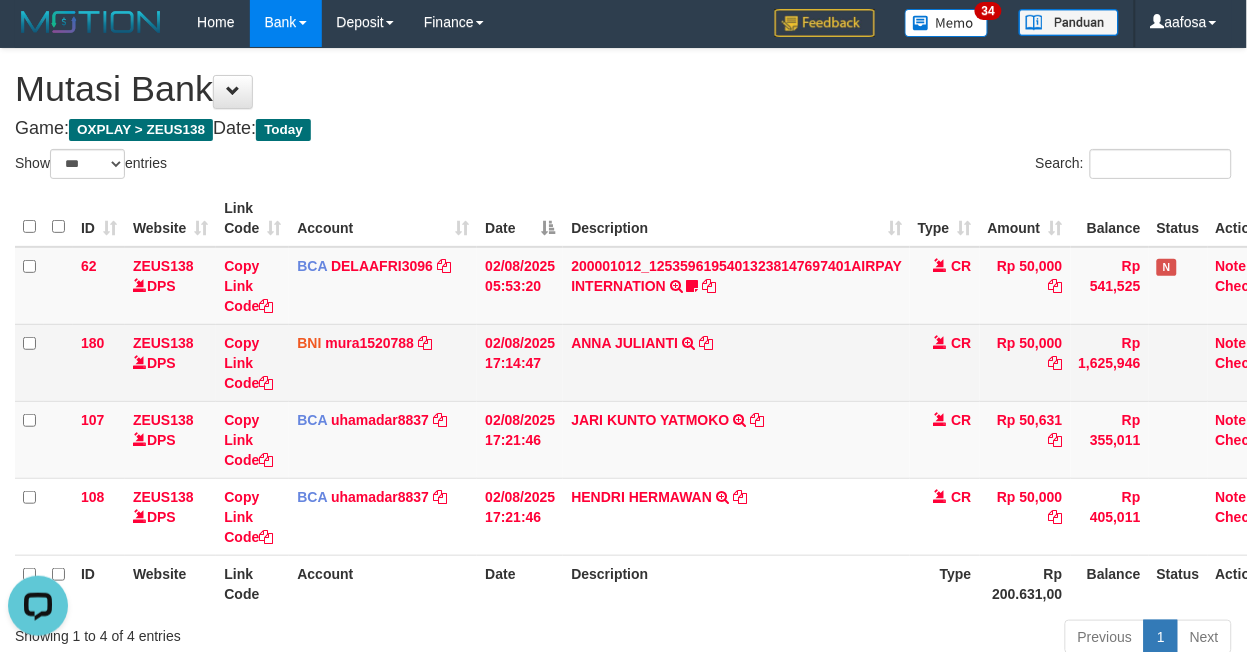 click on "ANNA JULIANTI         TRANSFER DARI IBU ANNA JULIANTI" at bounding box center [736, 362] 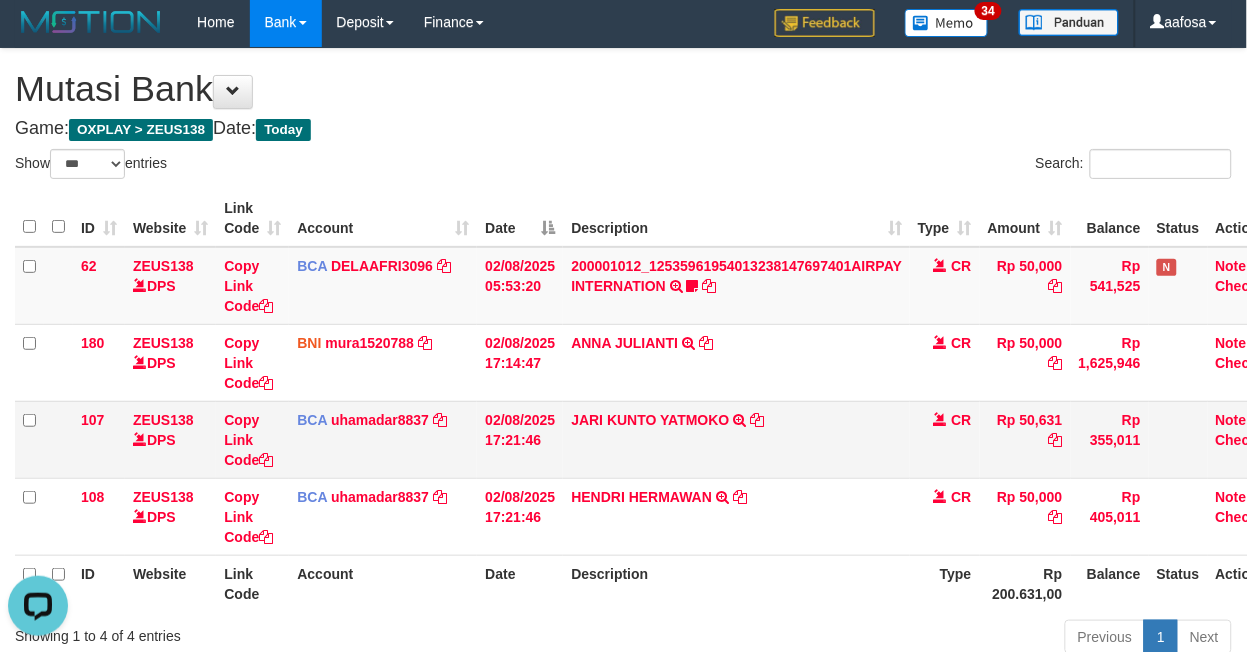 drag, startPoint x: 765, startPoint y: 462, endPoint x: 1257, endPoint y: 390, distance: 497.2404 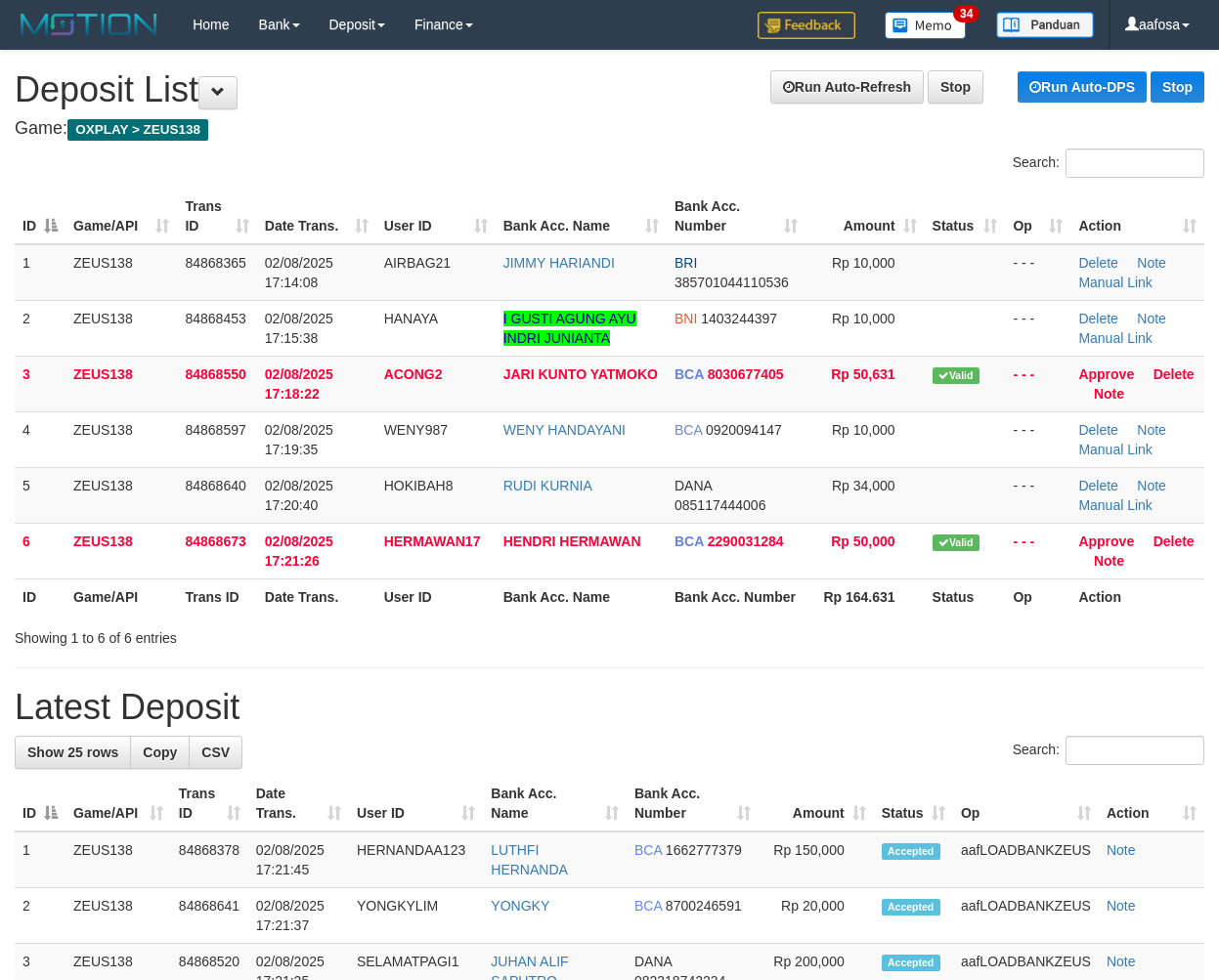 scroll, scrollTop: 0, scrollLeft: 0, axis: both 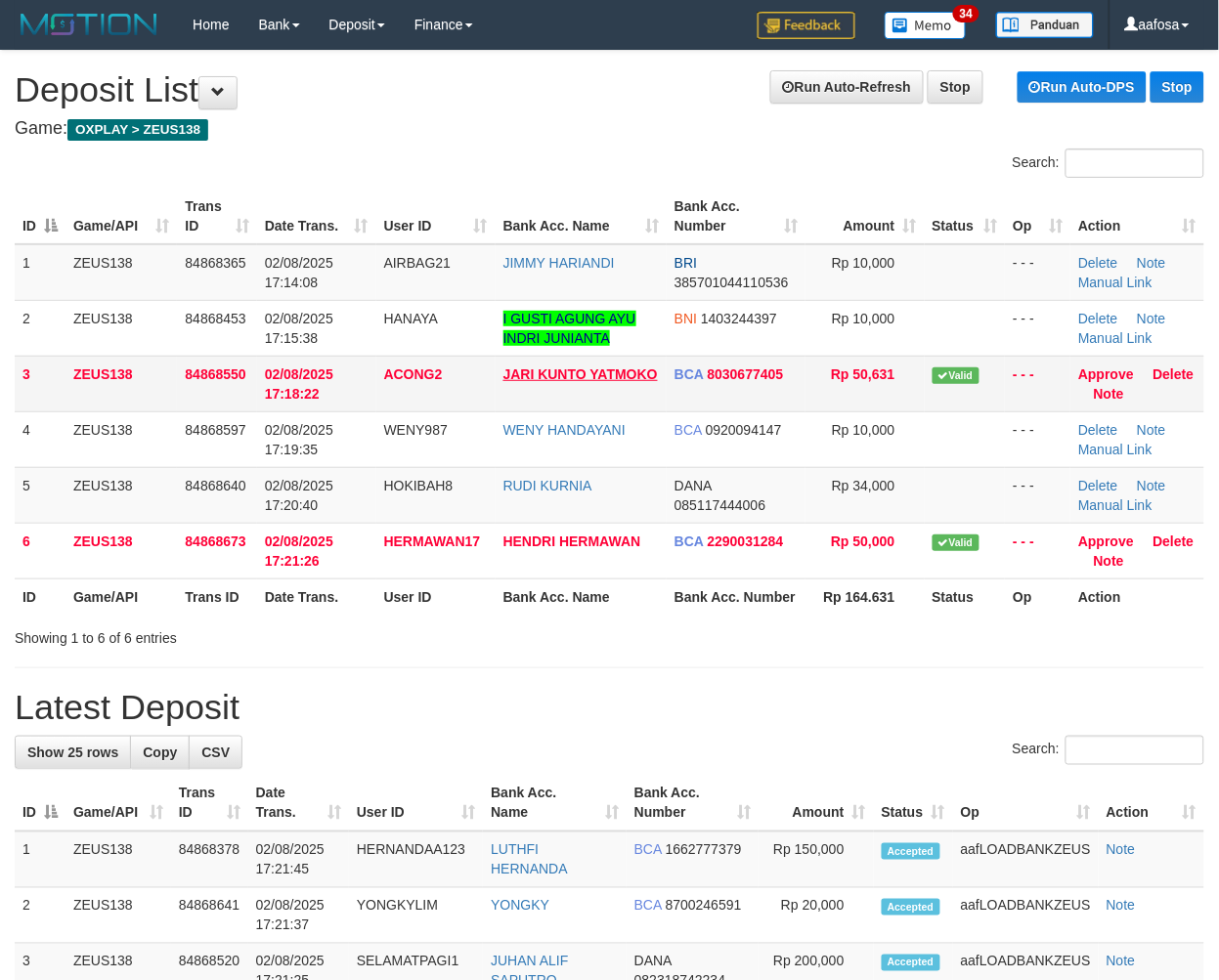 click on "JARI KUNTO YATMOKO" at bounding box center [581, 383] 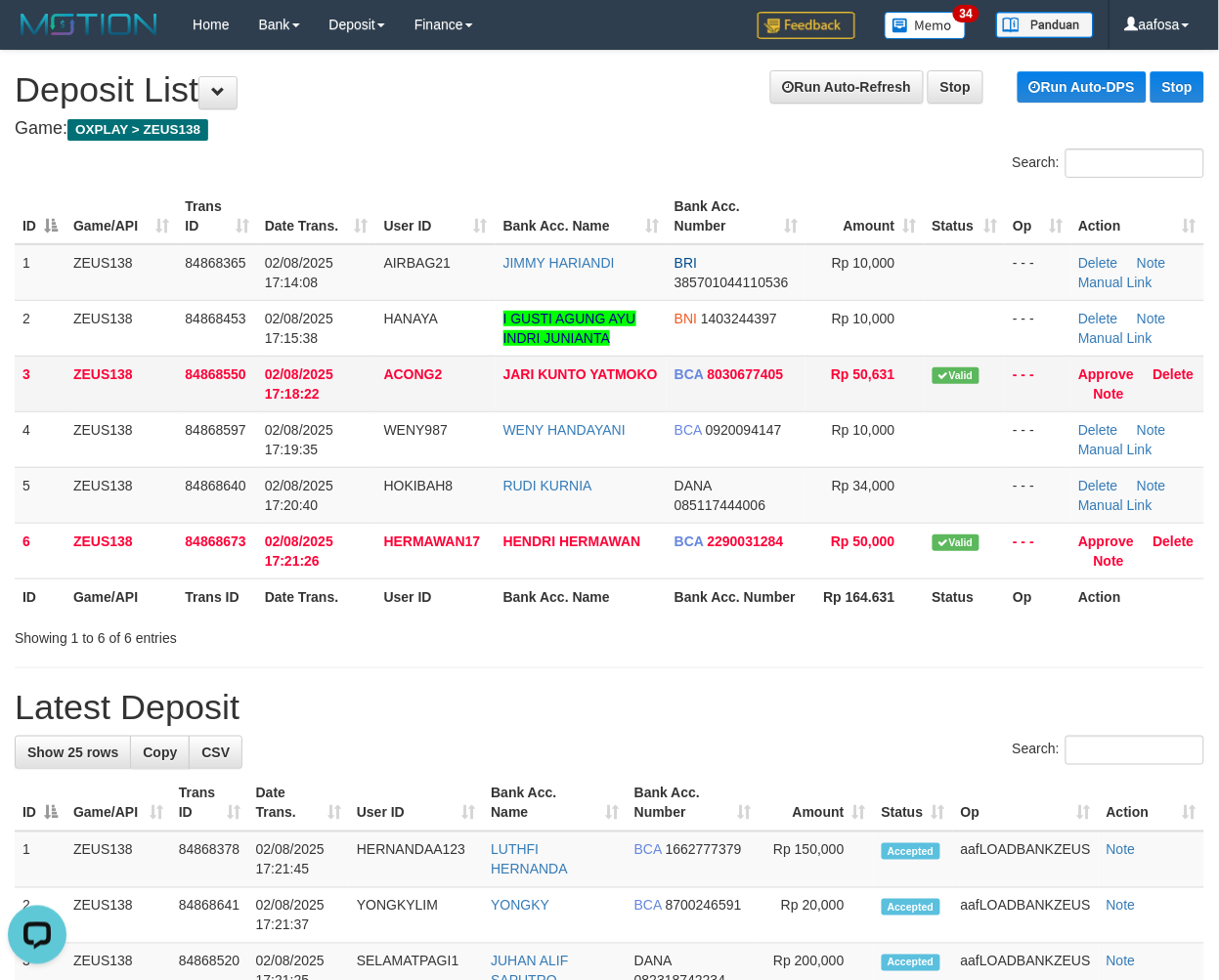 scroll, scrollTop: 0, scrollLeft: 0, axis: both 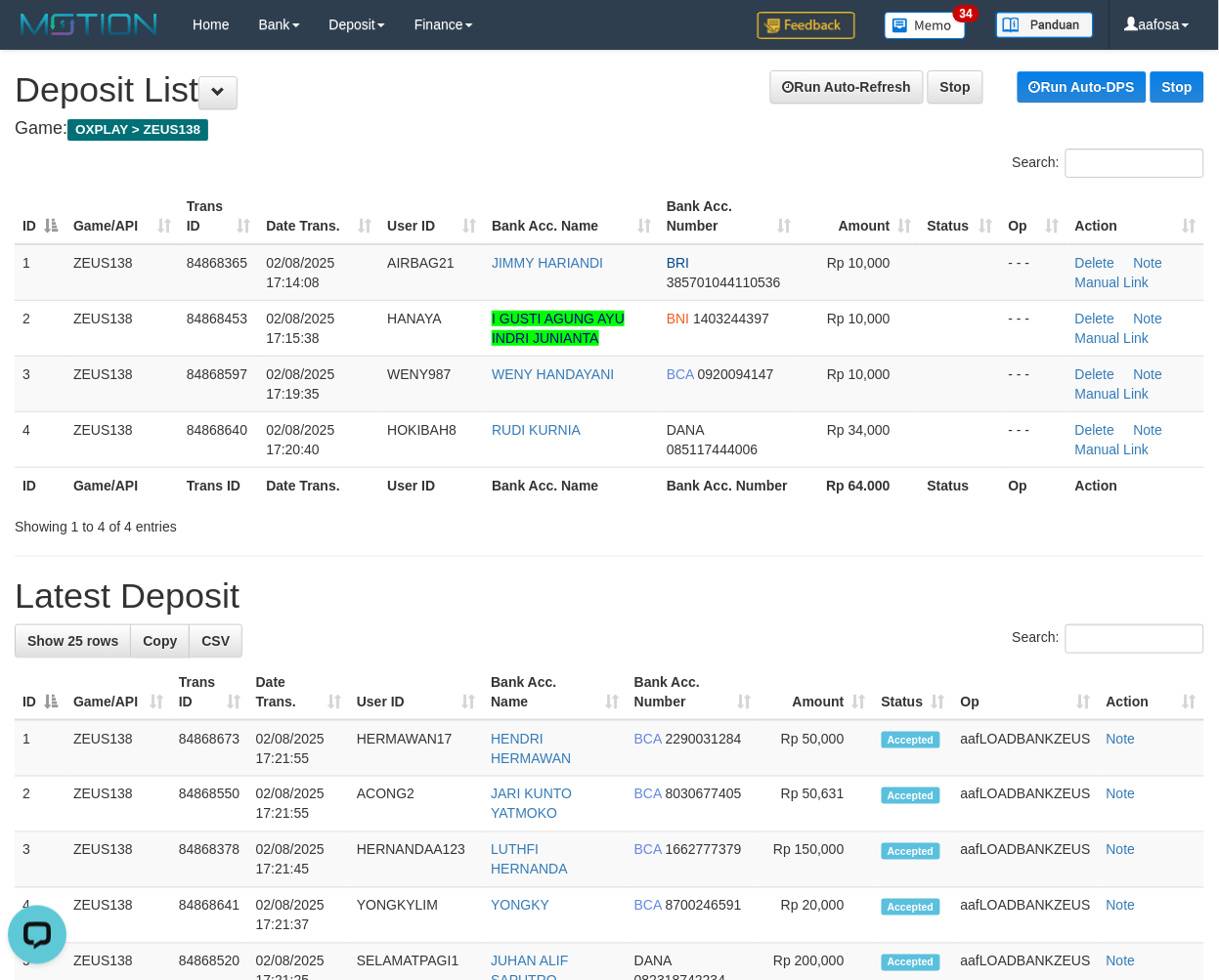 click on "**********" at bounding box center [609, 1147] 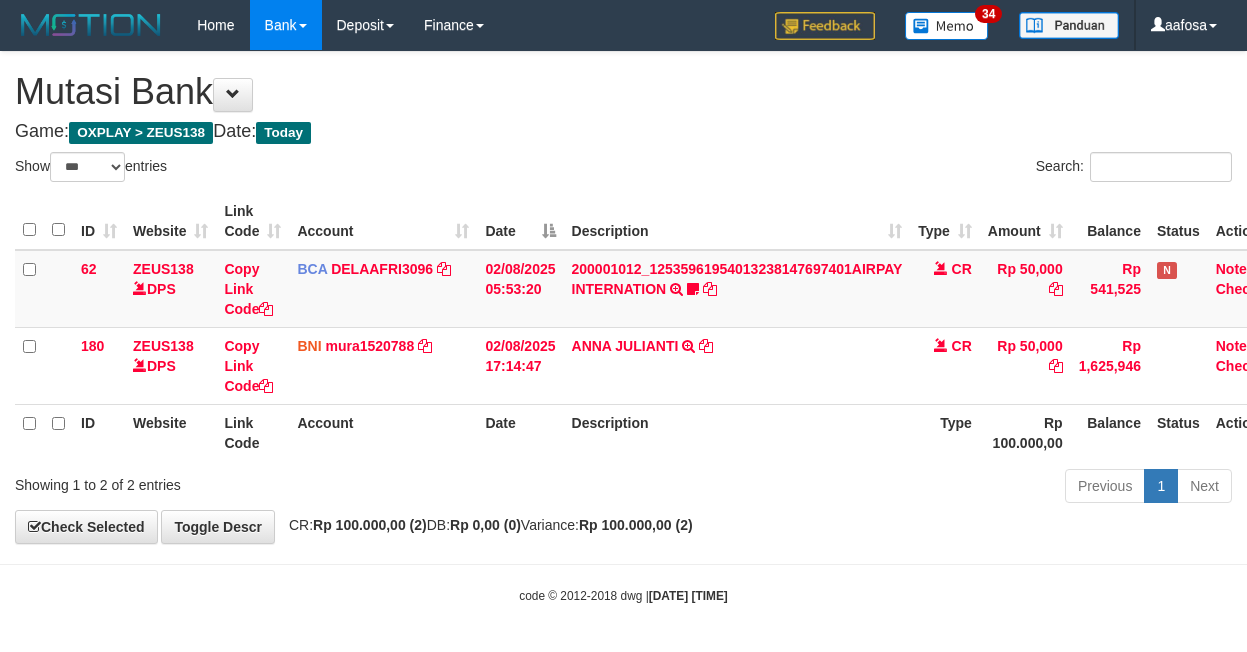 select on "***" 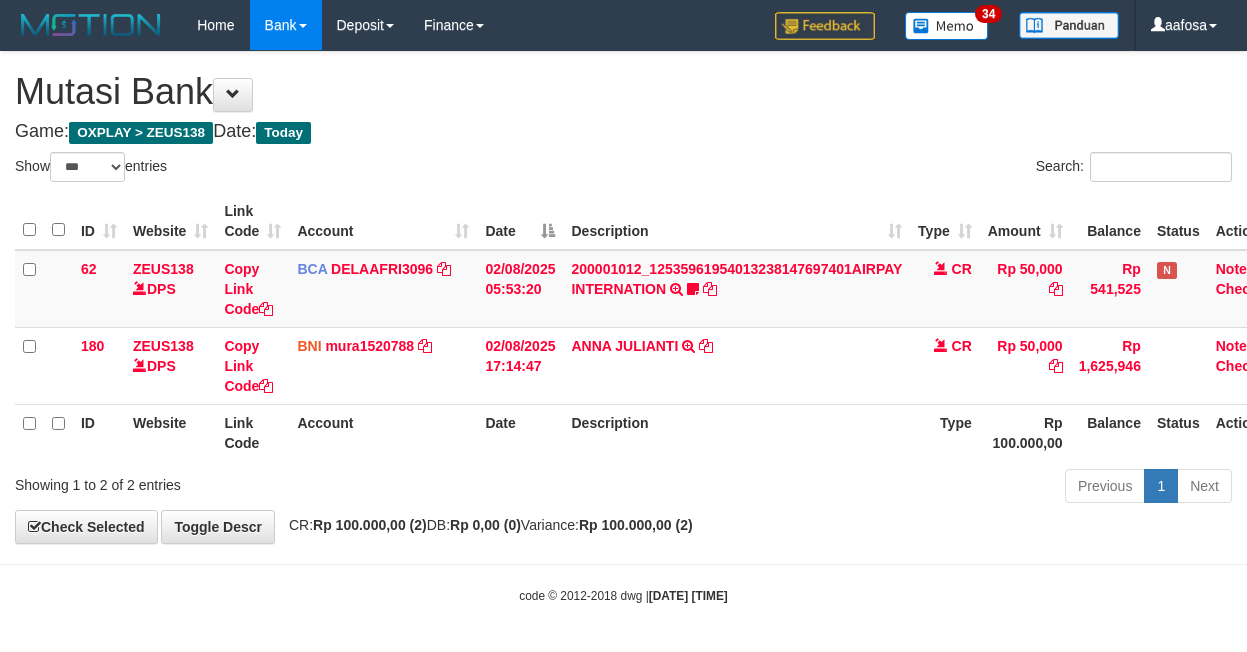 scroll, scrollTop: 3, scrollLeft: 0, axis: vertical 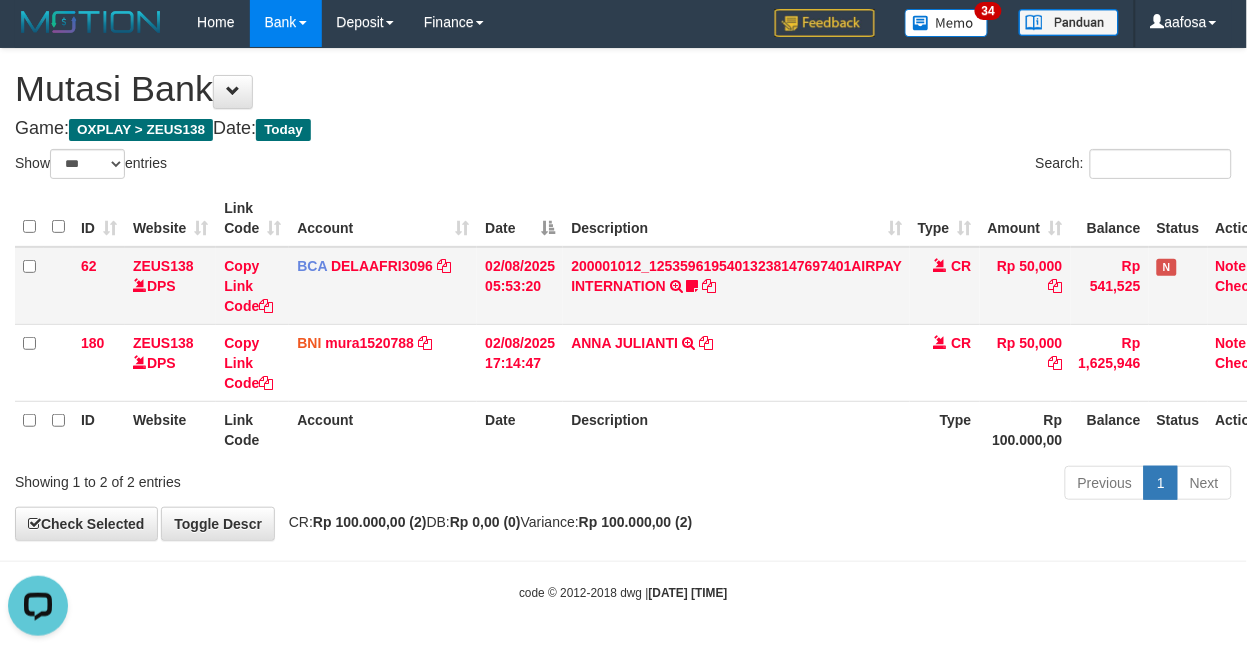 click on "200001012_12535961954013238147697401AIRPAY INTERNATION            TRSF E-BANKING CR 0208/FTSCY/WS95051
50000.00200001012_12535961954013238147697401AIRPAY INTERNATION    Labubutaiki
https://prnt.sc/l7T6Eus7w_Qi" at bounding box center (736, 286) 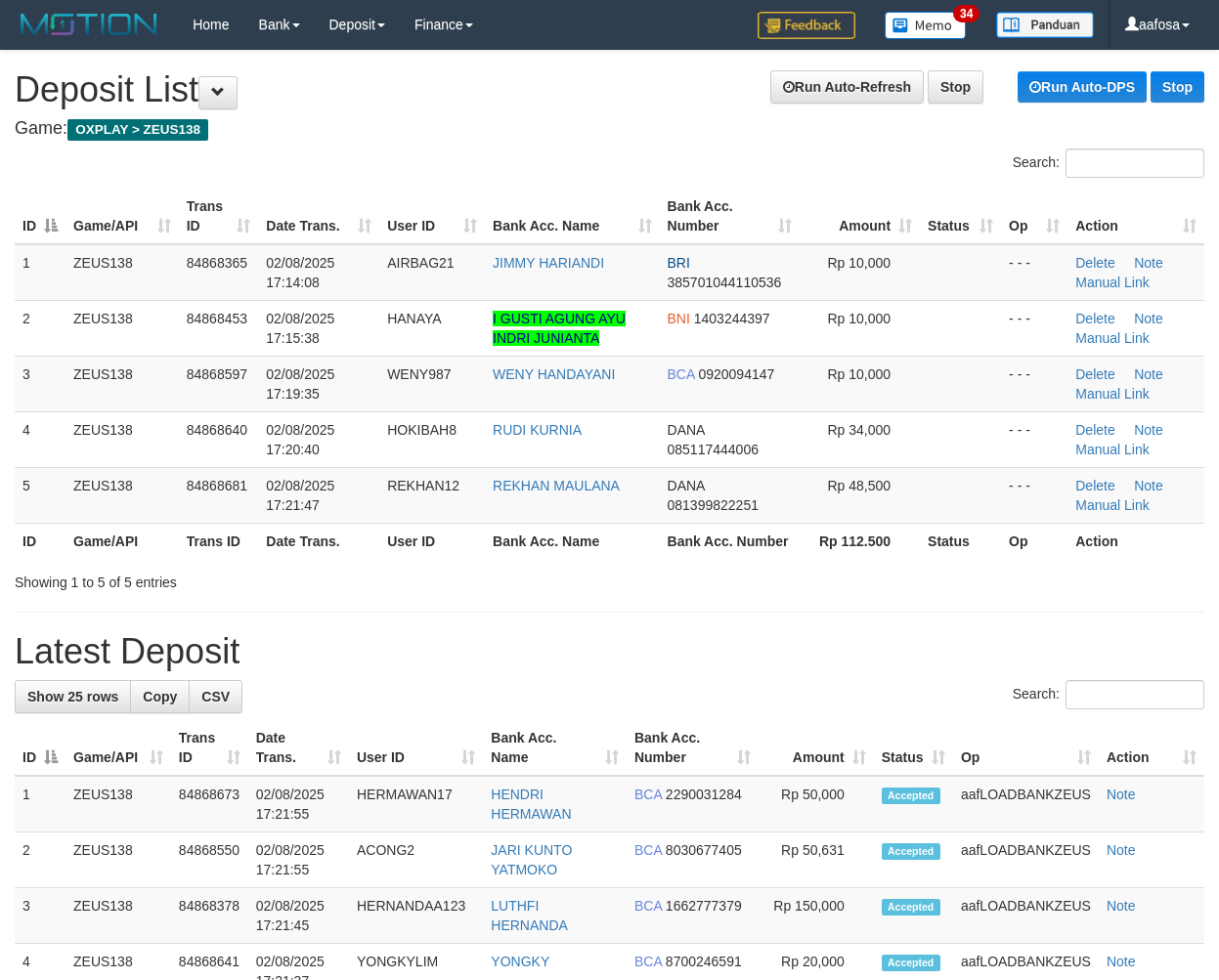 scroll, scrollTop: 0, scrollLeft: 0, axis: both 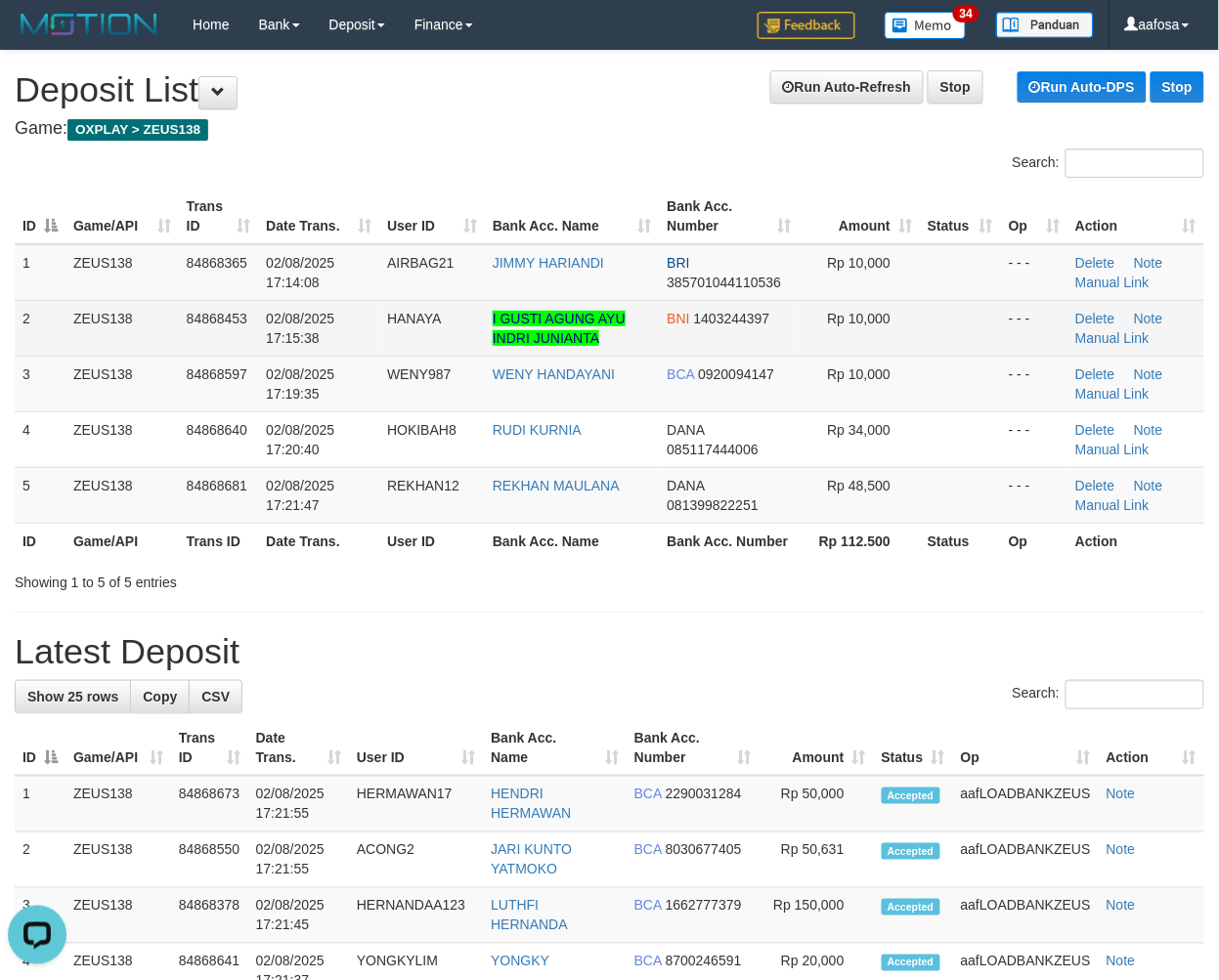 click at bounding box center (960, 327) 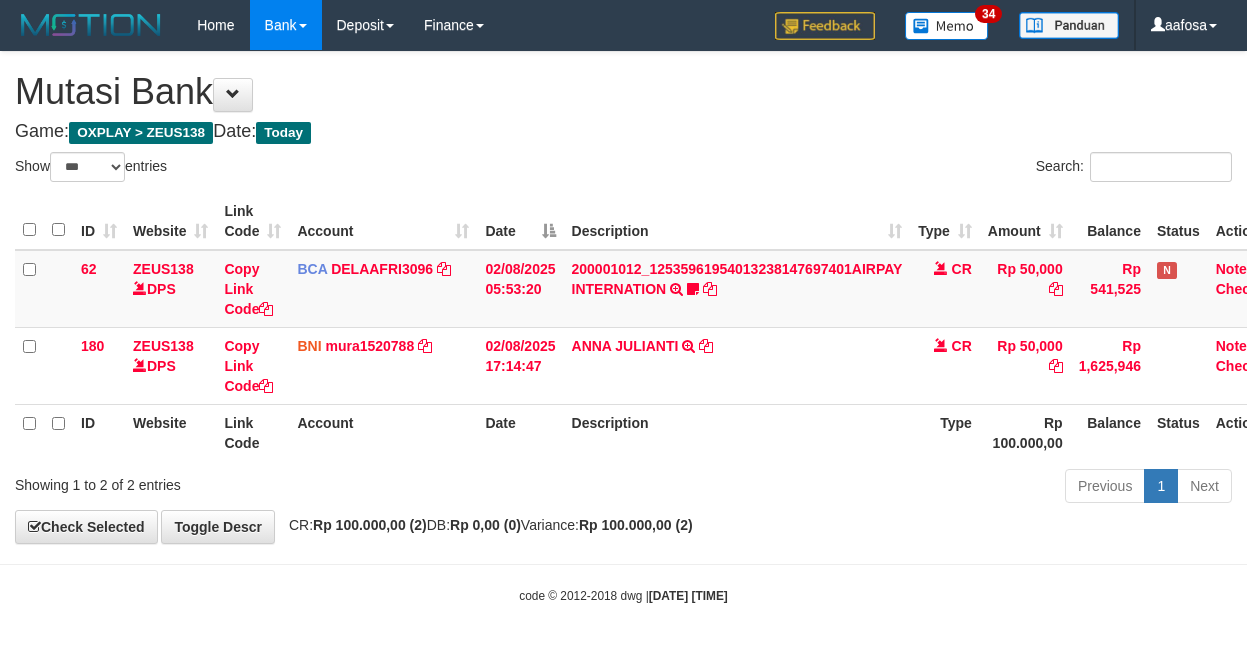 select on "***" 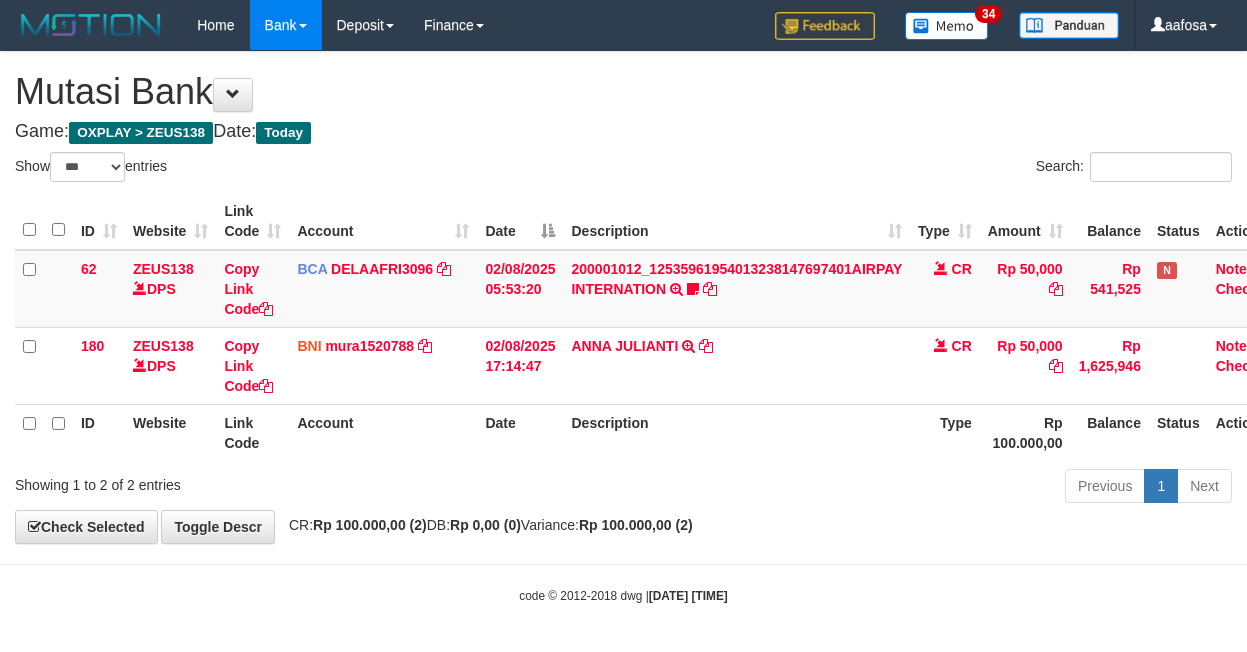 scroll, scrollTop: 3, scrollLeft: 0, axis: vertical 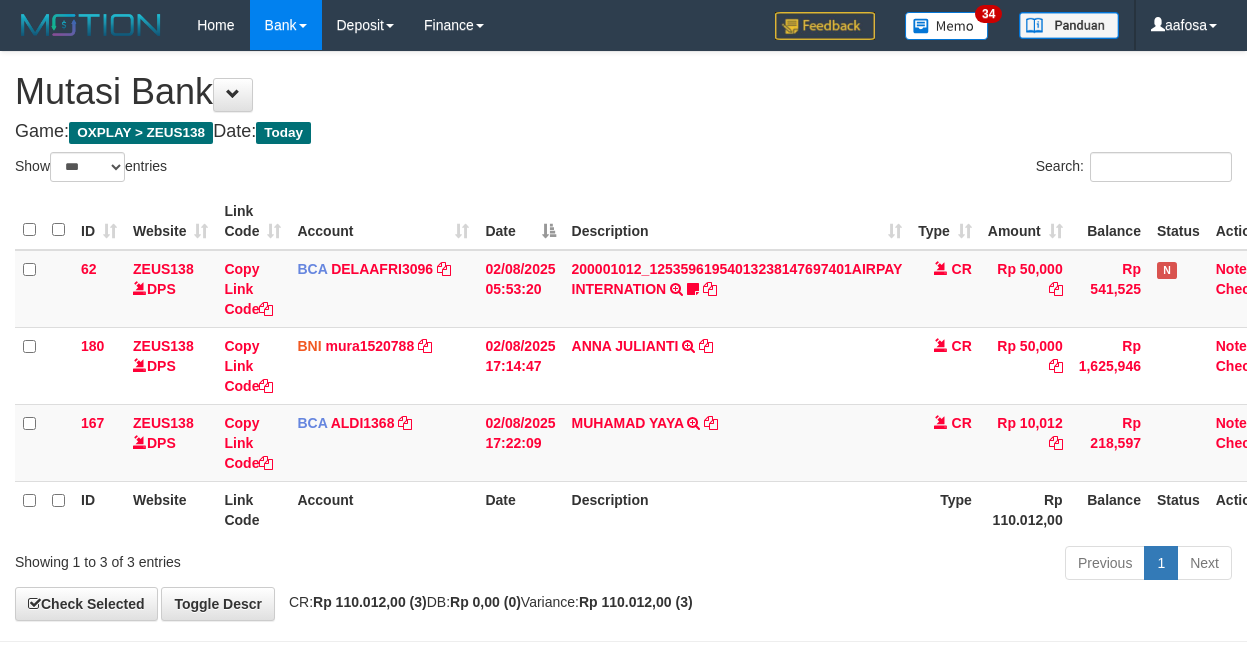 select on "***" 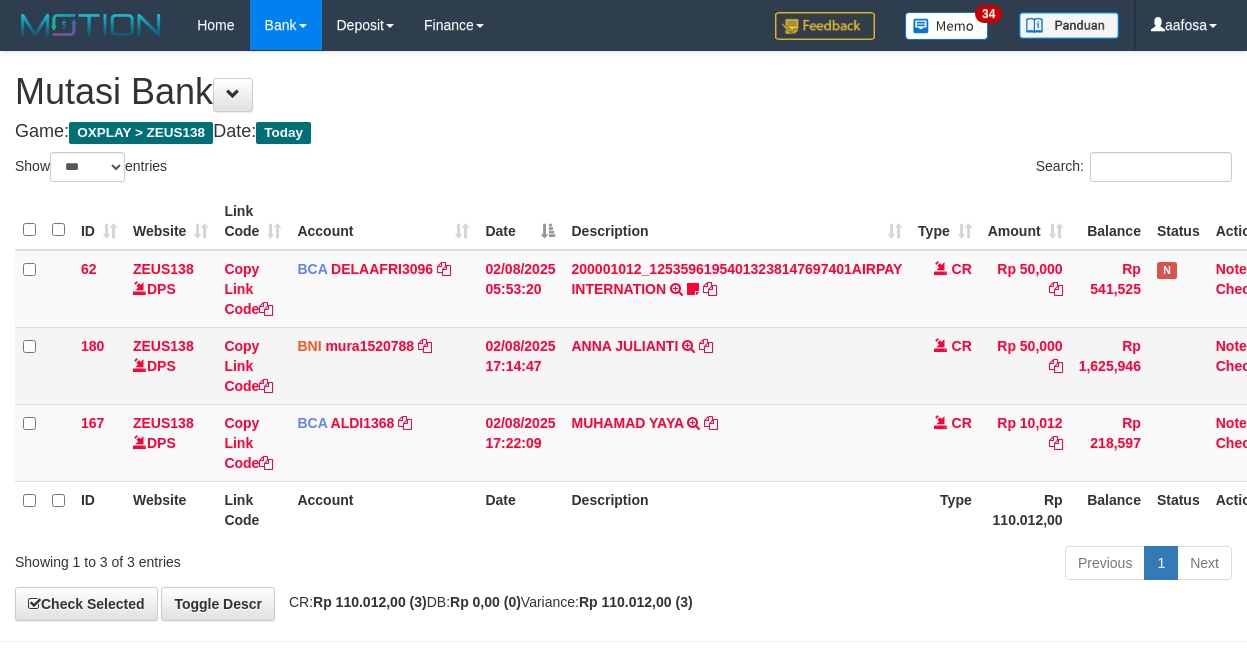 scroll, scrollTop: 3, scrollLeft: 0, axis: vertical 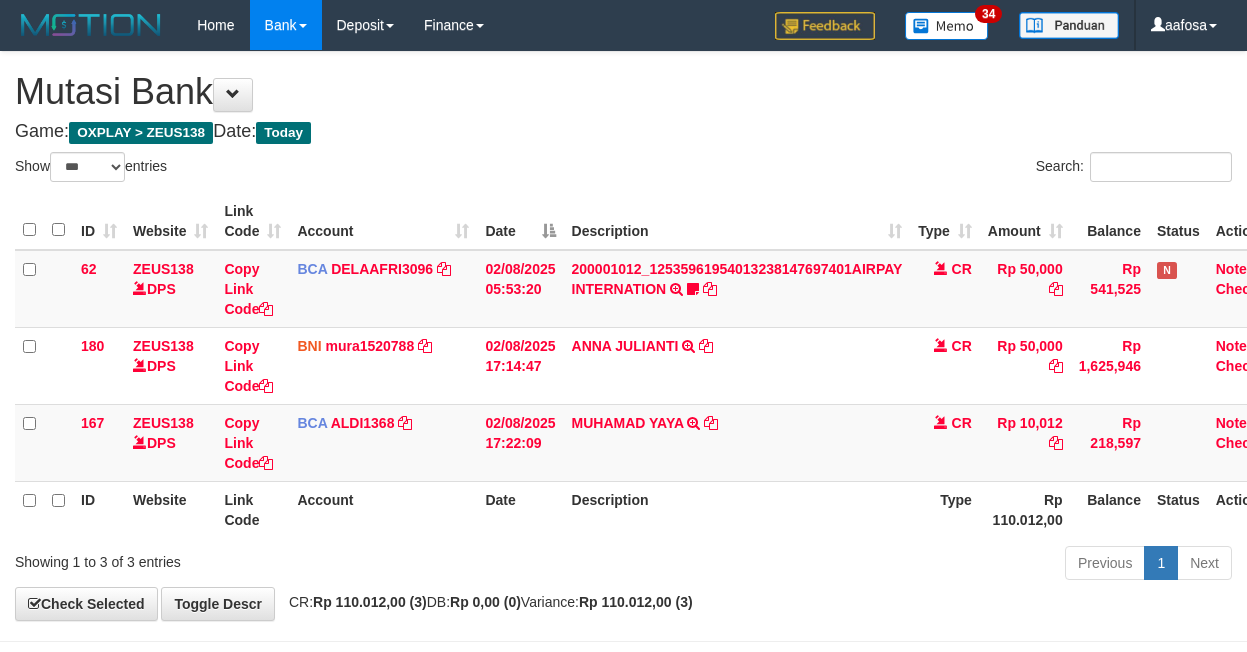 select on "***" 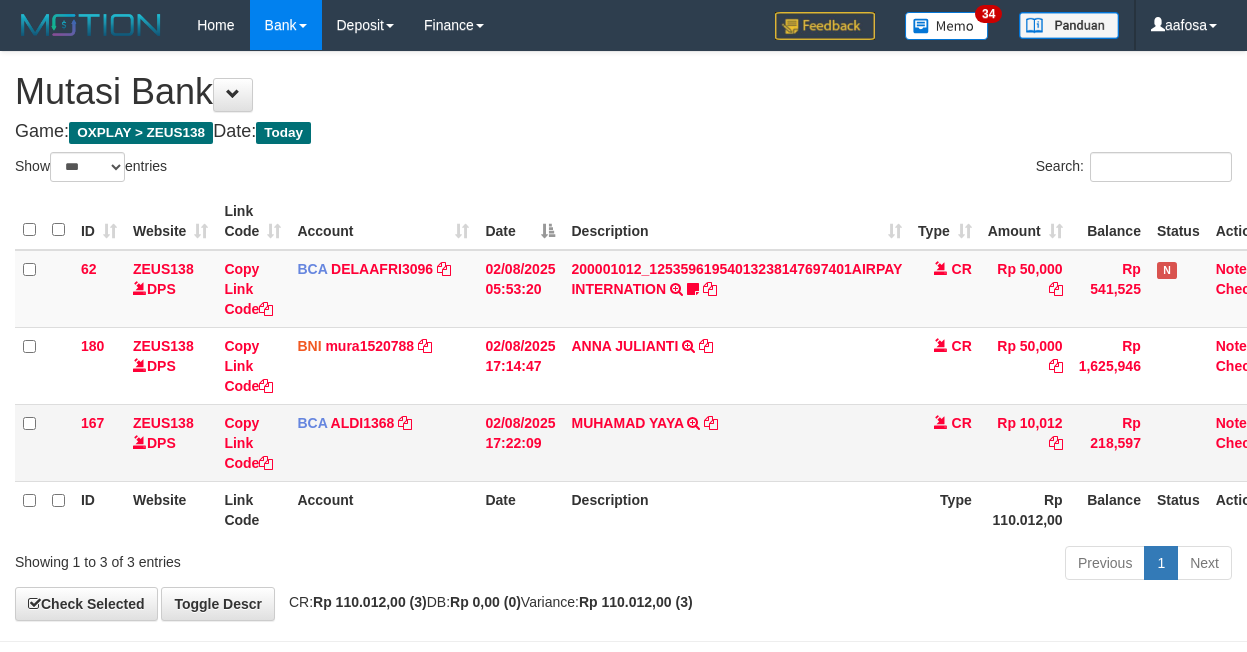 scroll, scrollTop: 3, scrollLeft: 0, axis: vertical 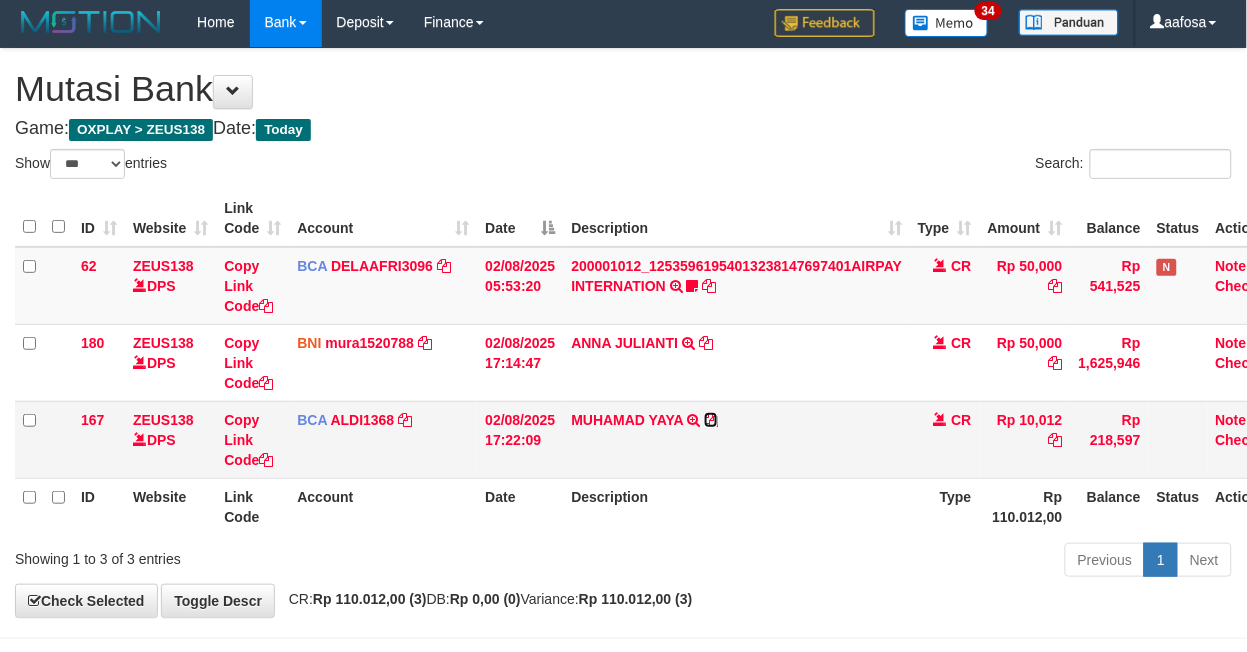 click at bounding box center [711, 420] 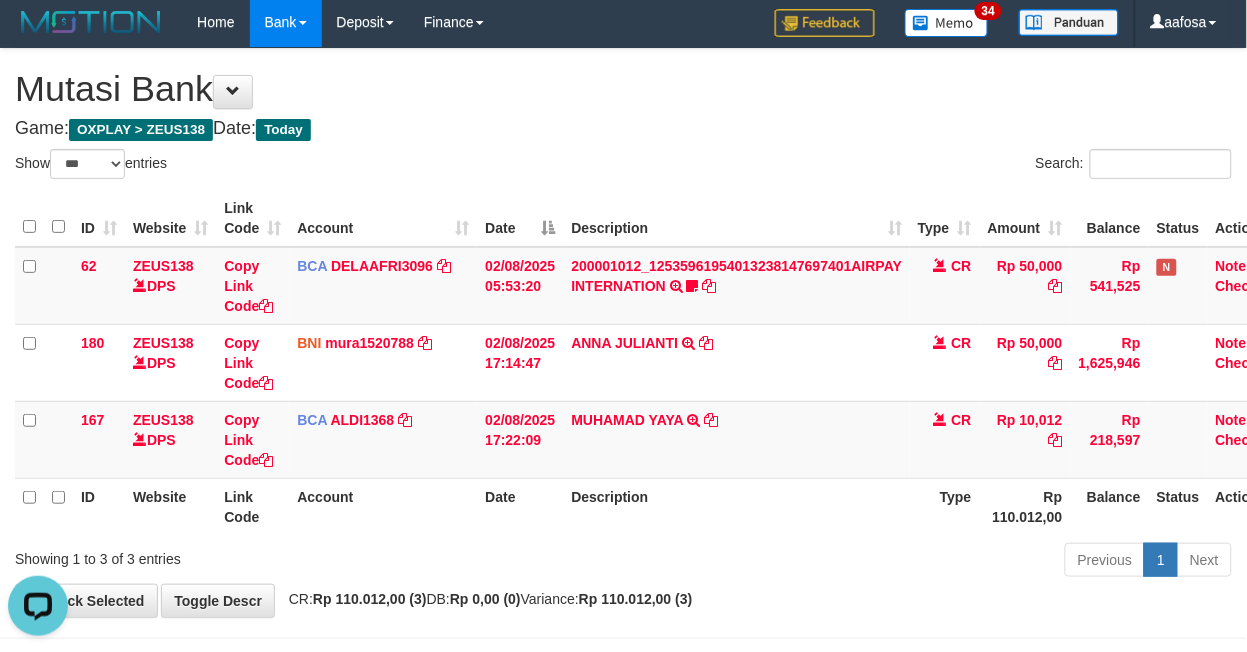 scroll, scrollTop: 0, scrollLeft: 0, axis: both 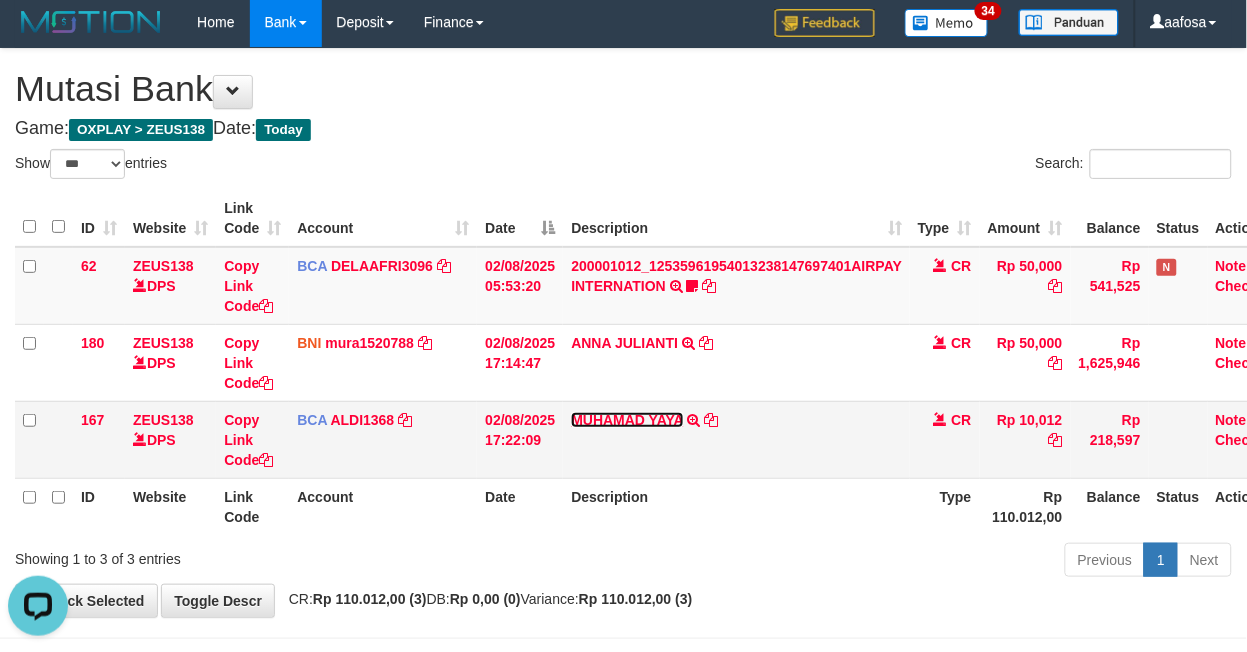 click on "MUHAMAD YAYA" at bounding box center (627, 420) 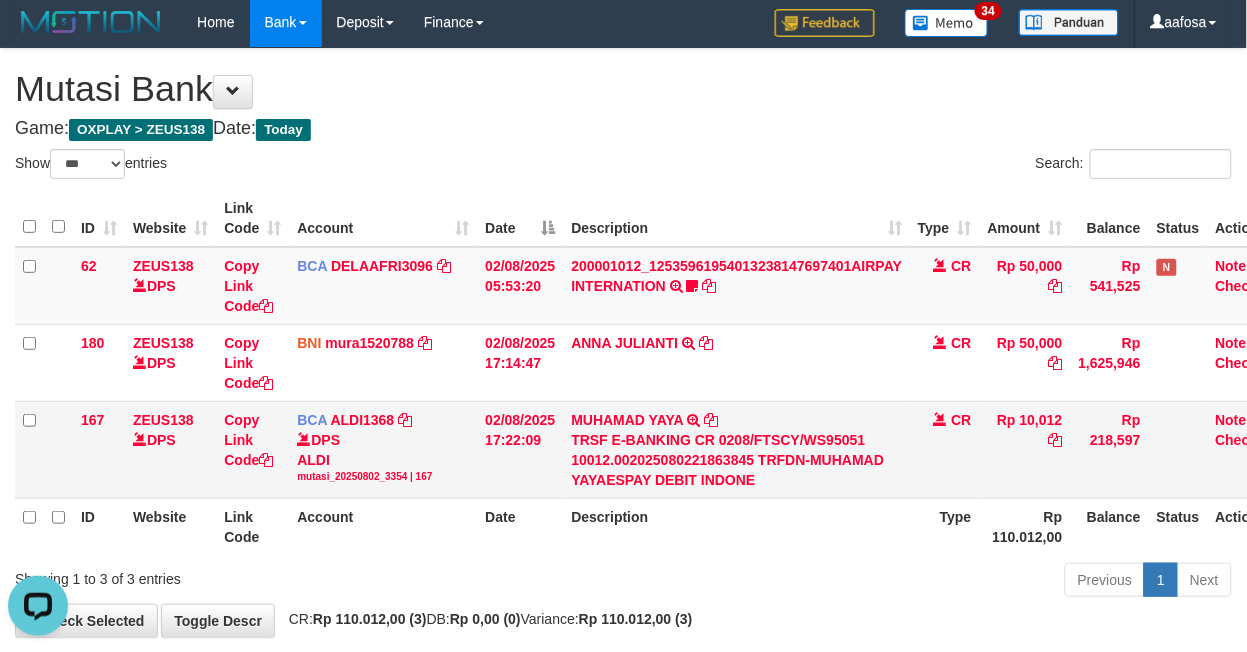 click on "TRSF E-BANKING CR 0208/FTSCY/WS95051
10012.002025080221863845 TRFDN-MUHAMAD YAYAESPAY DEBIT INDONE" at bounding box center (736, 460) 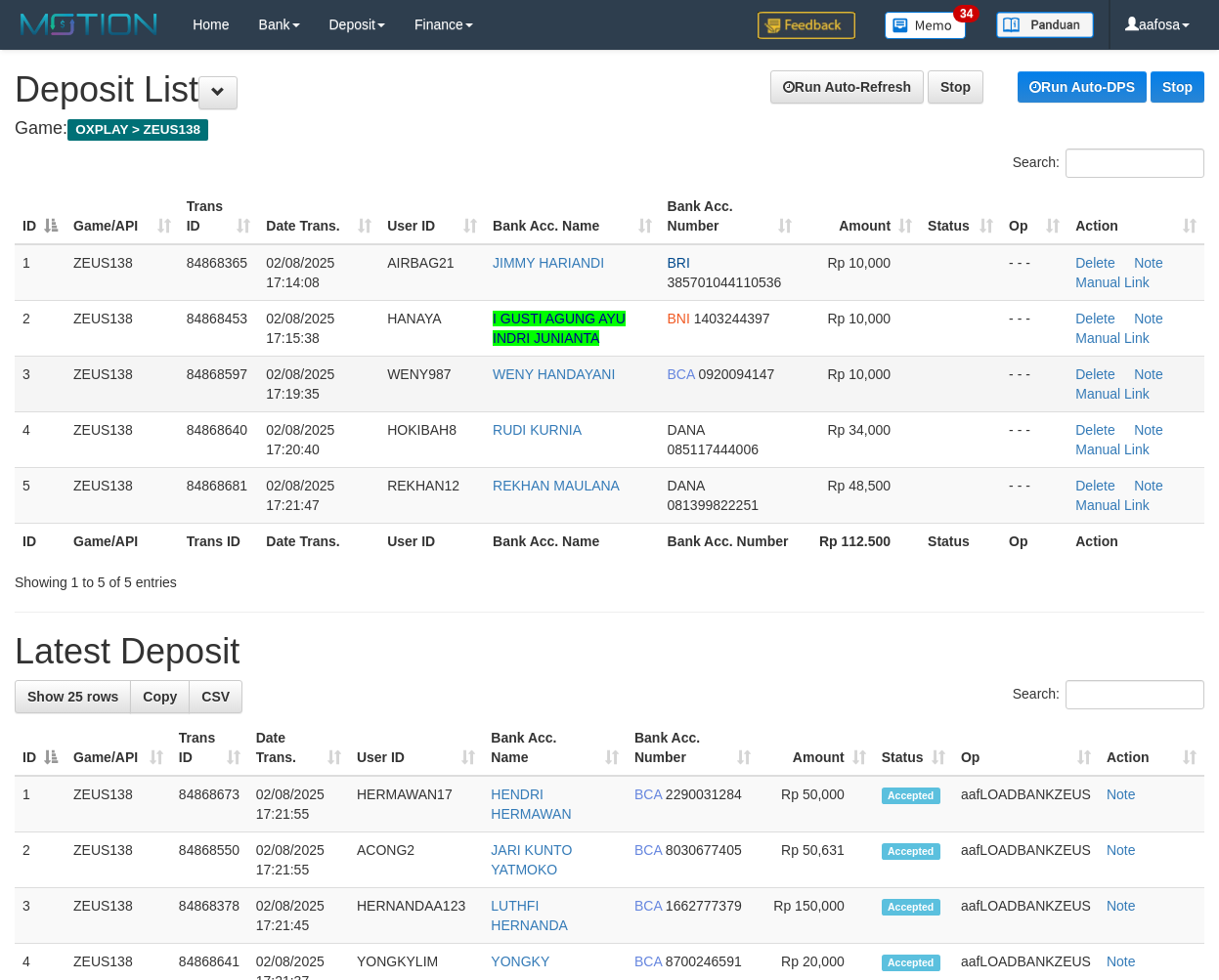 scroll, scrollTop: 0, scrollLeft: 0, axis: both 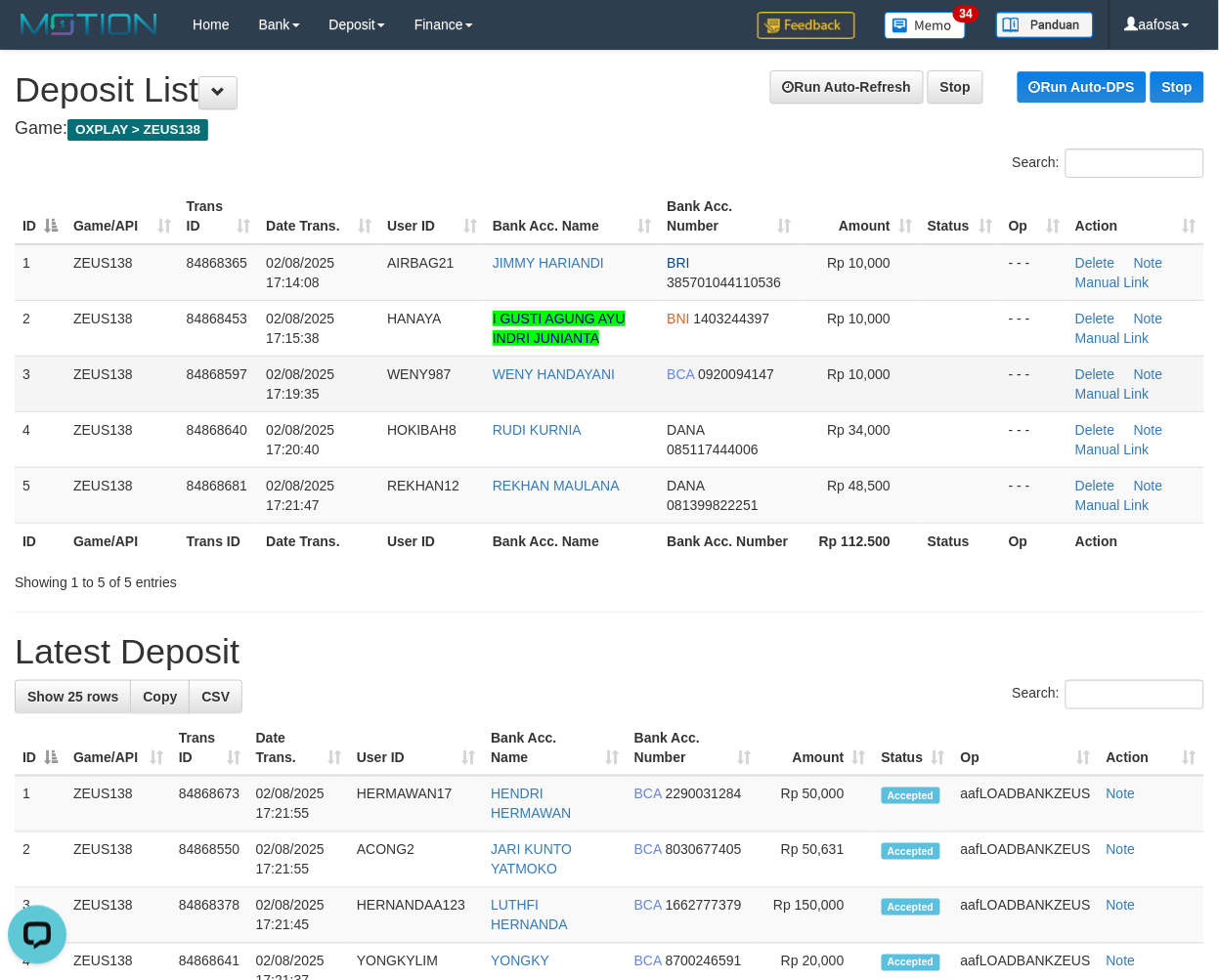 click on "- - -" at bounding box center [1034, 383] 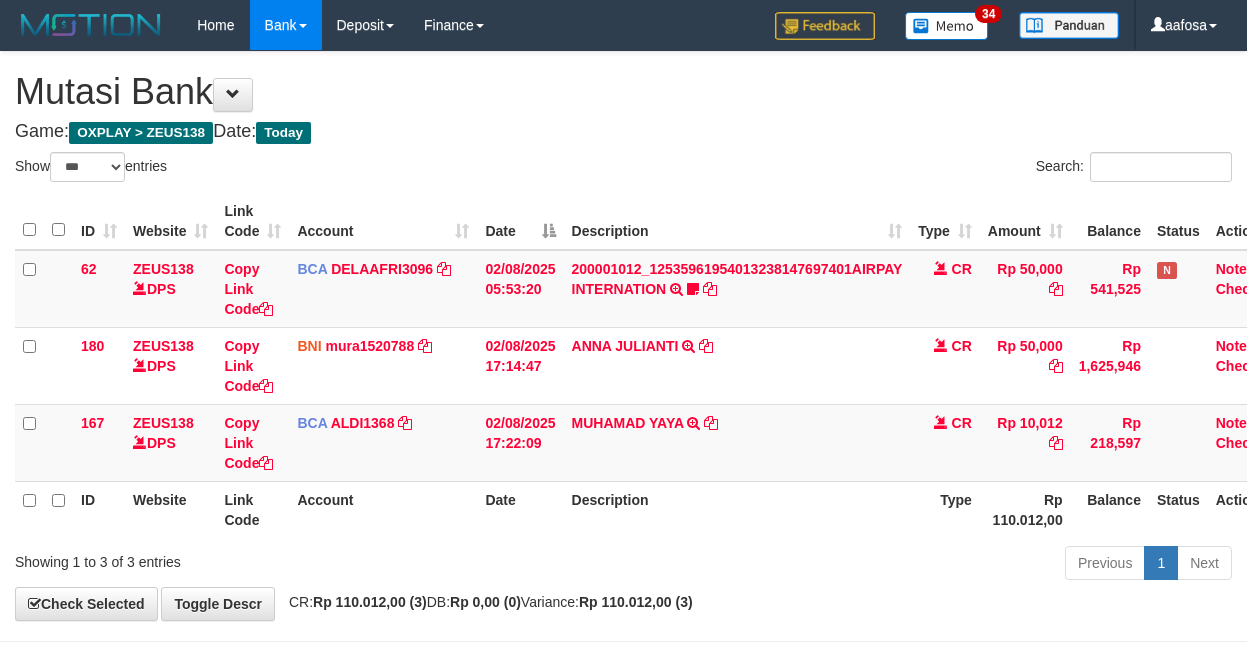 select on "***" 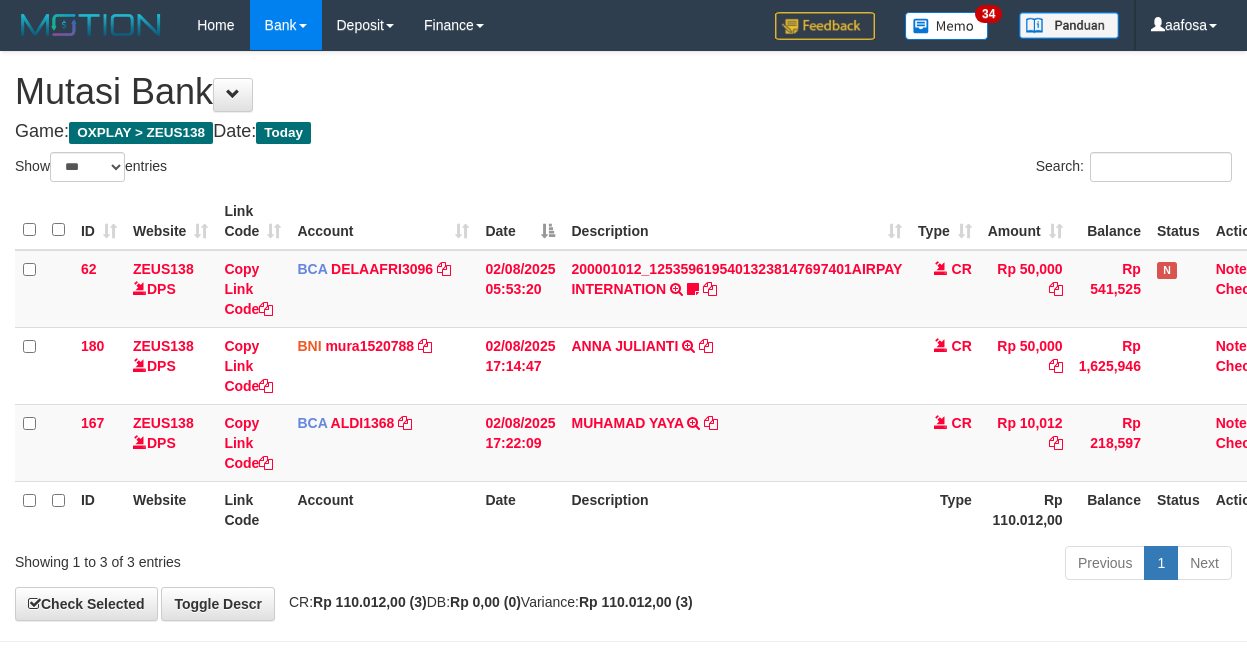 scroll, scrollTop: 3, scrollLeft: 0, axis: vertical 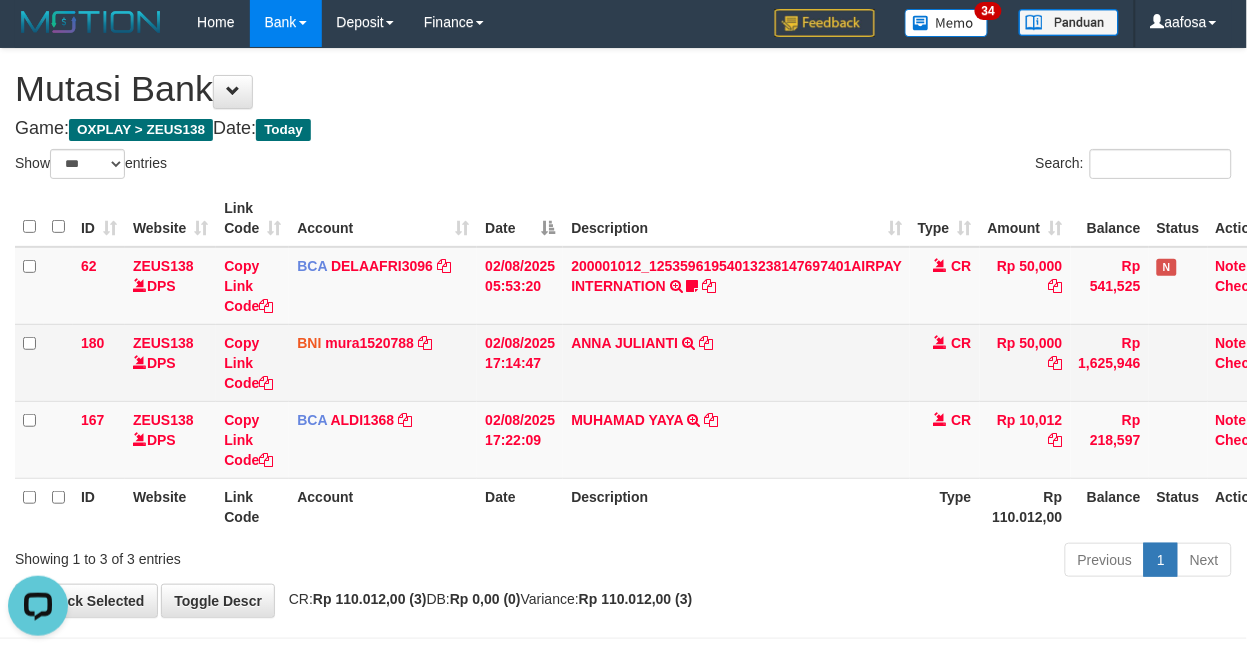 drag, startPoint x: 772, startPoint y: 312, endPoint x: 772, endPoint y: 323, distance: 11 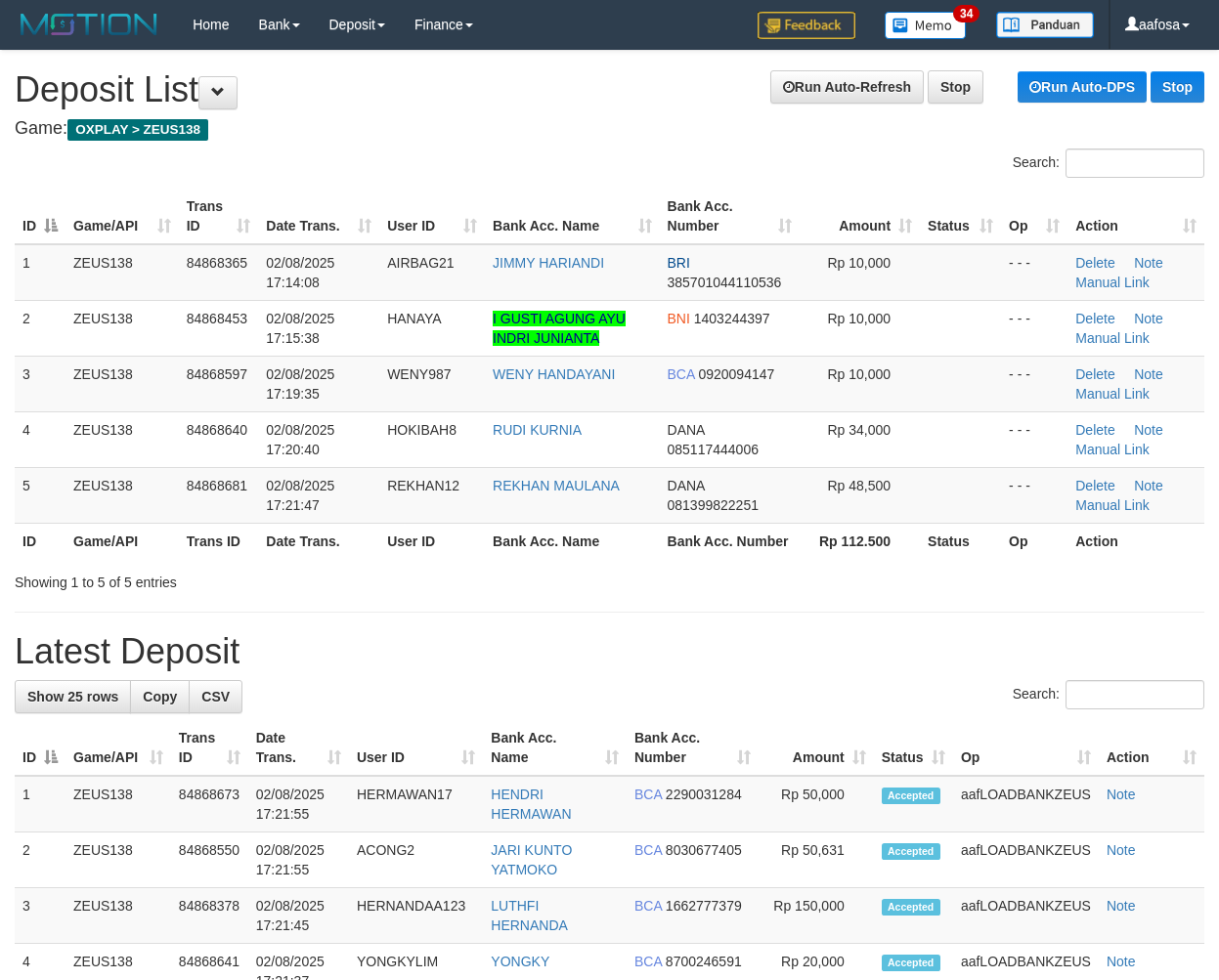scroll, scrollTop: 0, scrollLeft: 0, axis: both 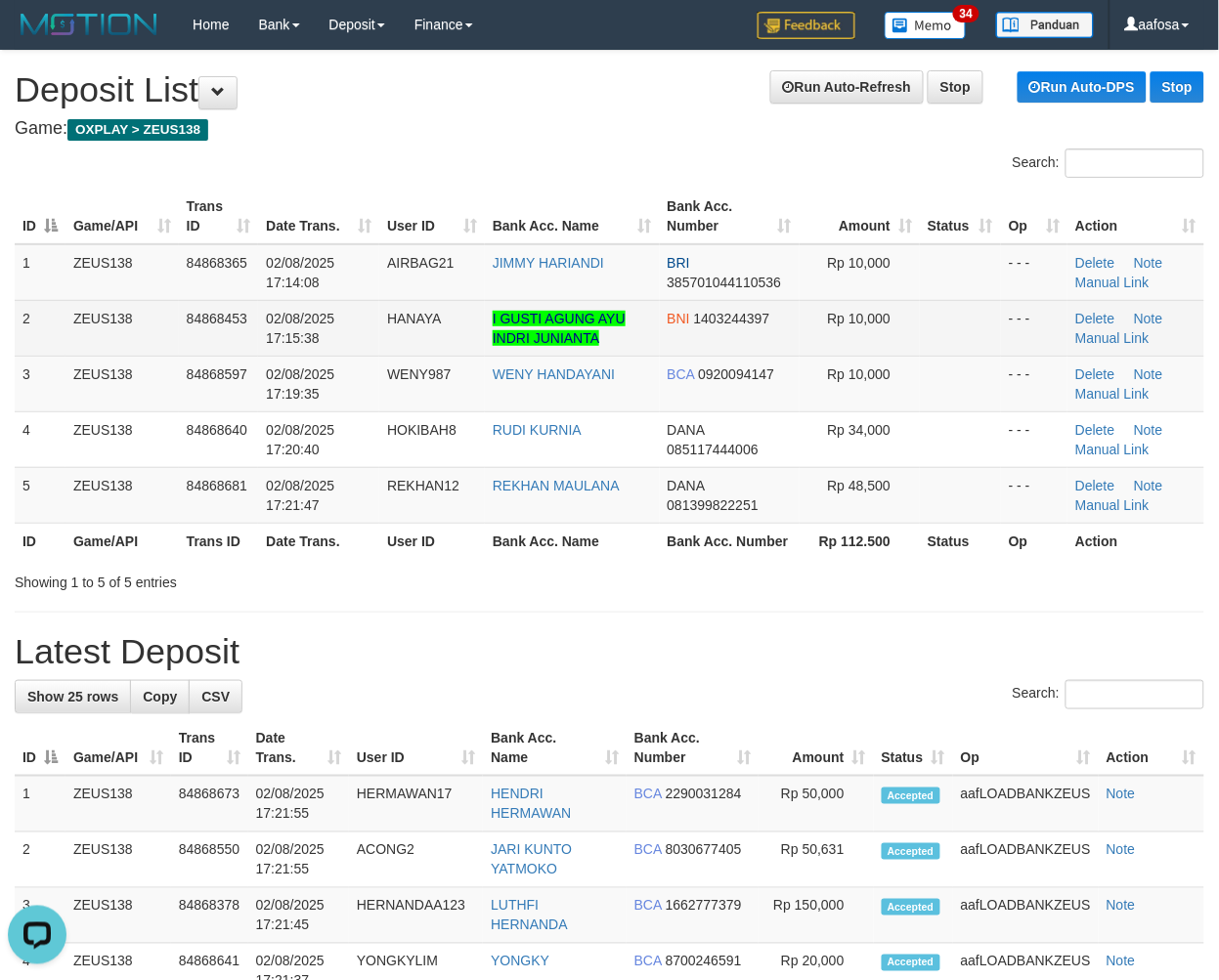 click on "I GUSTI AGUNG AYU INDRI JUNIANTA" at bounding box center [572, 327] 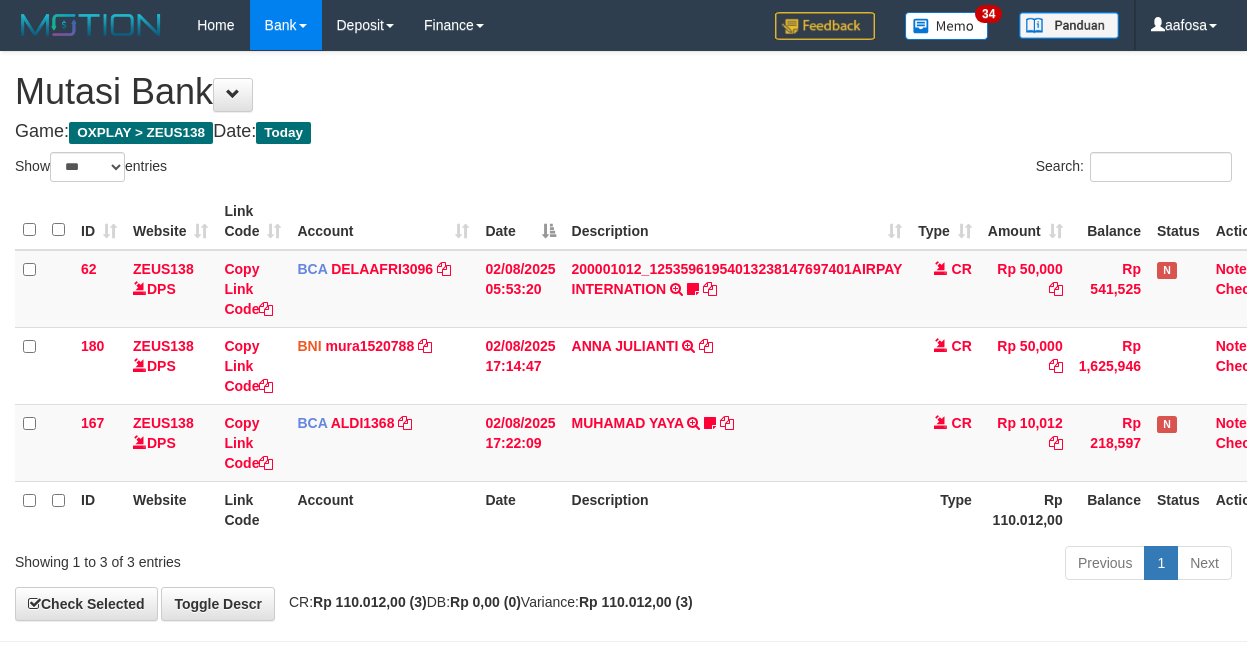 select on "***" 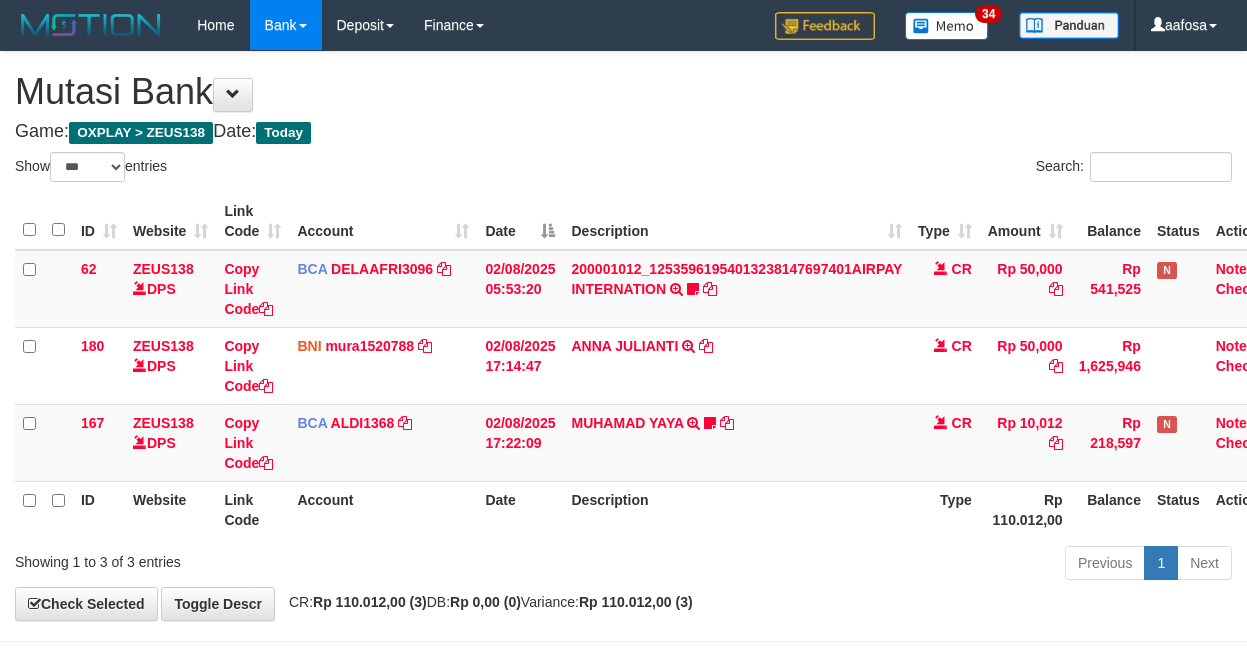 scroll, scrollTop: 3, scrollLeft: 0, axis: vertical 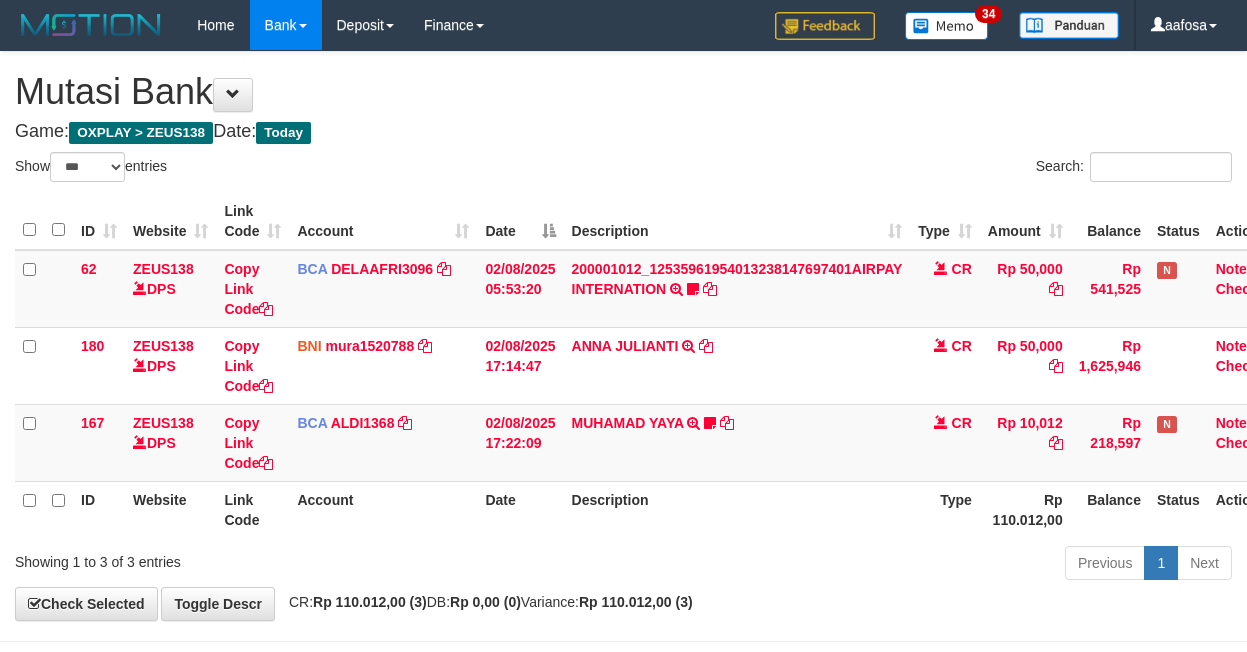 select on "***" 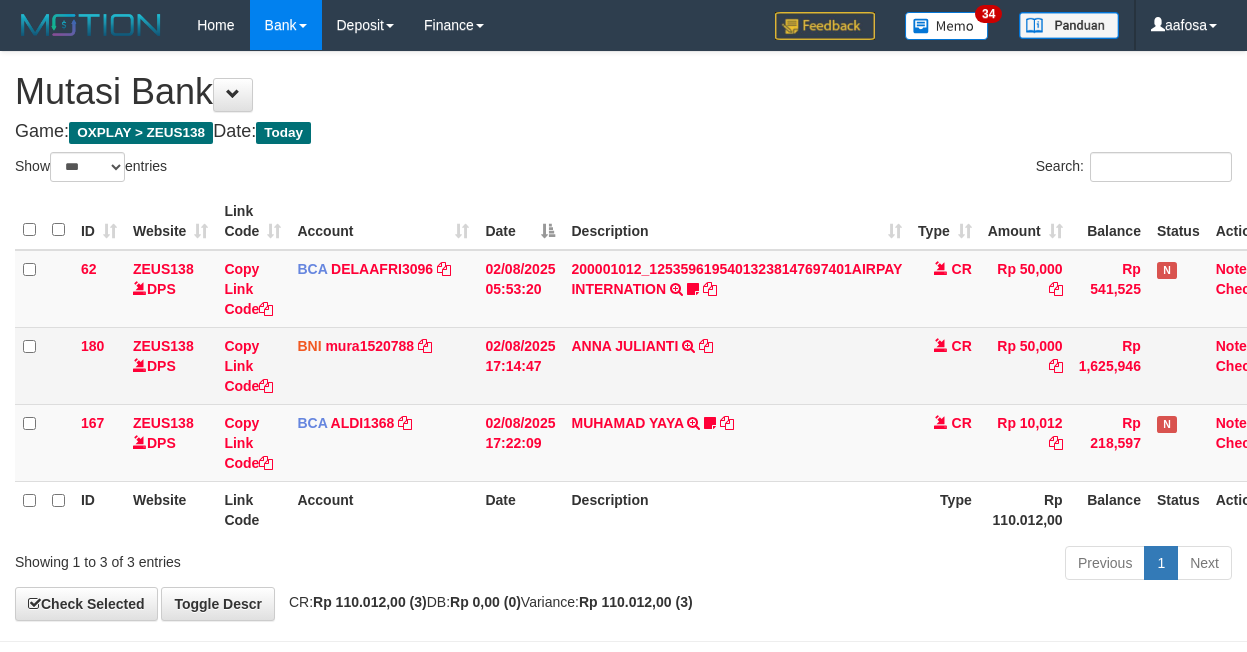 scroll, scrollTop: 3, scrollLeft: 0, axis: vertical 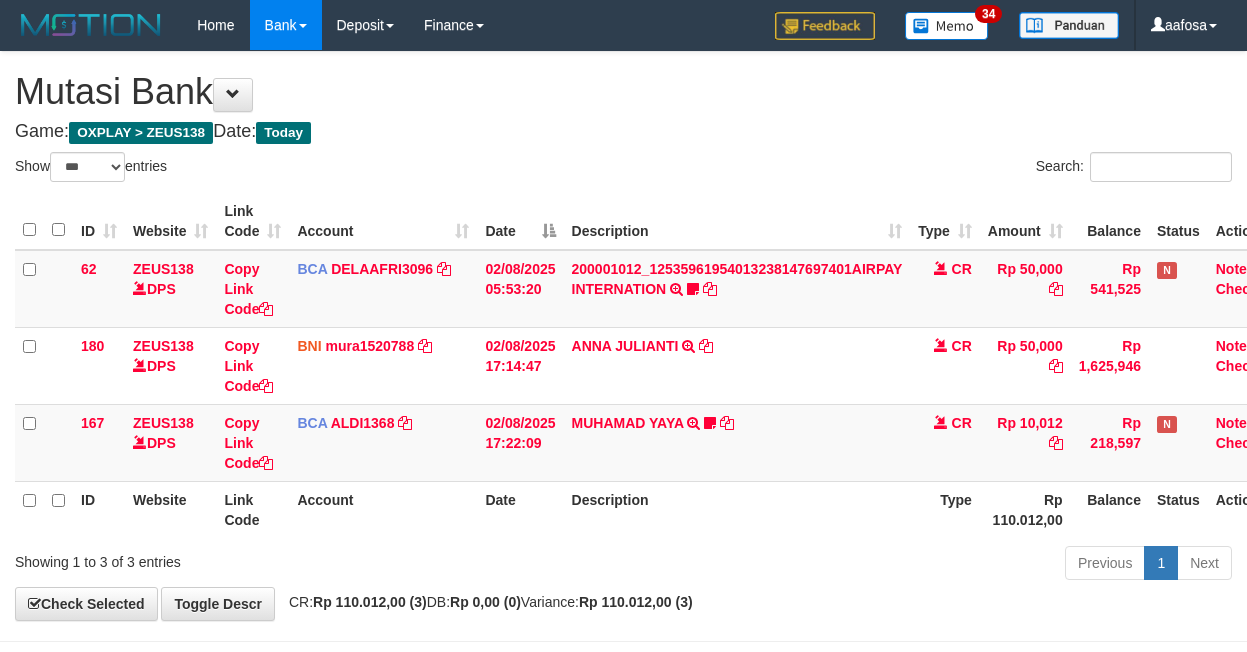 select on "***" 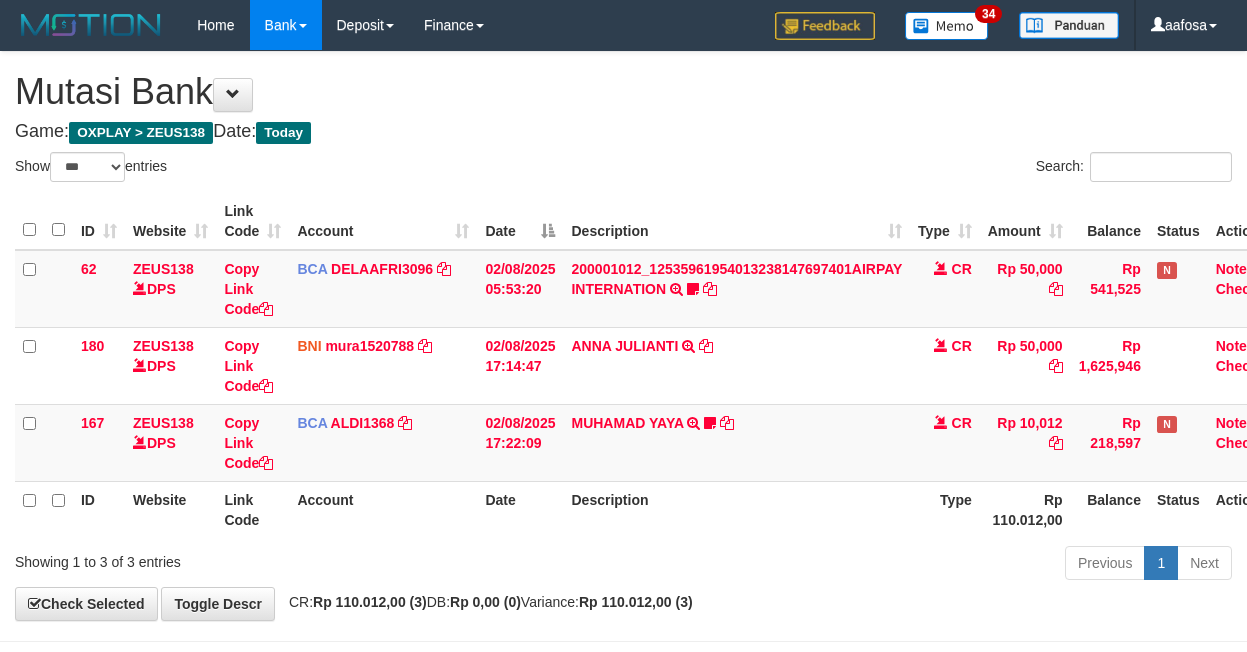 scroll, scrollTop: 3, scrollLeft: 0, axis: vertical 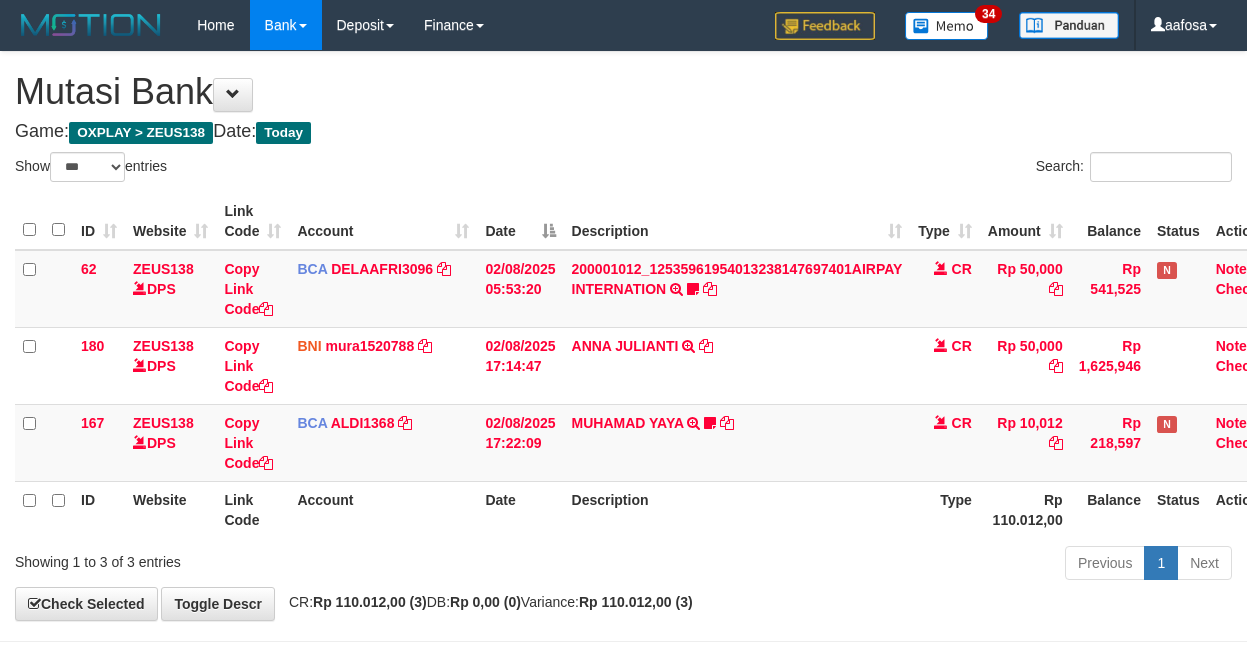 select on "***" 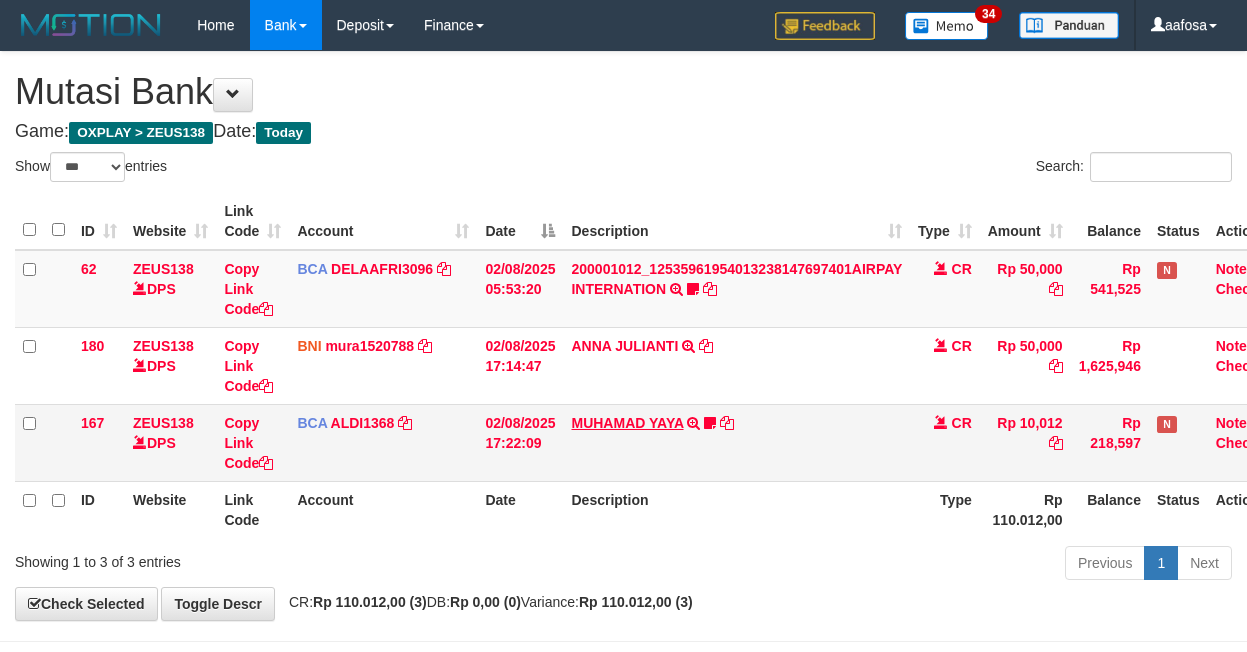 scroll, scrollTop: 3, scrollLeft: 0, axis: vertical 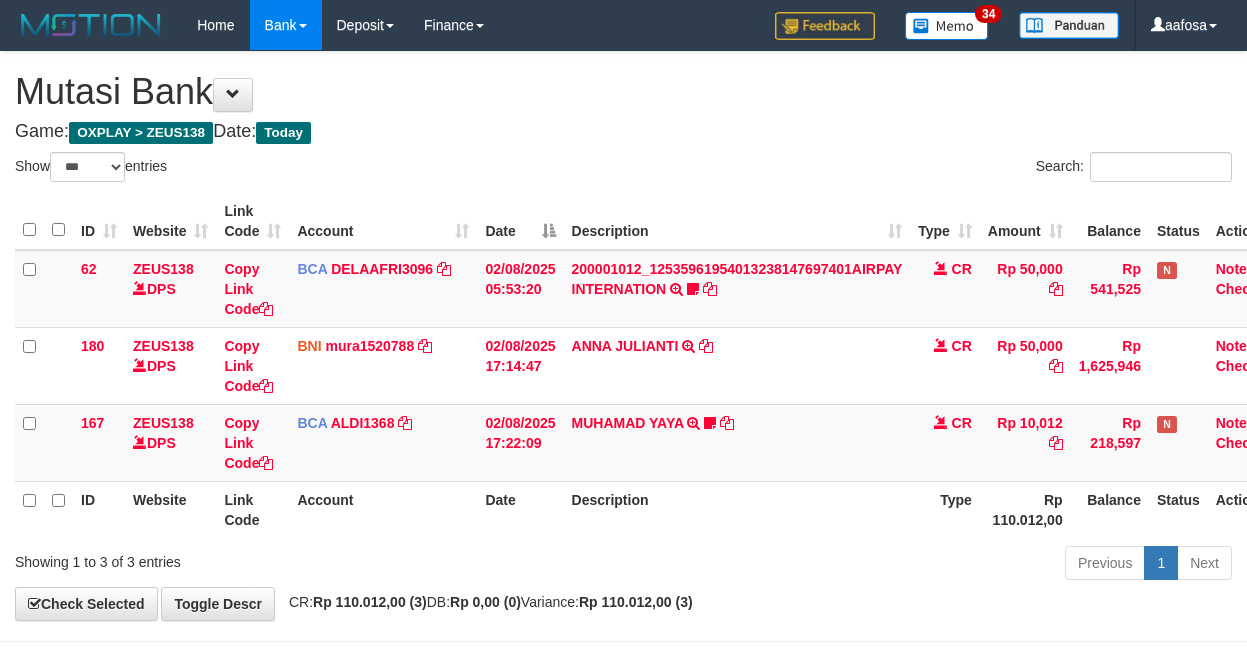 select on "***" 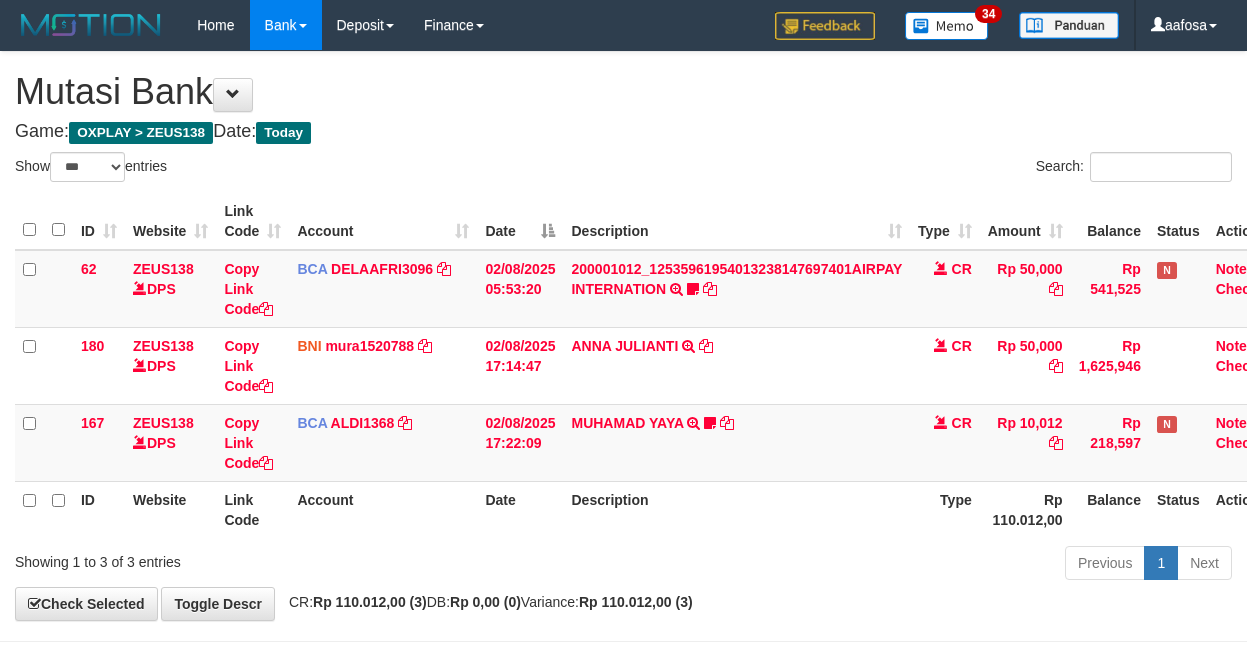 scroll, scrollTop: 3, scrollLeft: 0, axis: vertical 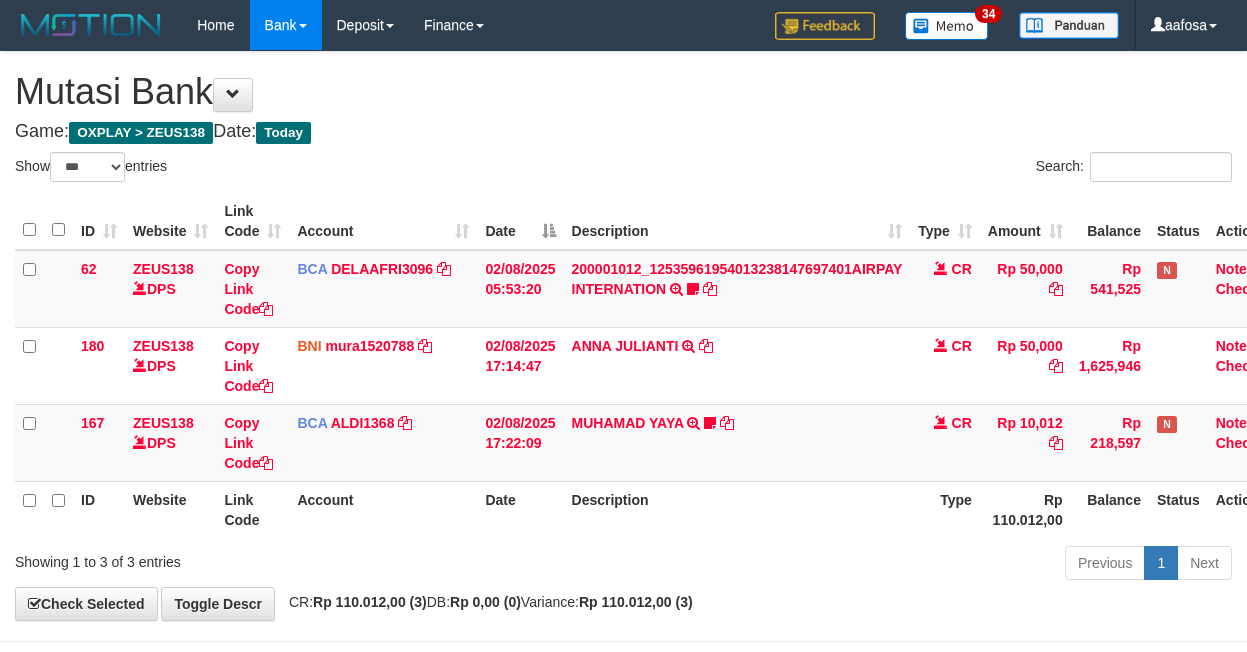 select on "***" 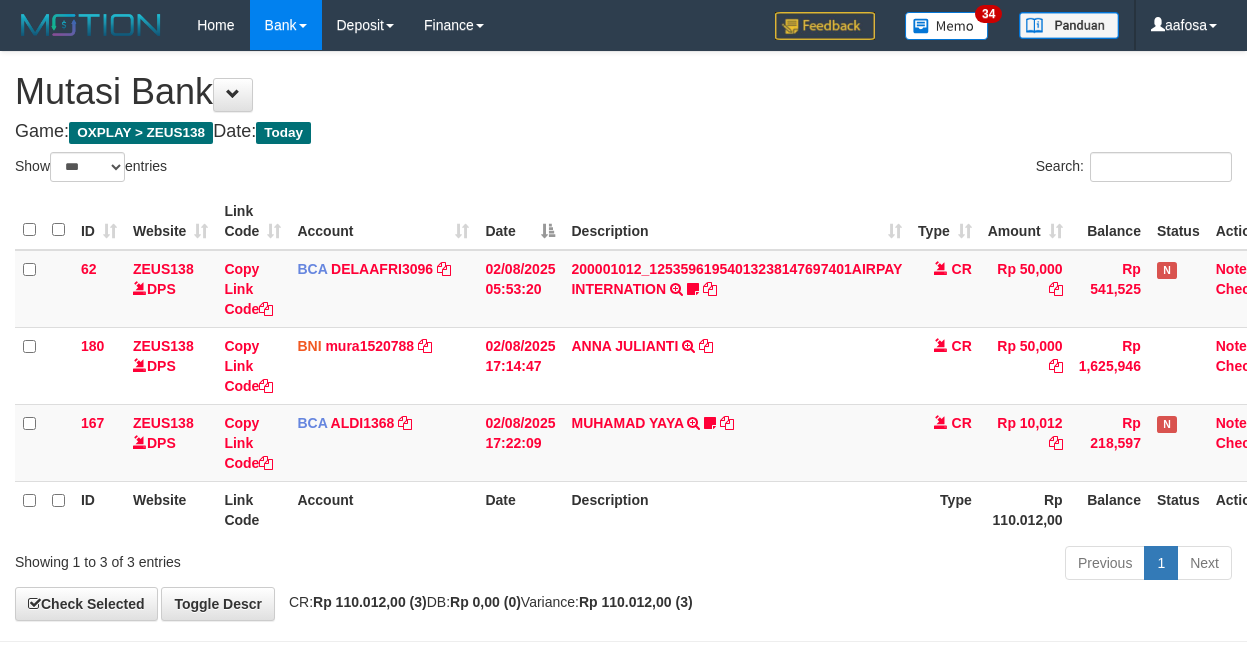 scroll, scrollTop: 3, scrollLeft: 0, axis: vertical 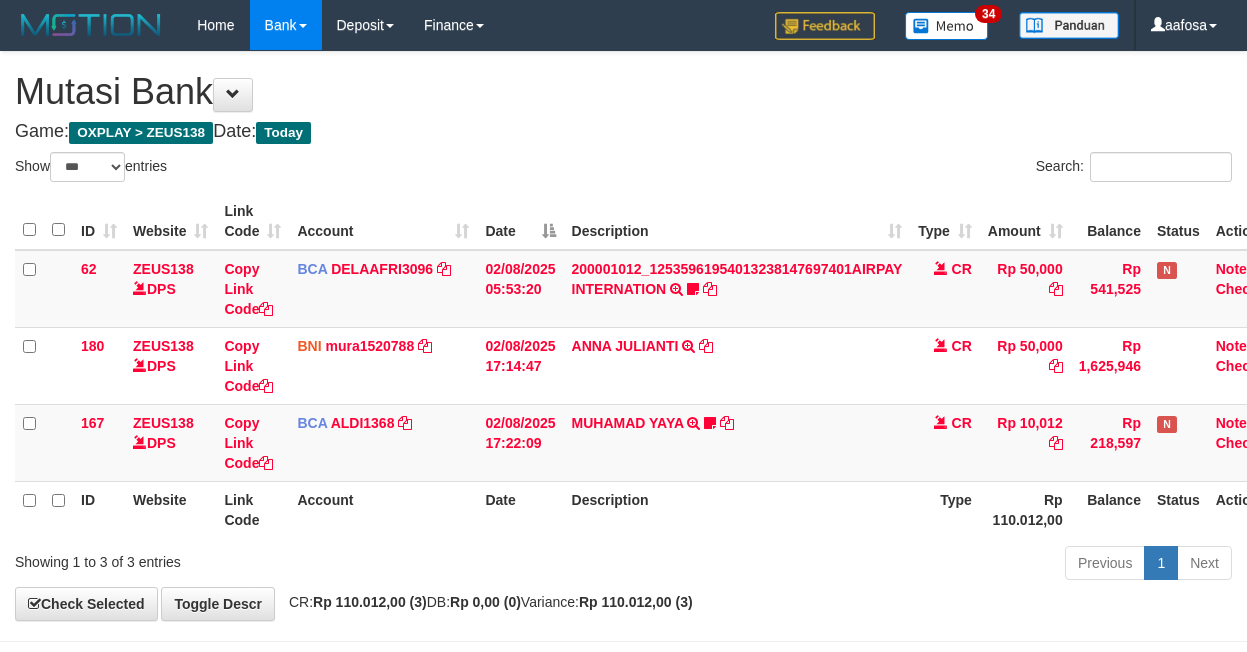 select on "***" 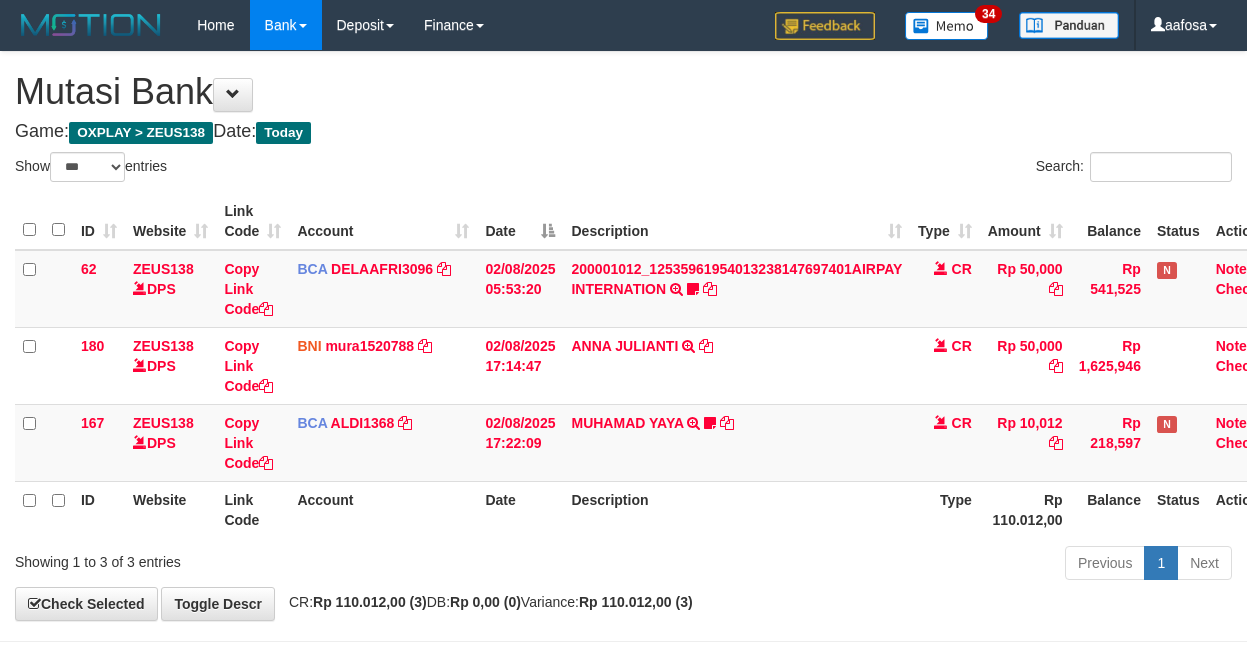scroll, scrollTop: 3, scrollLeft: 0, axis: vertical 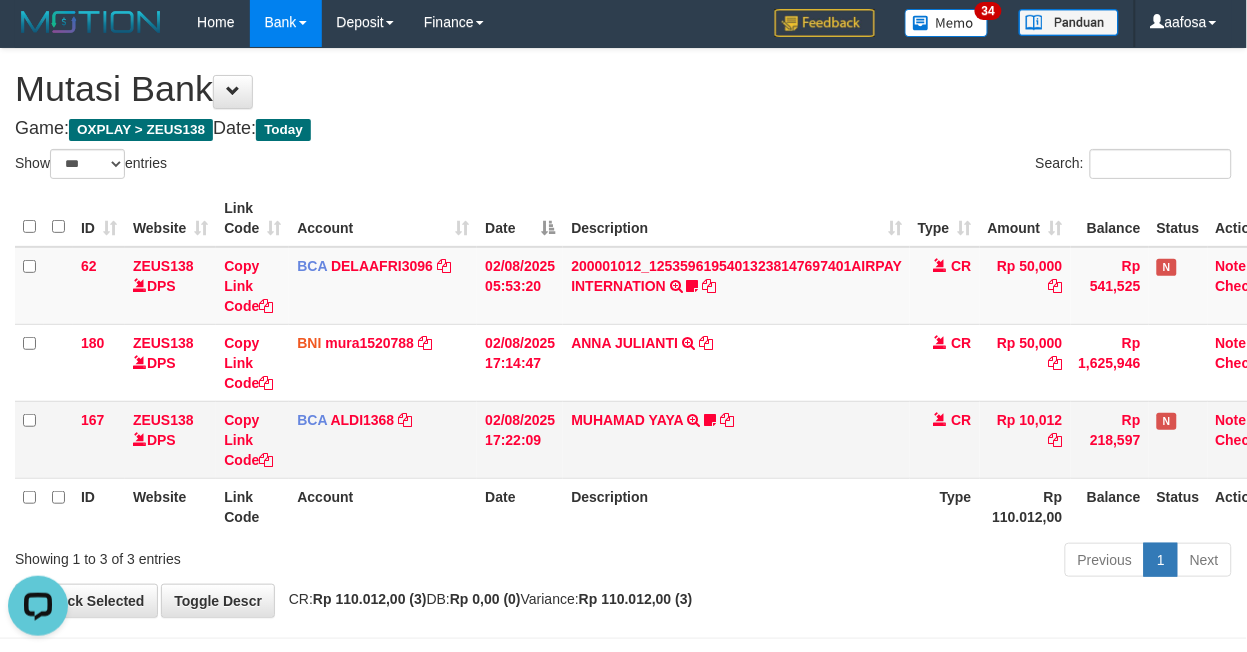 click on "BCA
ALDI1368
DPS
ALDI
mutasi_20250802_3354 | 167
mutasi_20250802_3354 | 167" at bounding box center [383, 439] 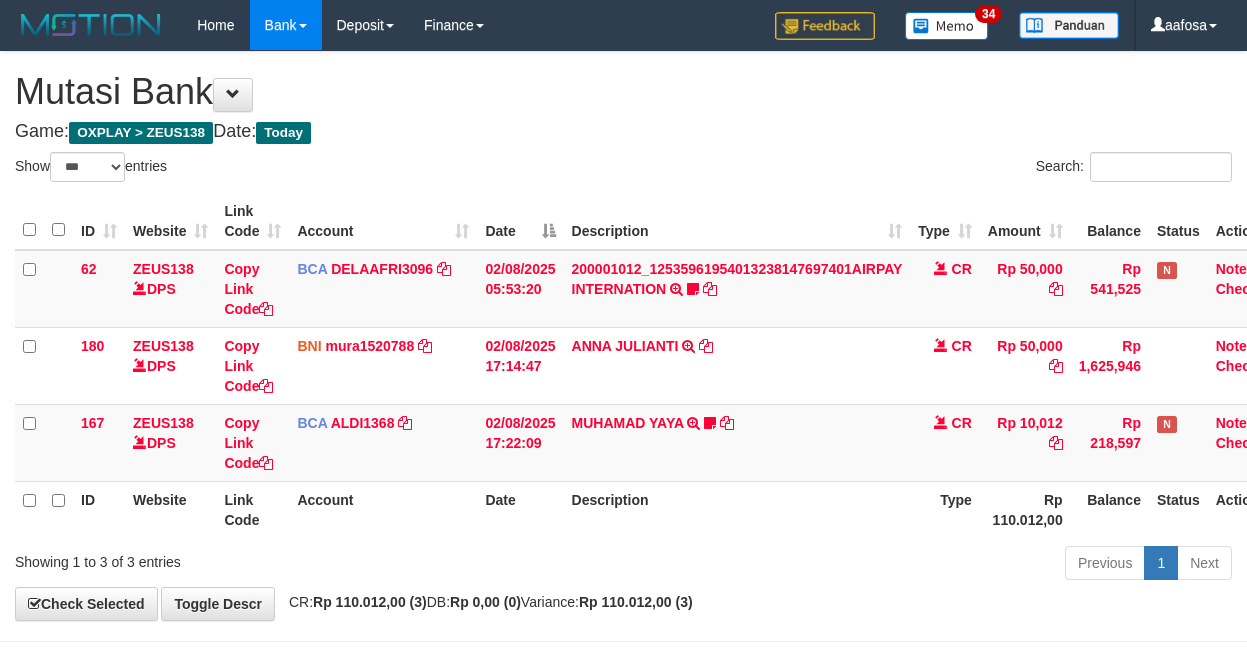 select on "***" 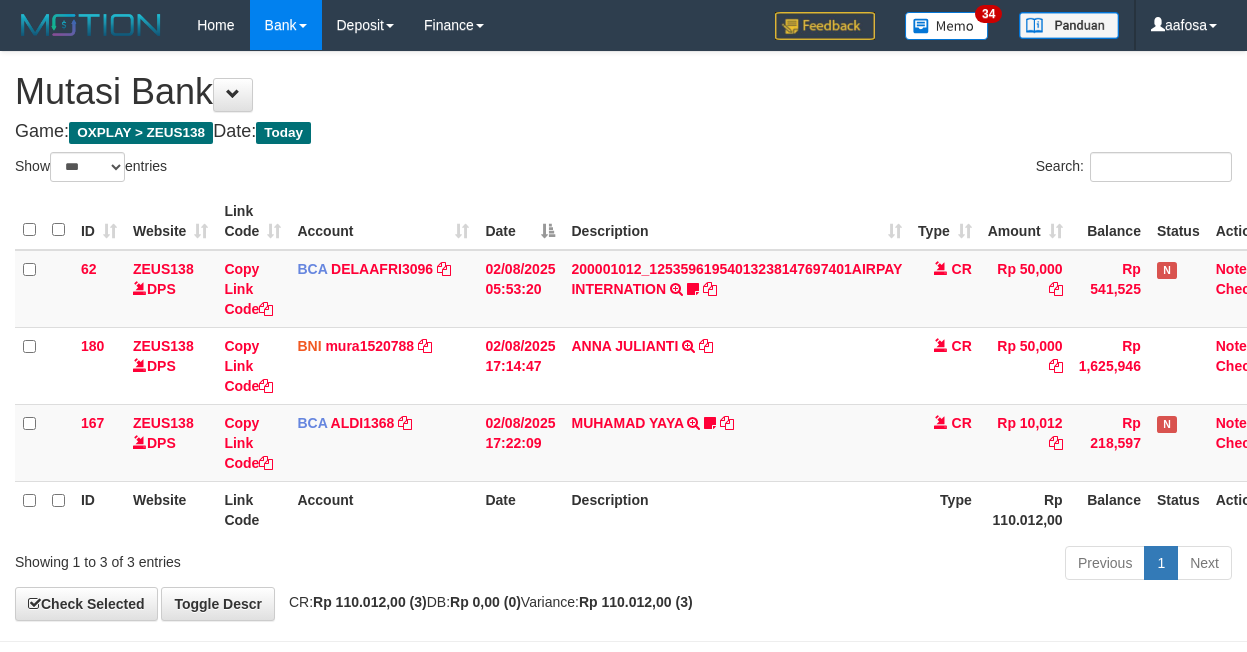 scroll, scrollTop: 3, scrollLeft: 0, axis: vertical 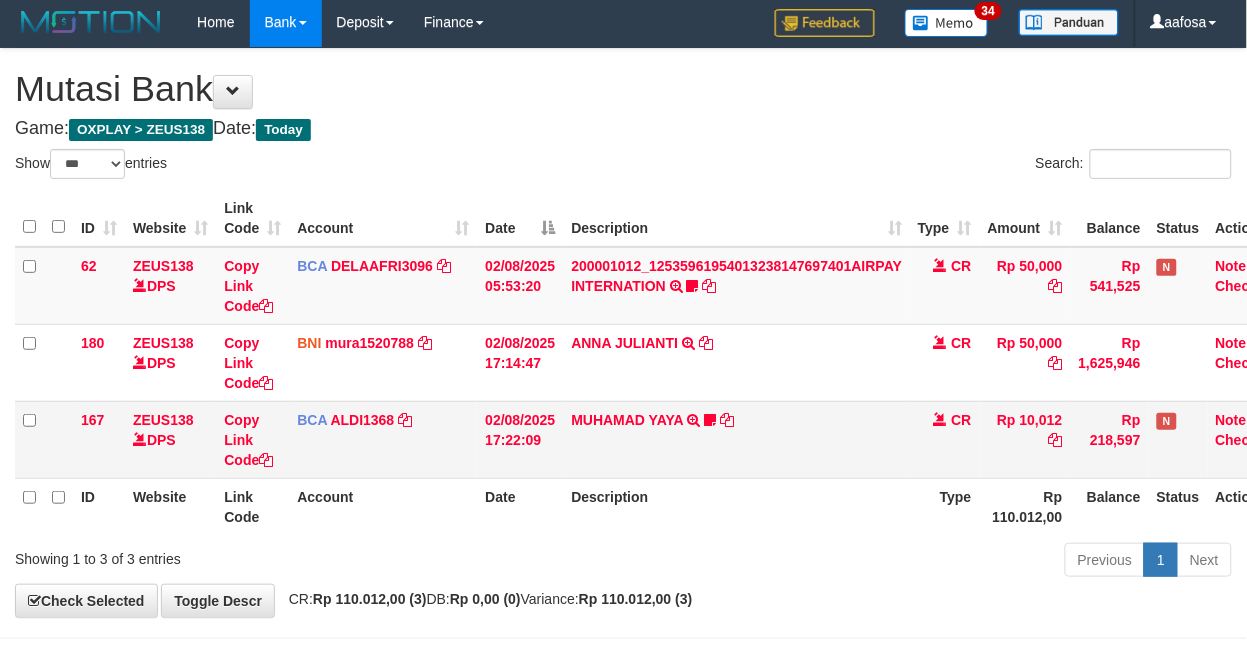 drag, startPoint x: 0, startPoint y: 0, endPoint x: 647, endPoint y: 447, distance: 786.39557 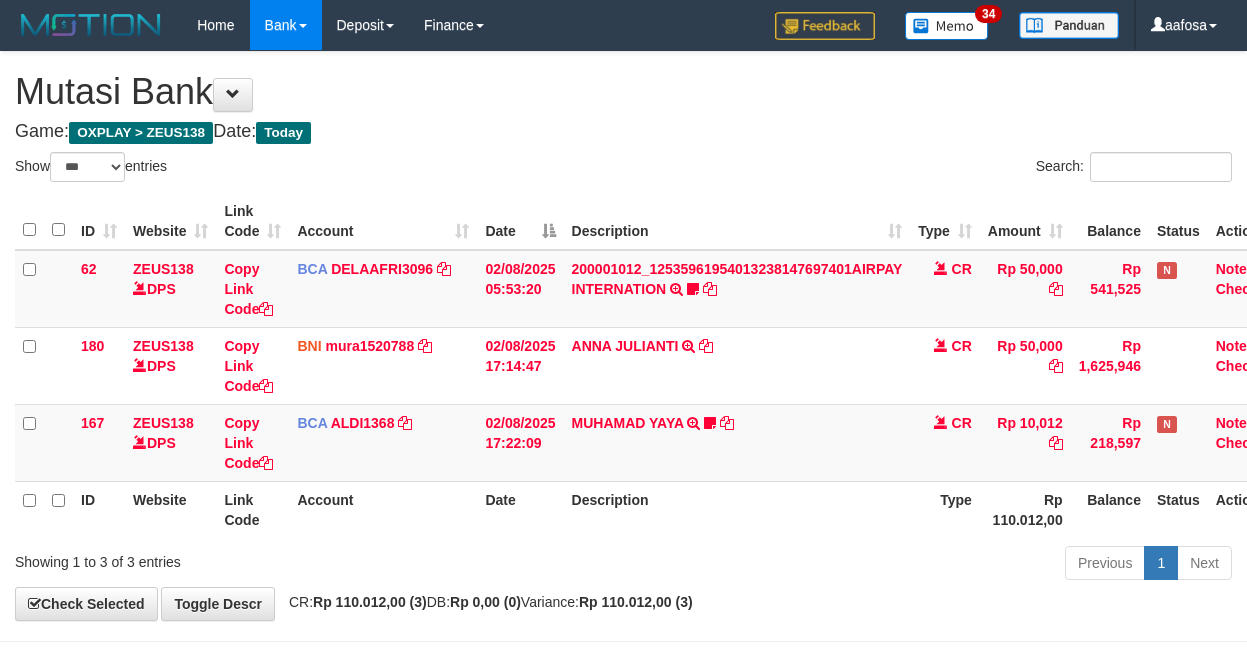 select on "***" 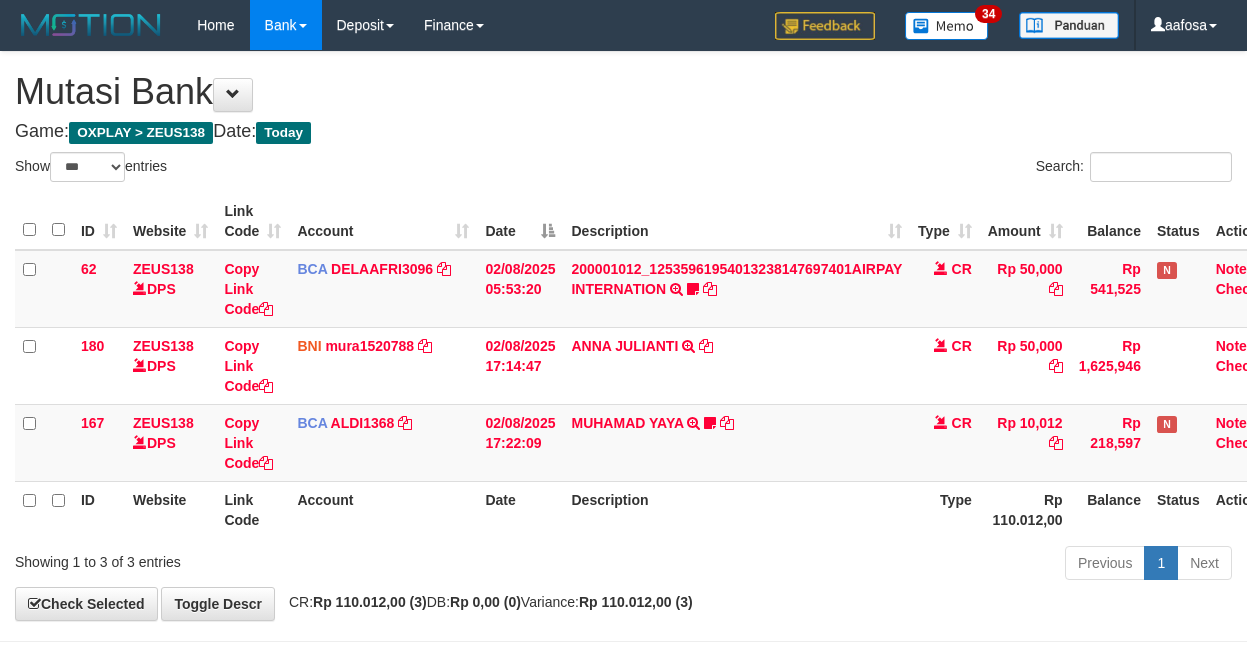 scroll, scrollTop: 3, scrollLeft: 0, axis: vertical 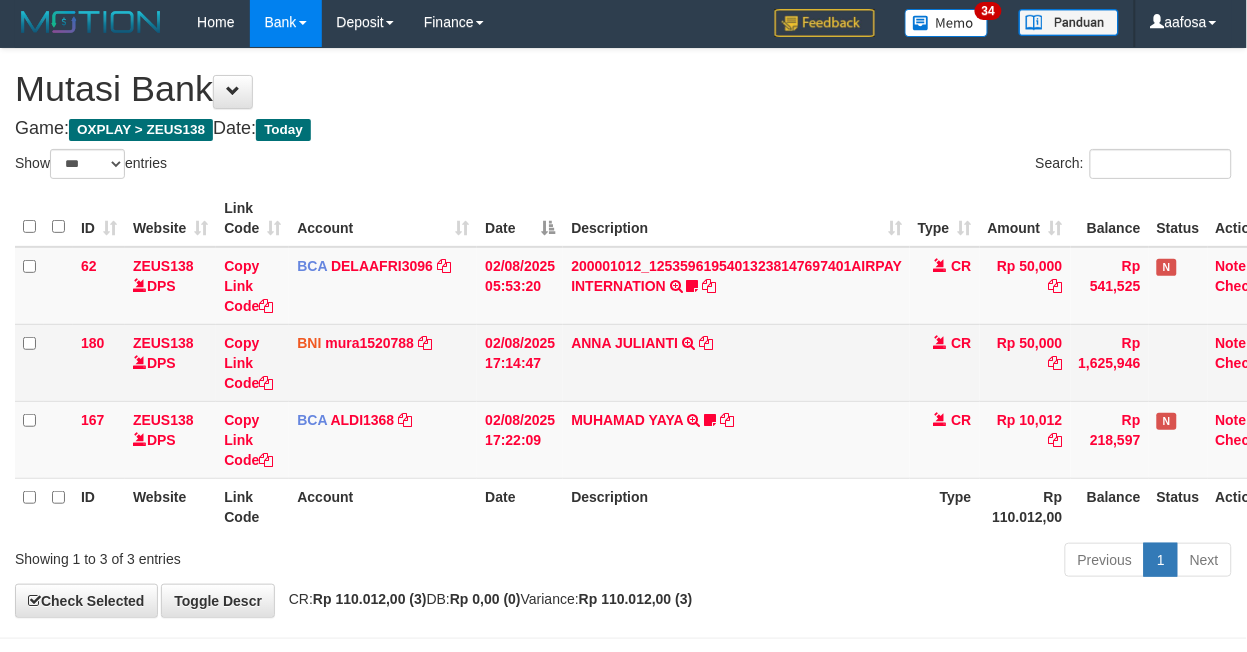 click on "ANNA JULIANTI         TRANSFER DARI IBU ANNA JULIANTI" at bounding box center [736, 362] 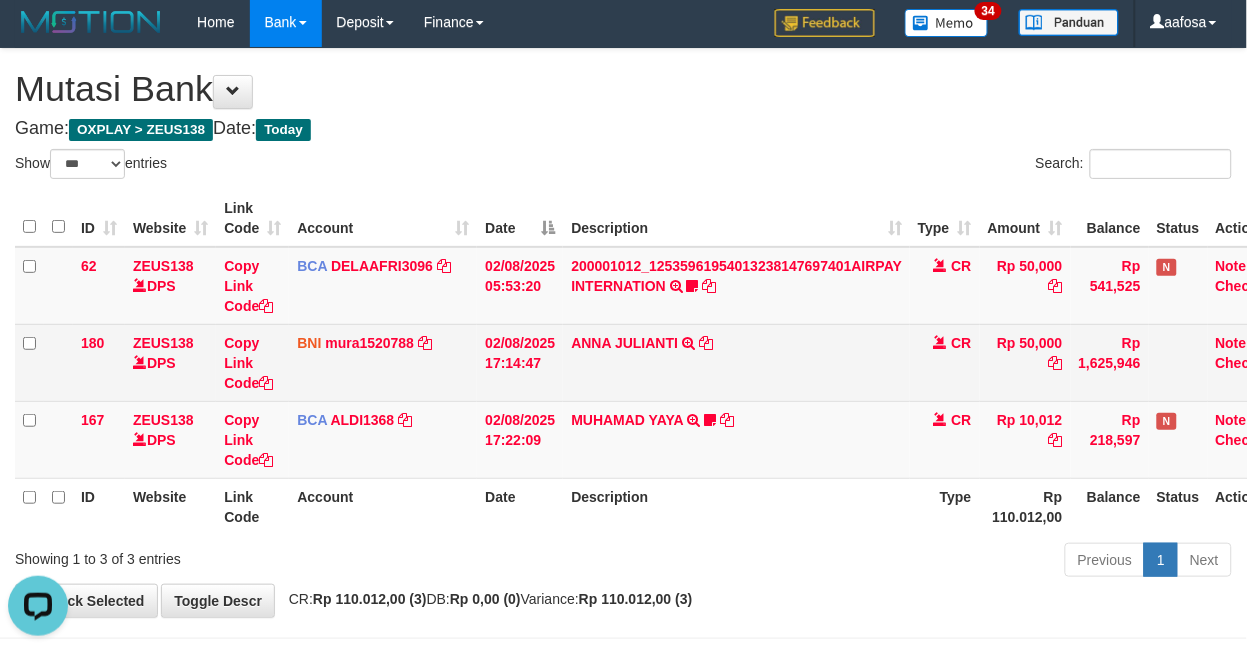 scroll, scrollTop: 0, scrollLeft: 0, axis: both 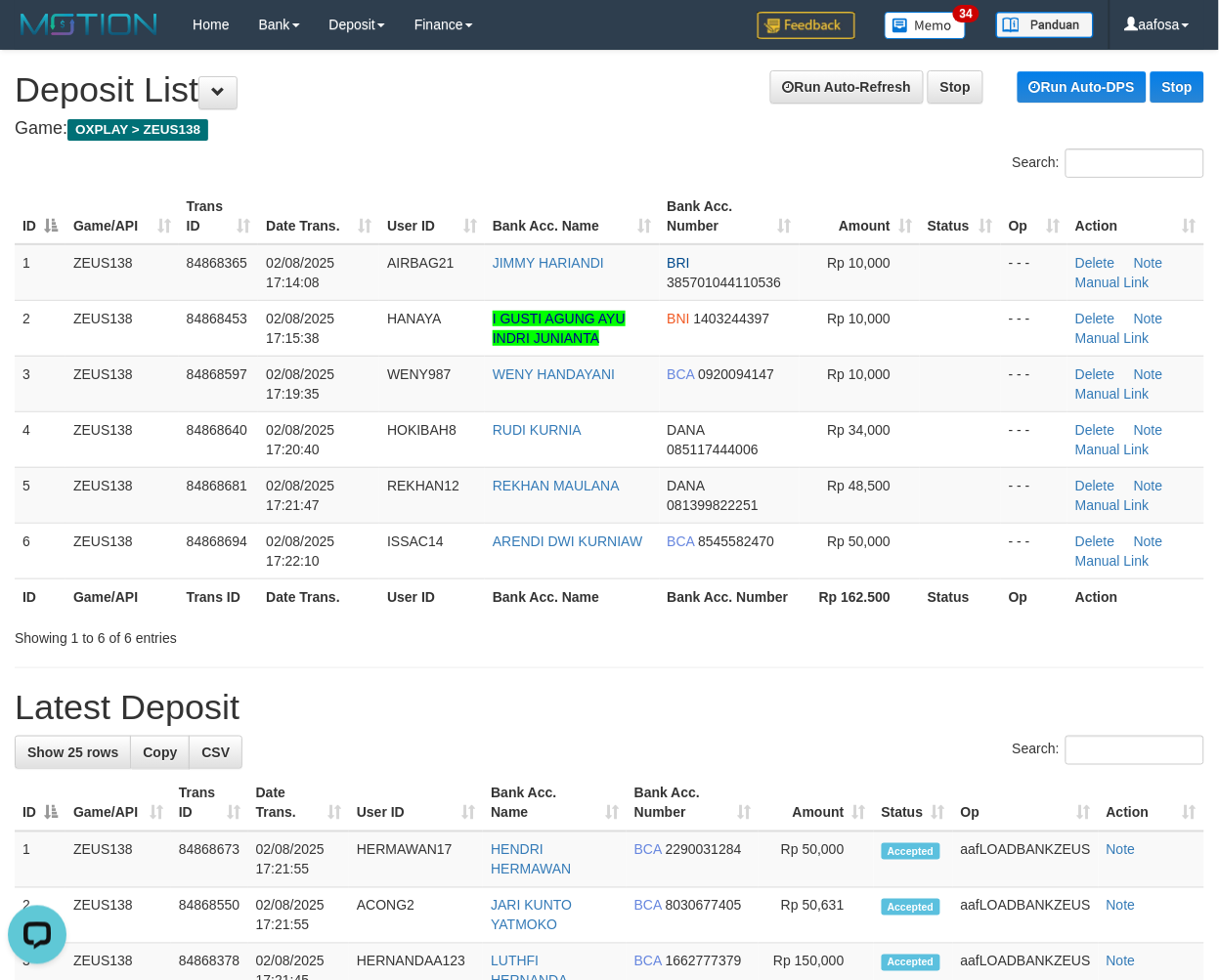 drag, startPoint x: 637, startPoint y: 114, endPoint x: 430, endPoint y: 186, distance: 219.16432 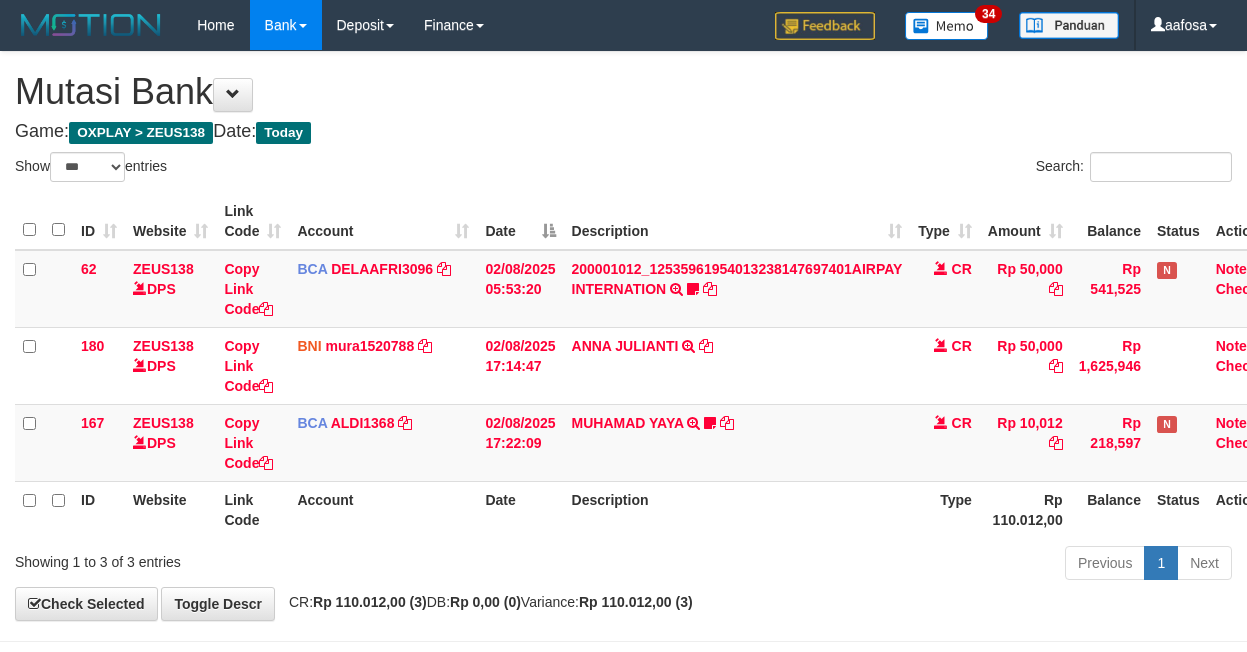 select on "***" 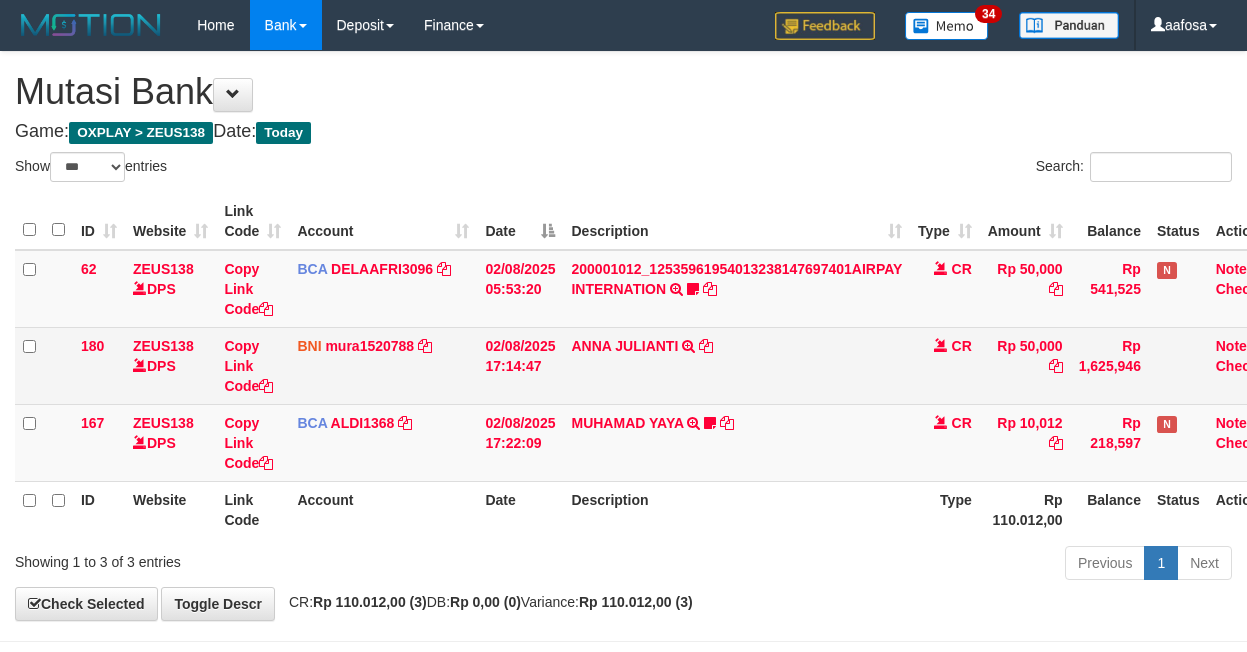 scroll, scrollTop: 3, scrollLeft: 0, axis: vertical 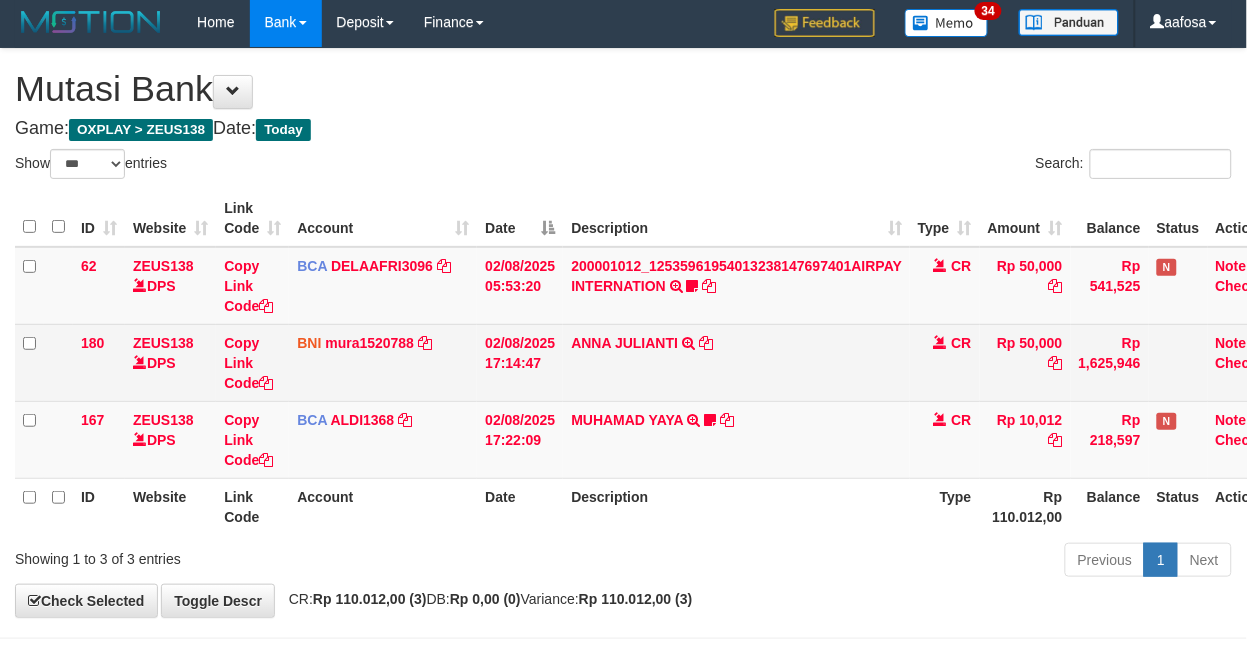 click on "ANNA JULIANTI         TRANSFER DARI IBU ANNA JULIANTI" at bounding box center [736, 362] 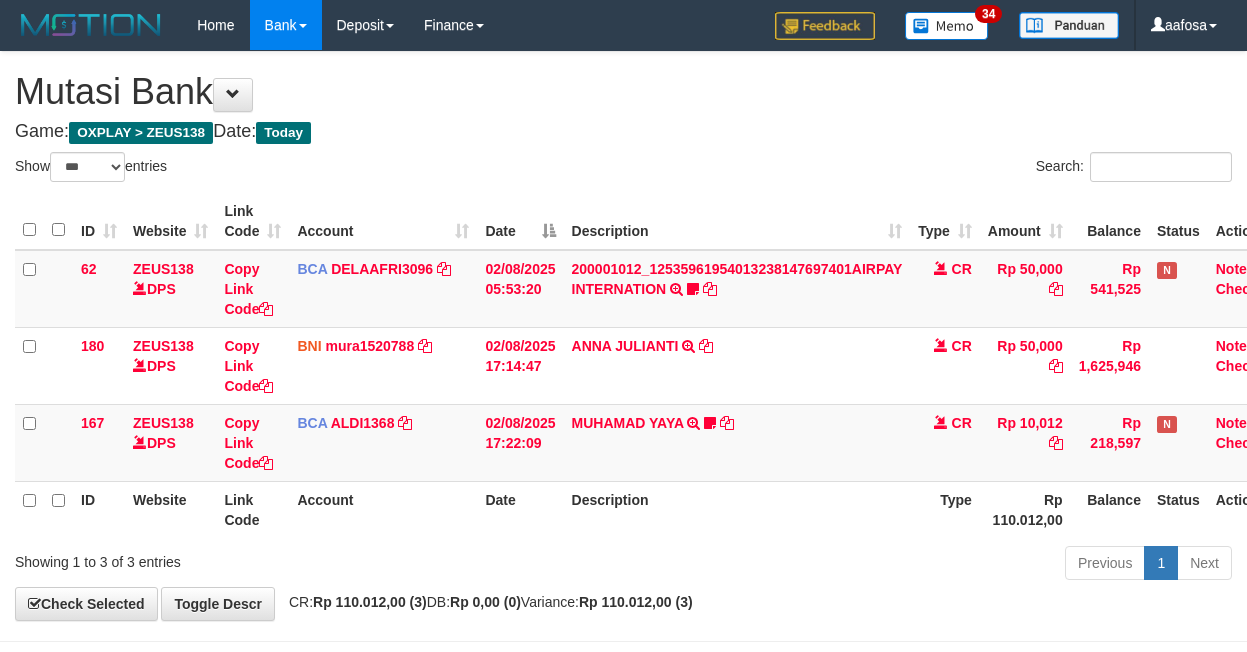 select on "***" 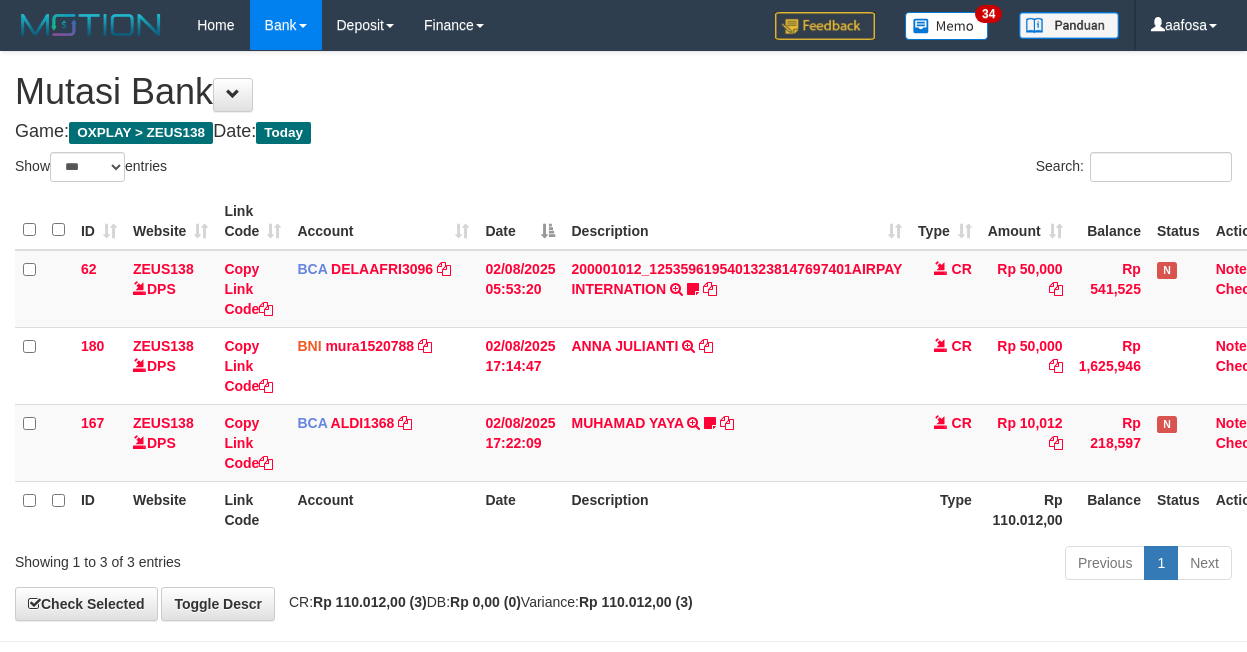 scroll, scrollTop: 3, scrollLeft: 0, axis: vertical 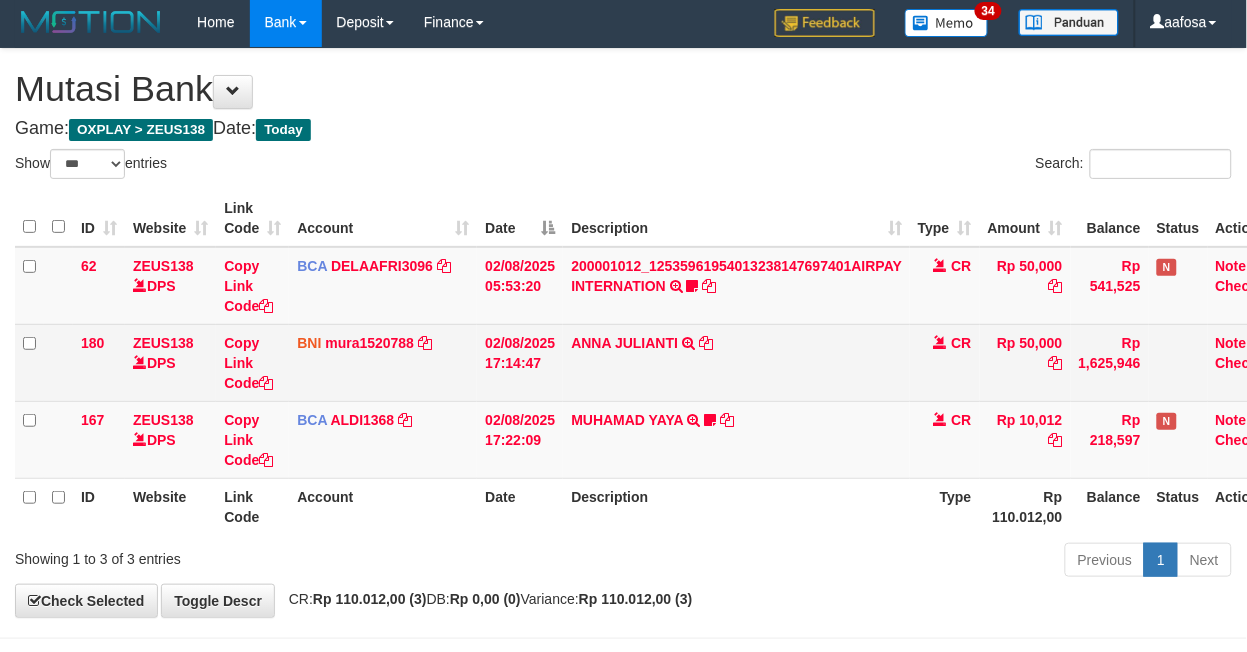 click on "ANNA JULIANTI         TRANSFER DARI IBU ANNA JULIANTI" at bounding box center [736, 362] 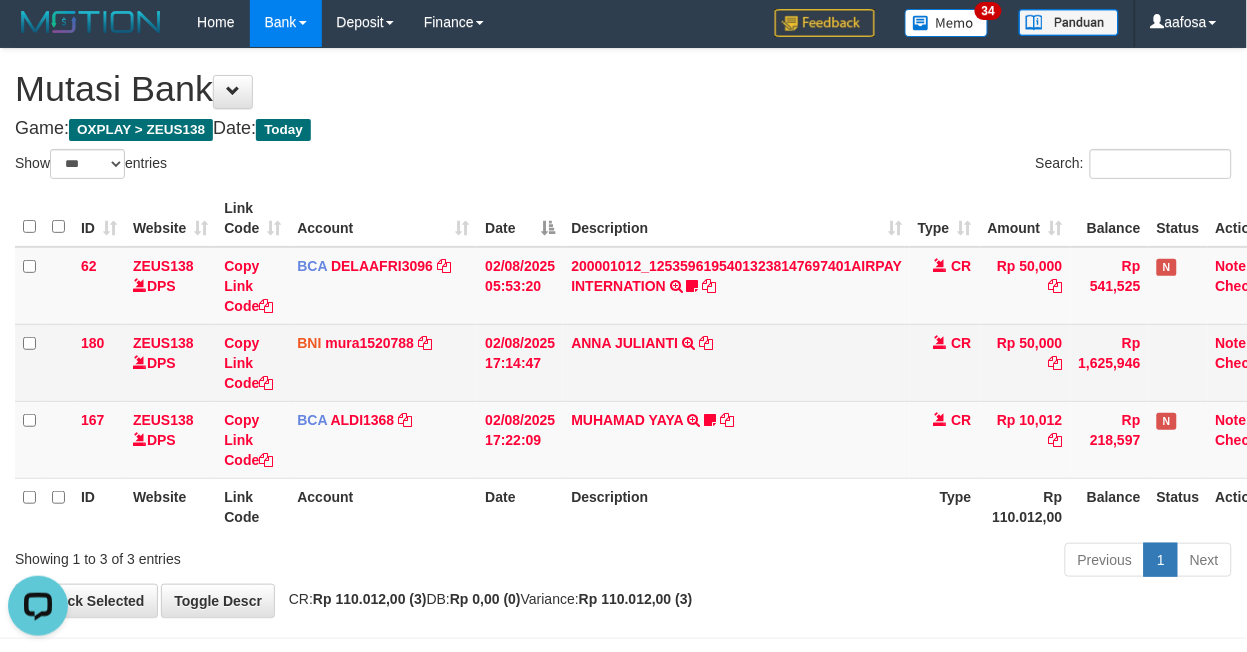 scroll, scrollTop: 0, scrollLeft: 0, axis: both 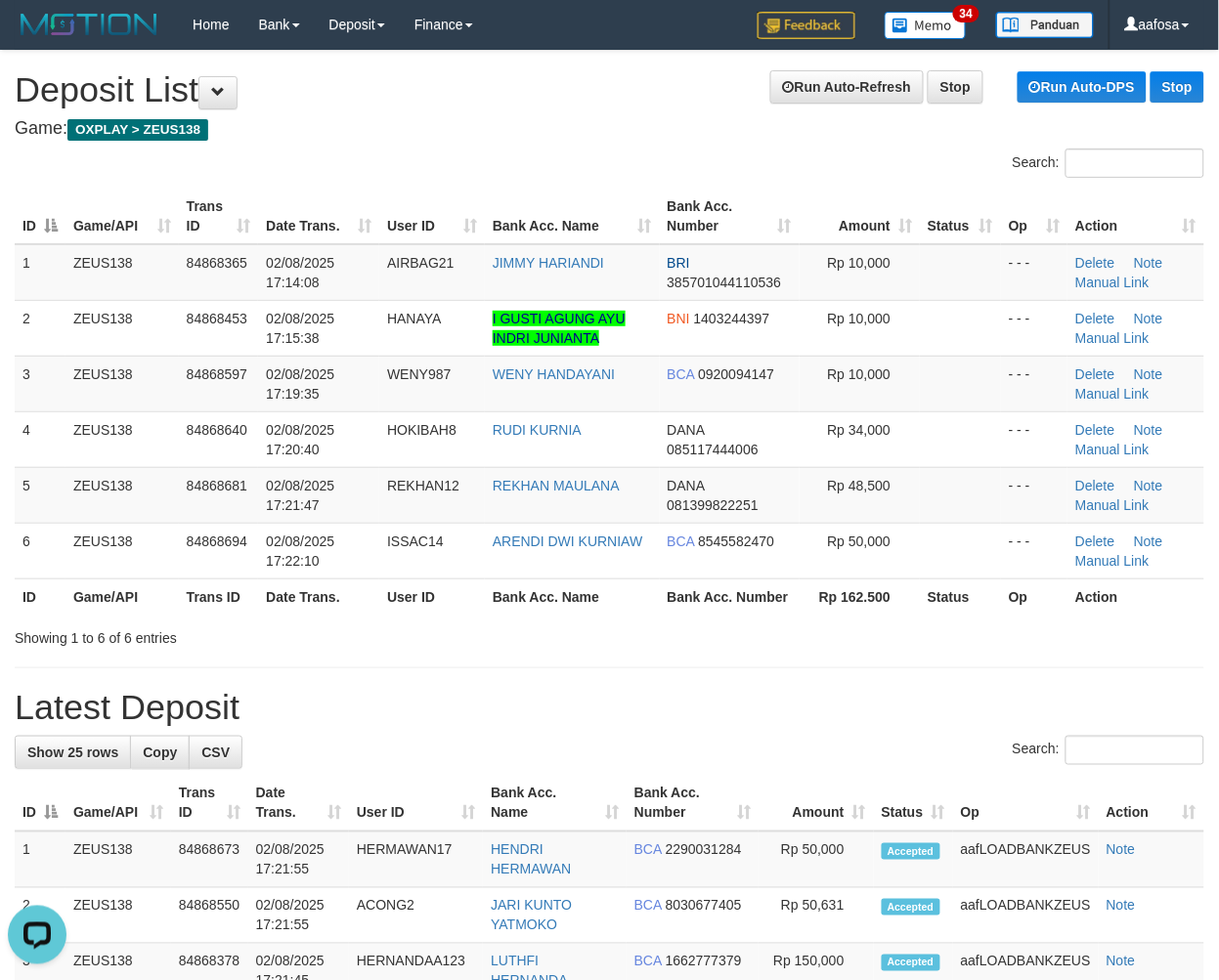 drag, startPoint x: 704, startPoint y: 113, endPoint x: 692, endPoint y: 122, distance: 15 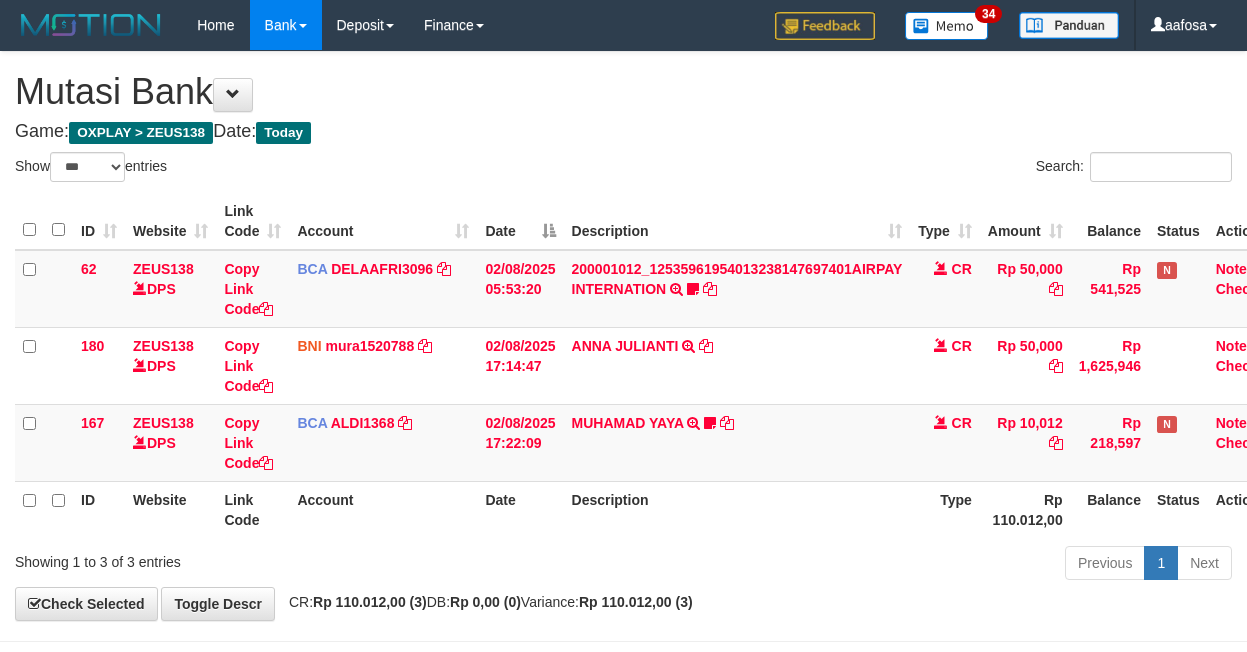 select on "***" 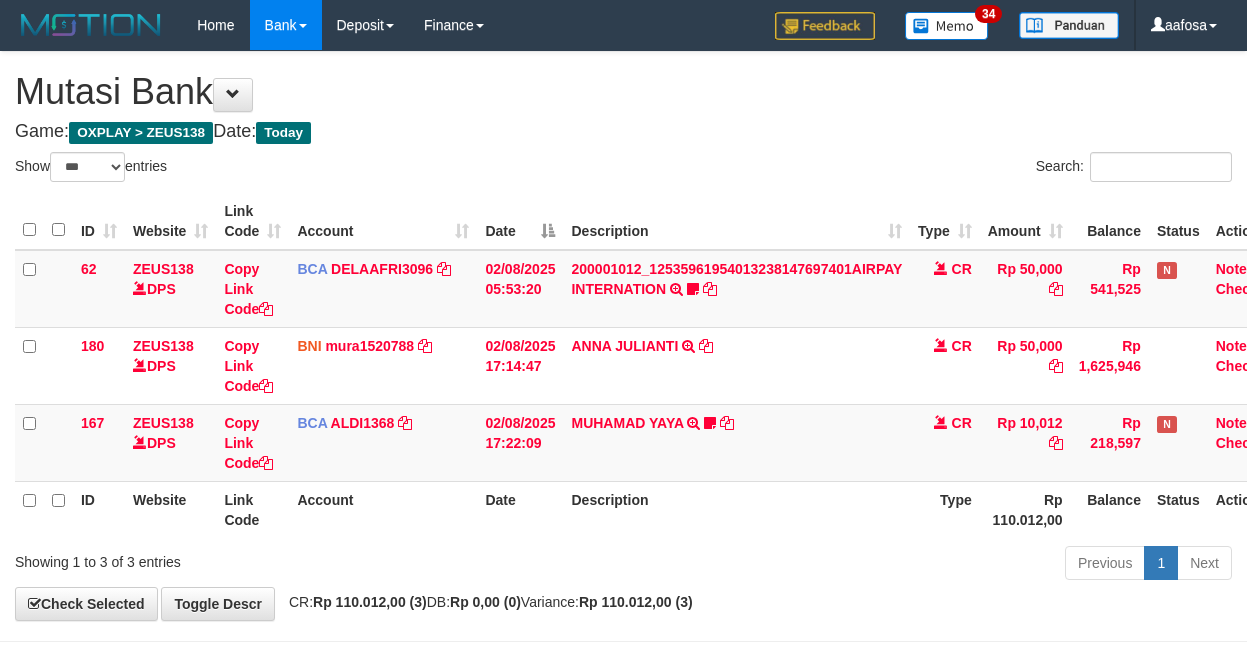 scroll, scrollTop: 3, scrollLeft: 0, axis: vertical 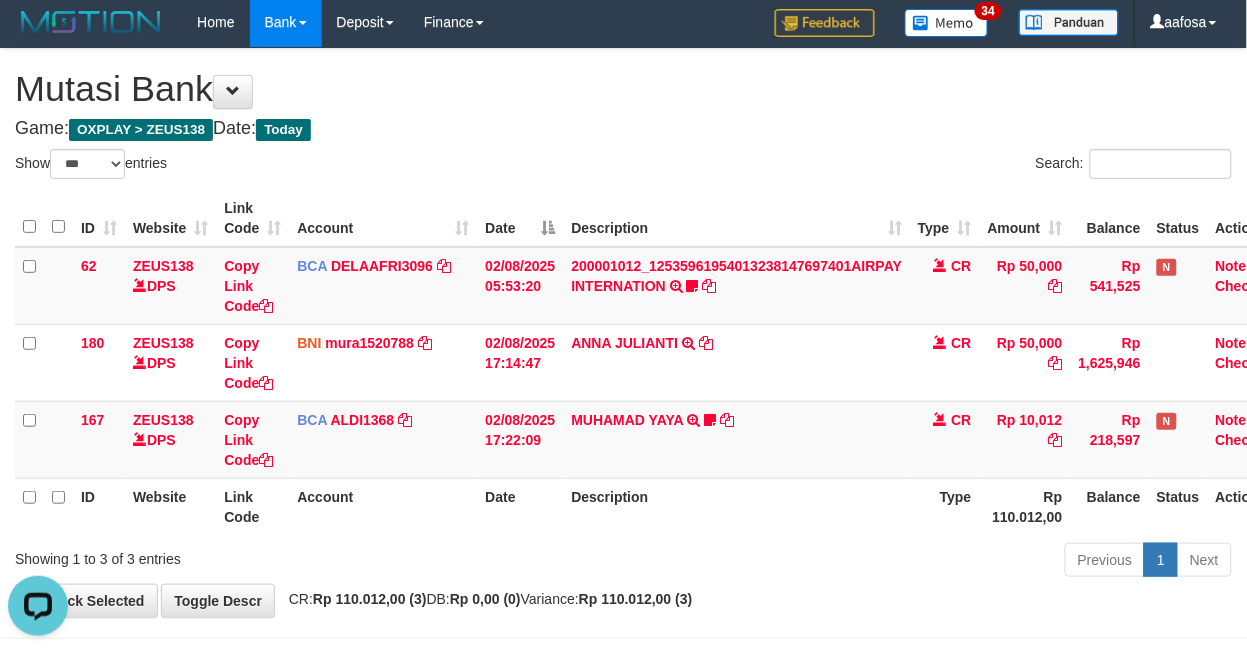 click on "Game:   OXPLAY > ZEUS138    				Date:  Today" at bounding box center (623, 129) 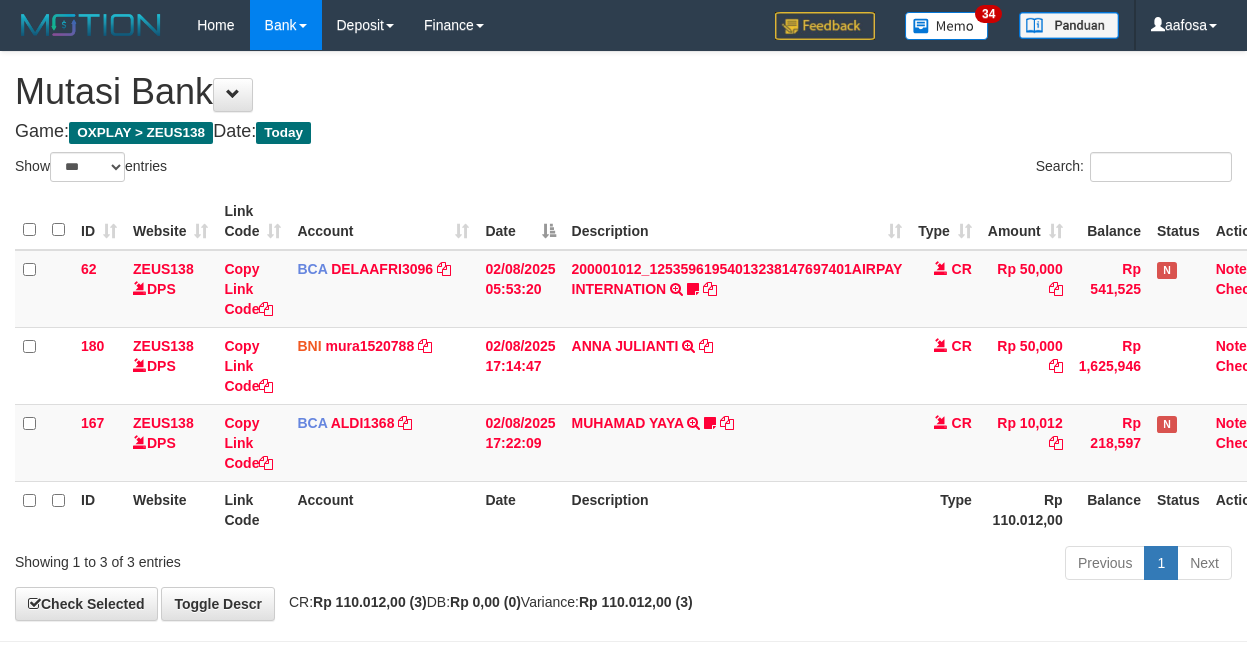 select on "***" 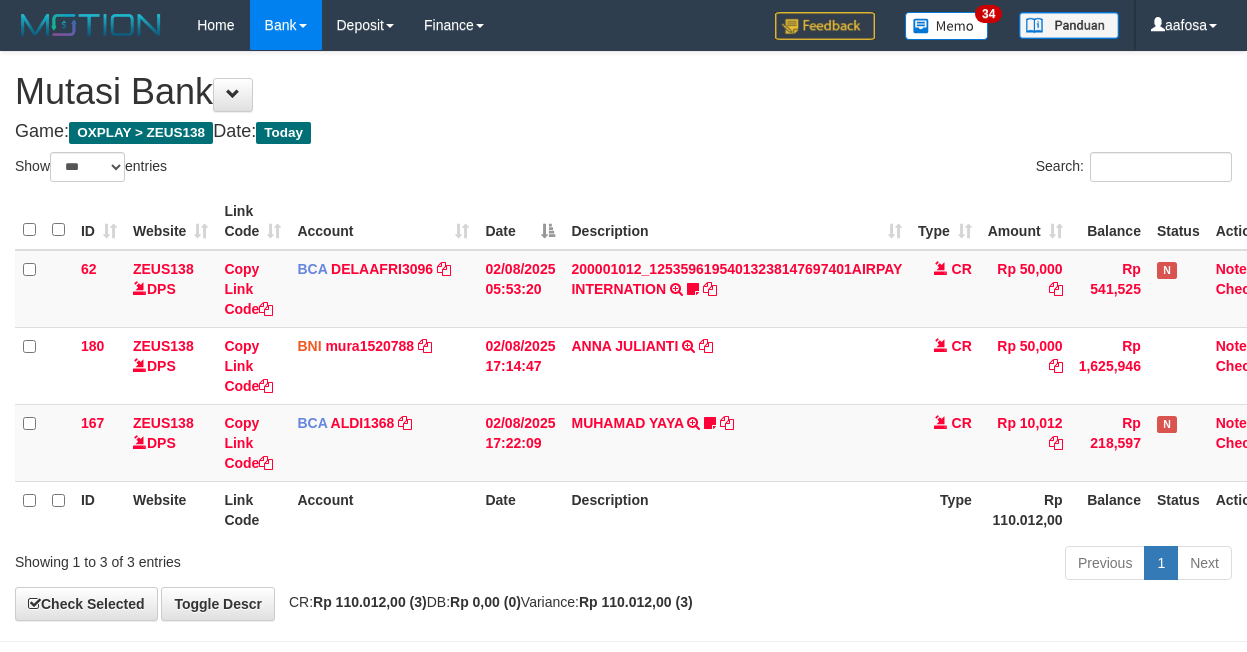 scroll, scrollTop: 3, scrollLeft: 0, axis: vertical 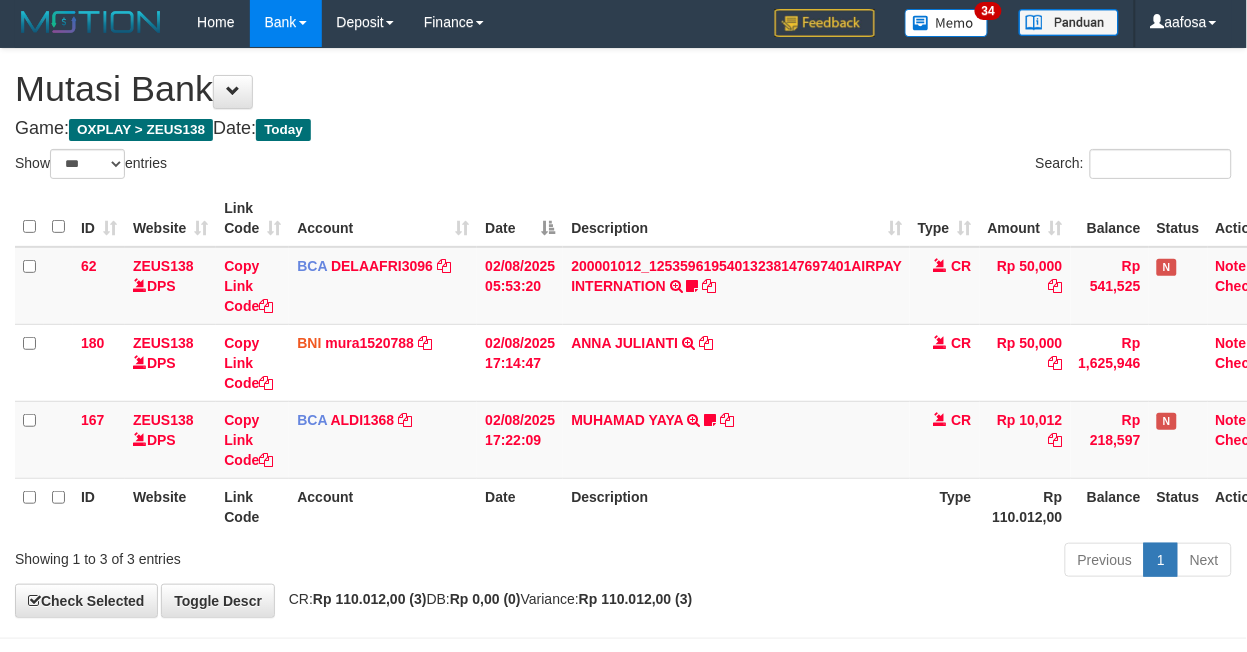 drag, startPoint x: 683, startPoint y: 156, endPoint x: 725, endPoint y: 167, distance: 43.416588 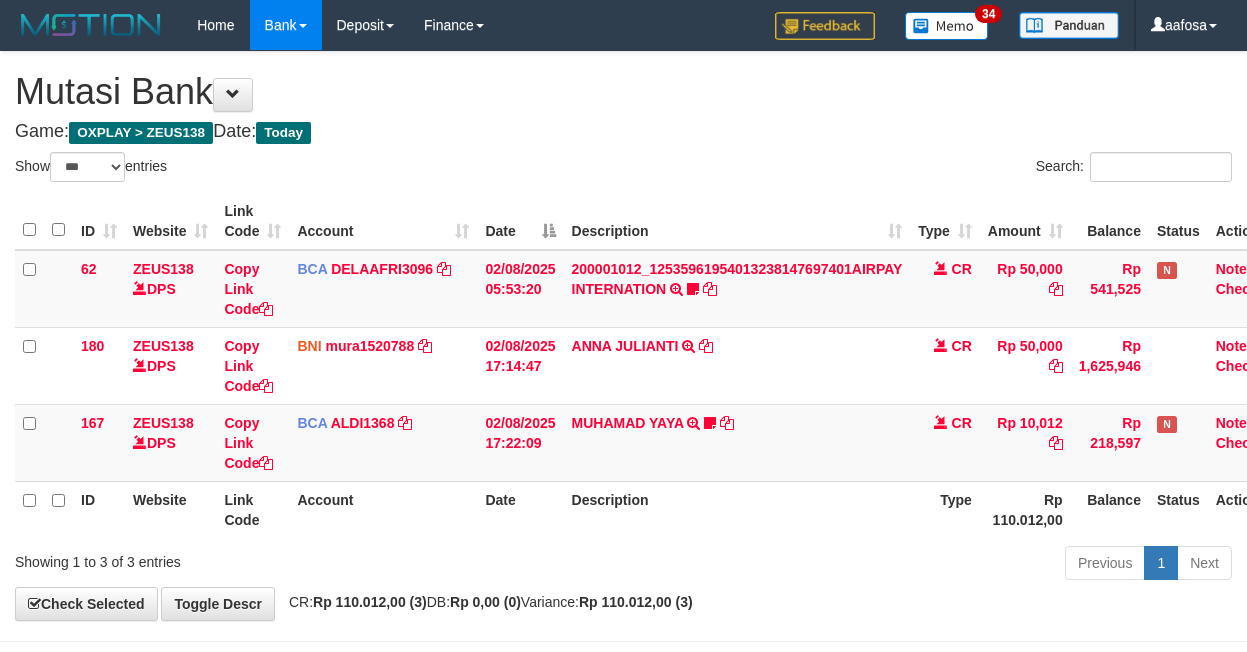 select on "***" 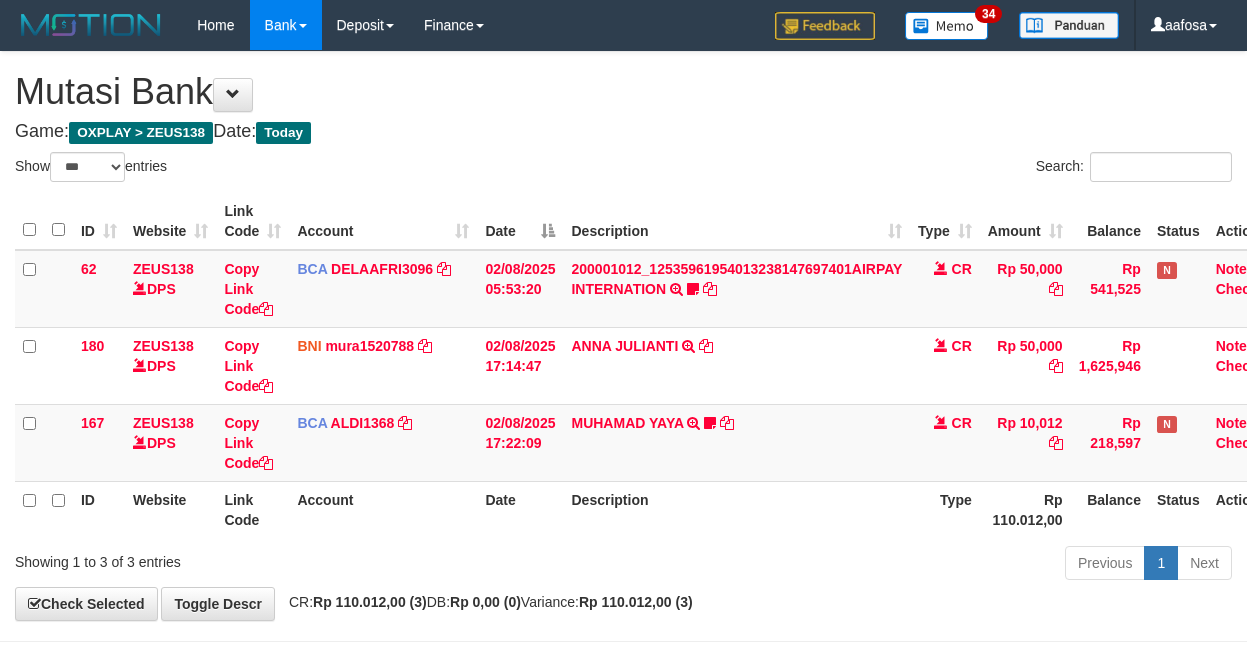 scroll, scrollTop: 3, scrollLeft: 0, axis: vertical 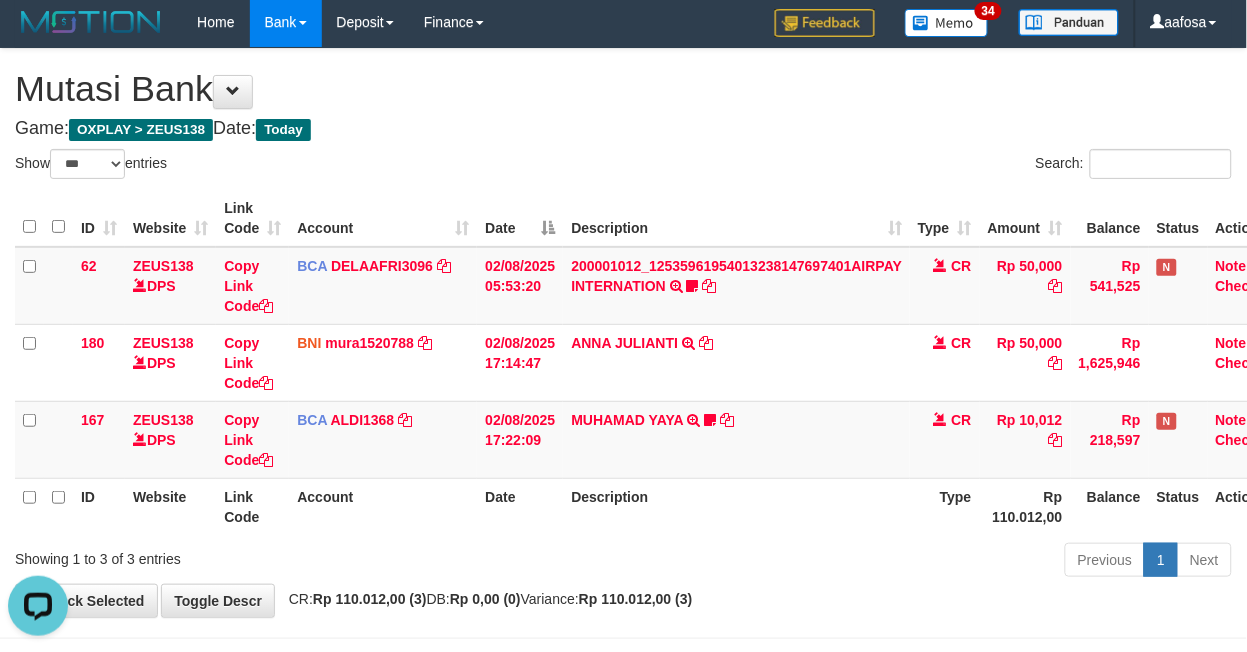 click on "Search:" at bounding box center (936, 166) 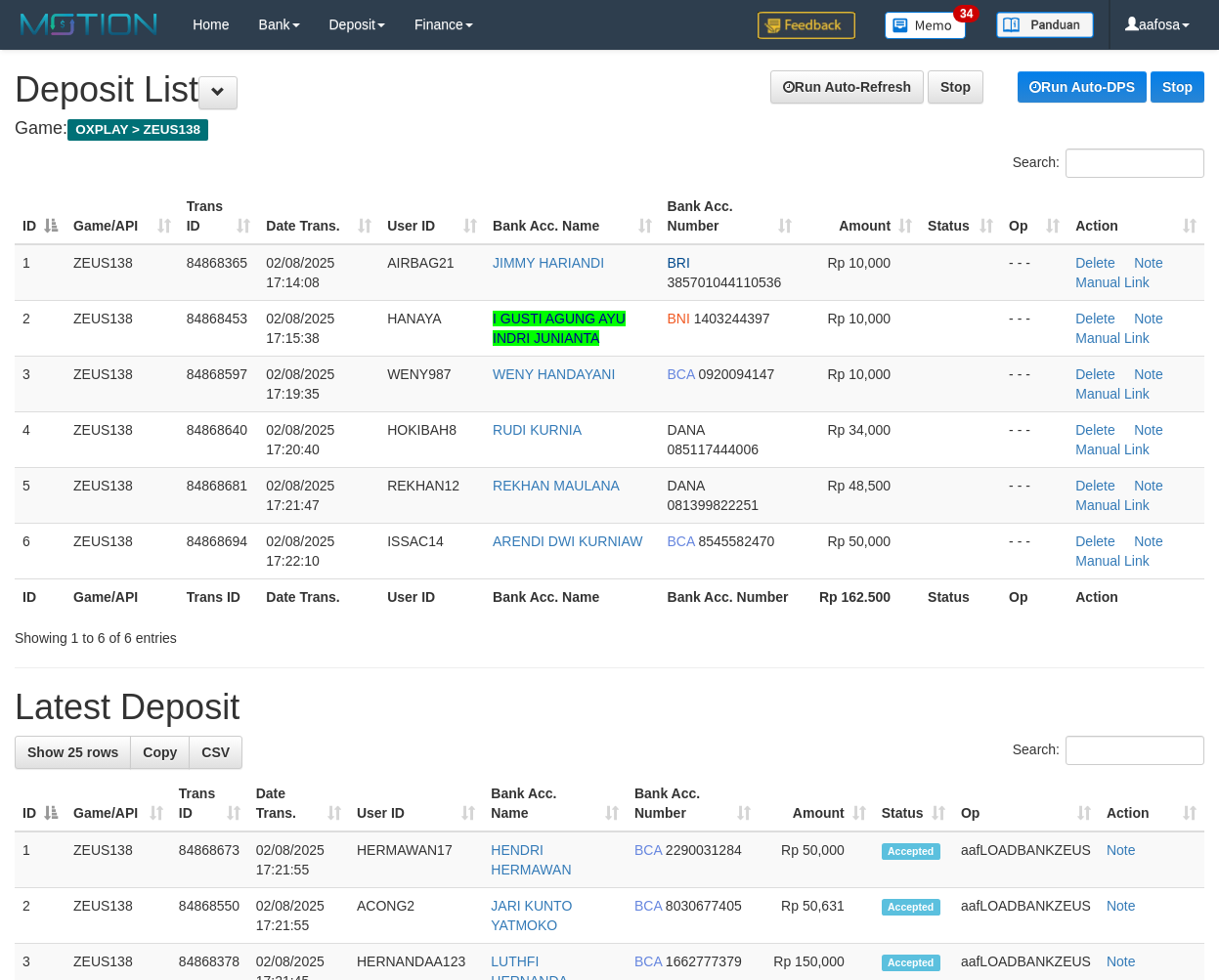 scroll, scrollTop: 0, scrollLeft: 0, axis: both 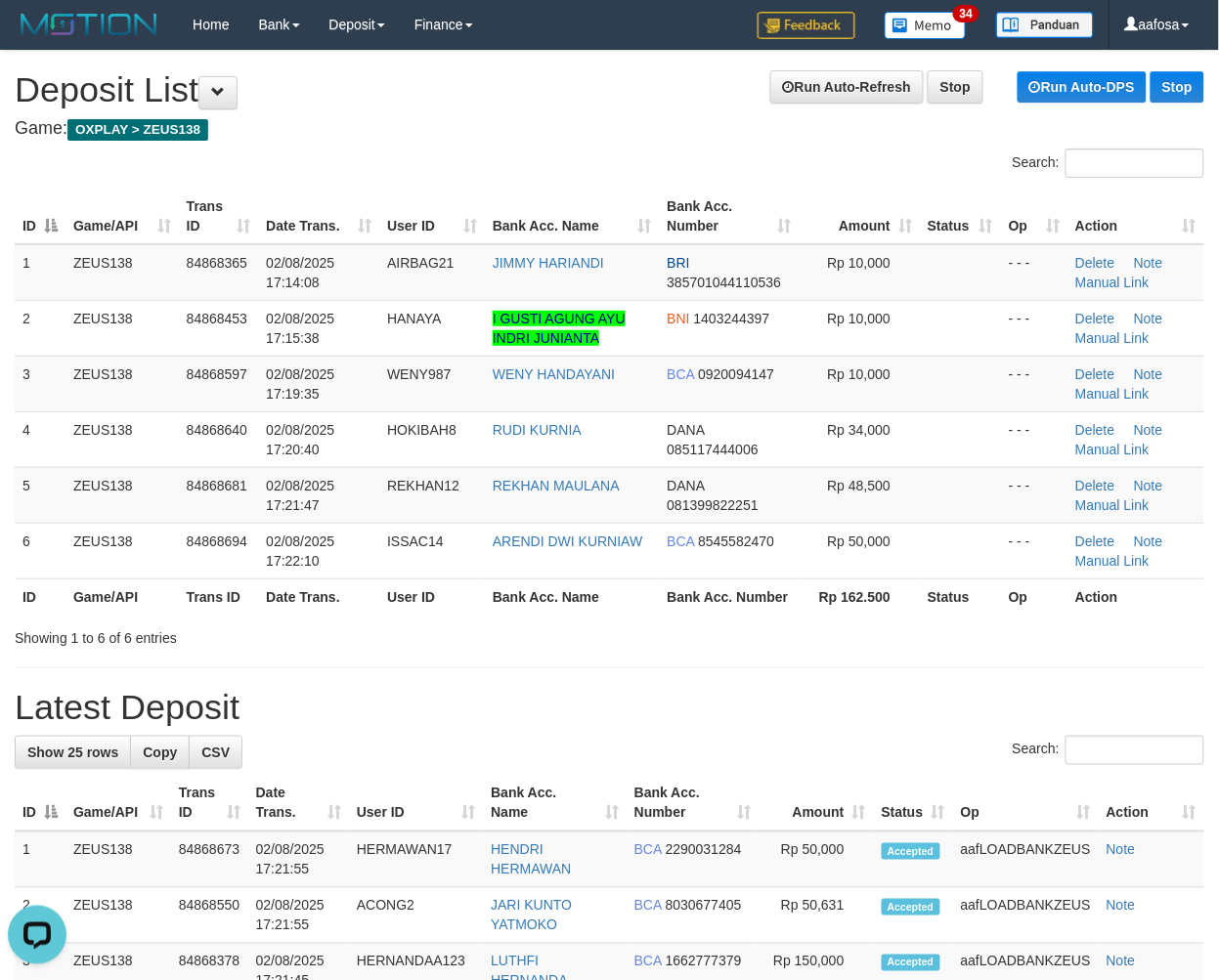drag, startPoint x: 609, startPoint y: 124, endPoint x: 381, endPoint y: 193, distance: 238.2121 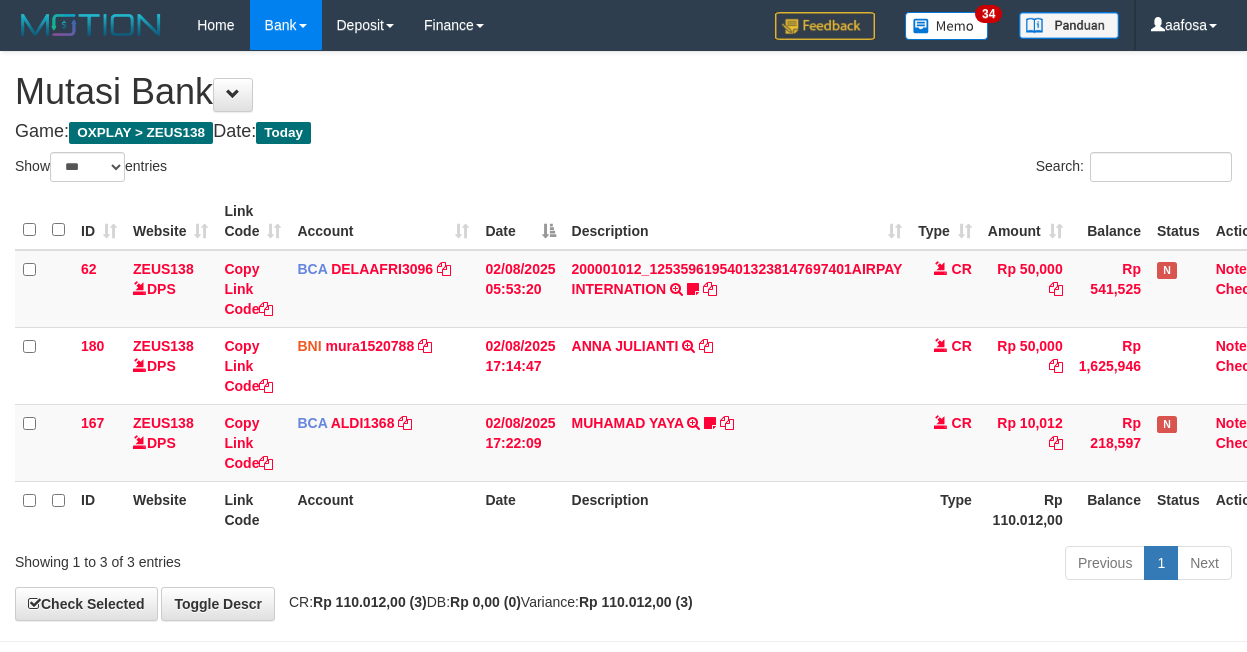 select on "***" 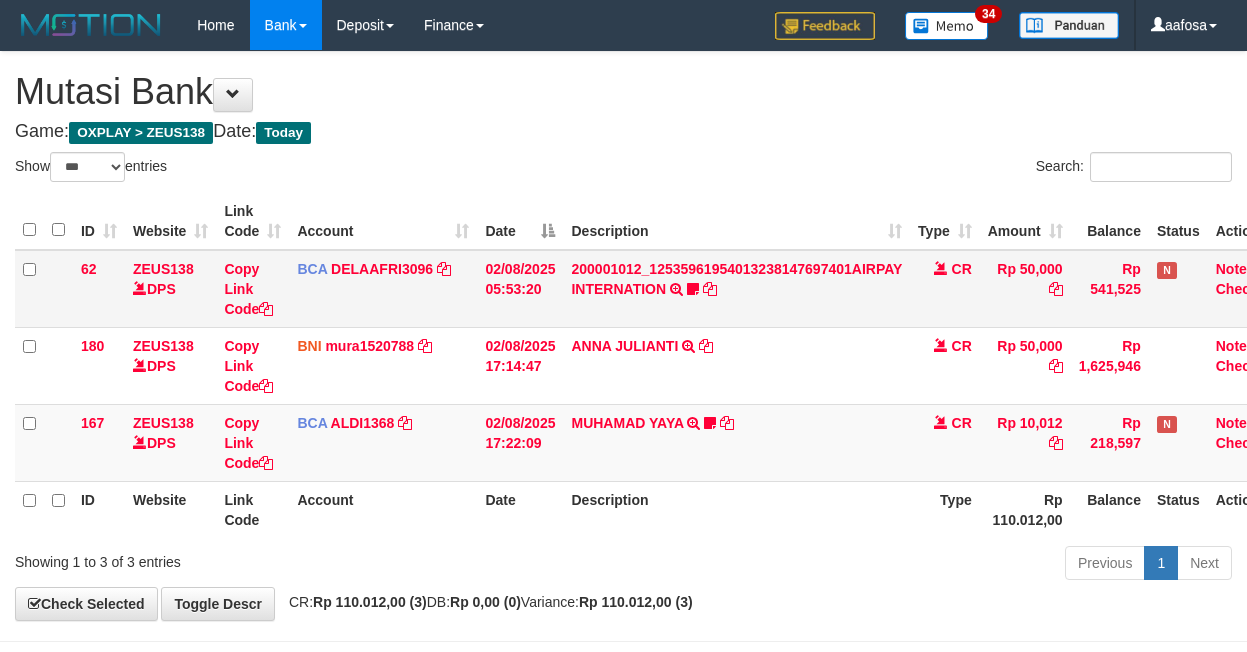 scroll, scrollTop: 3, scrollLeft: 0, axis: vertical 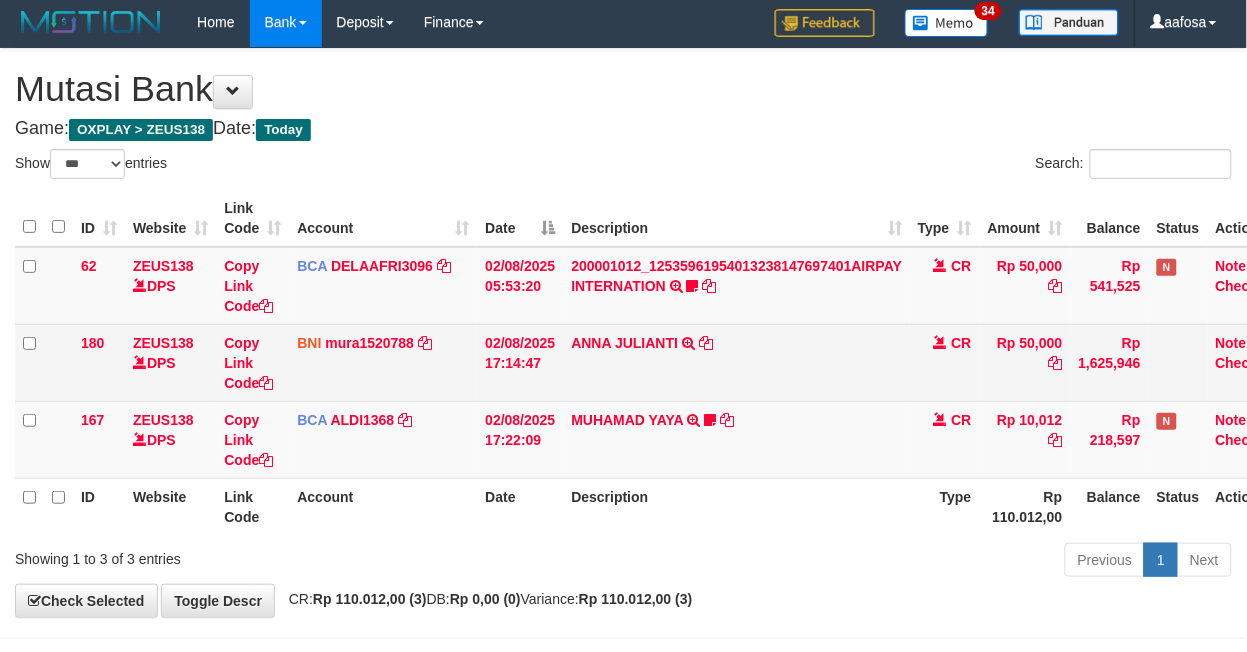 click on "ANNA JULIANTI         TRANSFER DARI IBU ANNA JULIANTI" at bounding box center (736, 362) 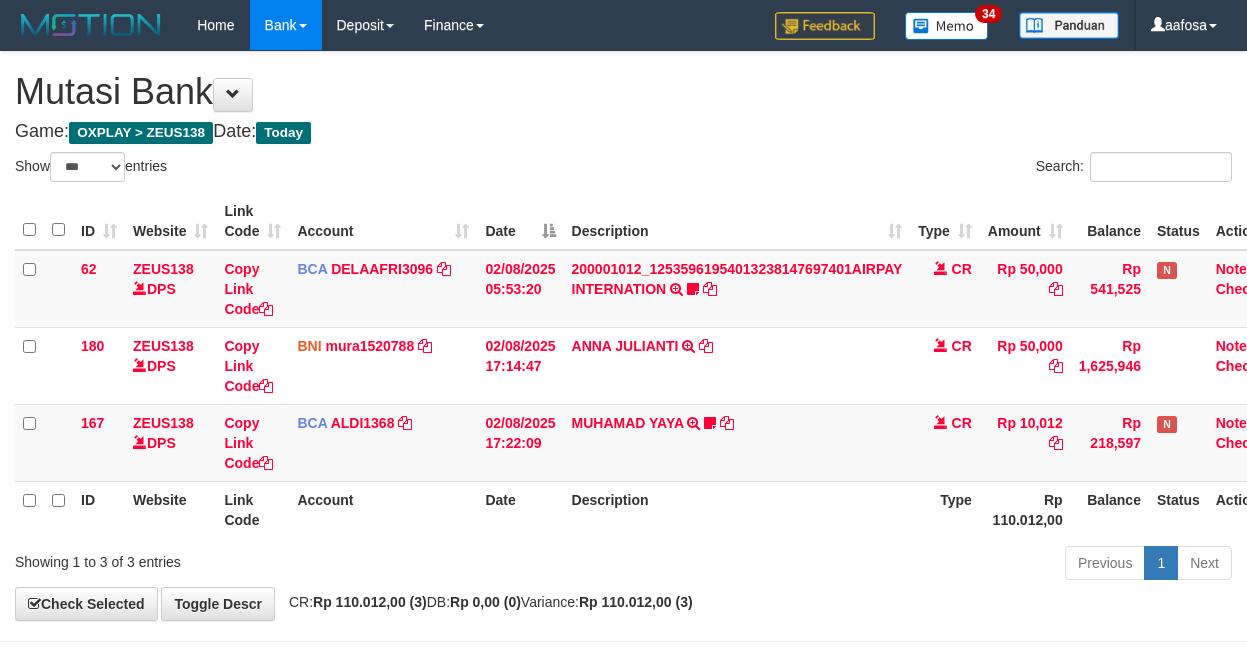 select on "***" 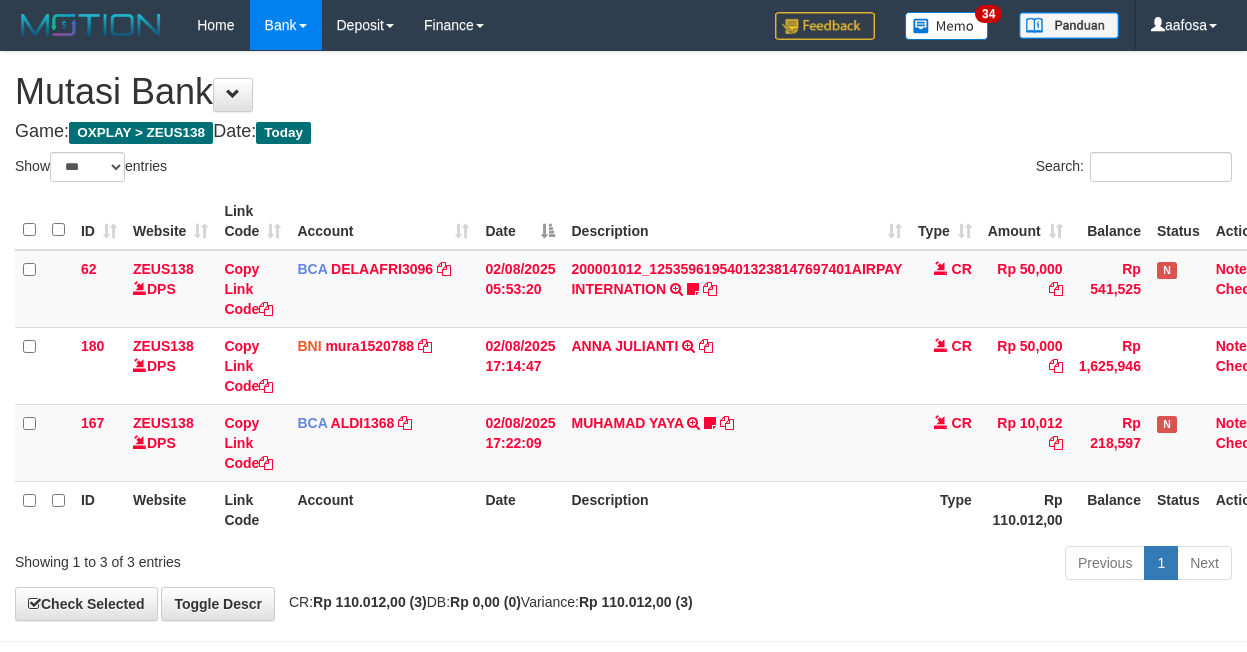 scroll, scrollTop: 3, scrollLeft: 0, axis: vertical 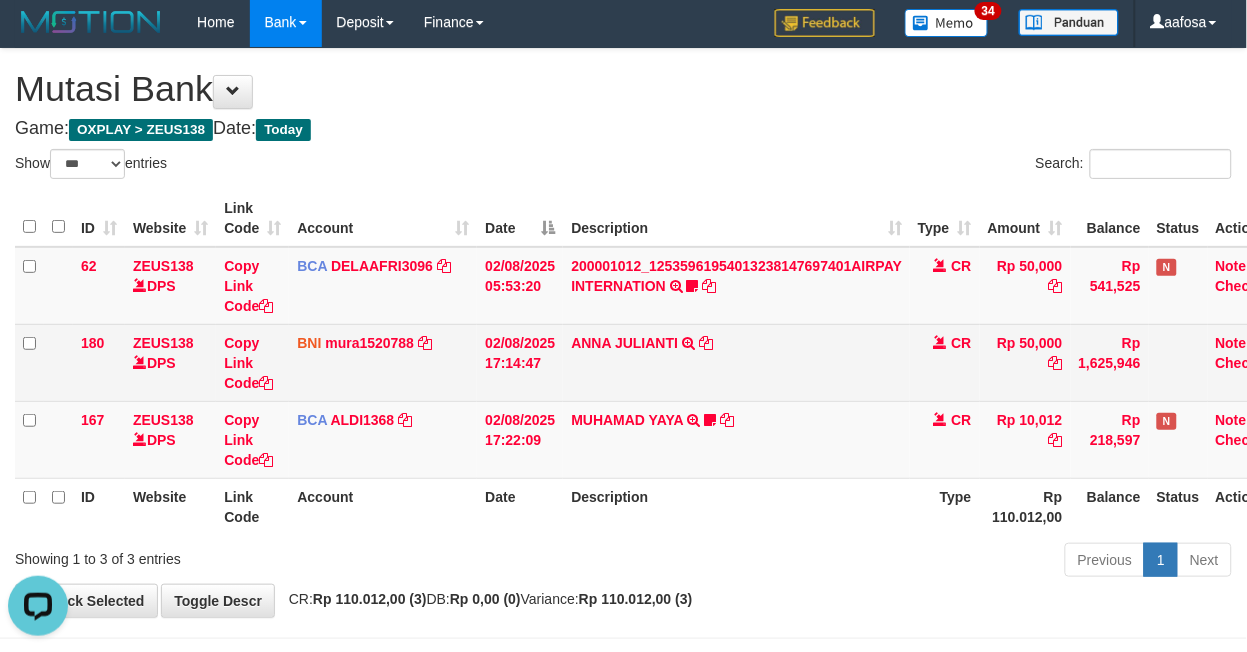click on "ANNA JULIANTI         TRANSFER DARI IBU ANNA JULIANTI" at bounding box center (736, 362) 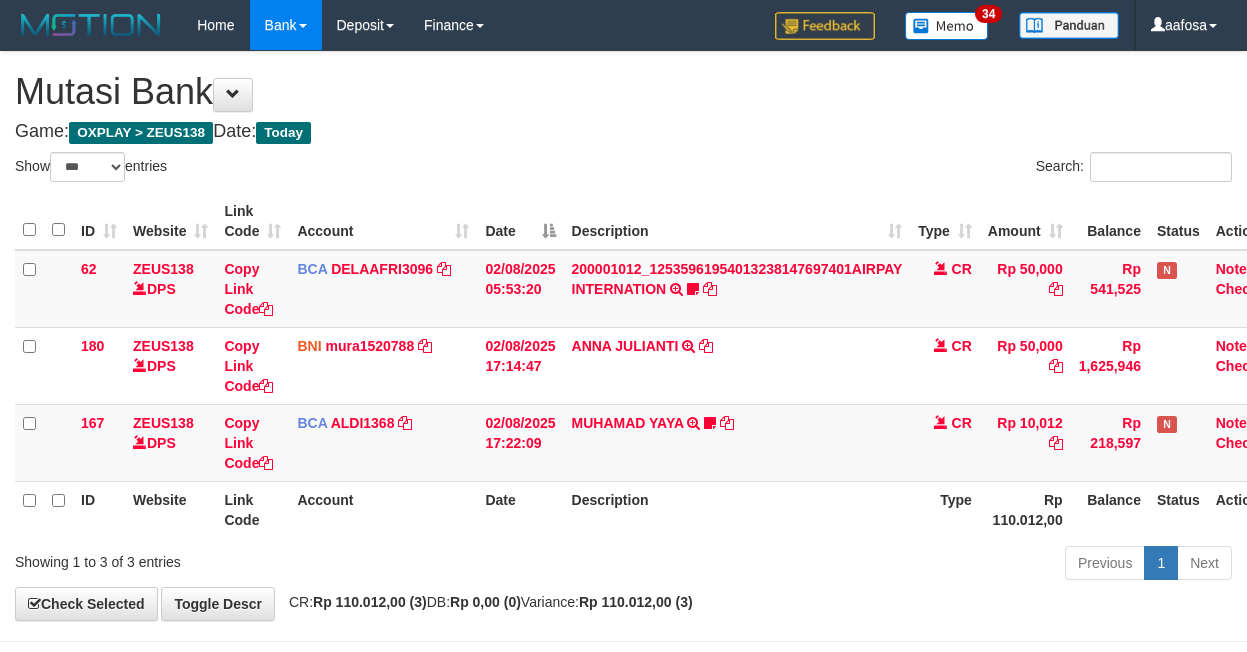 select on "***" 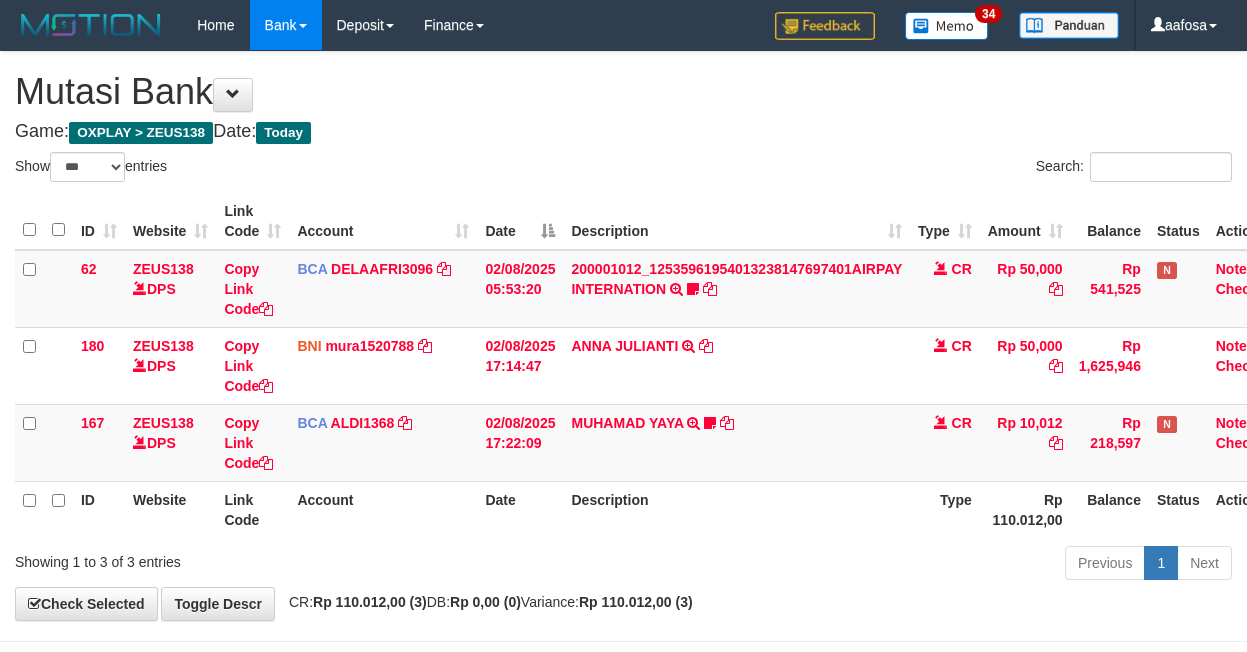 scroll, scrollTop: 3, scrollLeft: 0, axis: vertical 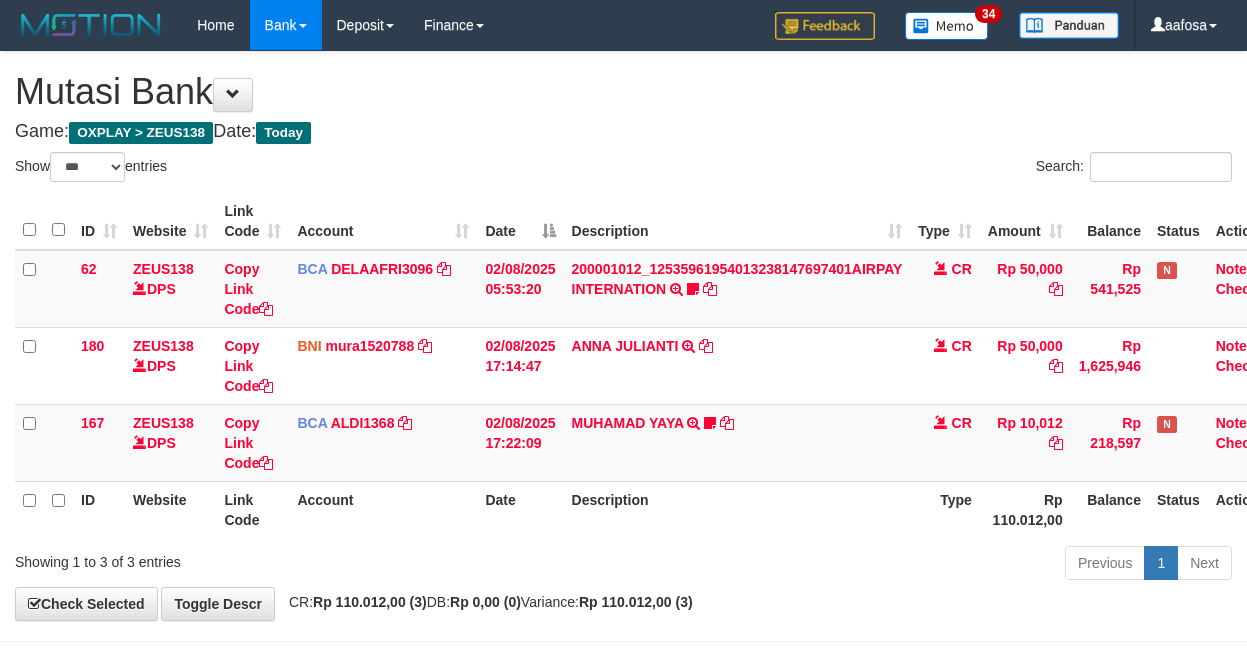 select on "***" 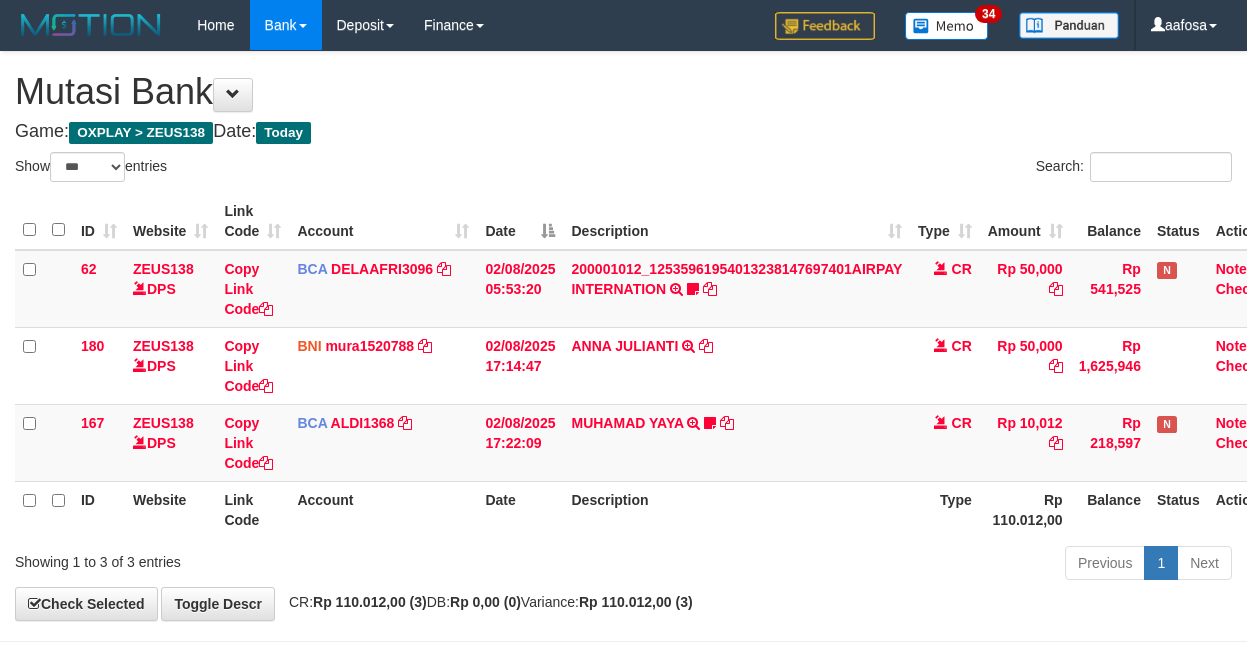 scroll, scrollTop: 3, scrollLeft: 0, axis: vertical 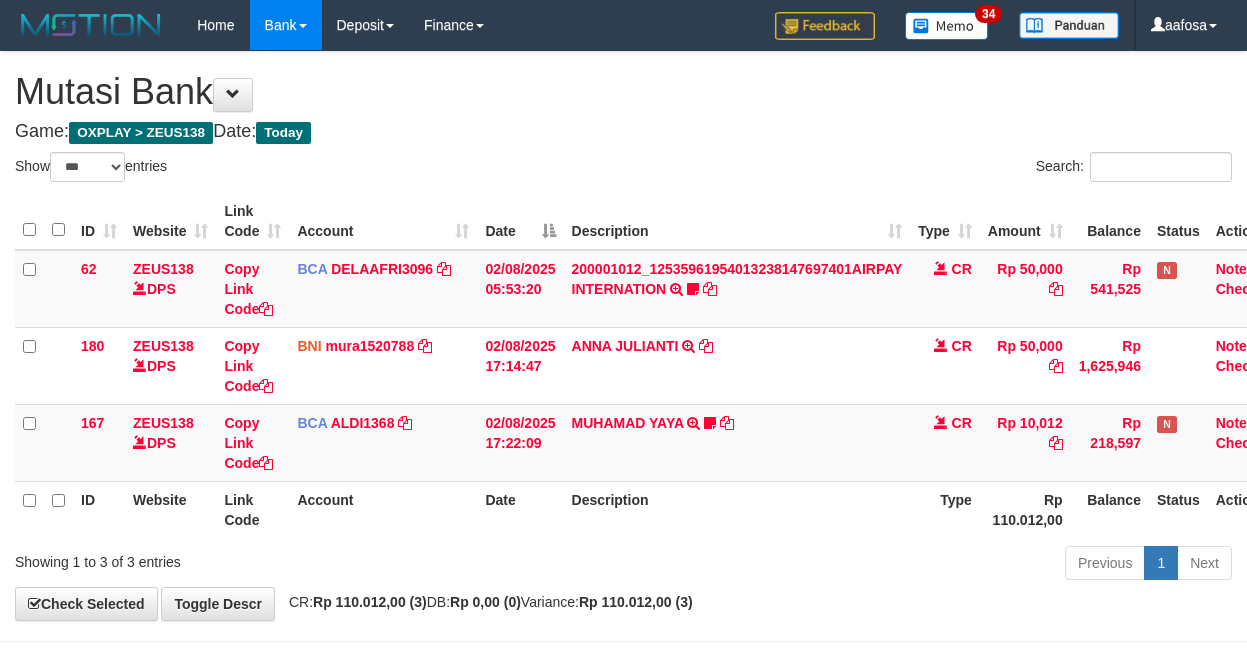 select on "***" 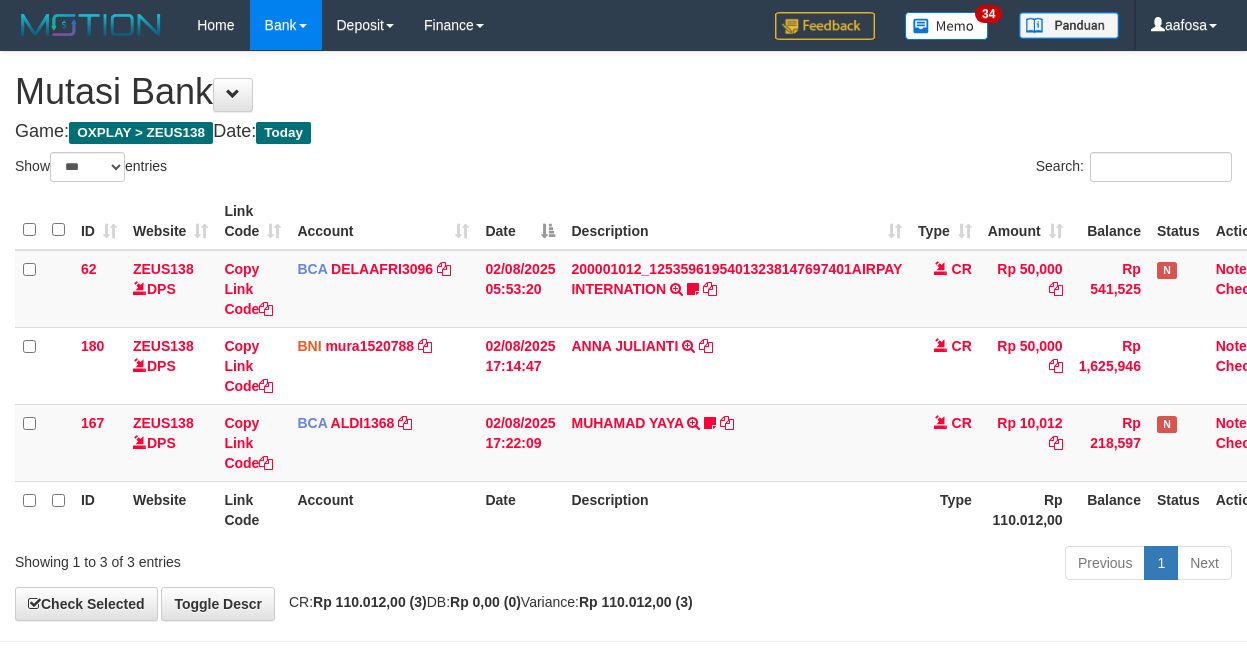 scroll, scrollTop: 3, scrollLeft: 0, axis: vertical 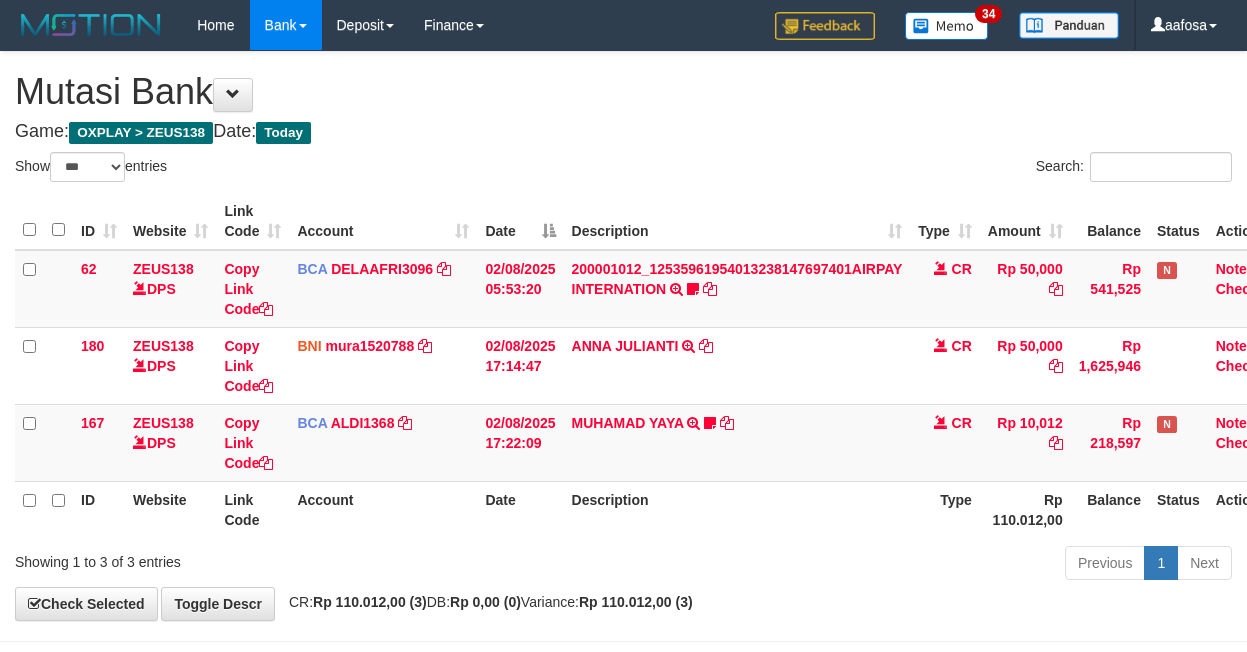select on "***" 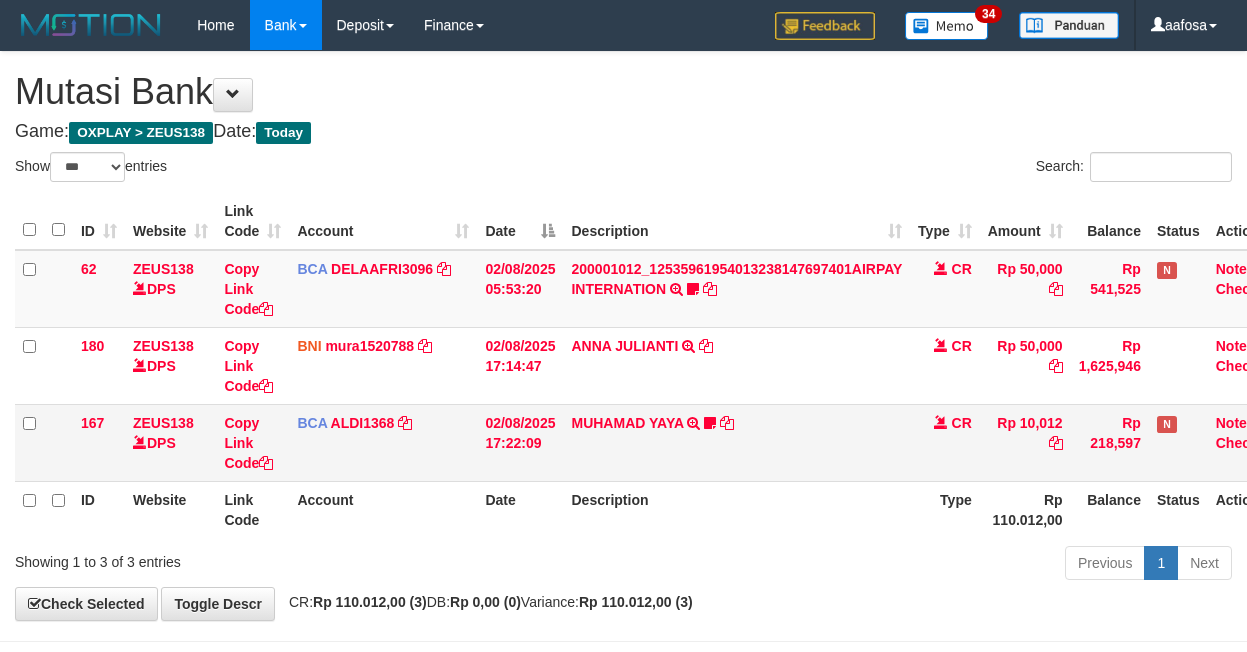 scroll, scrollTop: 3, scrollLeft: 0, axis: vertical 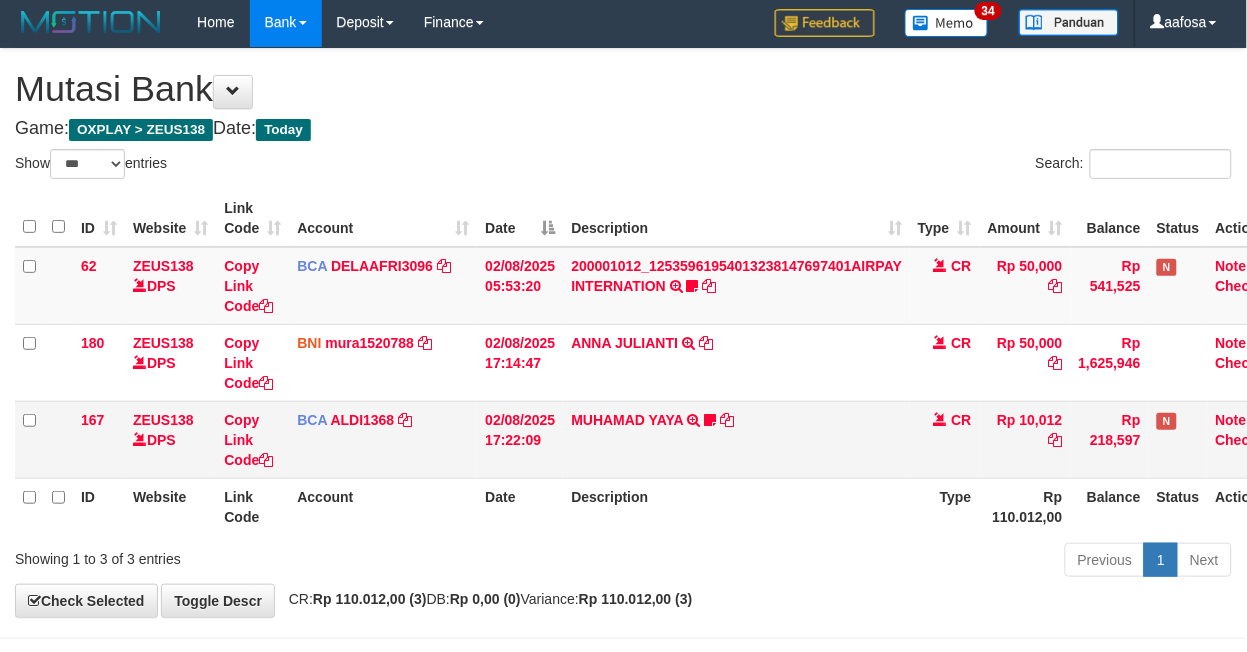 click on "MUHAMAD YAYA            TRSF E-BANKING CR 0208/FTSCY/WS95051
10012.002025080221863845 TRFDN-MUHAMAD YAYAESPAY DEBIT INDONE    Andri170" at bounding box center (736, 439) 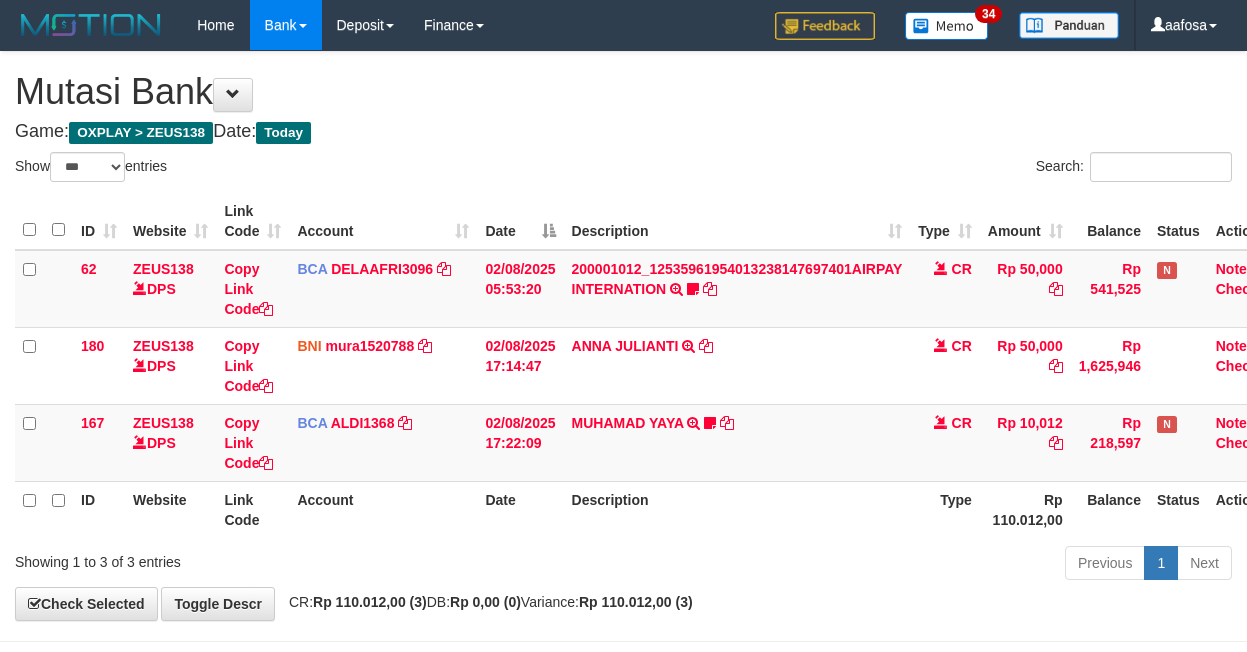 select on "***" 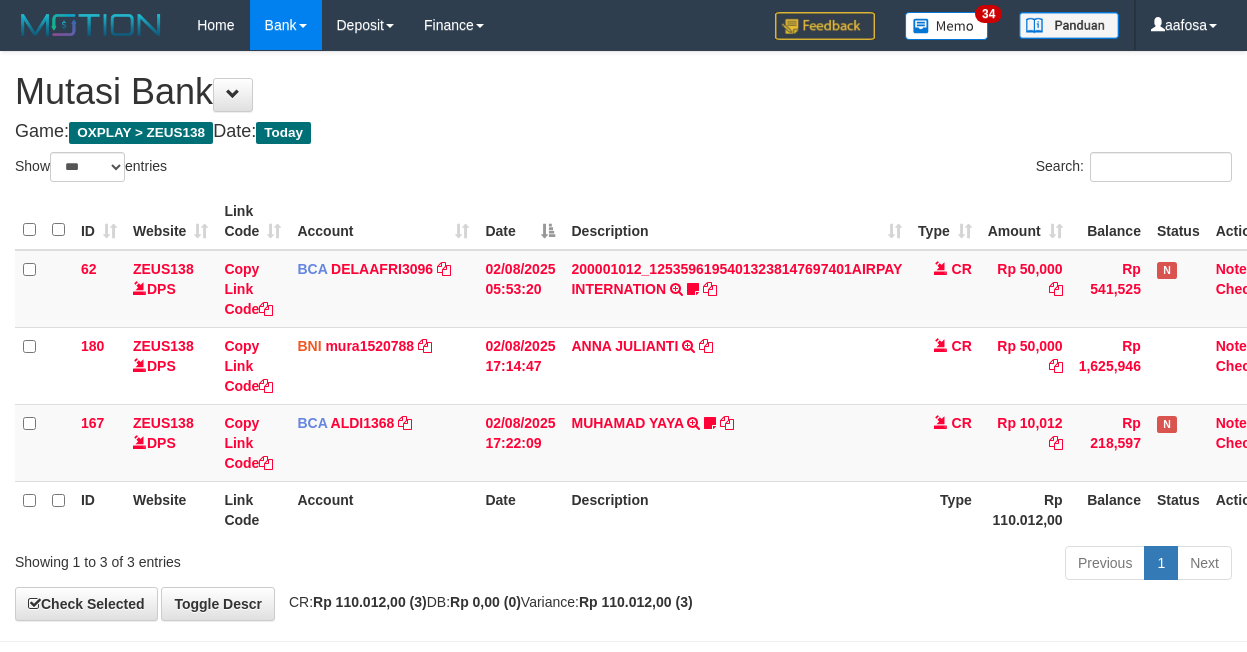scroll, scrollTop: 3, scrollLeft: 0, axis: vertical 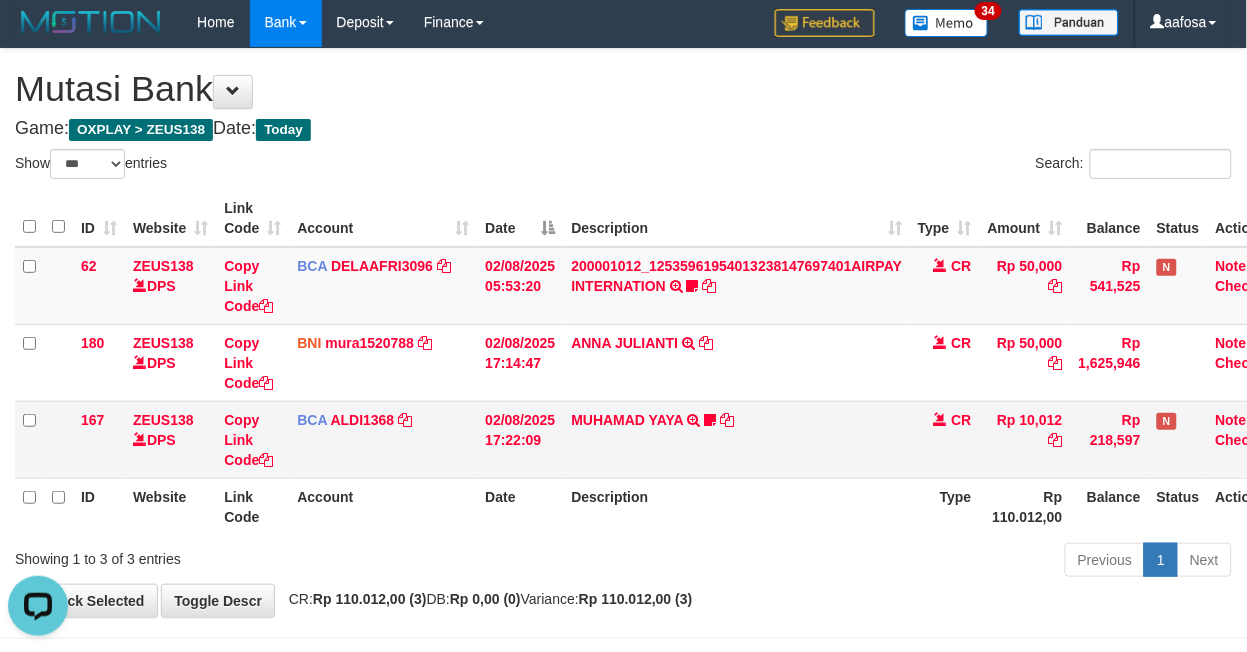 drag, startPoint x: 797, startPoint y: 464, endPoint x: 795, endPoint y: 451, distance: 13.152946 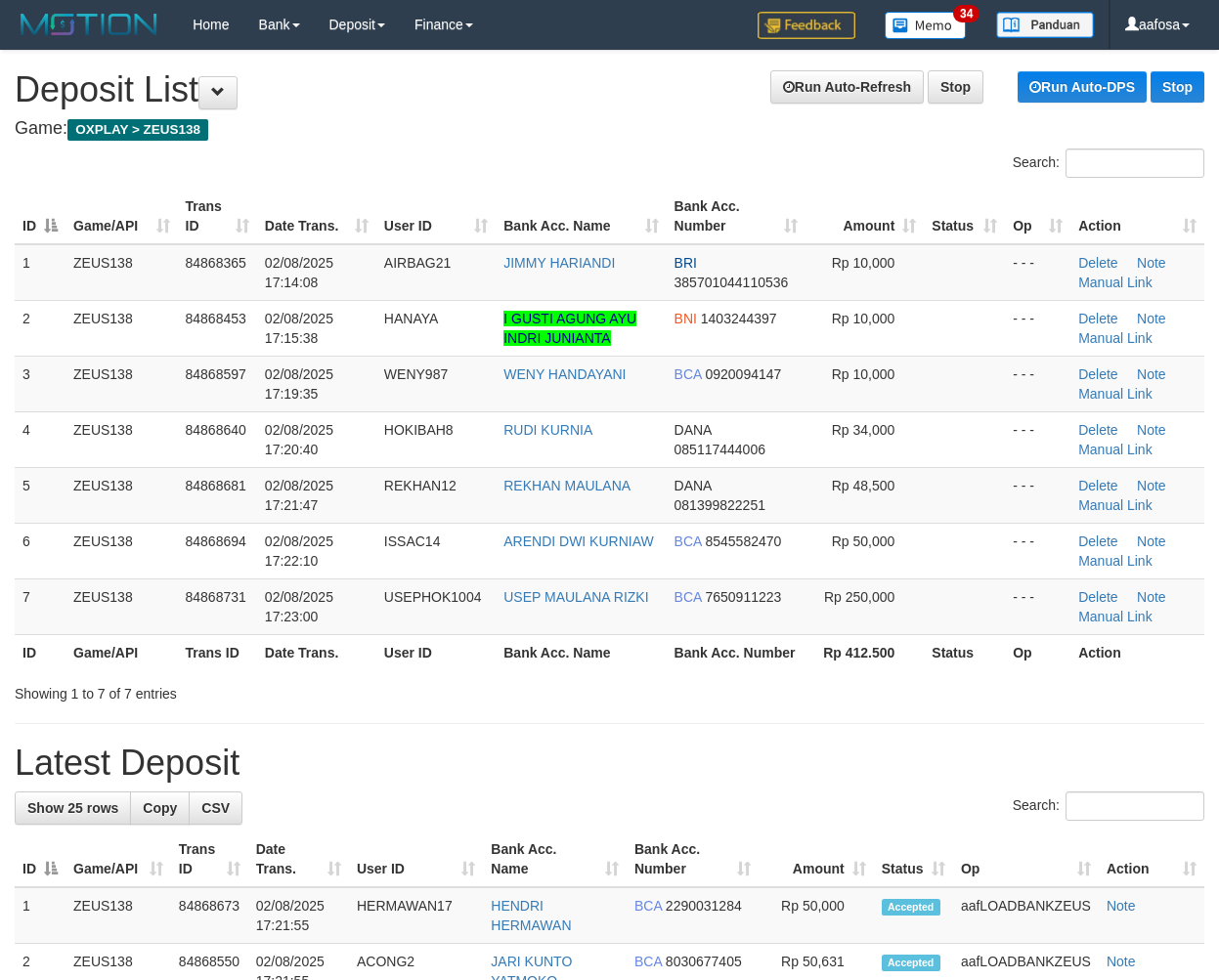 scroll, scrollTop: 0, scrollLeft: 0, axis: both 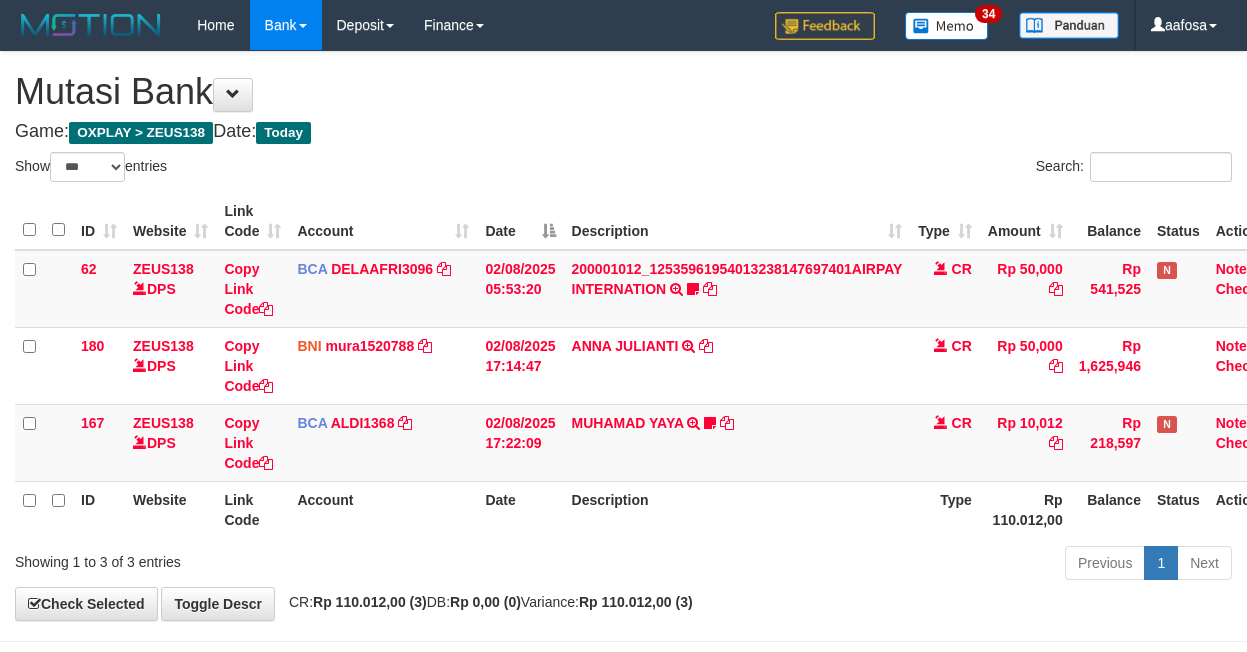 select on "***" 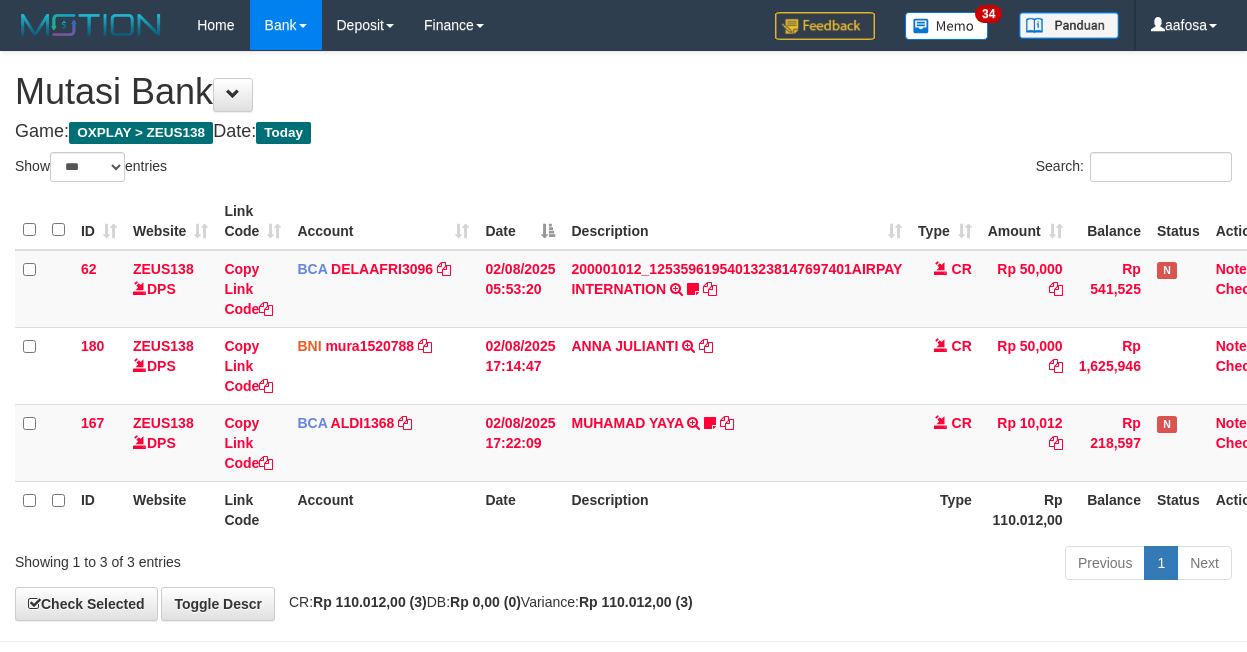scroll, scrollTop: 3, scrollLeft: 0, axis: vertical 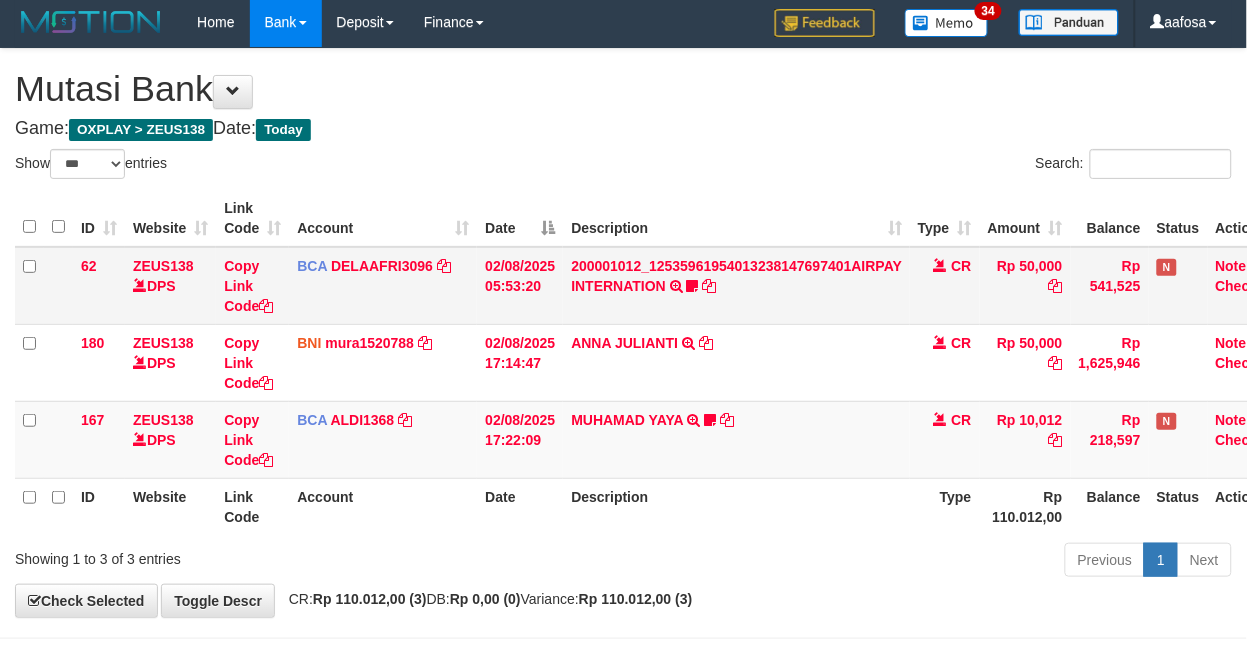 drag, startPoint x: 783, startPoint y: 343, endPoint x: 1158, endPoint y: 270, distance: 382.03928 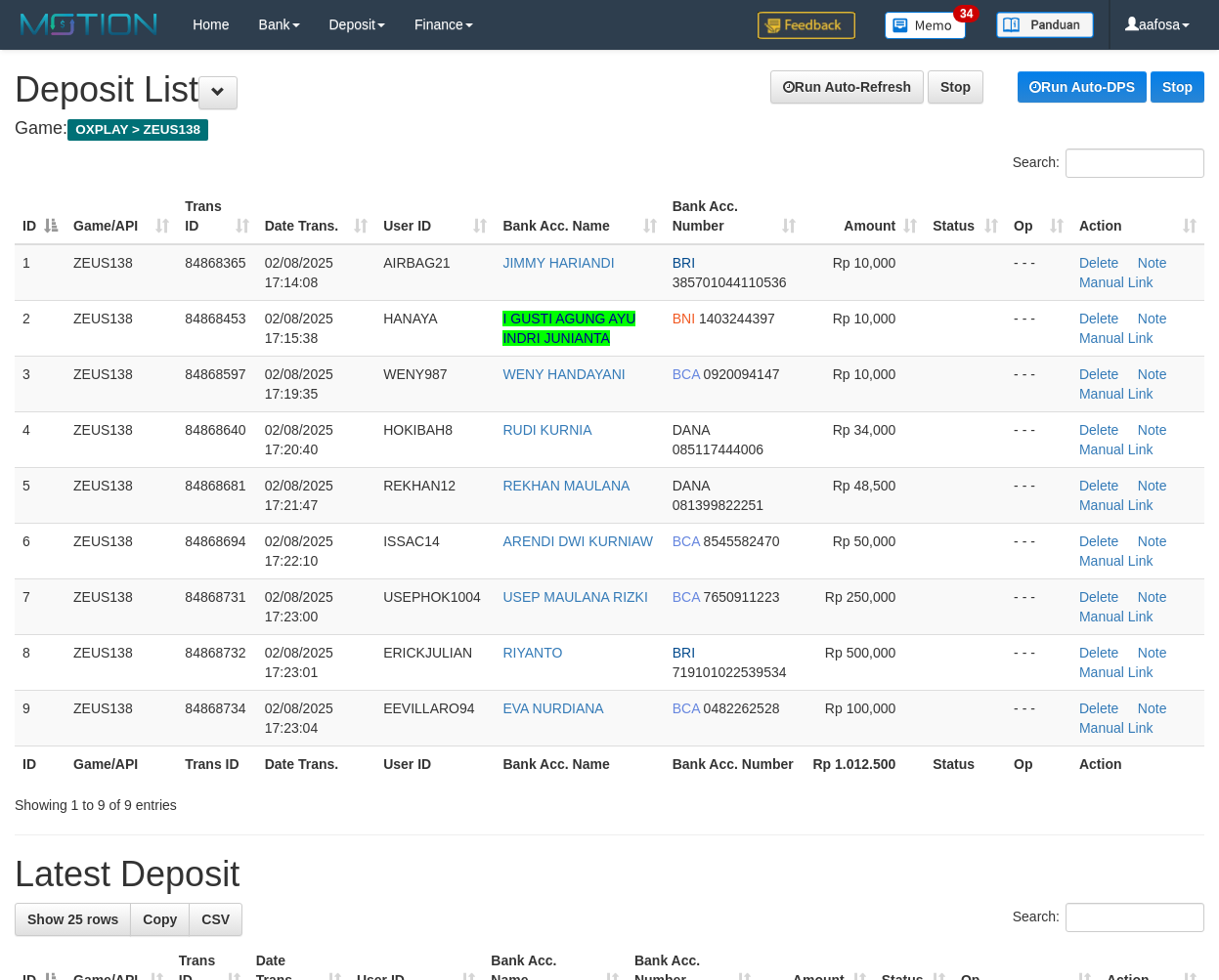 scroll, scrollTop: 0, scrollLeft: 0, axis: both 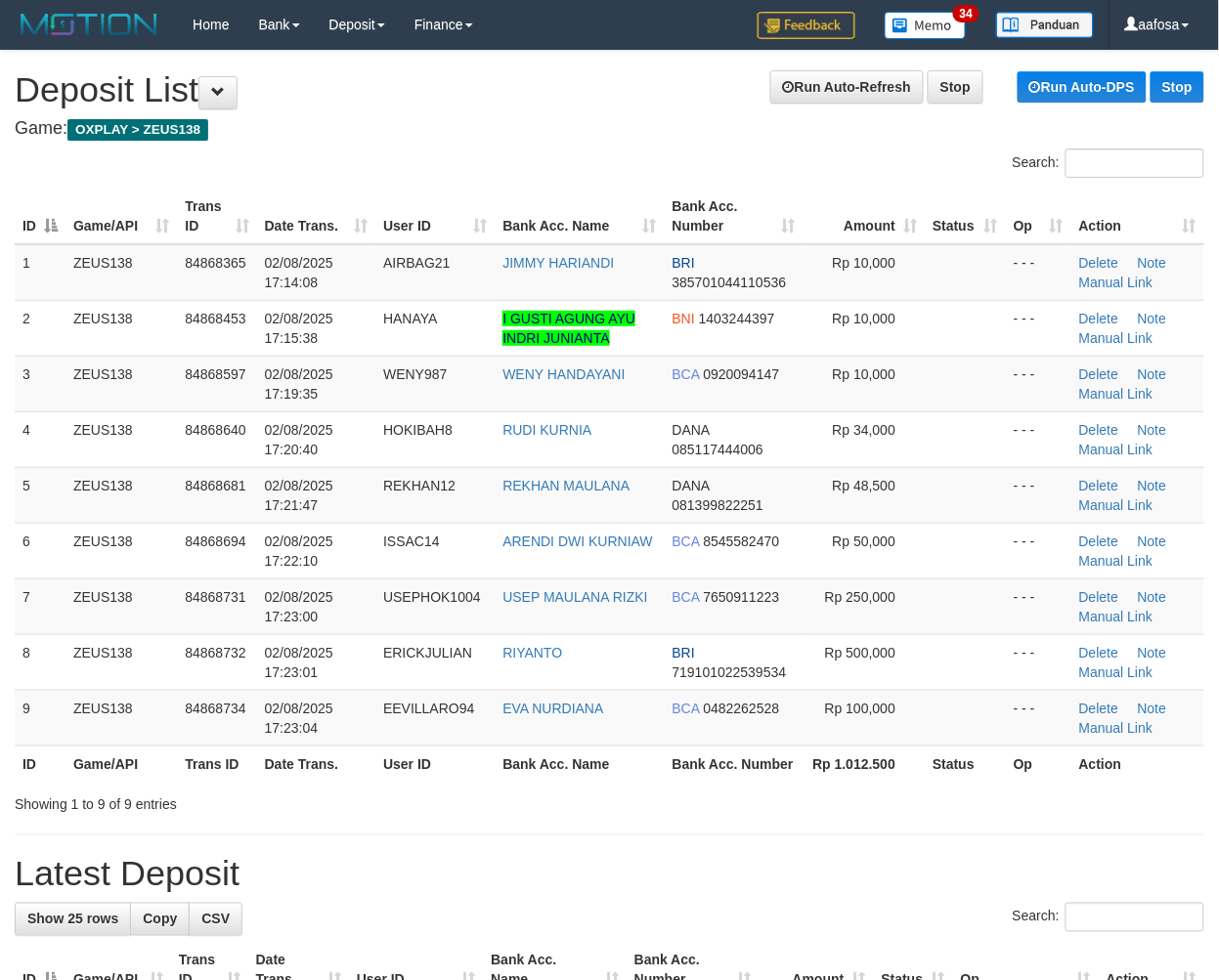 drag, startPoint x: 355, startPoint y: 169, endPoint x: 336, endPoint y: 167, distance: 19.104973 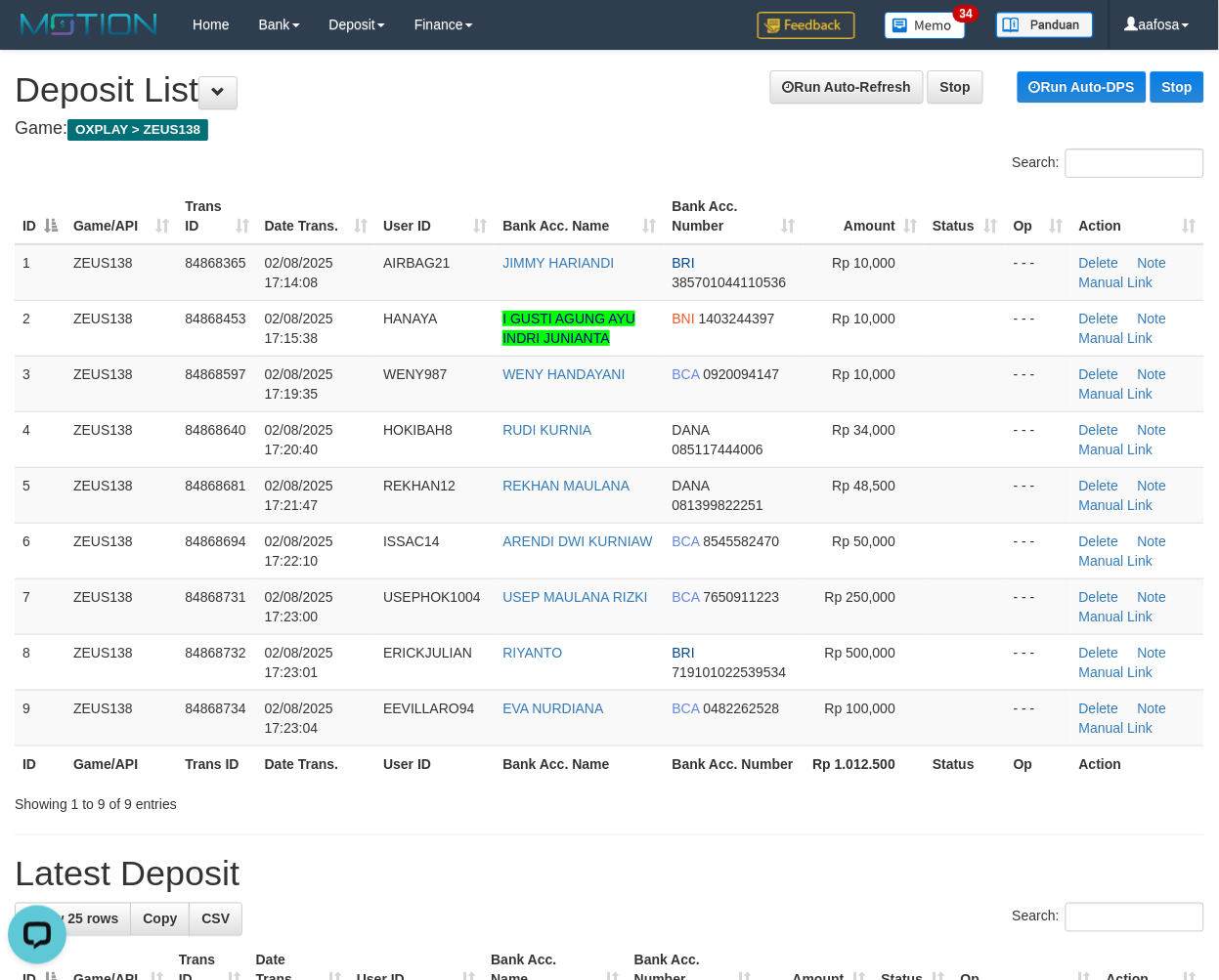 scroll, scrollTop: 0, scrollLeft: 0, axis: both 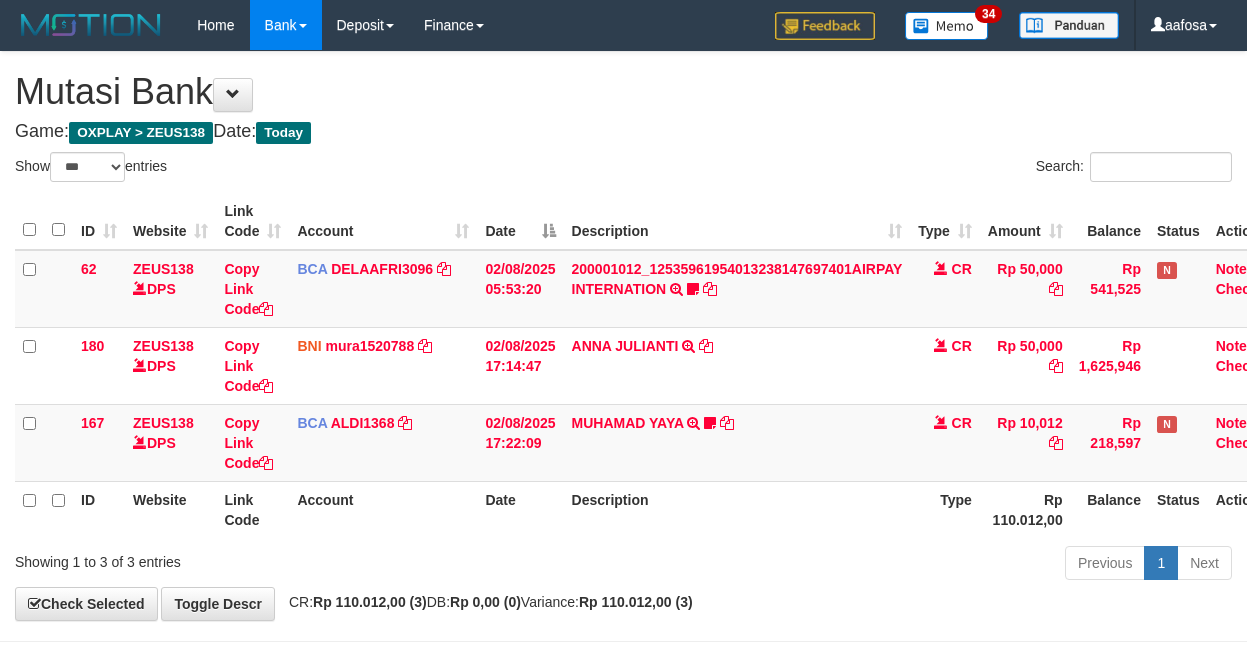 select on "***" 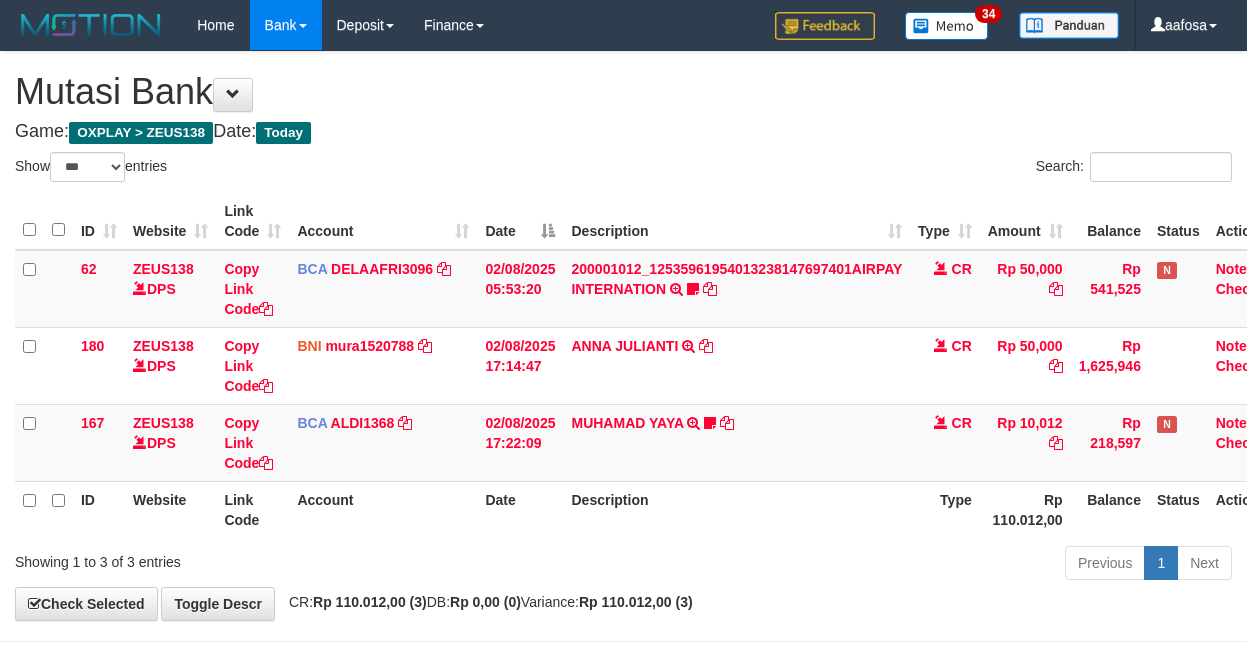 scroll, scrollTop: 3, scrollLeft: 0, axis: vertical 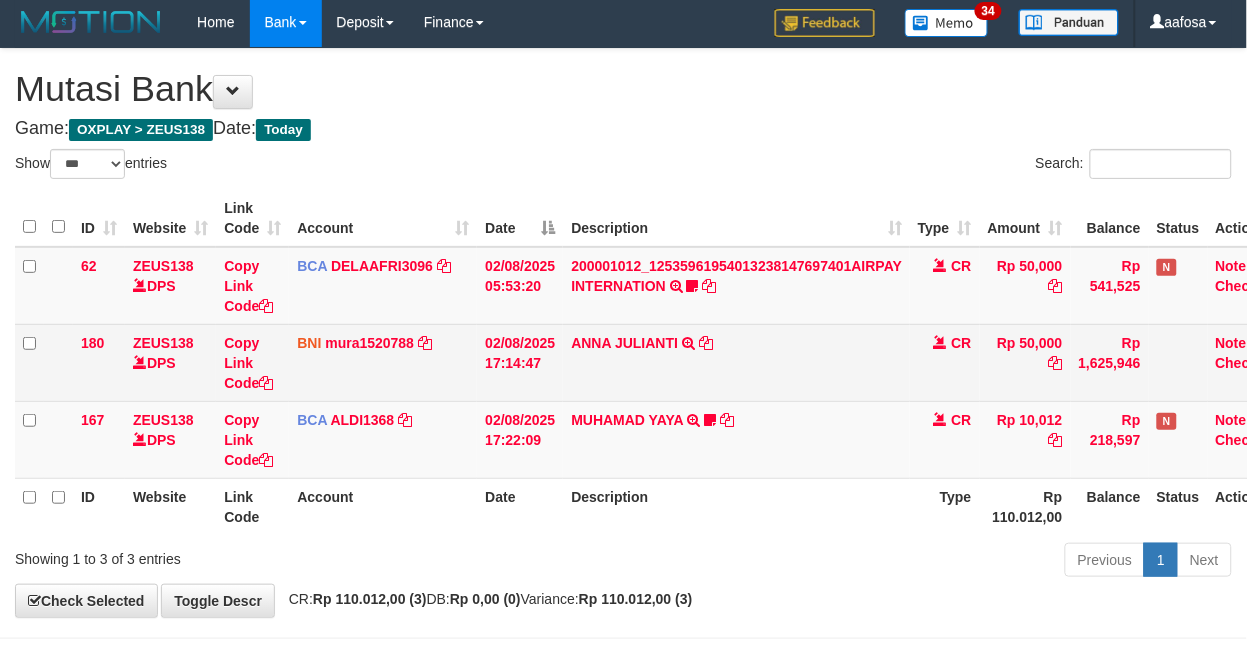 click on "ANNA JULIANTI         TRANSFER DARI IBU ANNA JULIANTI" at bounding box center [736, 362] 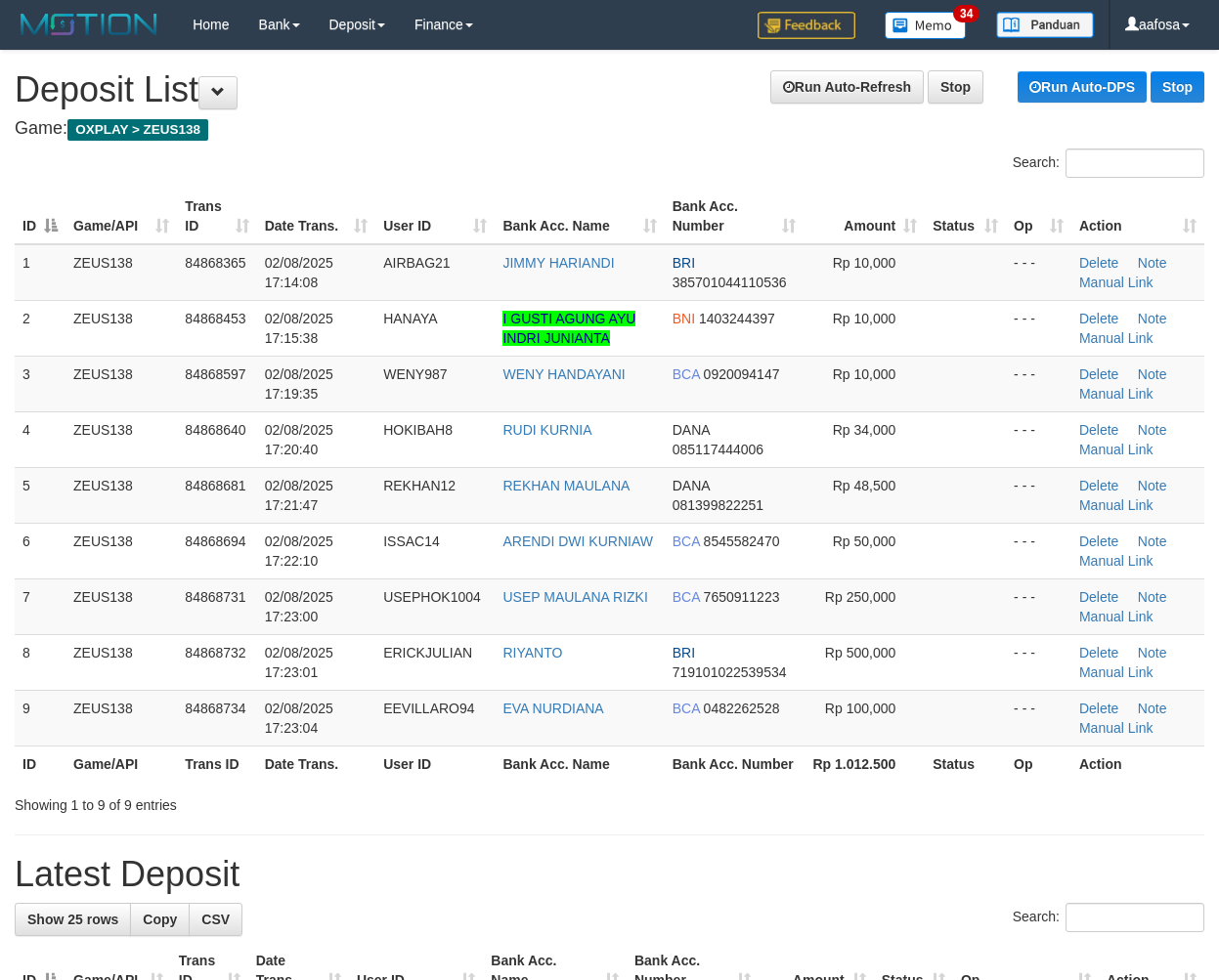 scroll, scrollTop: 0, scrollLeft: 0, axis: both 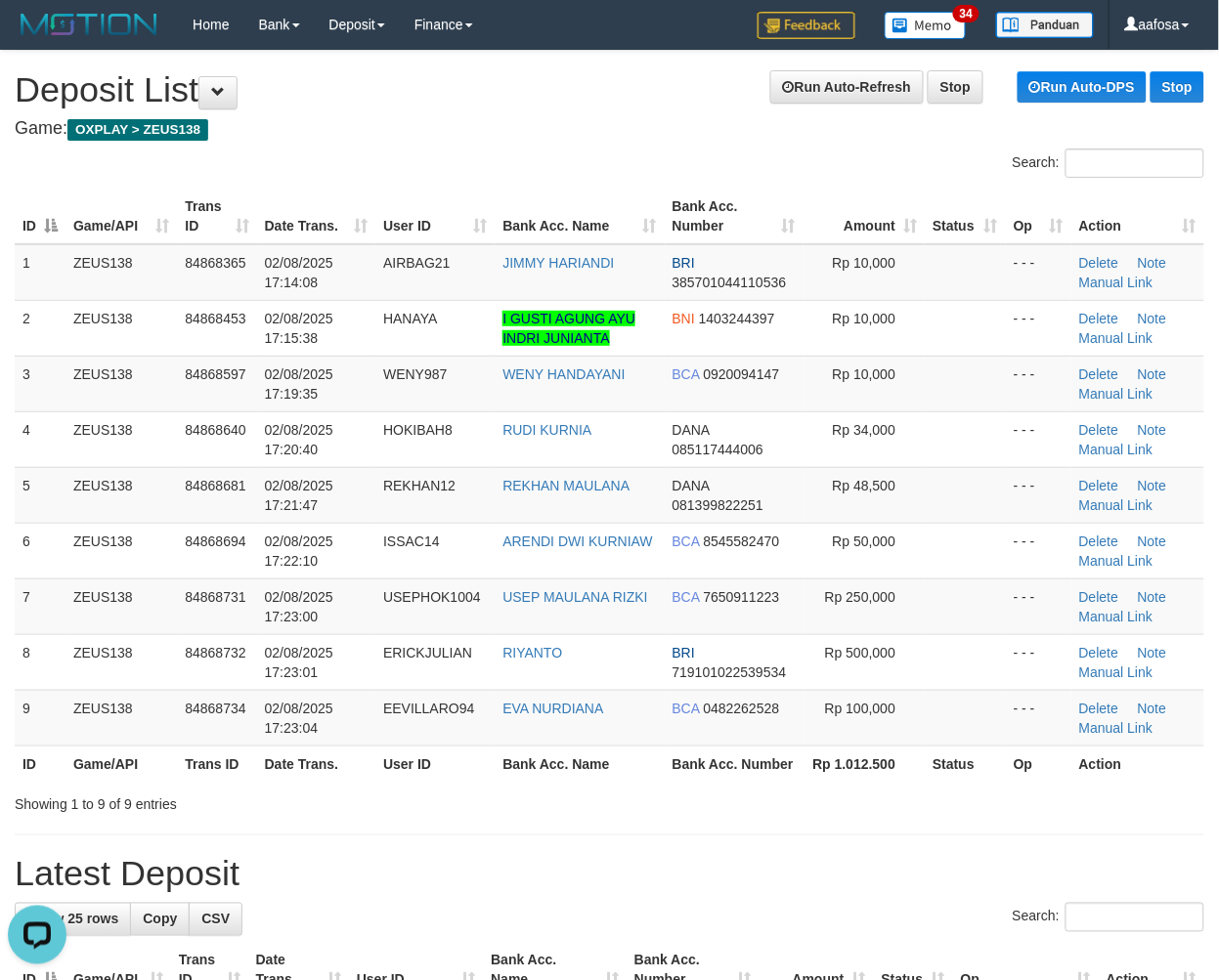 click on "Run Auto-Refresh
Stop
Run Auto-DPS
Stop
Deposit List" at bounding box center (609, 90) 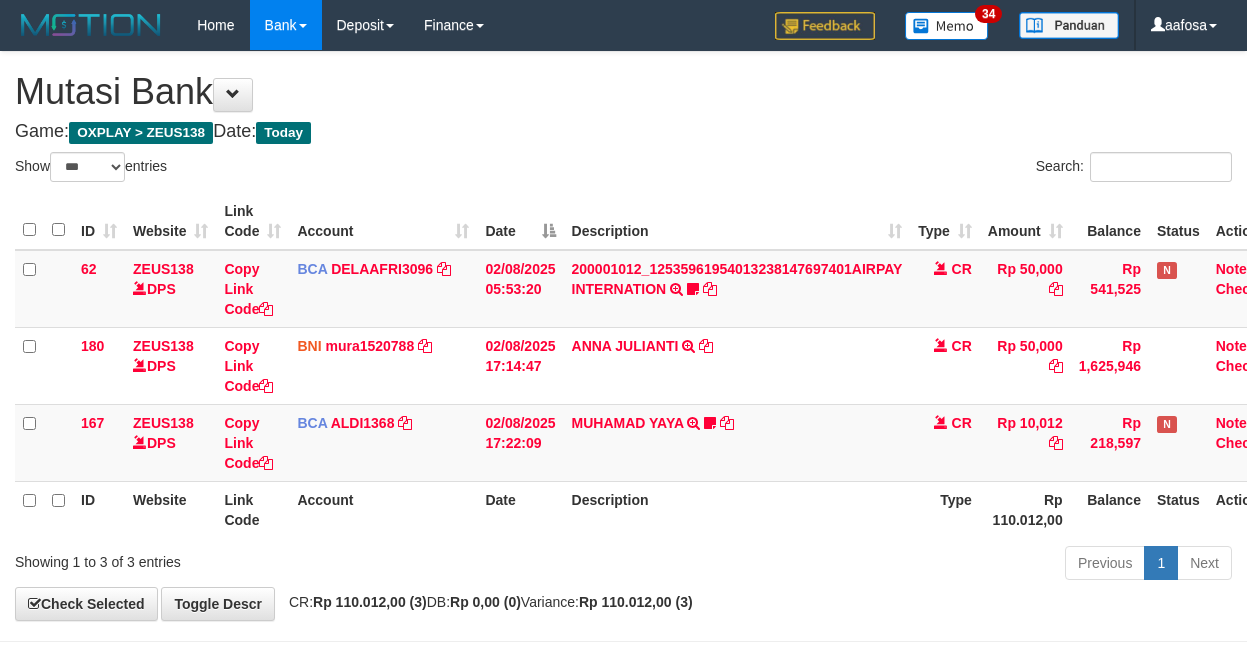 select on "***" 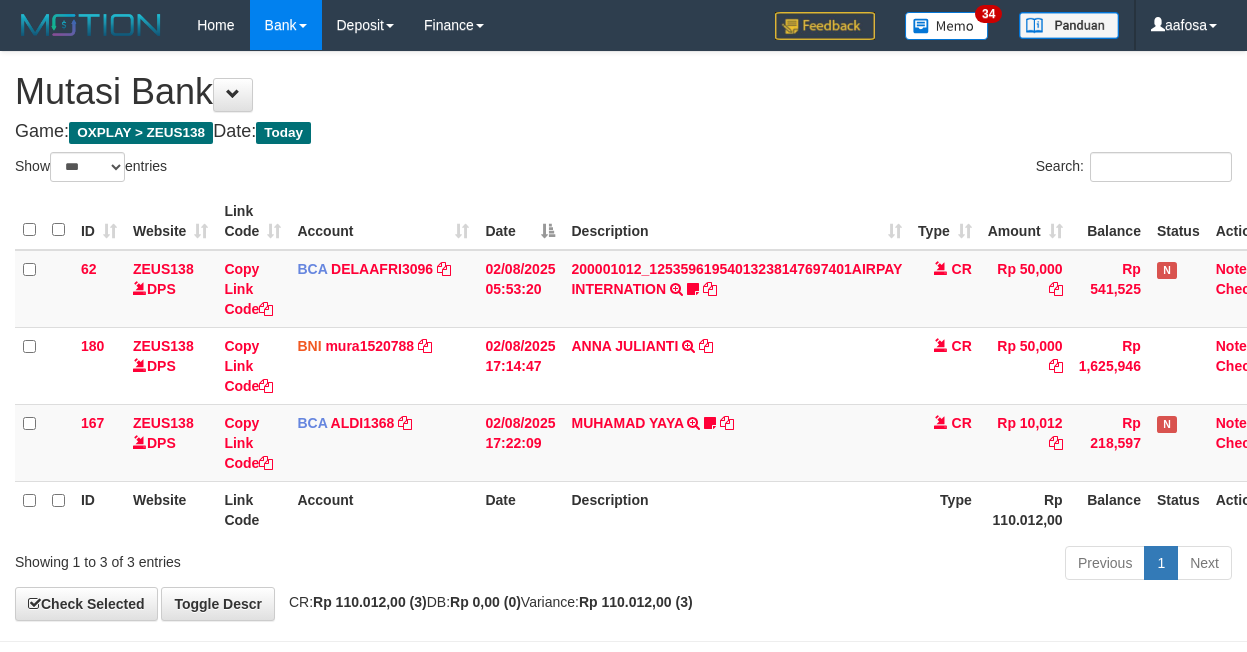 scroll, scrollTop: 3, scrollLeft: 0, axis: vertical 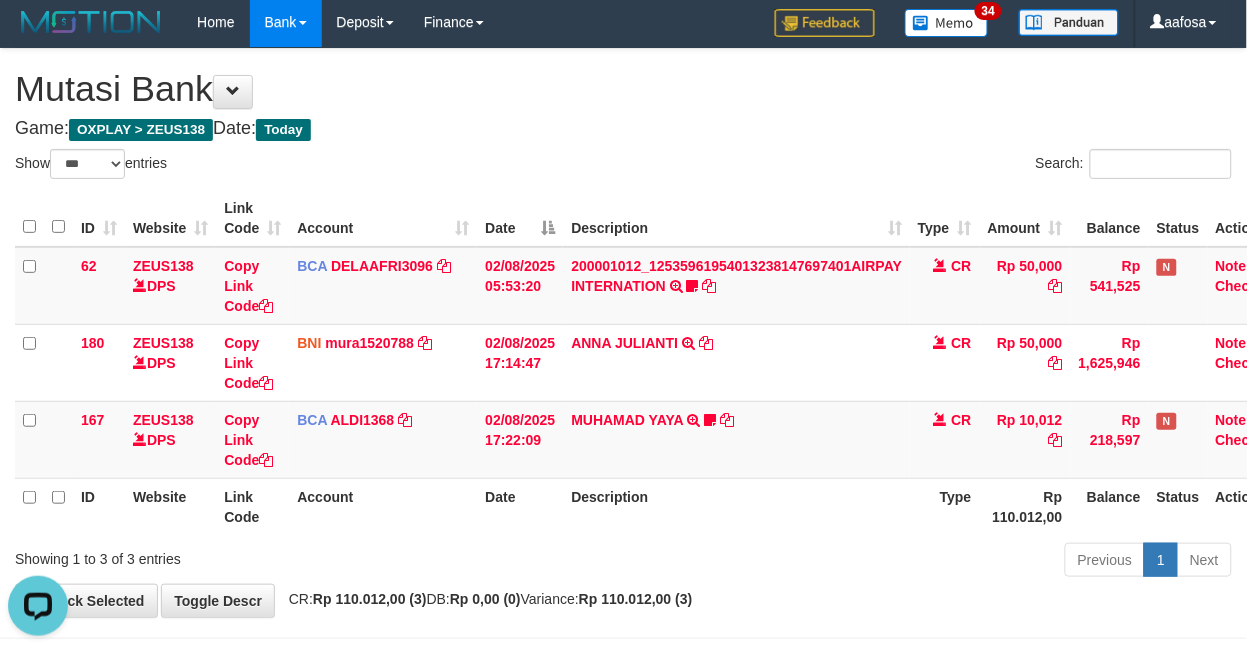 click on "**********" at bounding box center [623, 333] 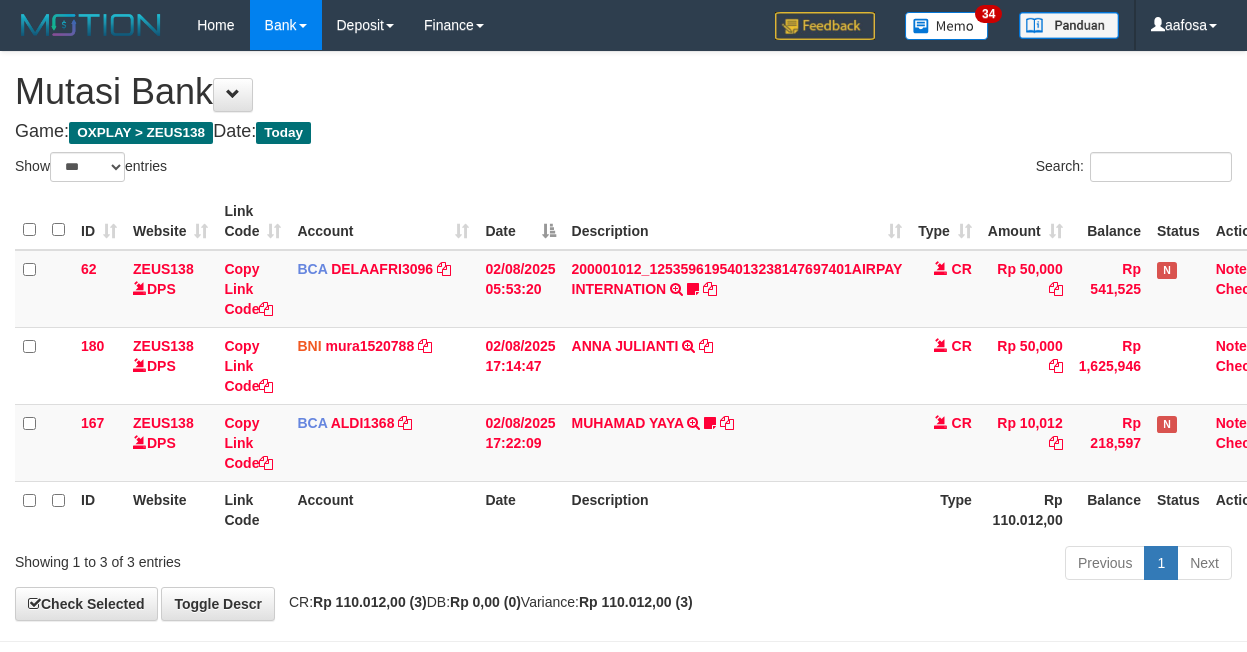 select on "***" 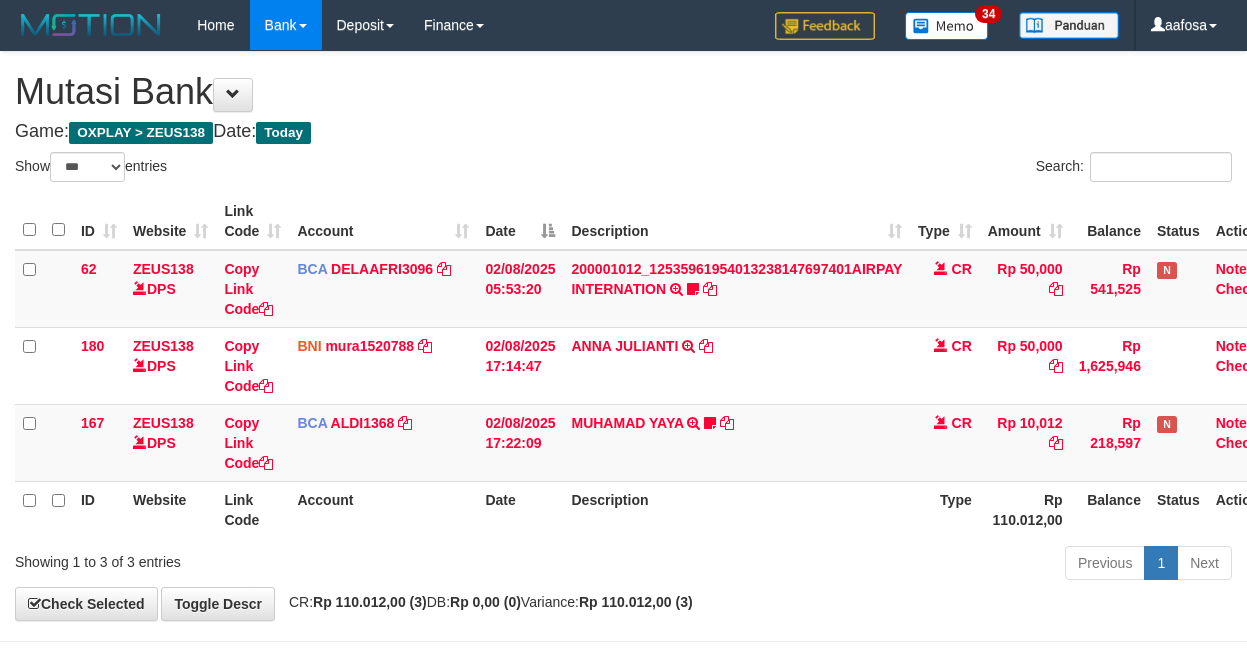 scroll, scrollTop: 3, scrollLeft: 0, axis: vertical 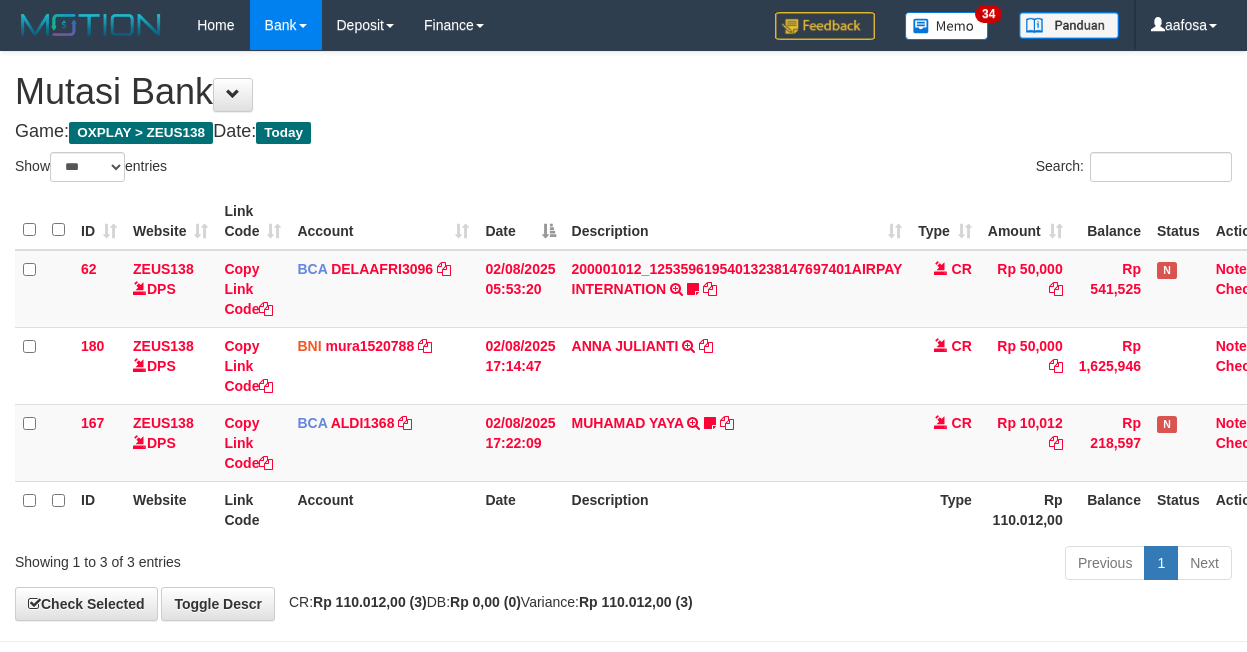 select on "***" 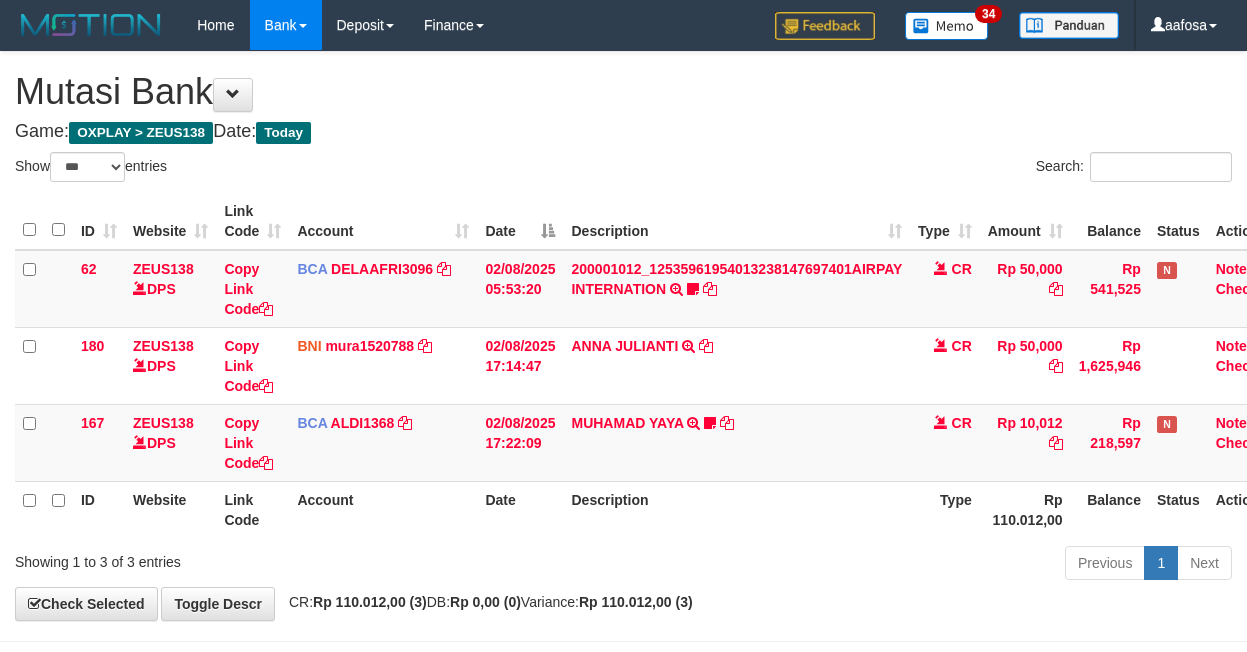 scroll, scrollTop: 3, scrollLeft: 0, axis: vertical 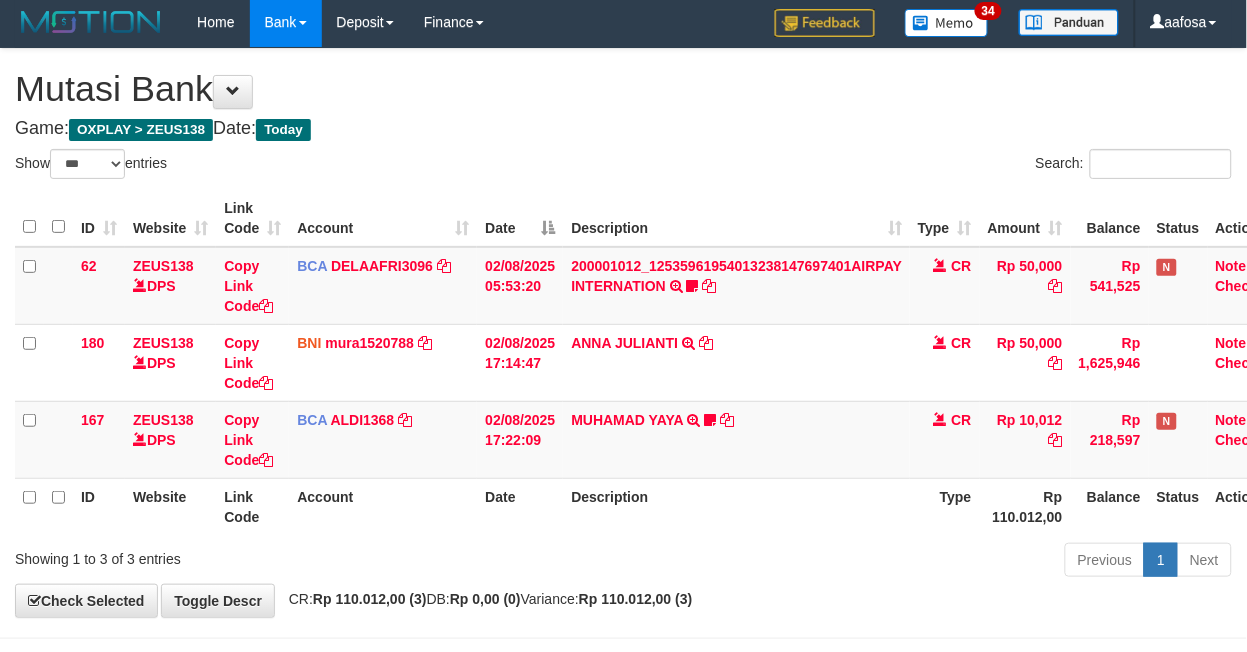 click on "Search:" at bounding box center [936, 166] 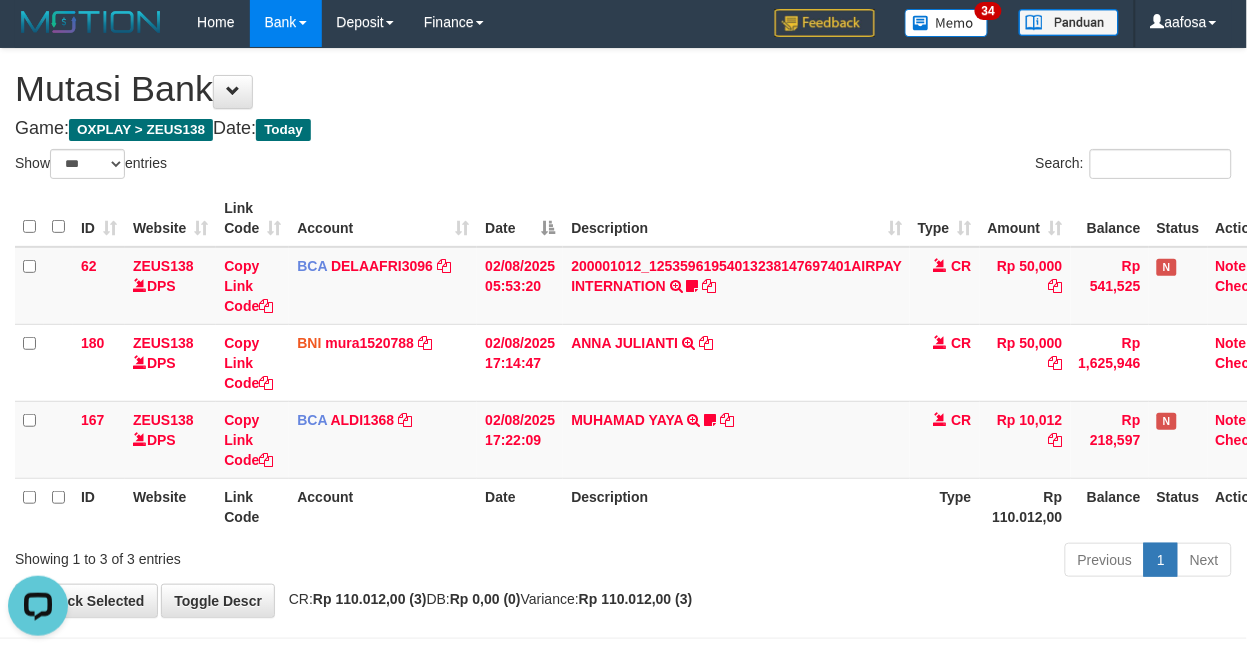 scroll, scrollTop: 0, scrollLeft: 0, axis: both 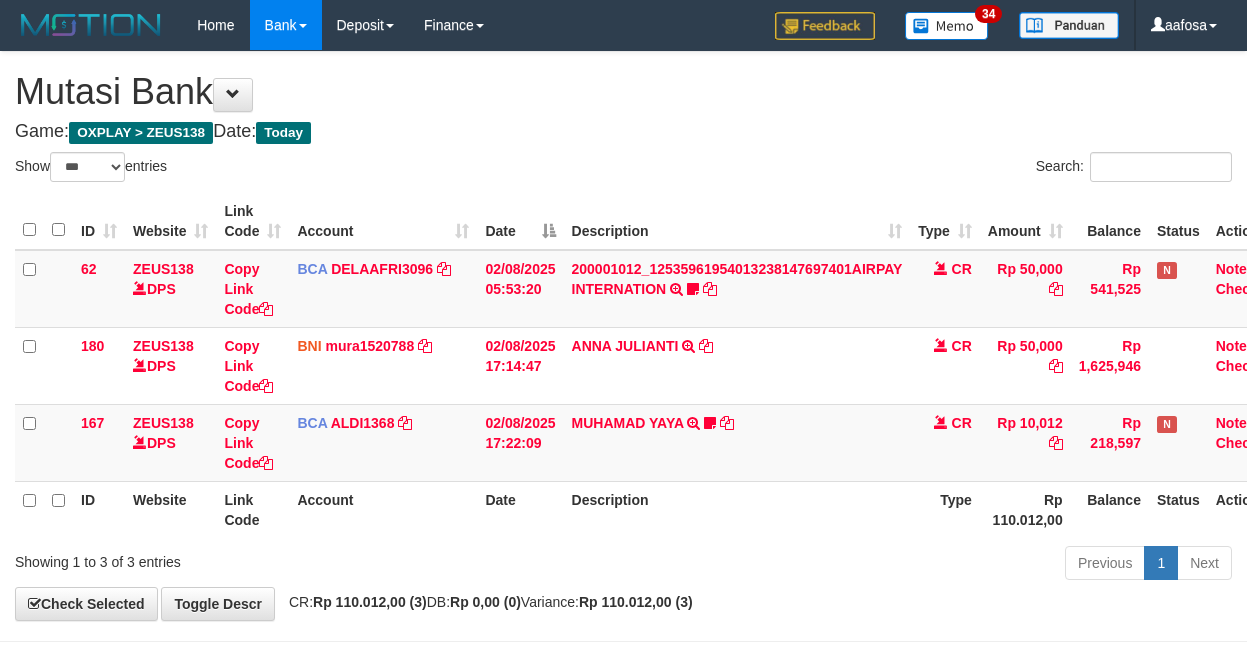 select on "***" 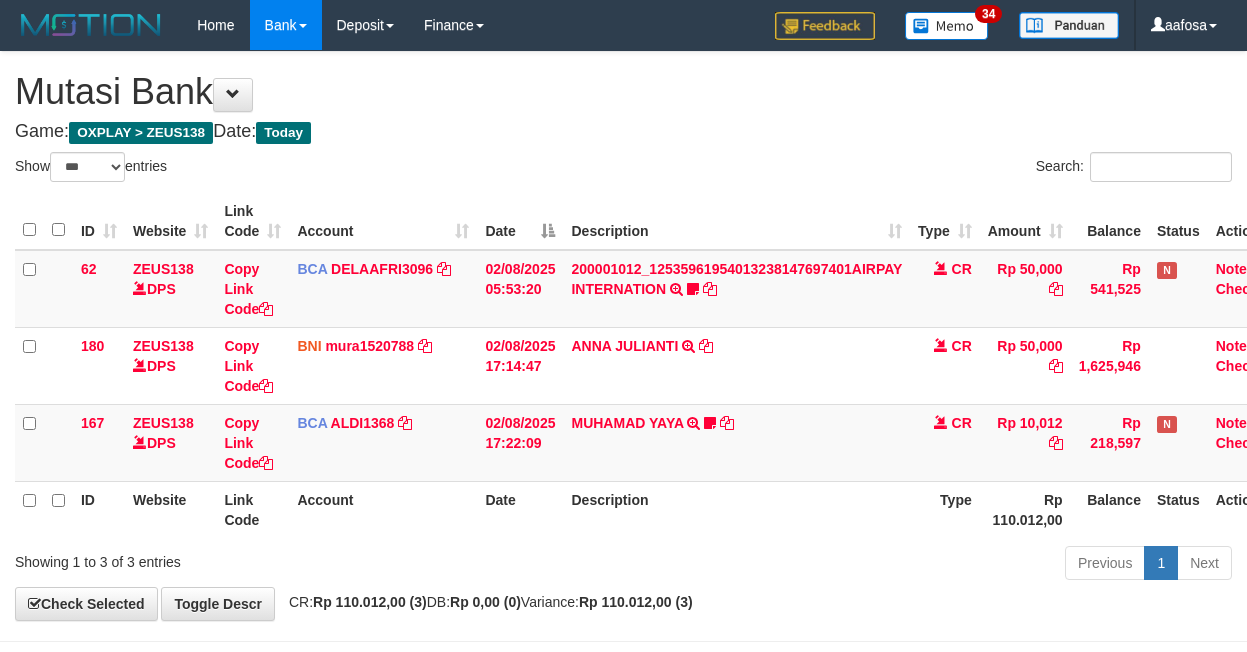 scroll, scrollTop: 3, scrollLeft: 0, axis: vertical 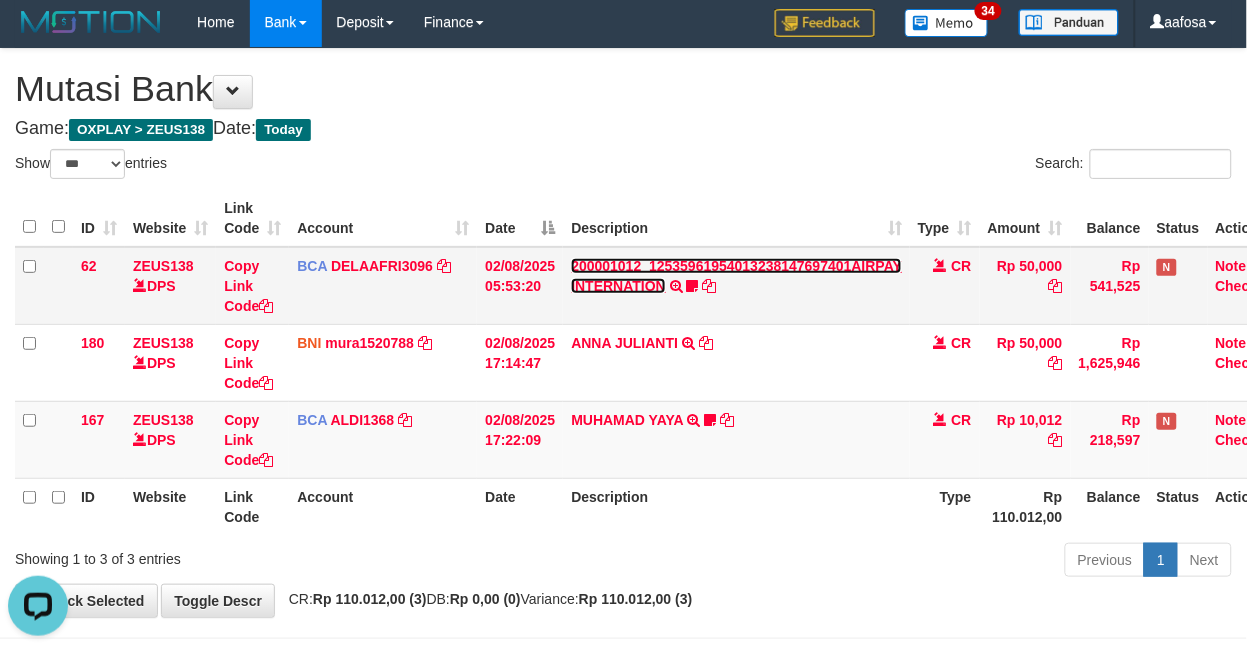 click on "200001012_12535961954013238147697401AIRPAY INTERNATION" at bounding box center [736, 276] 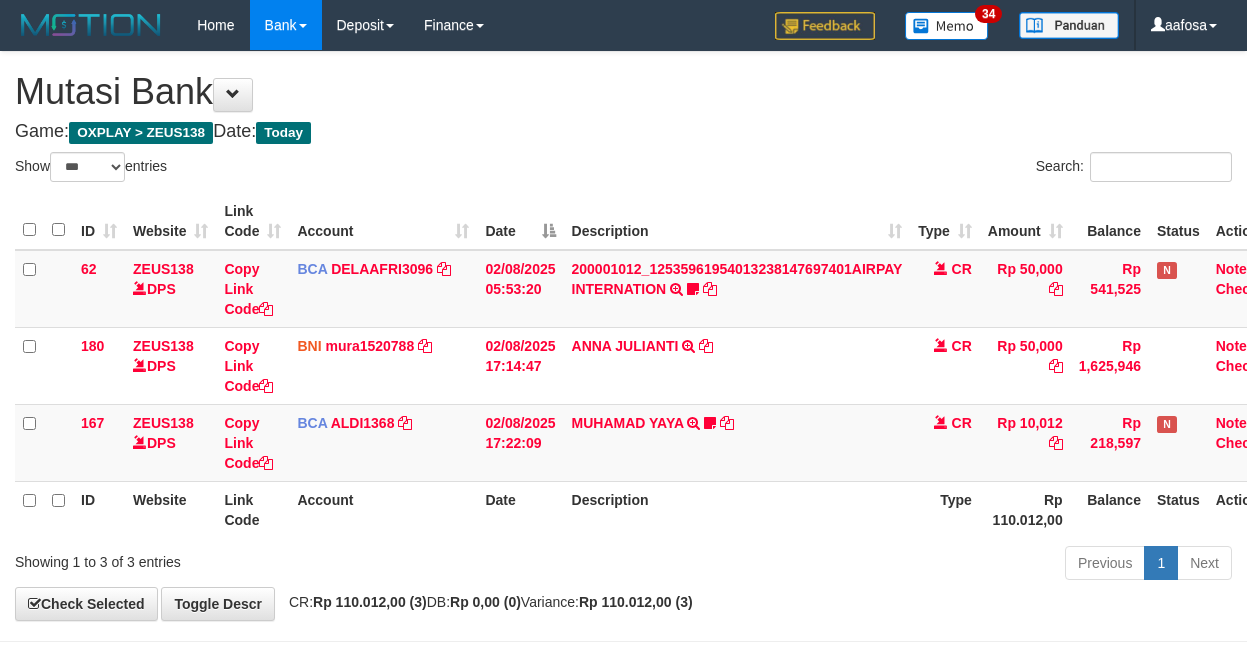 select on "***" 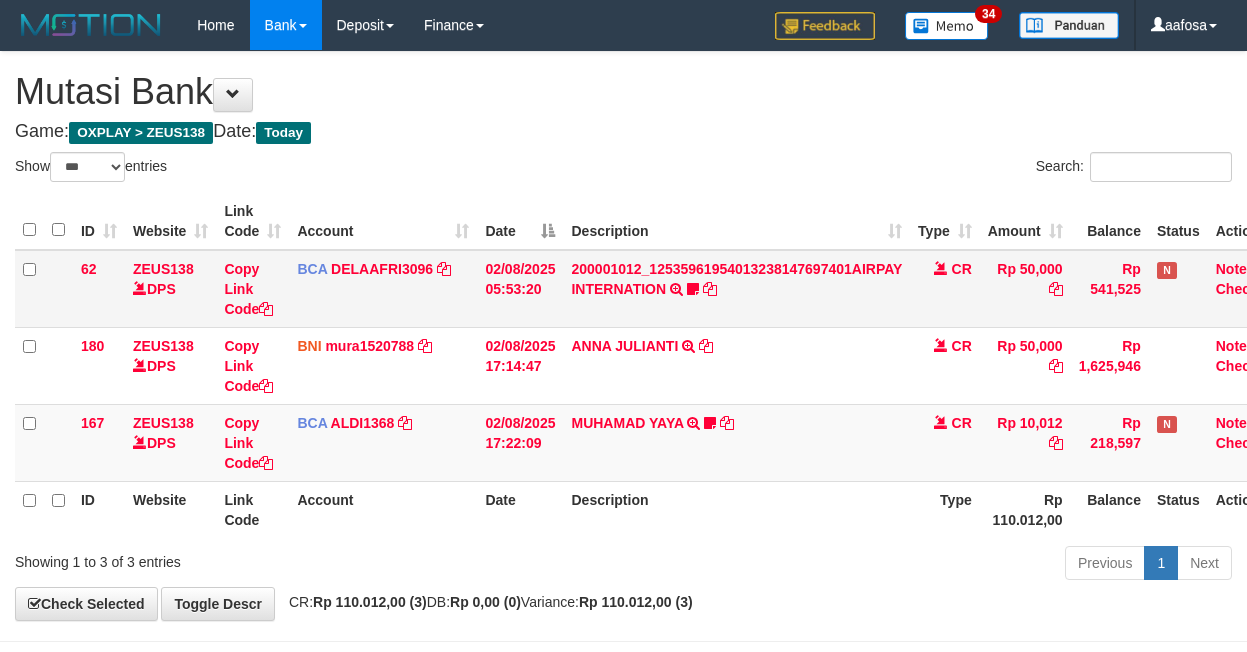 scroll, scrollTop: 3, scrollLeft: 0, axis: vertical 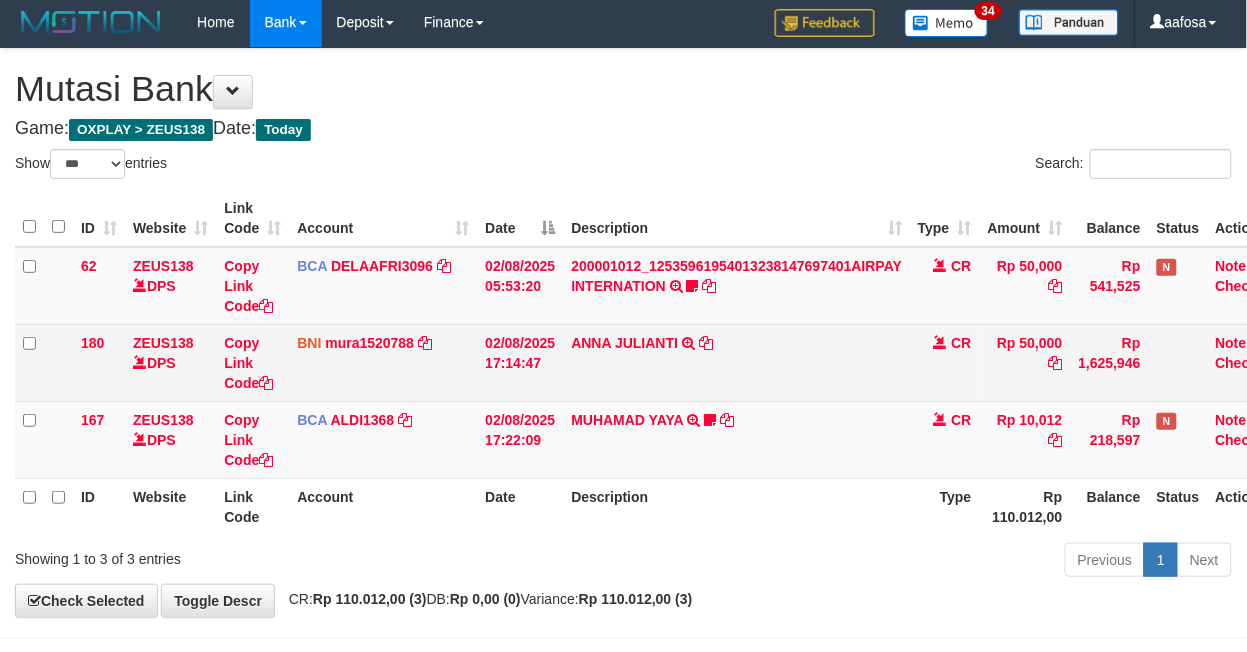 click on "ANNA JULIANTI         TRANSFER DARI IBU ANNA JULIANTI" at bounding box center (736, 362) 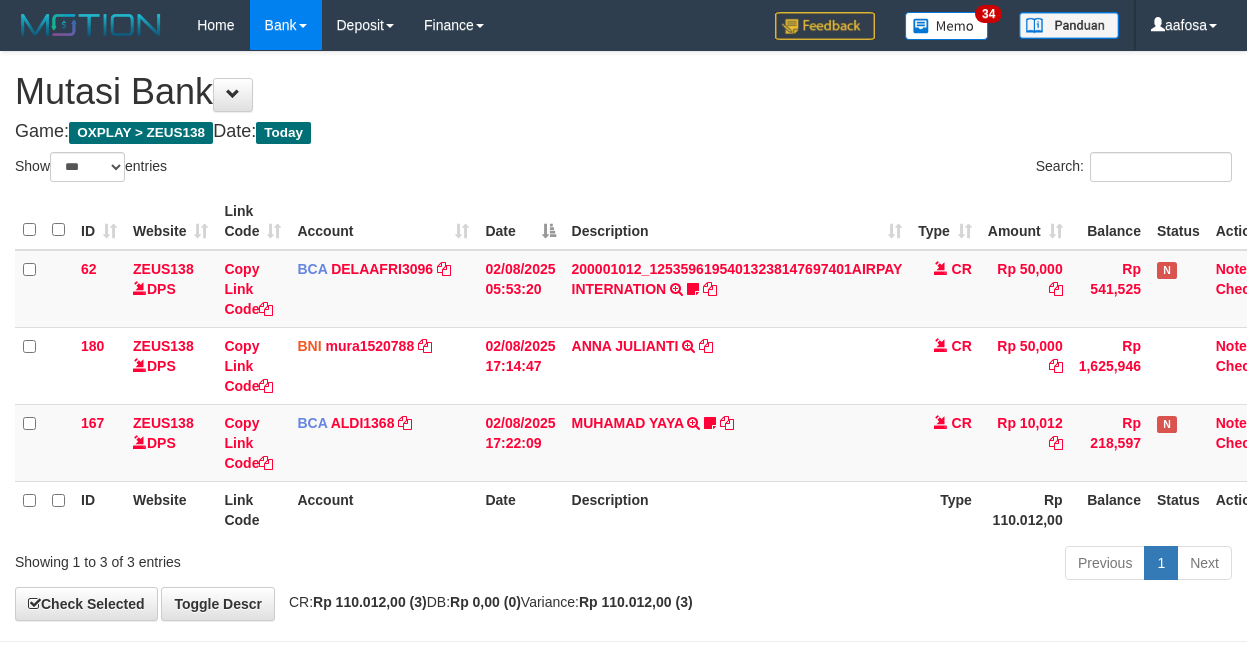 select on "***" 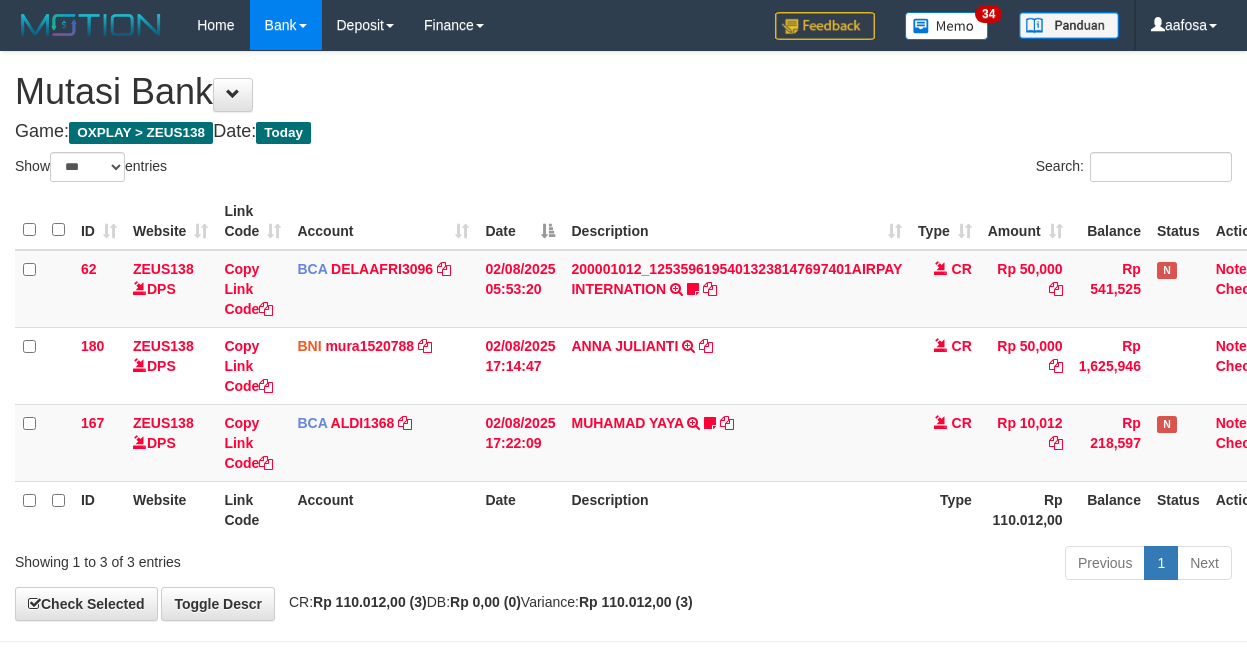 scroll, scrollTop: 3, scrollLeft: 0, axis: vertical 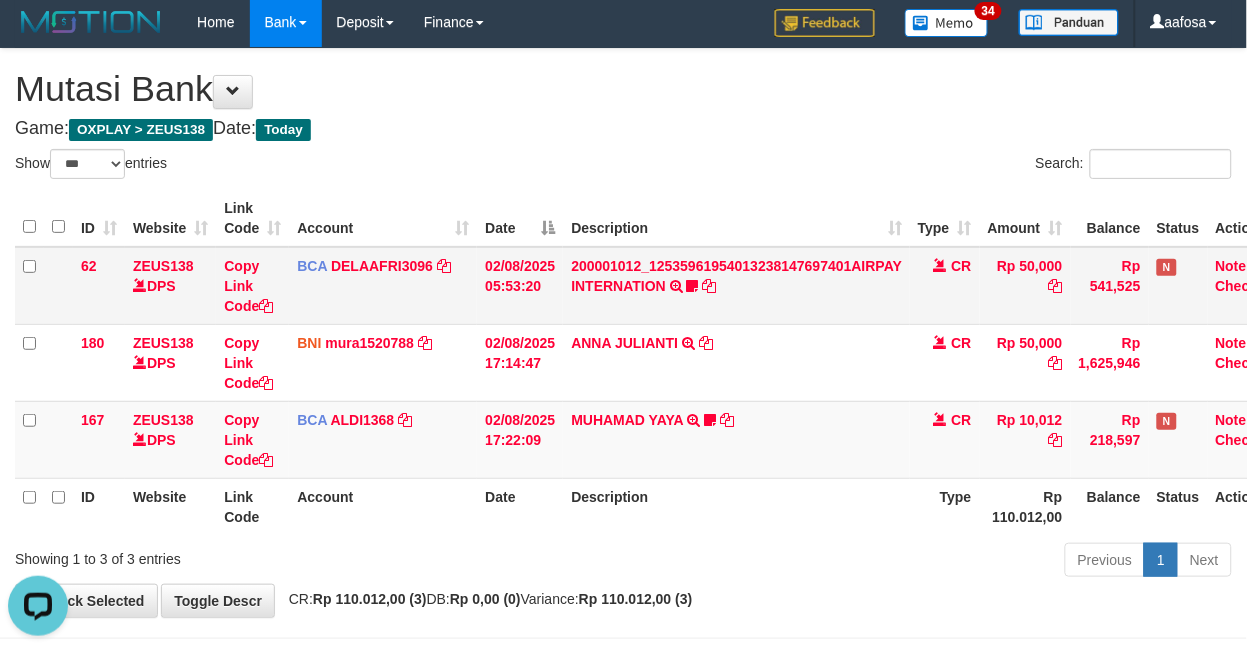 drag, startPoint x: 724, startPoint y: 303, endPoint x: 714, endPoint y: 316, distance: 16.40122 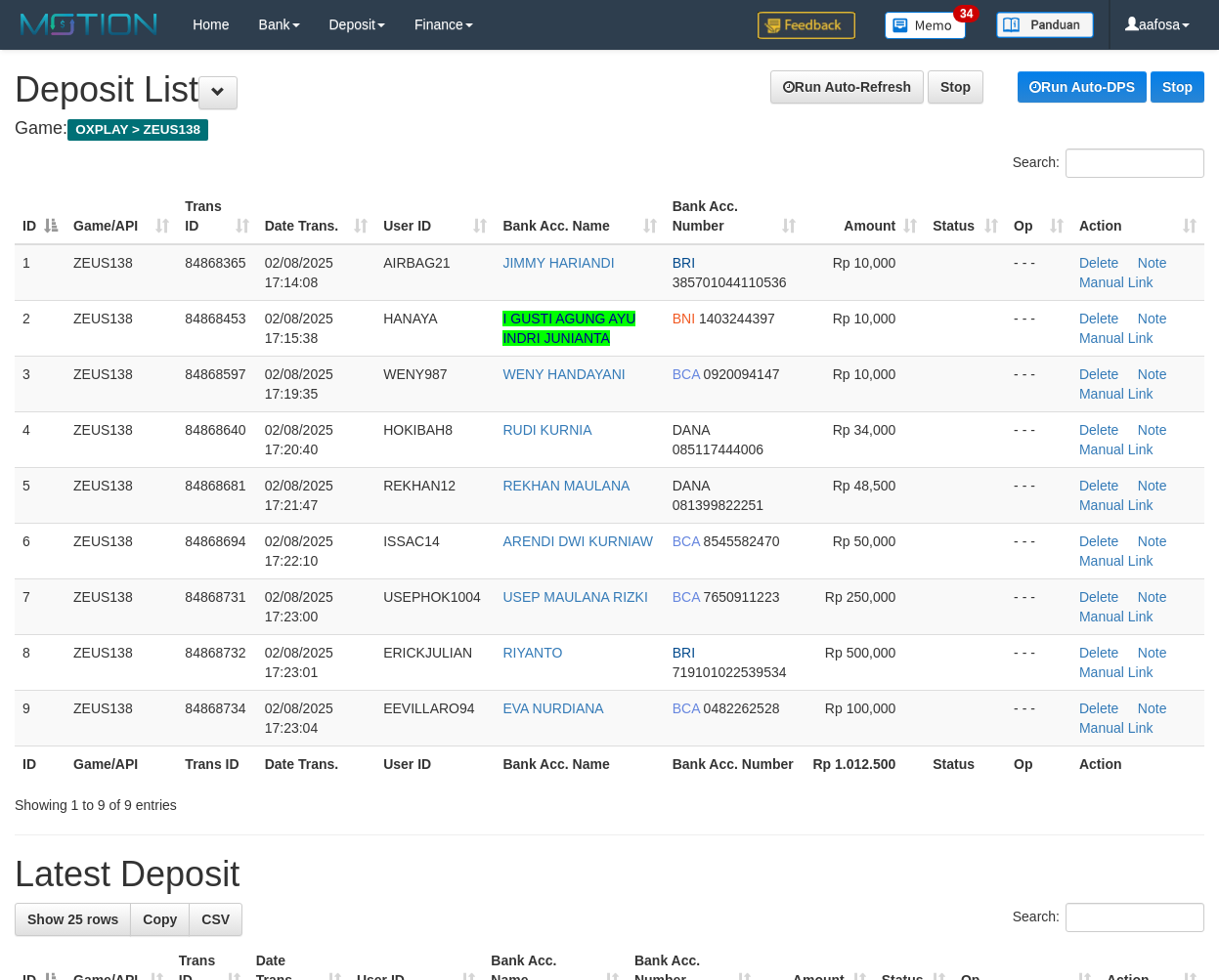 scroll, scrollTop: 0, scrollLeft: 0, axis: both 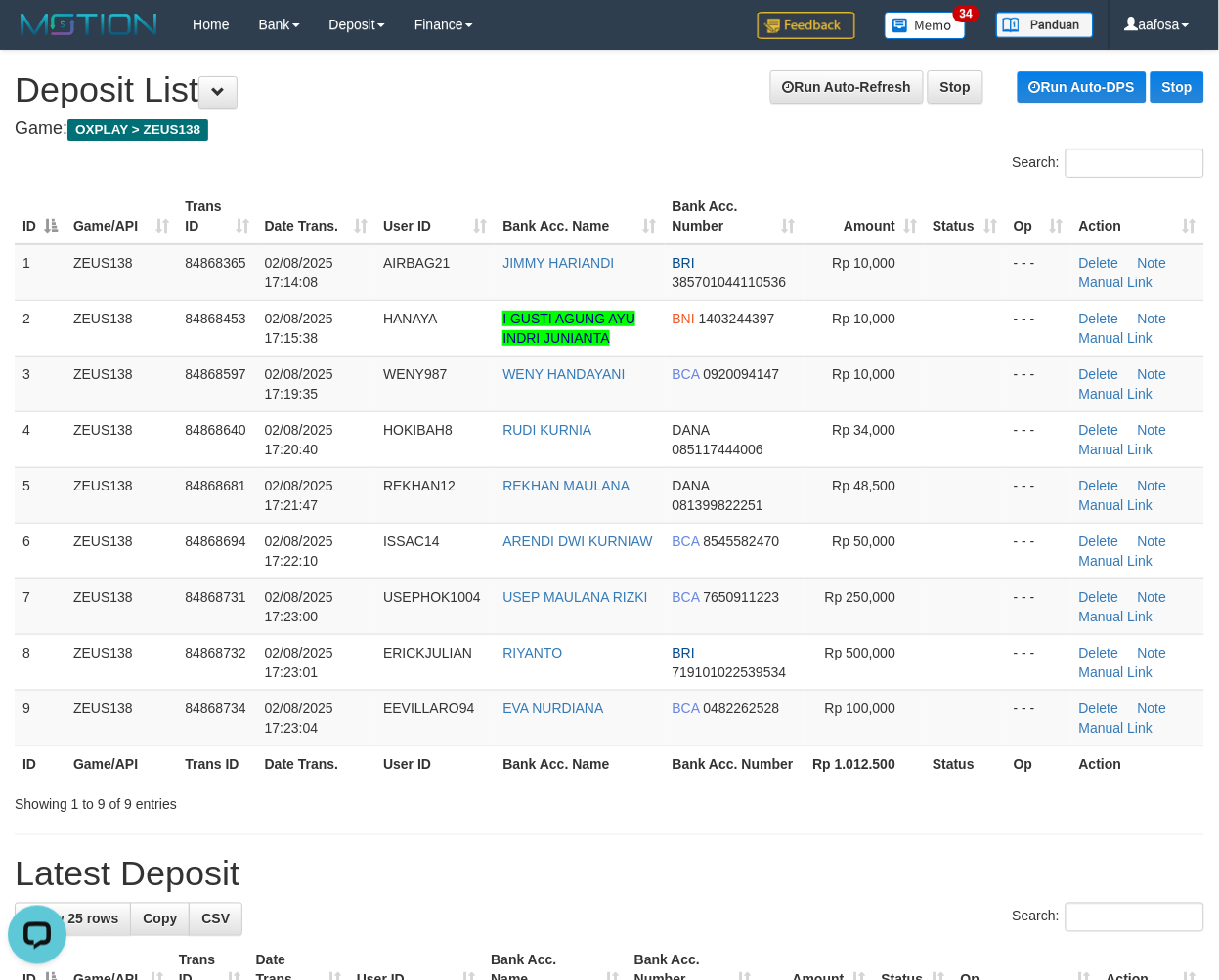 click on "Game:   OXPLAY > ZEUS138" at bounding box center (609, 129) 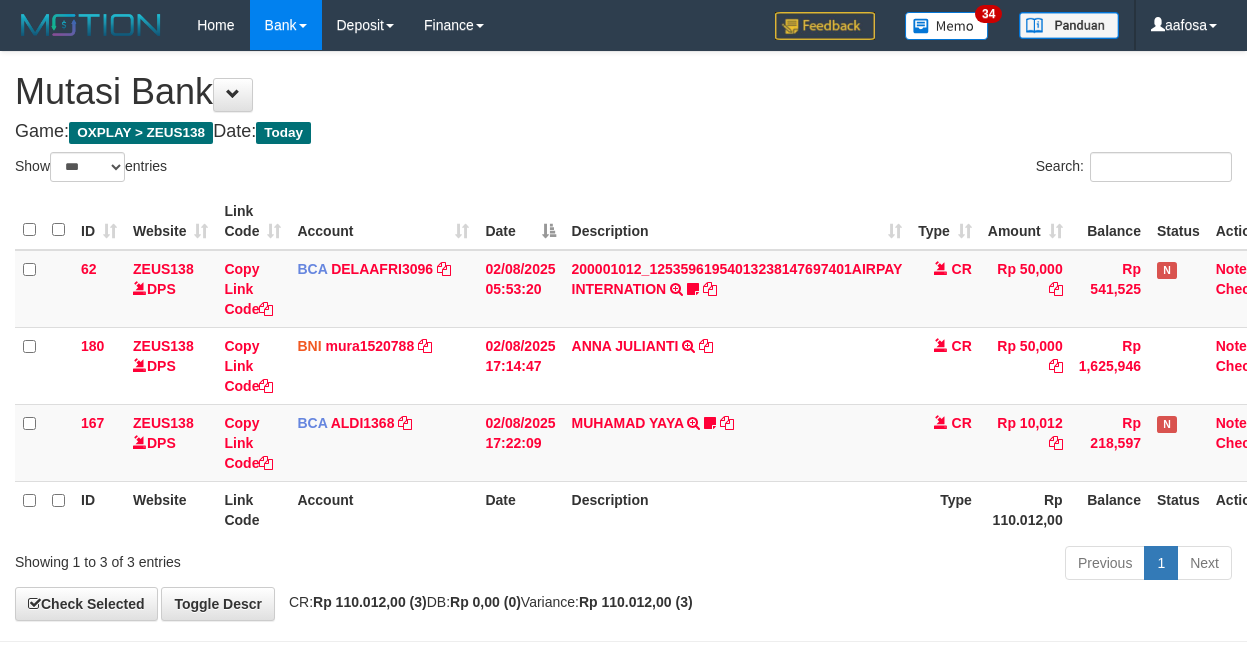 select on "***" 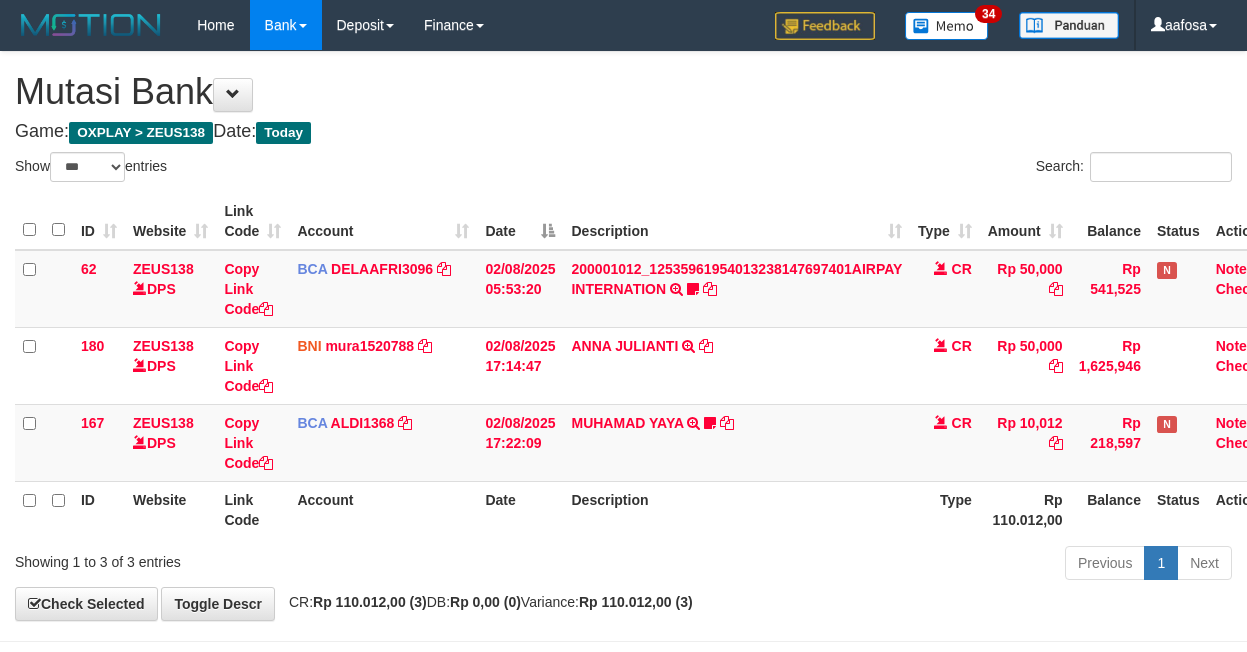scroll, scrollTop: 3, scrollLeft: 0, axis: vertical 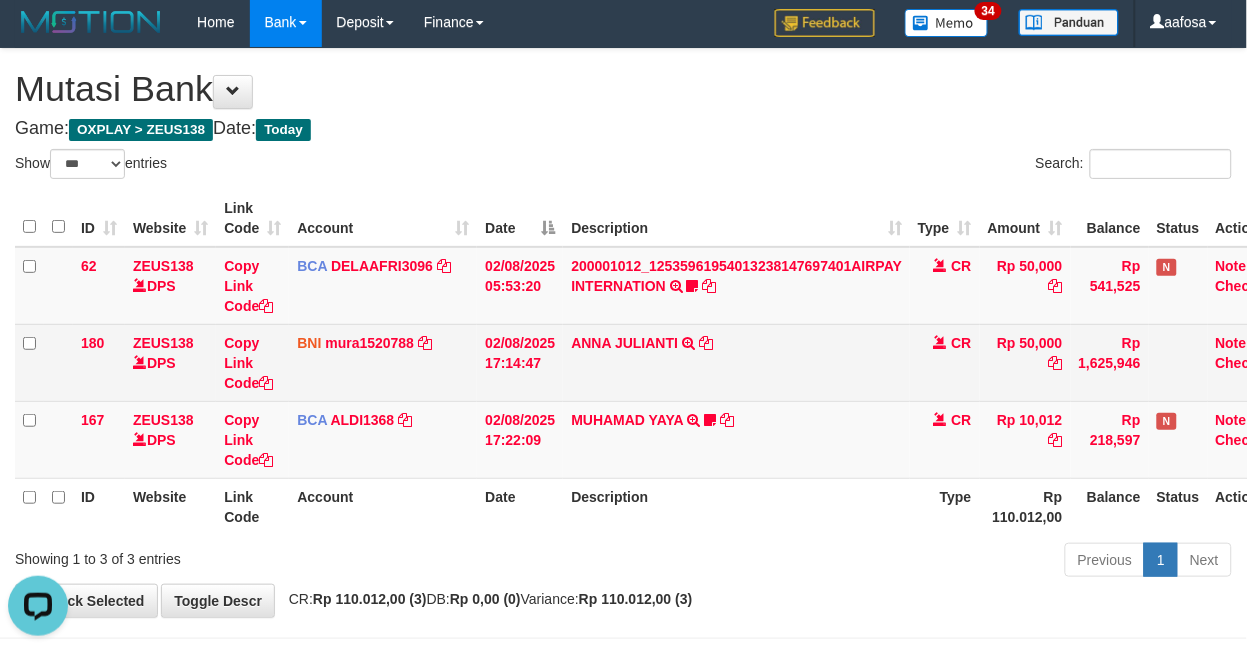 click on "ANNA JULIANTI         TRANSFER DARI IBU ANNA JULIANTI" at bounding box center (736, 362) 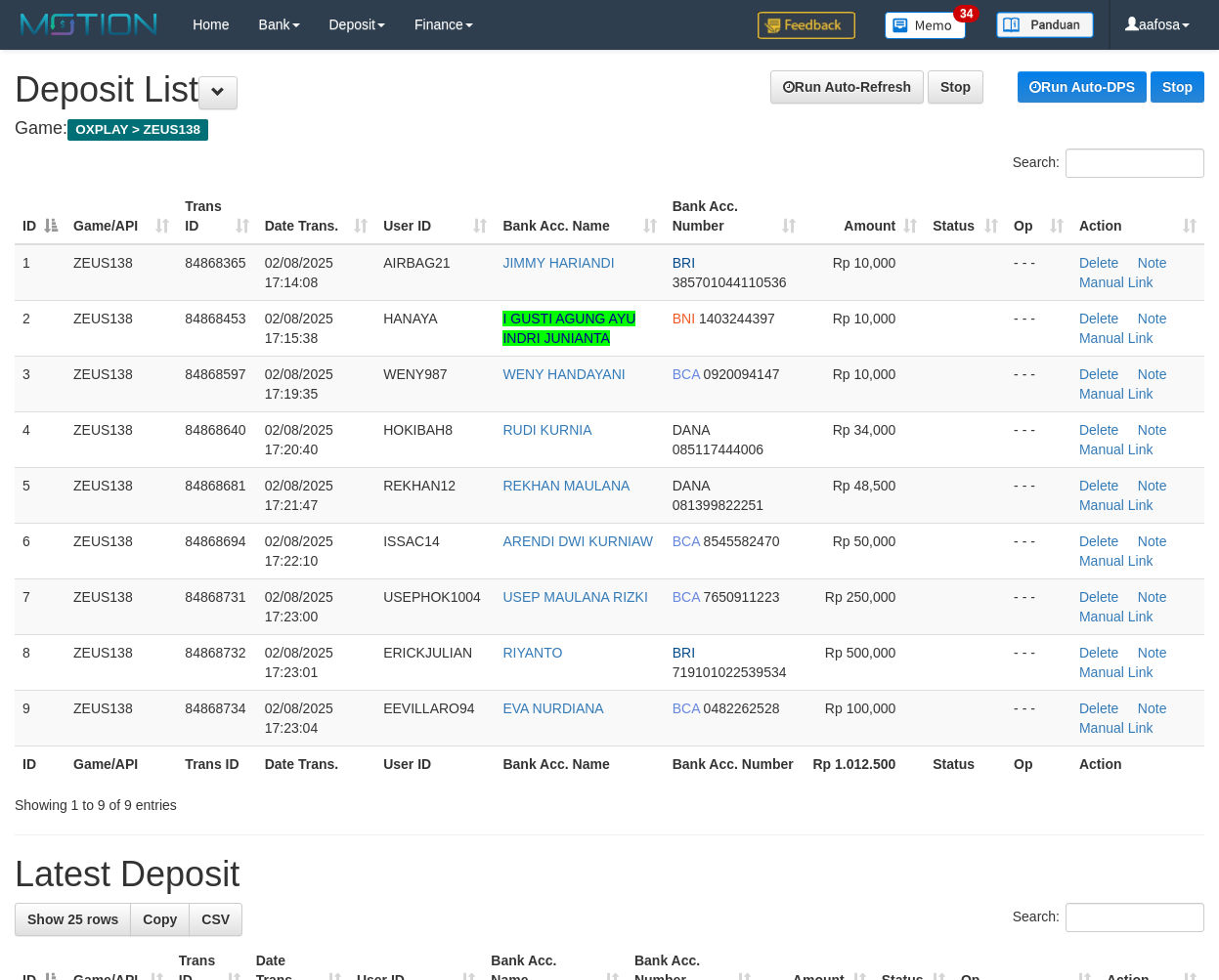 scroll, scrollTop: 0, scrollLeft: 0, axis: both 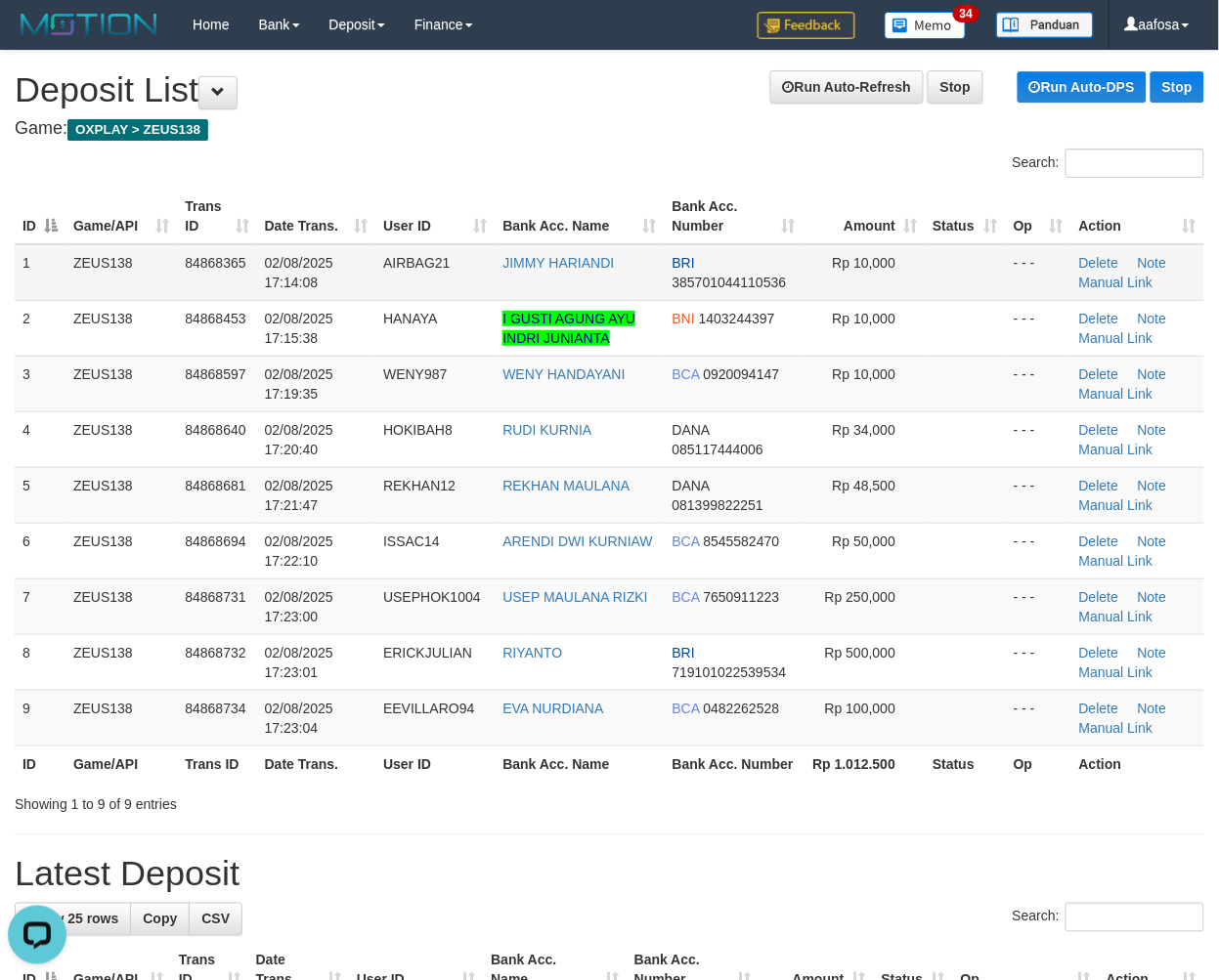 drag, startPoint x: 571, startPoint y: 142, endPoint x: 221, endPoint y: 248, distance: 365.69933 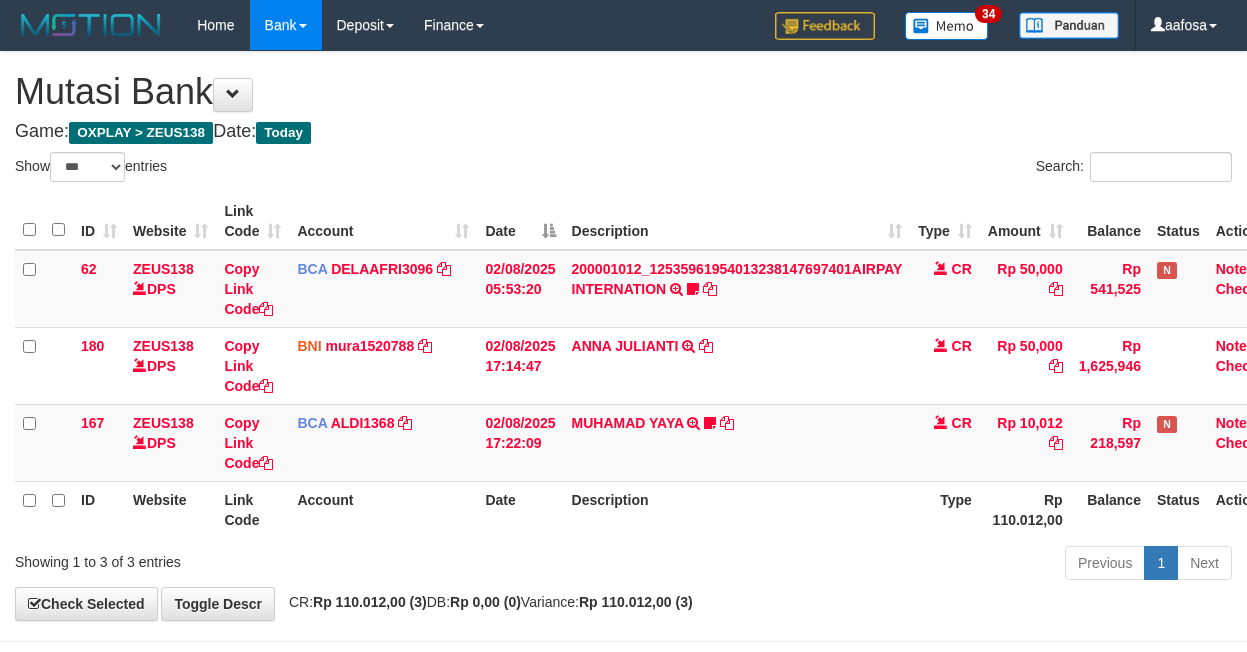 select on "***" 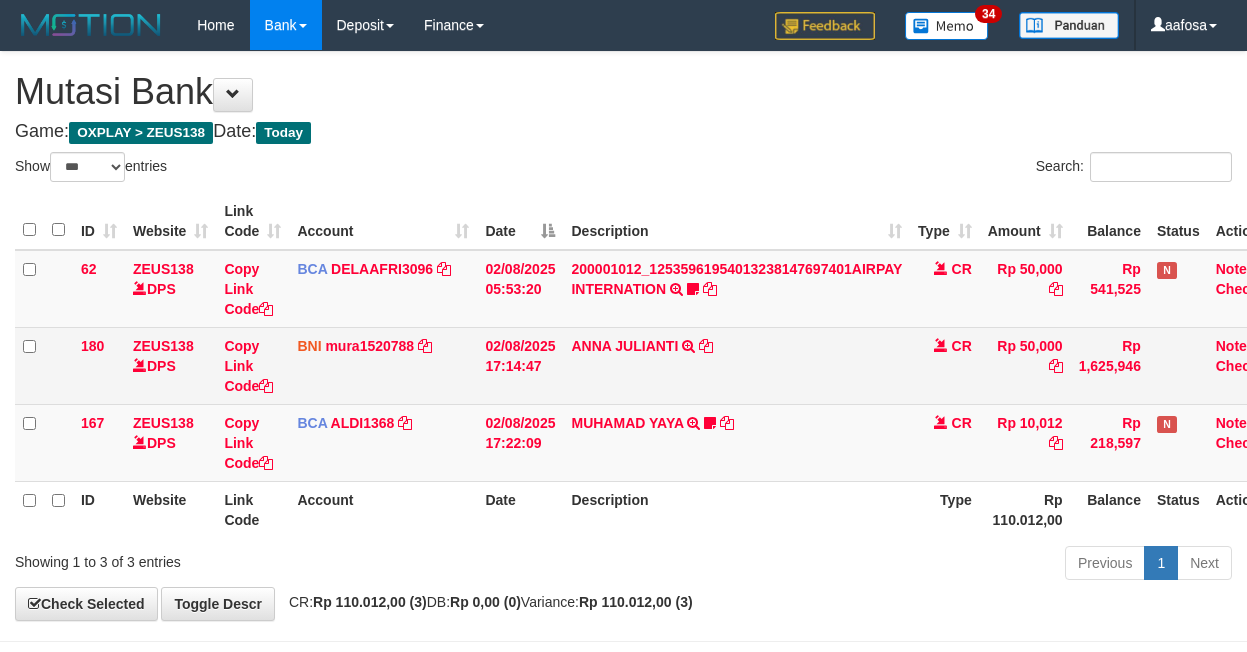 scroll, scrollTop: 3, scrollLeft: 0, axis: vertical 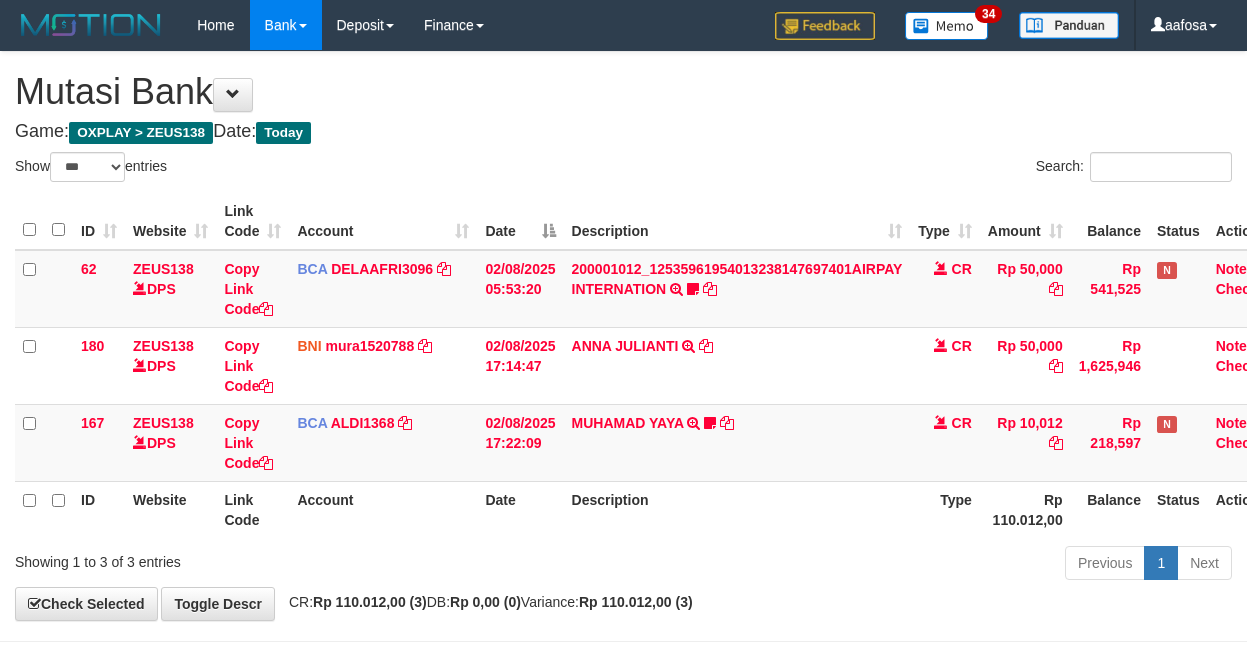 select on "***" 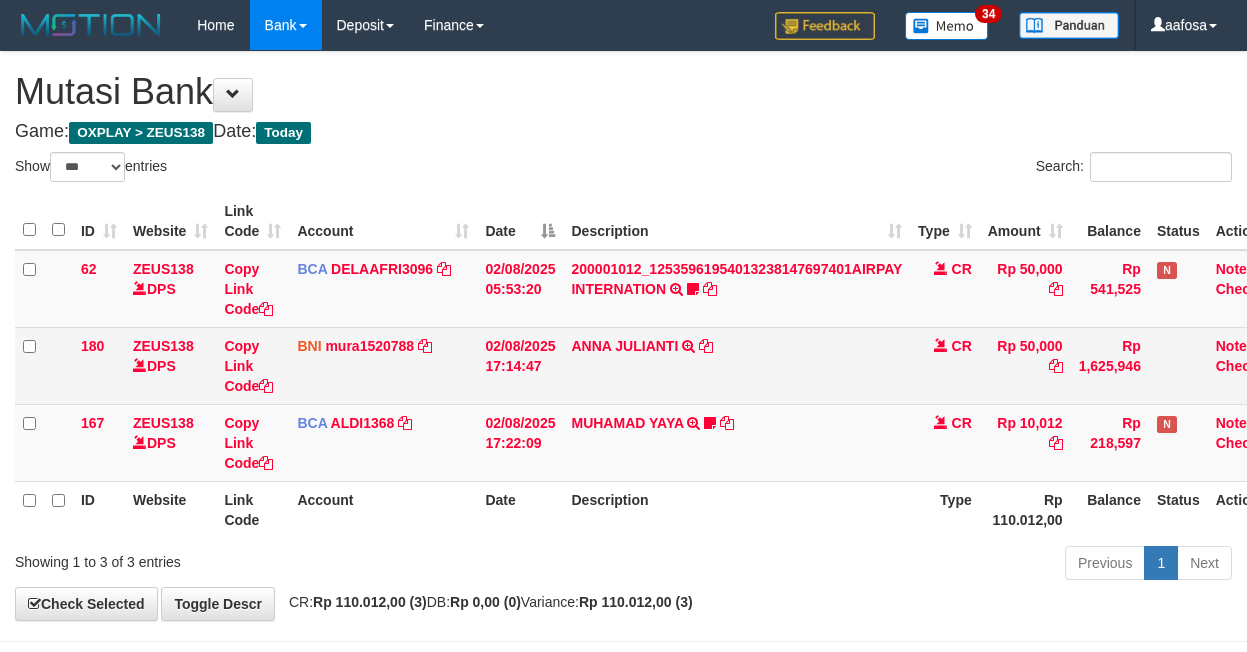scroll, scrollTop: 3, scrollLeft: 0, axis: vertical 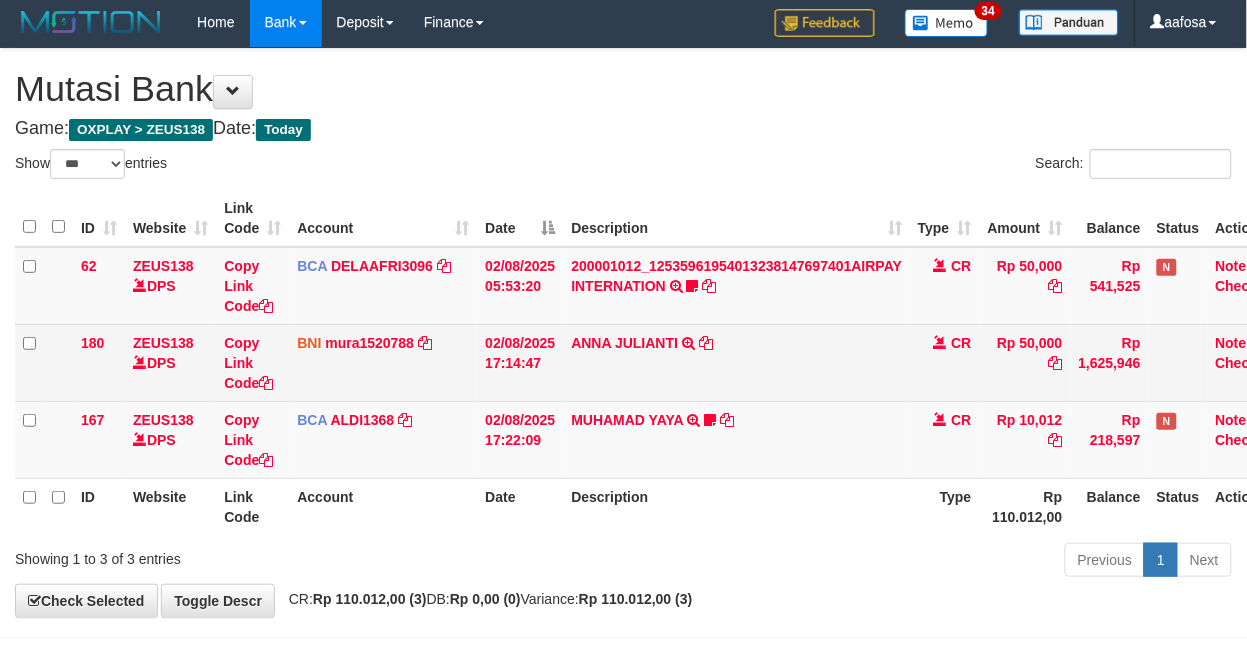 click on "ANNA JULIANTI         TRANSFER DARI IBU ANNA JULIANTI" at bounding box center (736, 362) 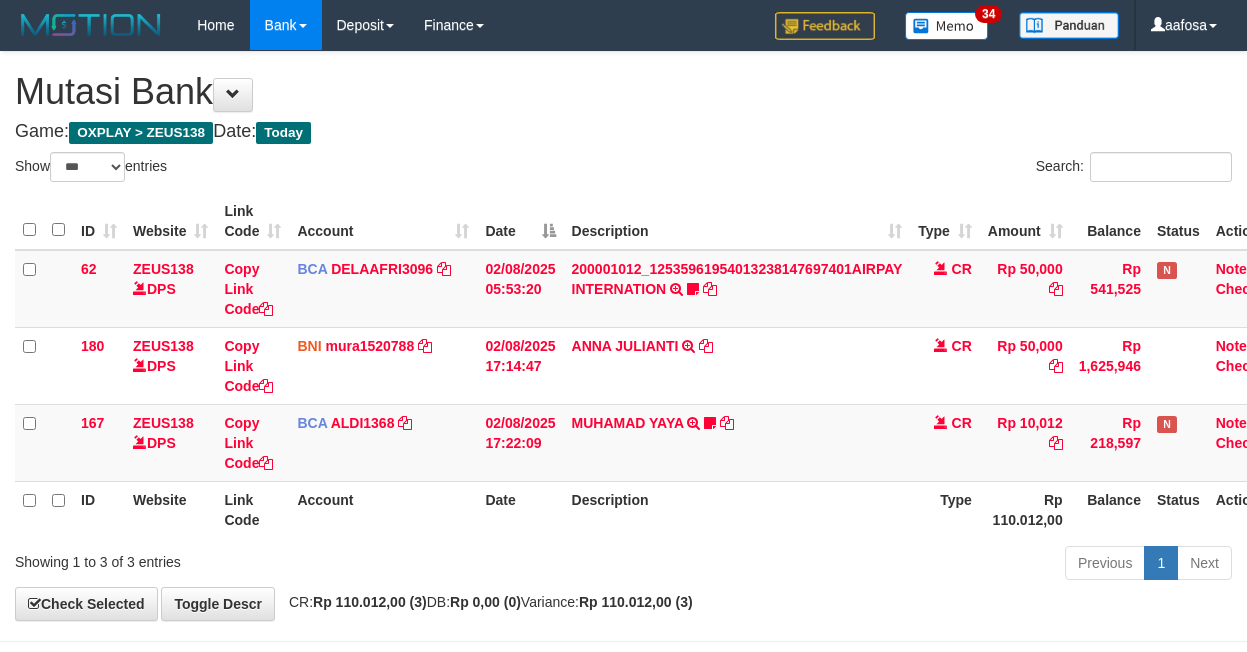 select on "***" 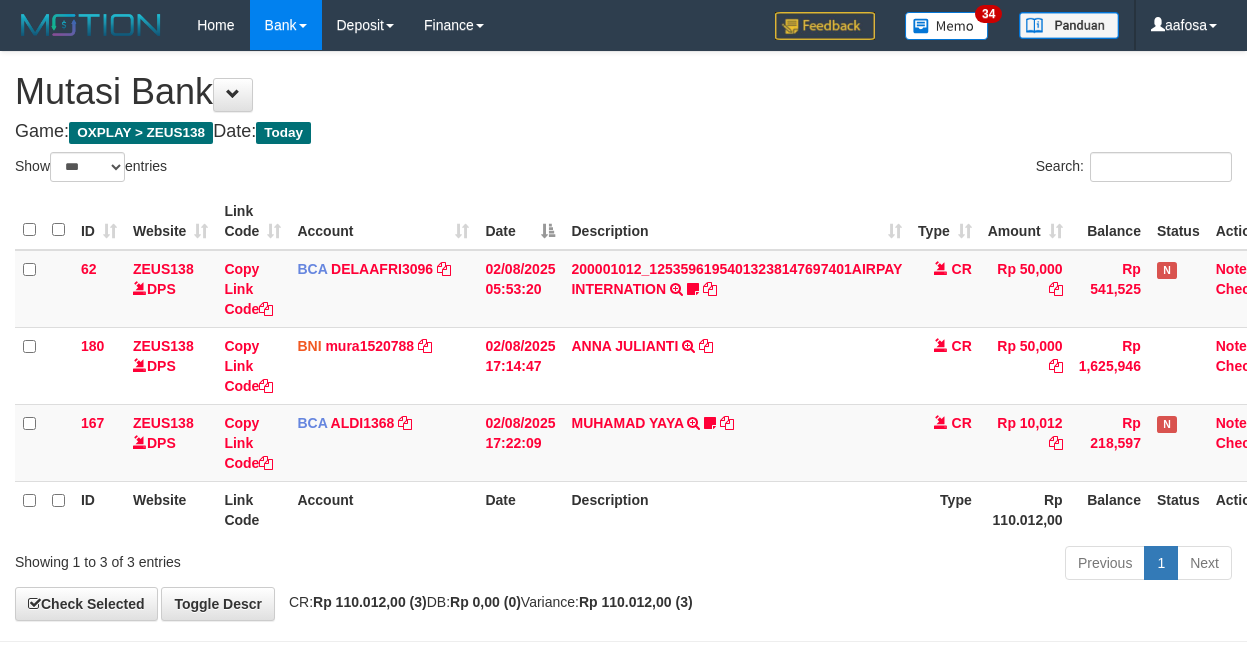 scroll, scrollTop: 3, scrollLeft: 0, axis: vertical 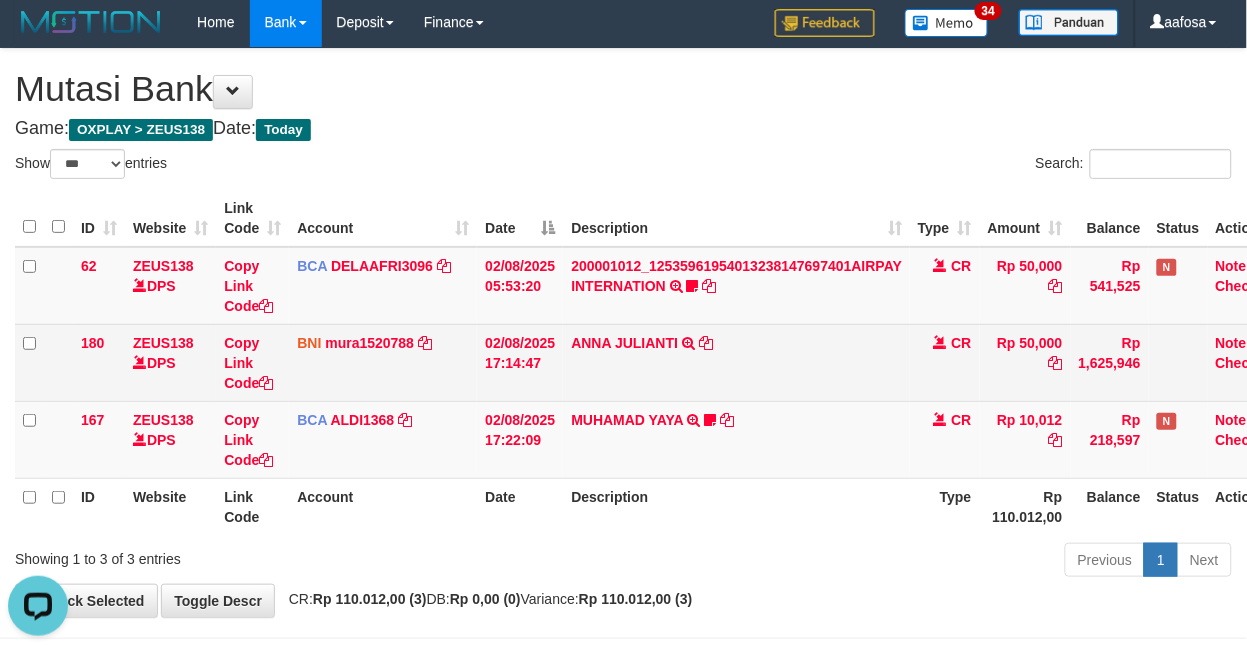 click on "ANNA JULIANTI         TRANSFER DARI IBU ANNA JULIANTI" at bounding box center [736, 362] 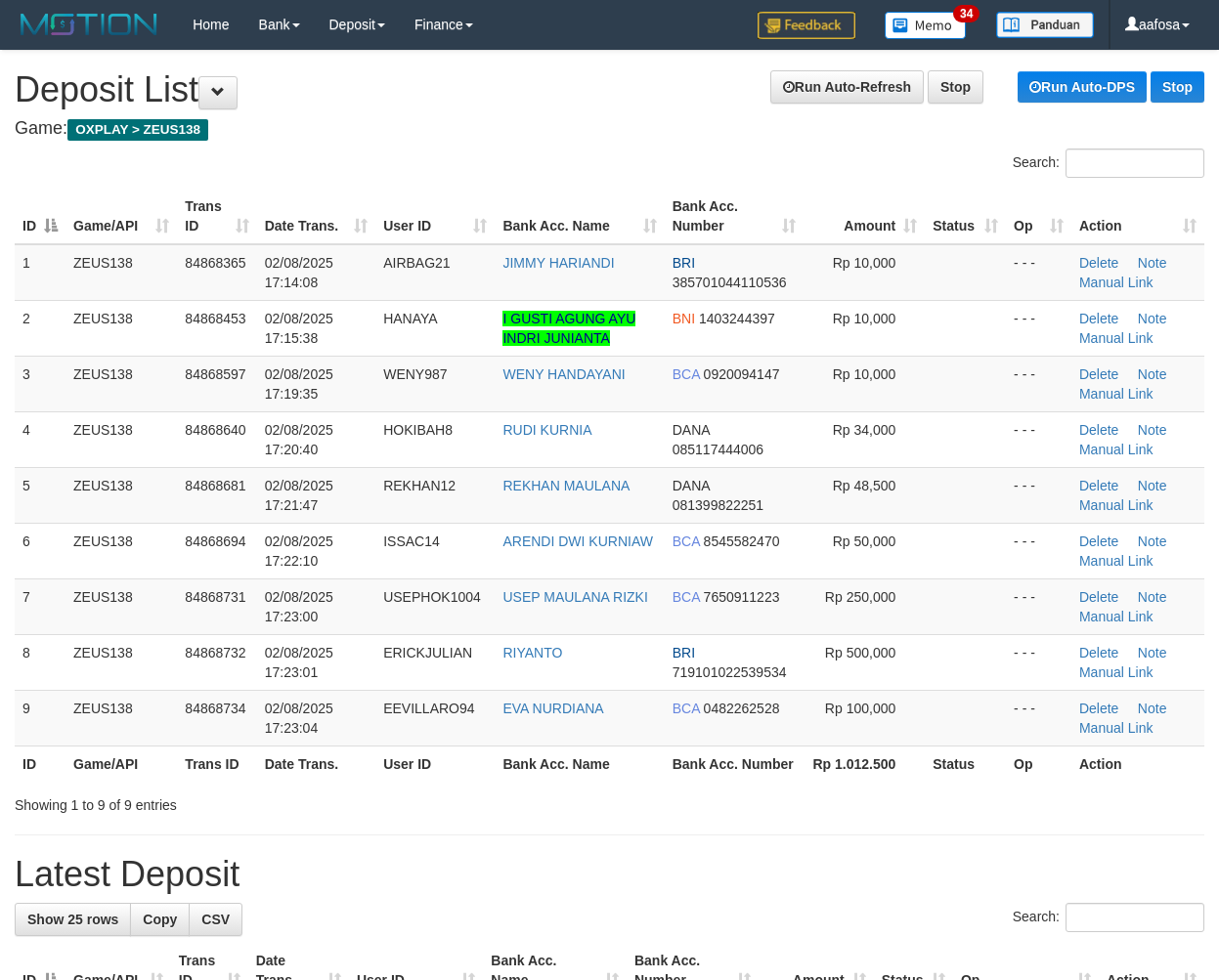 scroll, scrollTop: 0, scrollLeft: 0, axis: both 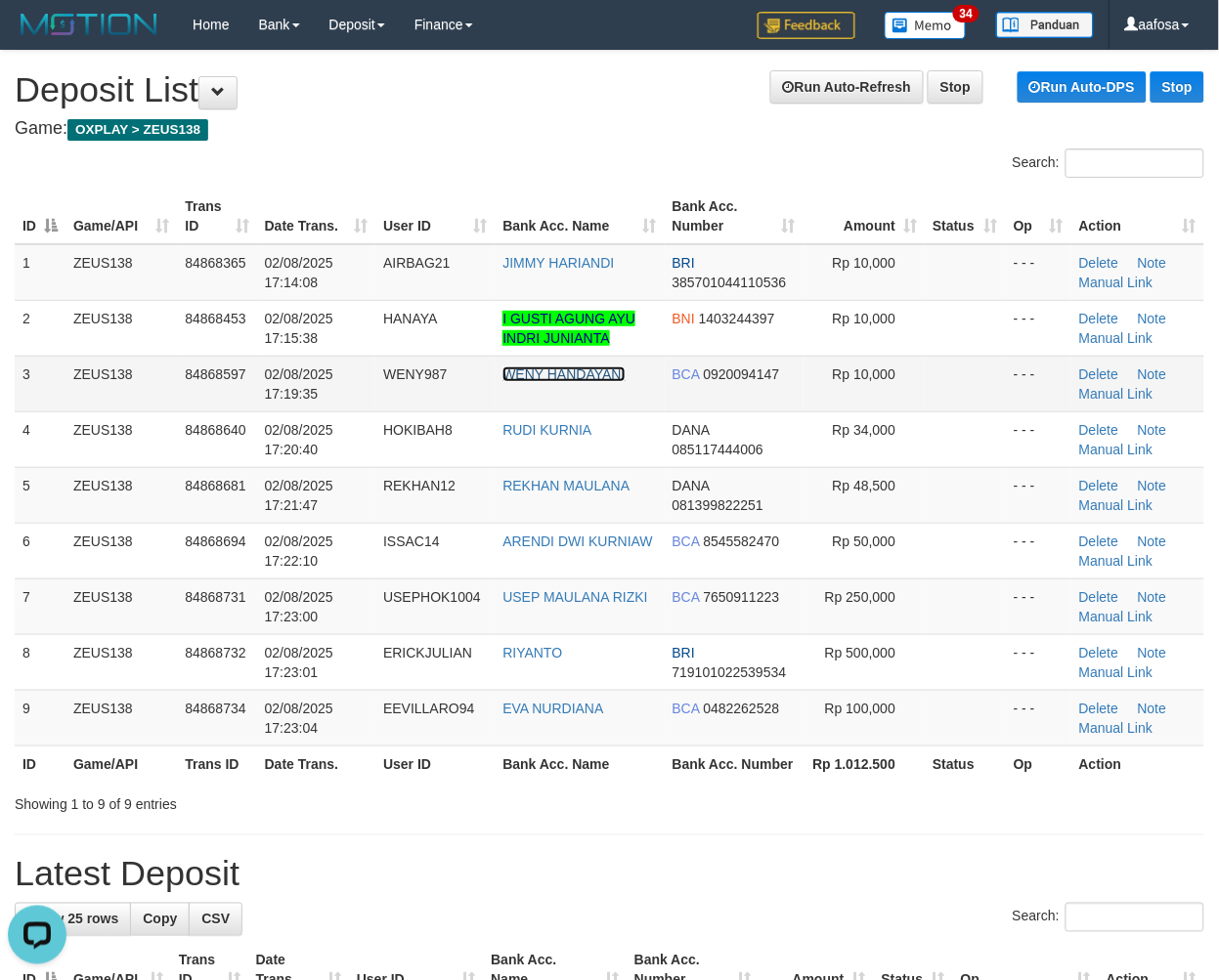 click on "WENY HANDAYANI" at bounding box center (563, 374) 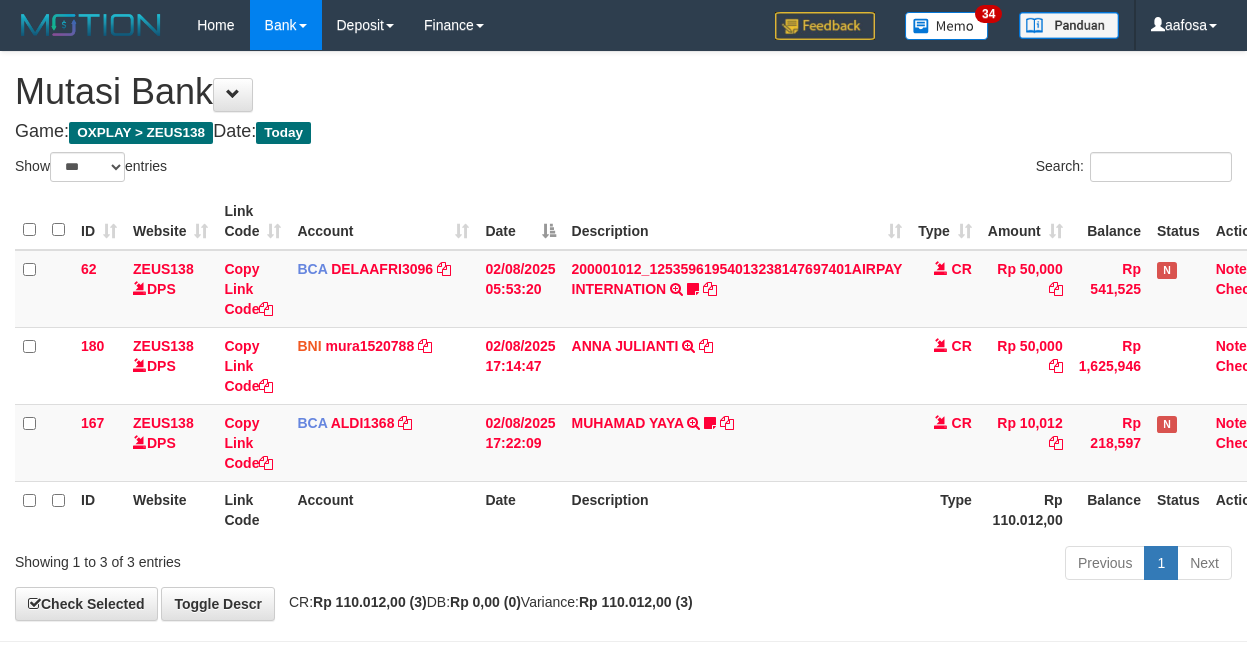 select on "***" 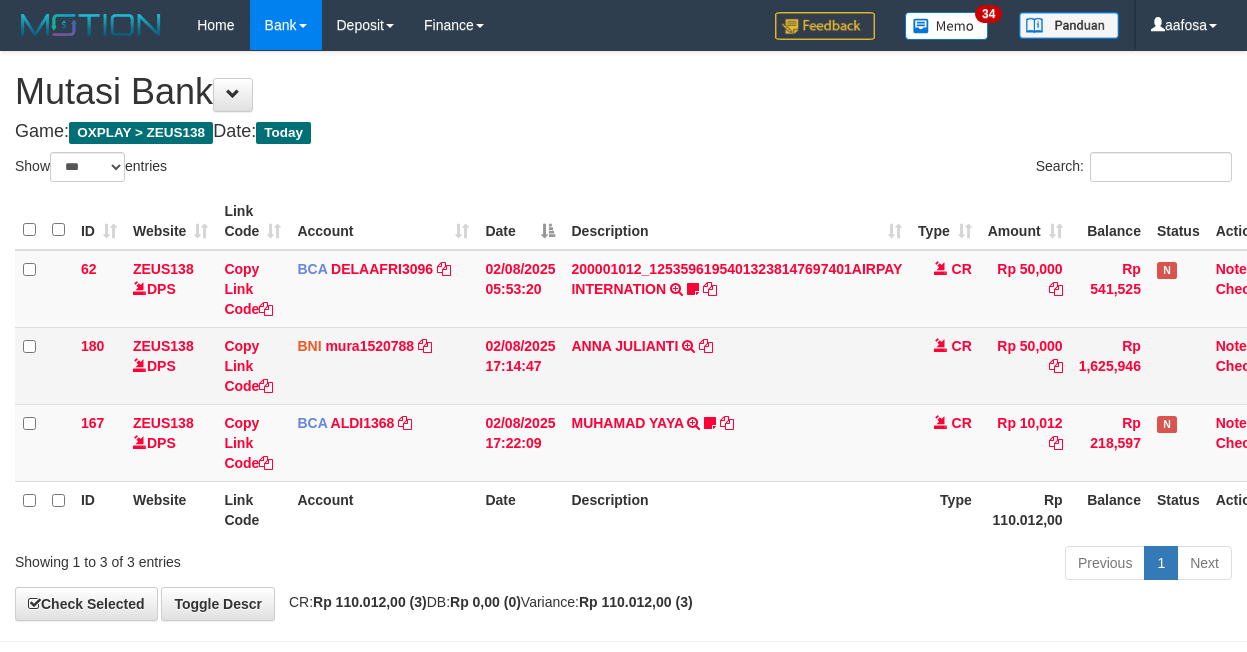 scroll, scrollTop: 3, scrollLeft: 0, axis: vertical 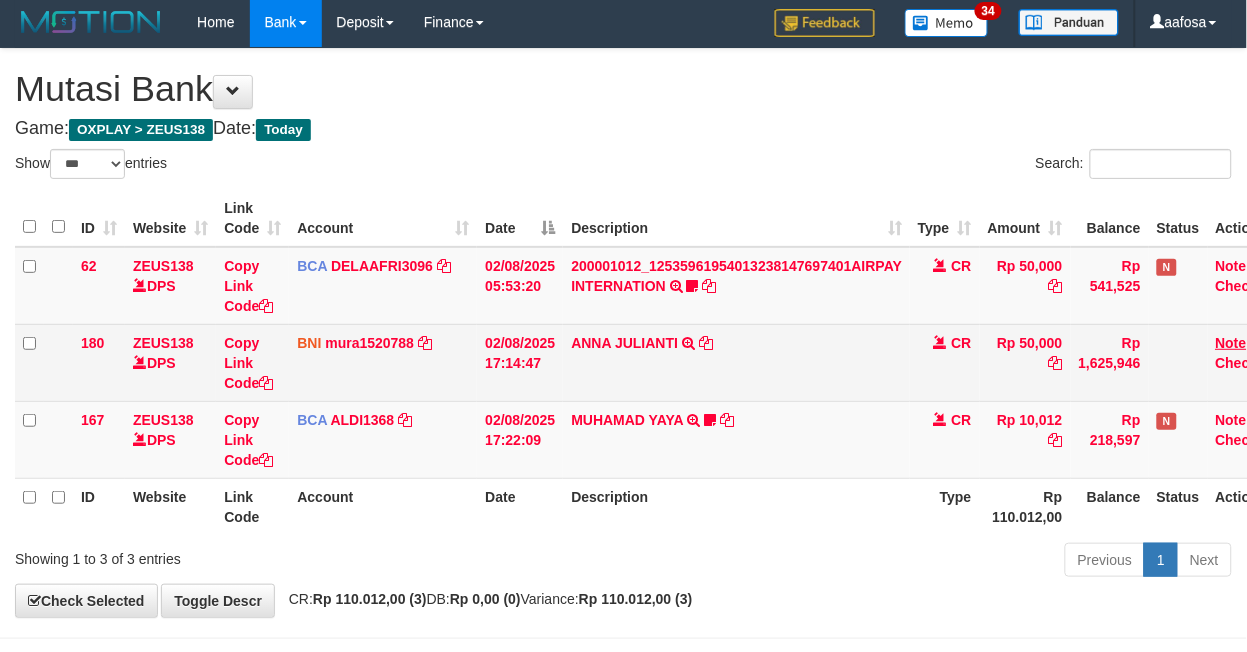 drag, startPoint x: 783, startPoint y: 391, endPoint x: 1244, endPoint y: 335, distance: 464.38885 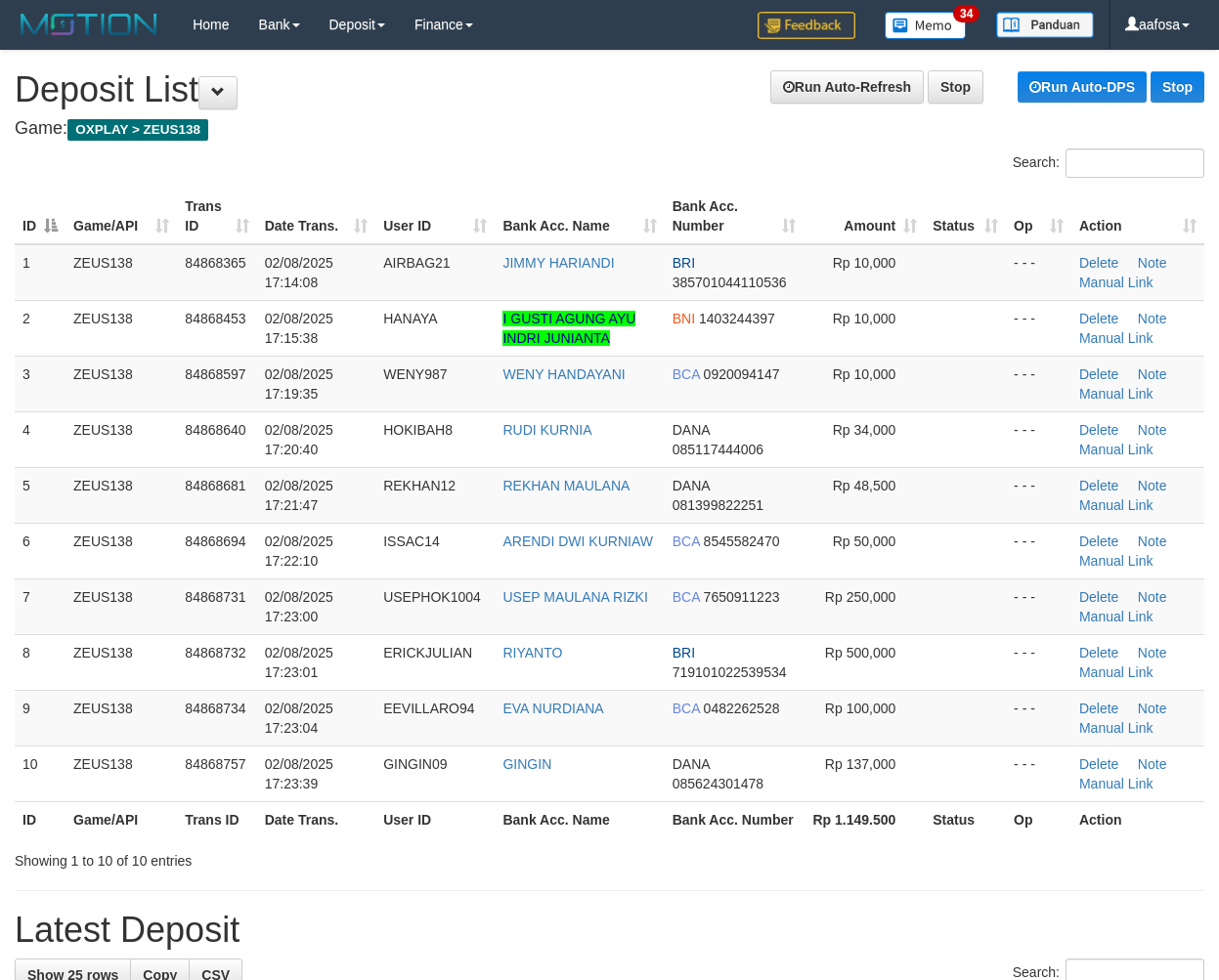 scroll, scrollTop: 0, scrollLeft: 0, axis: both 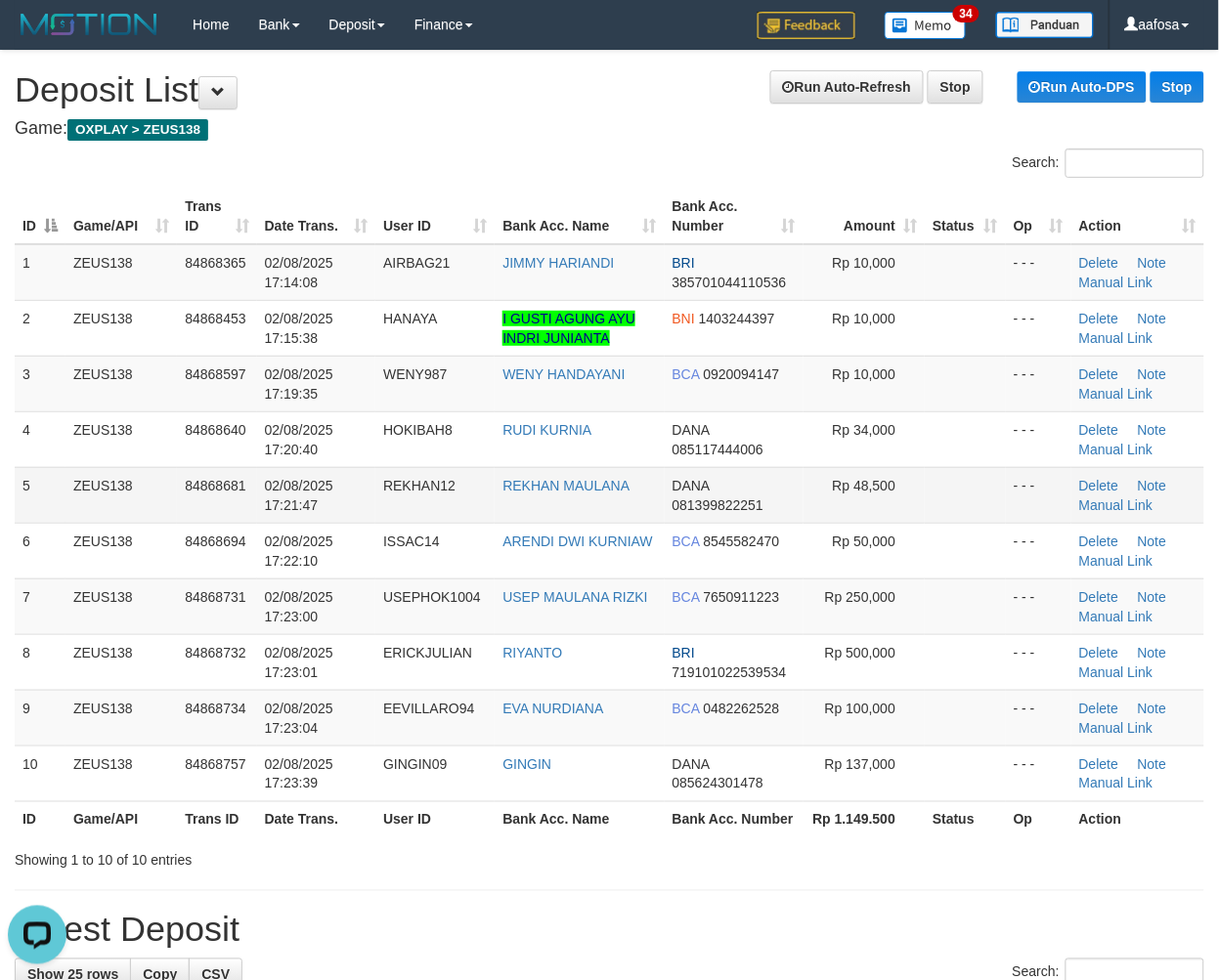 click on "REKHAN MAULANA" at bounding box center [579, 494] 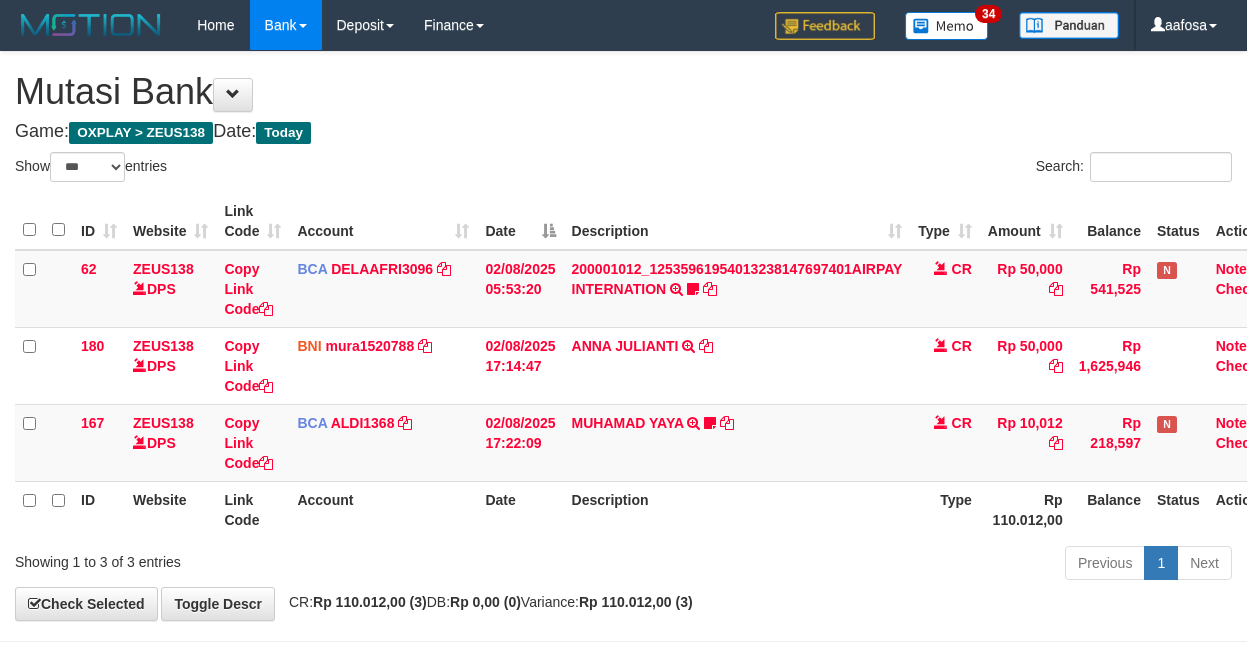select on "***" 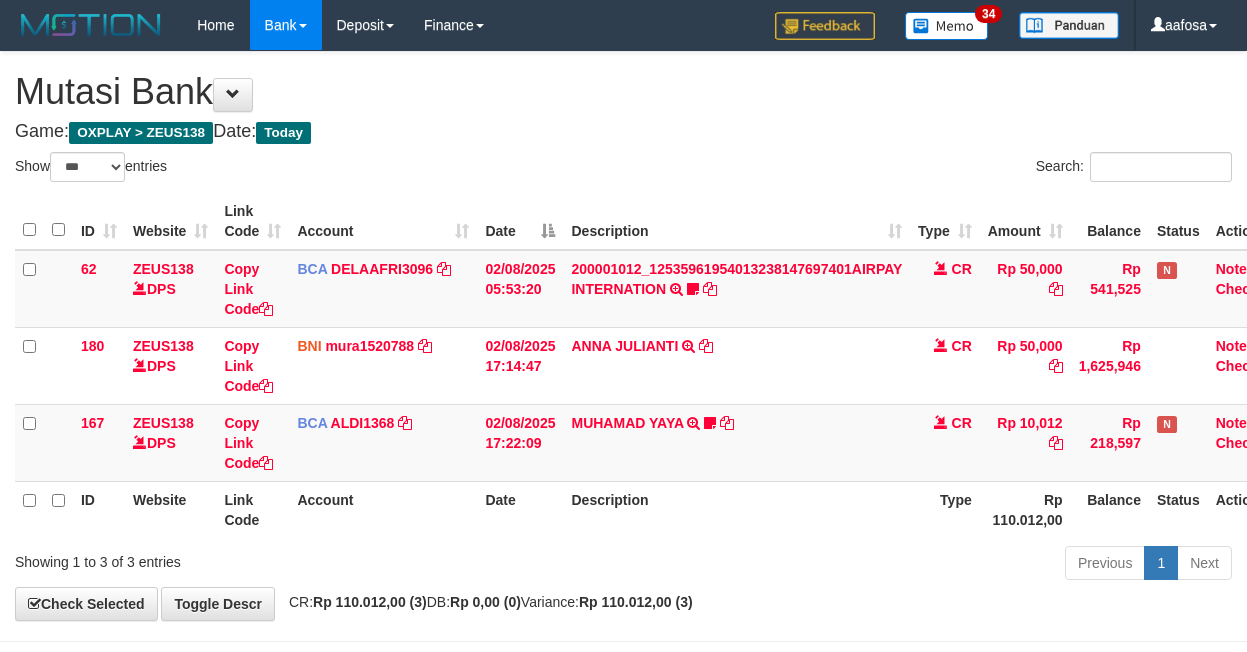 scroll, scrollTop: 3, scrollLeft: 0, axis: vertical 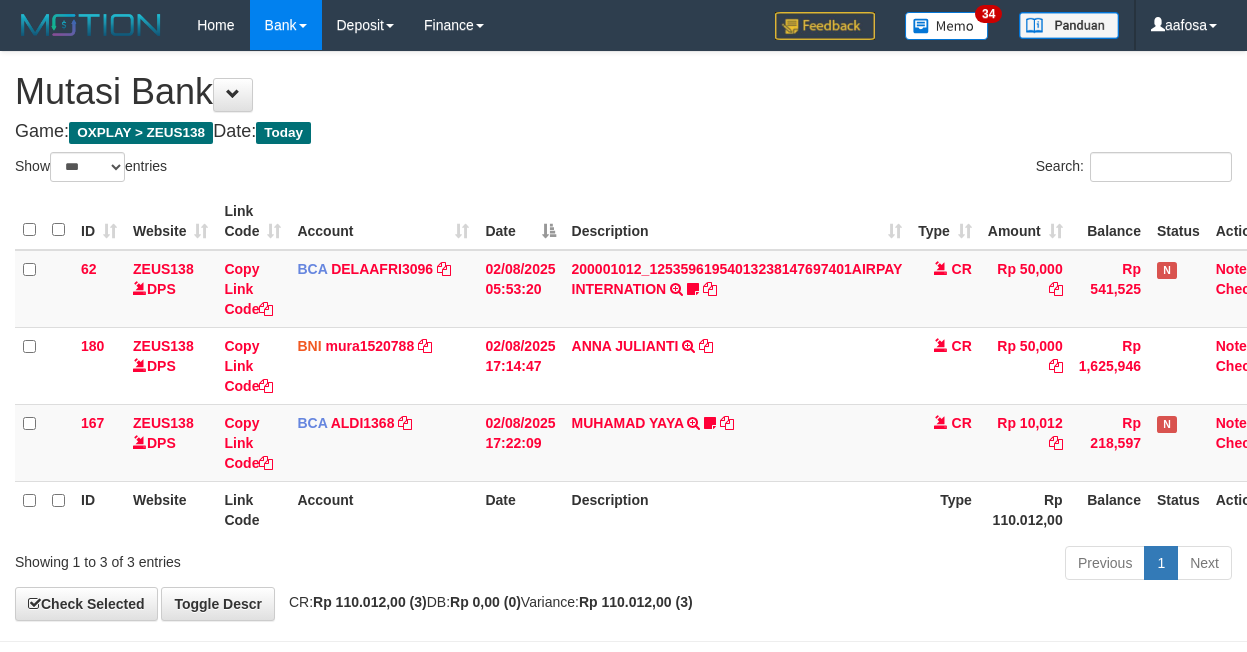 select on "***" 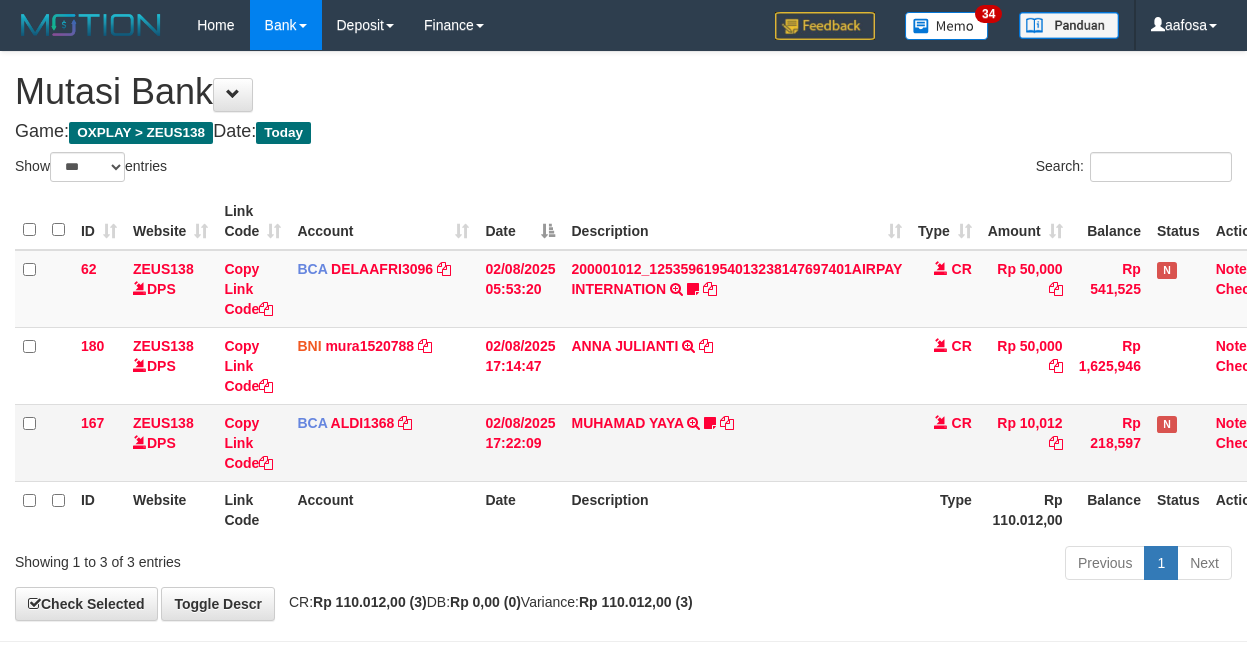 scroll, scrollTop: 3, scrollLeft: 0, axis: vertical 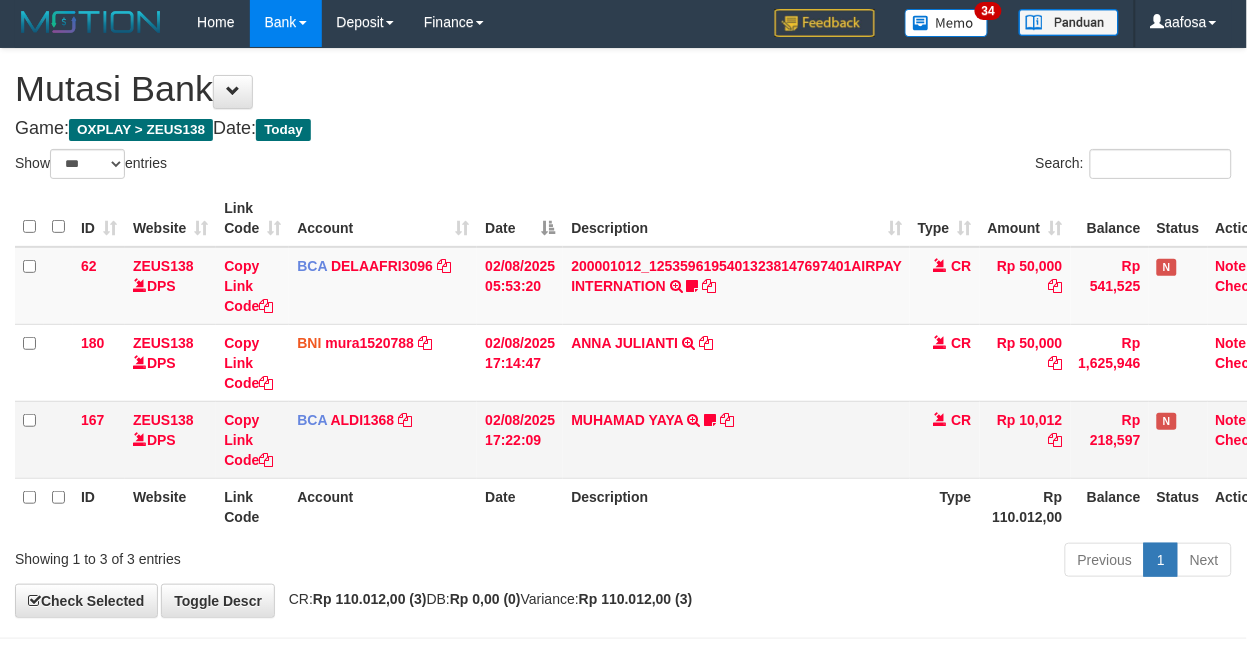 click on "MUHAMAD YAYA            TRSF E-BANKING CR 0208/FTSCY/WS95051
10012.002025080221863845 TRFDN-MUHAMAD YAYAESPAY DEBIT INDONE    Andri170" at bounding box center [736, 439] 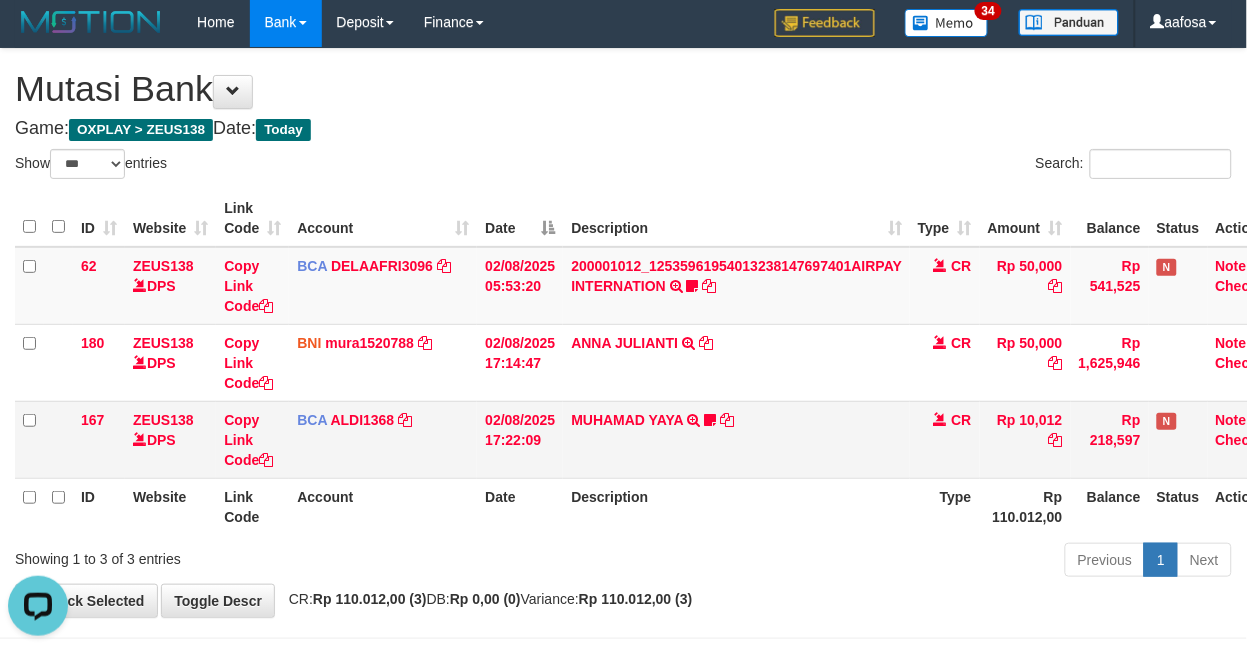 scroll, scrollTop: 0, scrollLeft: 0, axis: both 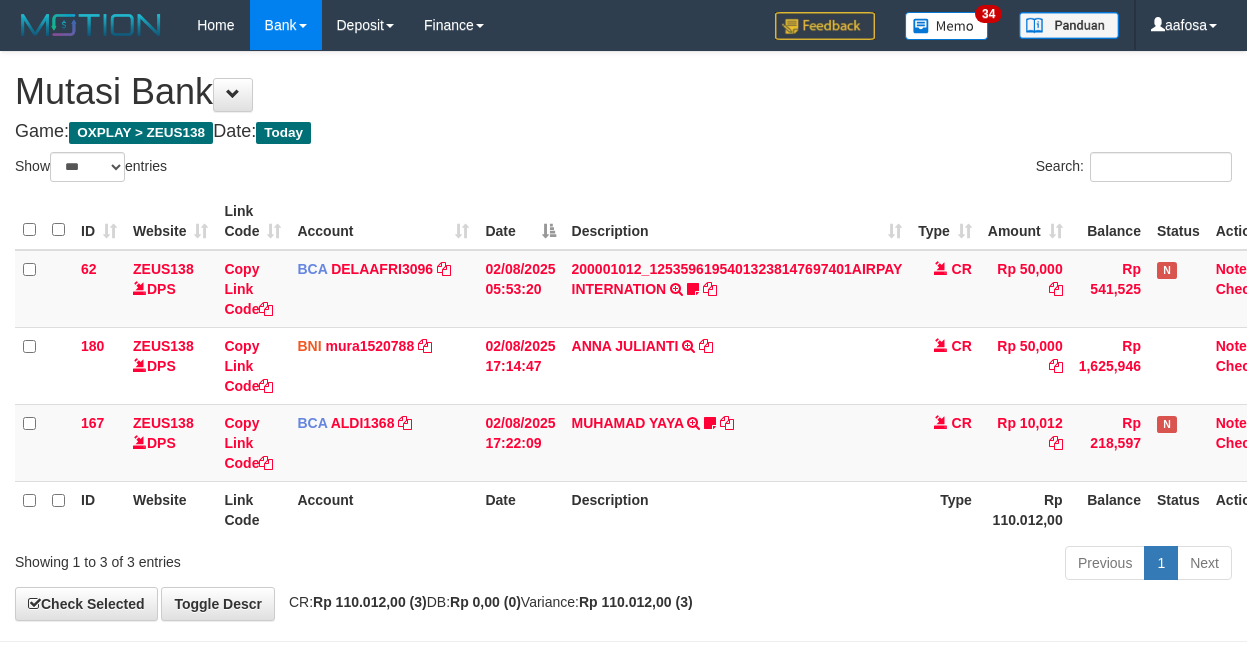 select on "***" 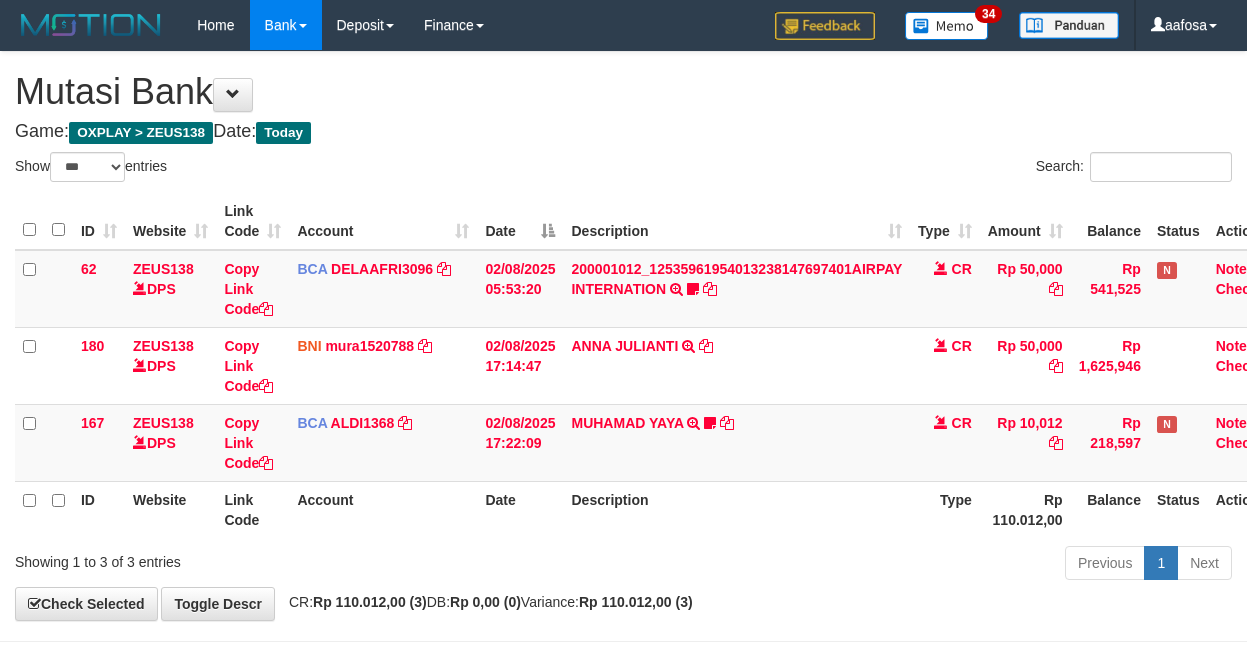 scroll, scrollTop: 3, scrollLeft: 0, axis: vertical 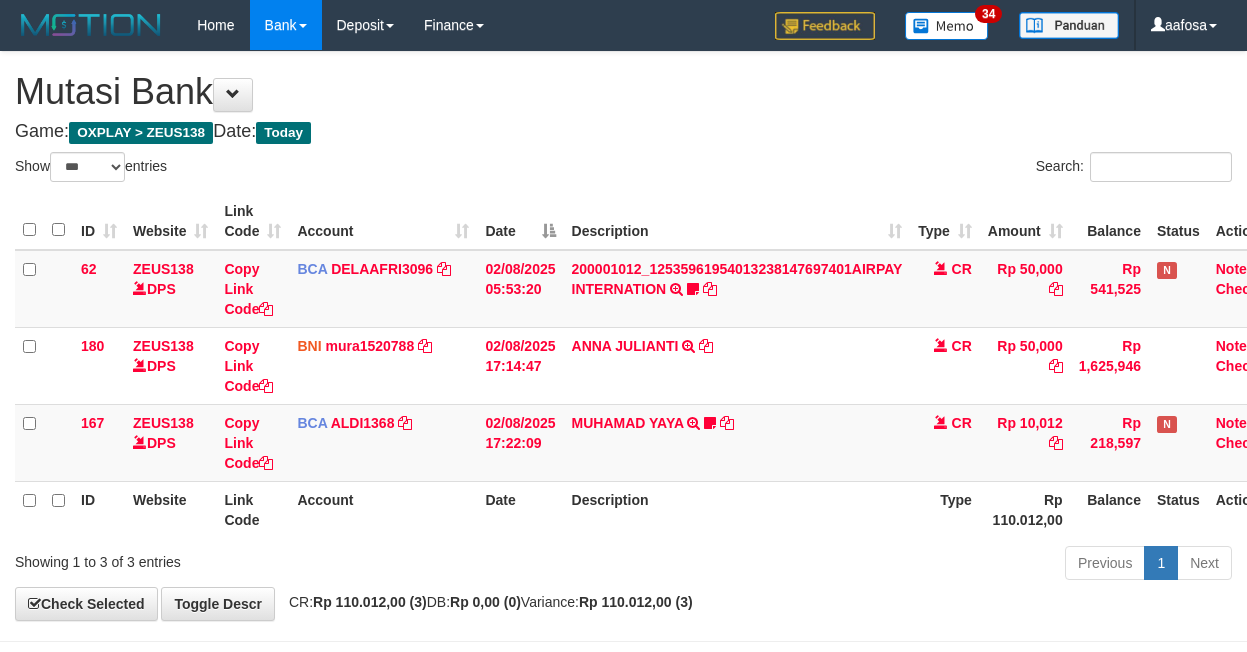 select on "***" 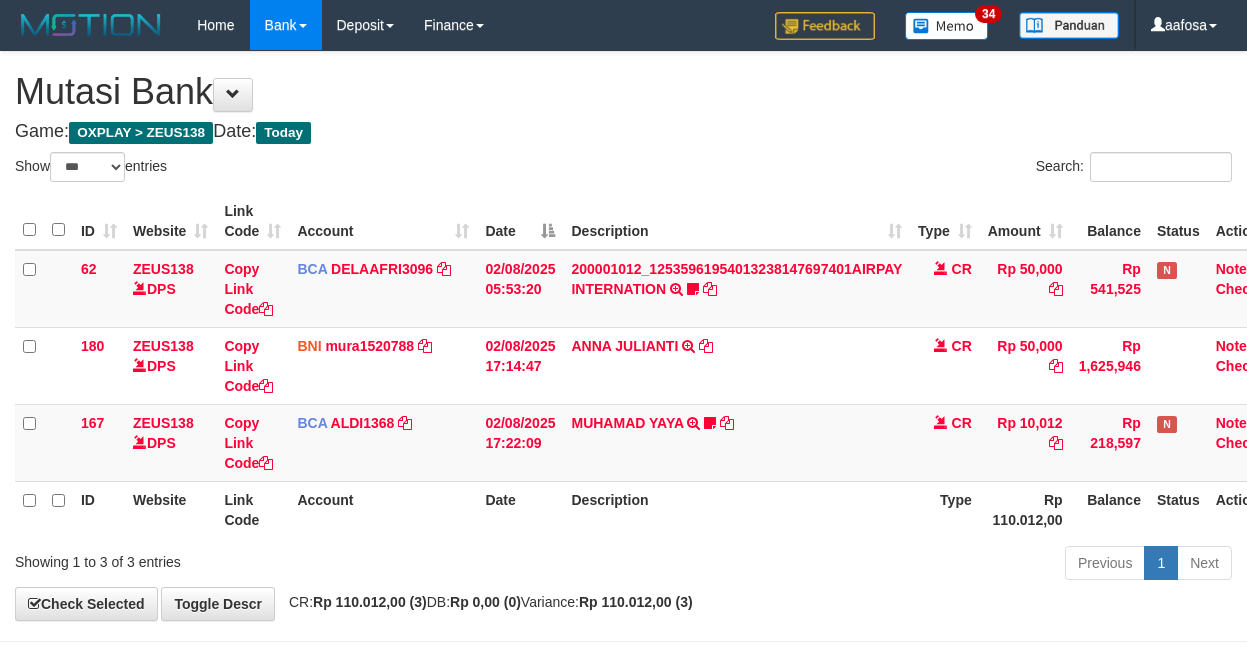 scroll, scrollTop: 3, scrollLeft: 0, axis: vertical 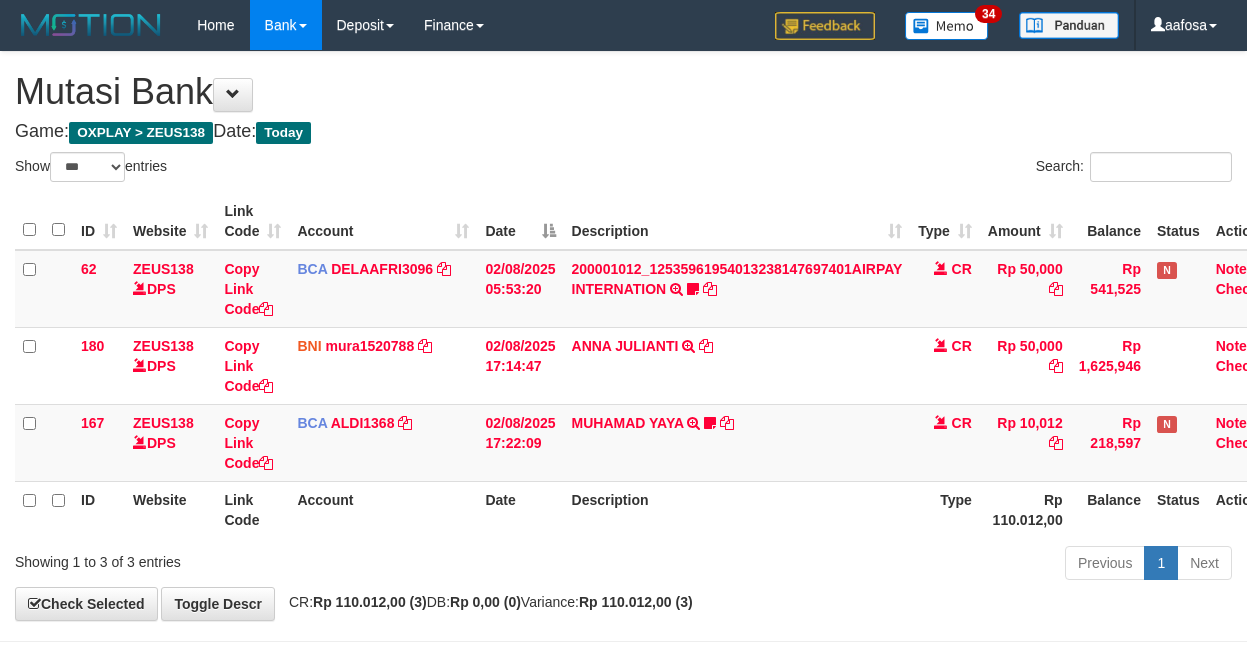 select on "***" 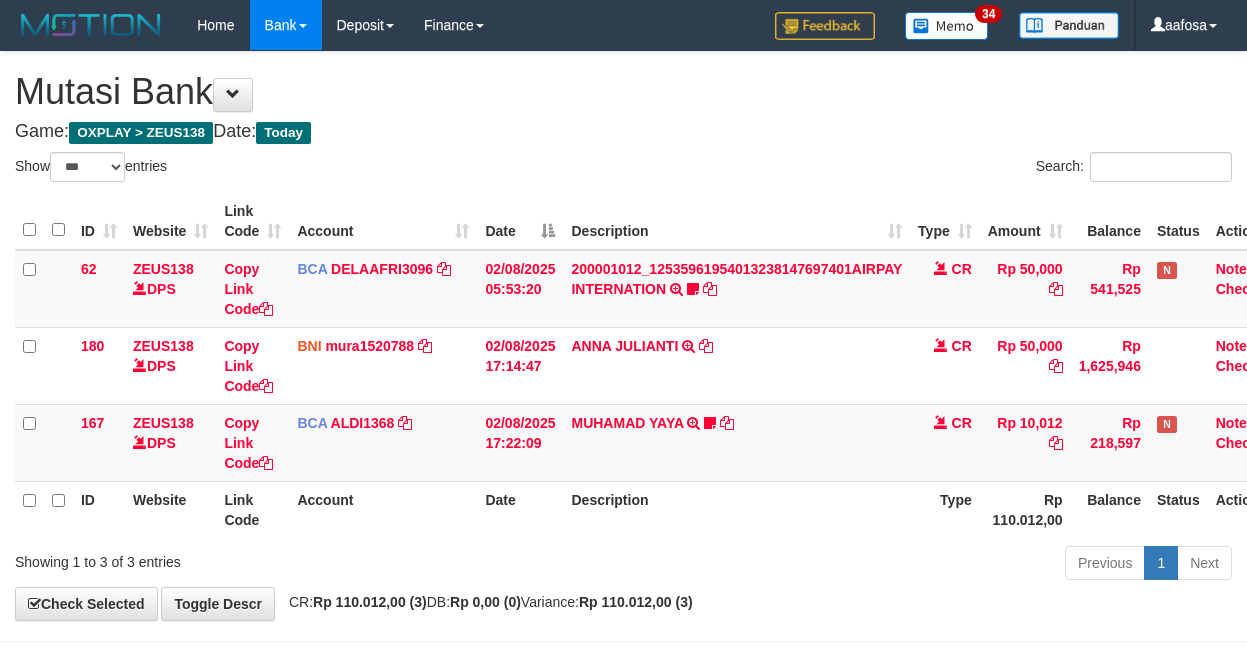 scroll, scrollTop: 3, scrollLeft: 0, axis: vertical 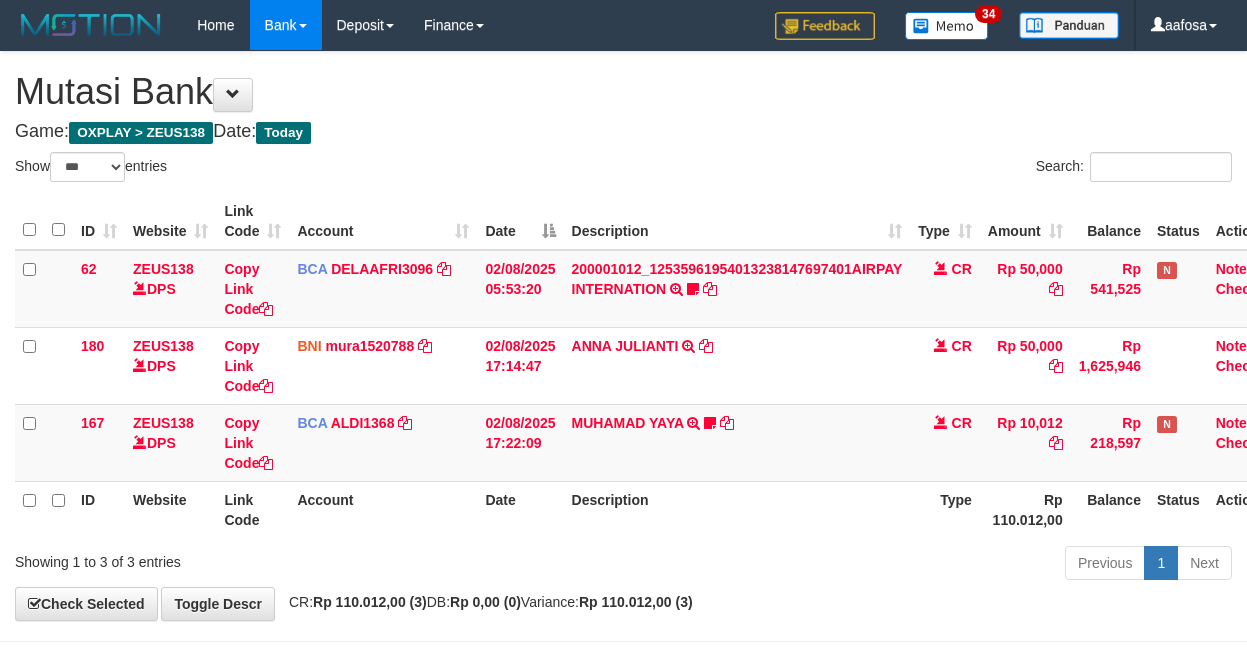 select on "***" 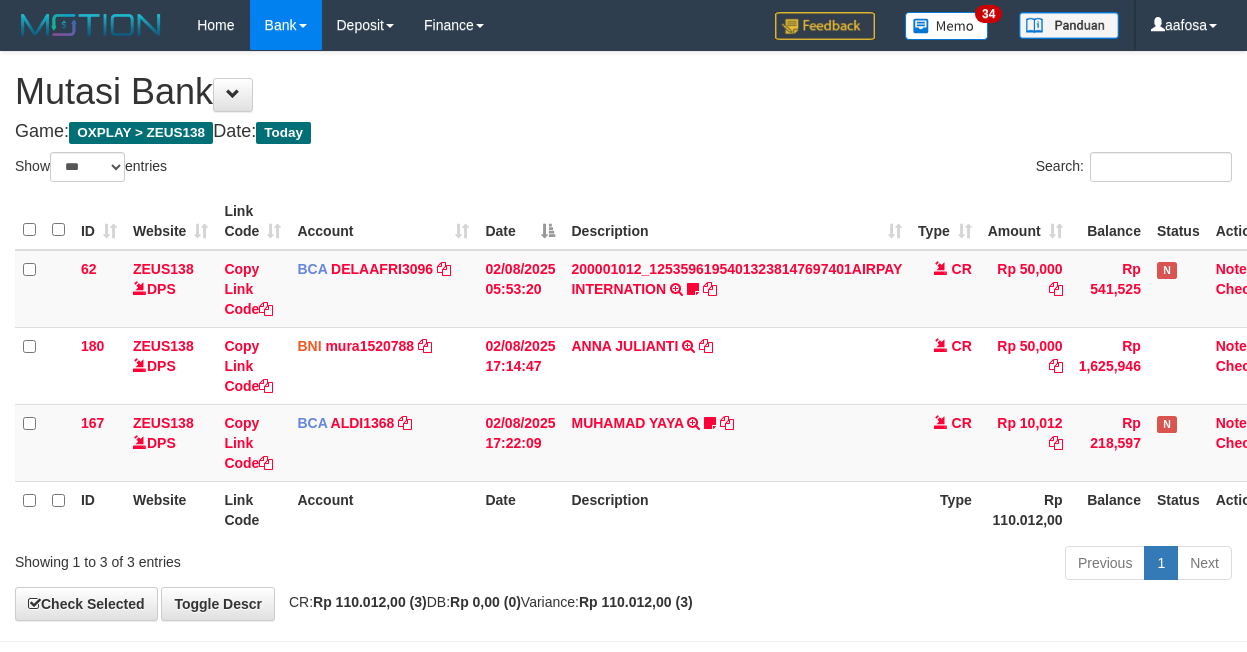 scroll, scrollTop: 3, scrollLeft: 0, axis: vertical 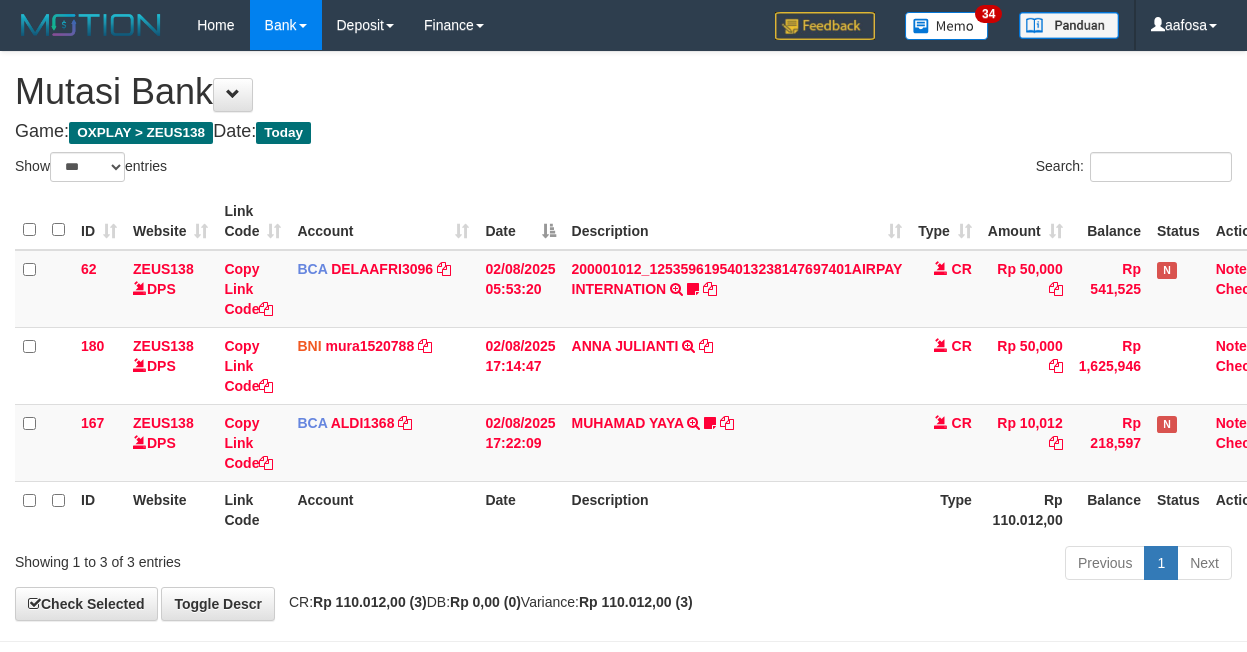 select on "***" 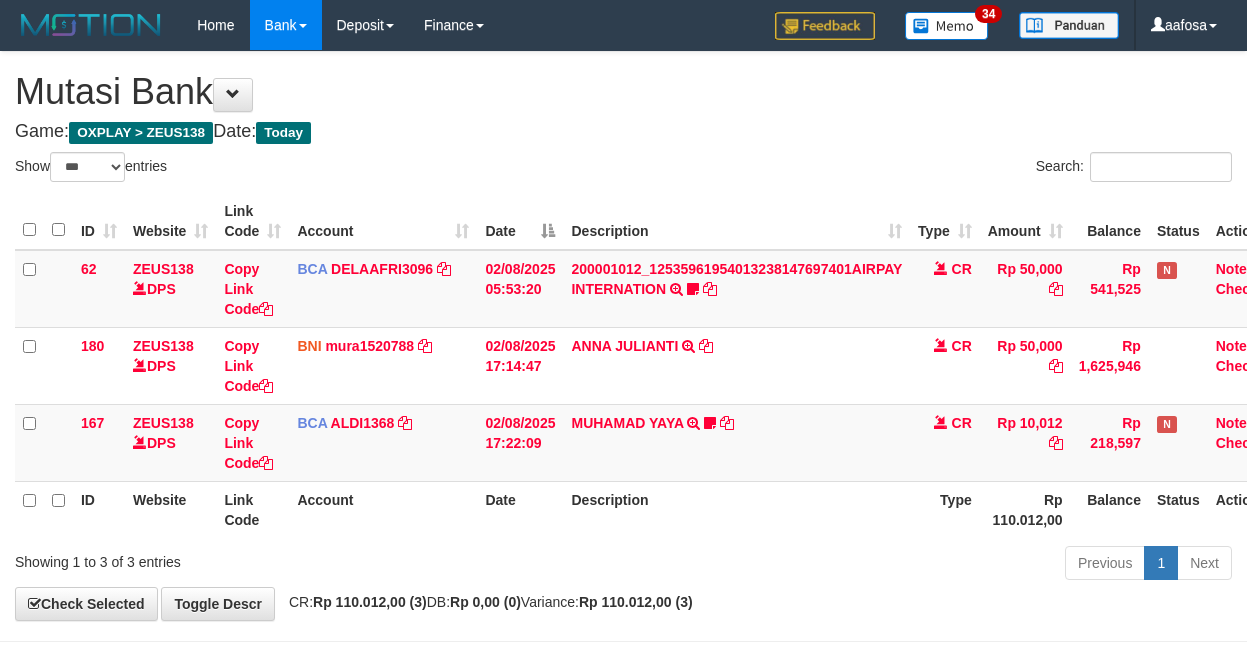 scroll, scrollTop: 3, scrollLeft: 0, axis: vertical 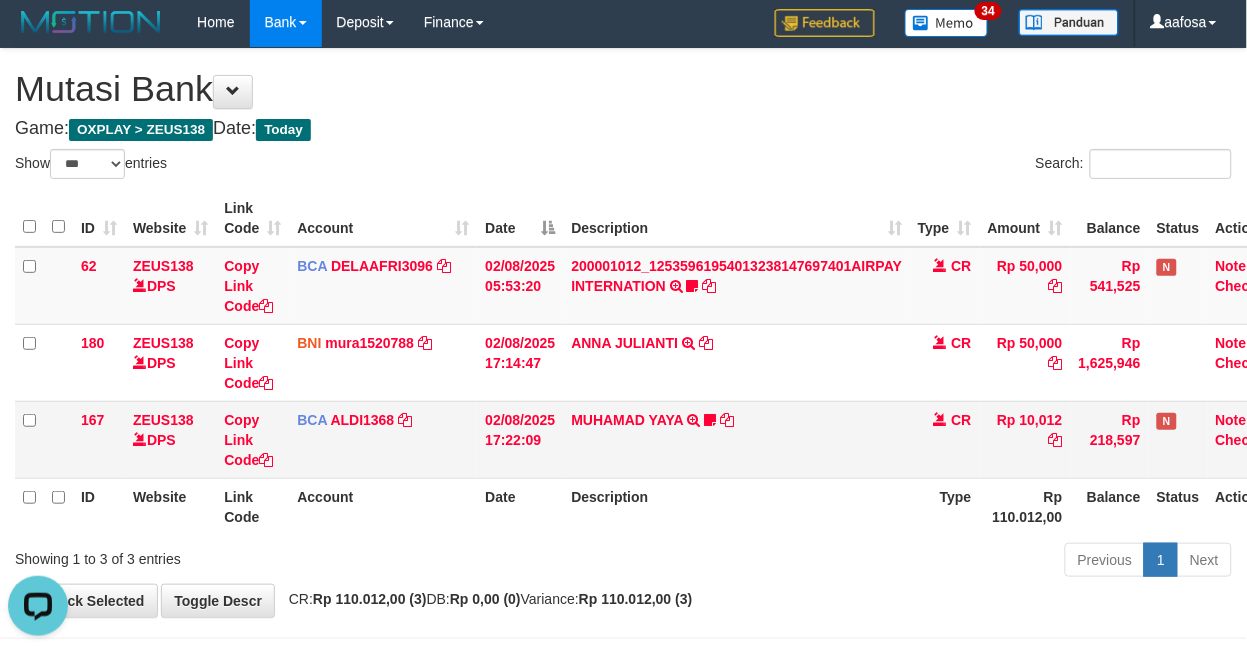 drag, startPoint x: 830, startPoint y: 431, endPoint x: 855, endPoint y: 454, distance: 33.970577 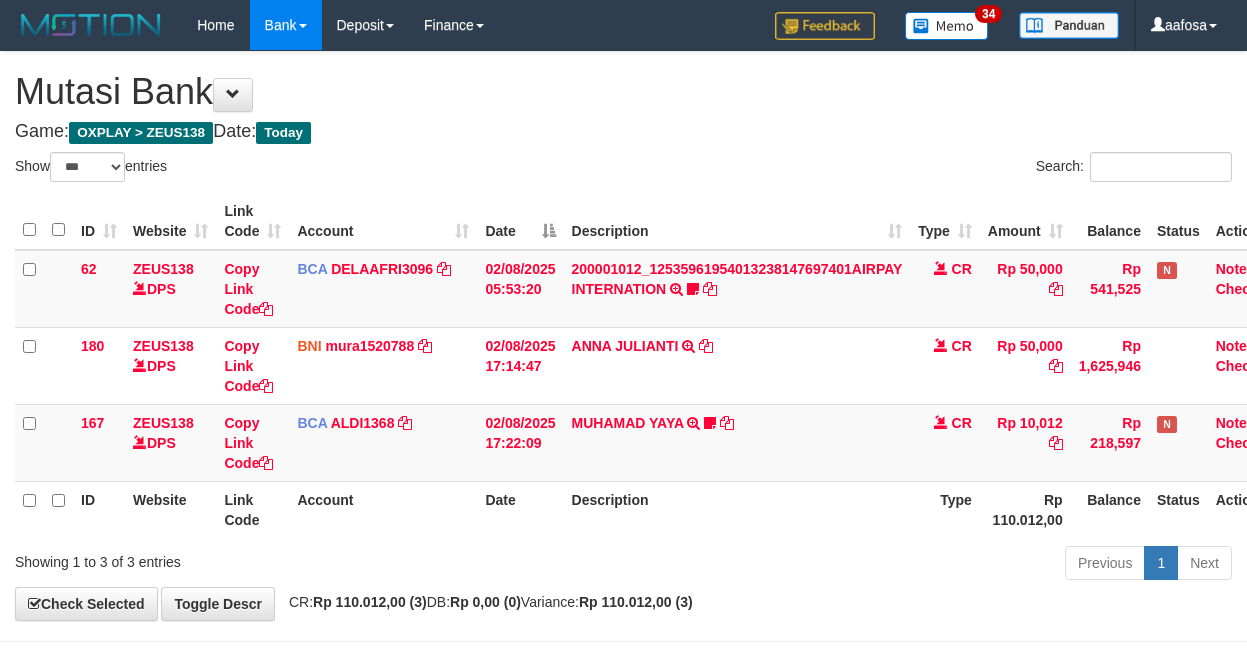 select on "***" 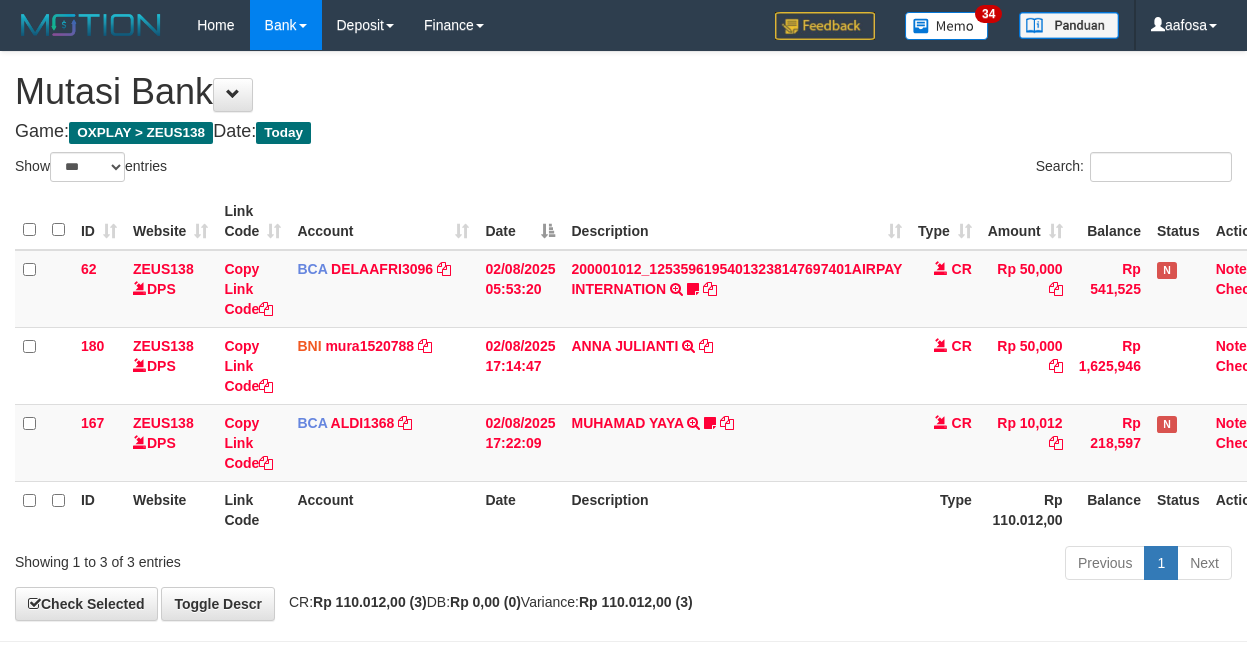 scroll, scrollTop: 3, scrollLeft: 0, axis: vertical 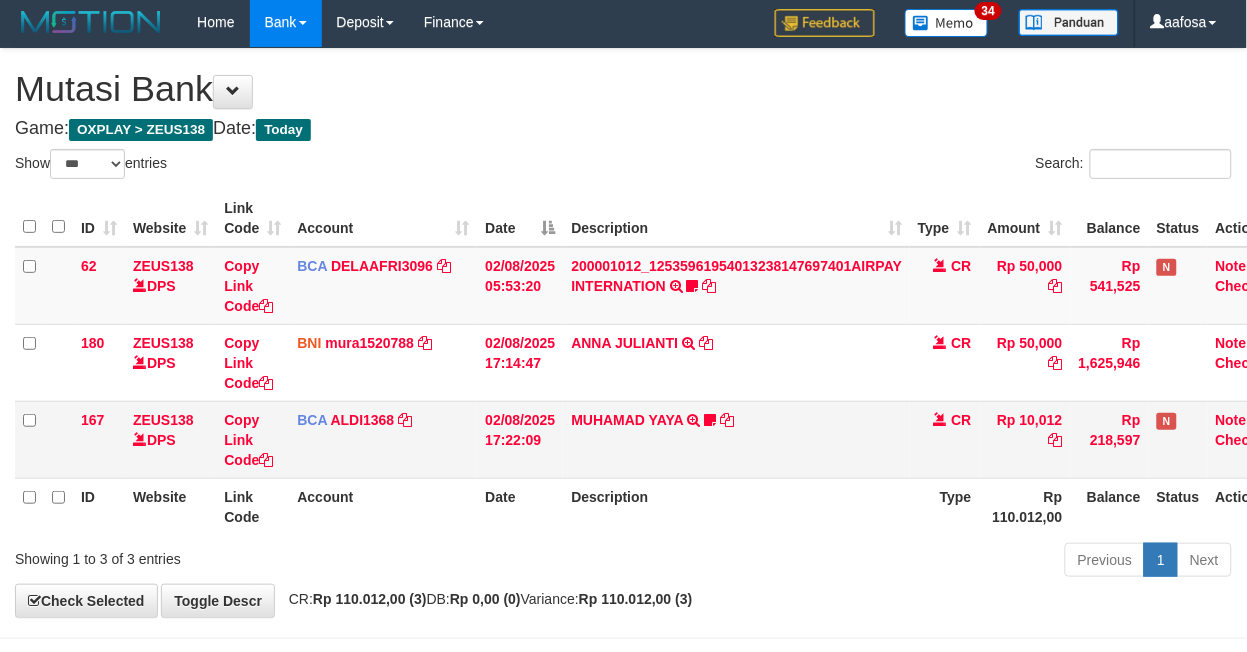 click on "MUHAMAD YAYA            TRSF E-BANKING CR 0208/FTSCY/WS95051
10012.002025080221863845 TRFDN-MUHAMAD YAYAESPAY DEBIT INDONE    Andri170" at bounding box center [736, 439] 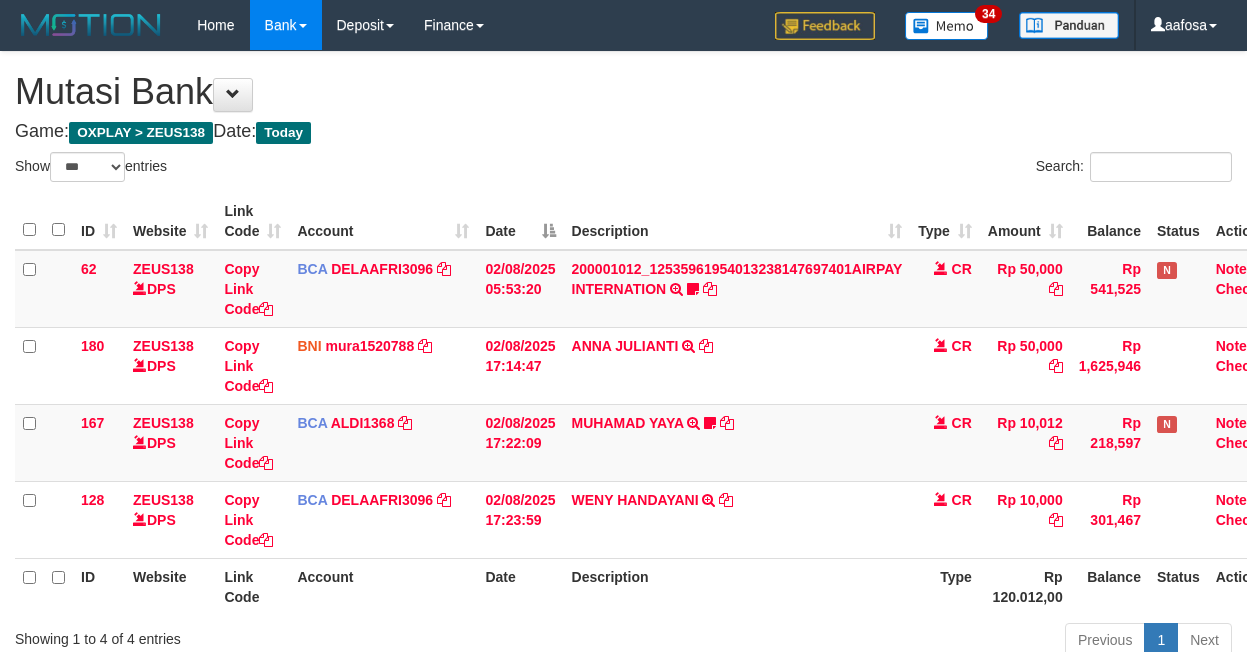 select on "***" 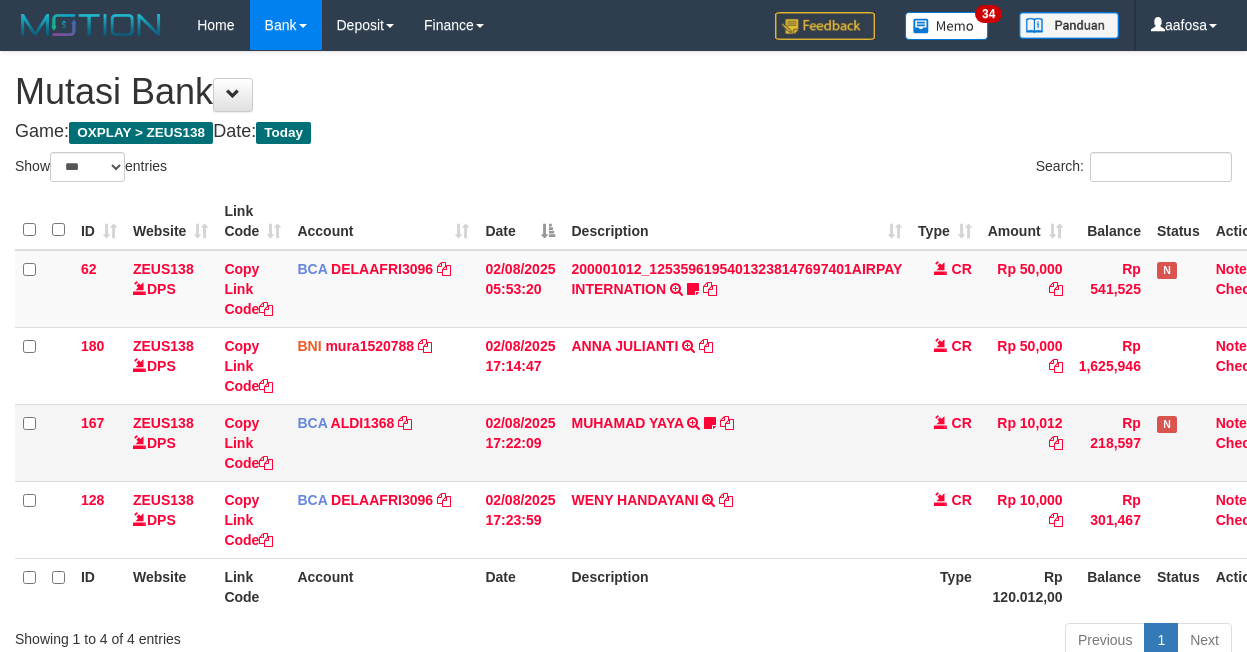scroll, scrollTop: 3, scrollLeft: 0, axis: vertical 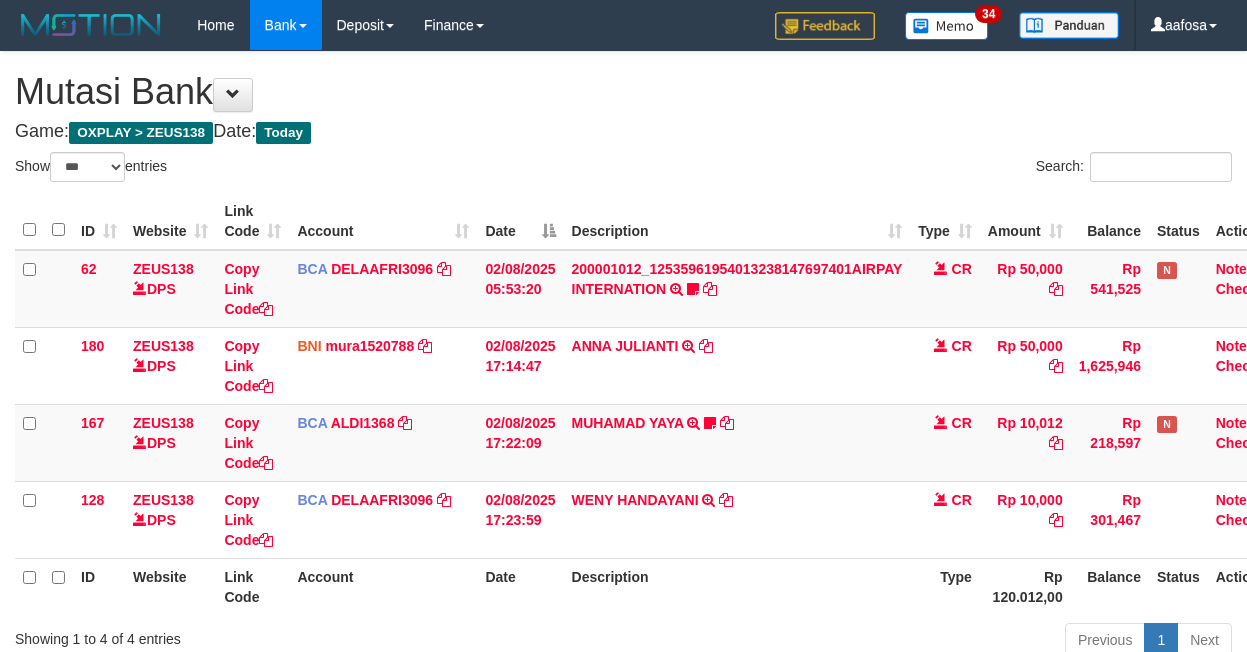 select on "***" 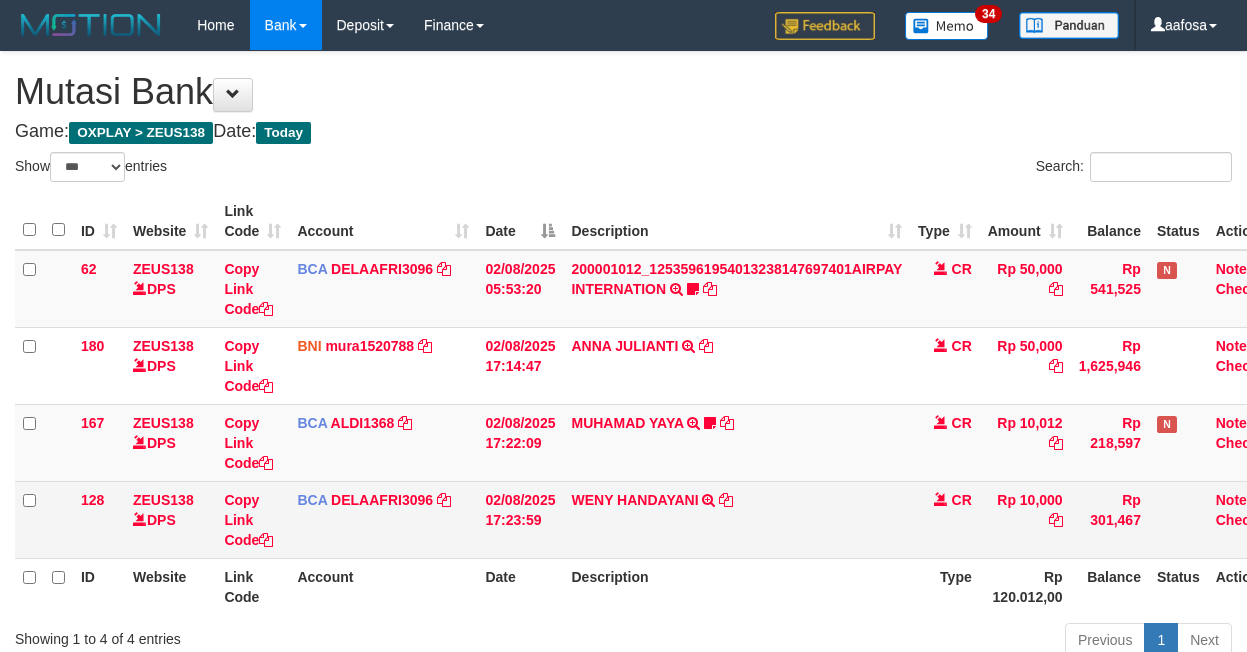 scroll, scrollTop: 3, scrollLeft: 0, axis: vertical 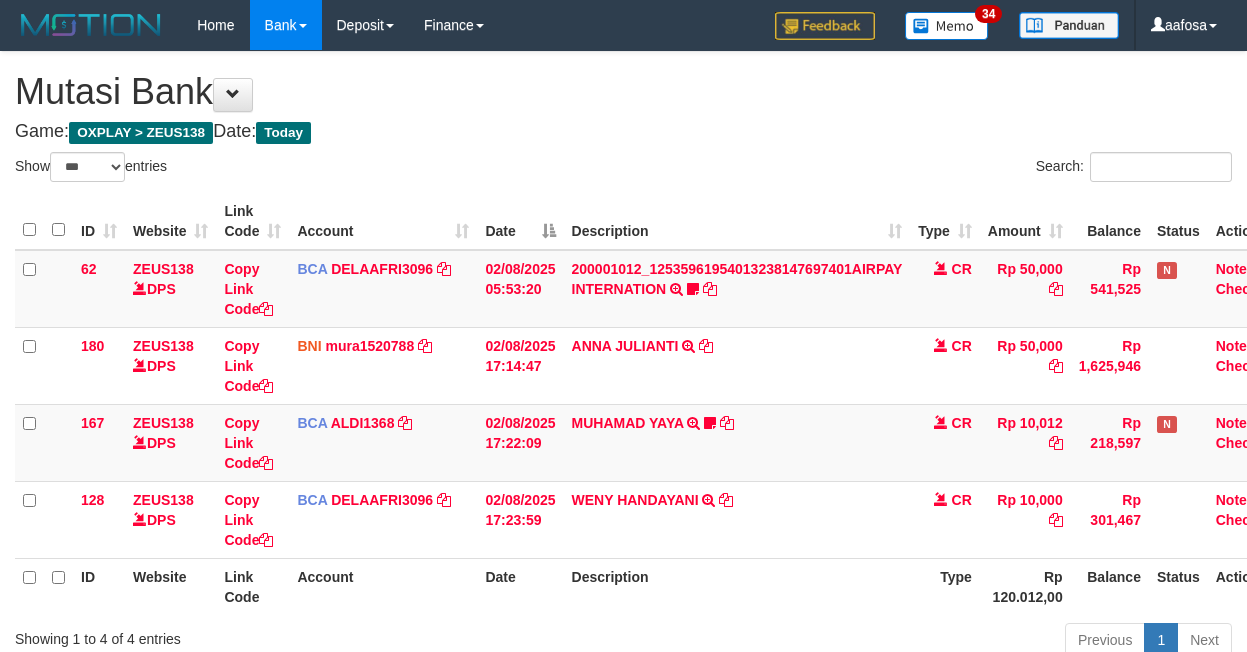 select on "***" 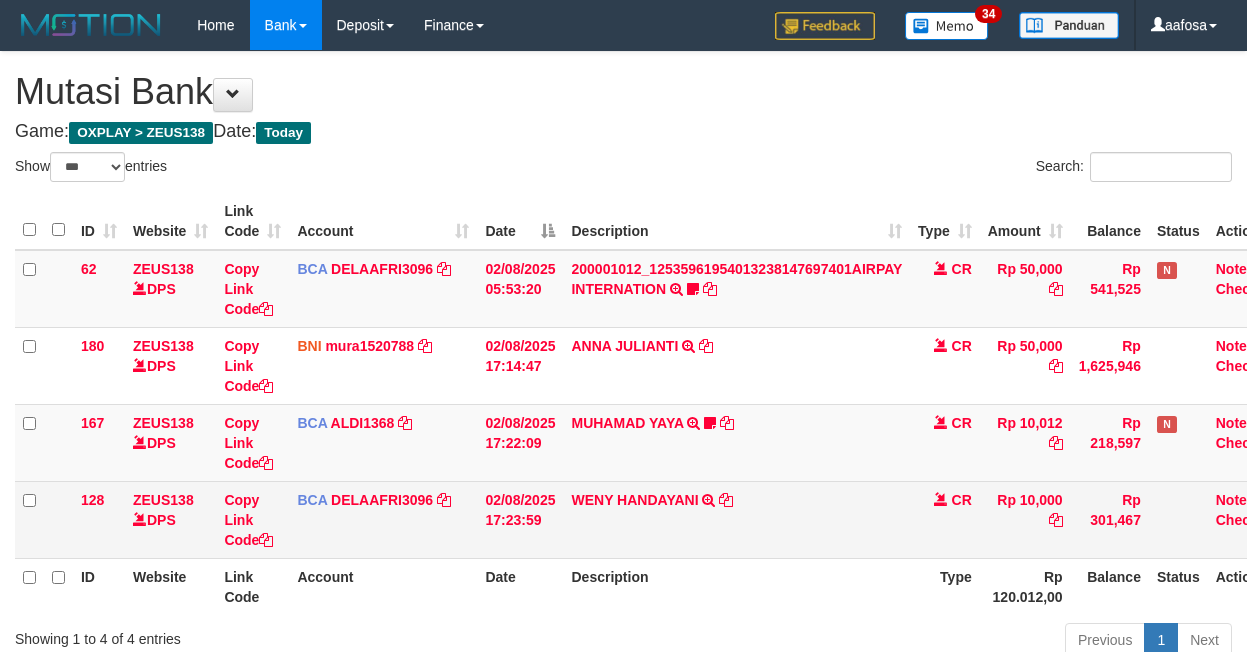 scroll, scrollTop: 3, scrollLeft: 0, axis: vertical 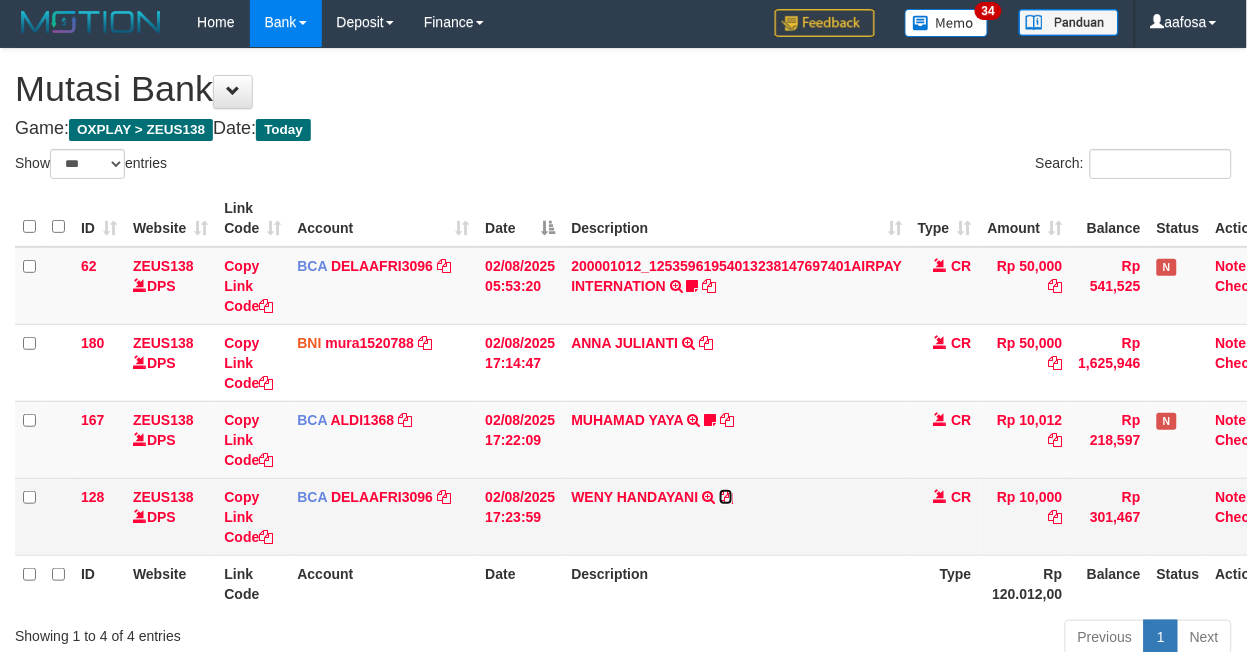 click at bounding box center (726, 497) 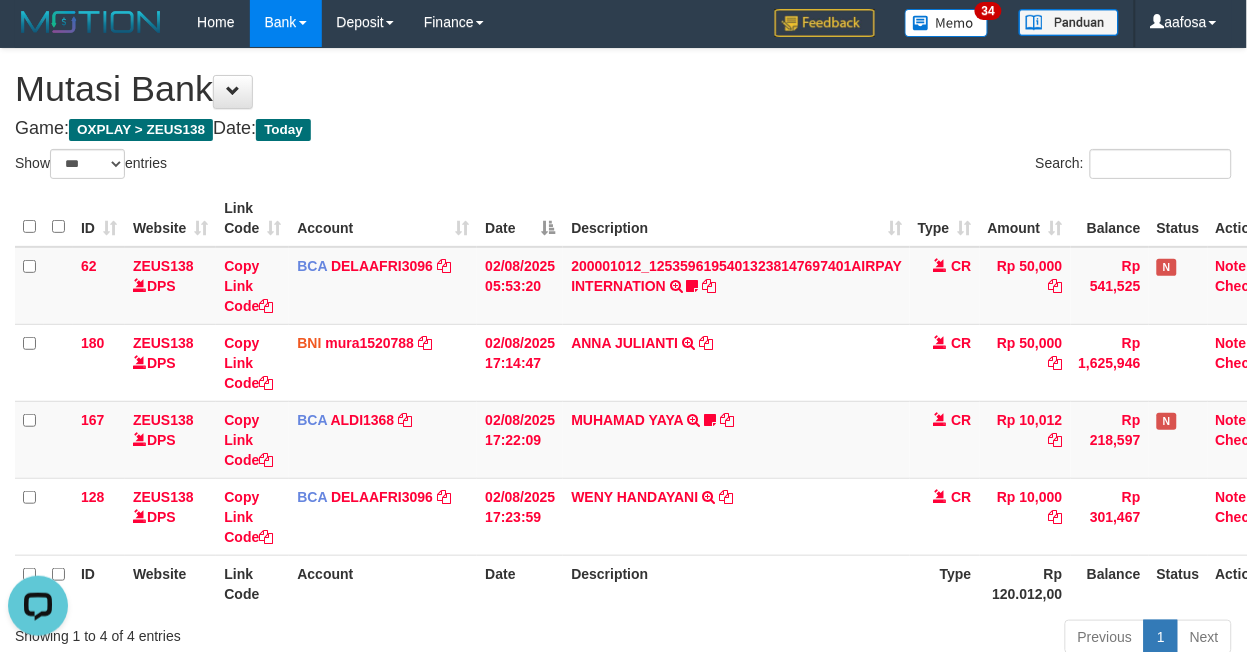 scroll, scrollTop: 0, scrollLeft: 0, axis: both 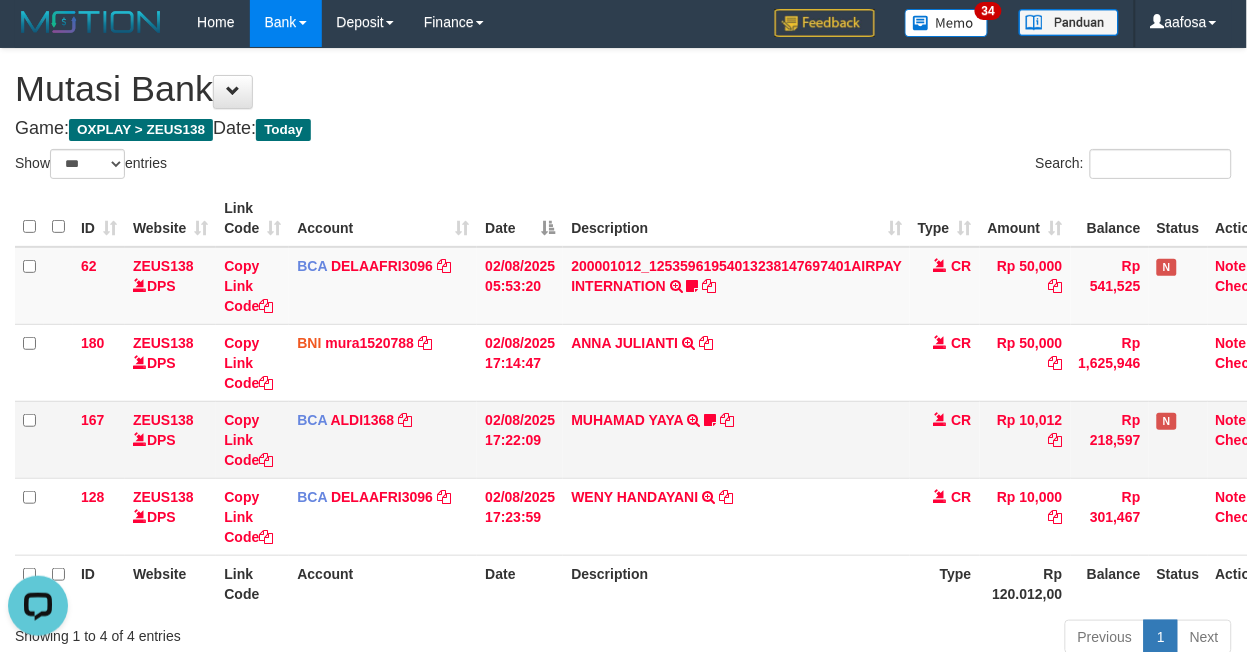 click on "BCA
ALDI1368
DPS
ALDI
mutasi_20250802_3354 | 167
mutasi_20250802_3354 | 167" at bounding box center (383, 439) 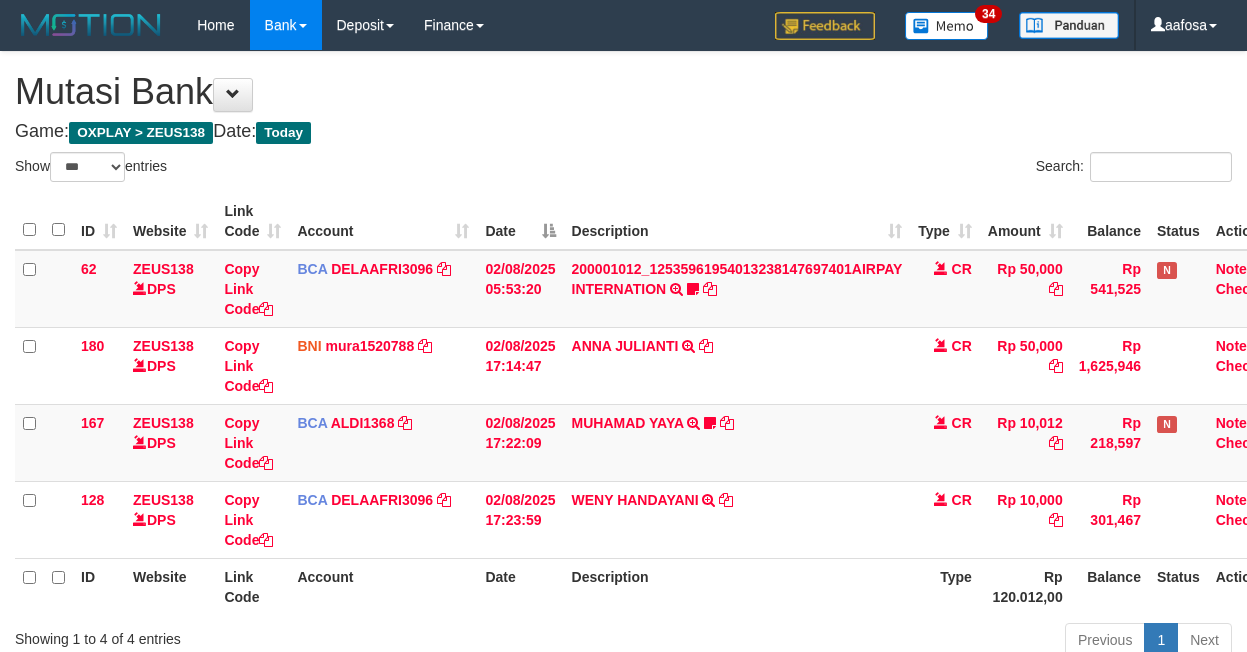 select on "***" 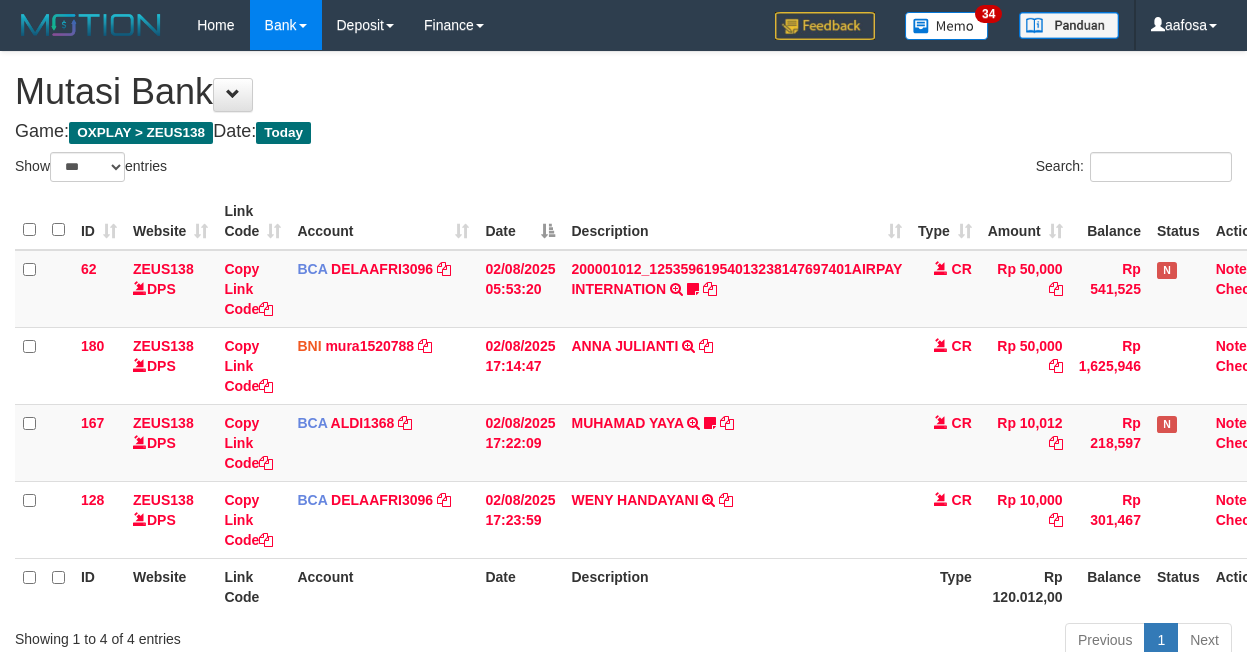 scroll, scrollTop: 3, scrollLeft: 0, axis: vertical 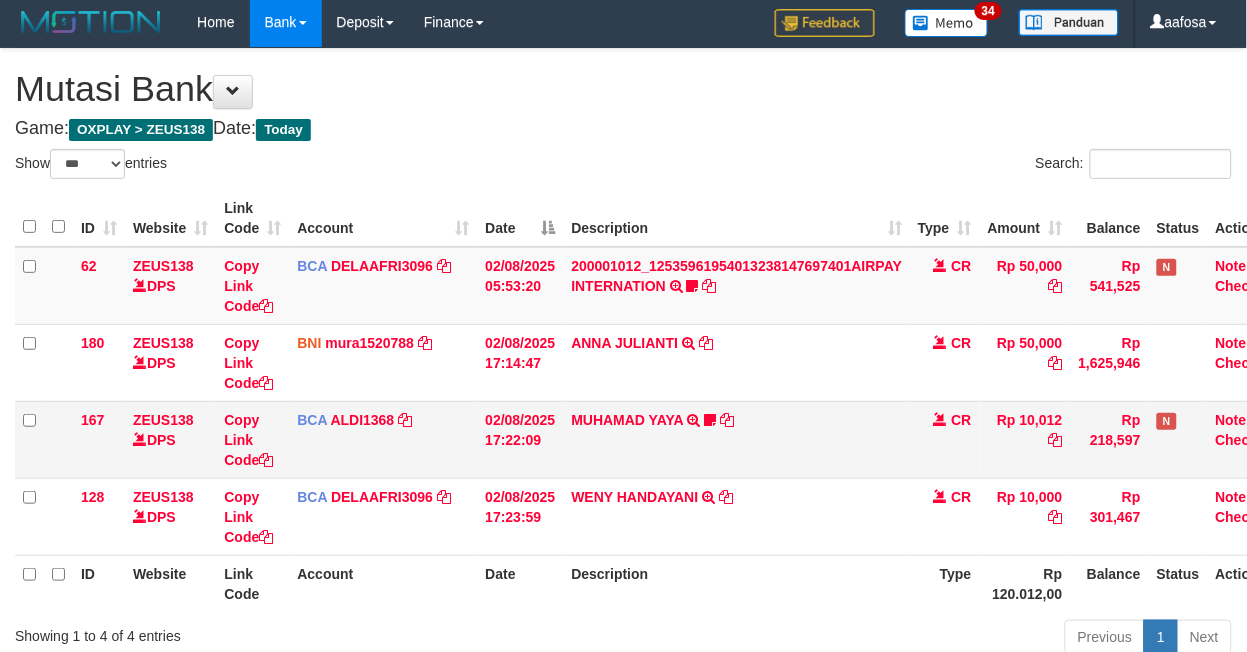 drag, startPoint x: 0, startPoint y: 0, endPoint x: 430, endPoint y: 432, distance: 609.5277 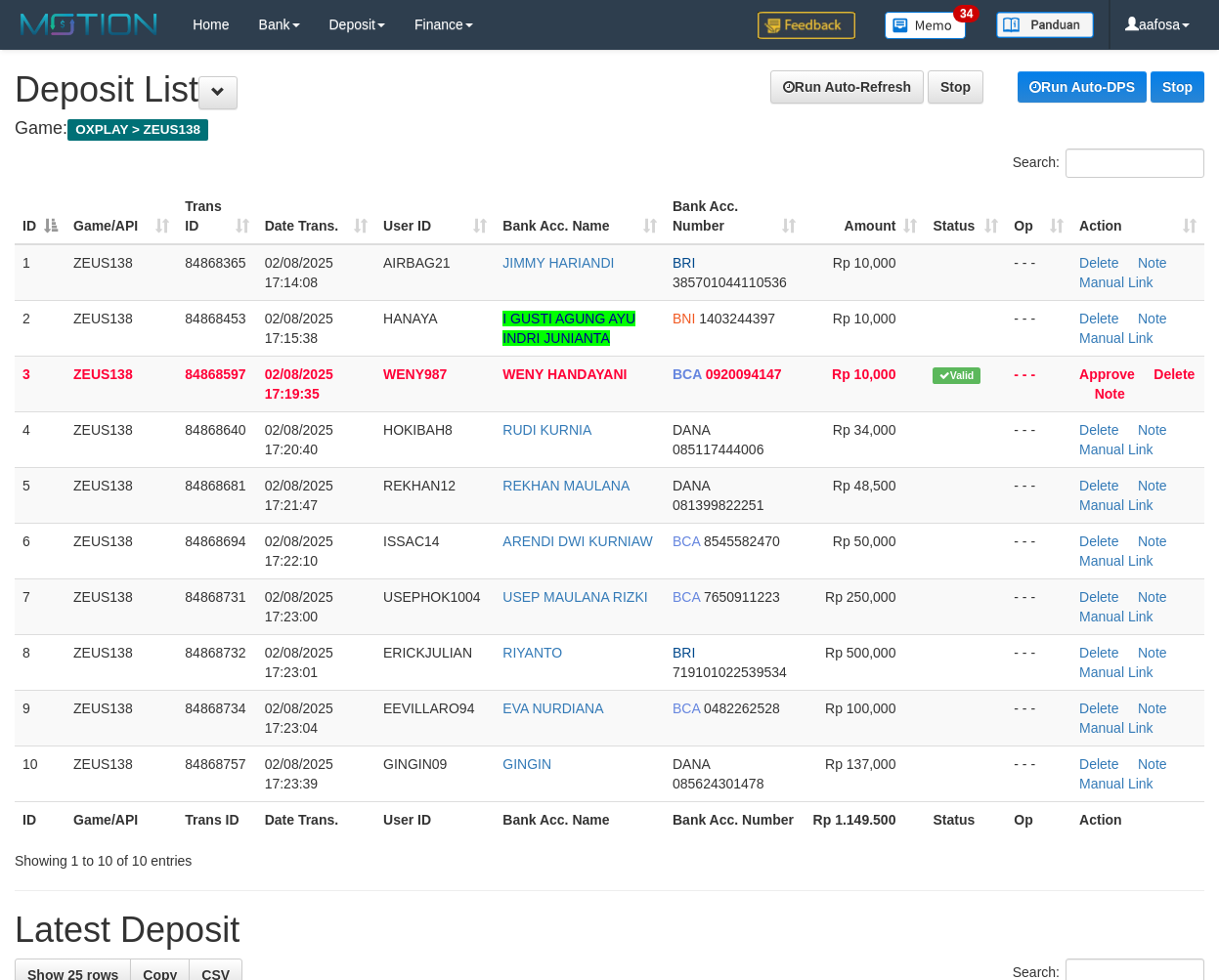 scroll, scrollTop: 0, scrollLeft: 0, axis: both 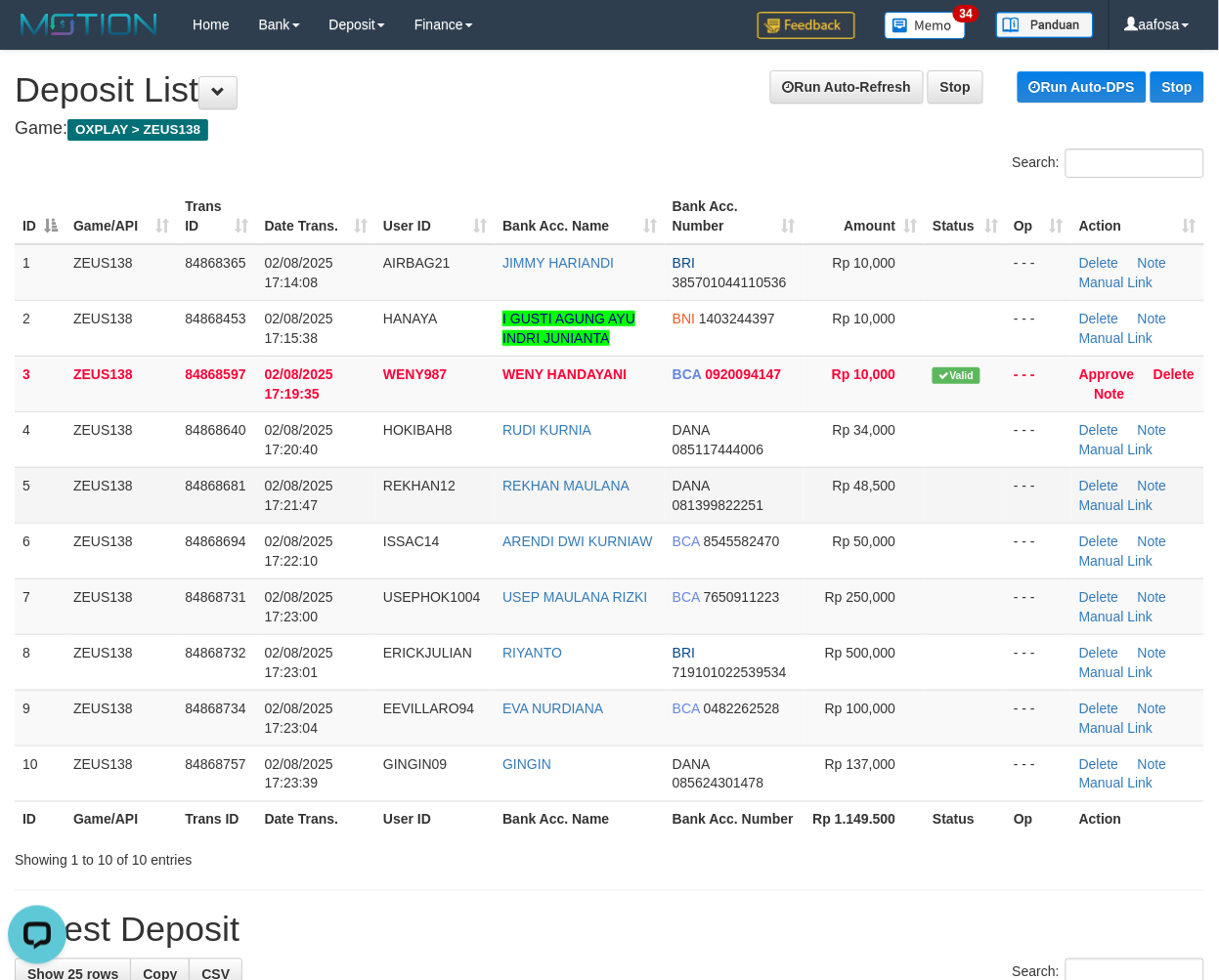 drag, startPoint x: 886, startPoint y: 470, endPoint x: 868, endPoint y: 473, distance: 18.248288 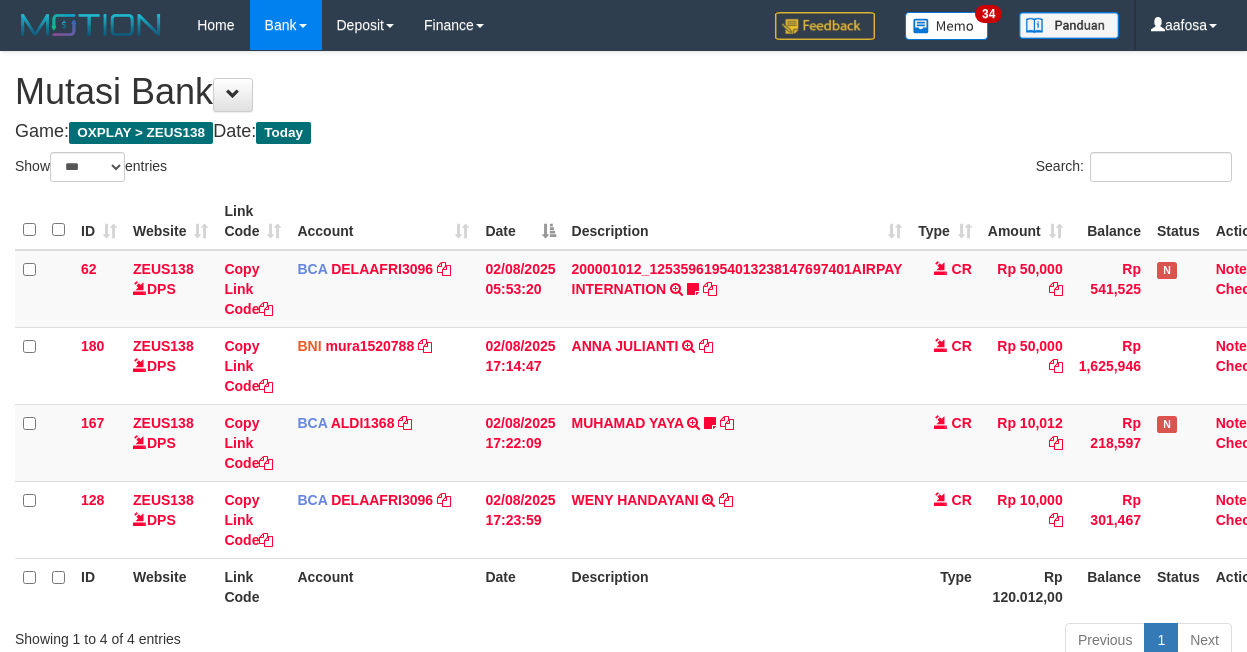 select on "***" 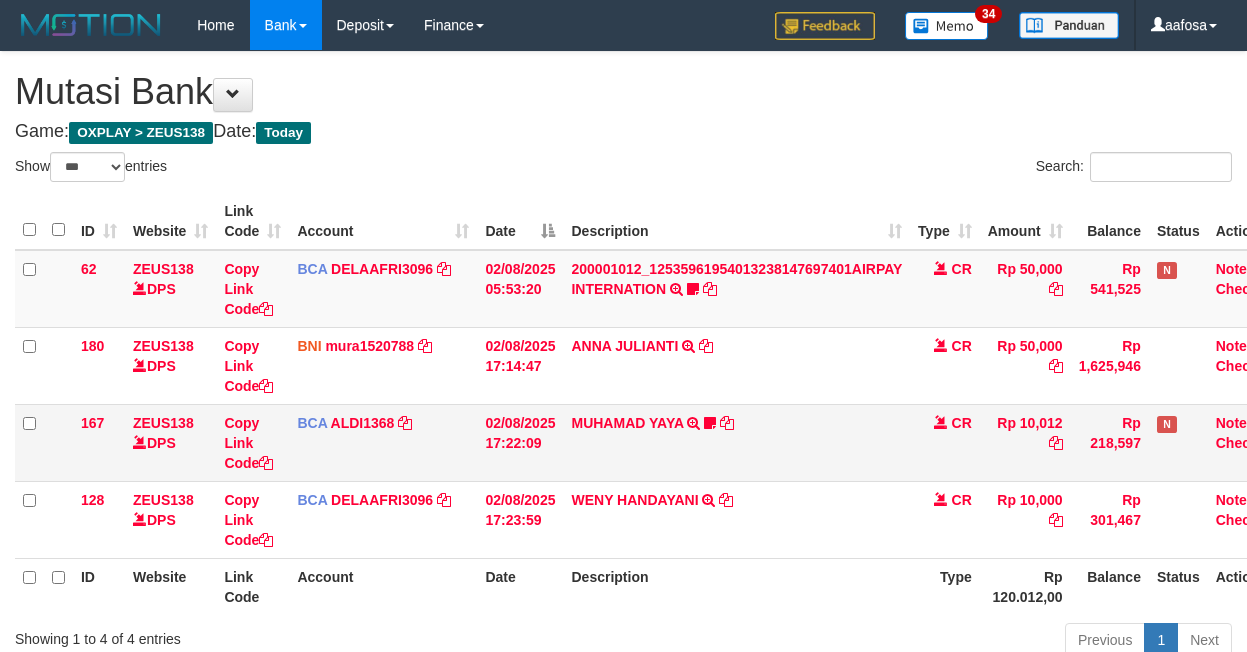 scroll, scrollTop: 3, scrollLeft: 0, axis: vertical 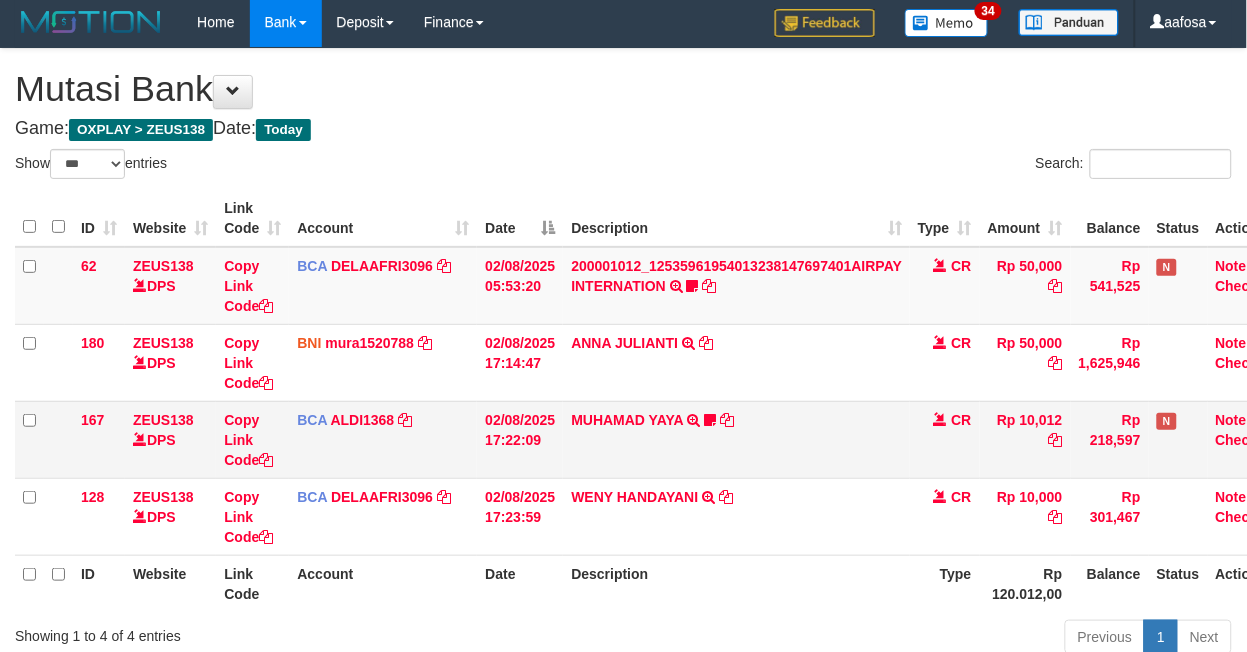 click on "MUHAMAD YAYA            TRSF E-BANKING CR 0208/FTSCY/WS95051
10012.002025080221863845 TRFDN-MUHAMAD YAYAESPAY DEBIT INDONE    Andri170" at bounding box center [736, 439] 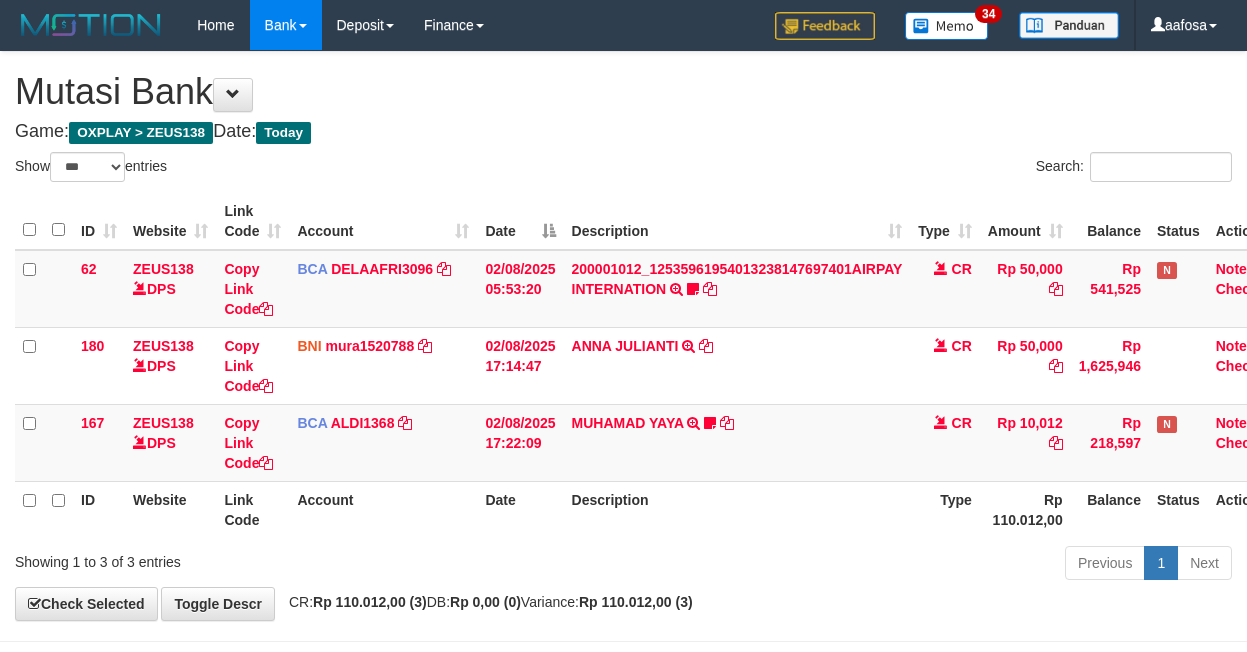 select on "***" 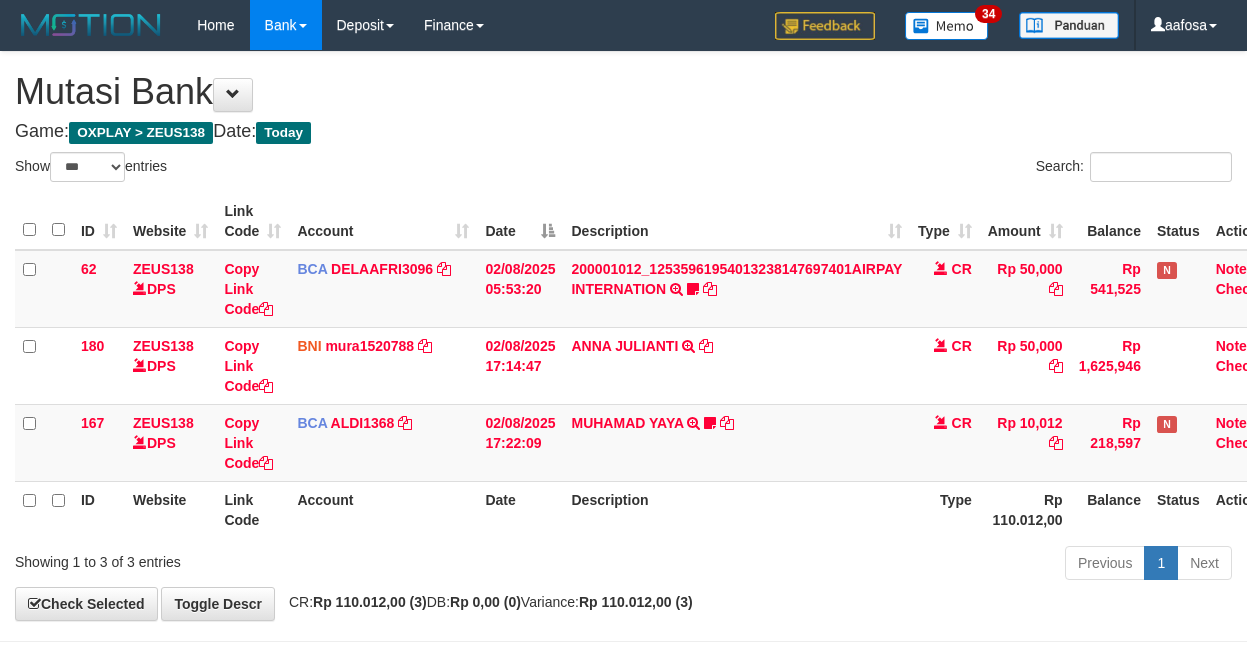 scroll, scrollTop: 3, scrollLeft: 0, axis: vertical 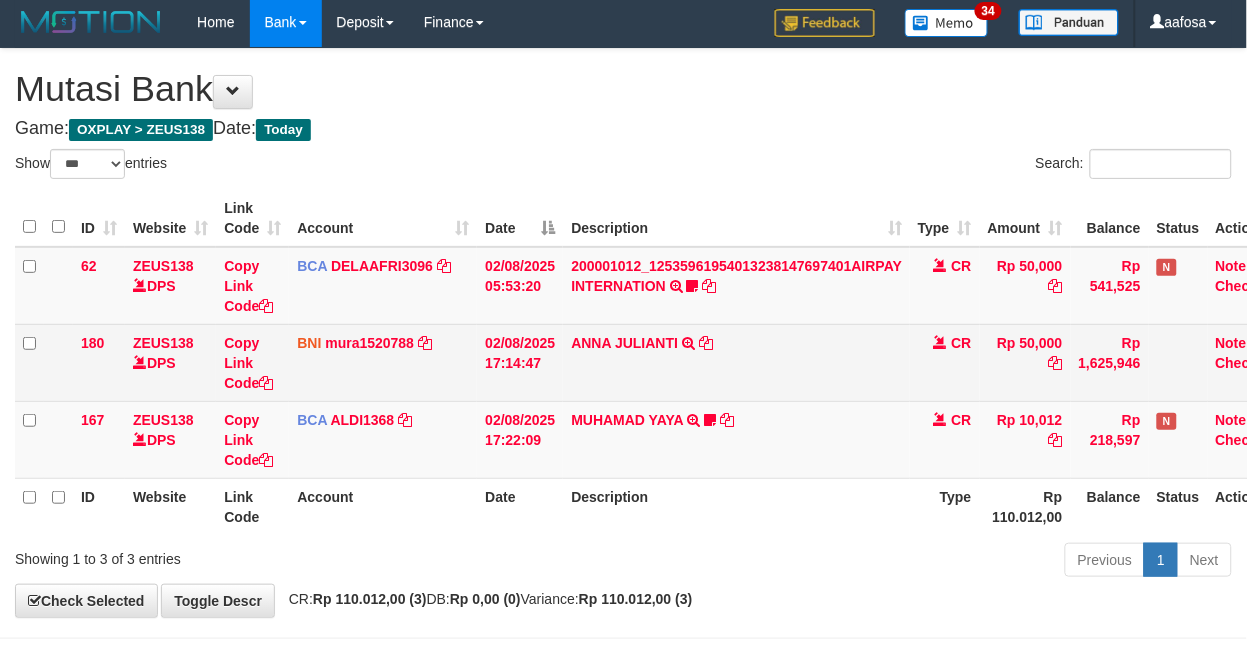 click on "ANNA JULIANTI         TRANSFER DARI IBU ANNA JULIANTI" at bounding box center [736, 362] 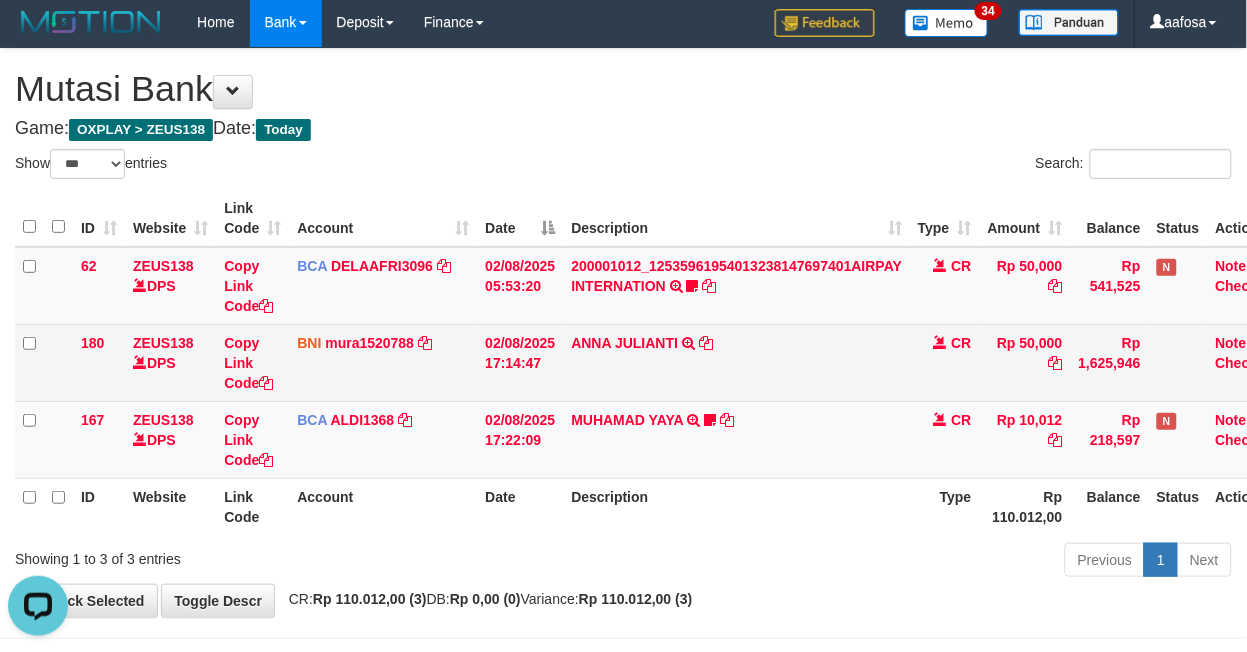 scroll, scrollTop: 0, scrollLeft: 0, axis: both 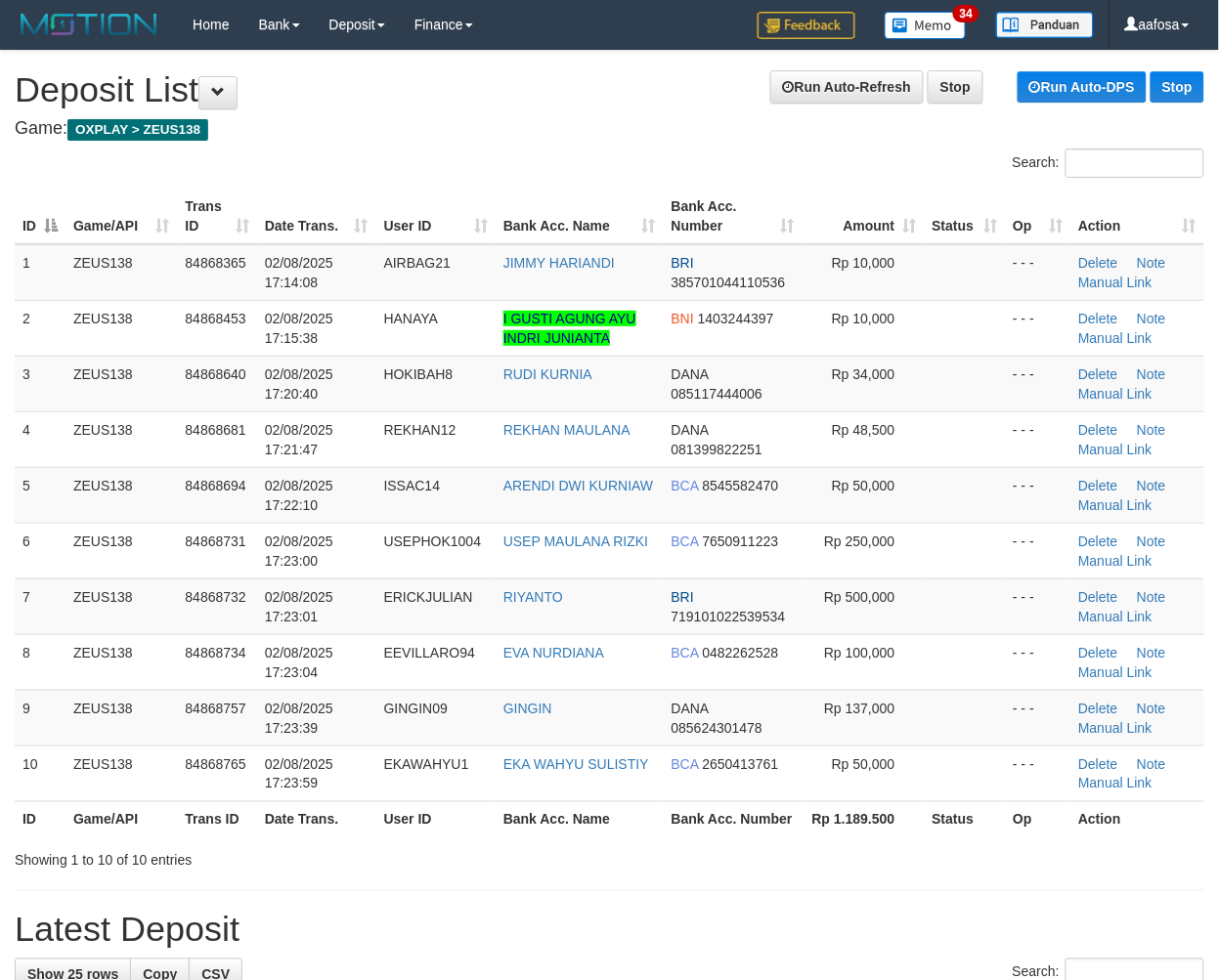 drag, startPoint x: 522, startPoint y: 472, endPoint x: 0, endPoint y: 423, distance: 524.2948 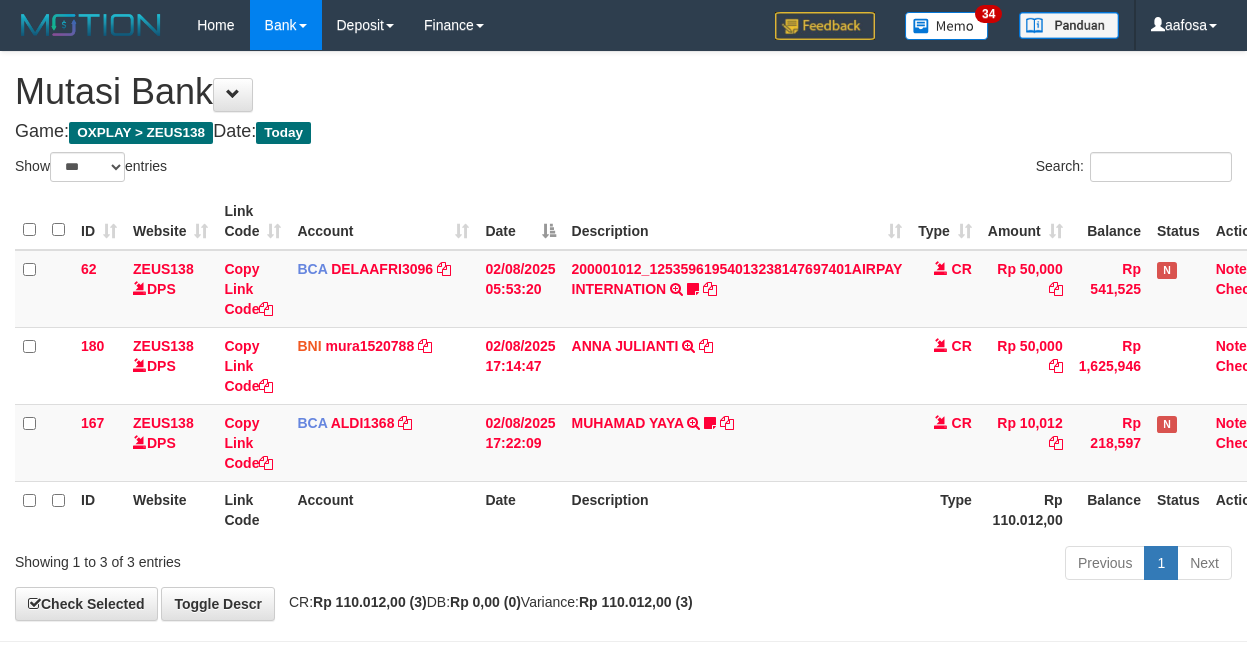 select on "***" 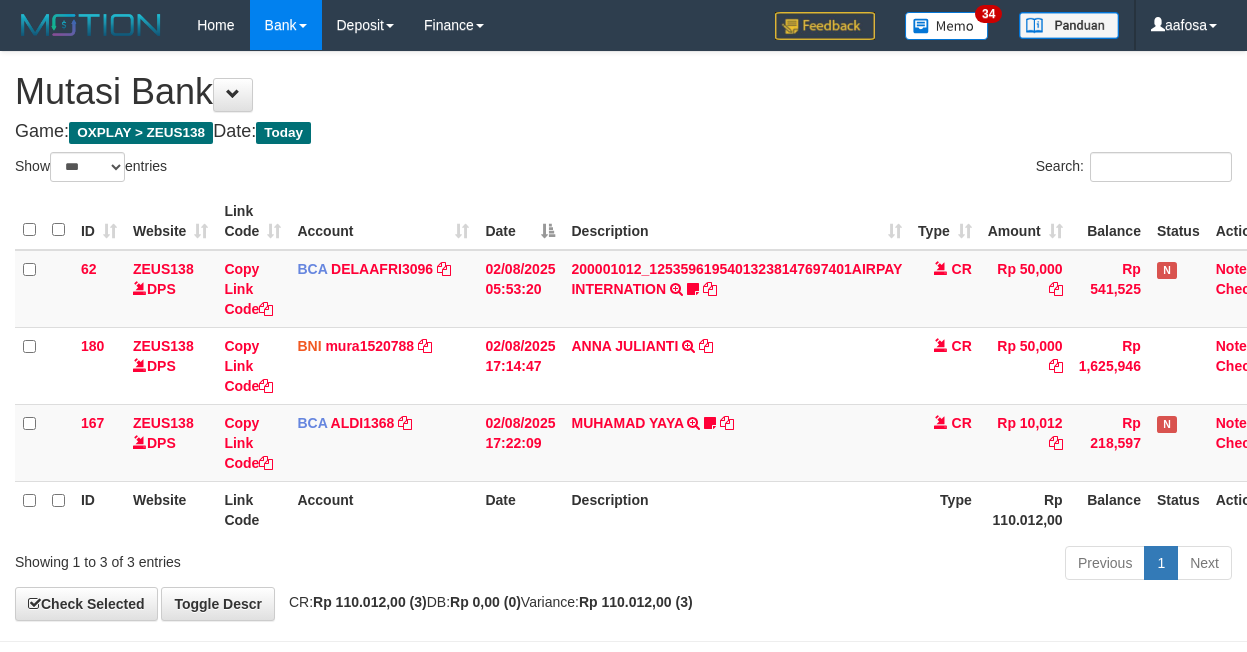 scroll, scrollTop: 3, scrollLeft: 0, axis: vertical 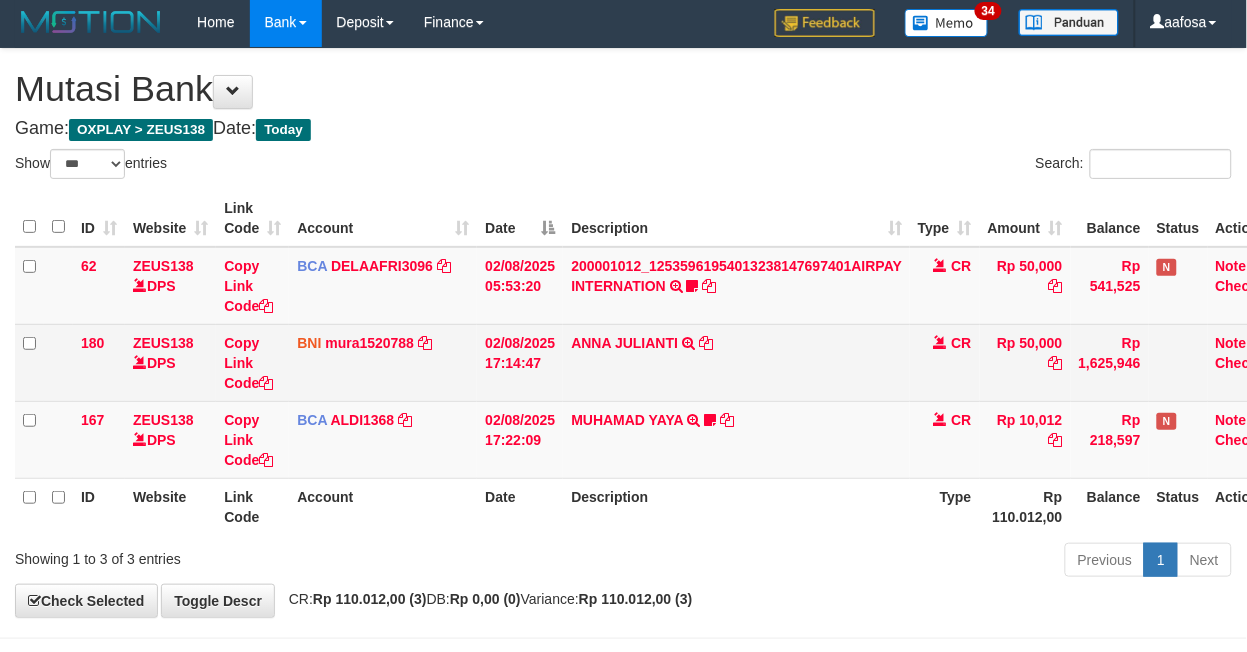 click on "ANNA JULIANTI         TRANSFER DARI IBU ANNA JULIANTI" at bounding box center (736, 362) 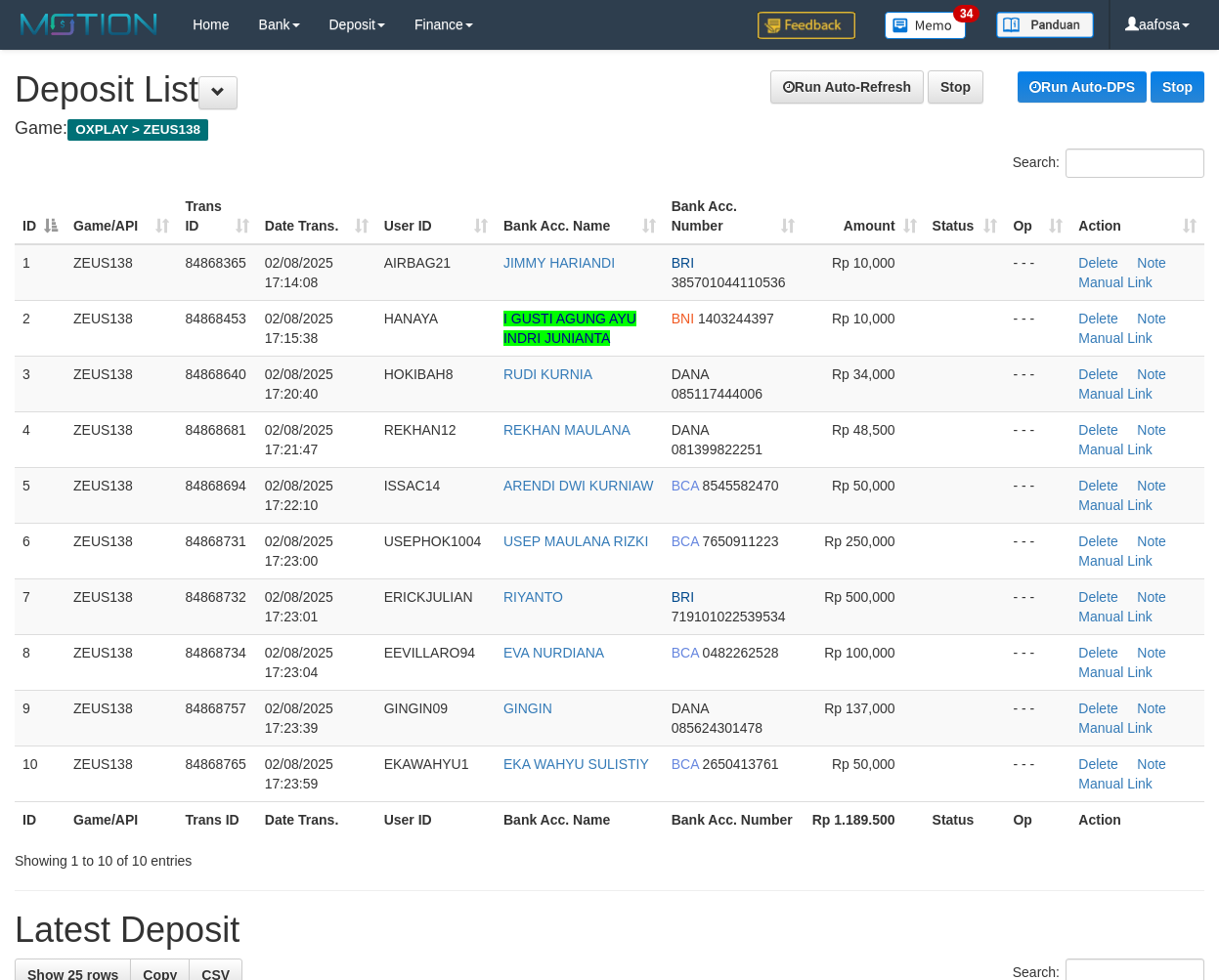 scroll, scrollTop: 0, scrollLeft: 0, axis: both 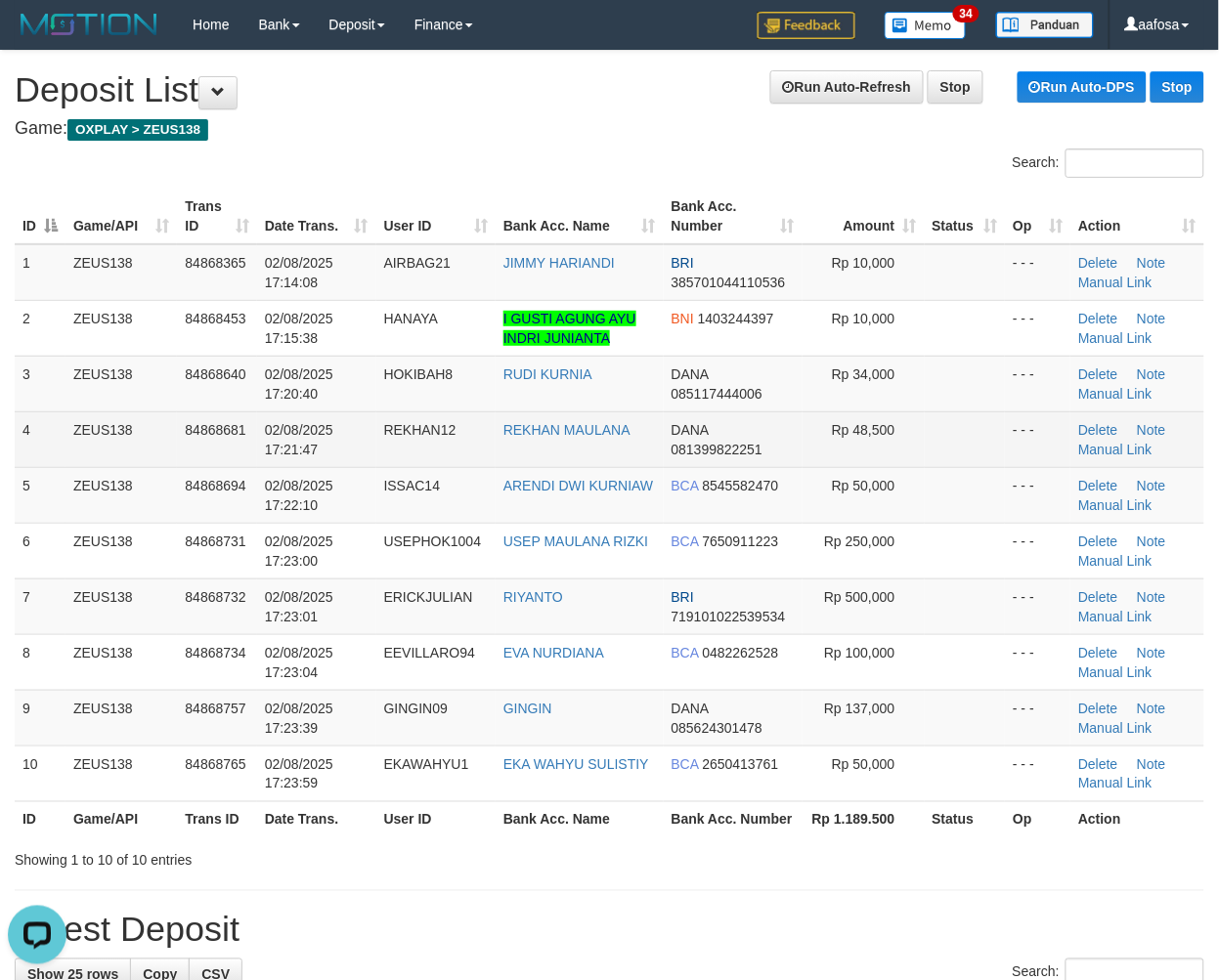 drag, startPoint x: 454, startPoint y: 451, endPoint x: 314, endPoint y: 443, distance: 140.22839 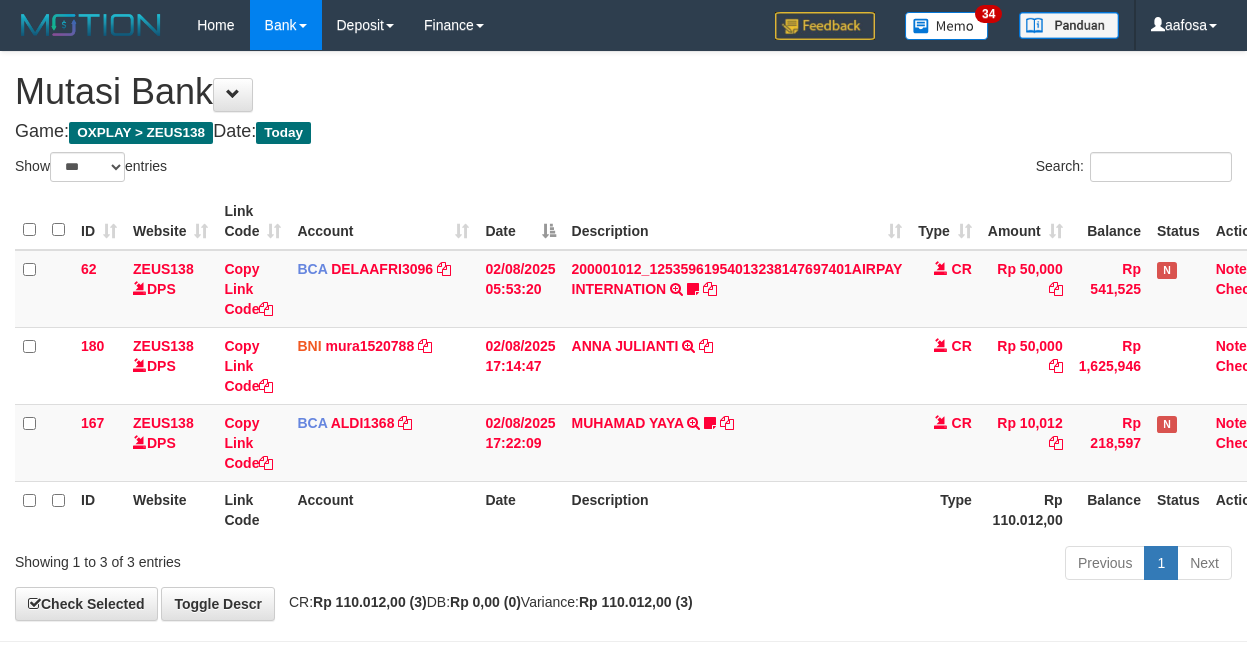 select on "***" 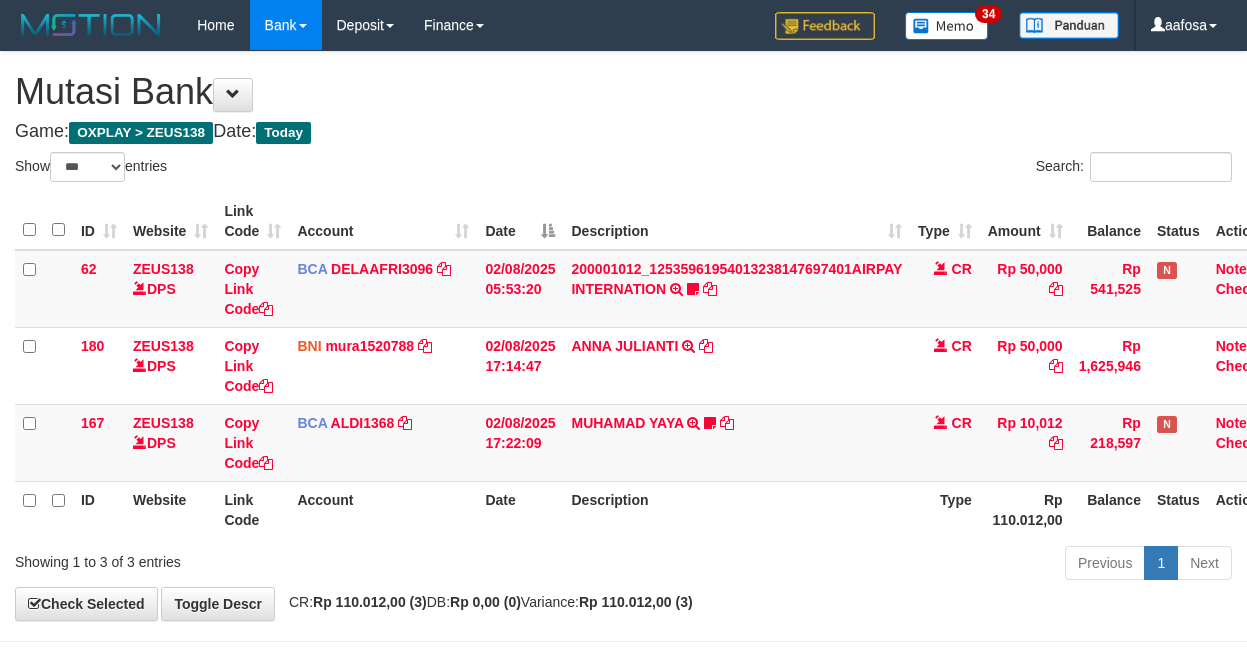 scroll, scrollTop: 3, scrollLeft: 0, axis: vertical 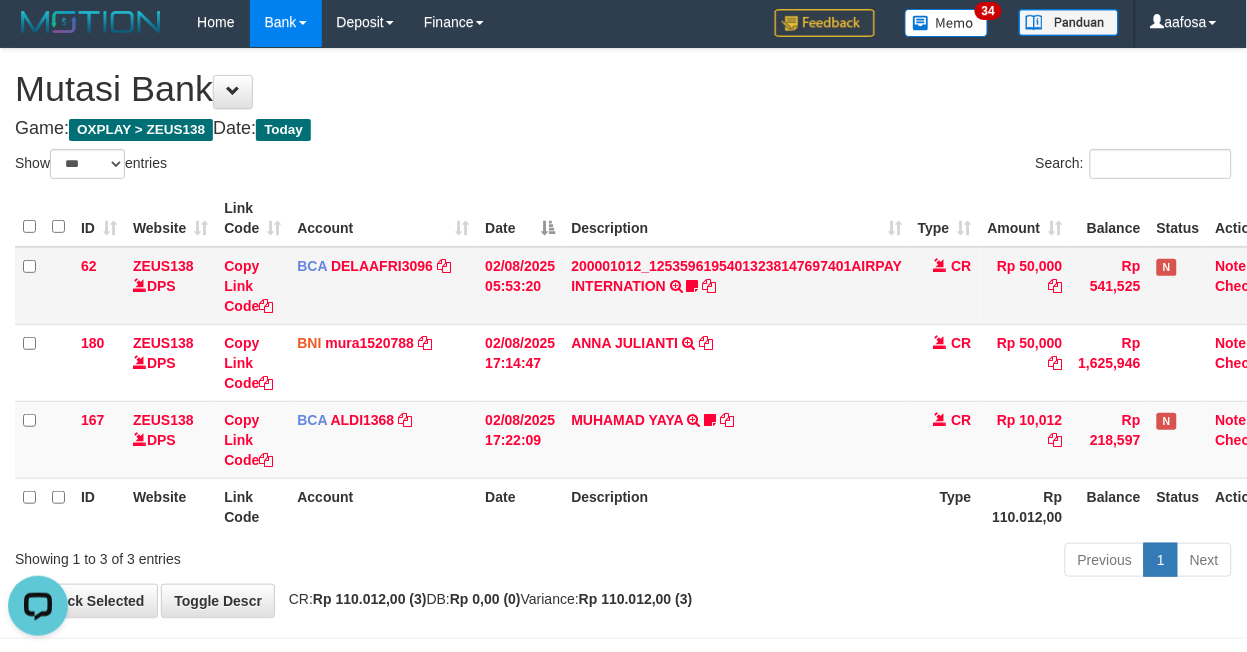 click on "200001012_12535961954013238147697401AIRPAY INTERNATION            TRSF E-BANKING CR 0208/FTSCY/WS95051
50000.00200001012_12535961954013238147697401AIRPAY INTERNATION    Labubutaiki
https://prnt.sc/l7T6Eus7w_Qi" at bounding box center (736, 286) 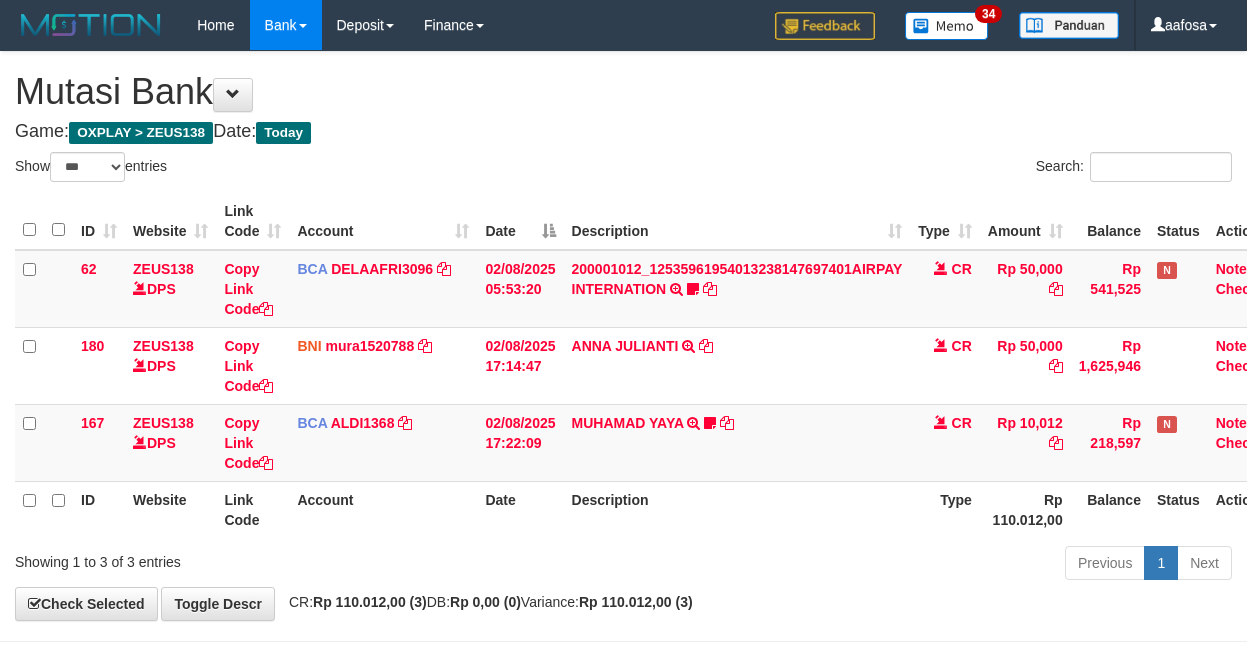 select on "***" 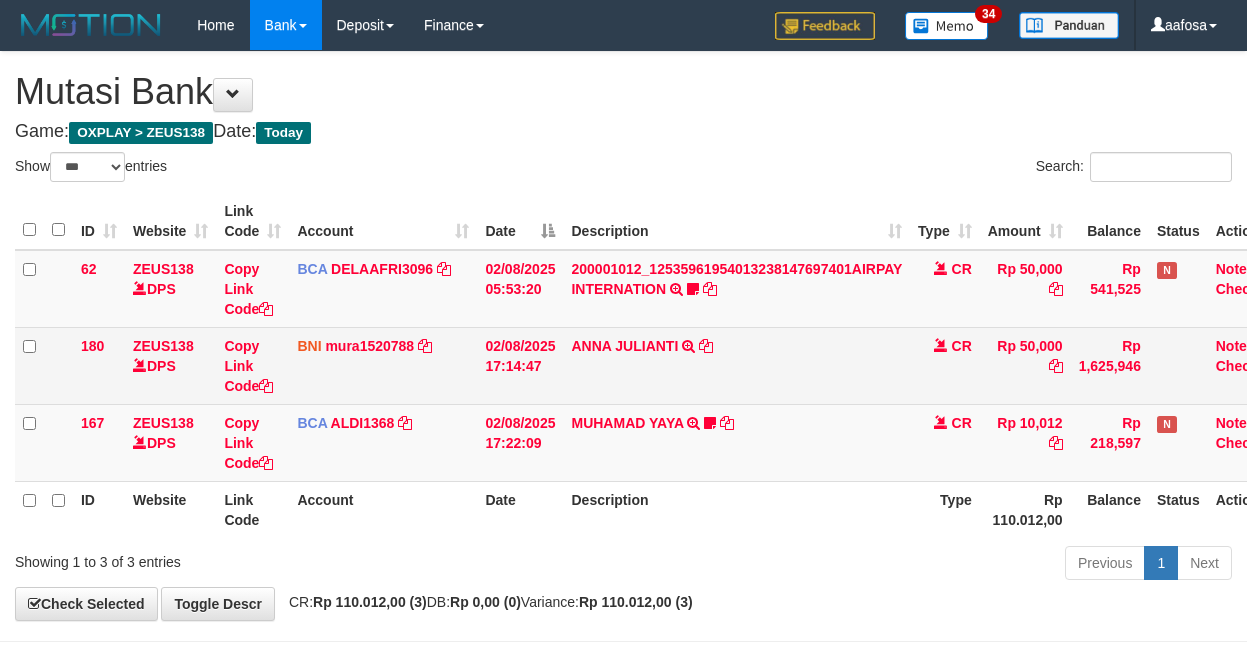 scroll, scrollTop: 3, scrollLeft: 0, axis: vertical 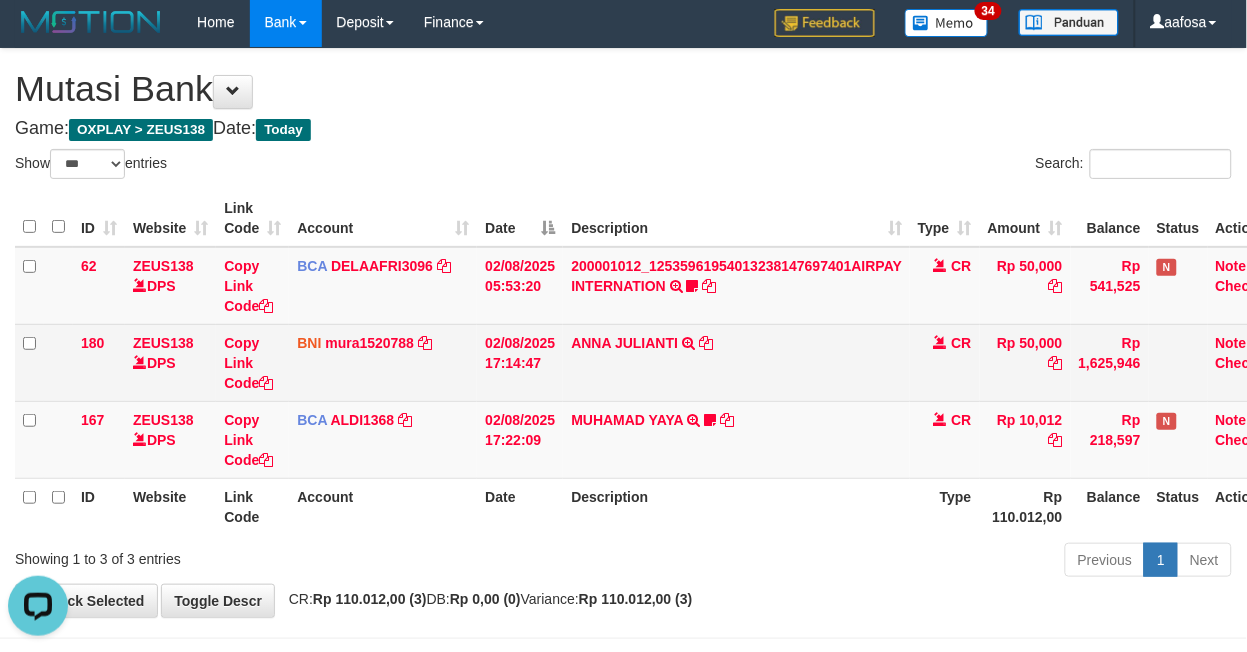 click on "ANNA JULIANTI         TRANSFER DARI IBU ANNA JULIANTI" at bounding box center (736, 362) 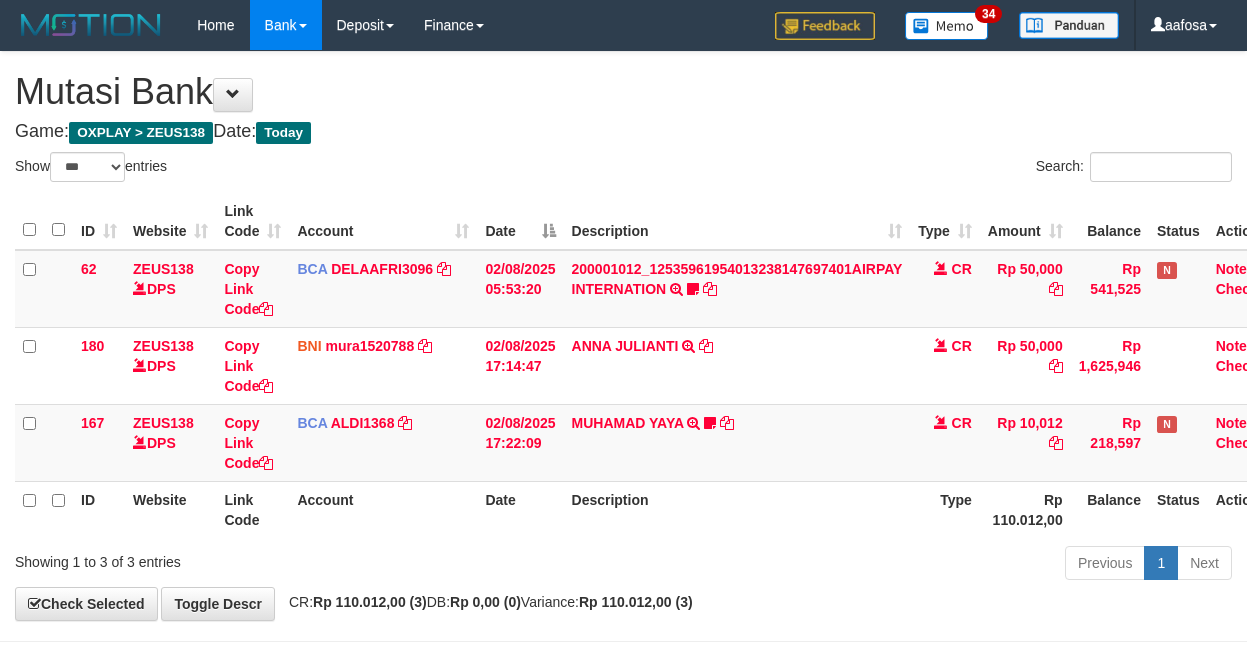 select on "***" 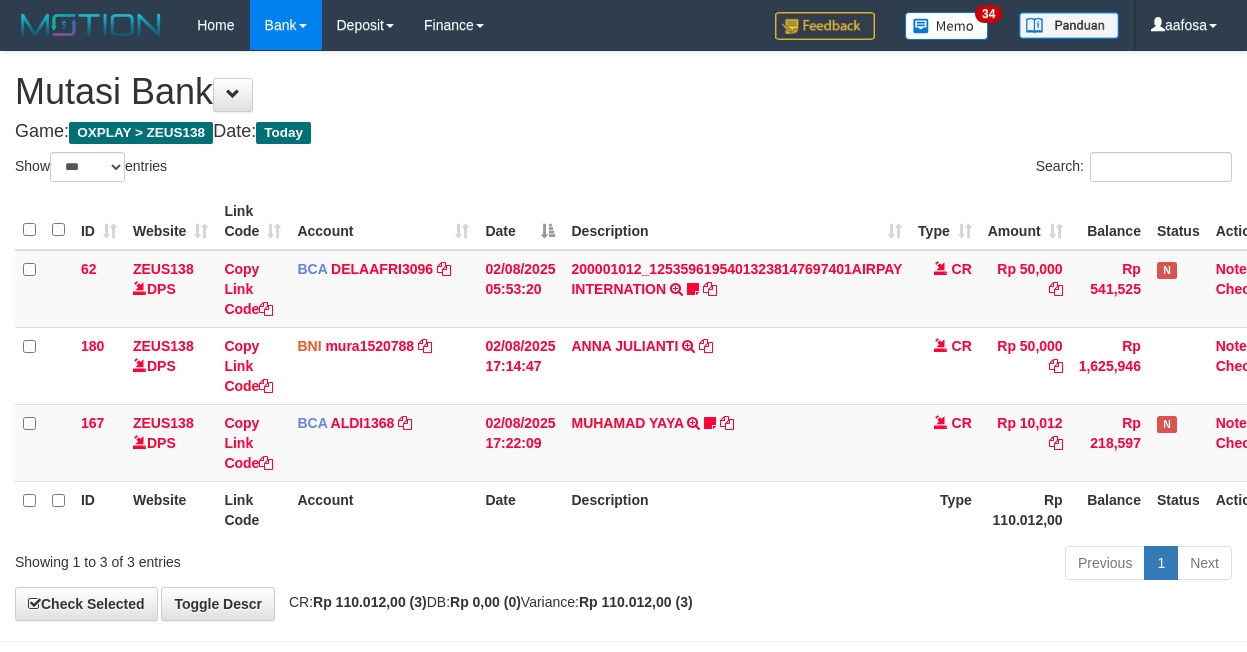 scroll, scrollTop: 3, scrollLeft: 0, axis: vertical 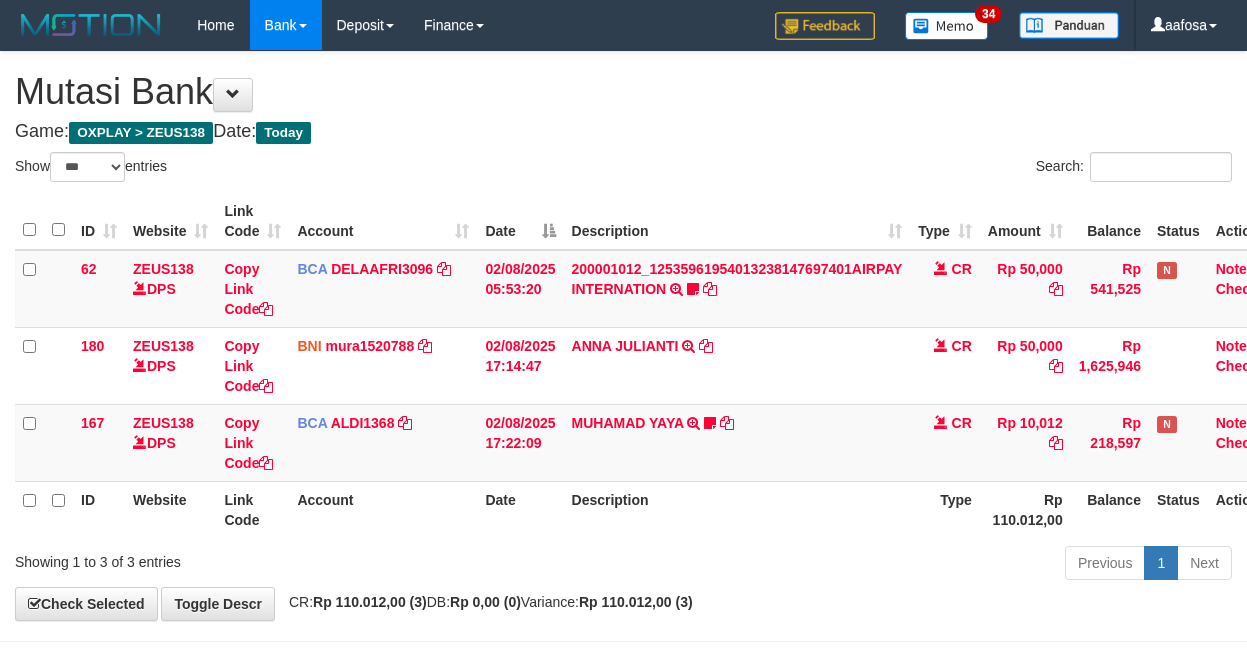 select on "***" 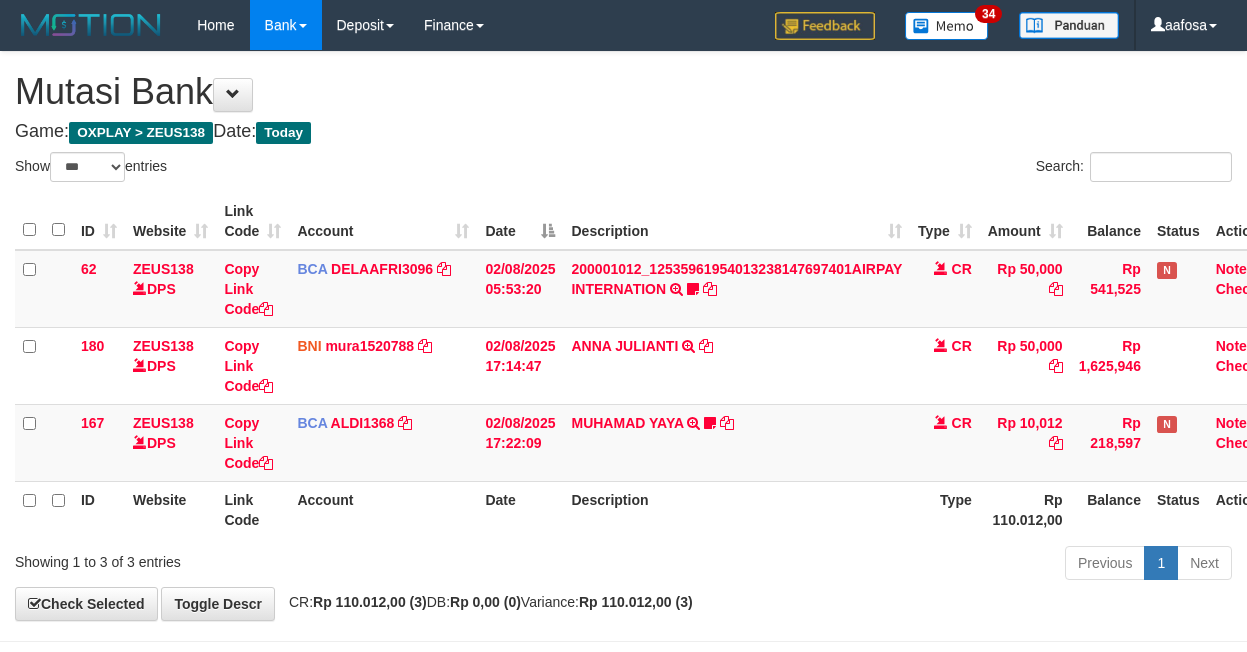 scroll, scrollTop: 3, scrollLeft: 0, axis: vertical 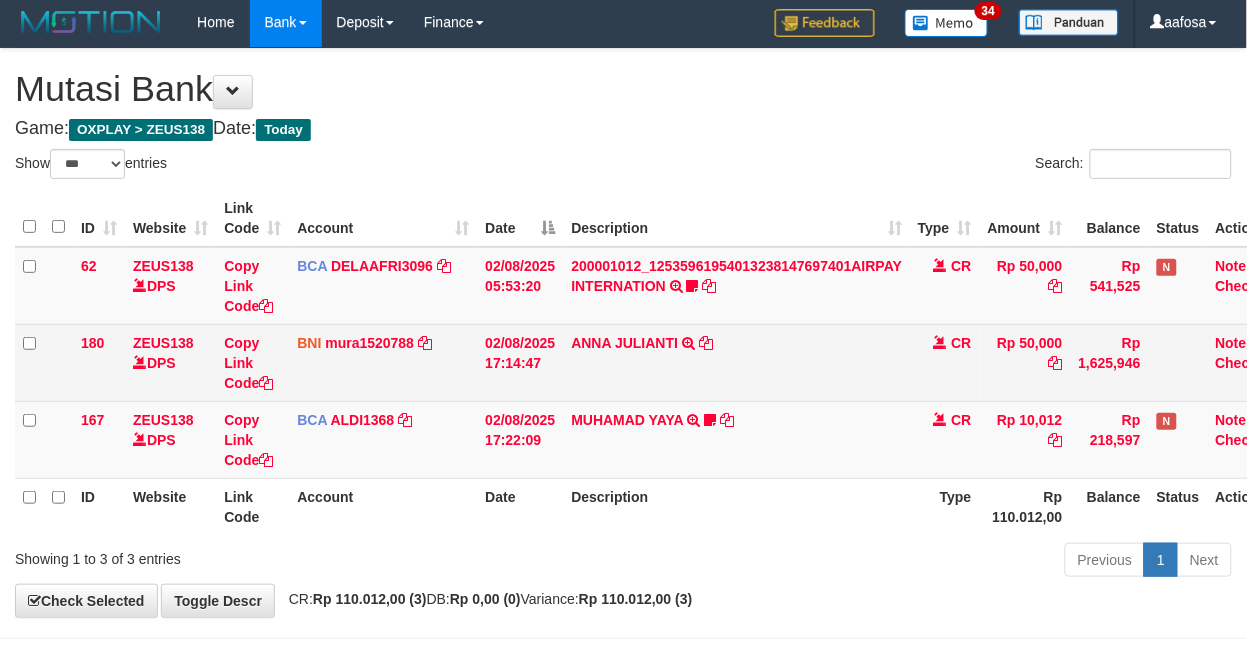 click on "ANNA JULIANTI         TRANSFER DARI IBU ANNA JULIANTI" at bounding box center (736, 362) 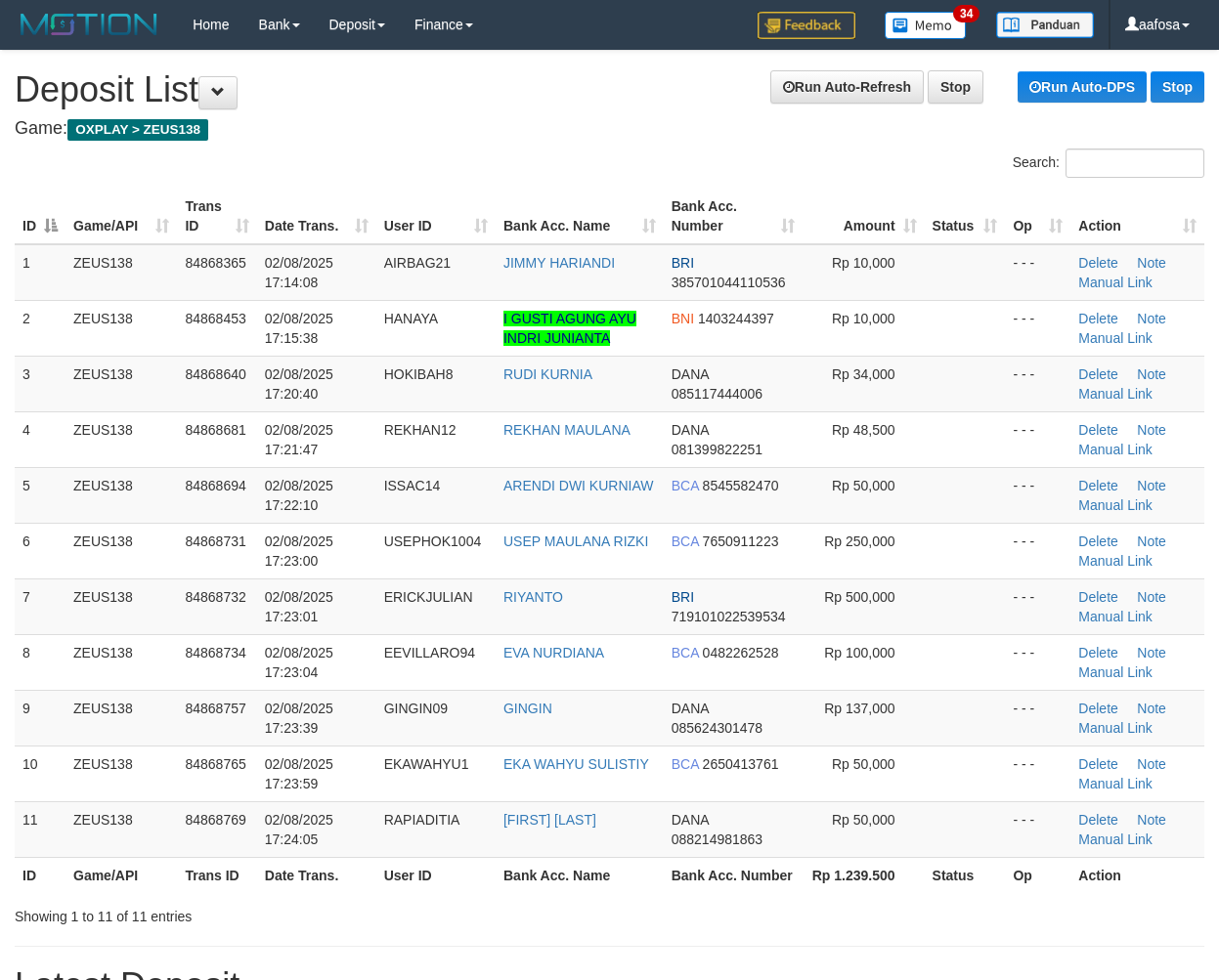 scroll, scrollTop: 0, scrollLeft: 0, axis: both 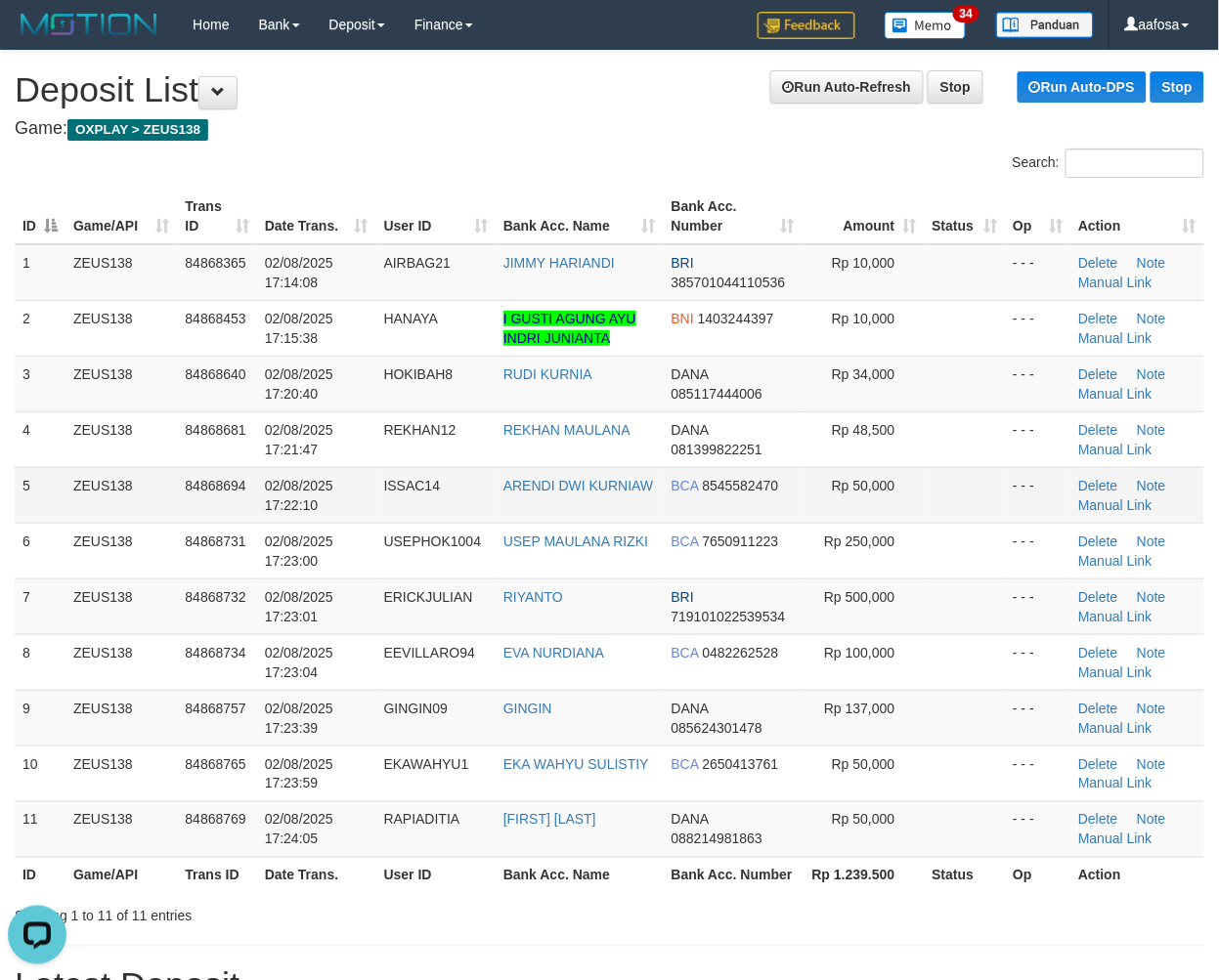 drag, startPoint x: 428, startPoint y: 466, endPoint x: 403, endPoint y: 474, distance: 26.248809 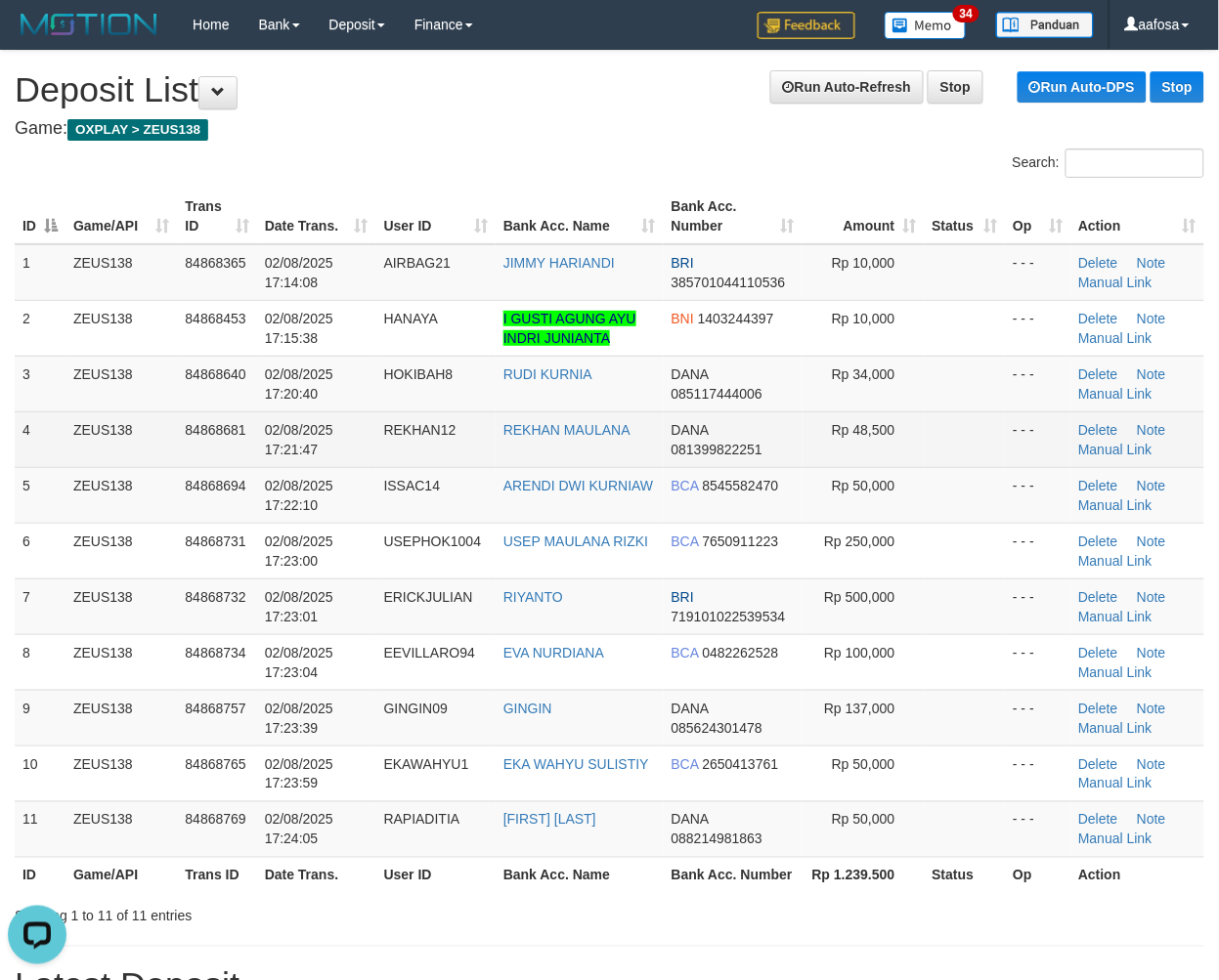 click on "Delete
Note
Manual Link" at bounding box center [1137, 439] 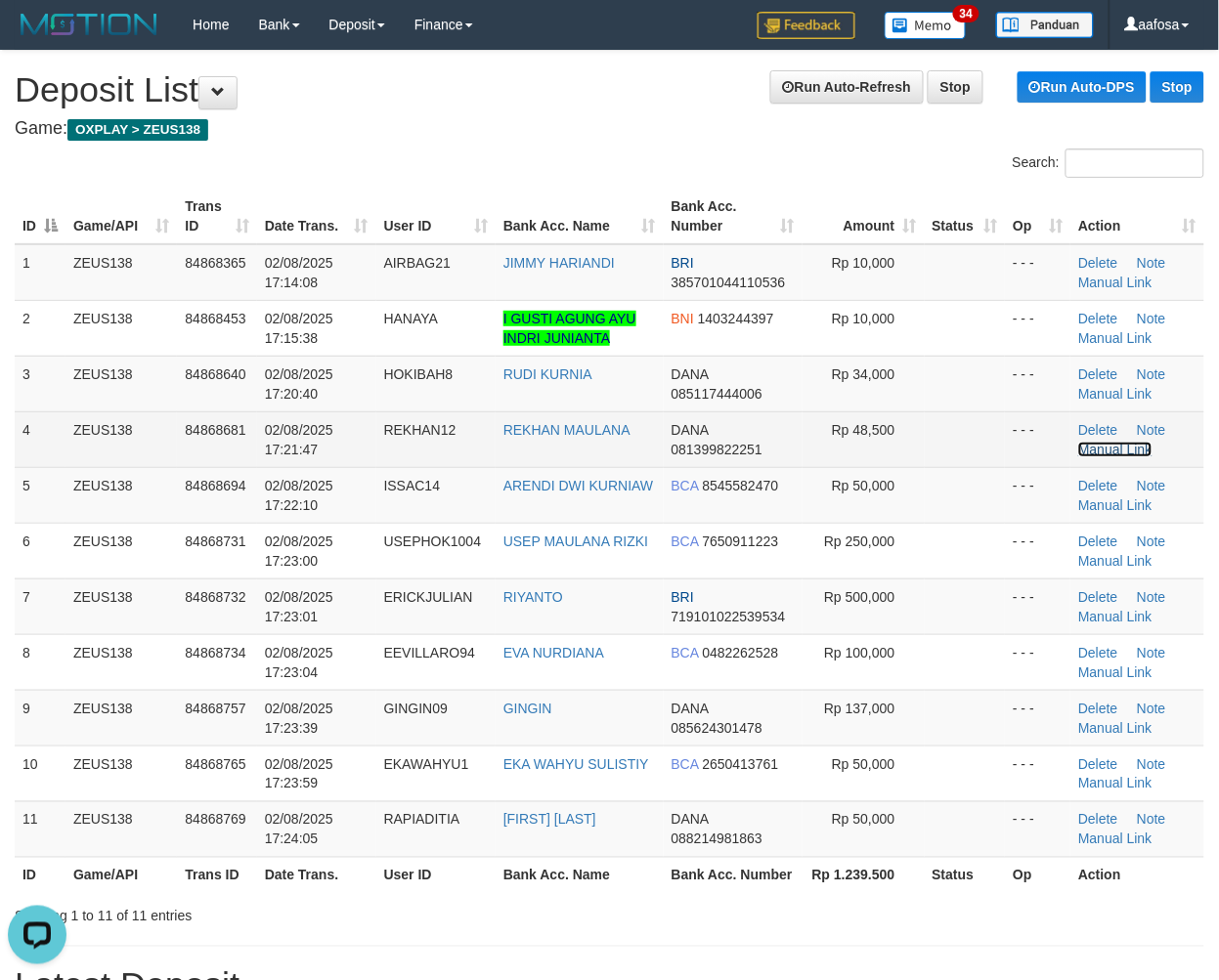 click on "Manual Link" at bounding box center (1115, 449) 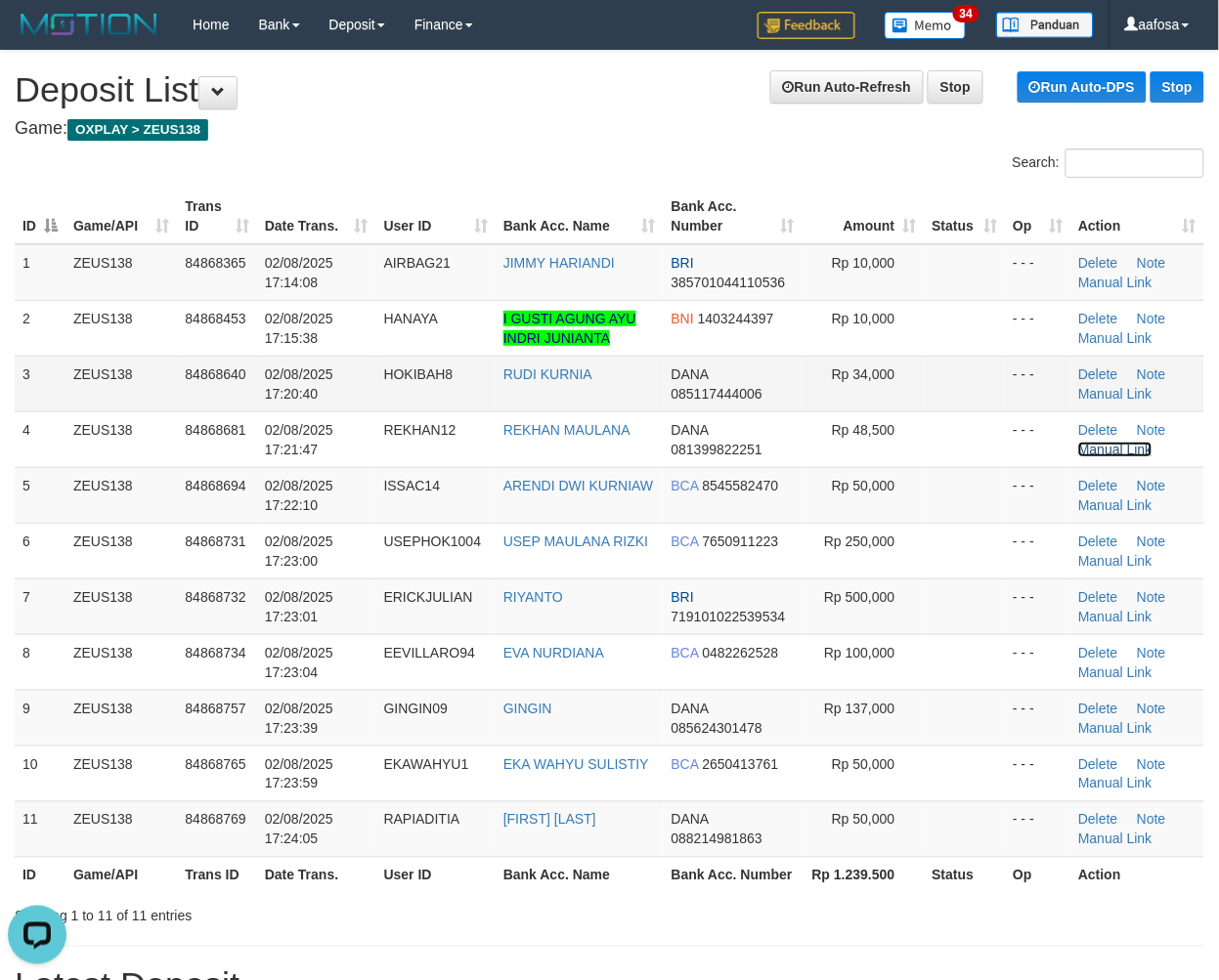 click on "Manual Link" at bounding box center [1115, 449] 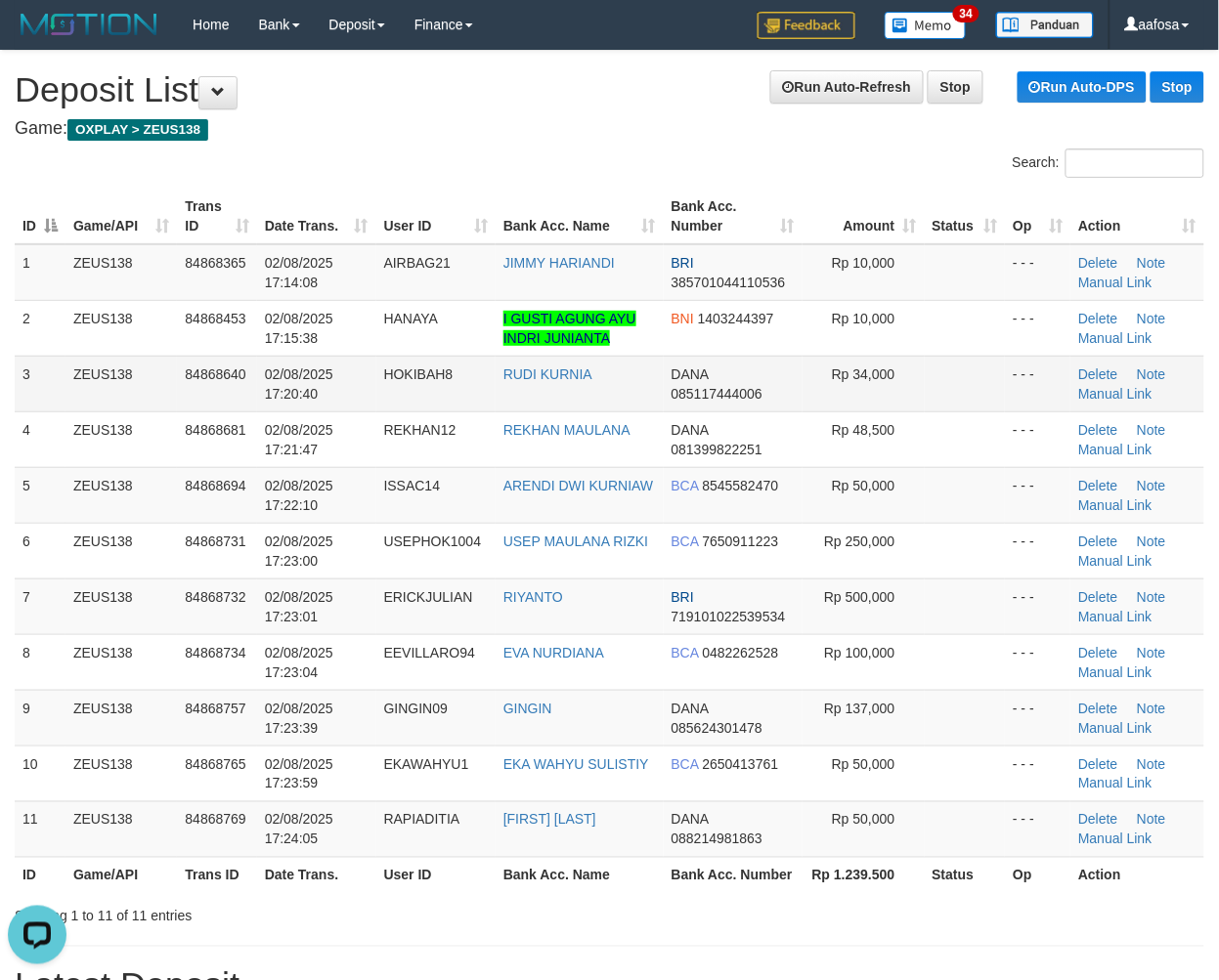click on "RUDI KURNIA" at bounding box center [580, 383] 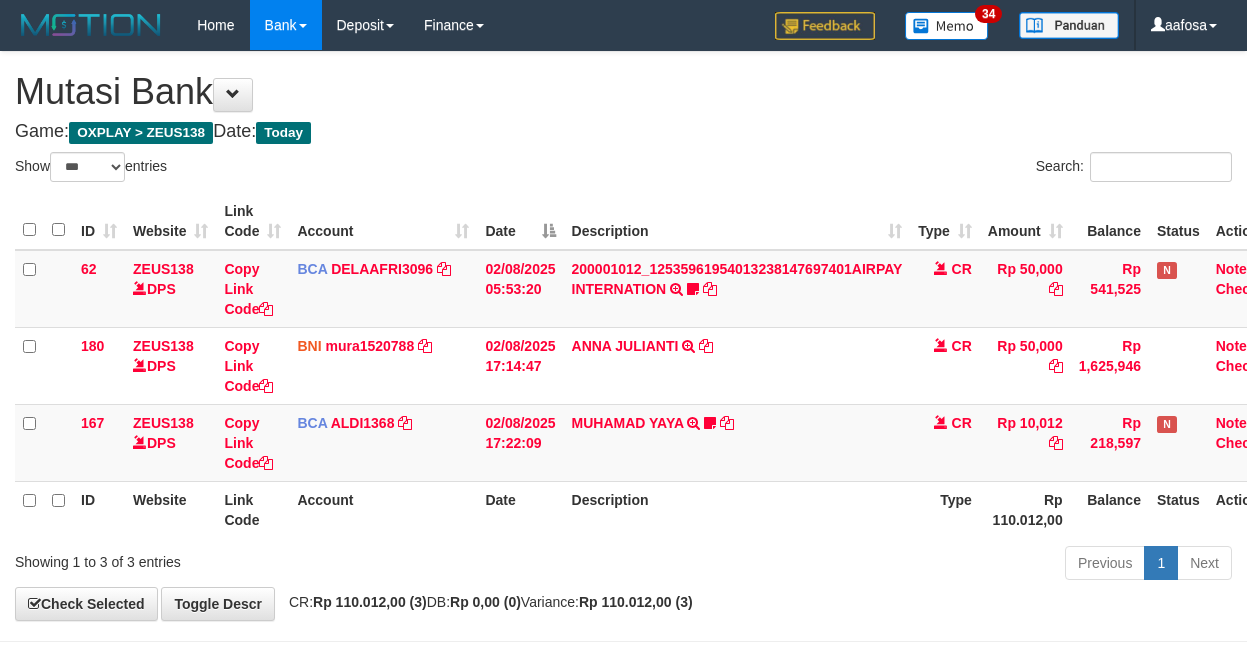 select on "***" 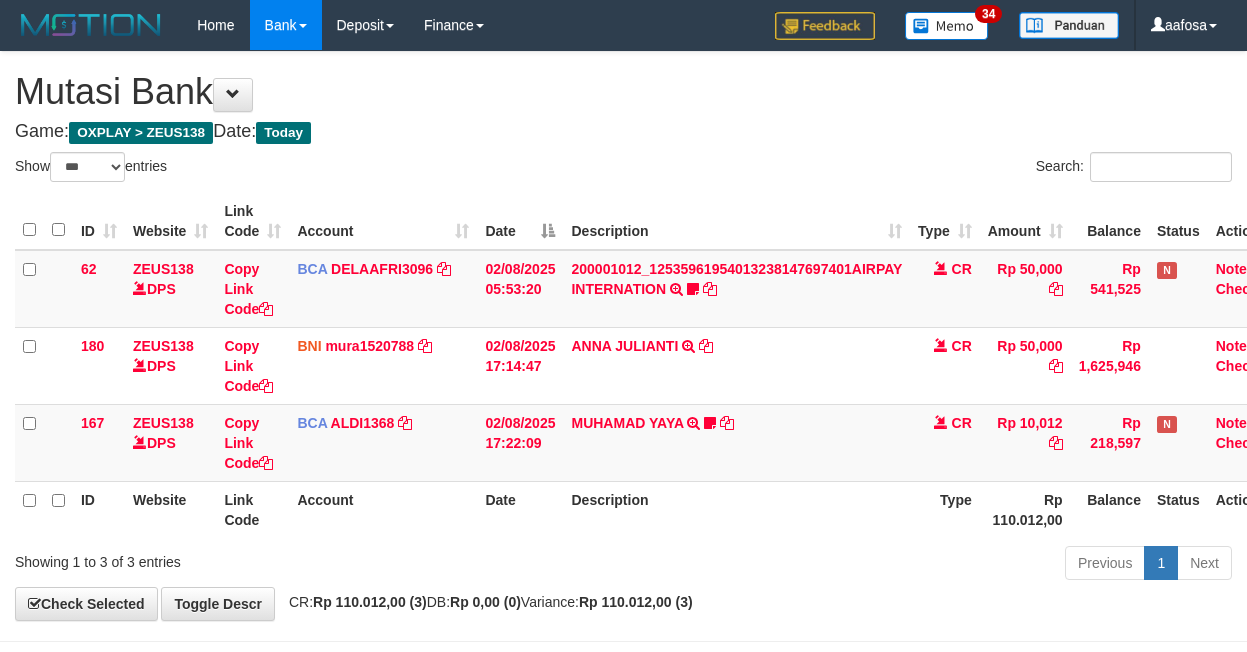 scroll, scrollTop: 3, scrollLeft: 0, axis: vertical 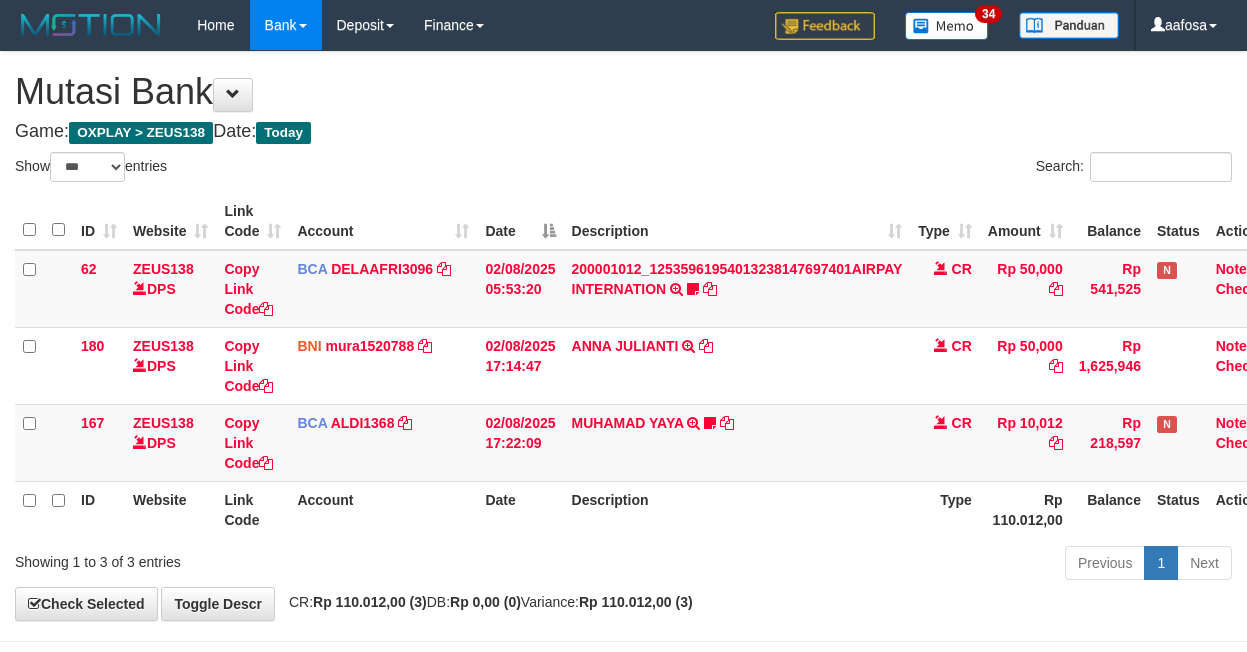 select on "***" 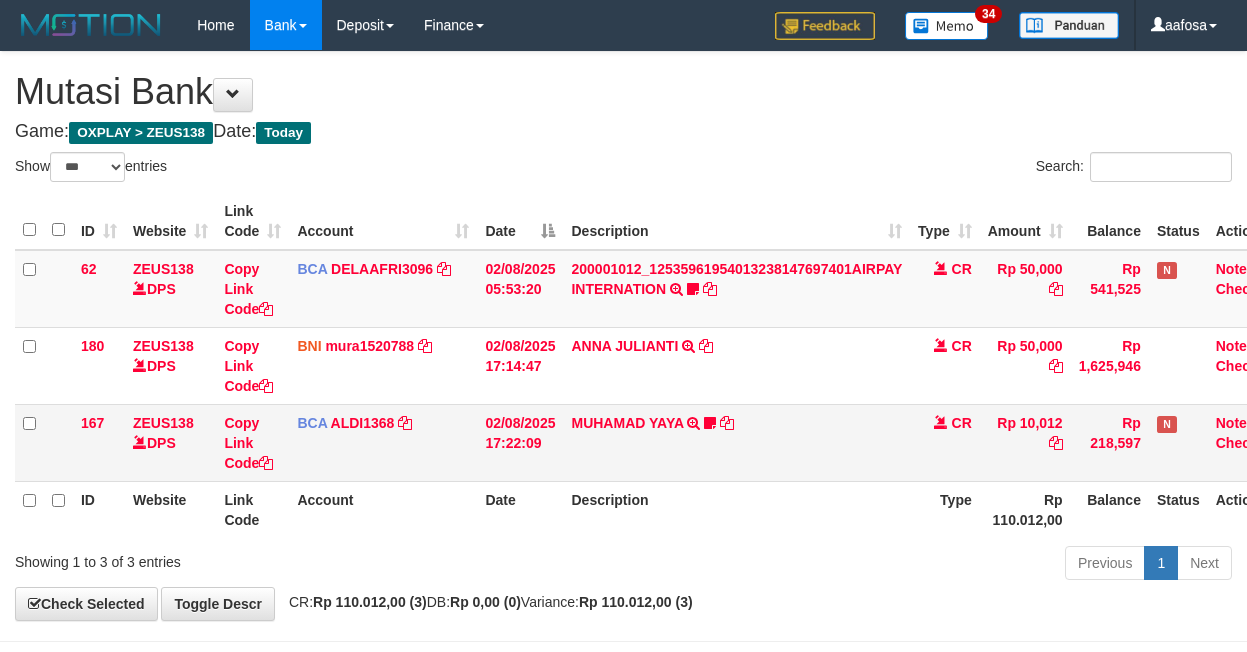 scroll, scrollTop: 3, scrollLeft: 0, axis: vertical 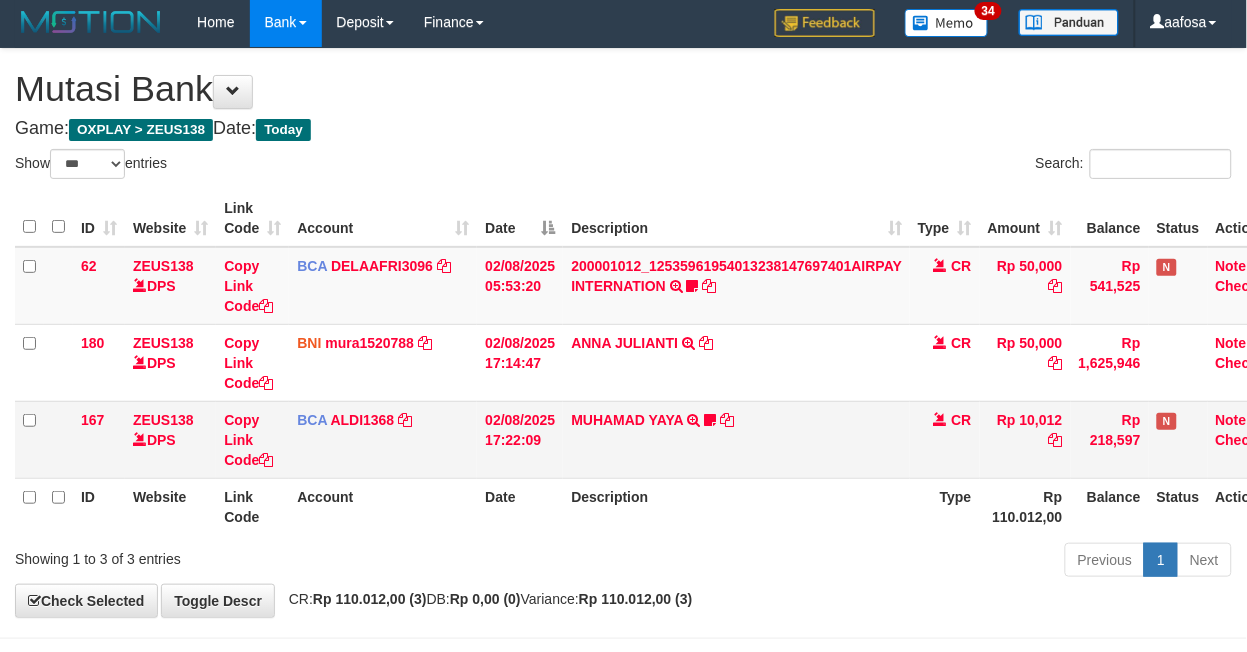 click on "180
ZEUS138    DPS
Copy Link Code
BNI
mura1520788
DPS
MUHAMMAD RANDY
mutasi_20250802_3784 | 180
mutasi_20250802_3784 | 180
02/08/2025 17:14:47
ANNA JULIANTI         TRANSFER DARI IBU ANNA JULIANTI
CR
Rp 50,000
Rp 1,625,946
Note
Check" at bounding box center [652, 362] 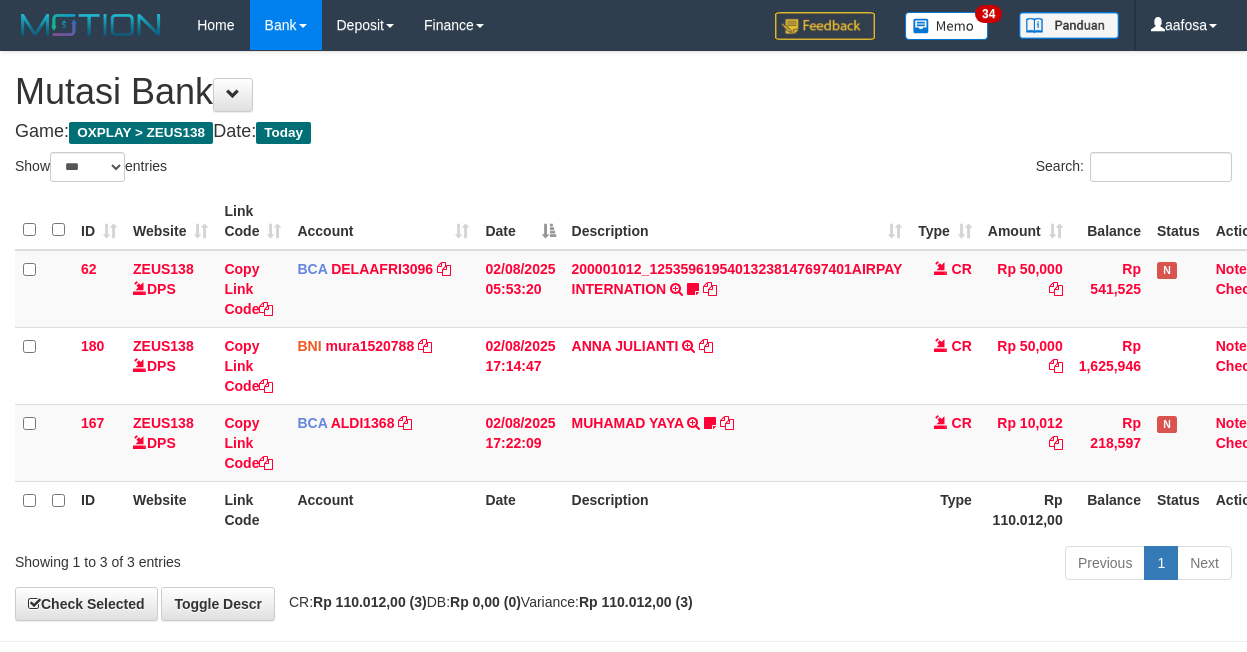 select on "***" 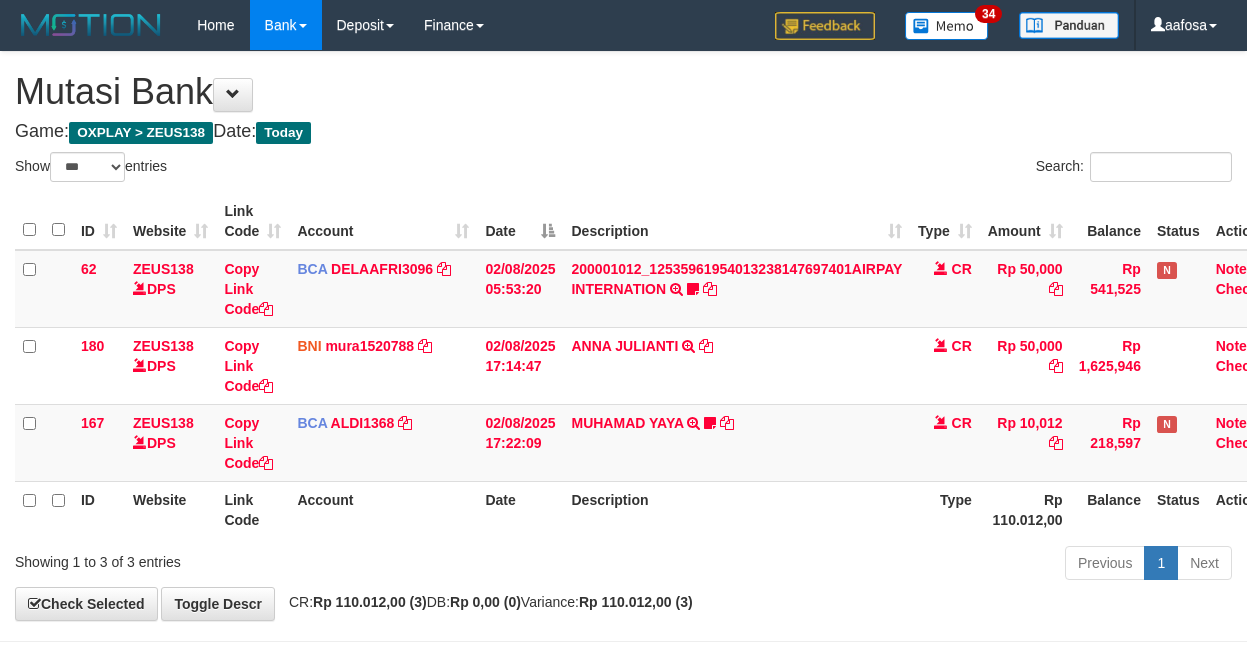 scroll, scrollTop: 3, scrollLeft: 0, axis: vertical 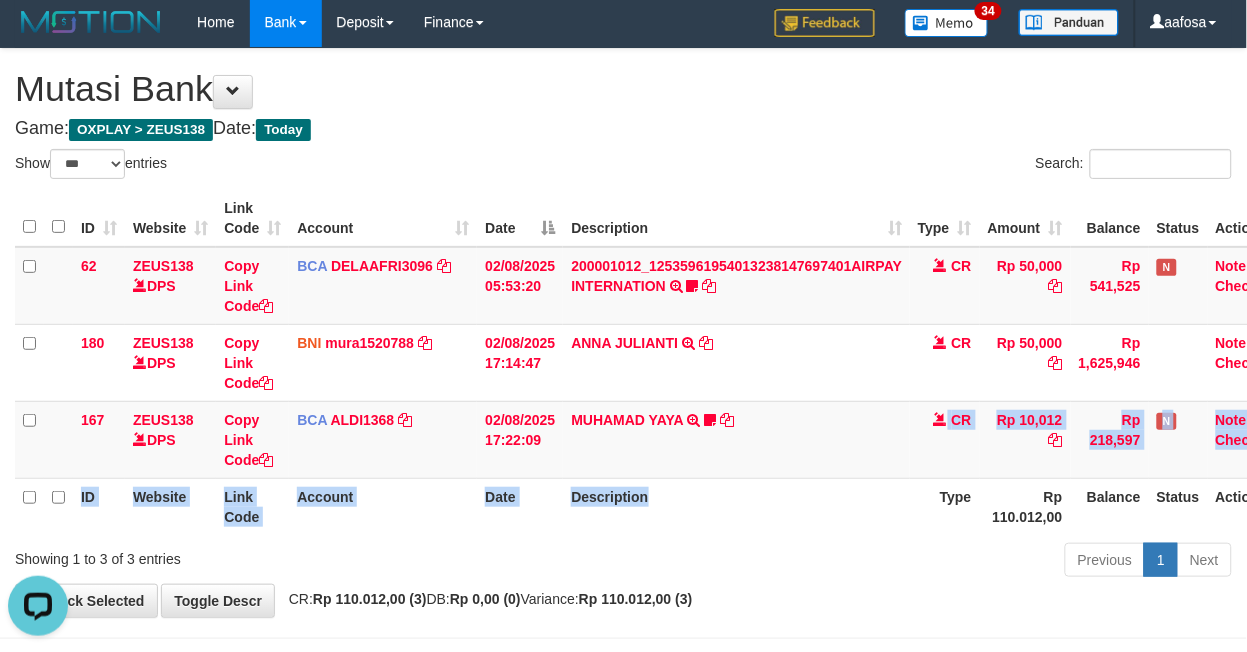 click on "ID Website Link Code Account Date Description Type Amount Balance Status Action
62
ZEUS138    DPS
Copy Link Code
BCA
DELAAFRI3096
DPS
[FIRST] [LAST]
mutasi_20250802_3552 | 62
mutasi_20250802_3552 | 62
02/08/2025 05:53:20
200001012_12535961954013238147697401AIRPAY INTERNATION            TRSF E-BANKING CR 0208/FTSCY/WS95051
50000.00200001012_12535961954013238147697401AIRPAY INTERNATION    [NAME]
https://prnt.sc/l7T6Eus7w_Qi
CR
Rp 50,000
Rp 541,525
N
Note
Check
180
ZEUS138    DPS" at bounding box center [652, 362] 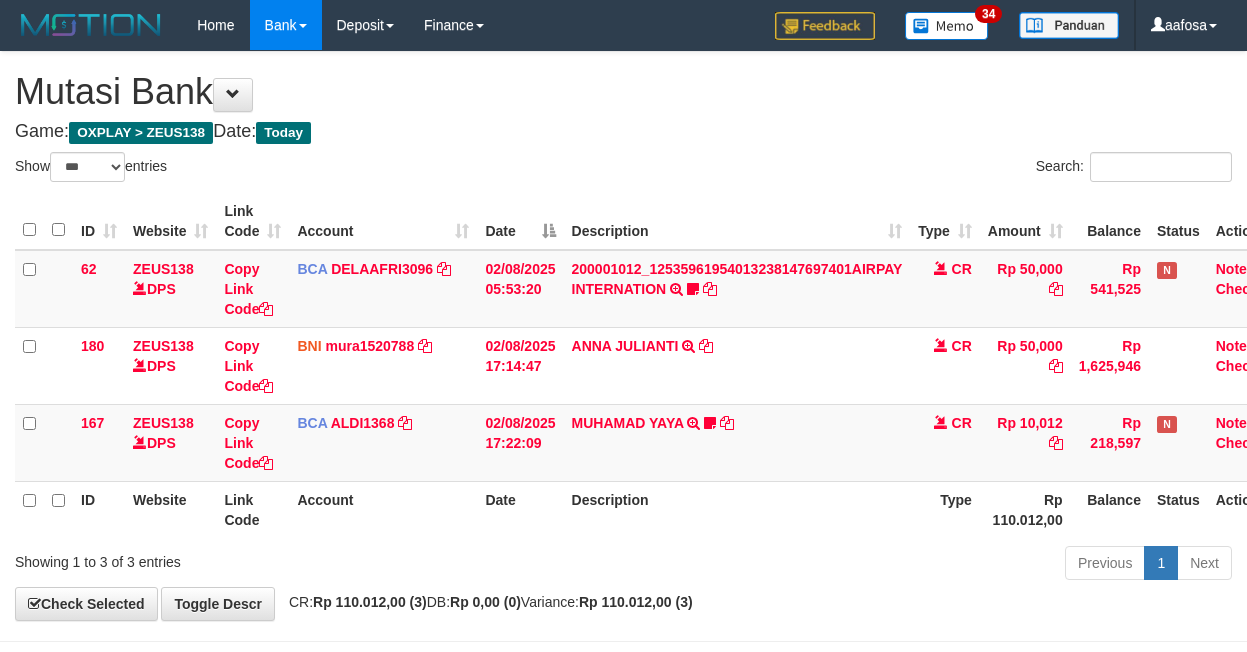 select on "***" 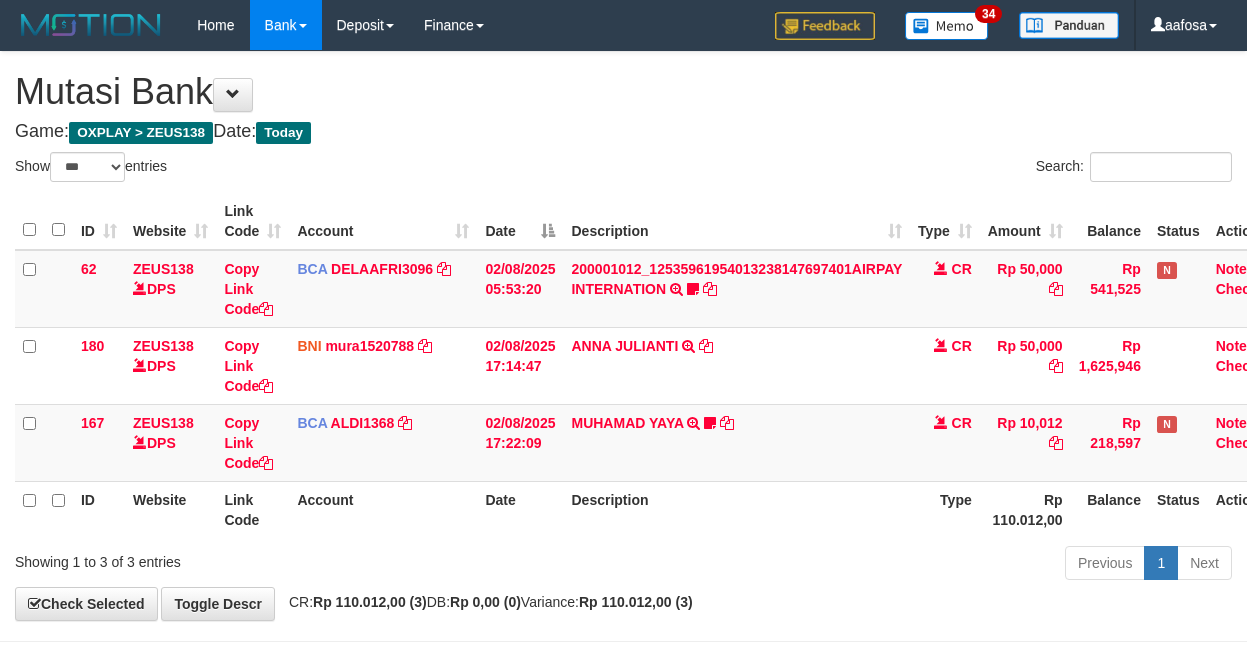 scroll, scrollTop: 3, scrollLeft: 0, axis: vertical 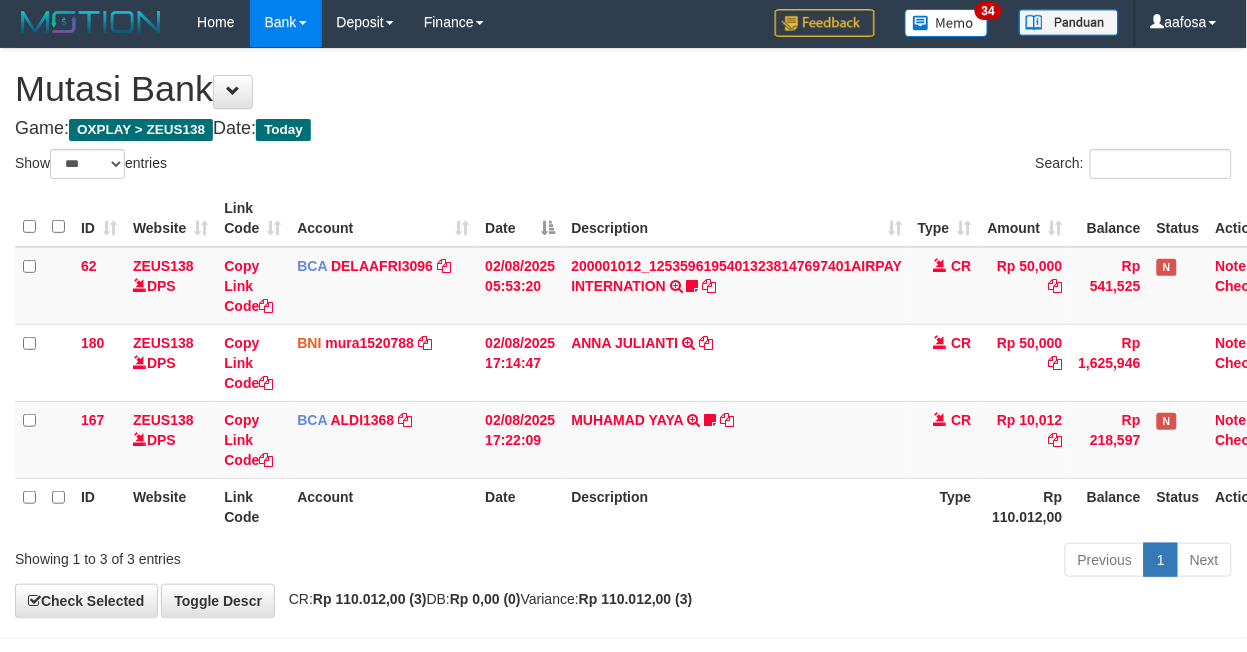 click on "Description" at bounding box center [736, 506] 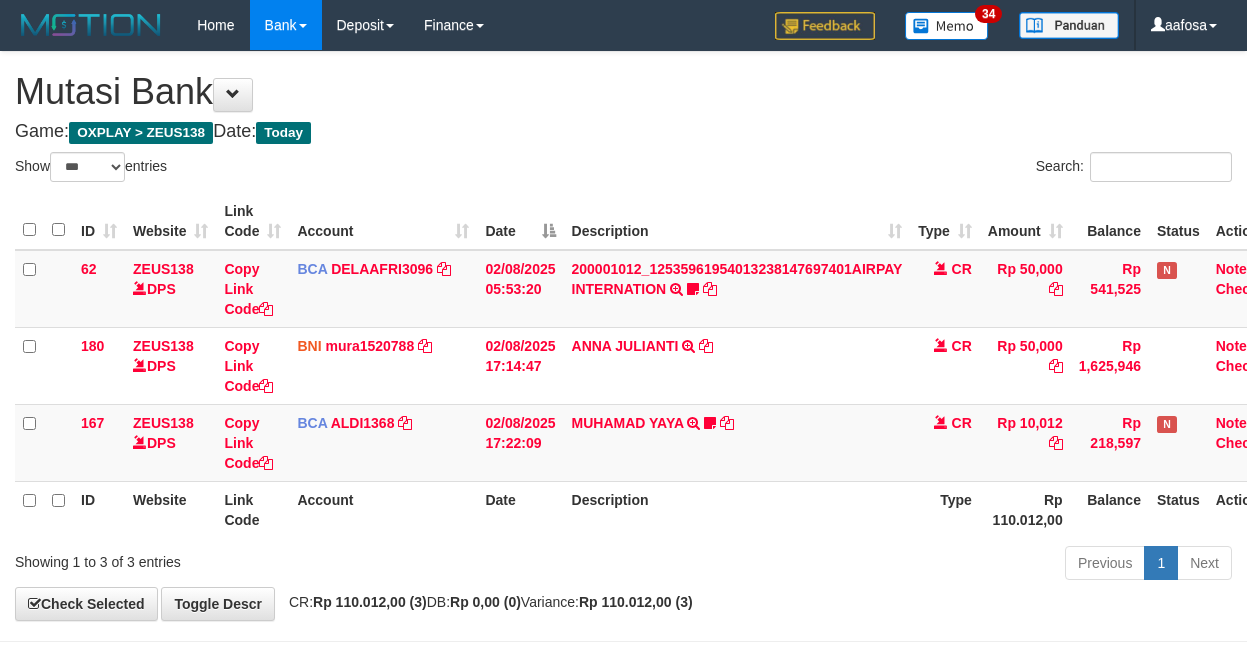 select on "***" 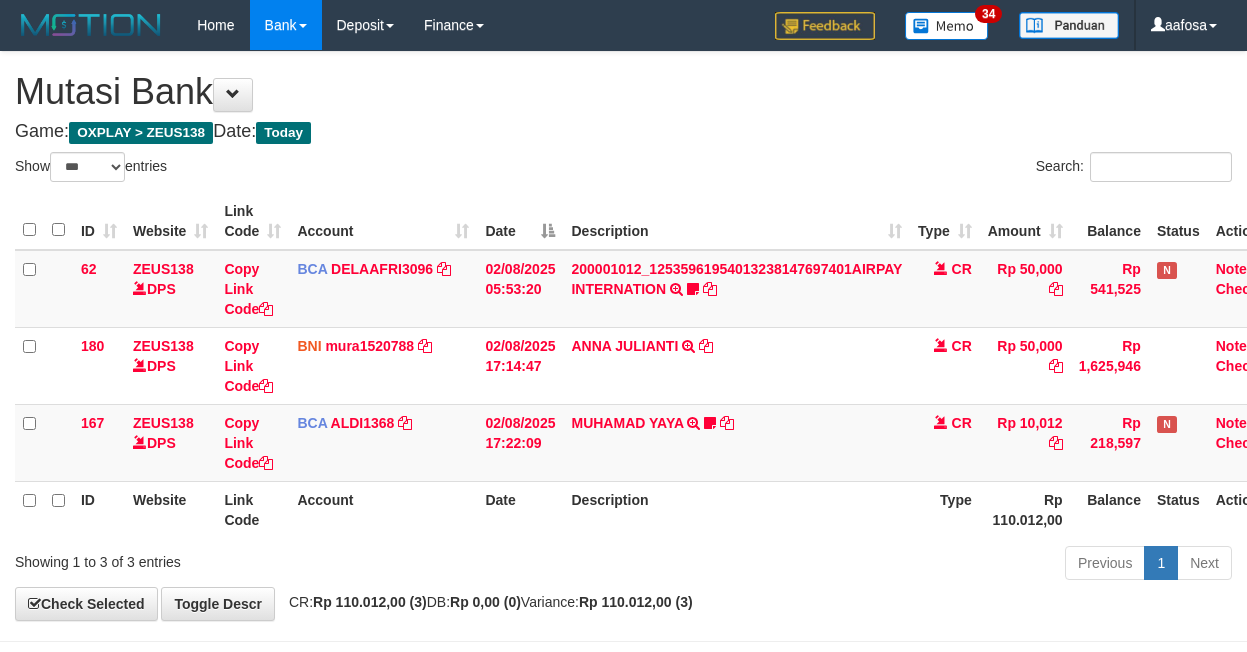 scroll, scrollTop: 3, scrollLeft: 0, axis: vertical 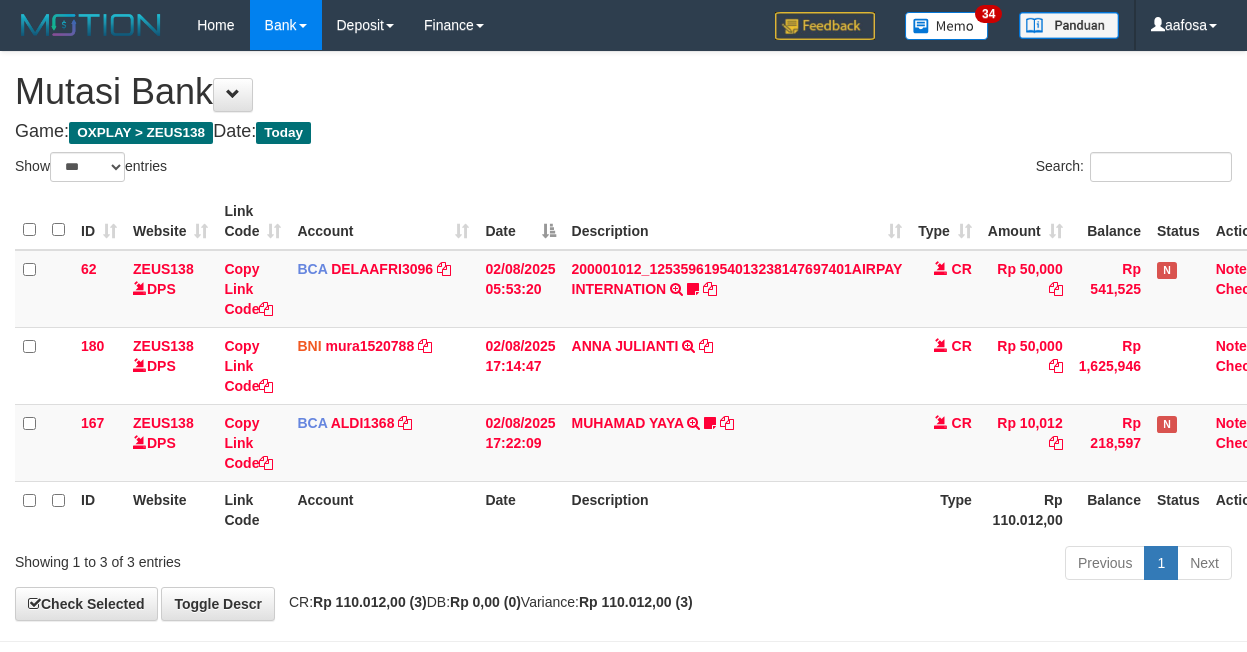 select on "***" 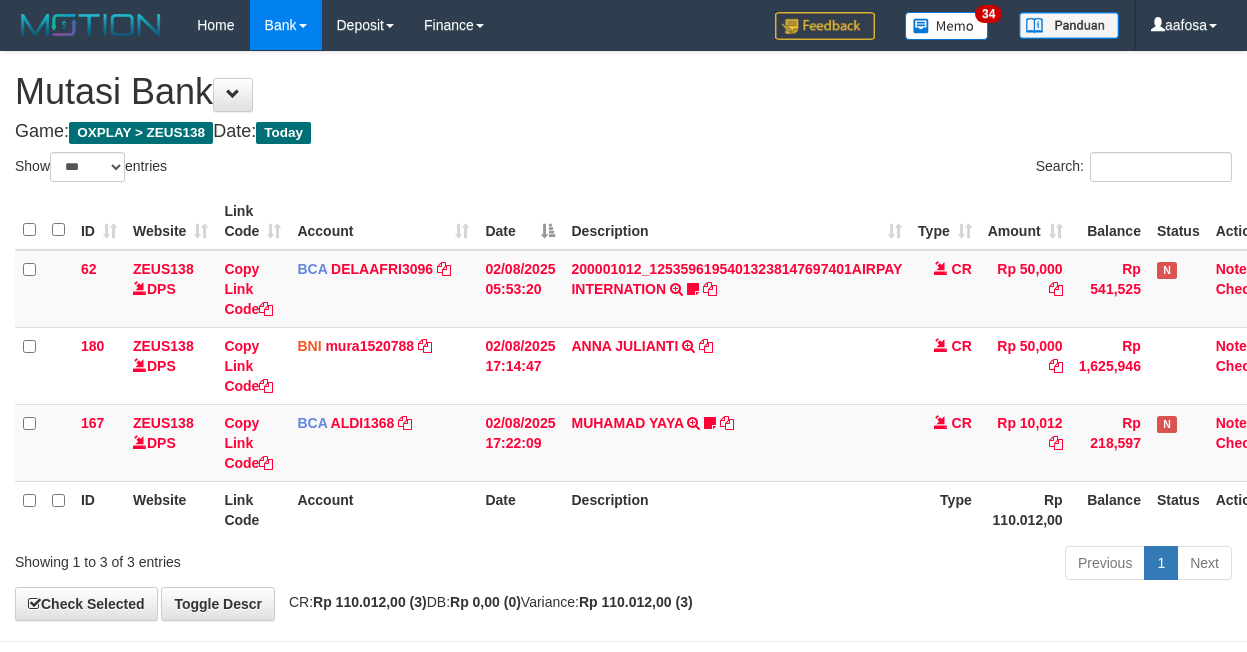 scroll, scrollTop: 3, scrollLeft: 0, axis: vertical 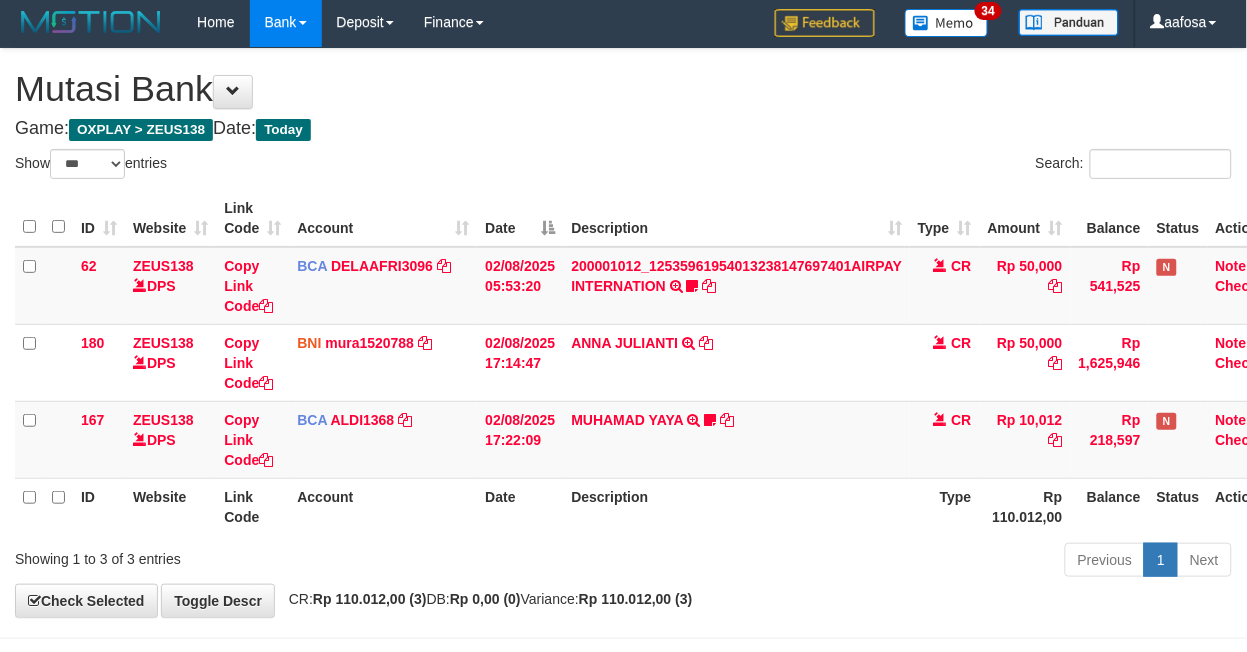 click on "Description" at bounding box center [736, 506] 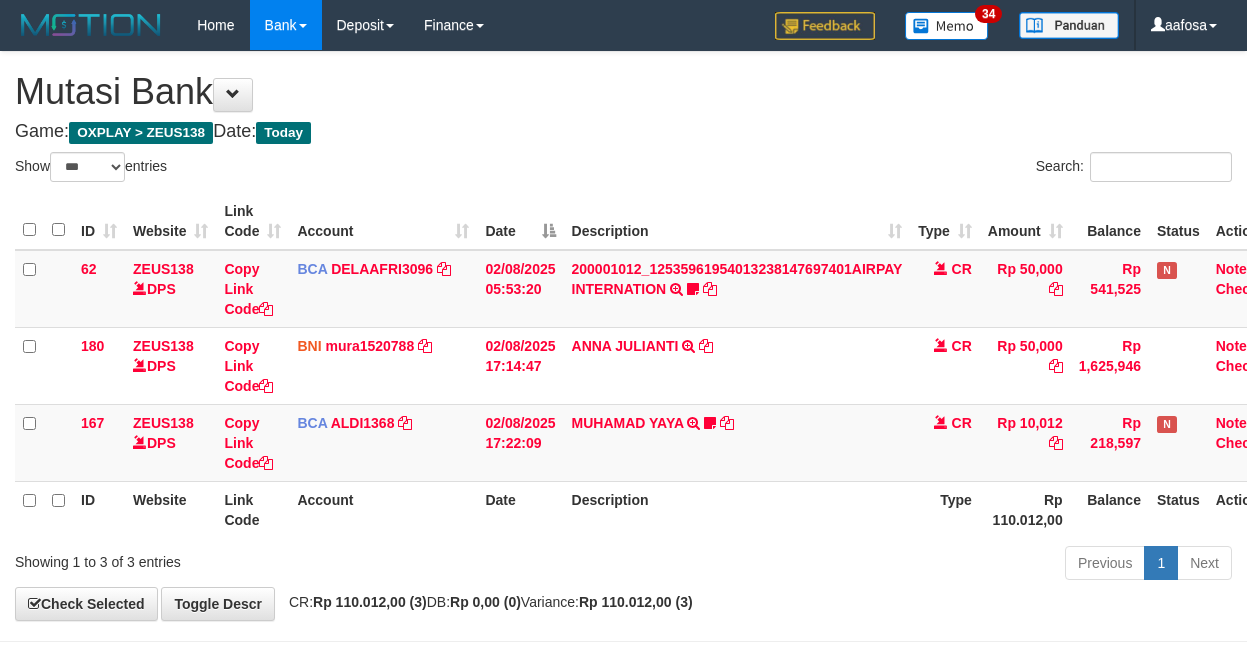 select on "***" 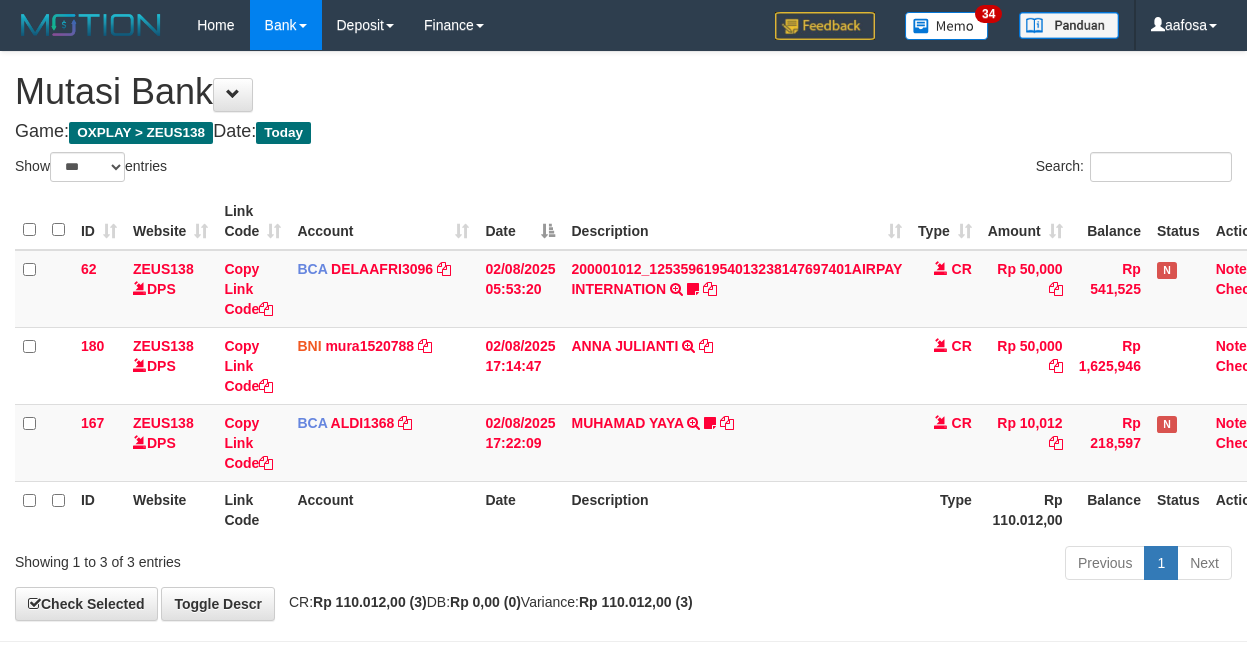 scroll, scrollTop: 3, scrollLeft: 0, axis: vertical 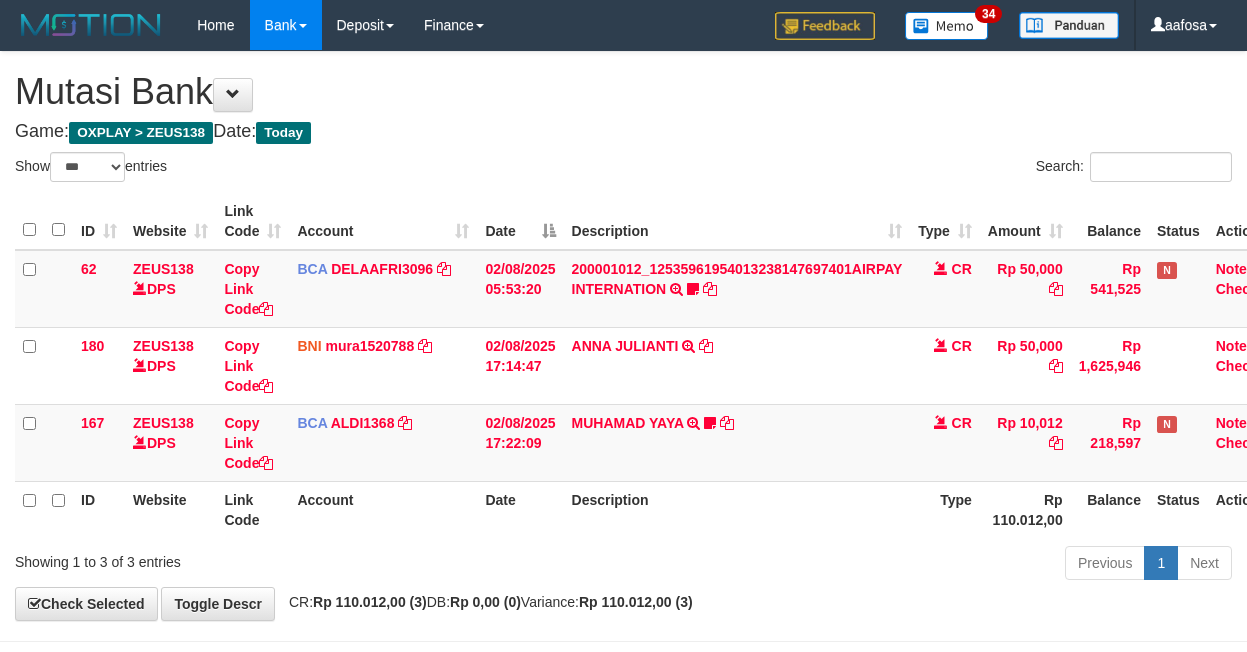 select on "***" 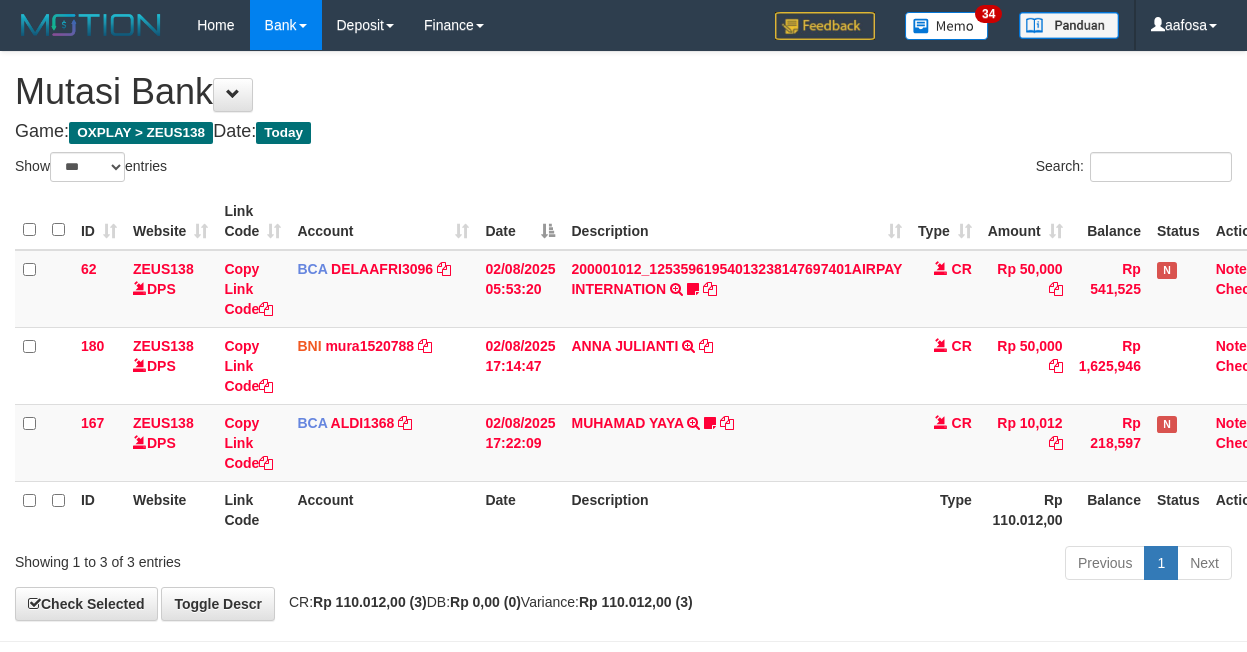 scroll, scrollTop: 3, scrollLeft: 0, axis: vertical 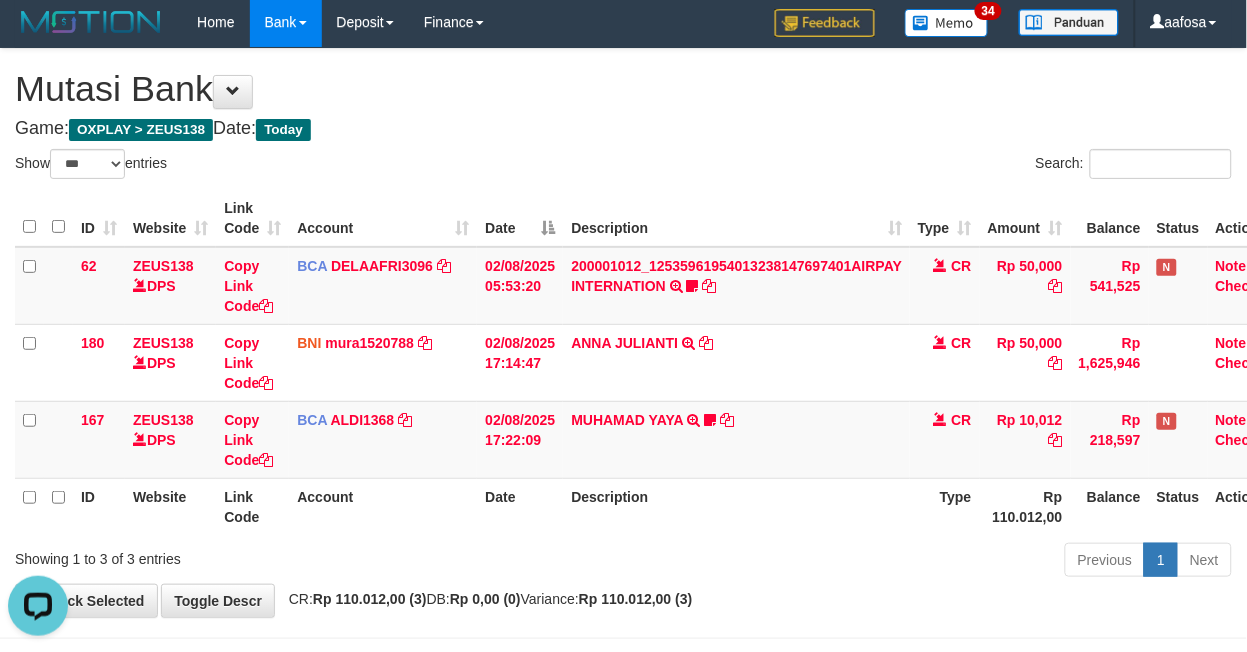 drag, startPoint x: 764, startPoint y: 513, endPoint x: 742, endPoint y: 506, distance: 23.086792 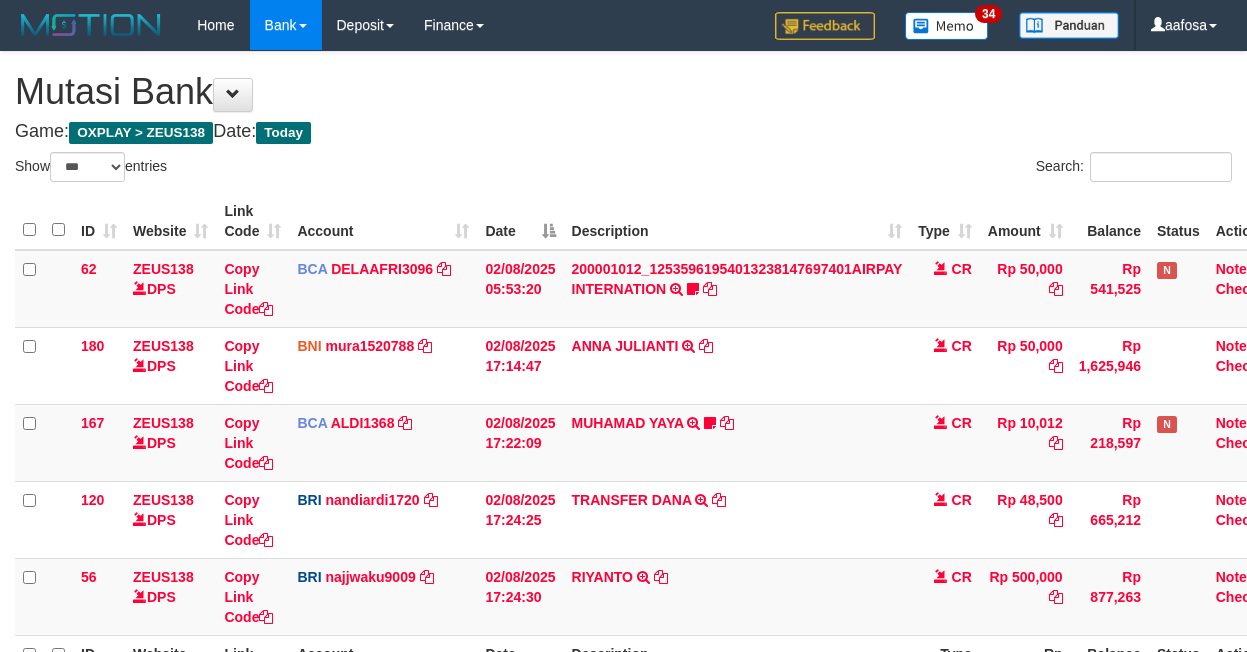 select on "***" 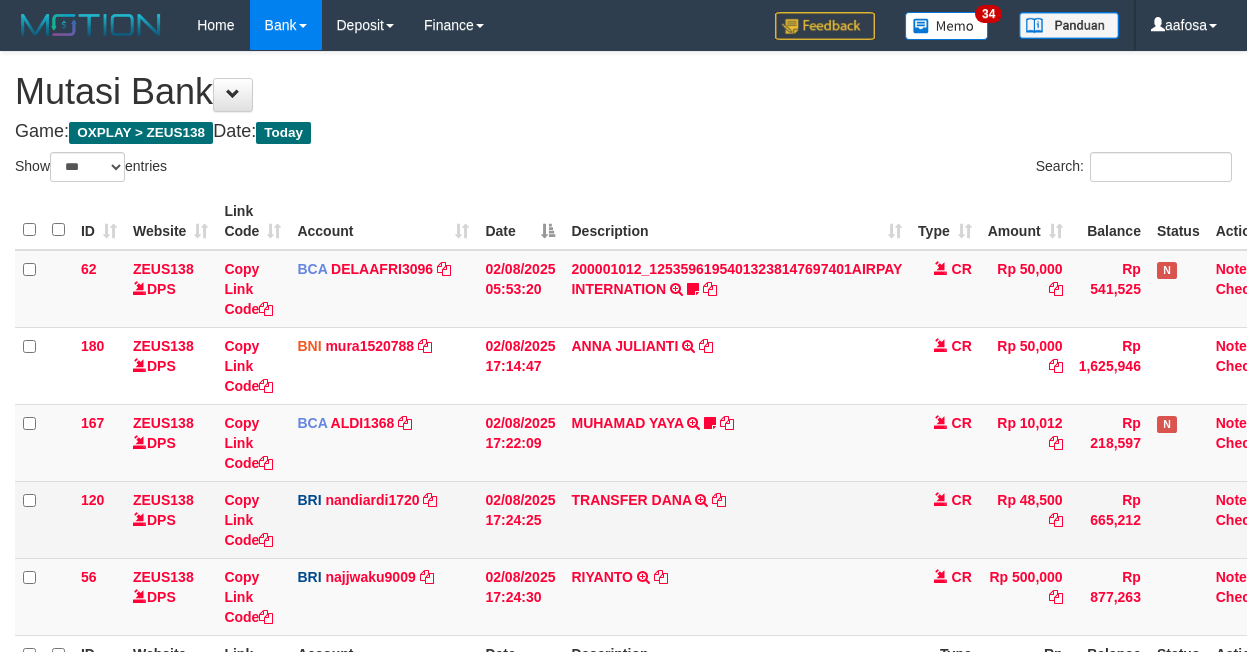 scroll, scrollTop: 3, scrollLeft: 0, axis: vertical 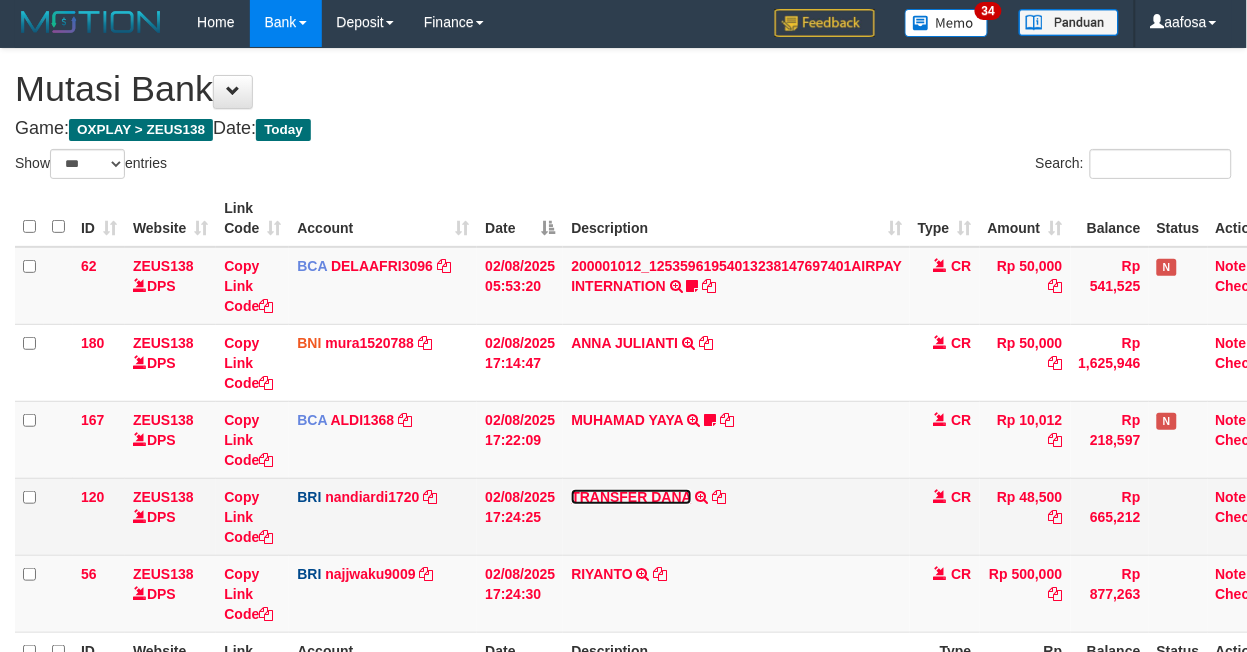 click on "TRANSFER DANA" at bounding box center [631, 497] 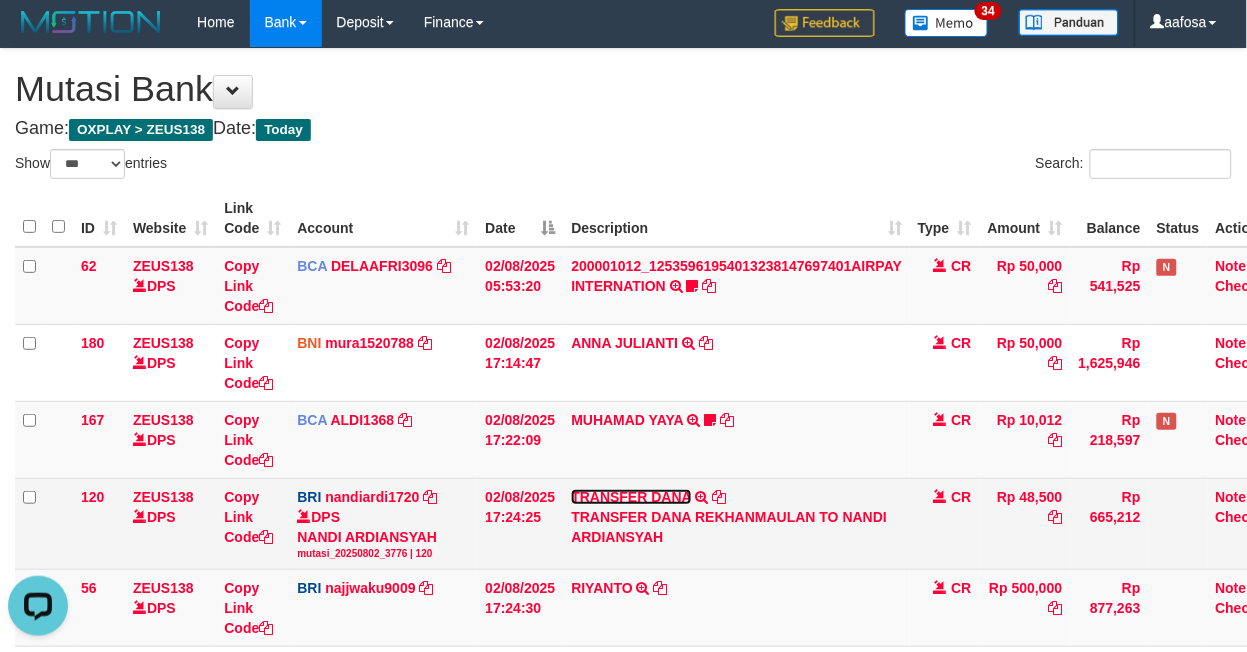 scroll, scrollTop: 0, scrollLeft: 0, axis: both 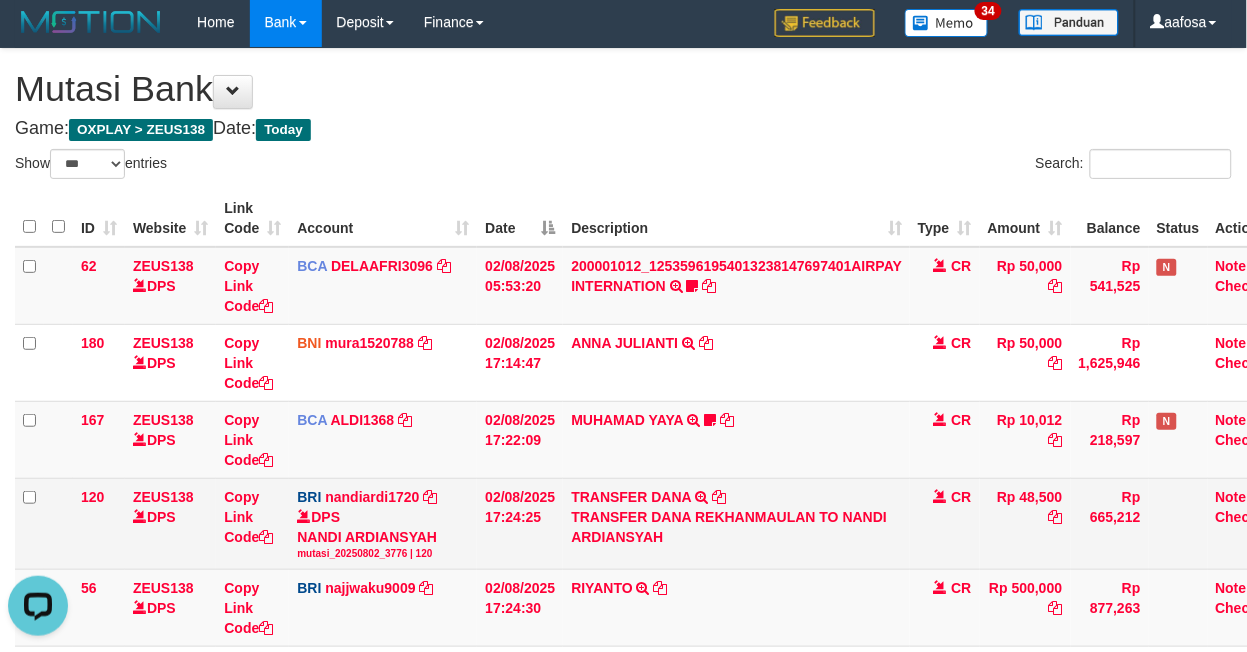 click on "TRANSFER DANA REKHANMAULAN TO NANDI ARDIANSYAH" at bounding box center [736, 527] 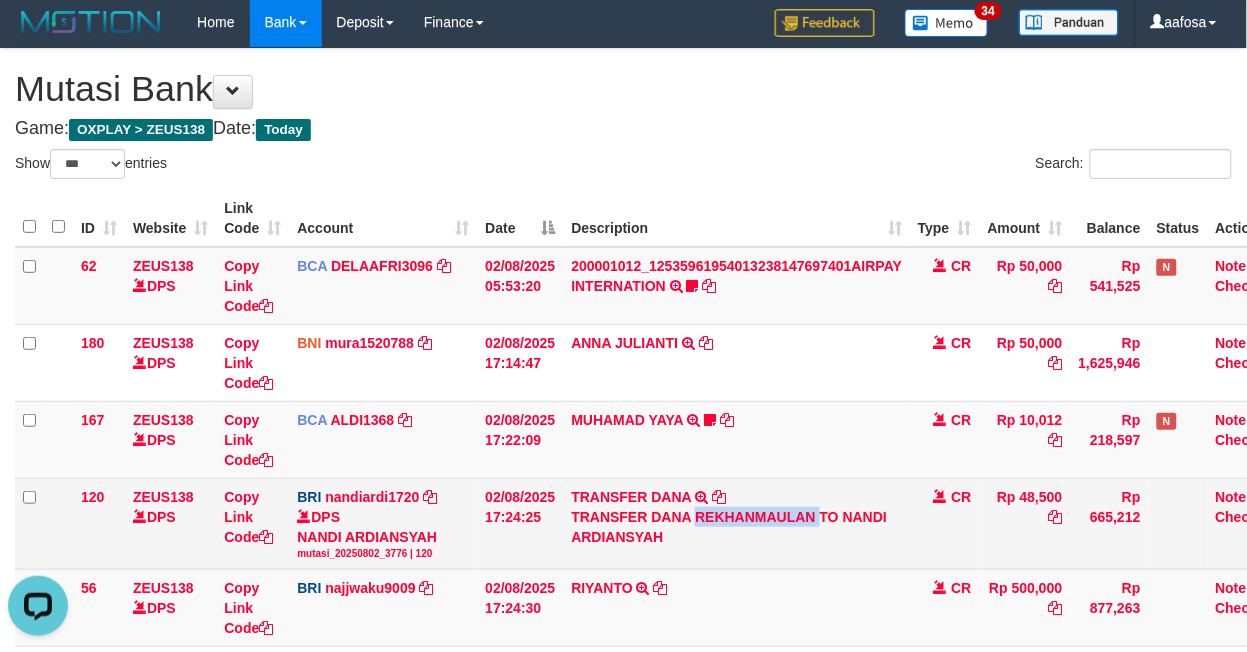 click on "TRANSFER DANA REKHANMAULAN TO NANDI ARDIANSYAH" at bounding box center [736, 527] 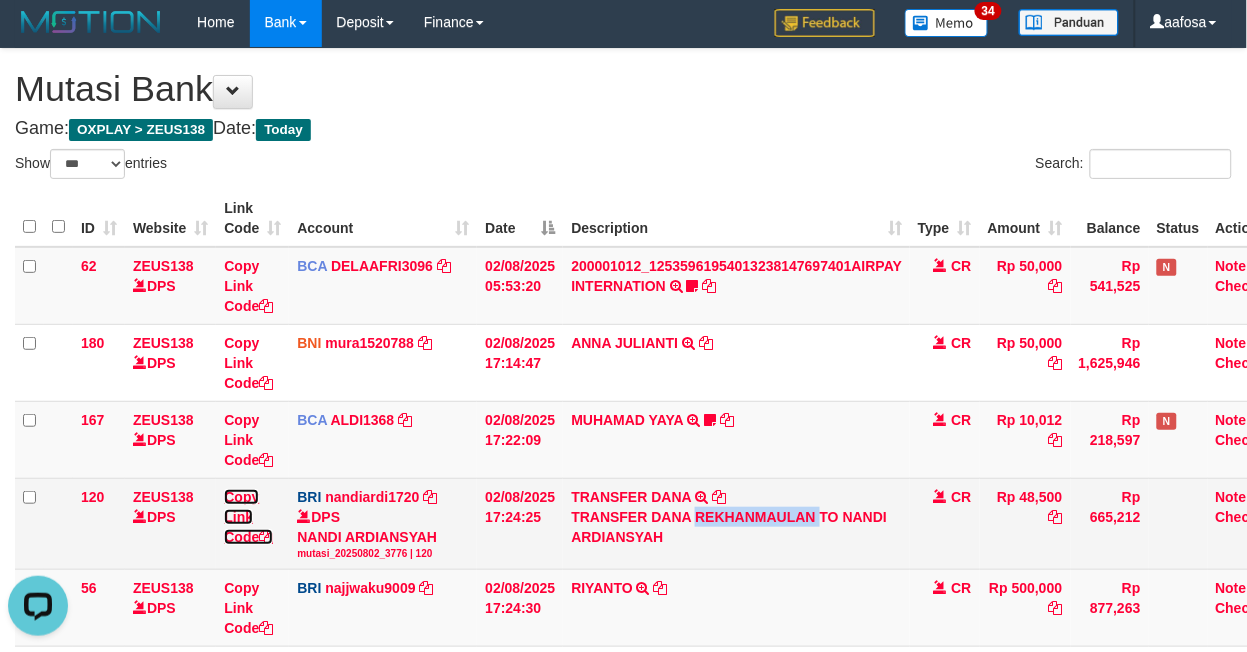 click on "Copy Link Code" at bounding box center [248, 517] 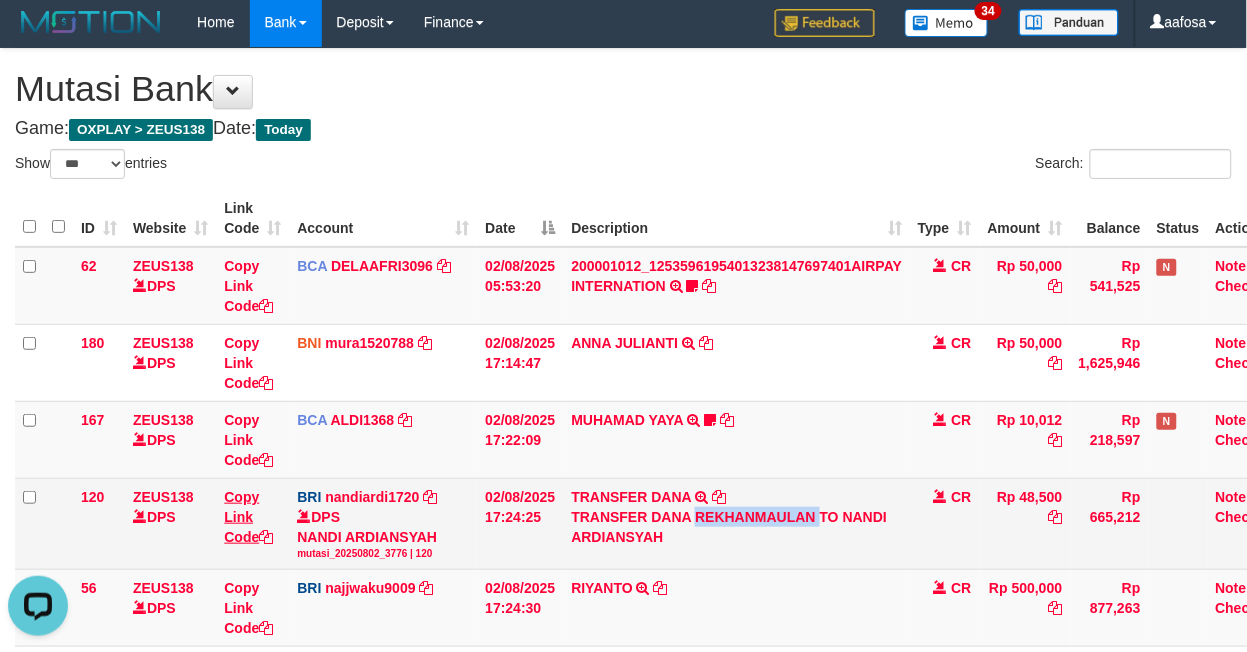 copy on "REKHANMAULAN" 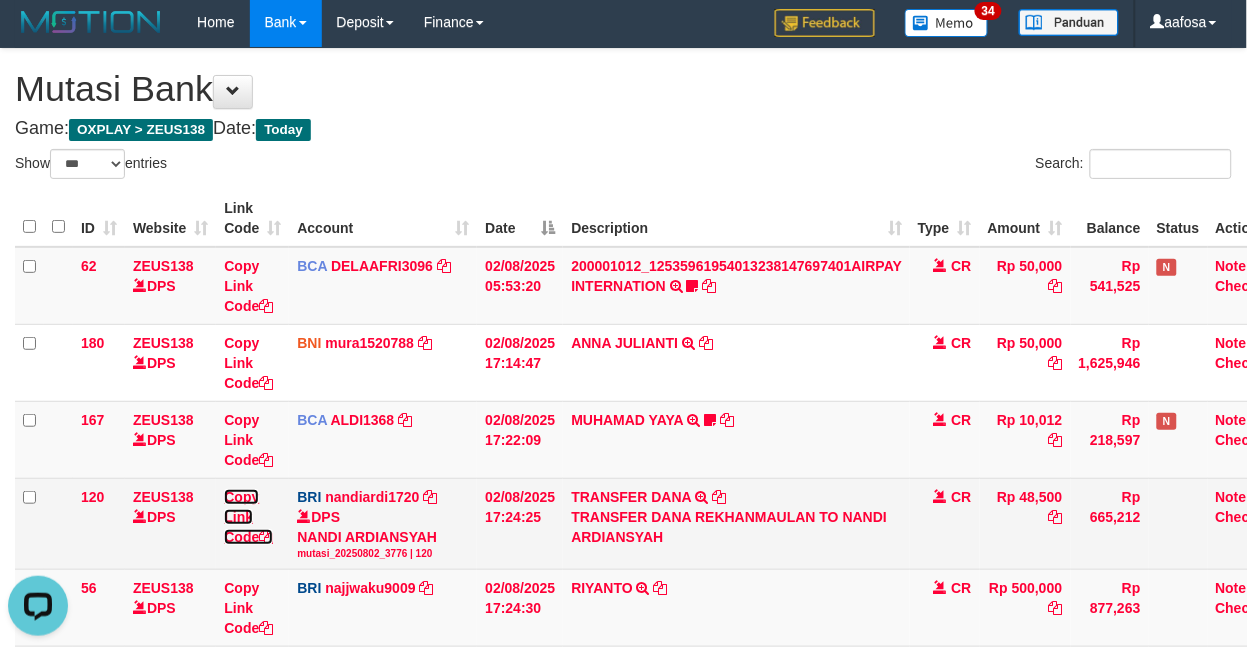 scroll, scrollTop: 297, scrollLeft: 0, axis: vertical 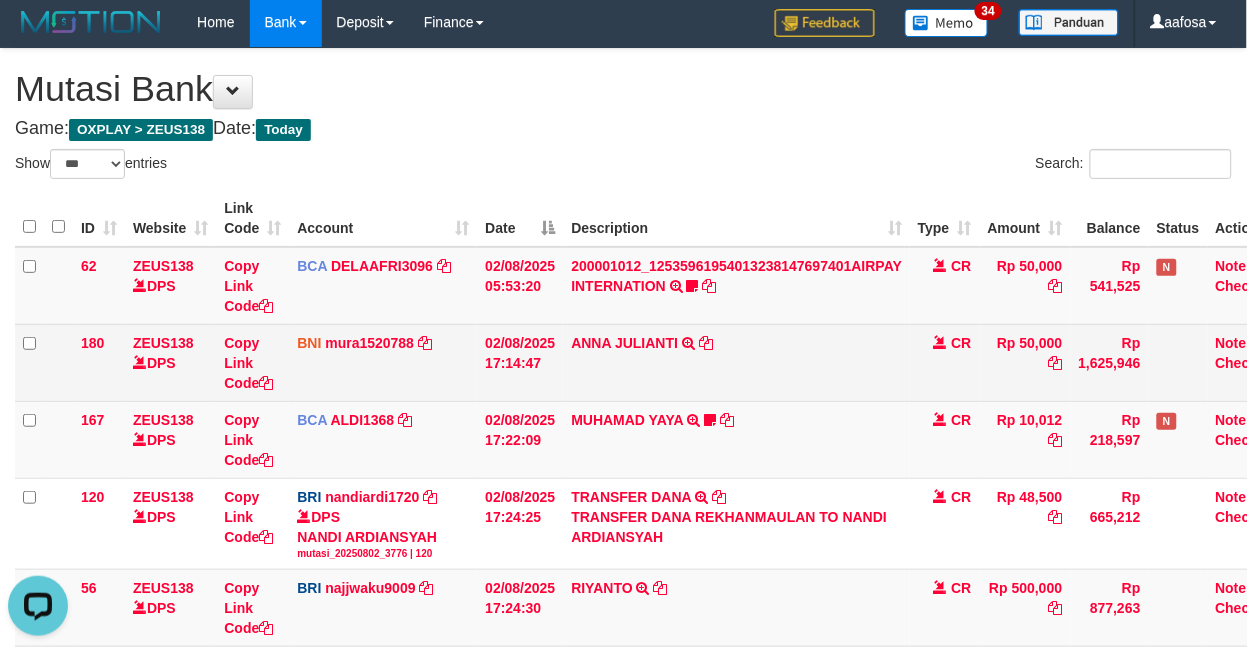 click on "02/08/2025 17:14:47" at bounding box center [520, 362] 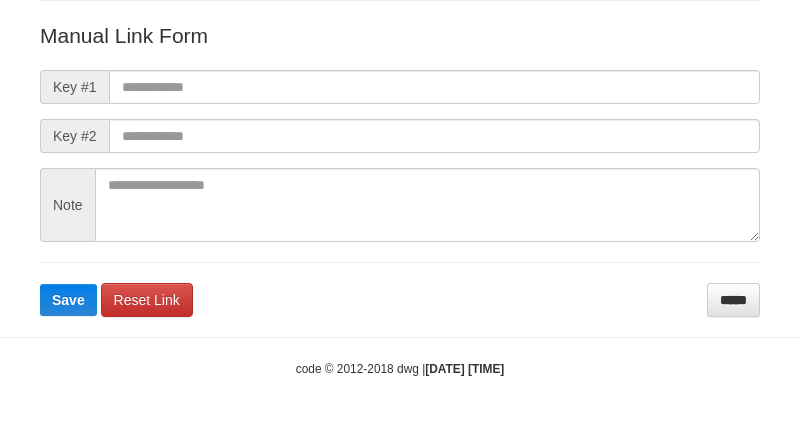scroll, scrollTop: 0, scrollLeft: 0, axis: both 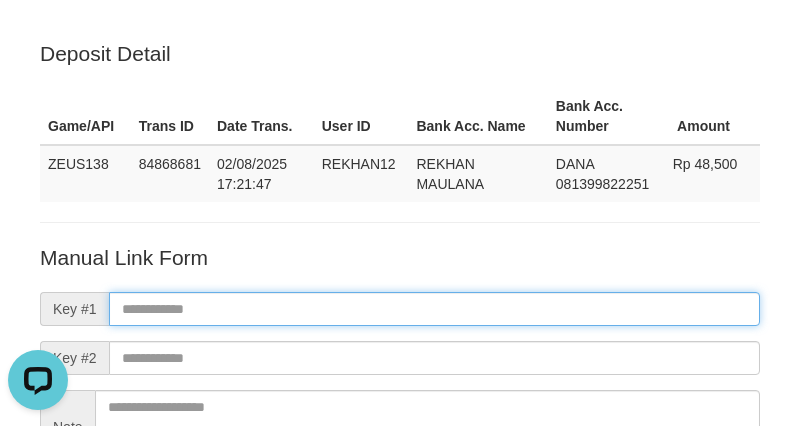 paste on "**********" 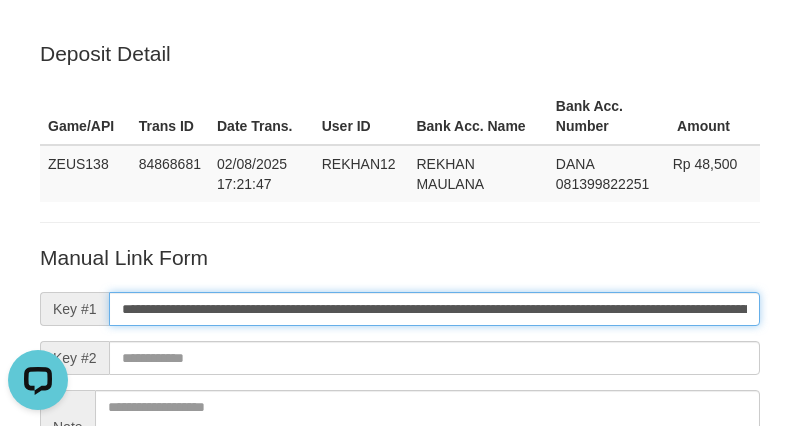 click on "**********" at bounding box center [434, 309] 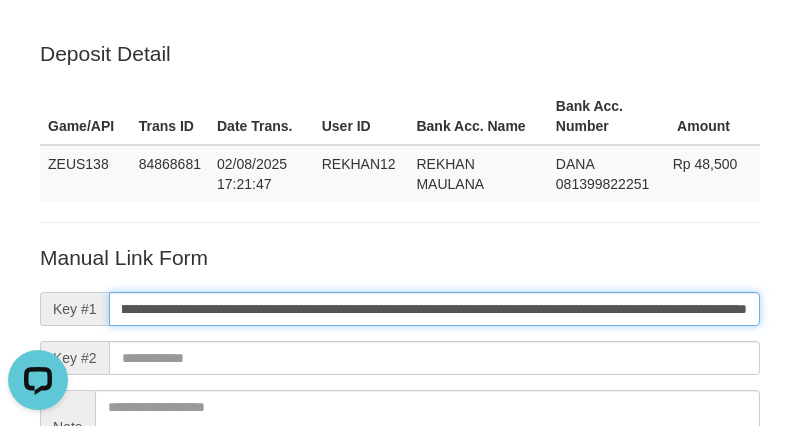 type on "**********" 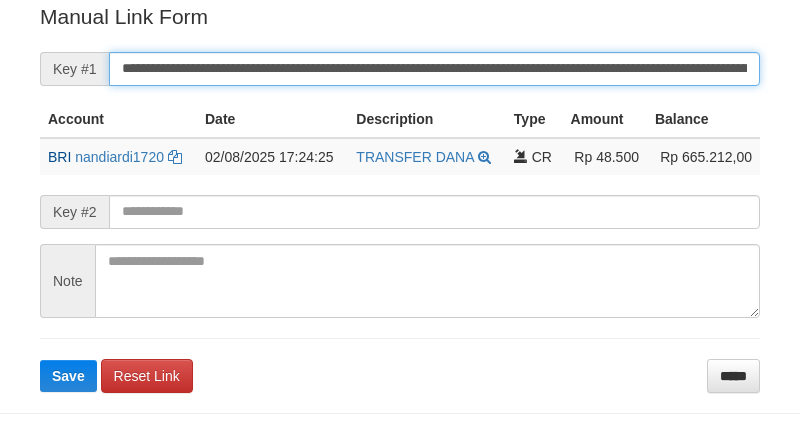 click on "**********" at bounding box center [434, 69] 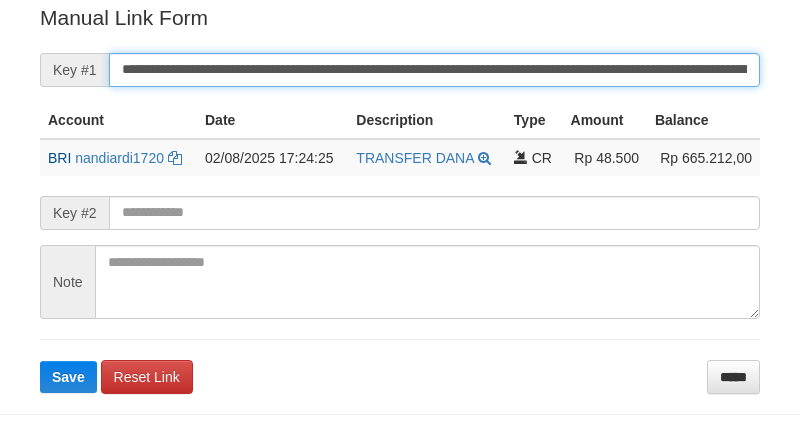 click on "Save" at bounding box center [68, 377] 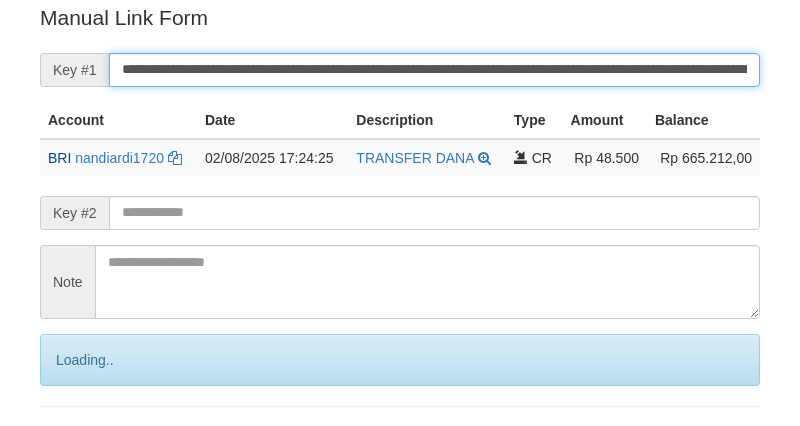 click on "Save" at bounding box center (90, 444) 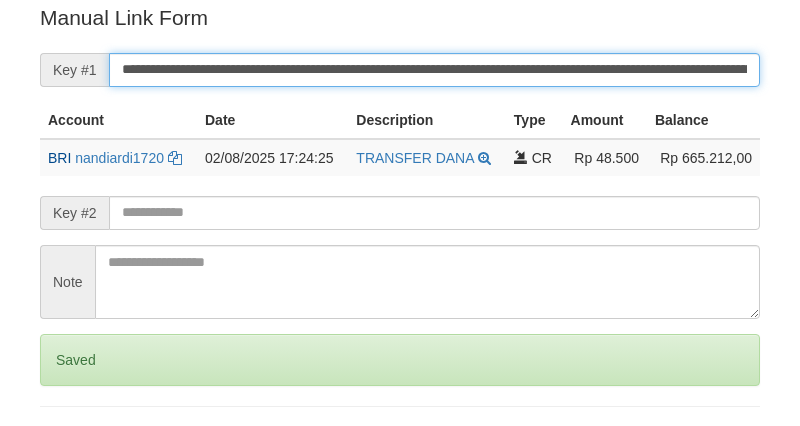 click on "Save" at bounding box center [68, 444] 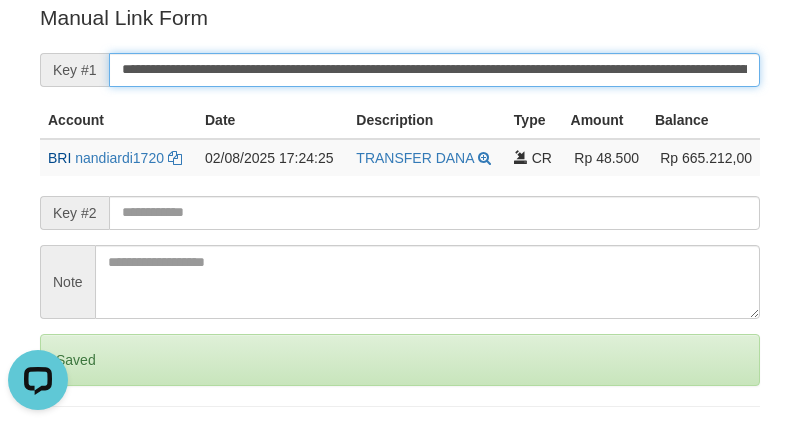 scroll, scrollTop: 0, scrollLeft: 0, axis: both 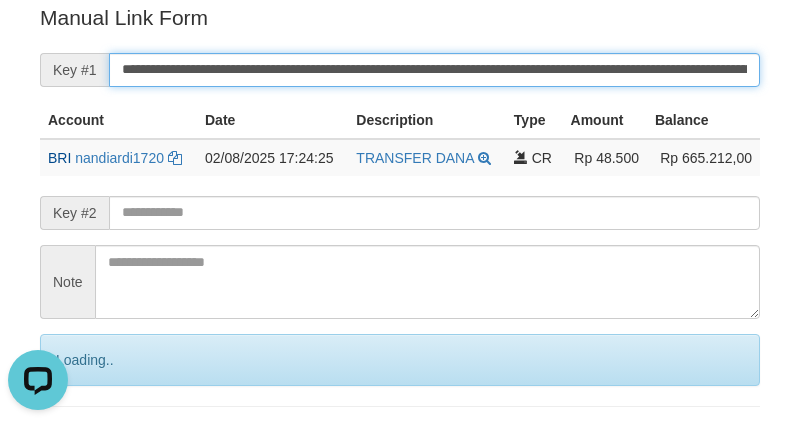 click on "Save" at bounding box center [90, 444] 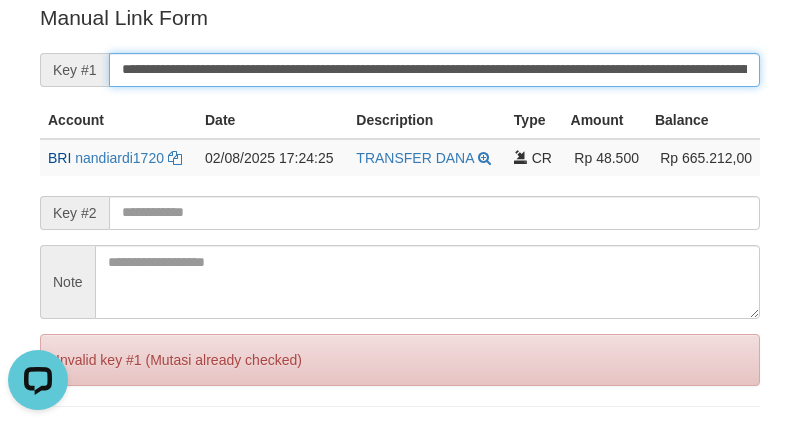 click on "Save" at bounding box center [68, 444] 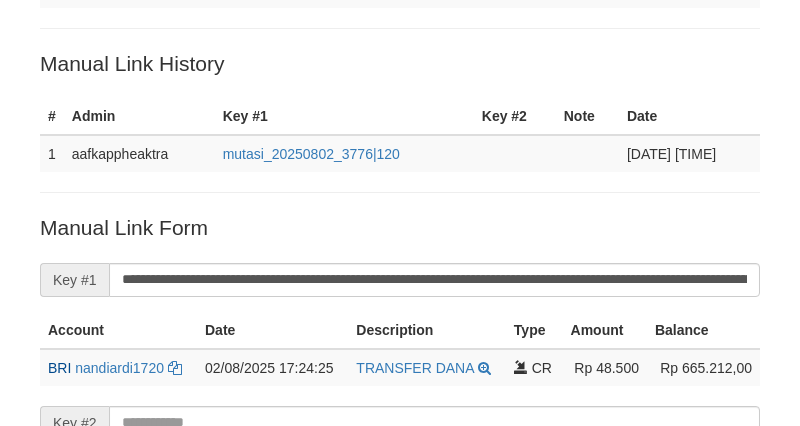 scroll, scrollTop: 72, scrollLeft: 0, axis: vertical 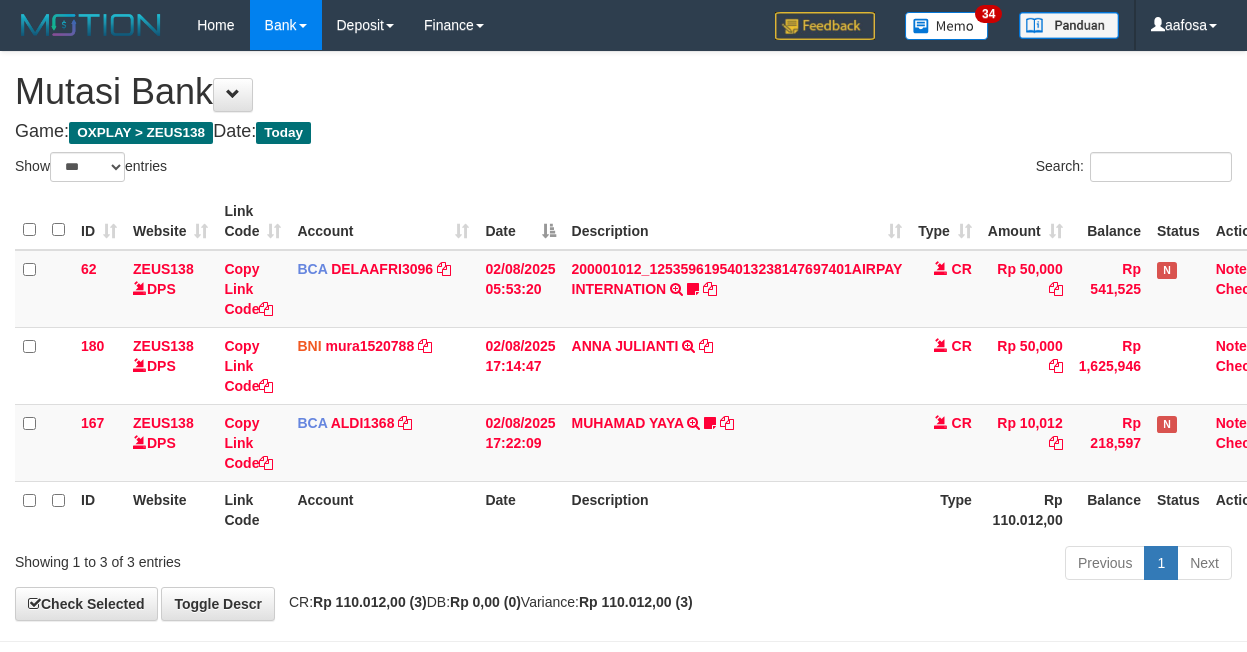 select on "***" 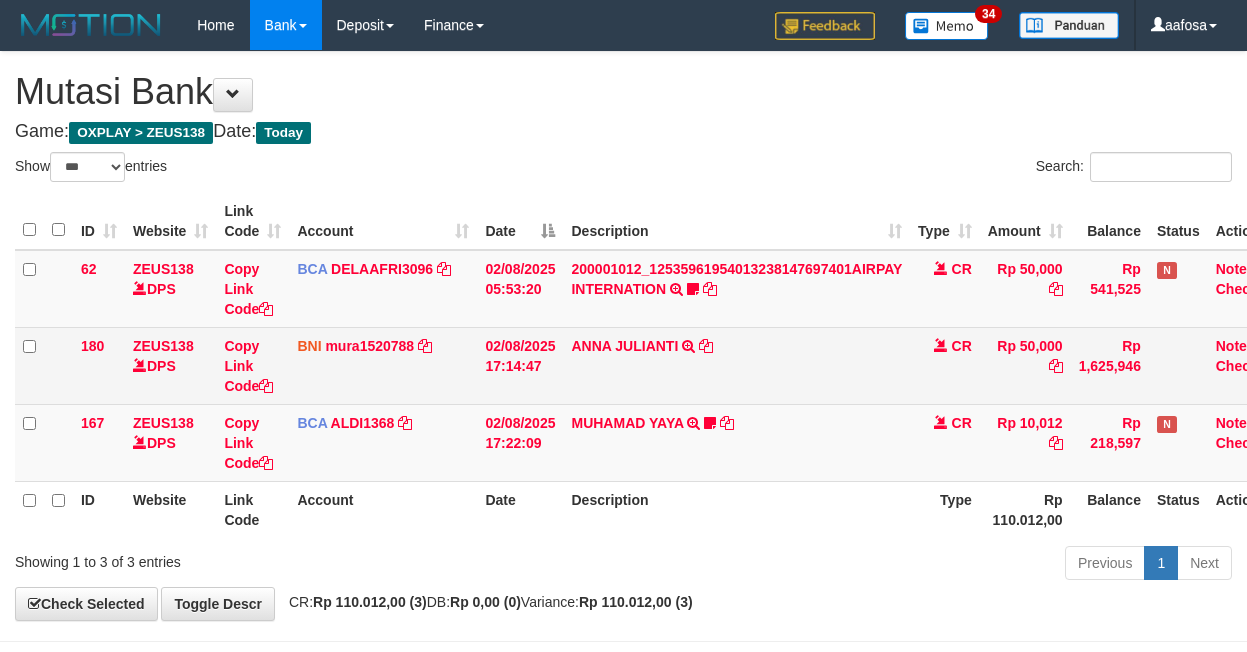 scroll, scrollTop: 3, scrollLeft: 0, axis: vertical 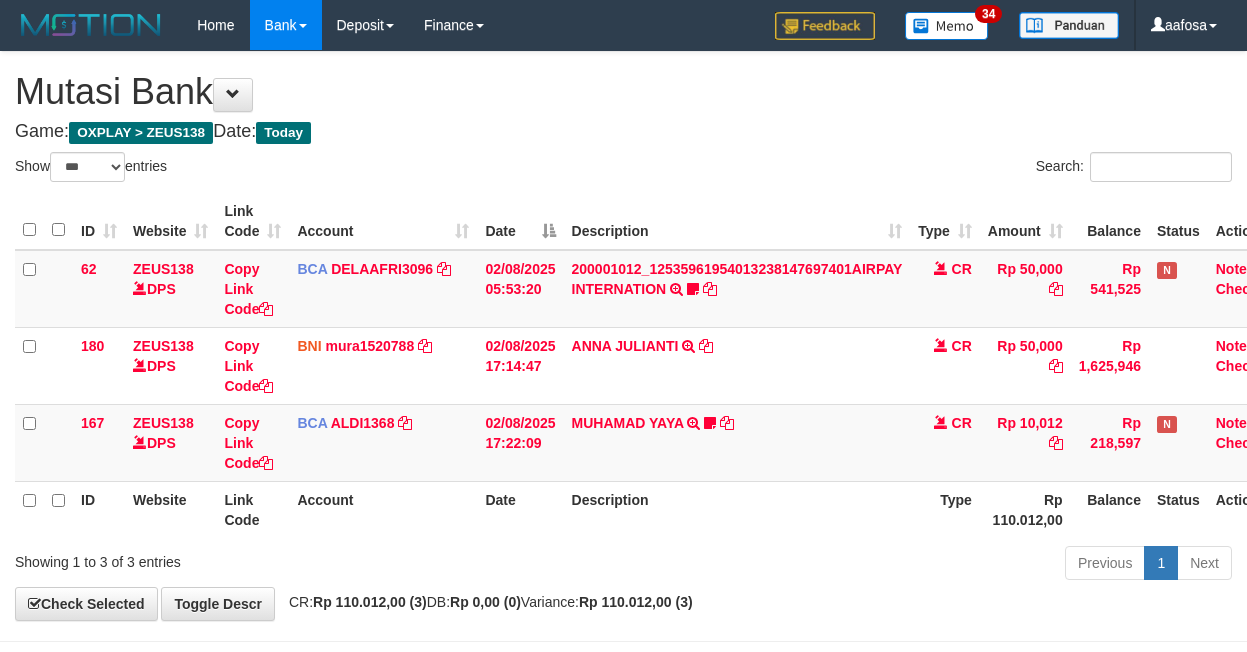 select on "***" 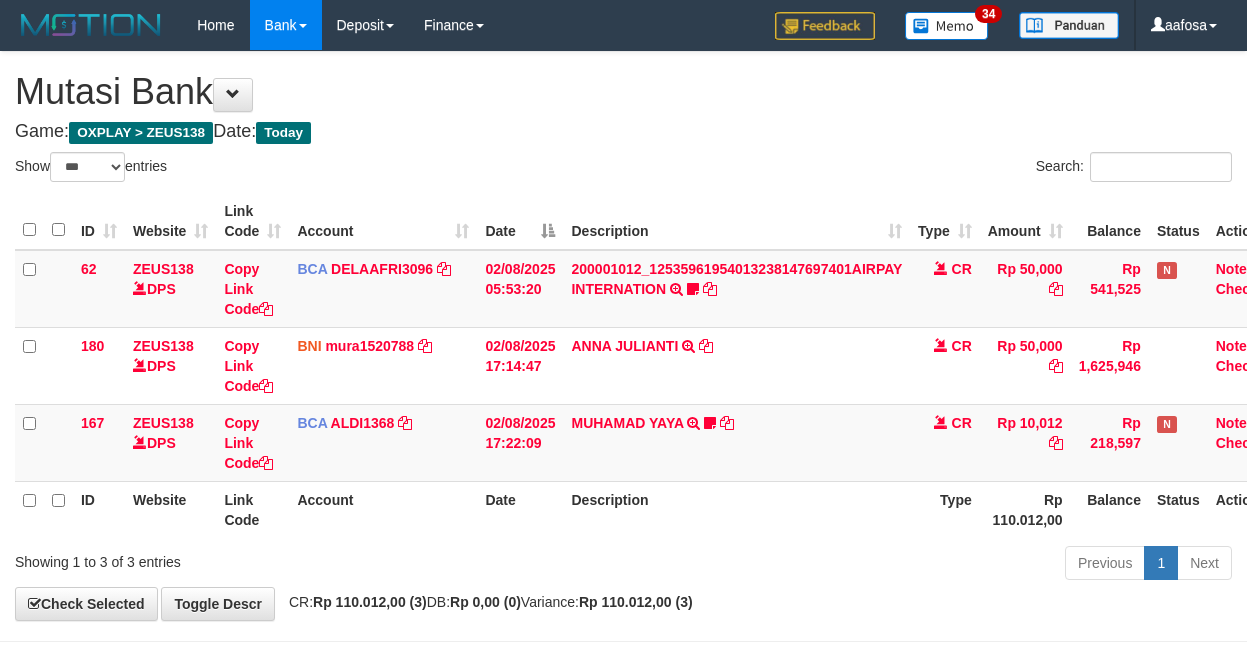 scroll, scrollTop: 3, scrollLeft: 0, axis: vertical 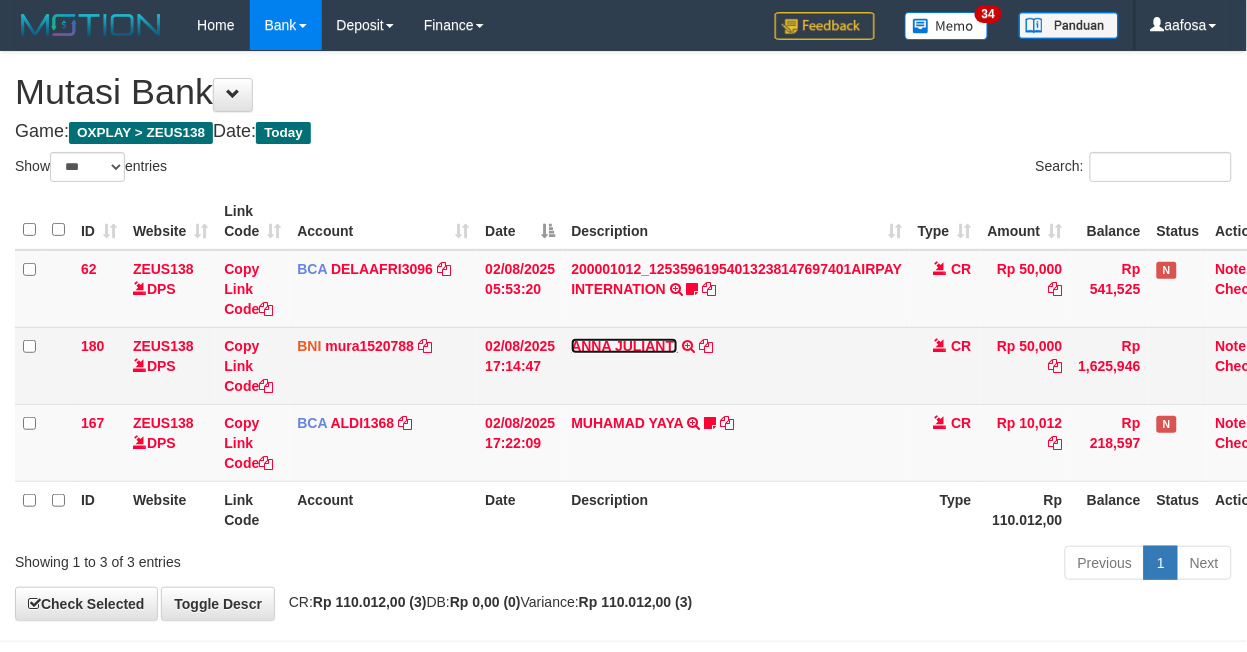 click on "ANNA JULIANTI" at bounding box center [624, 346] 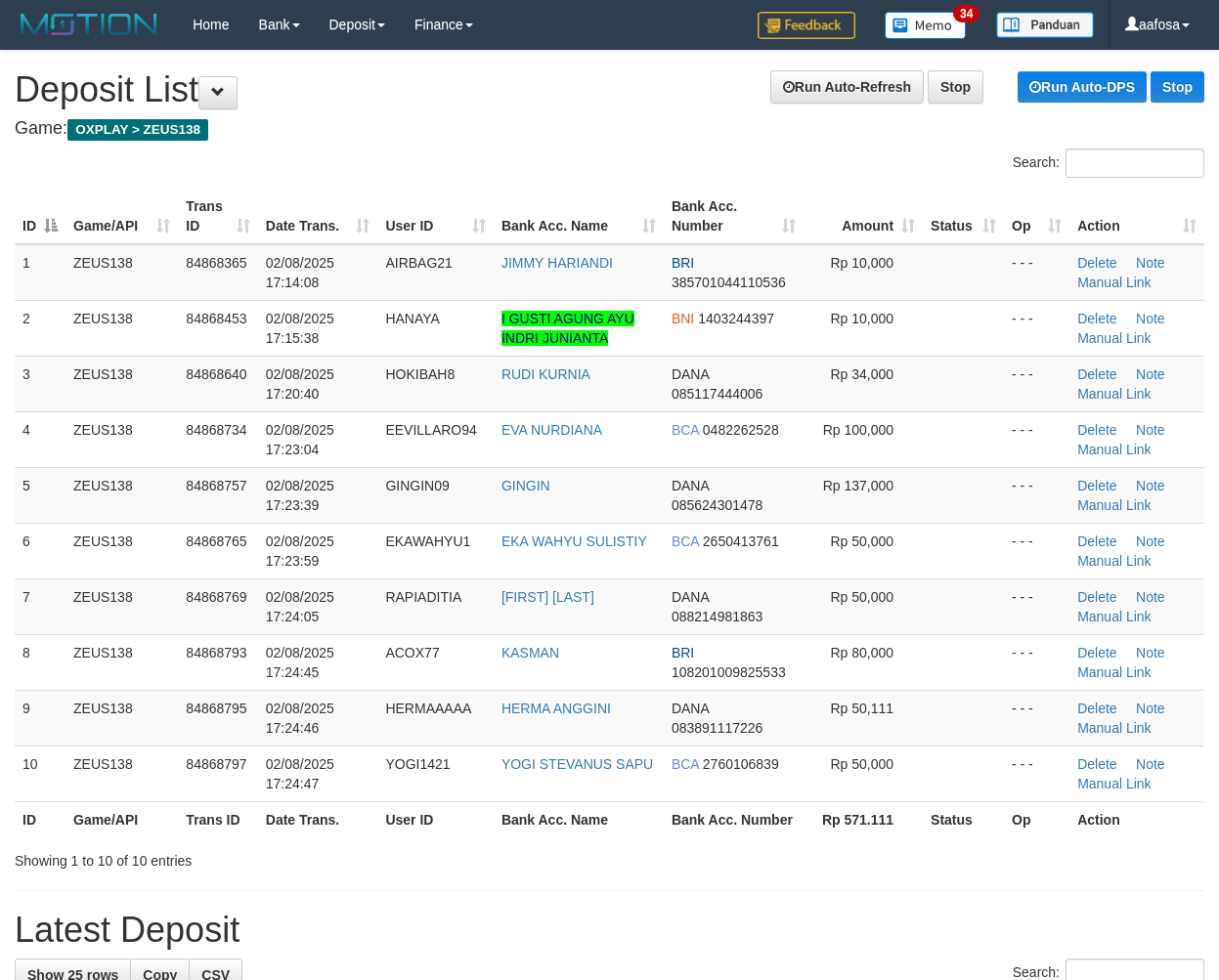scroll, scrollTop: 0, scrollLeft: 0, axis: both 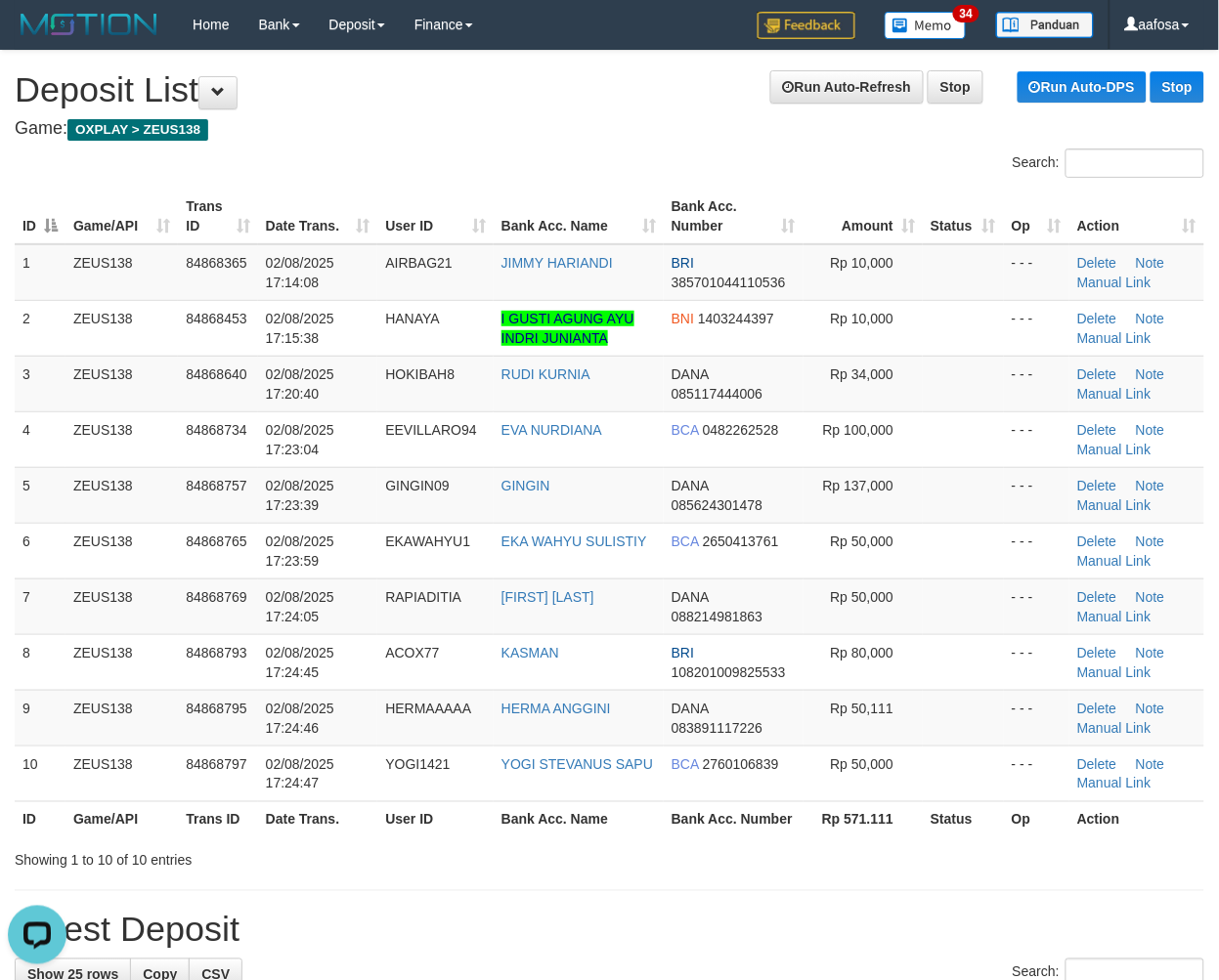 click on "Game:   OXPLAY > ZEUS138" at bounding box center [609, 129] 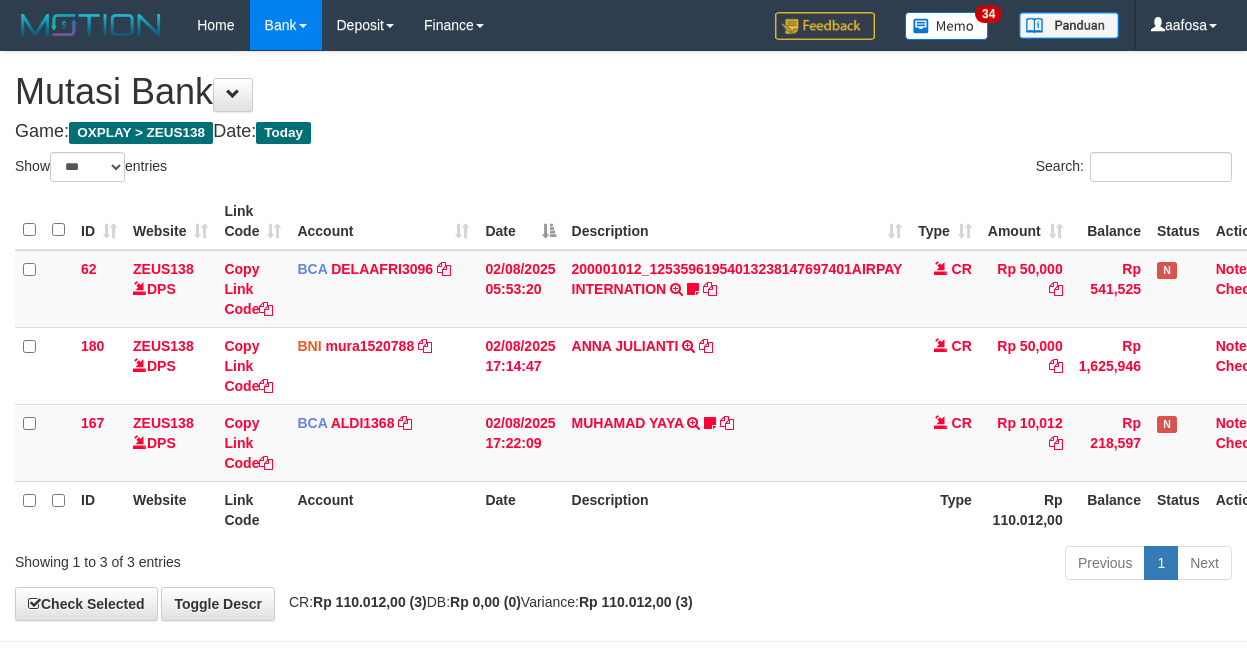 select on "***" 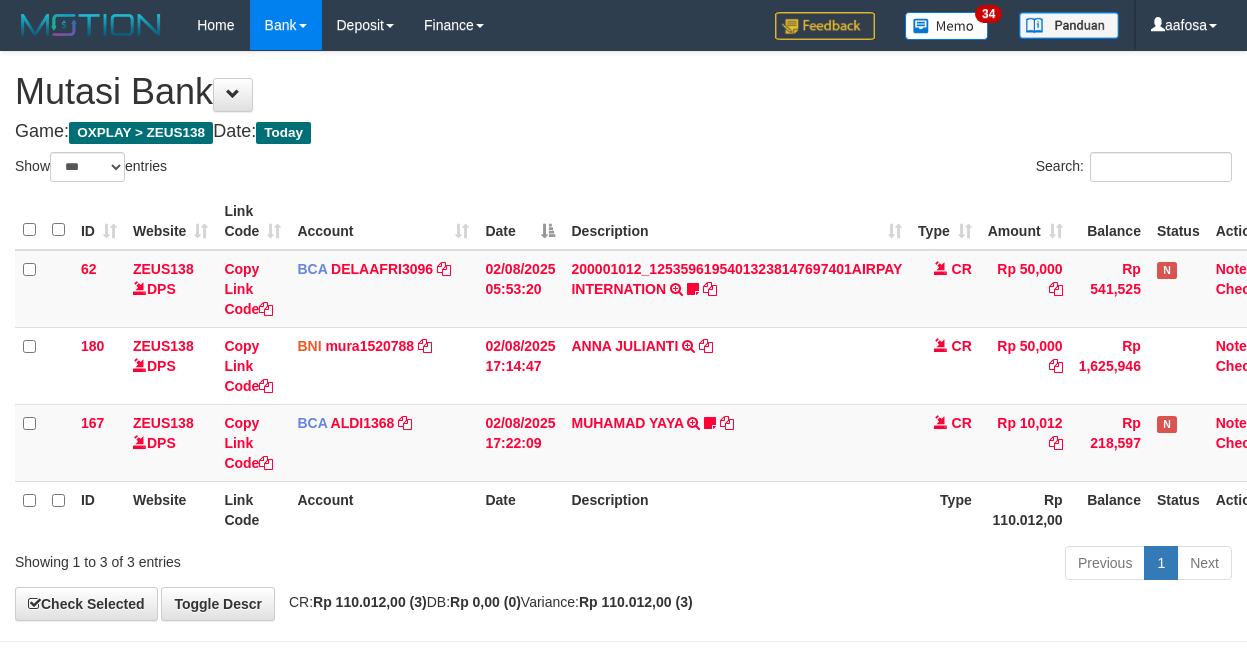 scroll, scrollTop: 0, scrollLeft: 0, axis: both 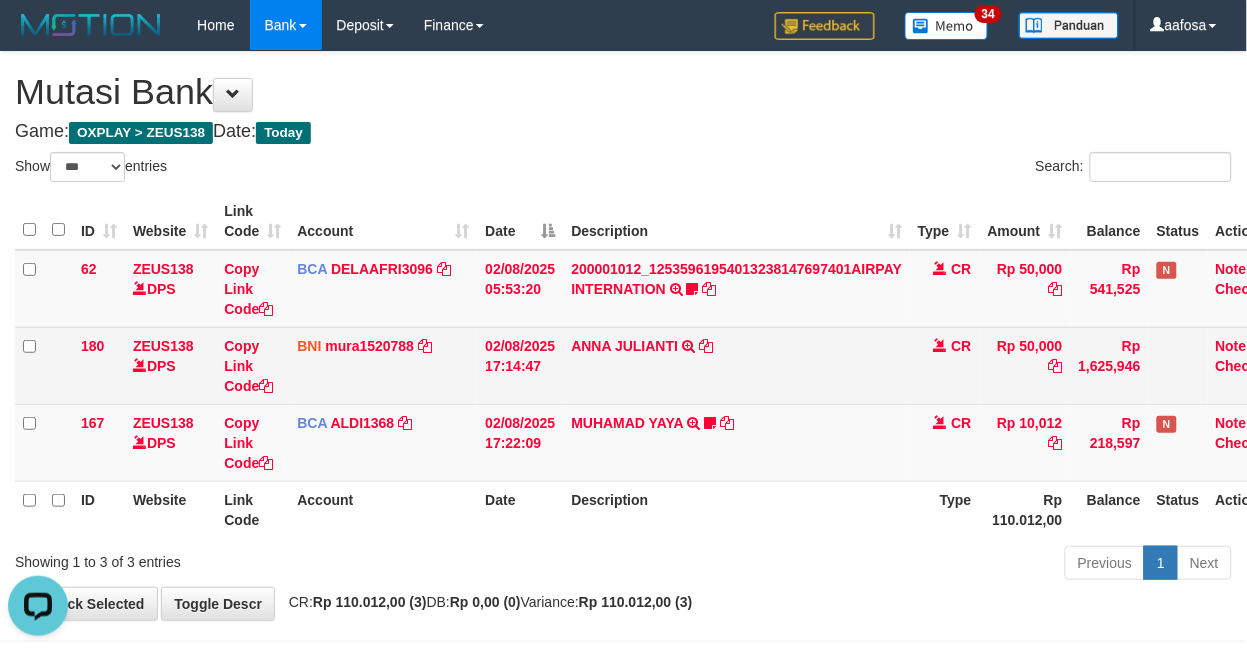 click on "ANNA JULIANTI         TRANSFER DARI IBU ANNA JULIANTI" at bounding box center (736, 365) 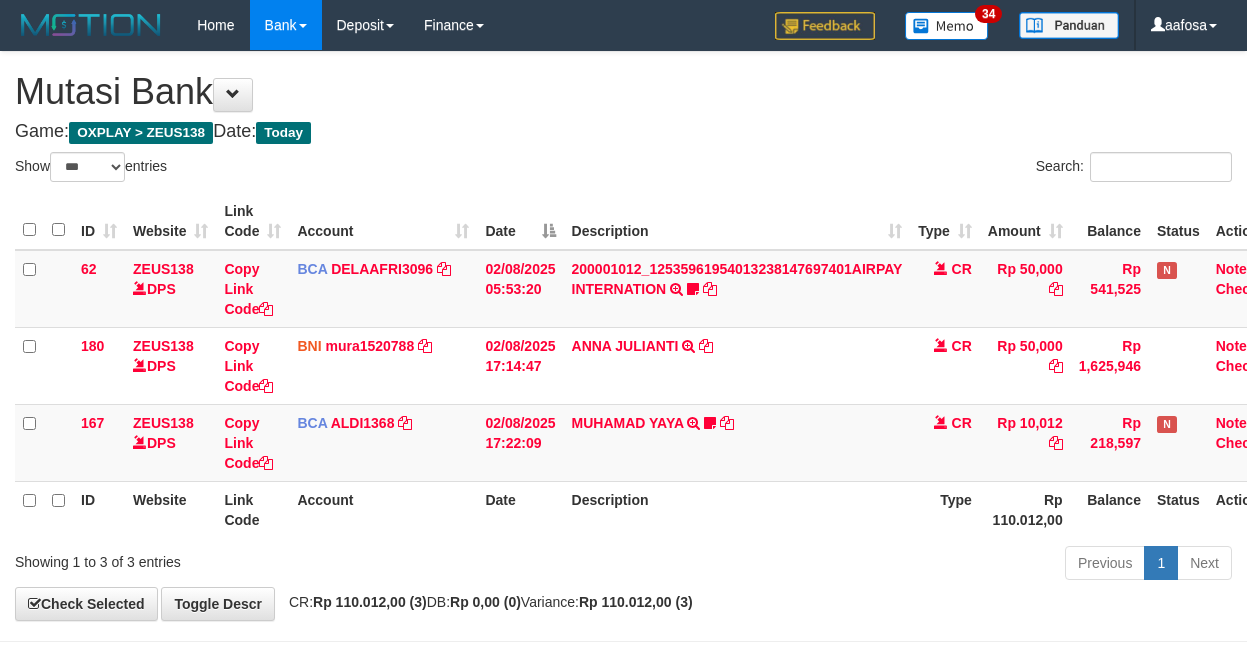 select on "***" 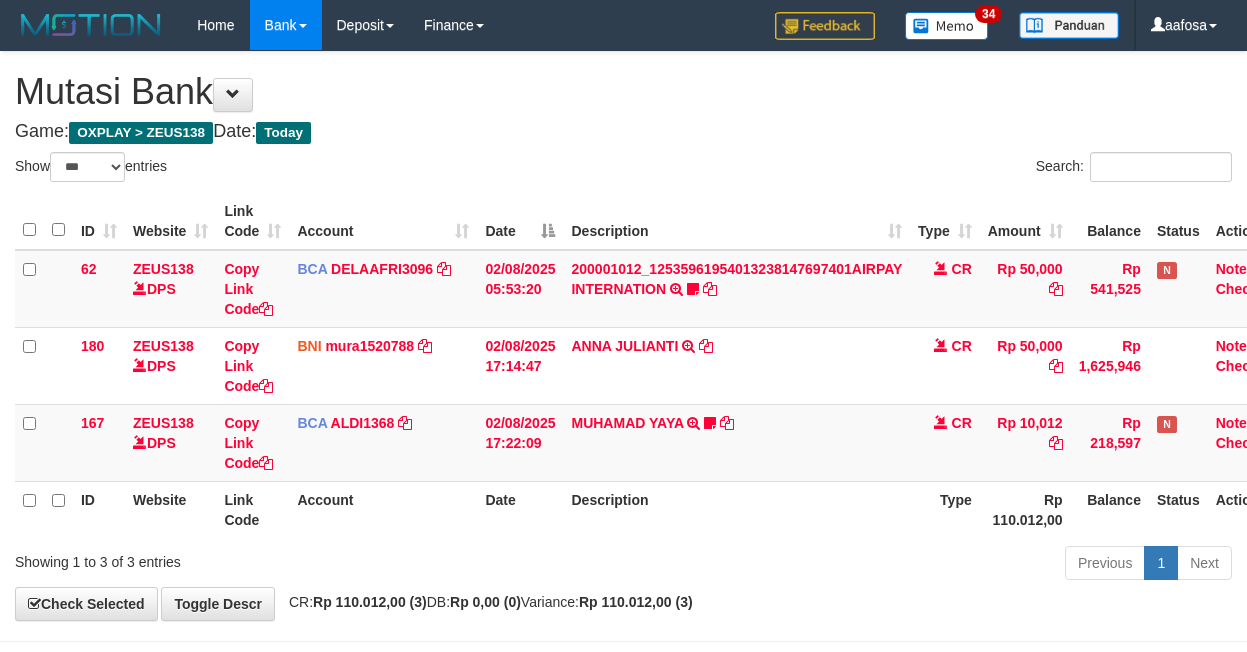 scroll, scrollTop: 0, scrollLeft: 0, axis: both 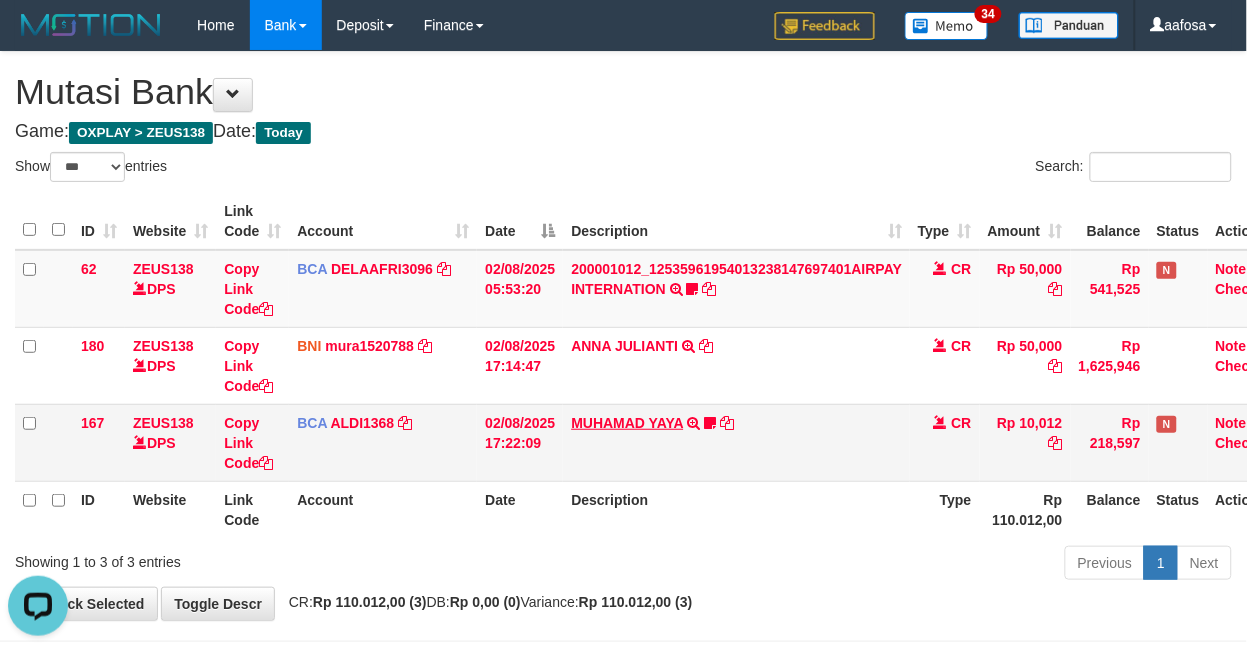 click on "MUHAMAD YAYA            TRSF E-BANKING CR 0208/FTSCY/WS95051
10012.002025080221863845 TRFDN-MUHAMAD YAYAESPAY DEBIT INDONE    Andri170" at bounding box center (736, 442) 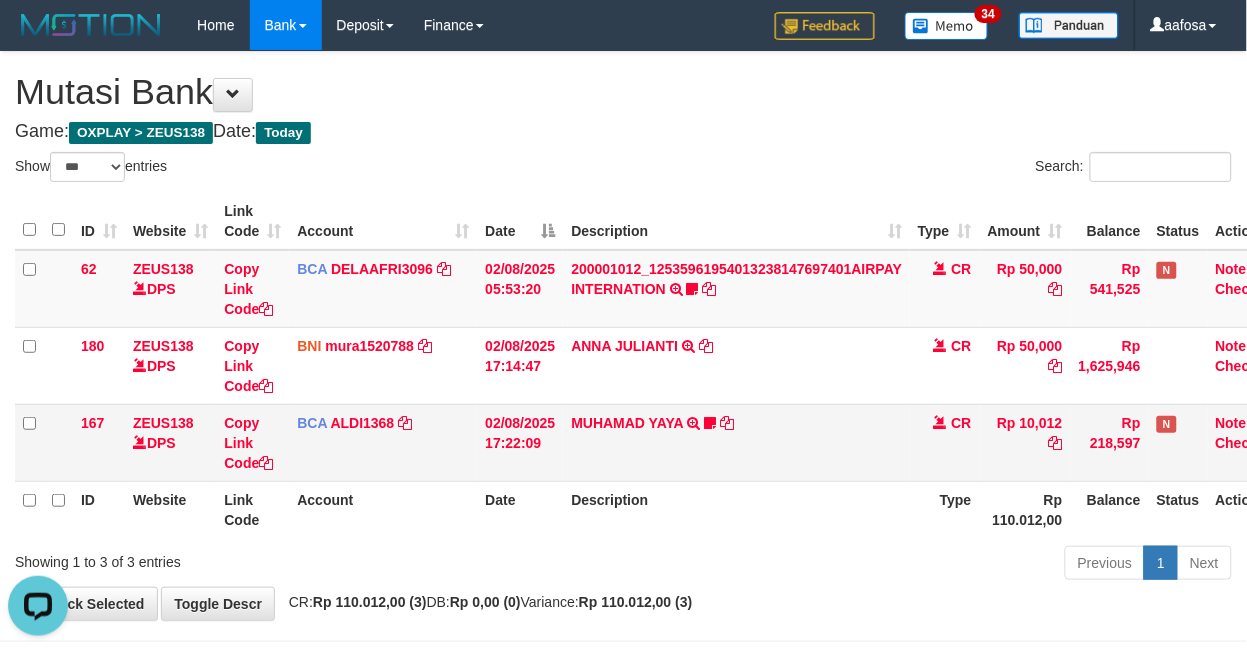 click on "MUHAMAD YAYA            TRSF E-BANKING CR 0208/FTSCY/WS95051
10012.002025080221863845 TRFDN-MUHAMAD YAYAESPAY DEBIT INDONE    Andri170" at bounding box center (736, 442) 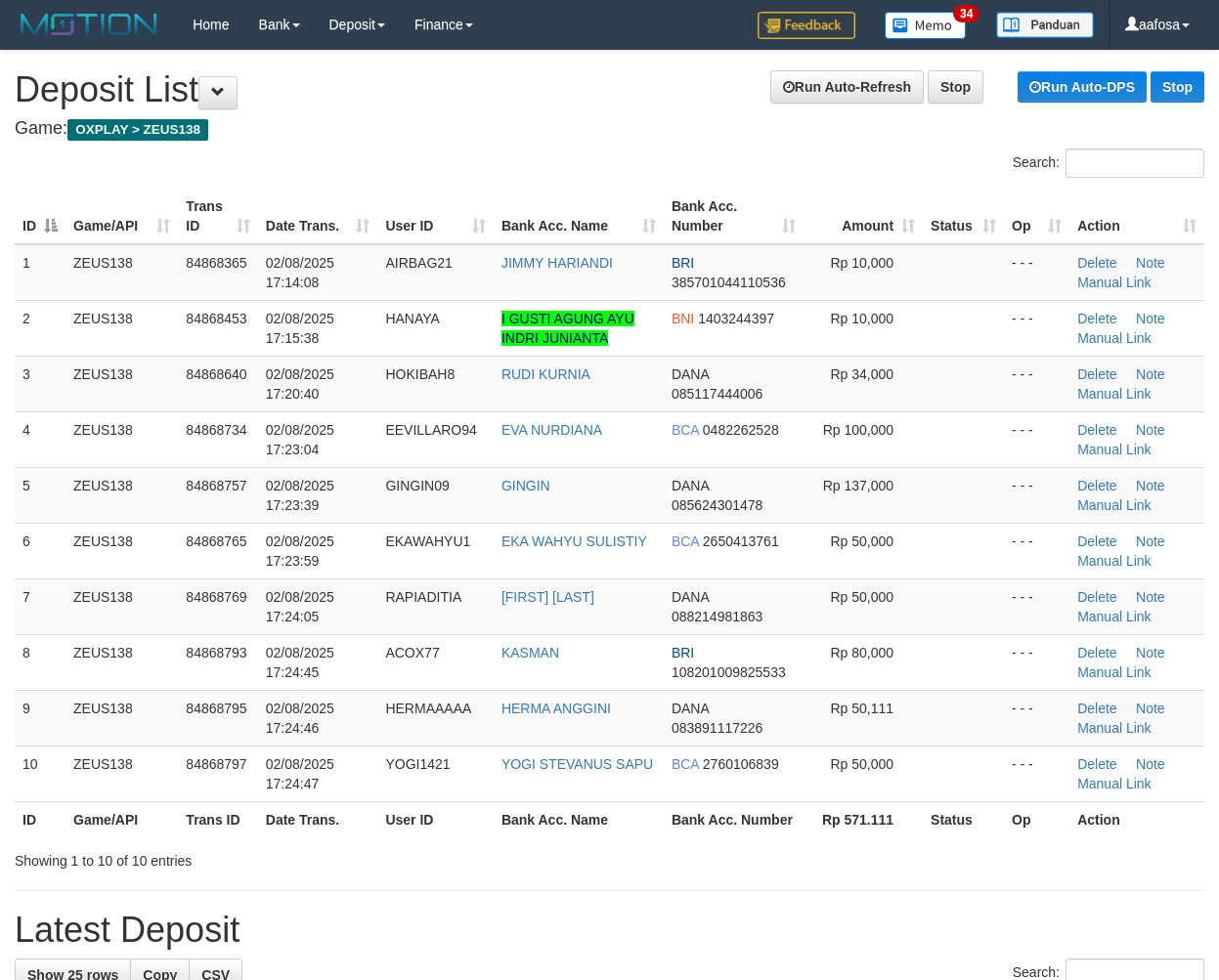 scroll, scrollTop: 0, scrollLeft: 0, axis: both 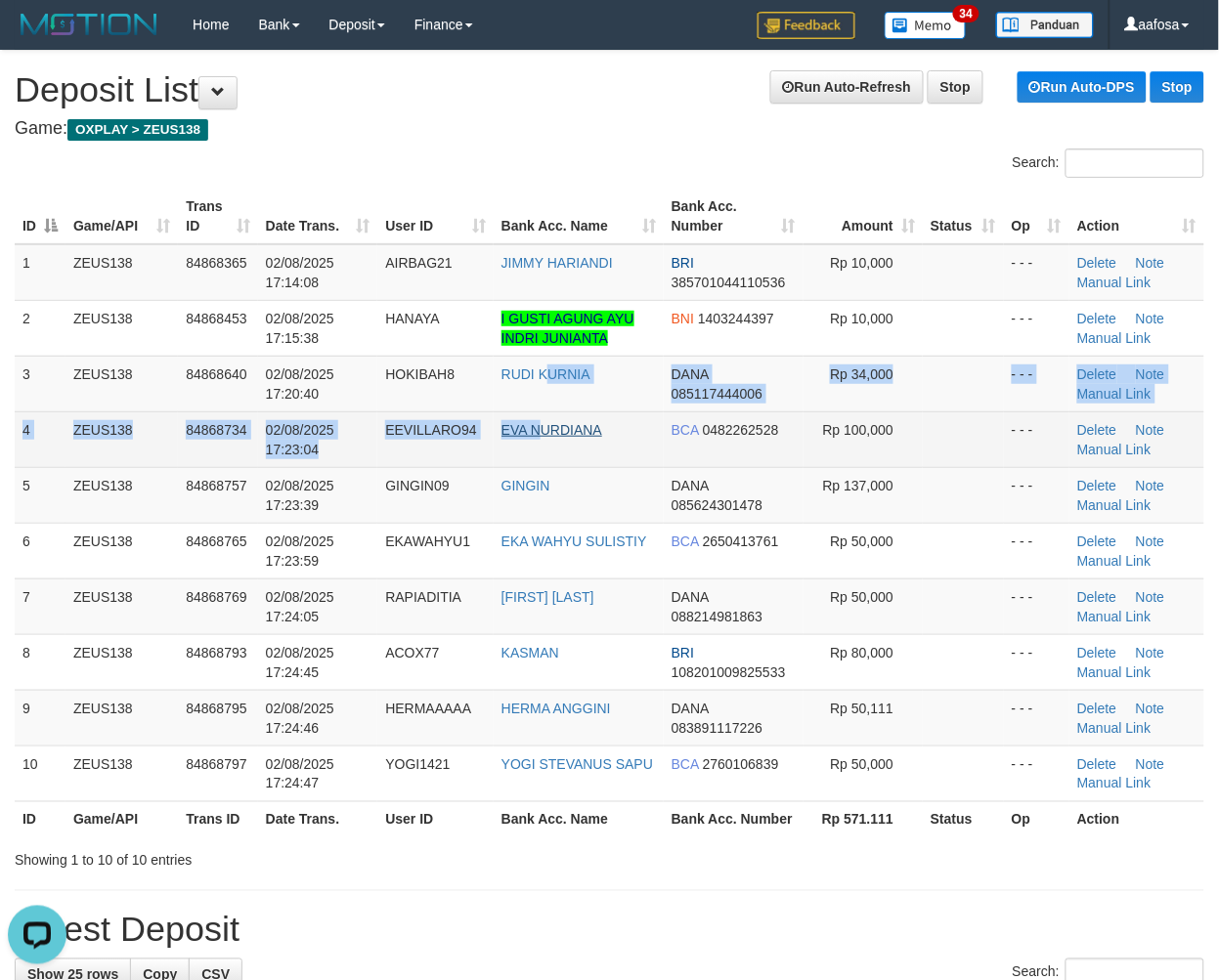 drag, startPoint x: 544, startPoint y: 417, endPoint x: 272, endPoint y: 404, distance: 272.3105 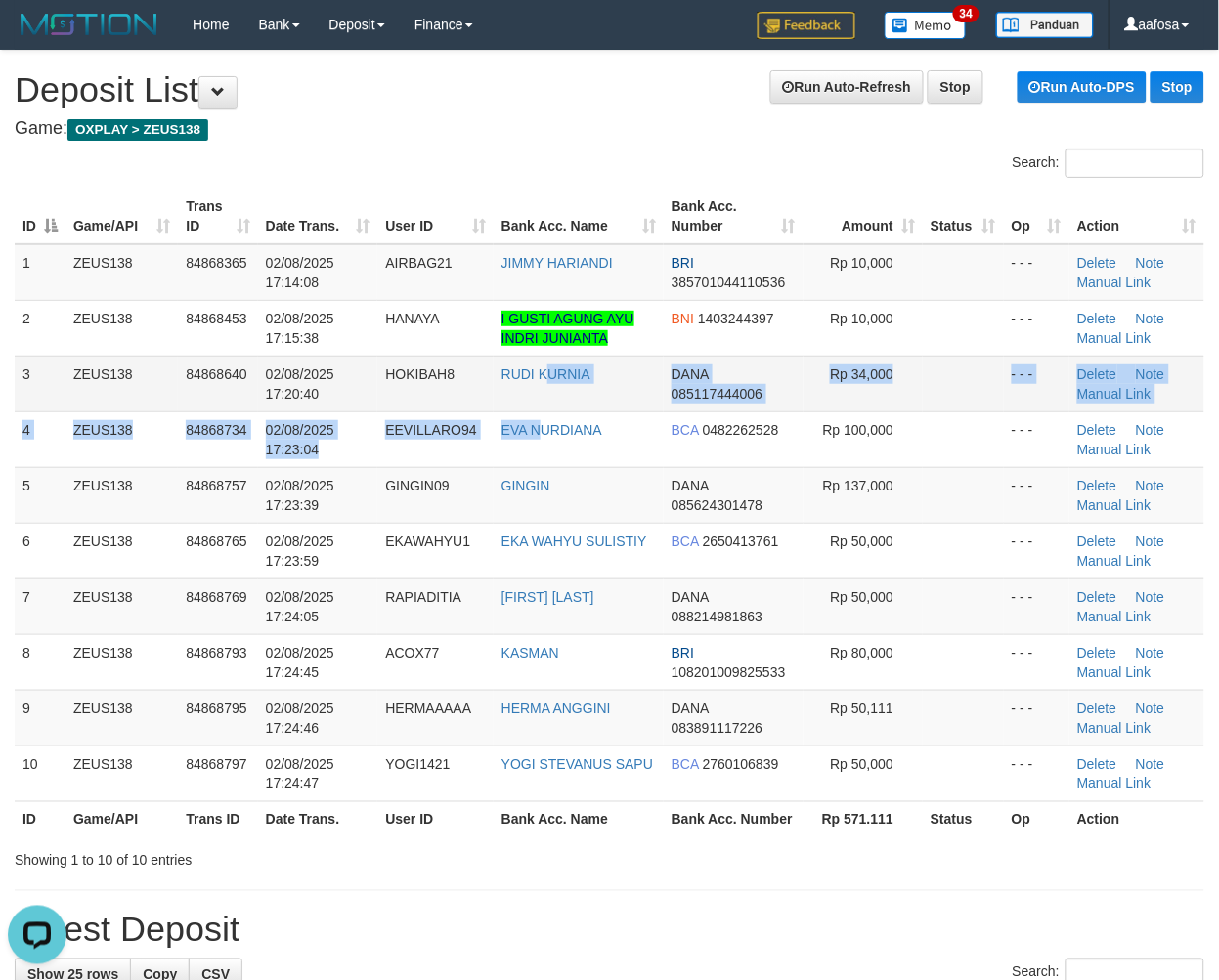 click on "1
ZEUS138
84868365
02/08/2025 17:14:08
AIRBAG21
JIMMY HARIANDI
BRI
385701044110536
Rp 10,000
- - -
Delete
Note
Manual Link
2
ZEUS138
84868453
02/08/2025 17:15:38
HANAYA
I GUSTI AGUNG AYU INDRI JUNIANTA
BNI
1403244397
Rp 10,000
- - -
Delete
Note
Manual Link" at bounding box center (609, 523) 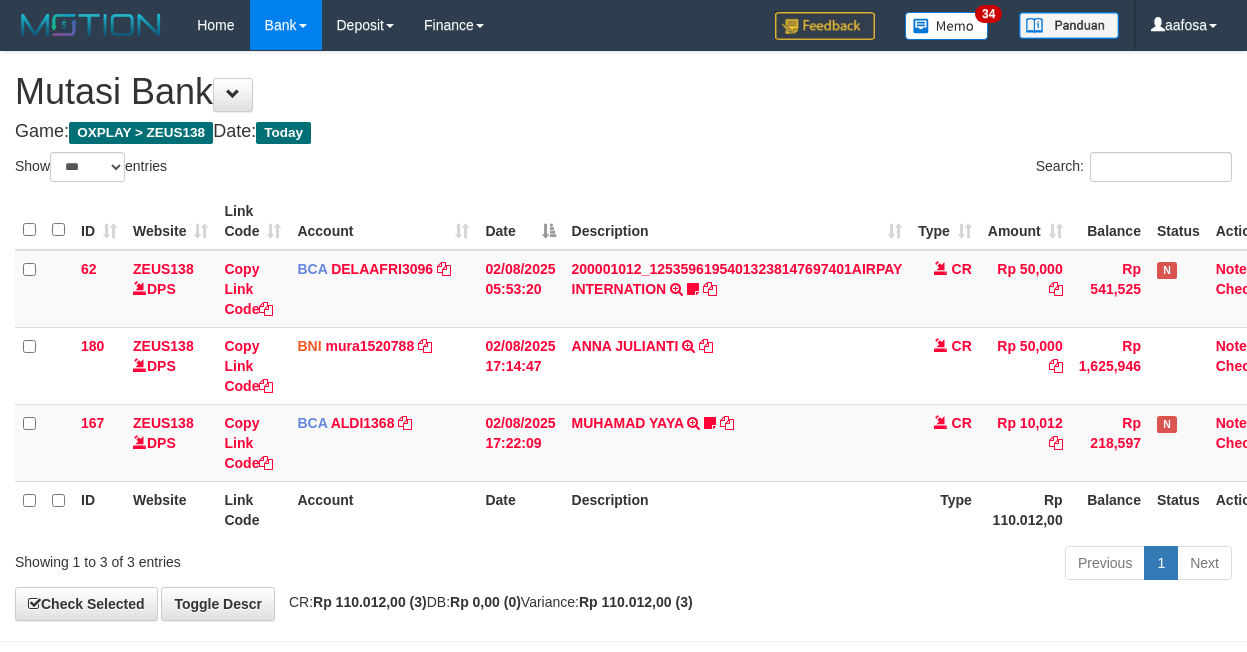 select on "***" 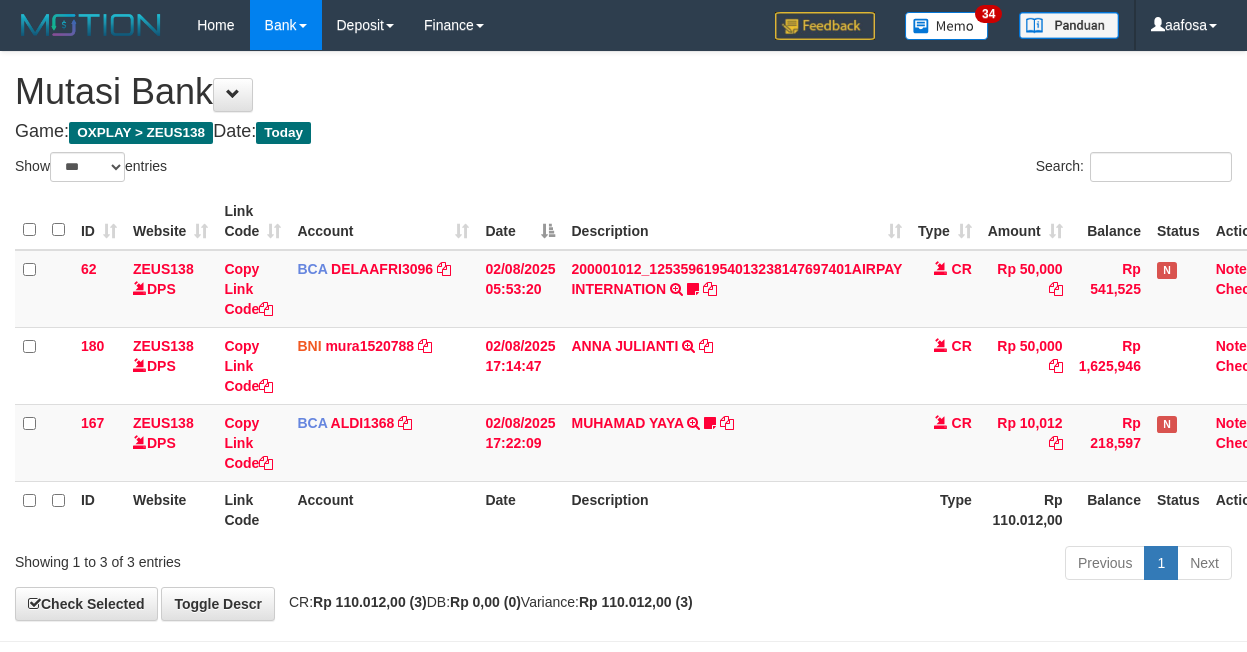 scroll, scrollTop: 0, scrollLeft: 0, axis: both 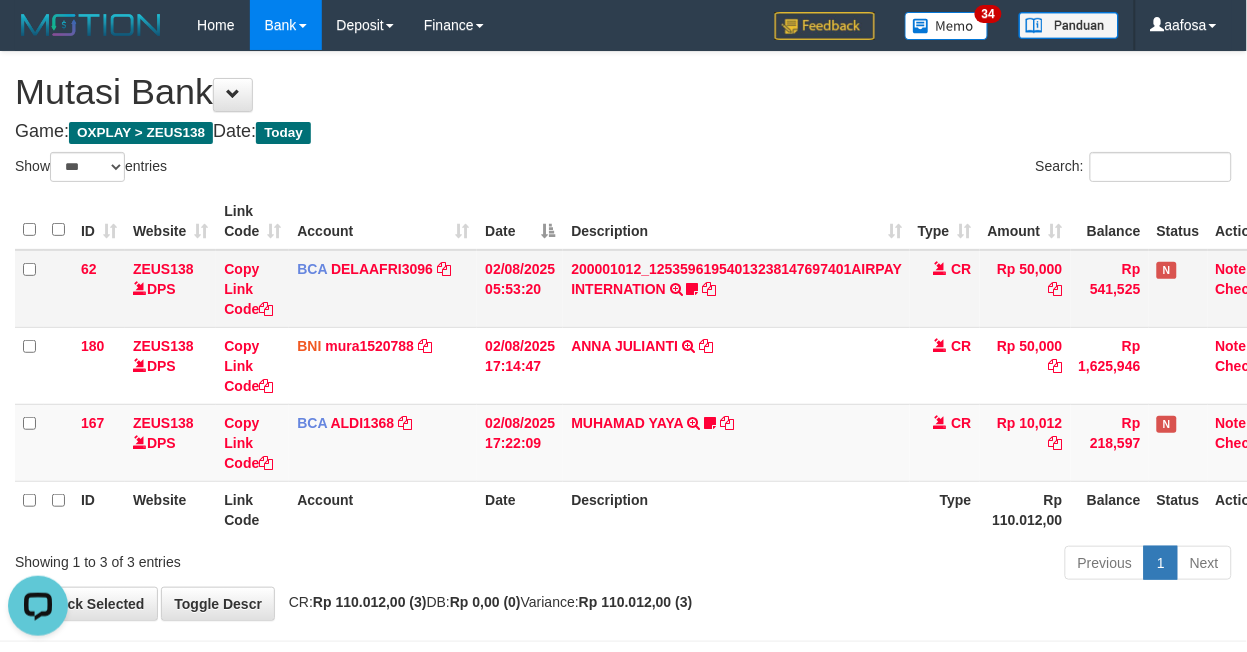 click on "02/08/2025 05:53:20" at bounding box center (520, 289) 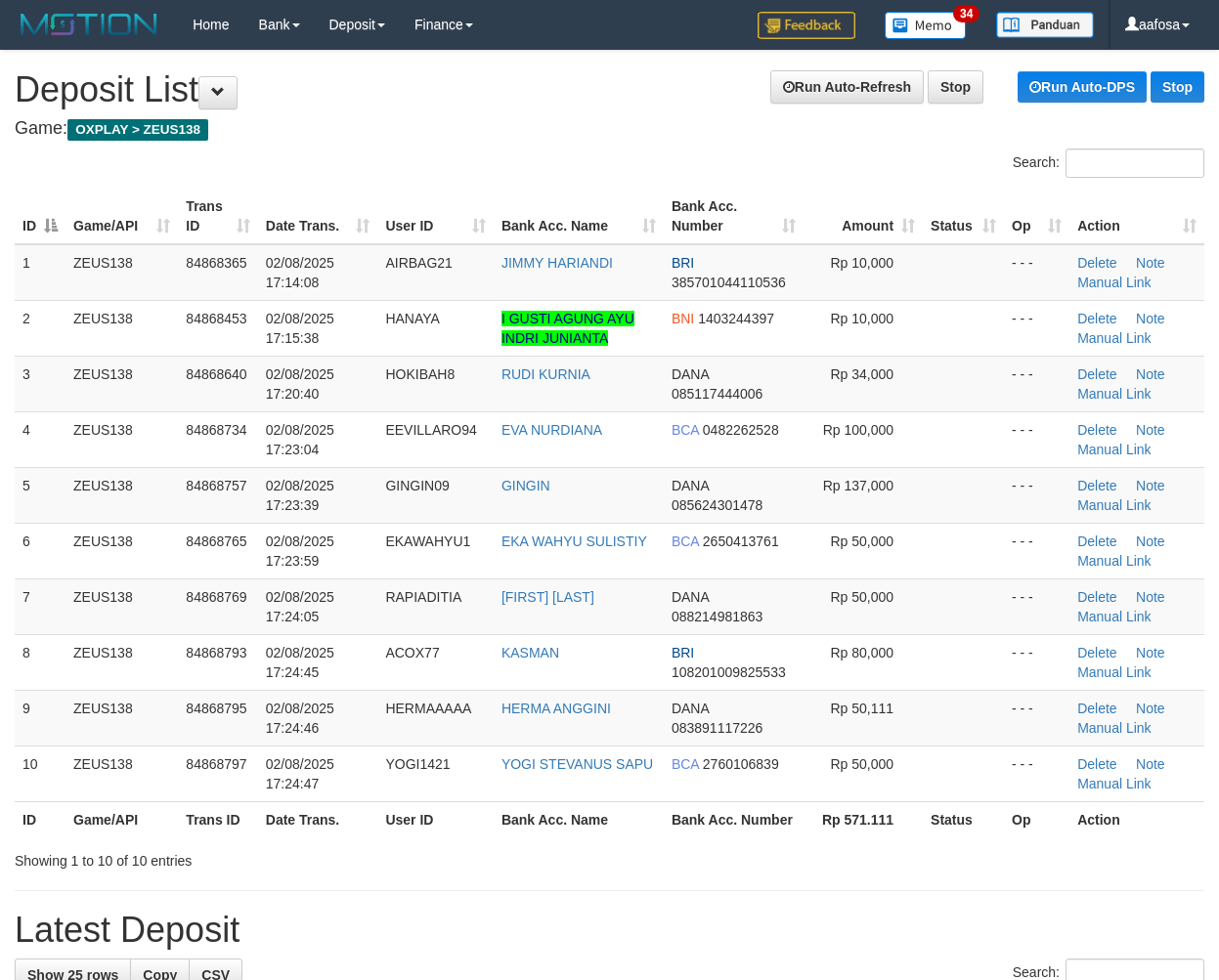 scroll, scrollTop: 0, scrollLeft: 0, axis: both 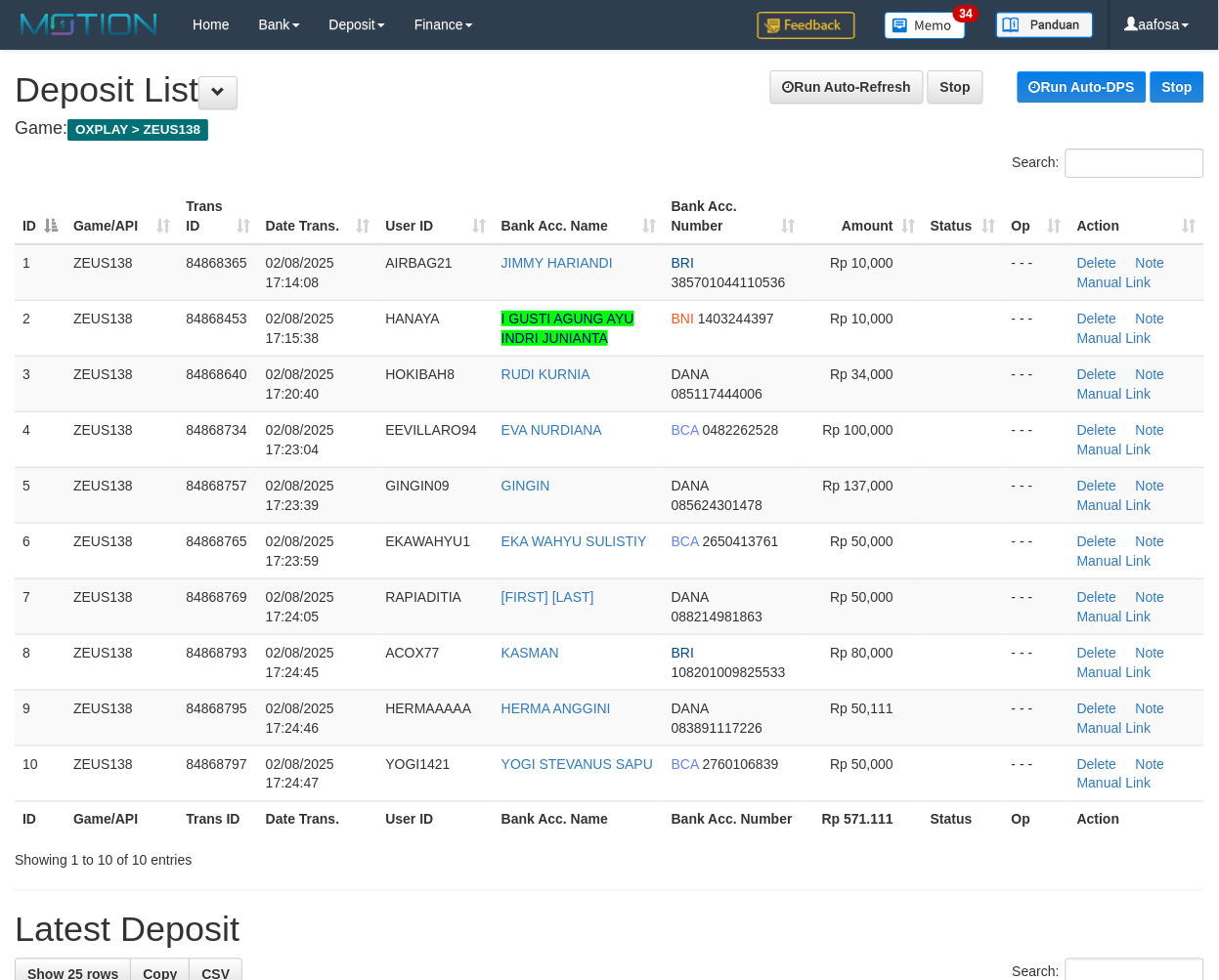 drag, startPoint x: 549, startPoint y: 147, endPoint x: 523, endPoint y: 158, distance: 28.231188 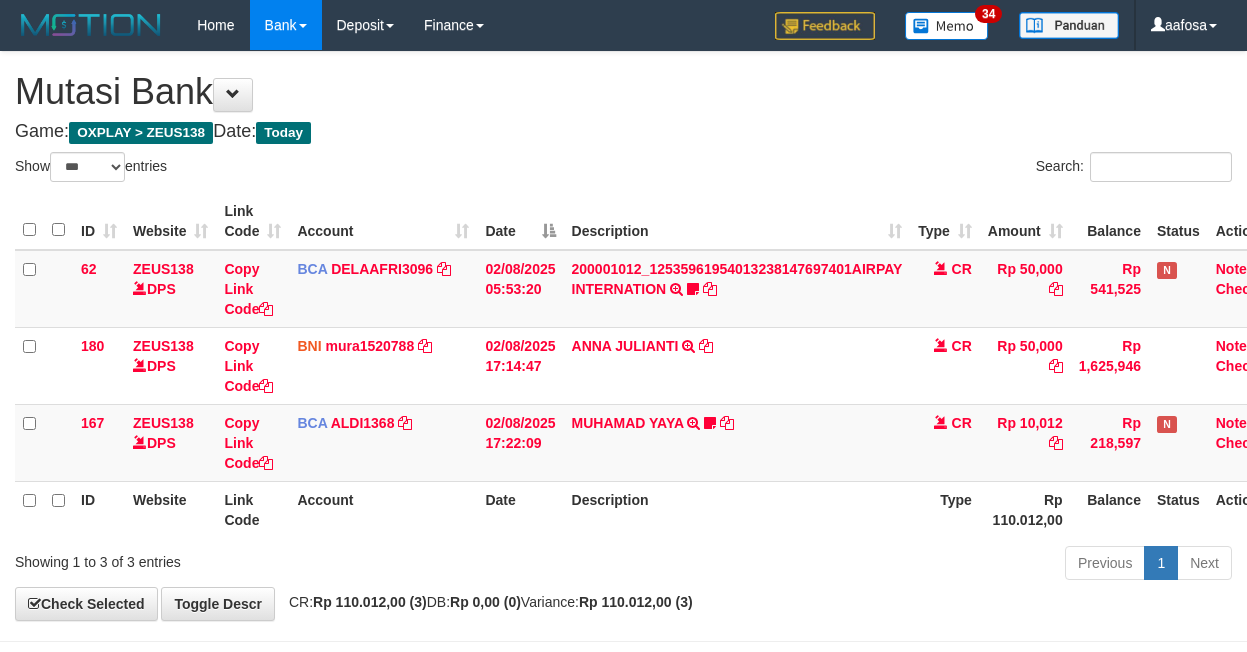 select on "***" 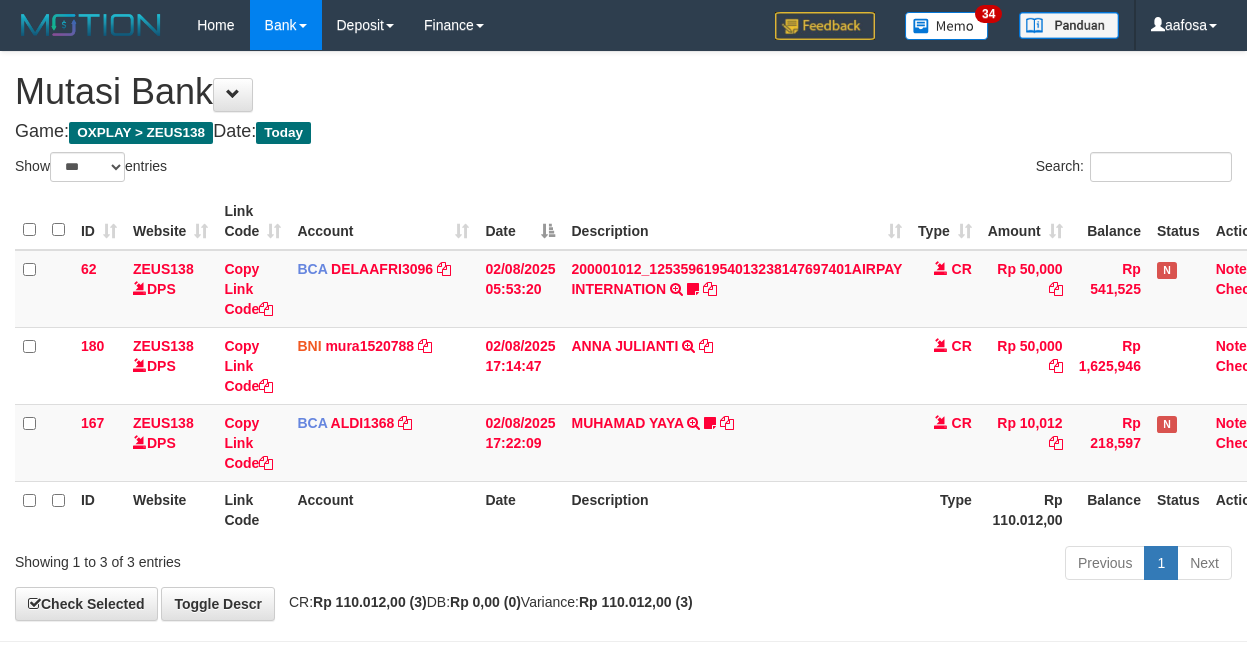 scroll, scrollTop: 0, scrollLeft: 0, axis: both 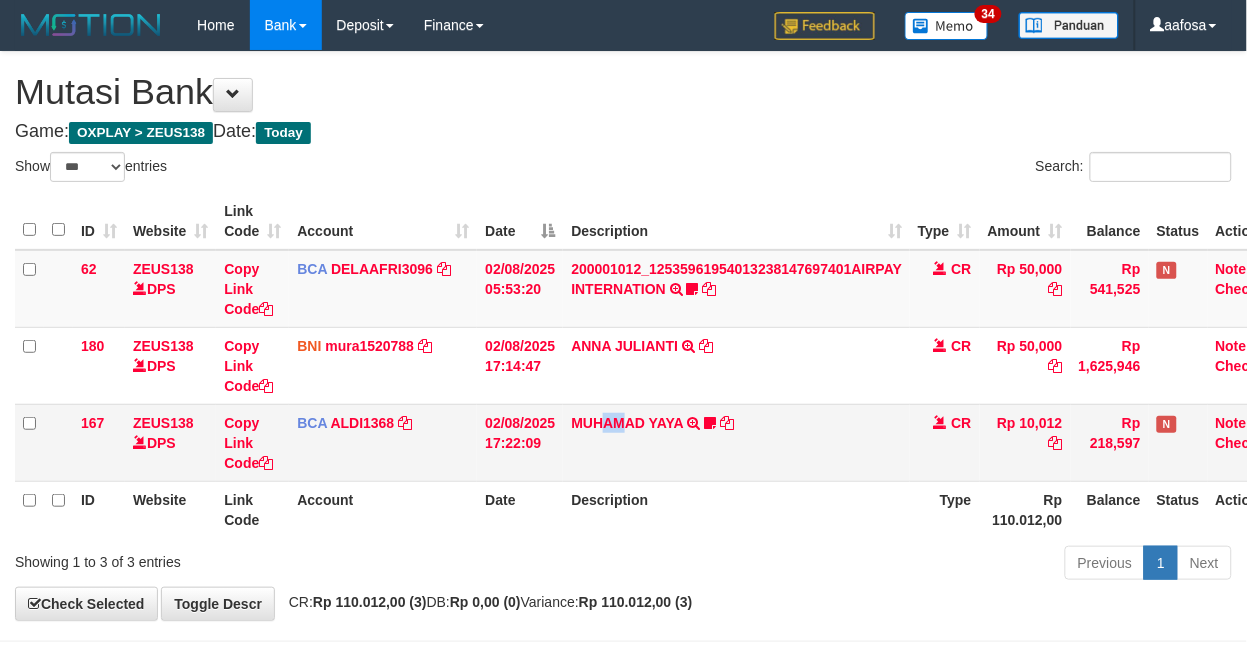 click on "MUHAMAD YAYA            TRSF E-BANKING CR 0208/FTSCY/WS95051
10012.002025080221863845 TRFDN-MUHAMAD YAYAESPAY DEBIT INDONE    Andri170" at bounding box center (736, 442) 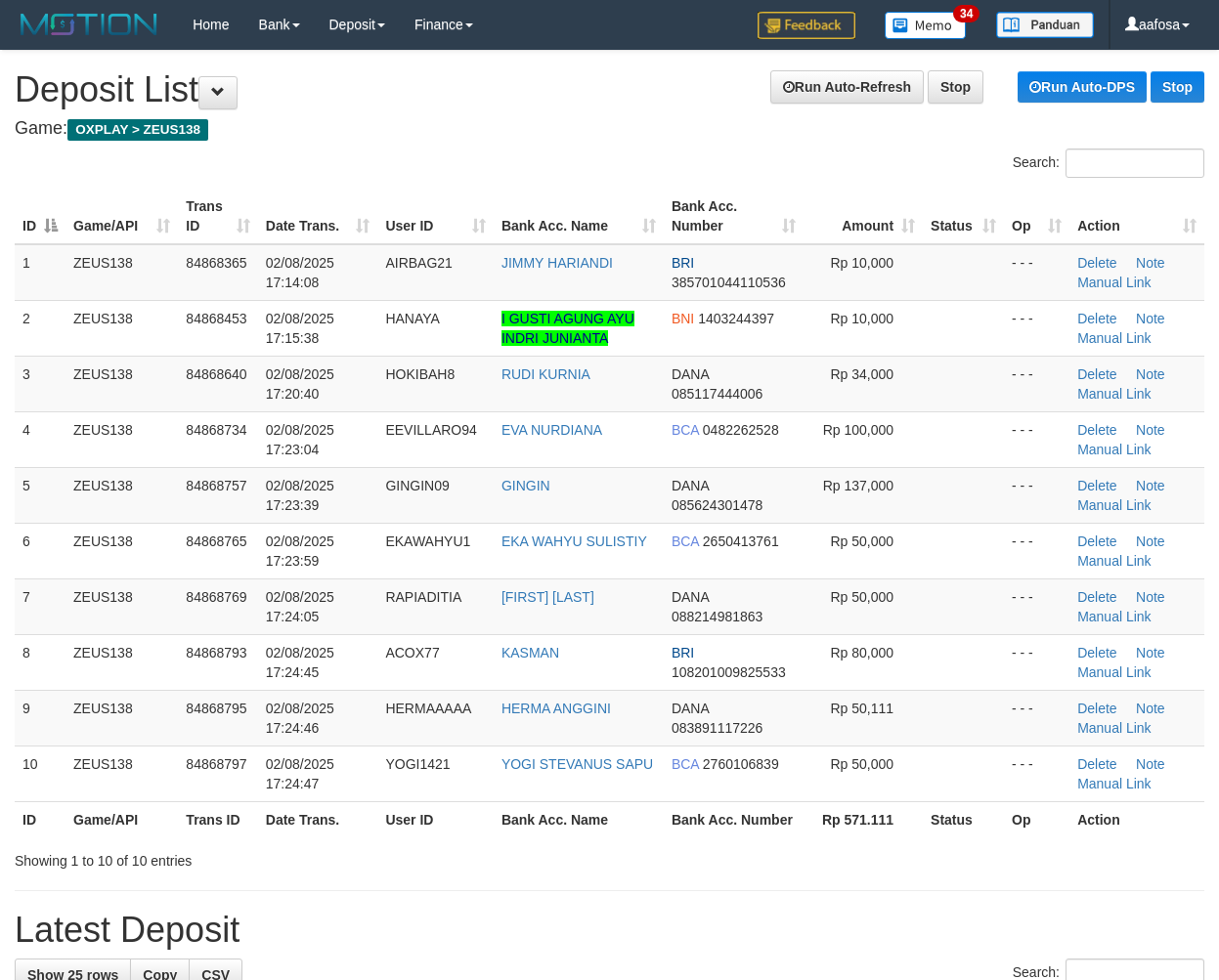 scroll, scrollTop: 0, scrollLeft: 0, axis: both 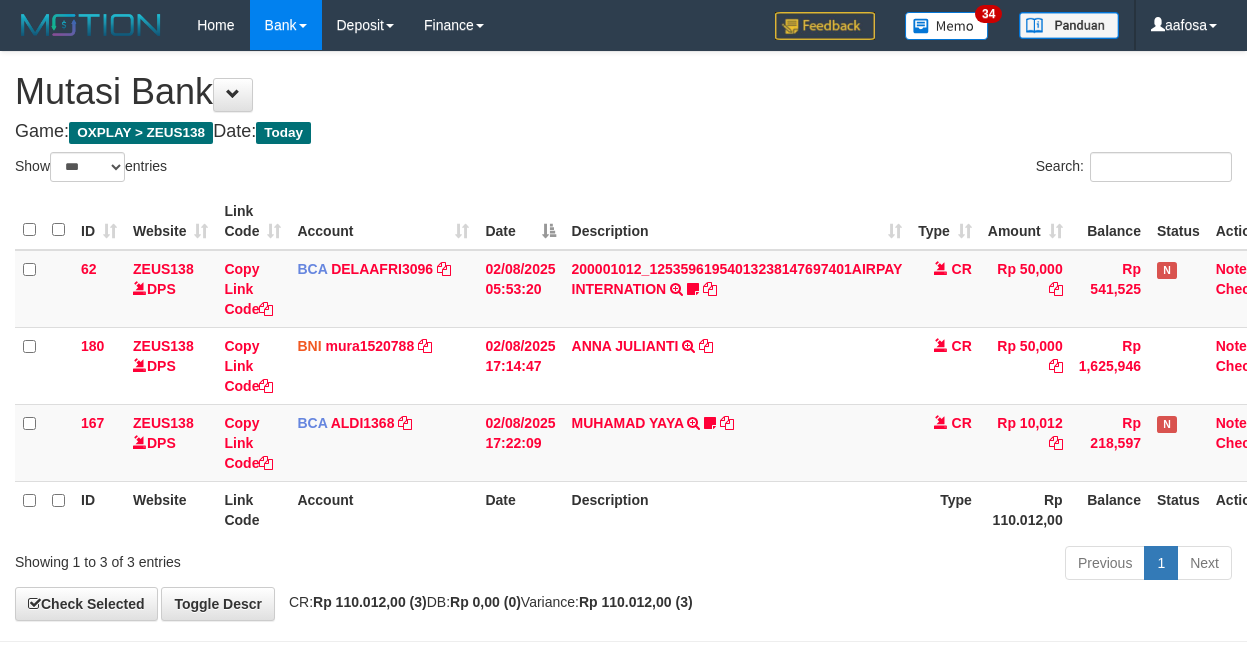 select on "***" 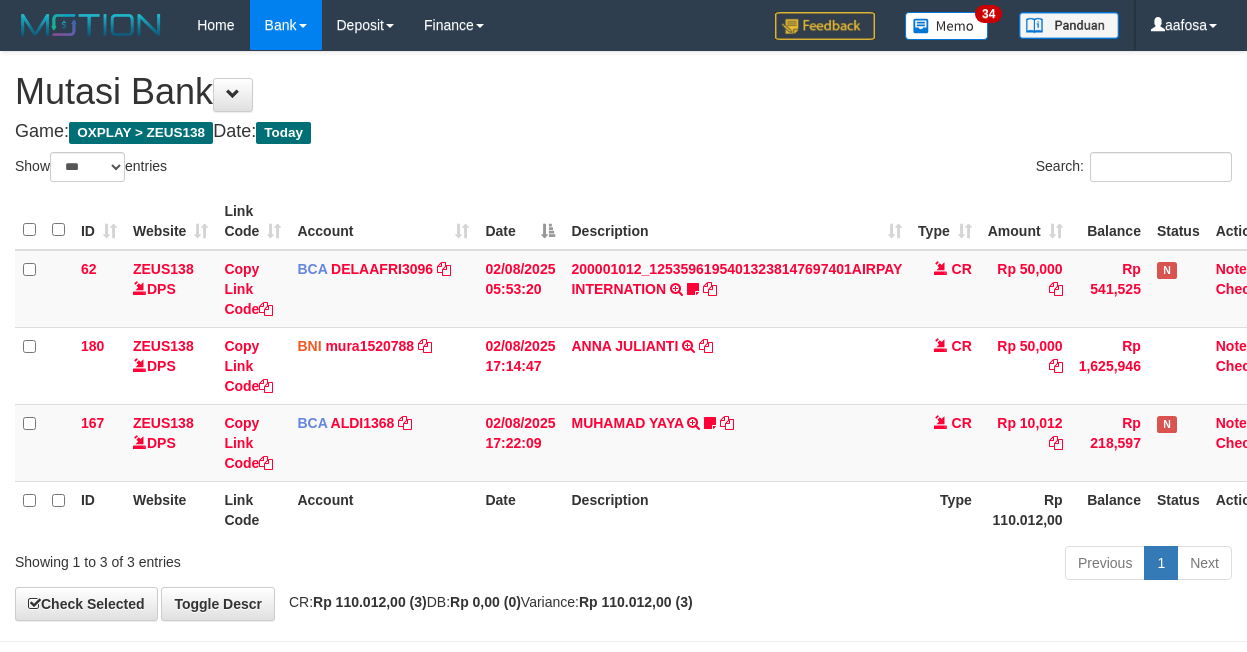scroll, scrollTop: 0, scrollLeft: 0, axis: both 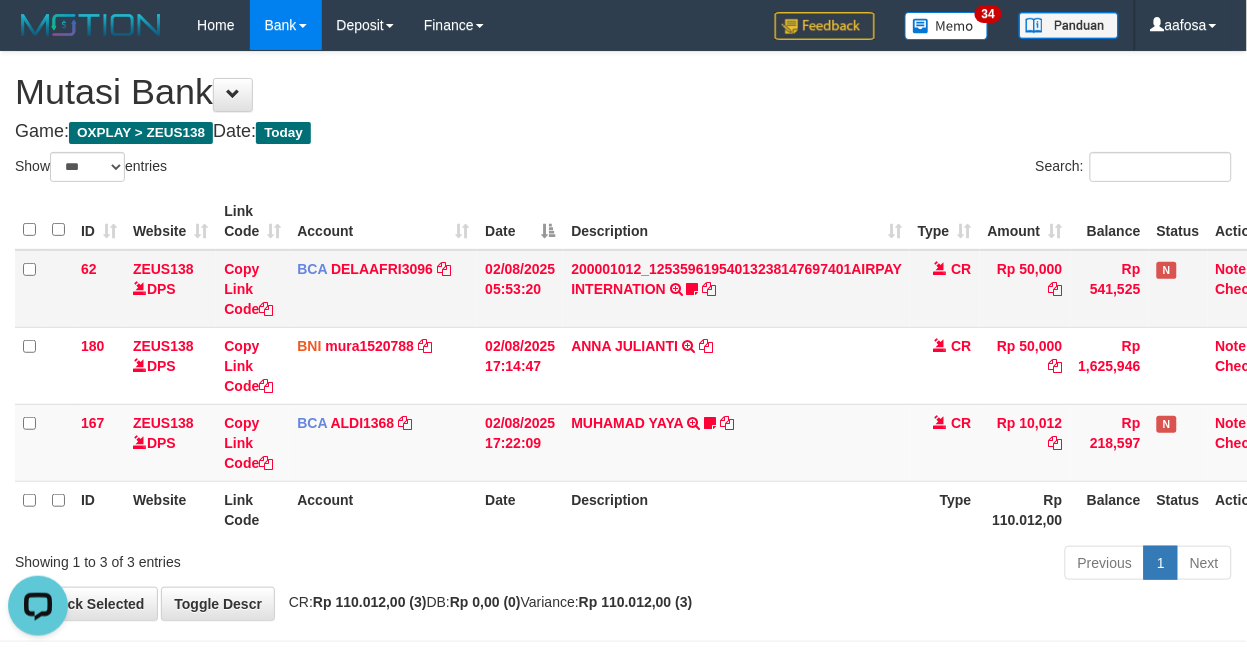 click on "02/08/2025 05:53:20" at bounding box center (520, 289) 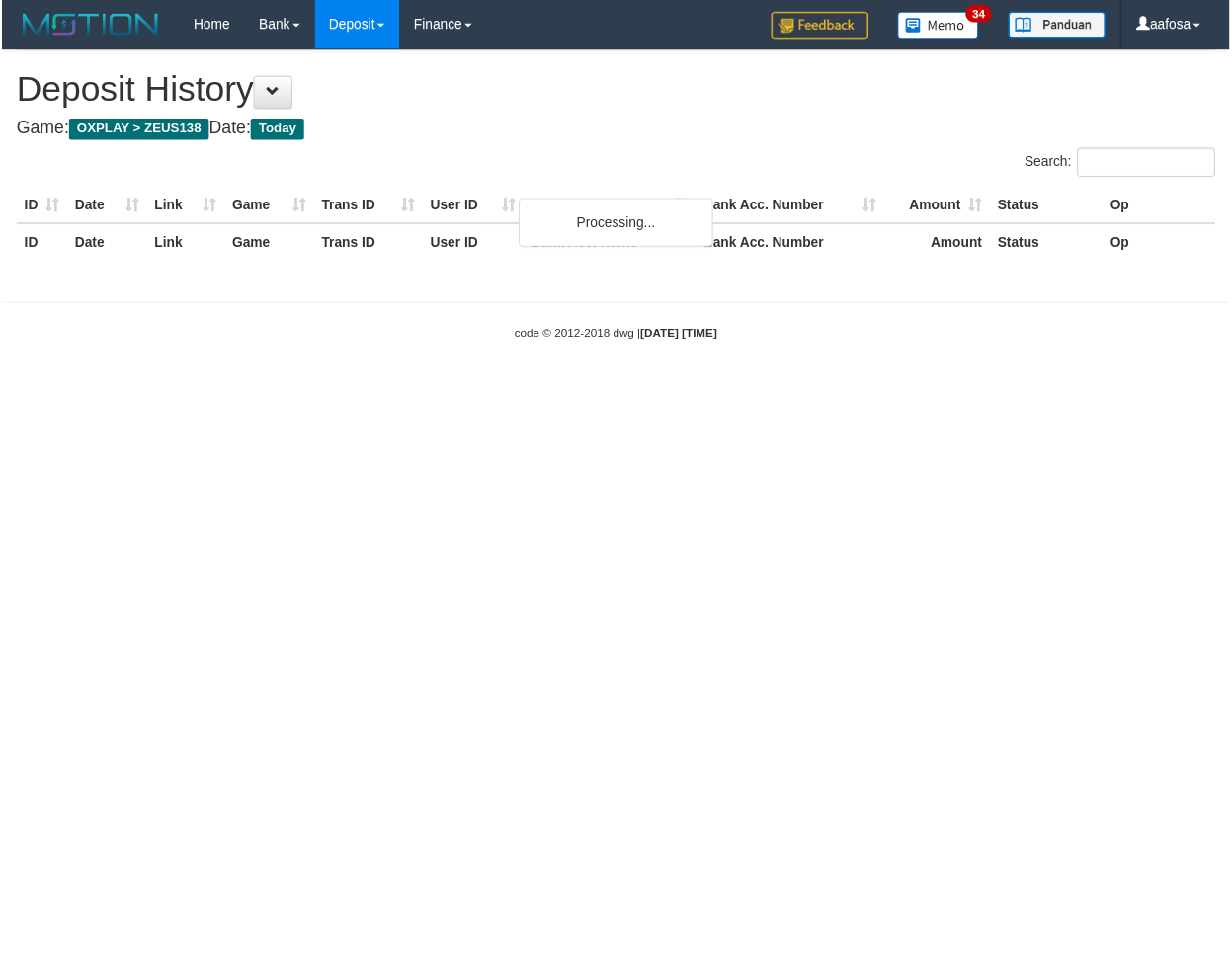 scroll, scrollTop: 0, scrollLeft: 0, axis: both 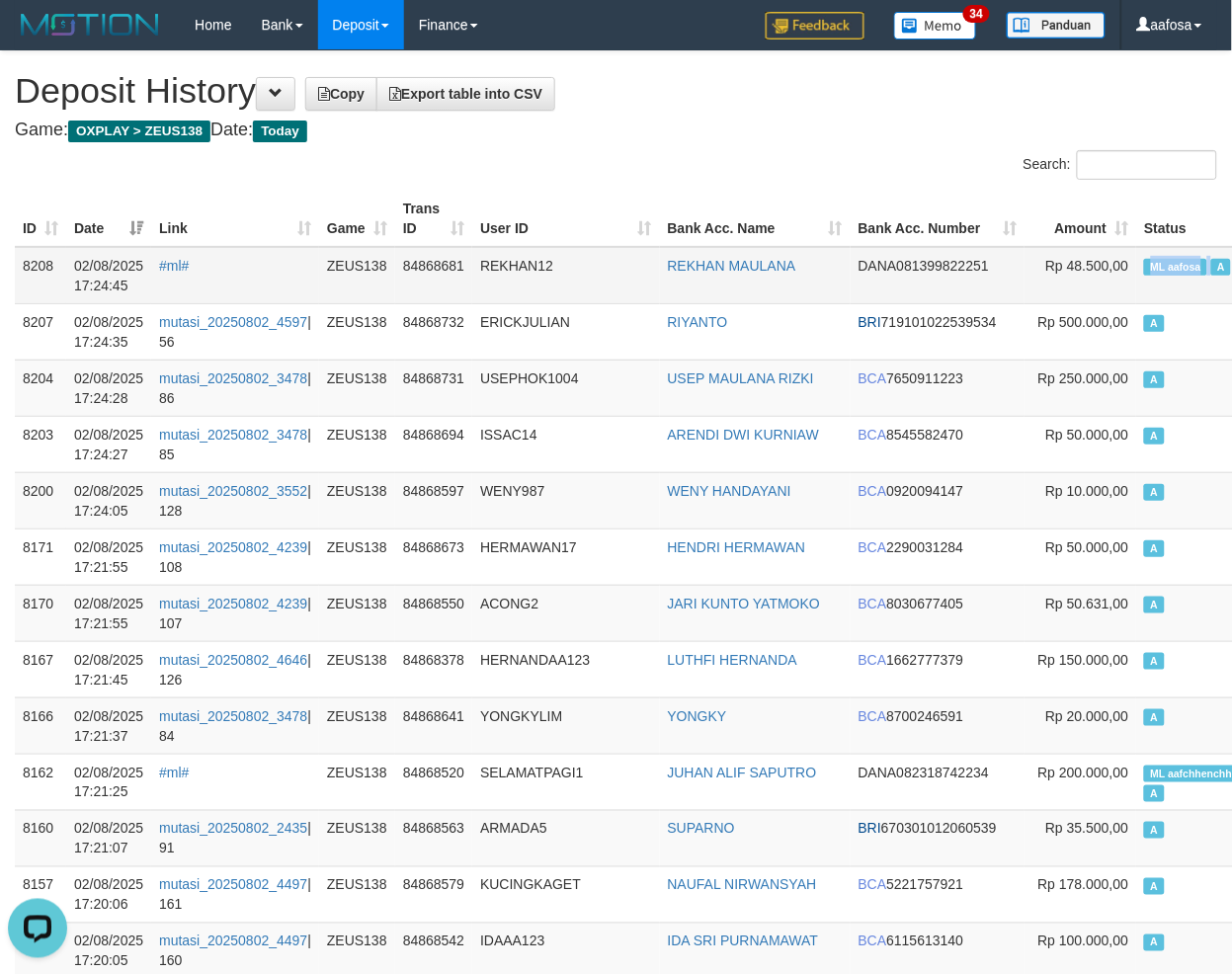 drag, startPoint x: 1103, startPoint y: 269, endPoint x: 1173, endPoint y: 271, distance: 70.02857 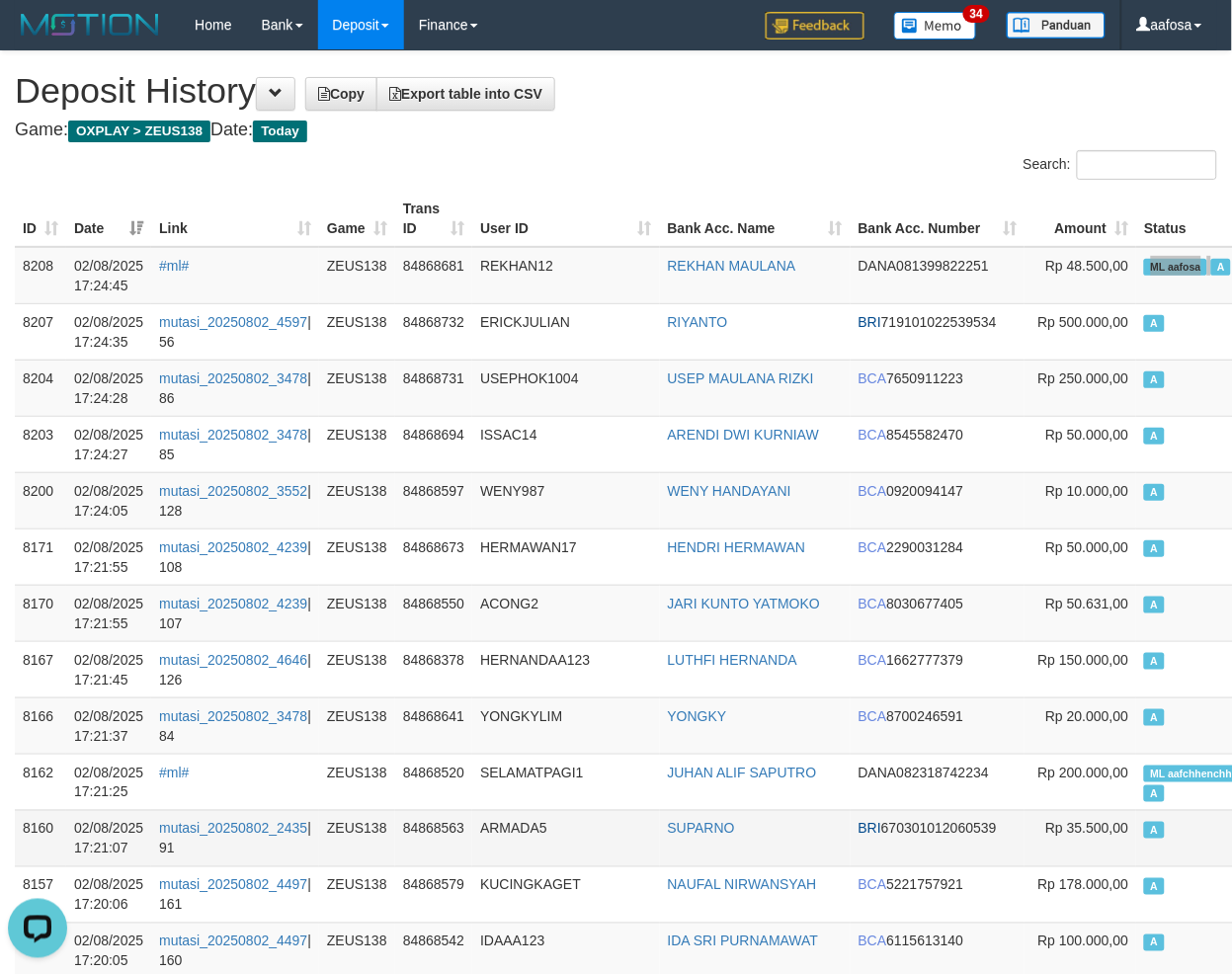 scroll, scrollTop: 622, scrollLeft: 0, axis: vertical 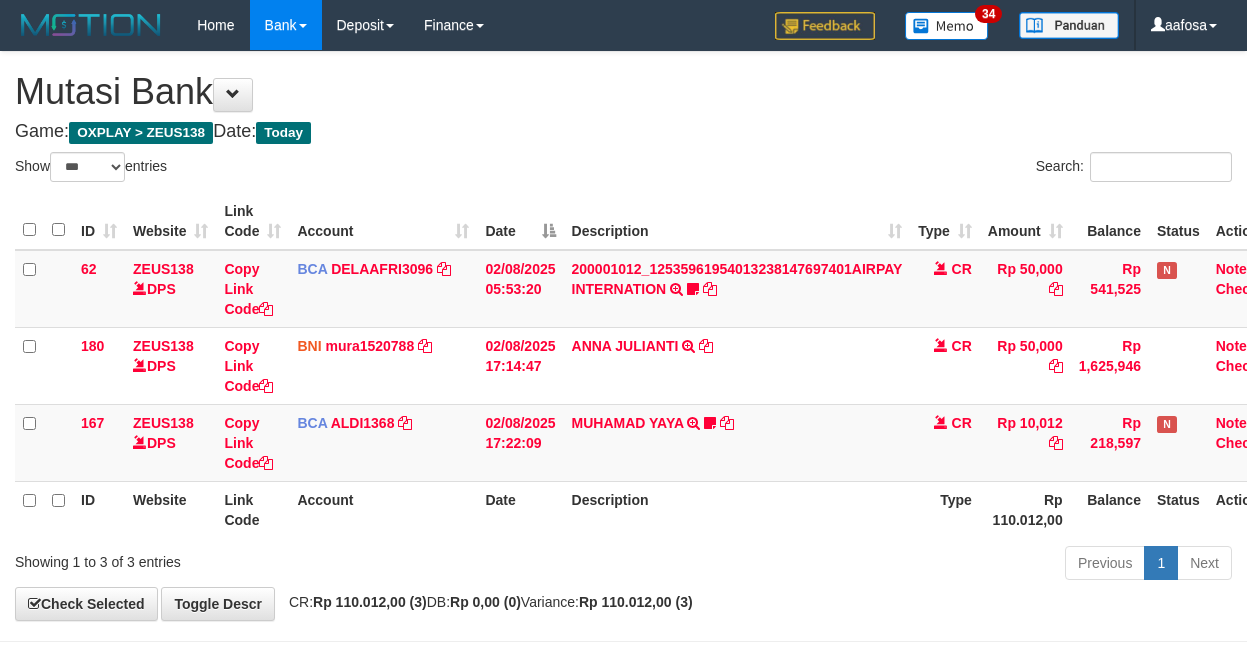 select on "***" 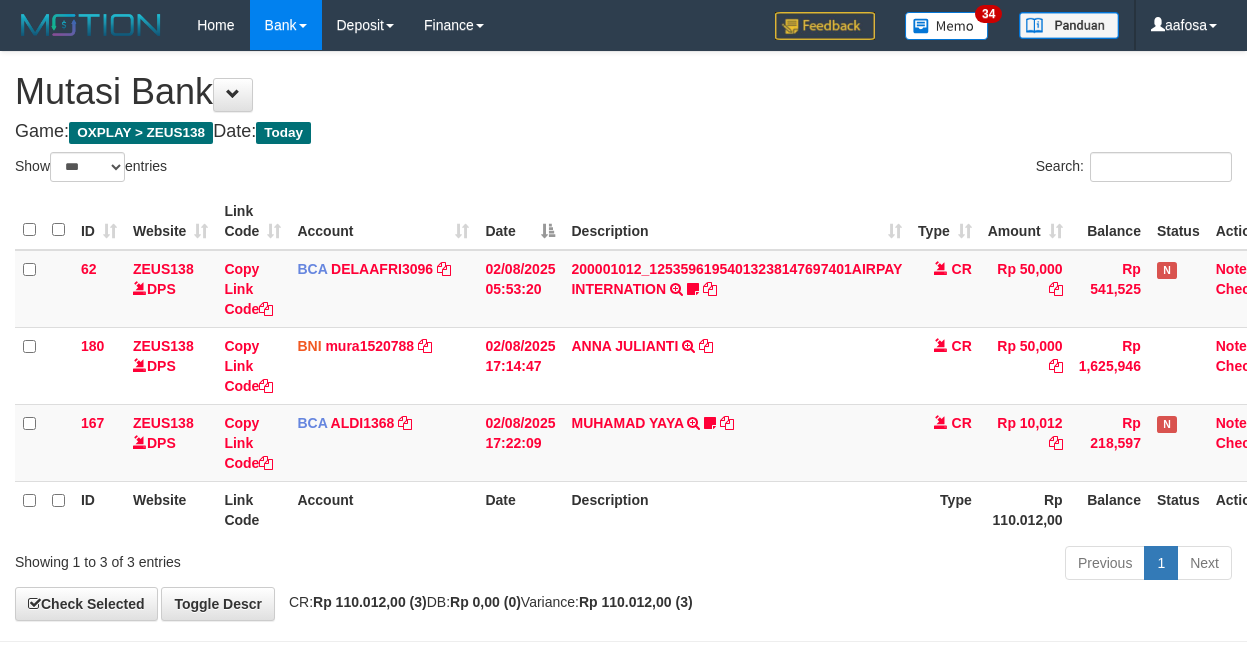 scroll, scrollTop: 0, scrollLeft: 0, axis: both 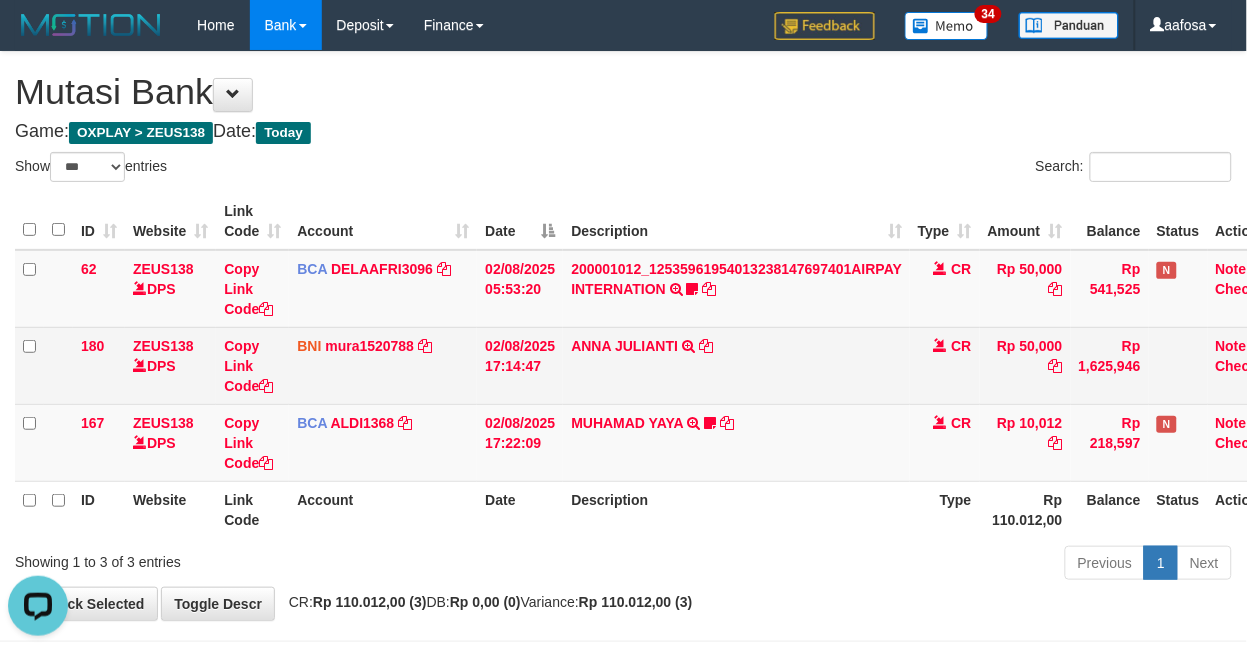 click on "200001012_12535961954013238147697401AIRPAY INTERNATION            TRSF E-BANKING CR 0208/FTSCY/WS95051
50000.00200001012_12535961954013238147697401AIRPAY INTERNATION    Labubutaiki
https://prnt.sc/l7T6Eus7w_Qi" at bounding box center (736, 289) 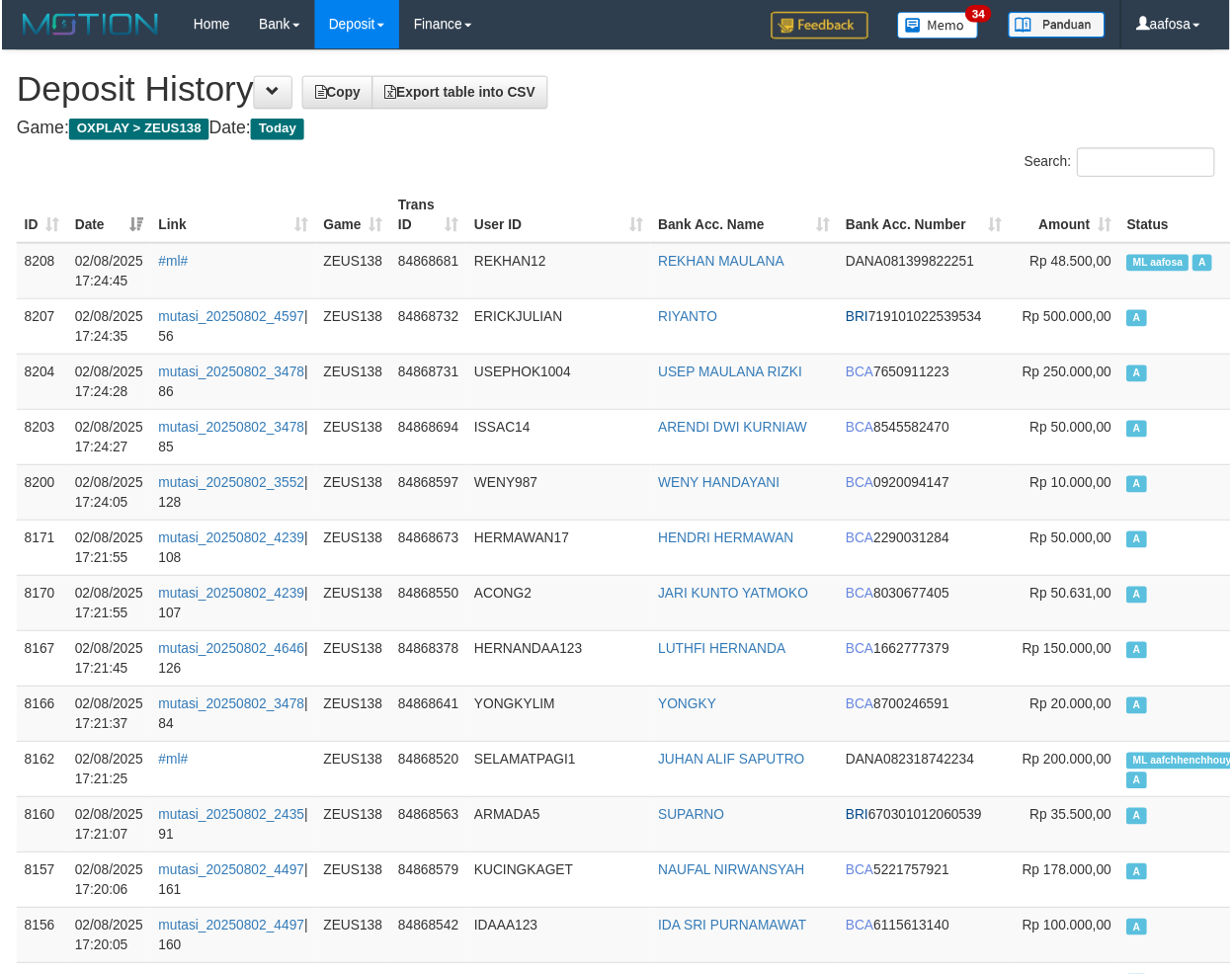 scroll, scrollTop: 622, scrollLeft: 0, axis: vertical 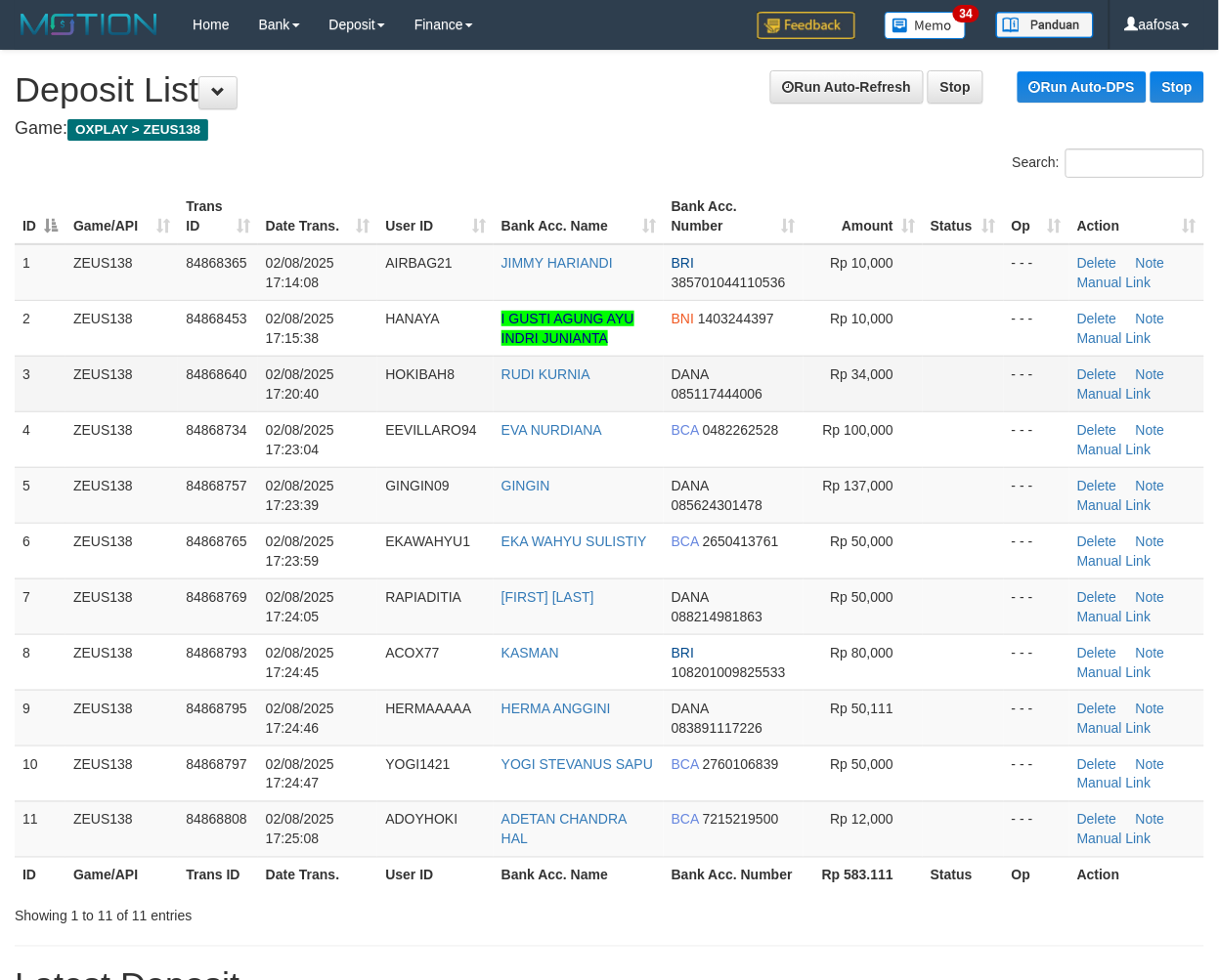click on "RUDI KURNIA" at bounding box center [579, 383] 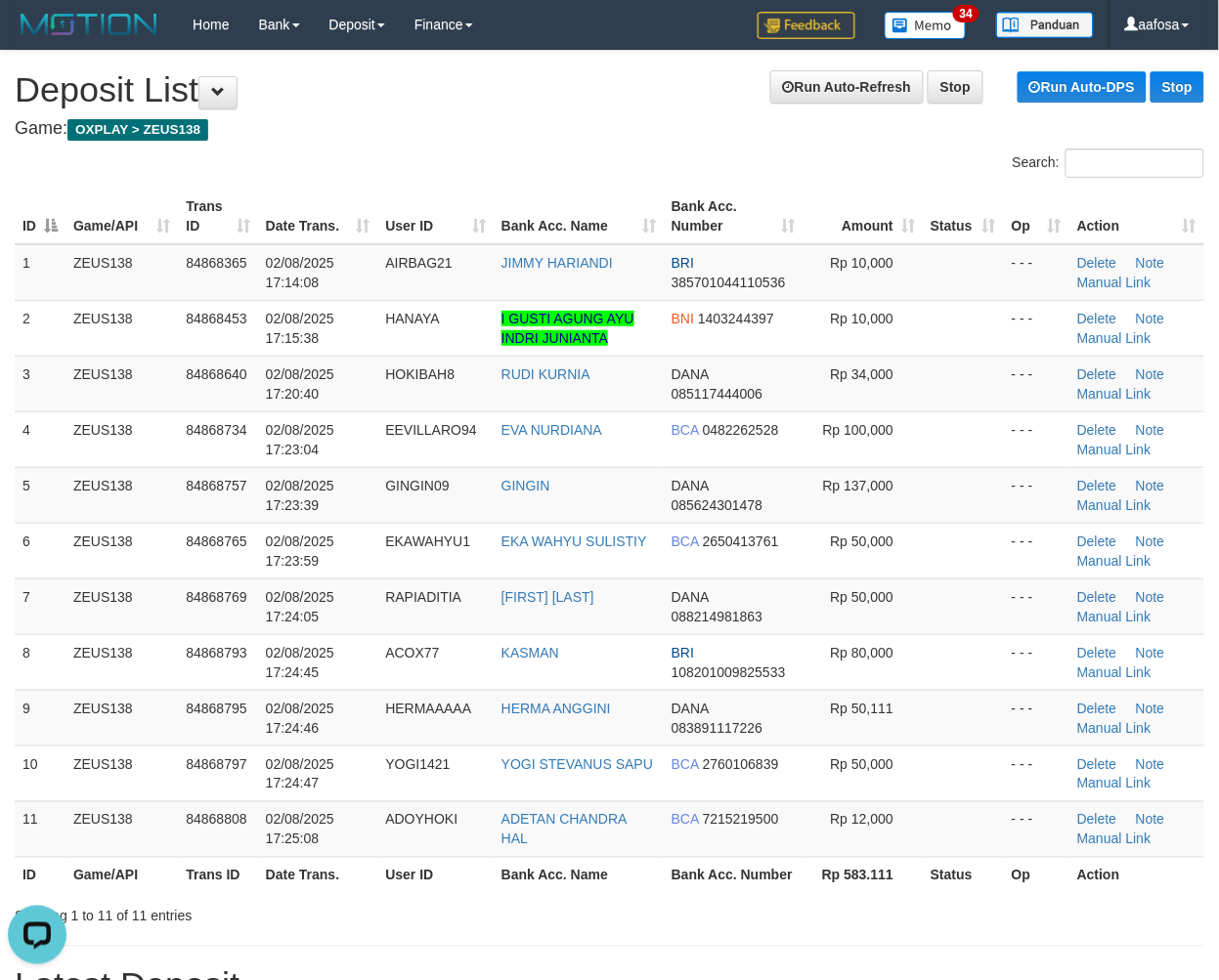 scroll, scrollTop: 0, scrollLeft: 0, axis: both 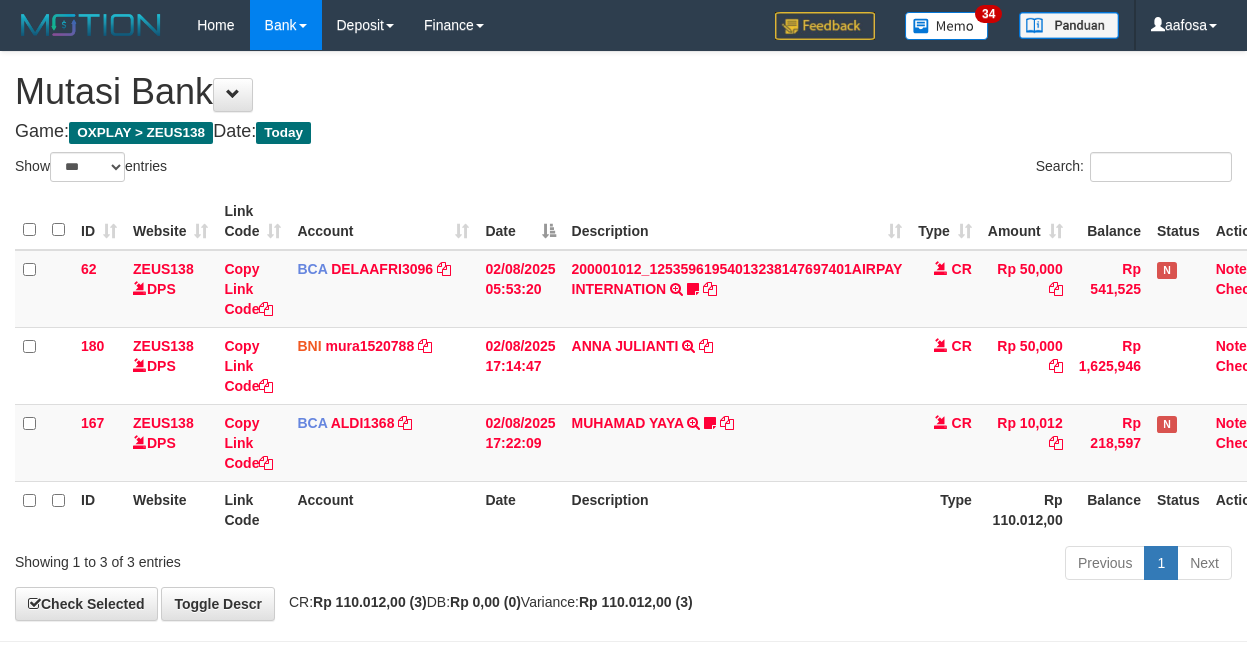 select on "***" 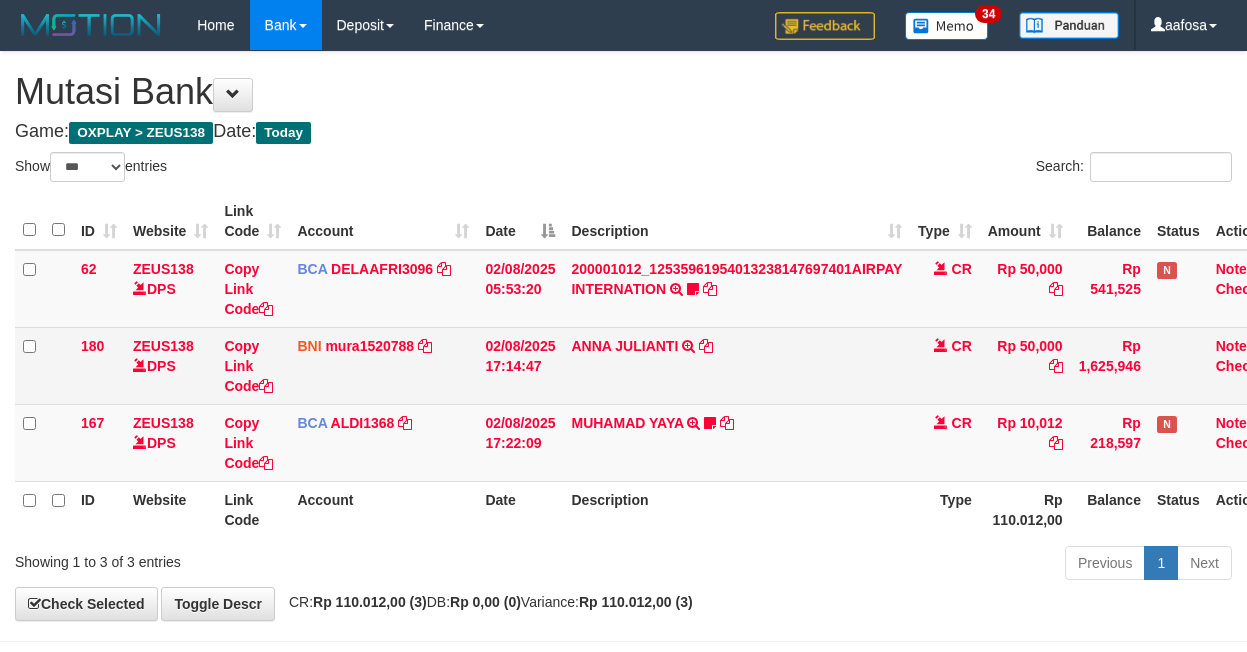 scroll, scrollTop: 0, scrollLeft: 0, axis: both 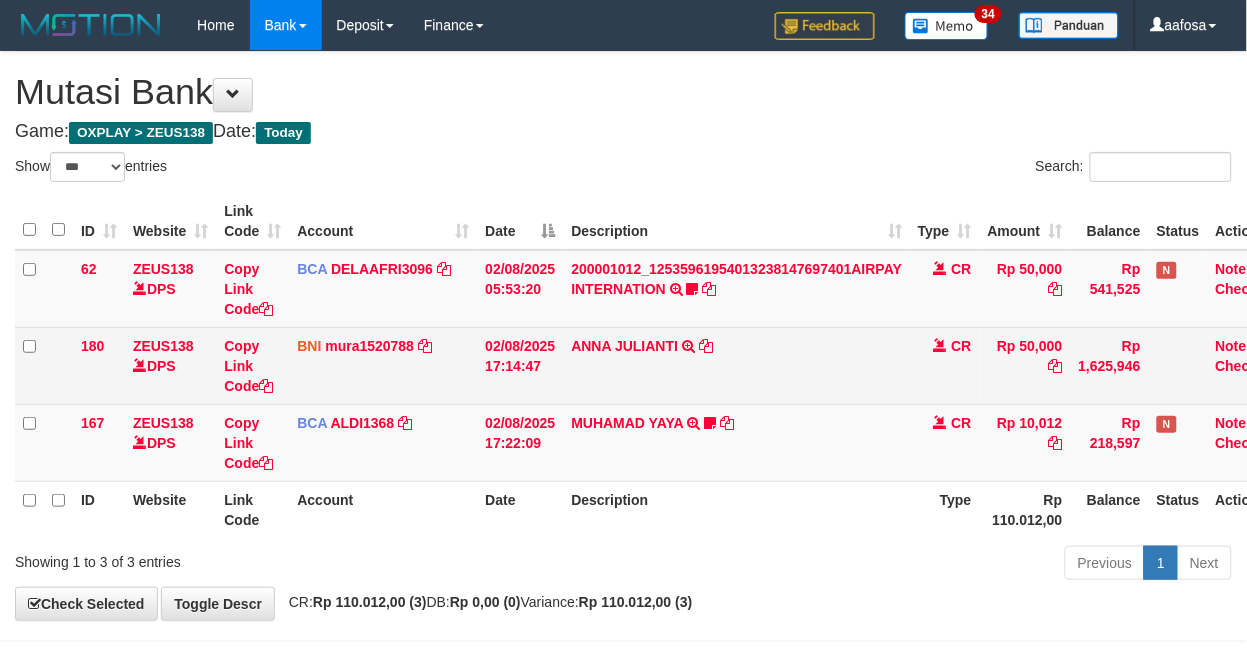 click on "ANNA JULIANTI         TRANSFER DARI IBU ANNA JULIANTI" at bounding box center [736, 365] 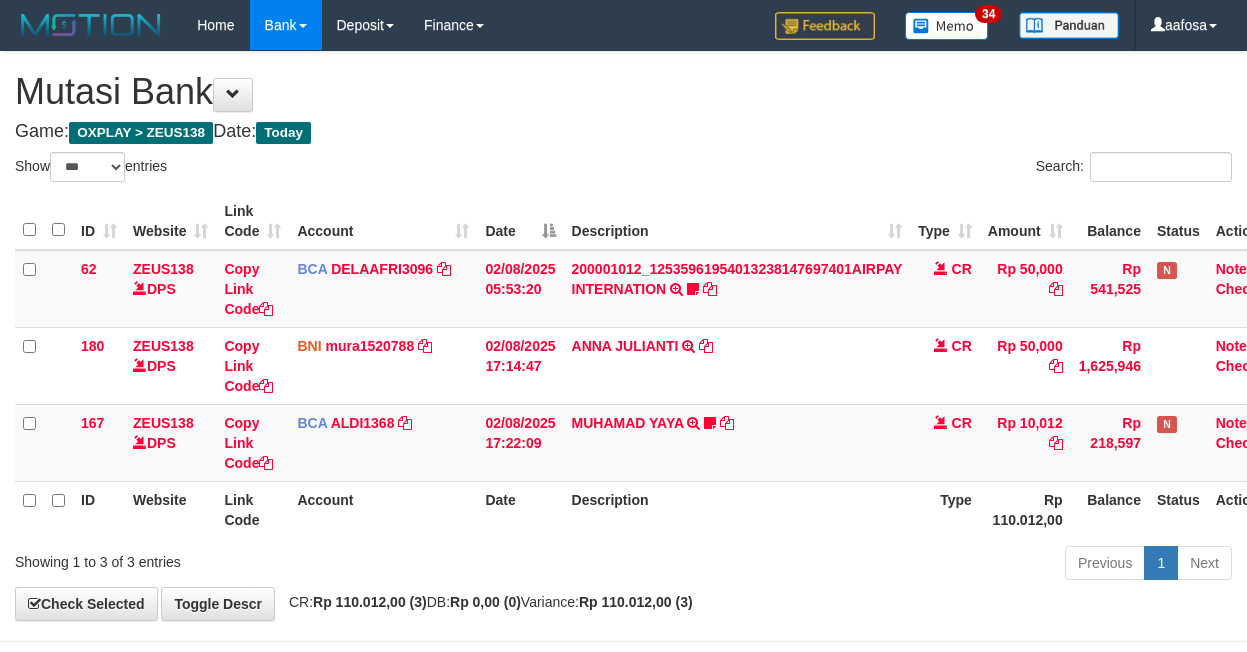 select on "***" 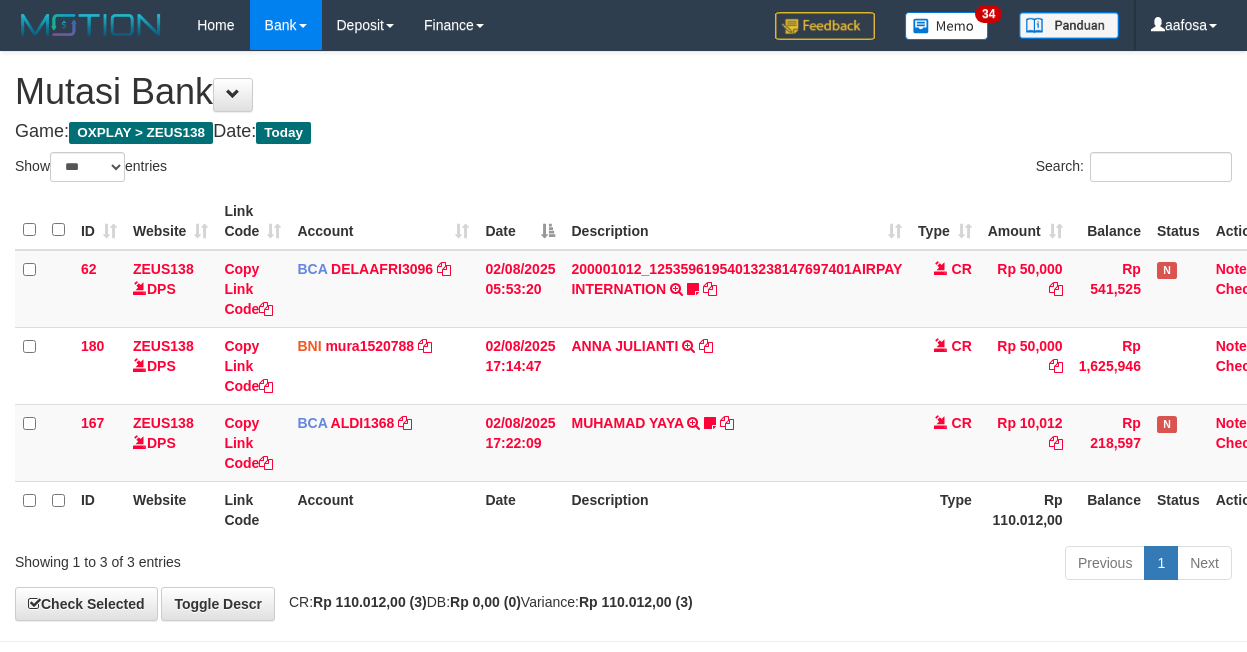 scroll, scrollTop: 0, scrollLeft: 0, axis: both 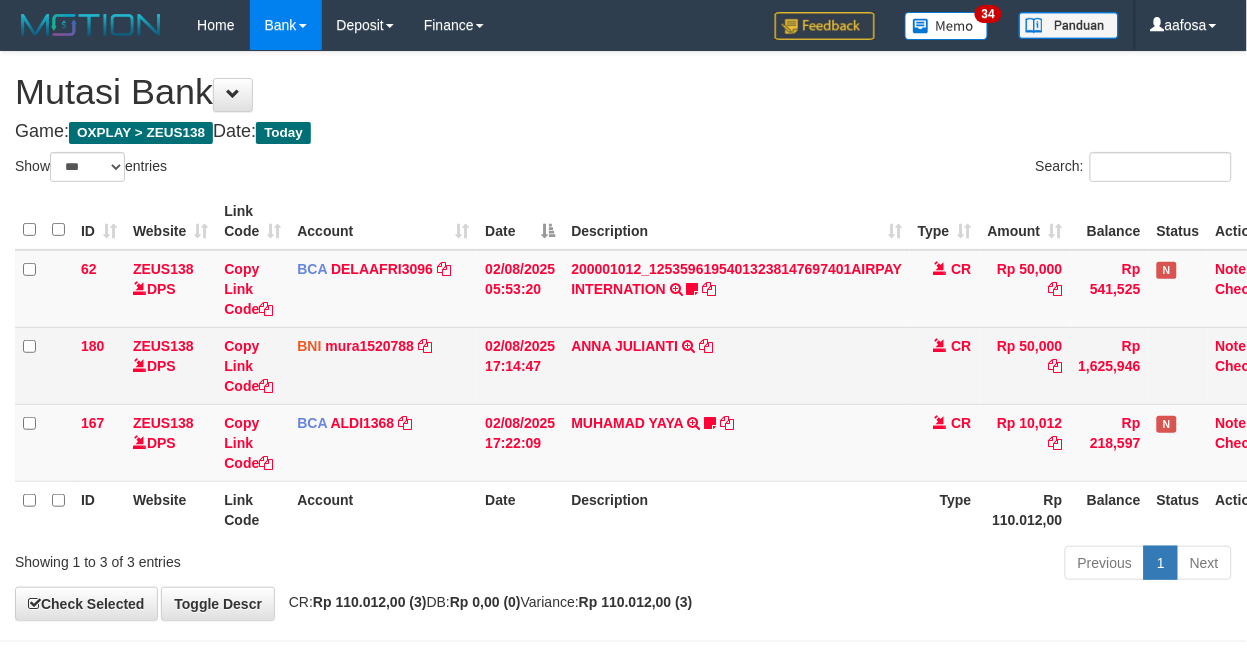 click on "ANNA JULIANTI         TRANSFER DARI IBU ANNA JULIANTI" at bounding box center (736, 365) 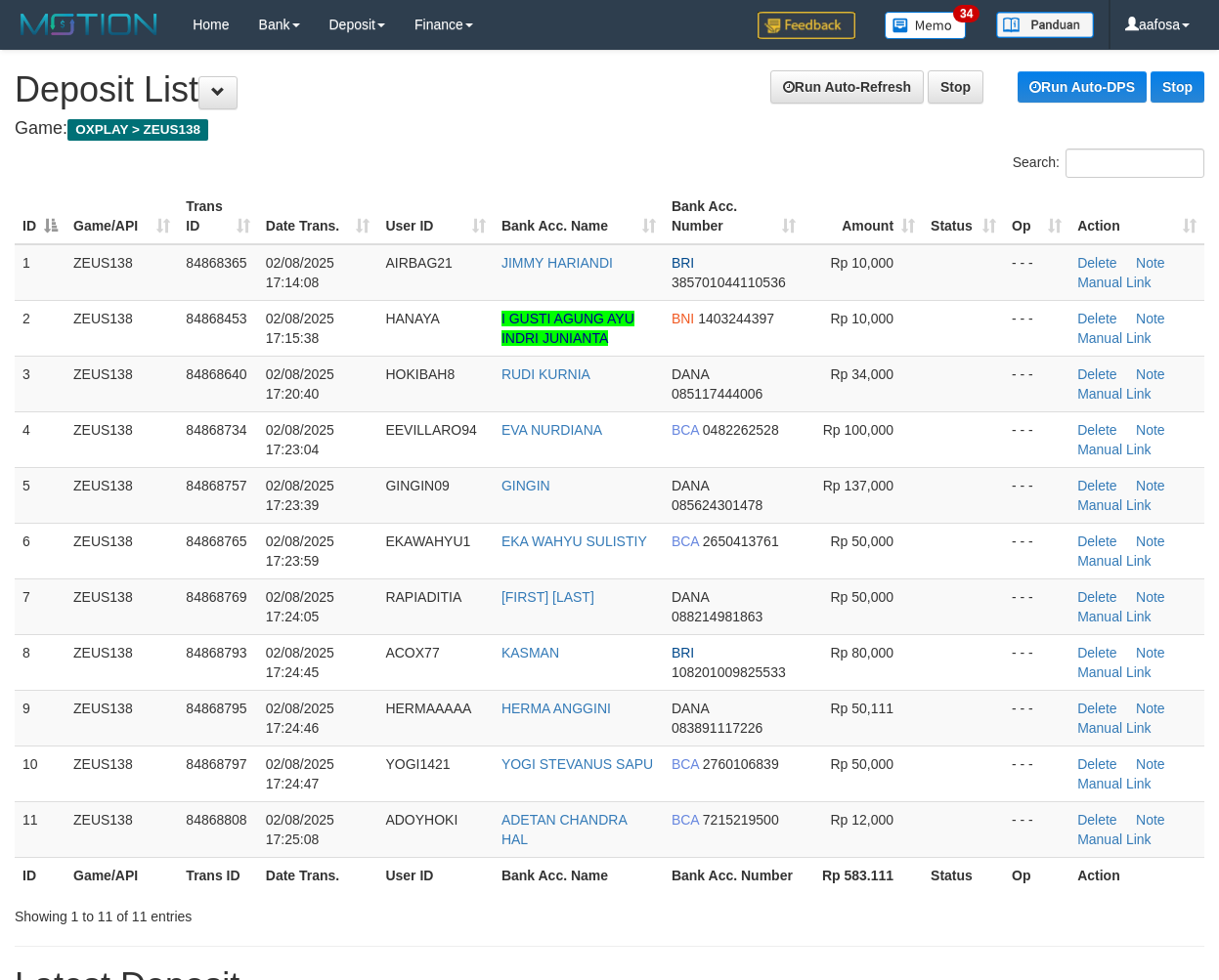 scroll, scrollTop: 0, scrollLeft: 0, axis: both 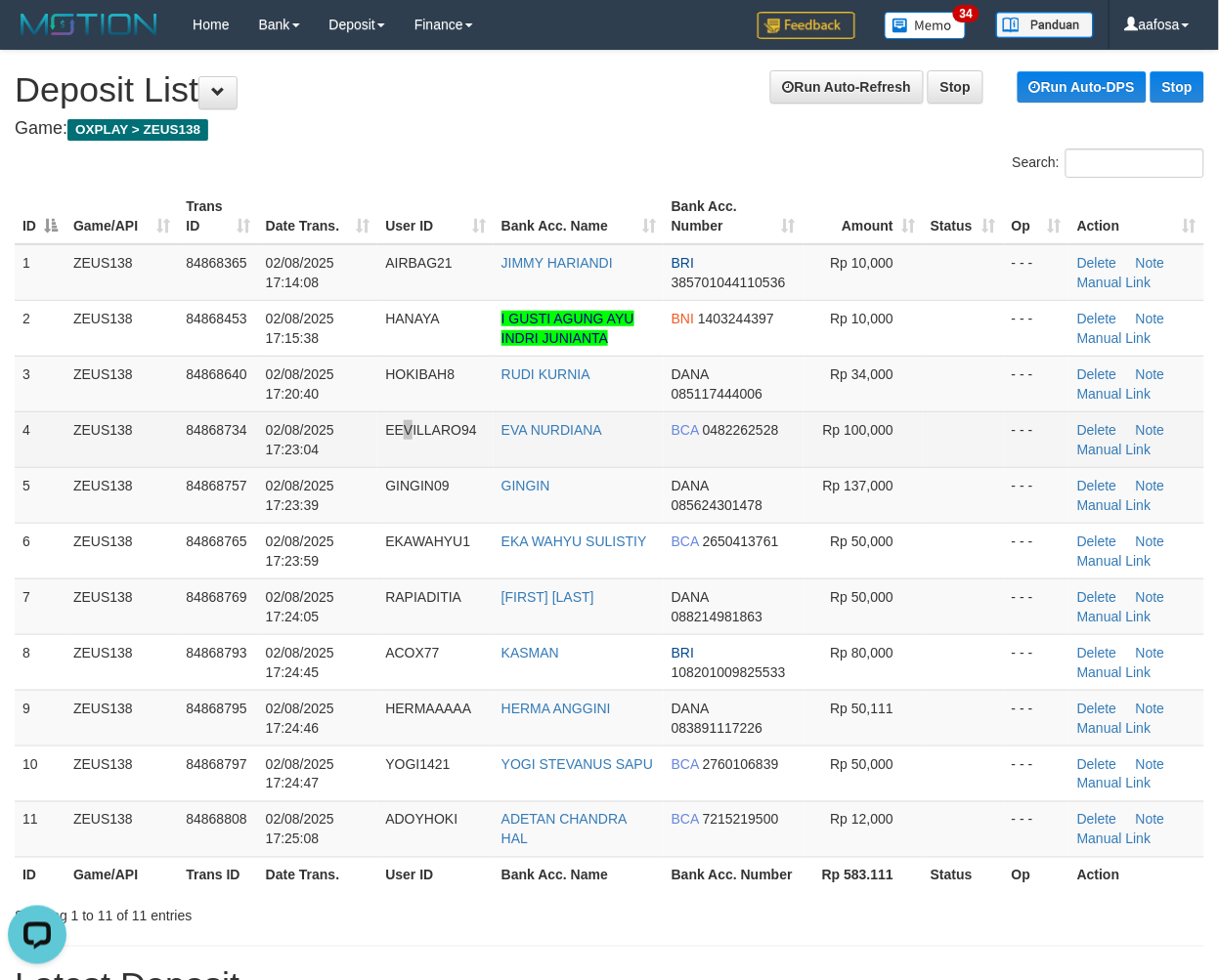 click on "EEVILLARO94" at bounding box center (435, 439) 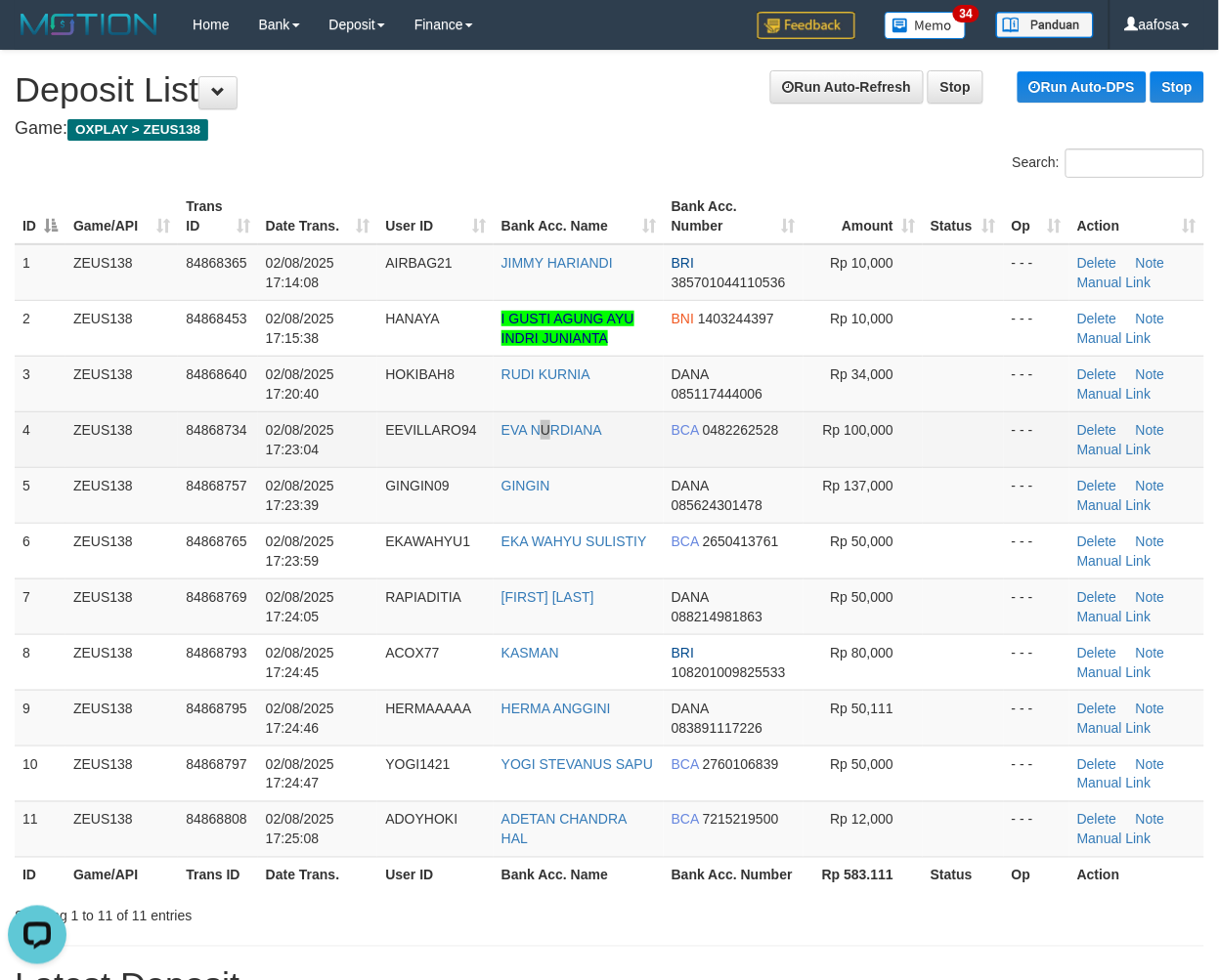 click on "EVA NURDIANA" at bounding box center (579, 439) 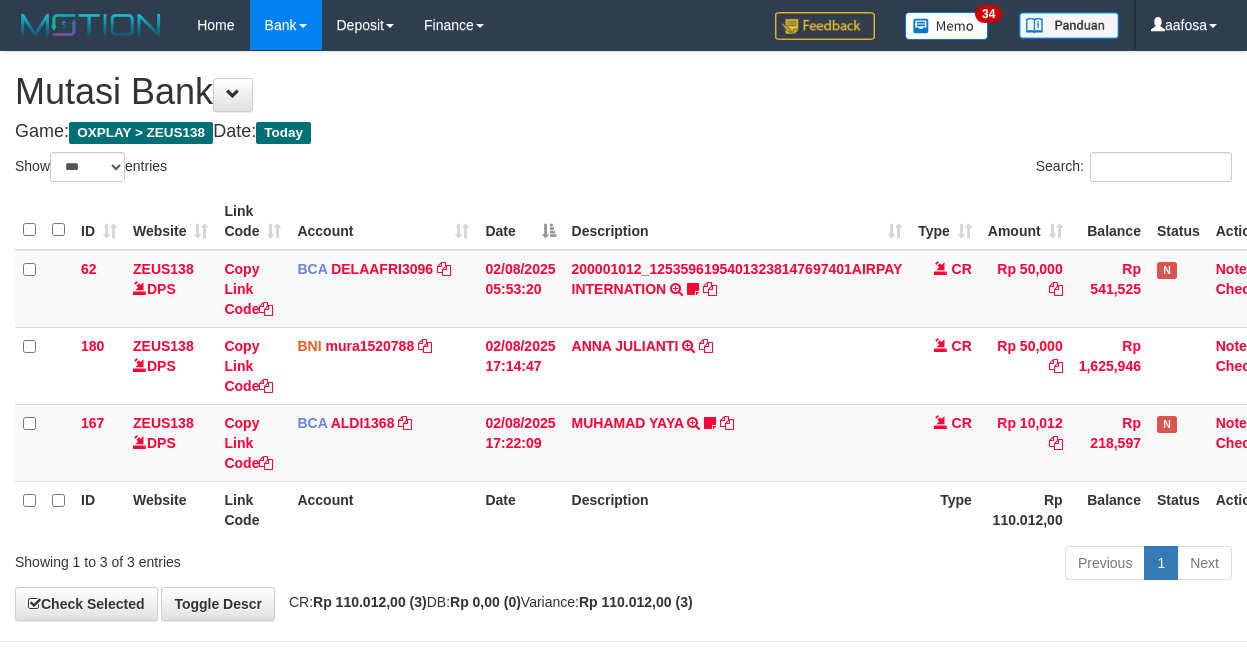 select on "***" 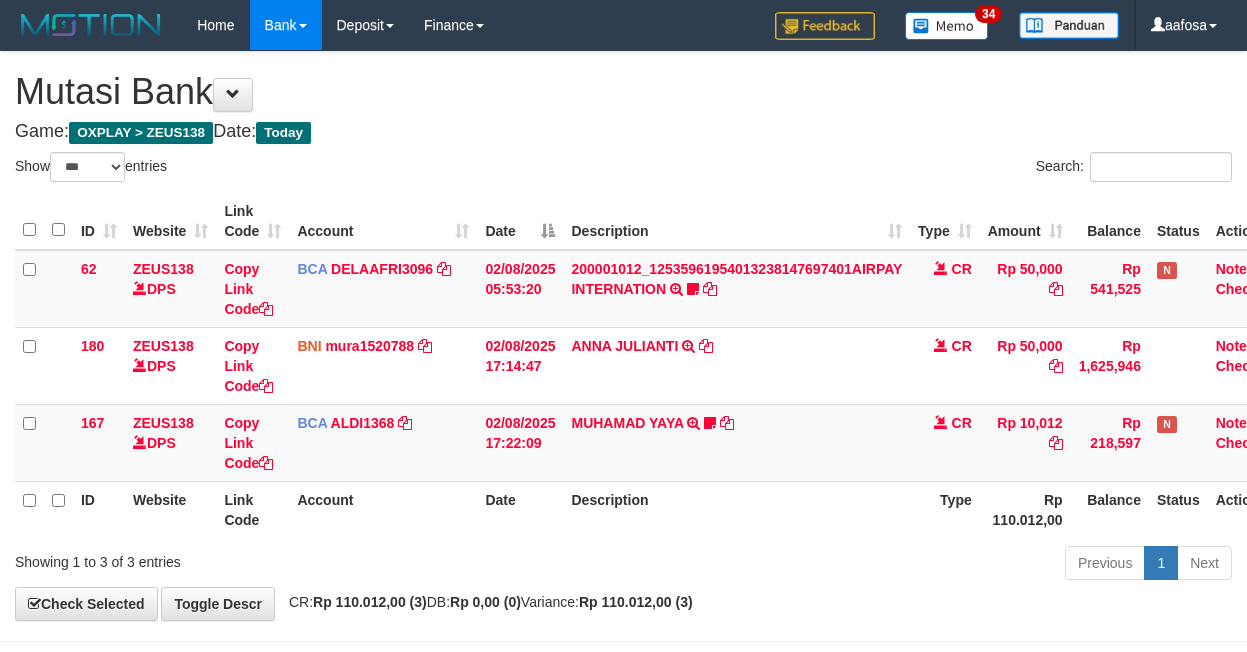 scroll, scrollTop: 0, scrollLeft: 0, axis: both 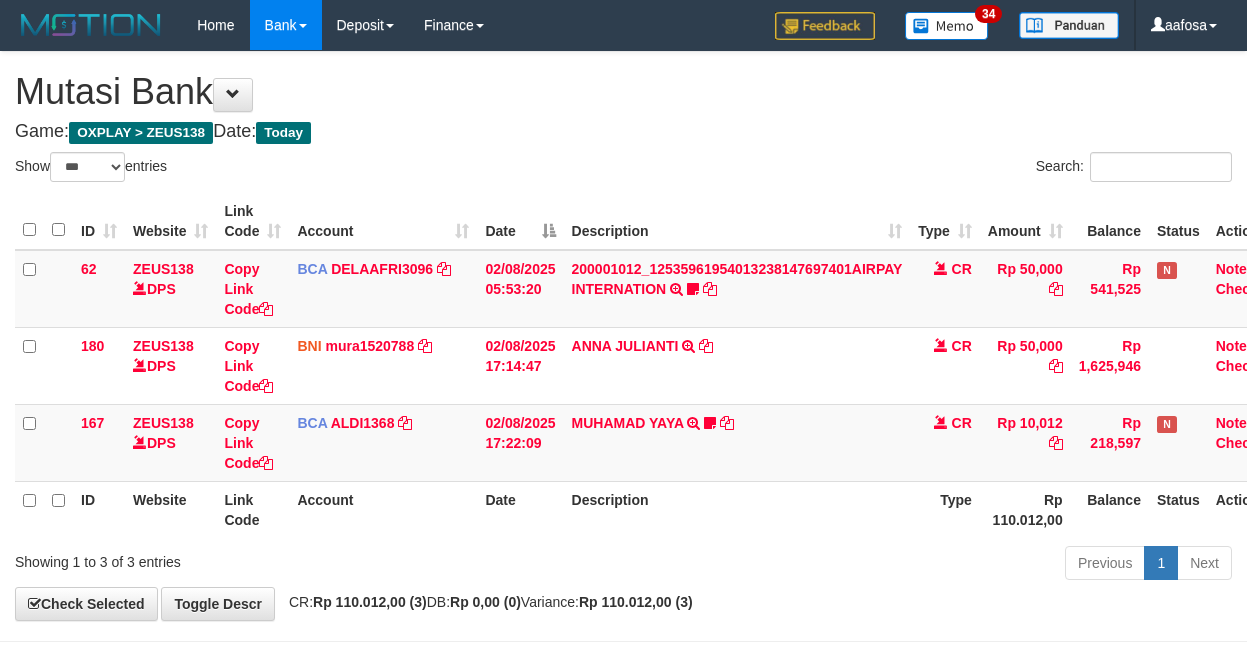 select on "***" 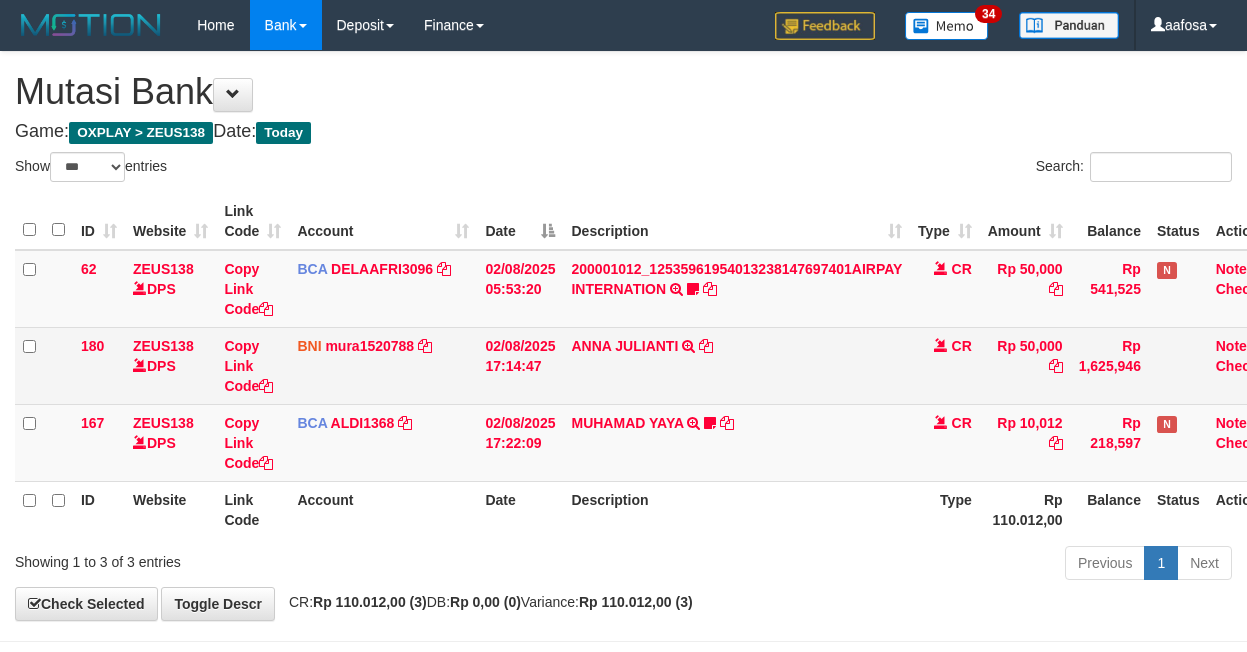 scroll, scrollTop: 0, scrollLeft: 0, axis: both 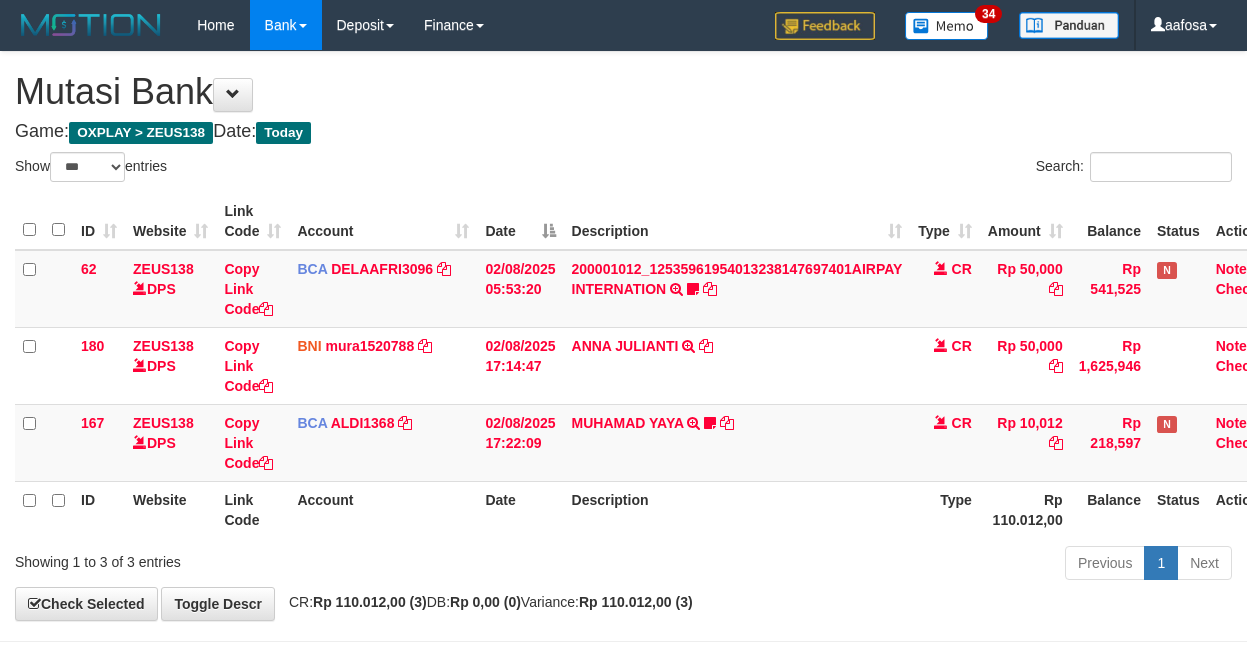 select on "***" 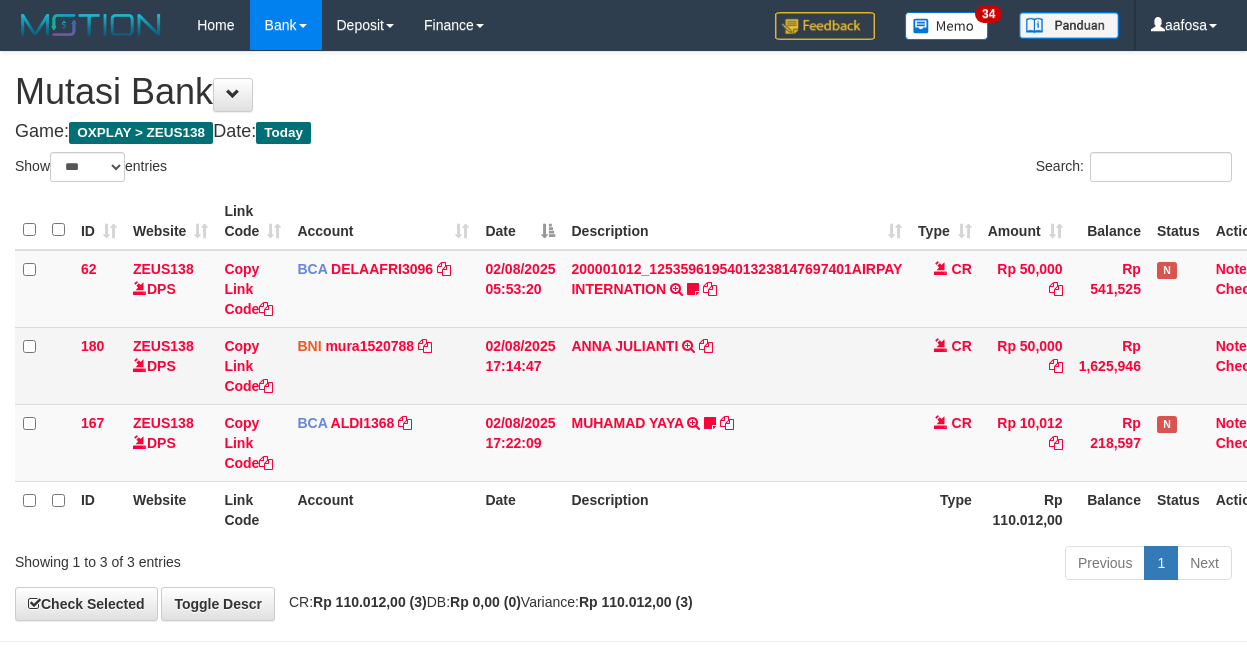 scroll, scrollTop: 0, scrollLeft: 0, axis: both 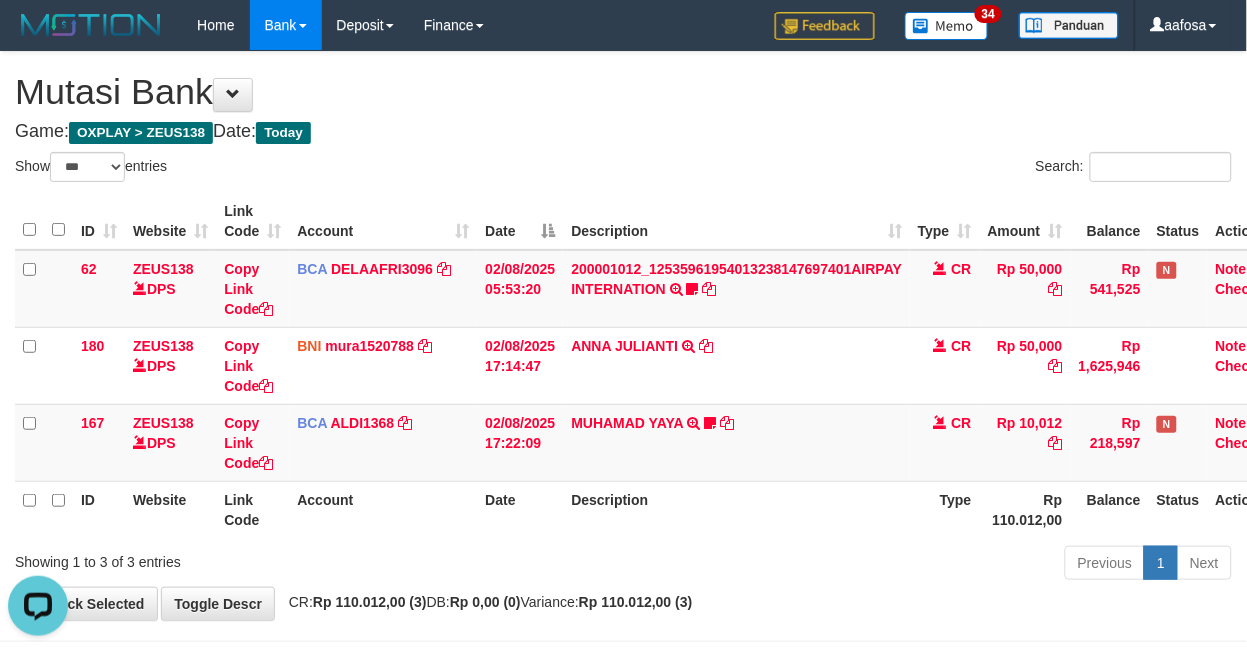 click on "Mutasi Bank" at bounding box center (623, 92) 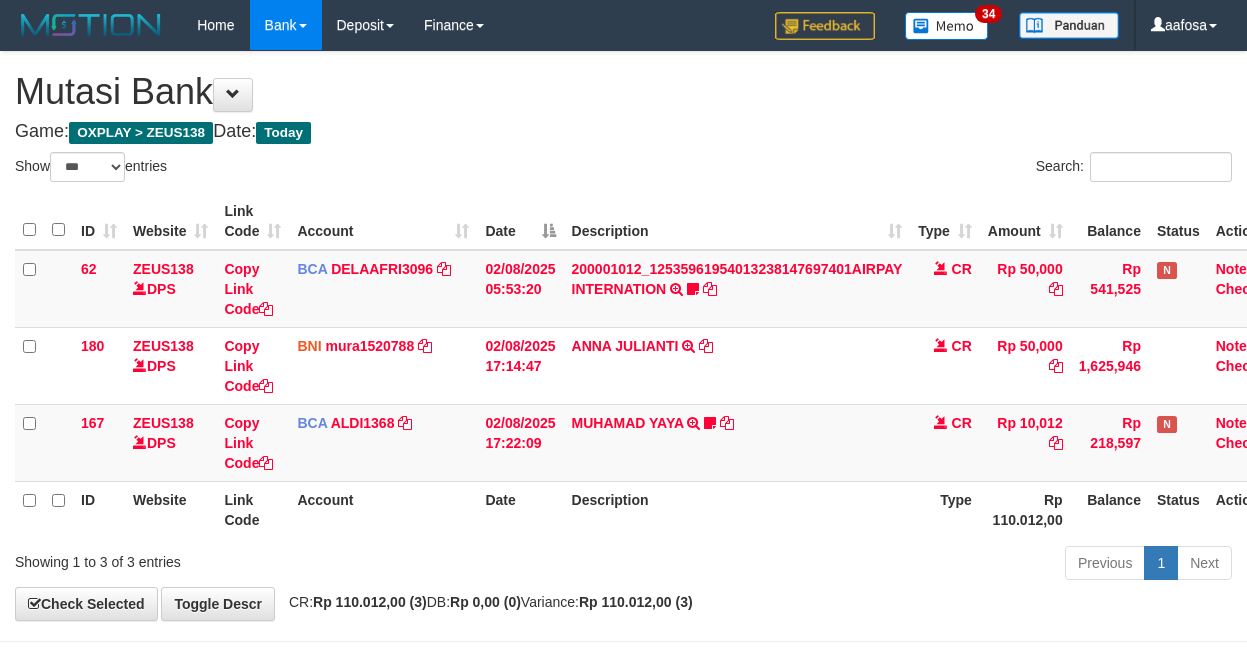 select on "***" 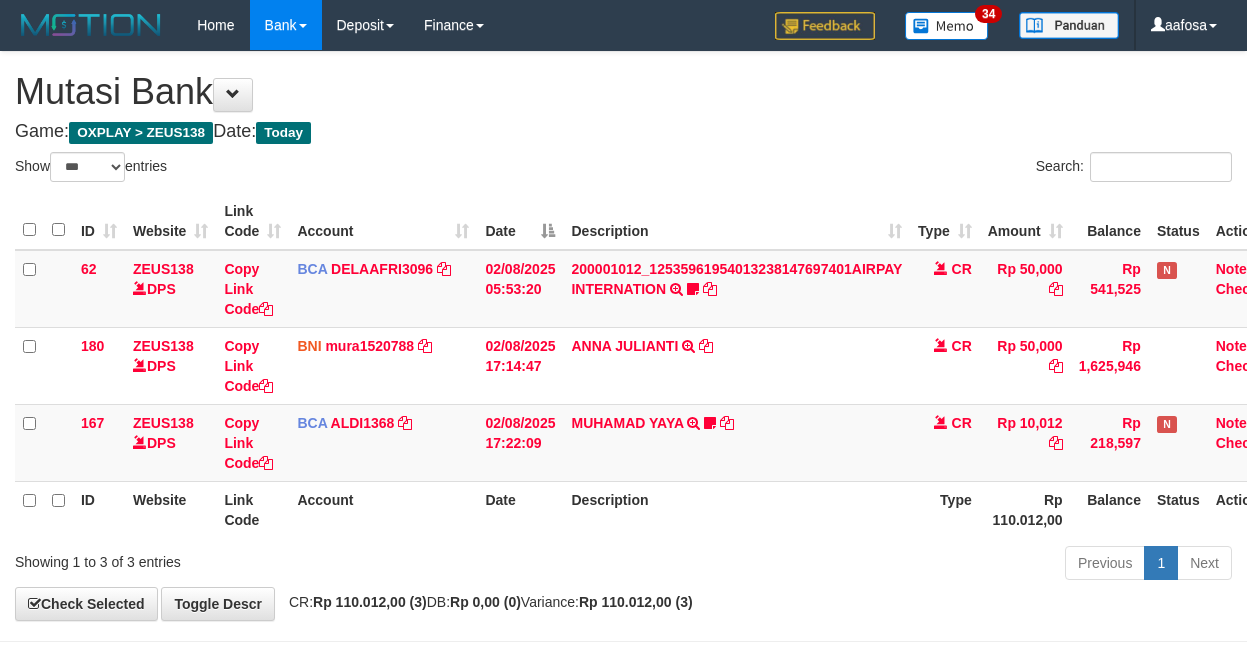 scroll, scrollTop: 0, scrollLeft: 0, axis: both 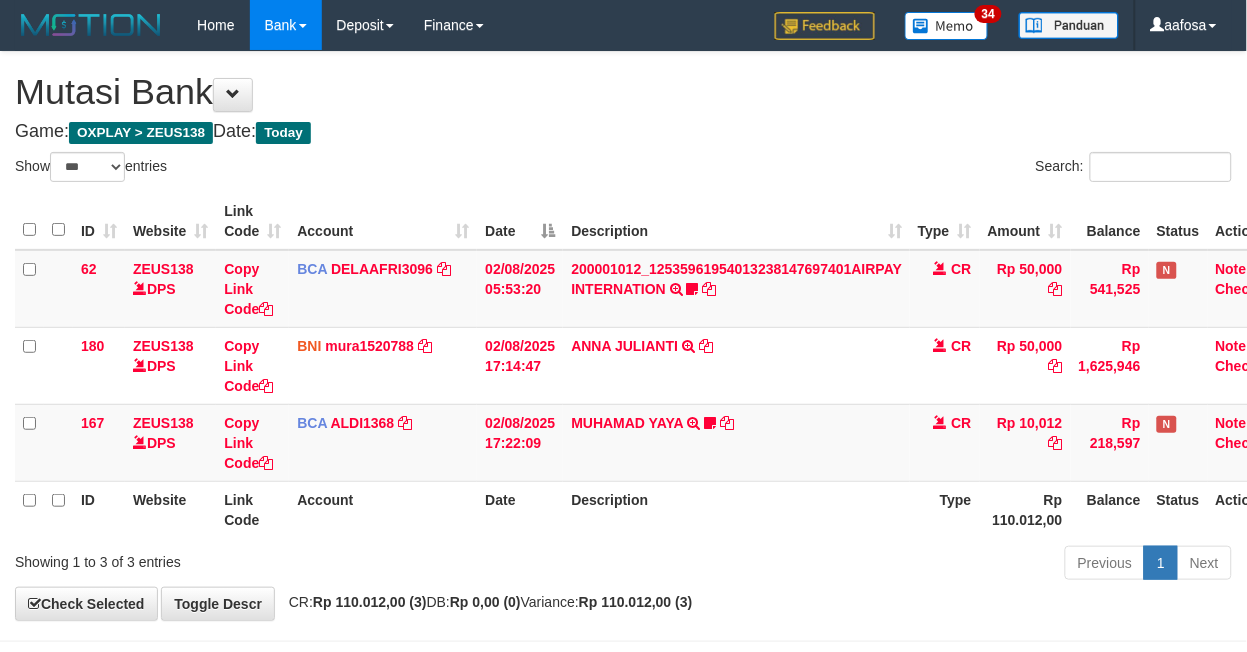 click on "**********" at bounding box center (623, 336) 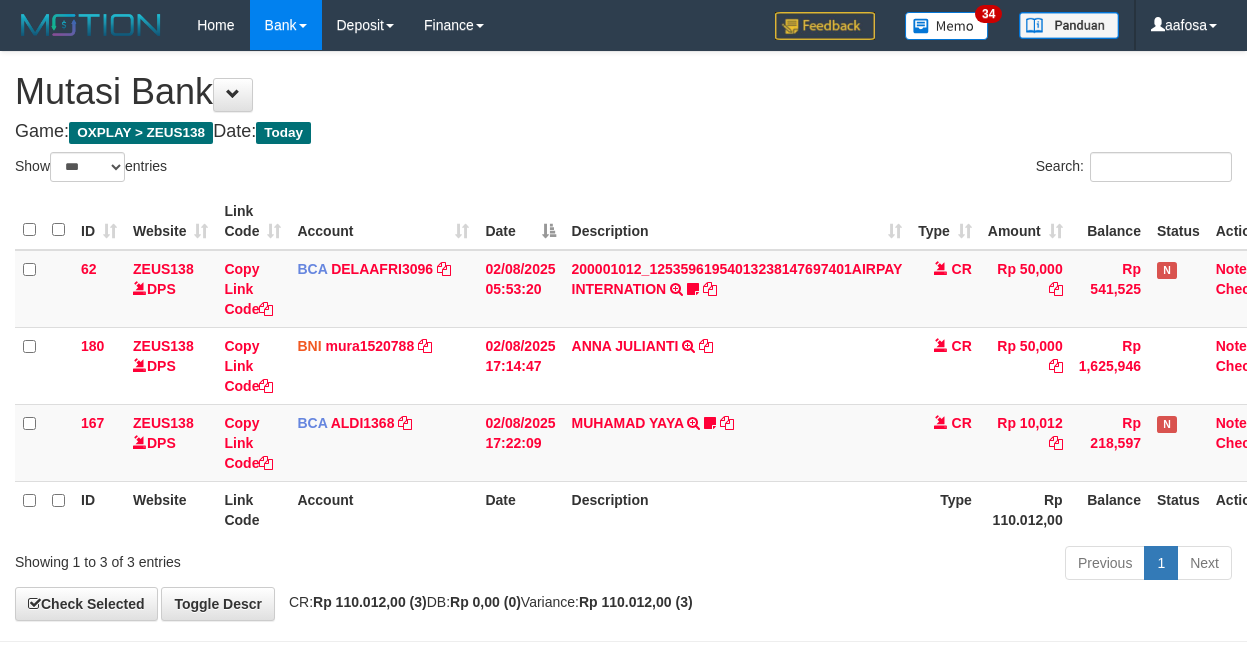 select on "***" 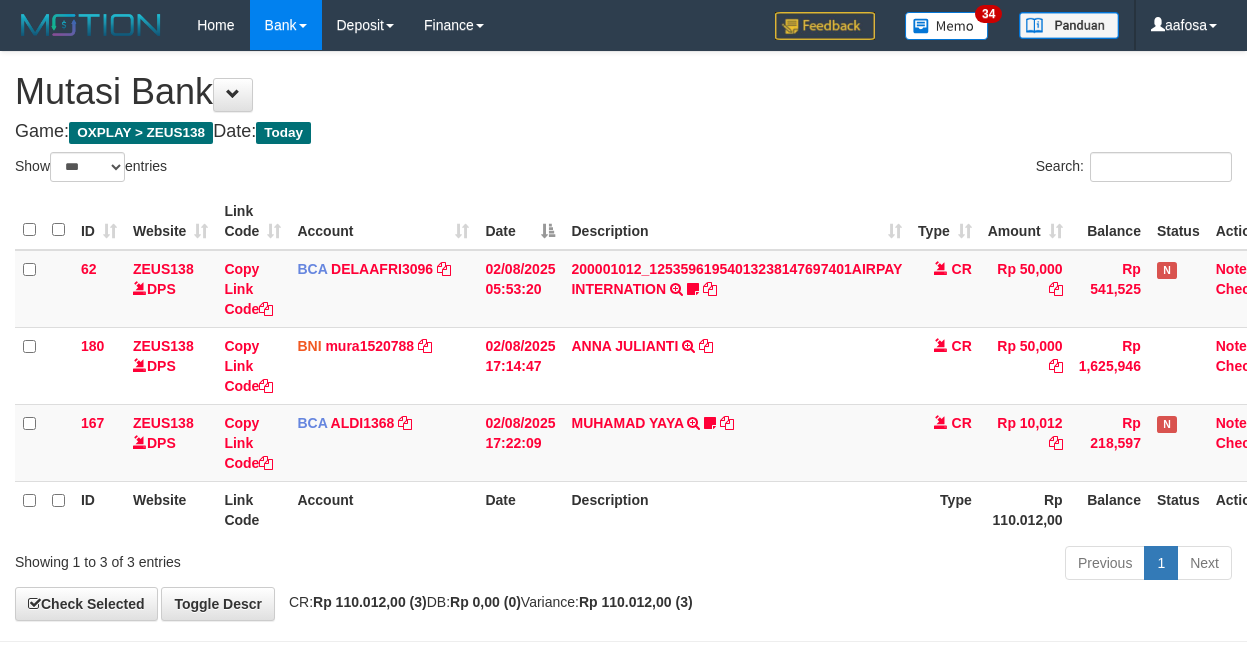 scroll, scrollTop: 0, scrollLeft: 0, axis: both 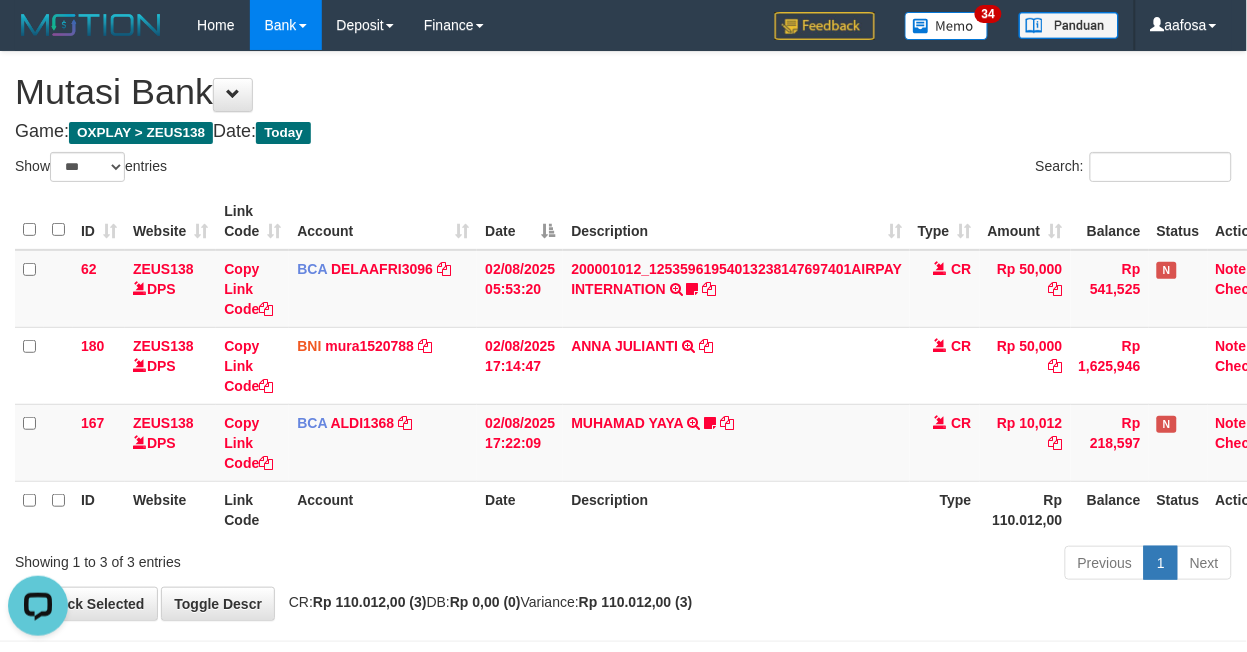 click on "Game:   OXPLAY > ZEUS138    				Date:  Today" at bounding box center [623, 132] 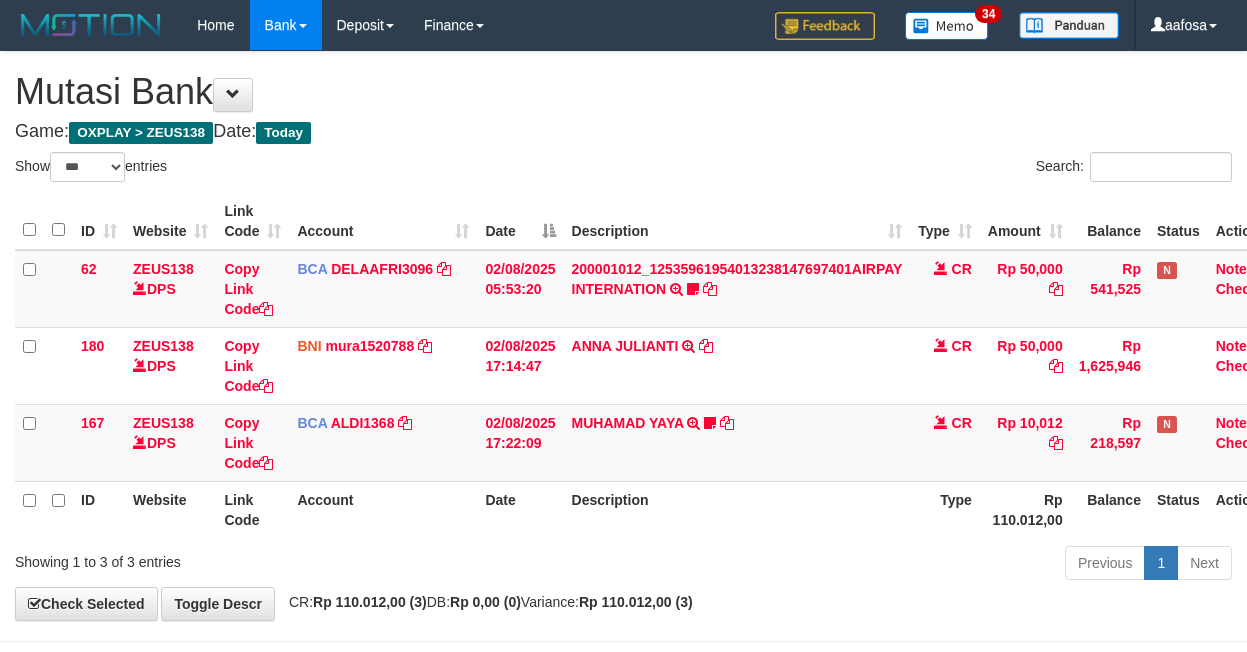 select on "***" 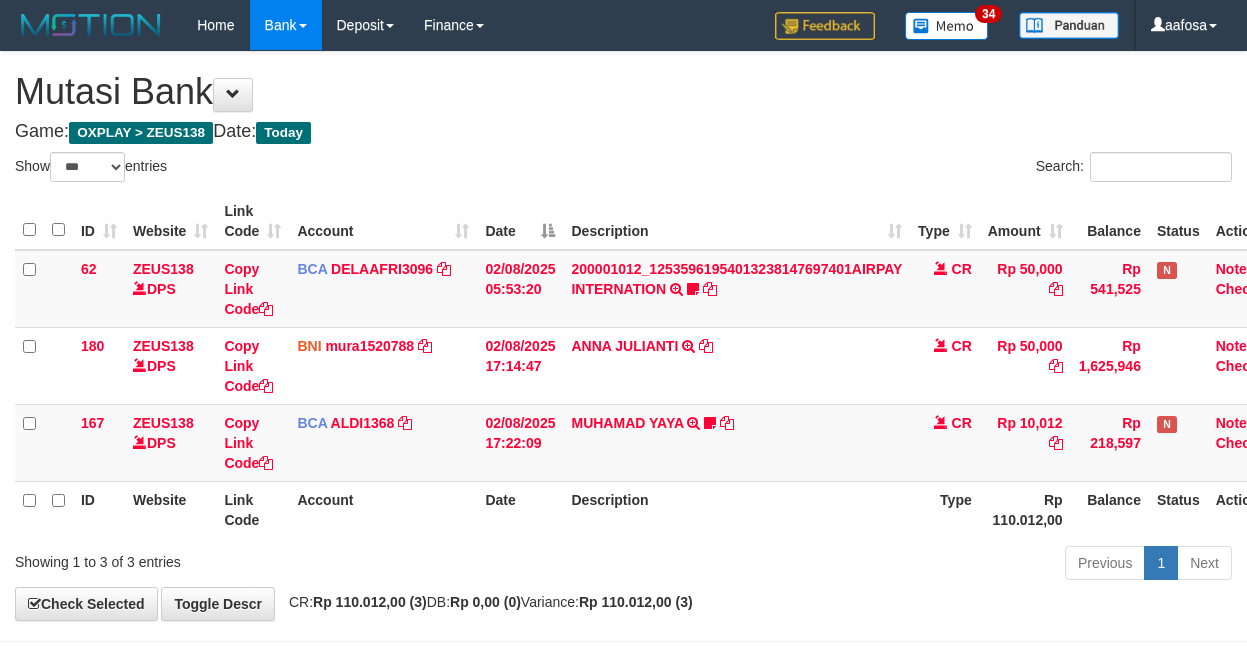 scroll, scrollTop: 0, scrollLeft: 0, axis: both 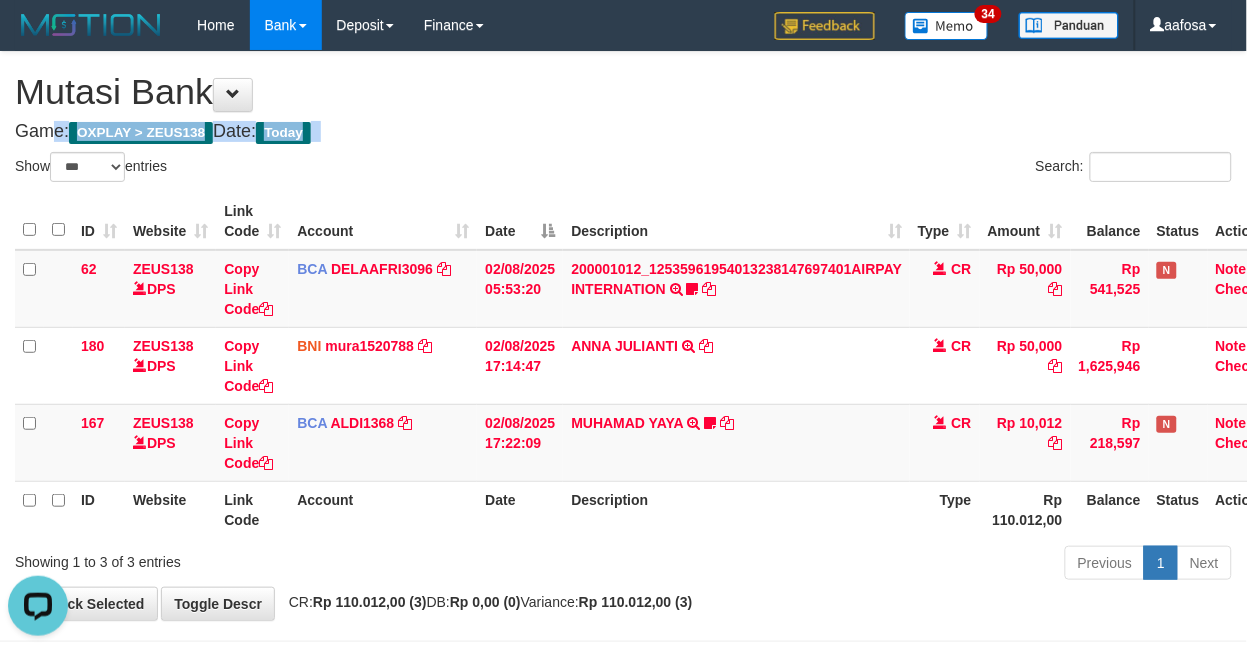 drag, startPoint x: 672, startPoint y: 88, endPoint x: 683, endPoint y: 130, distance: 43.416588 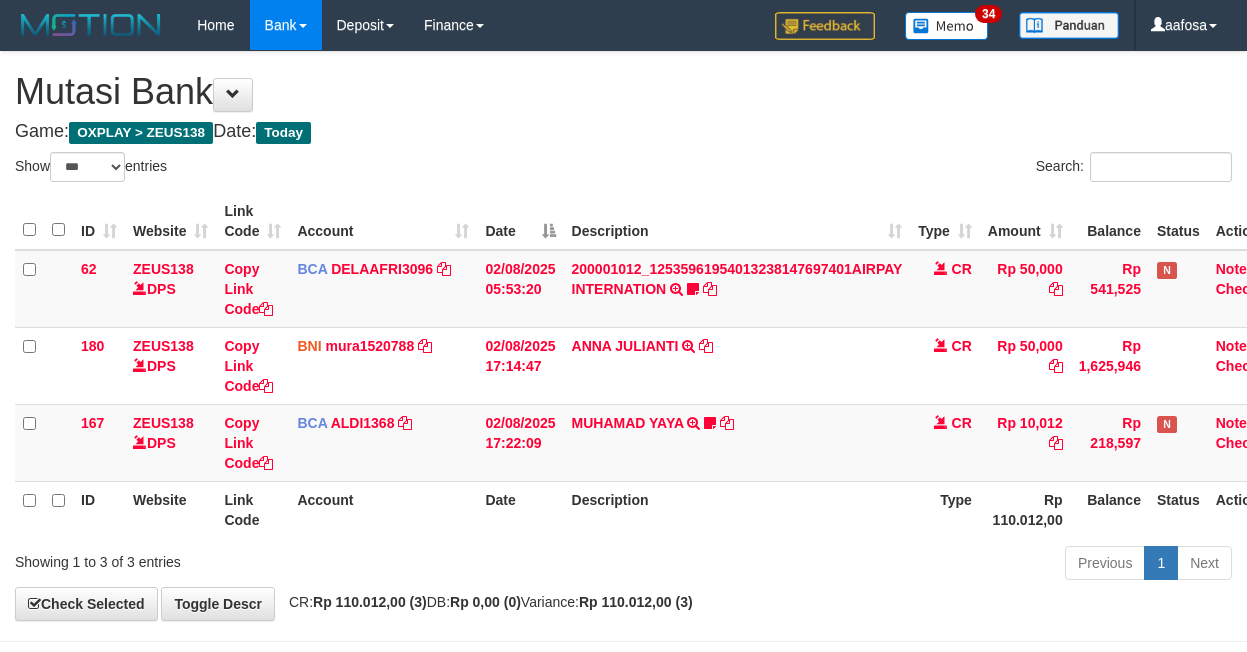 select on "***" 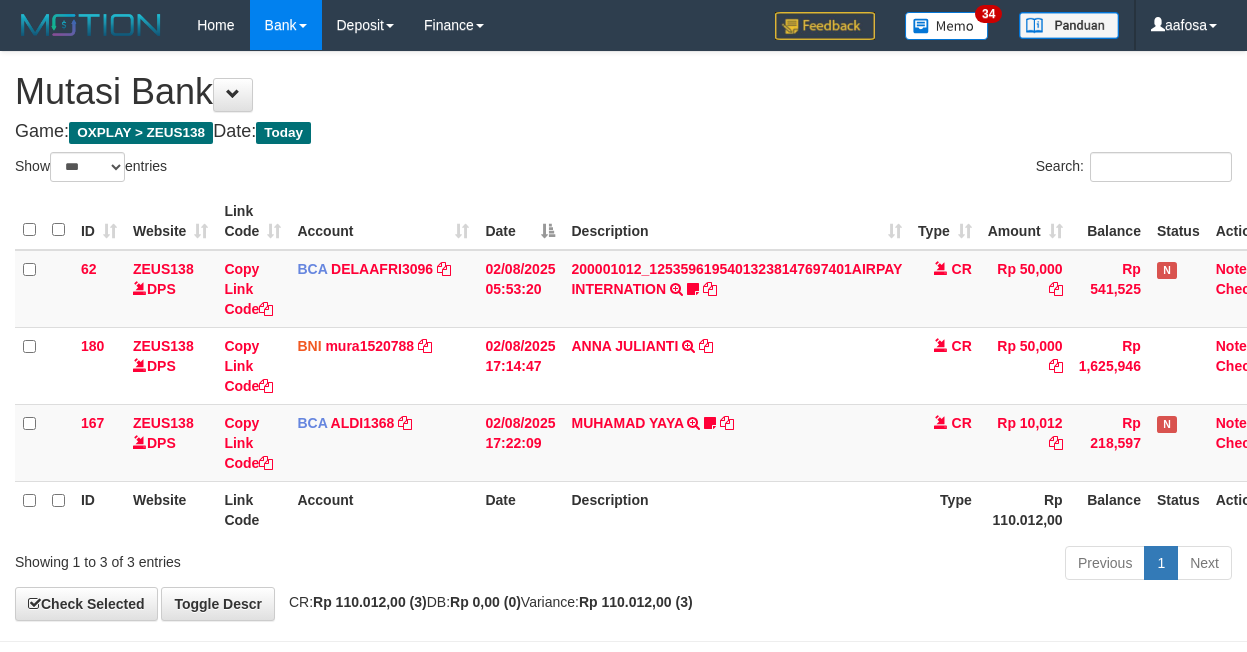 scroll, scrollTop: 0, scrollLeft: 0, axis: both 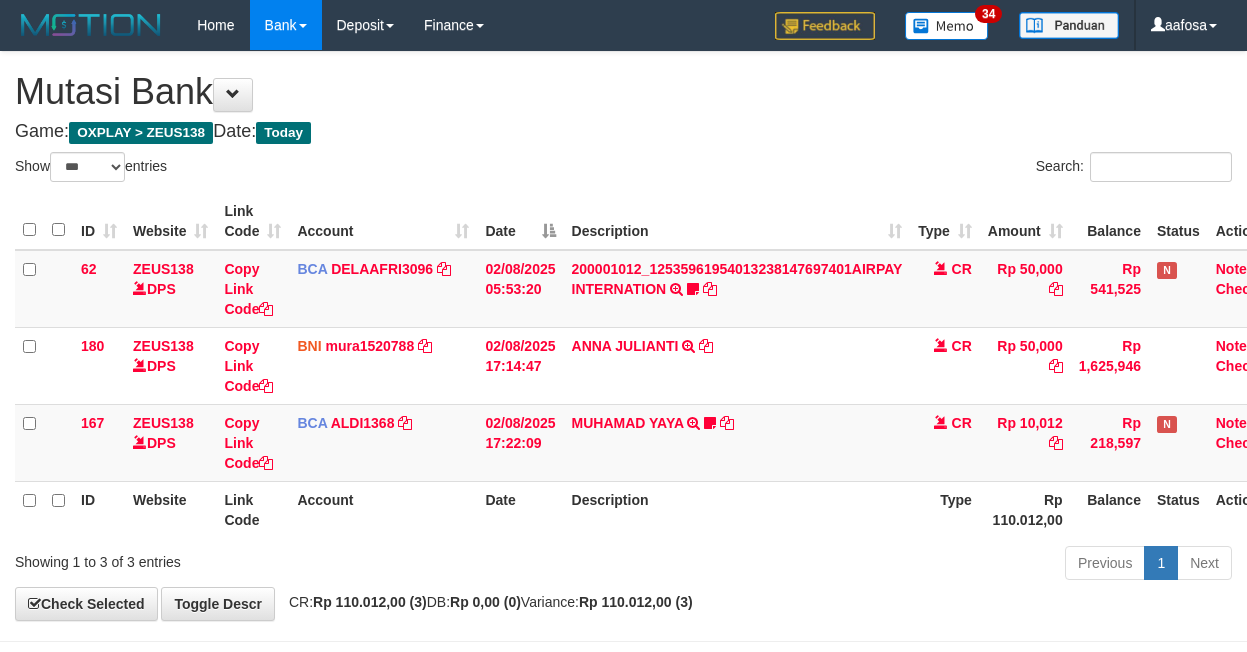 select on "***" 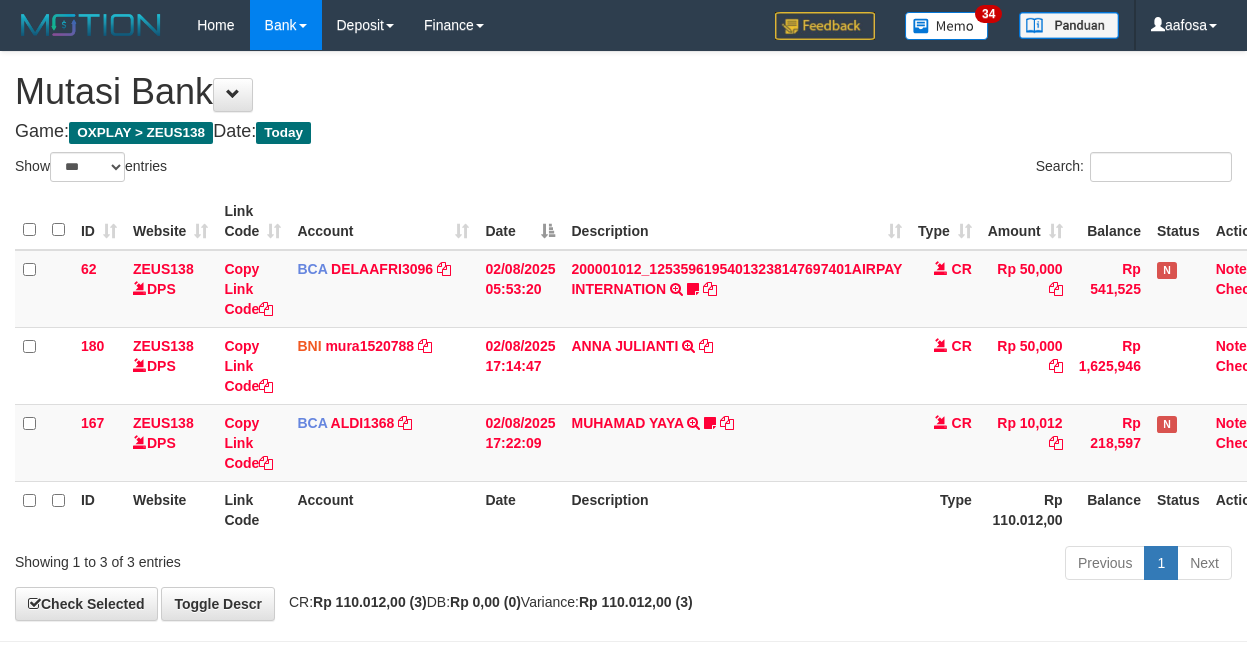 scroll, scrollTop: 0, scrollLeft: 0, axis: both 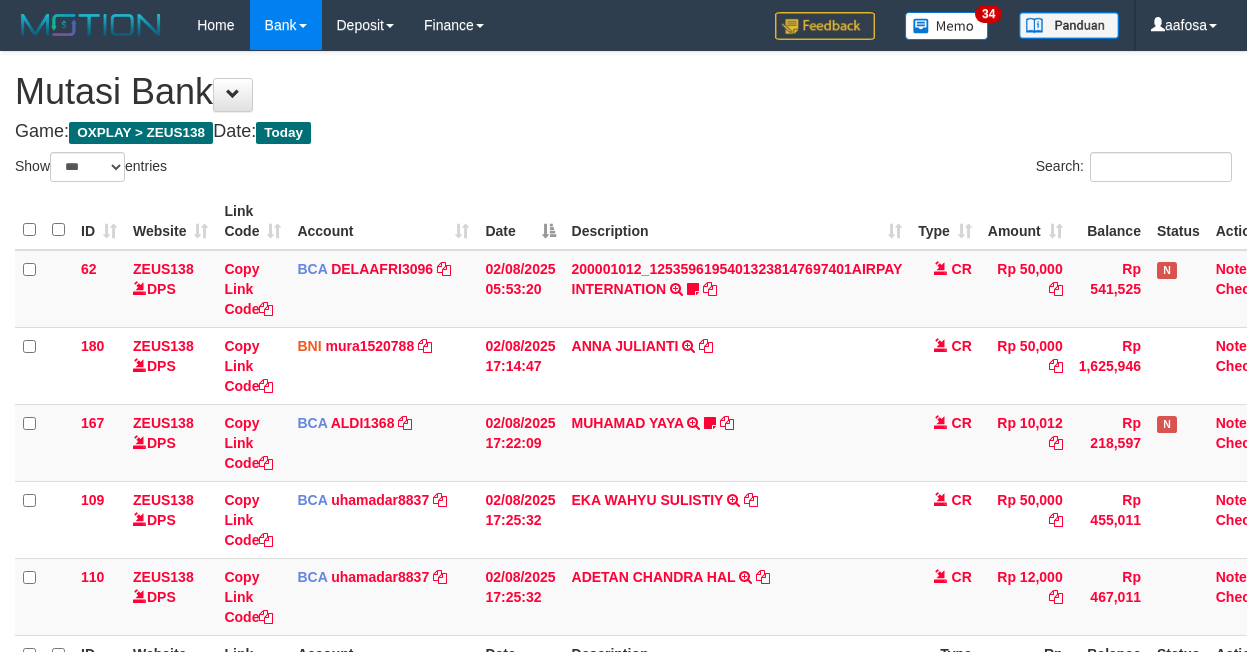 select on "***" 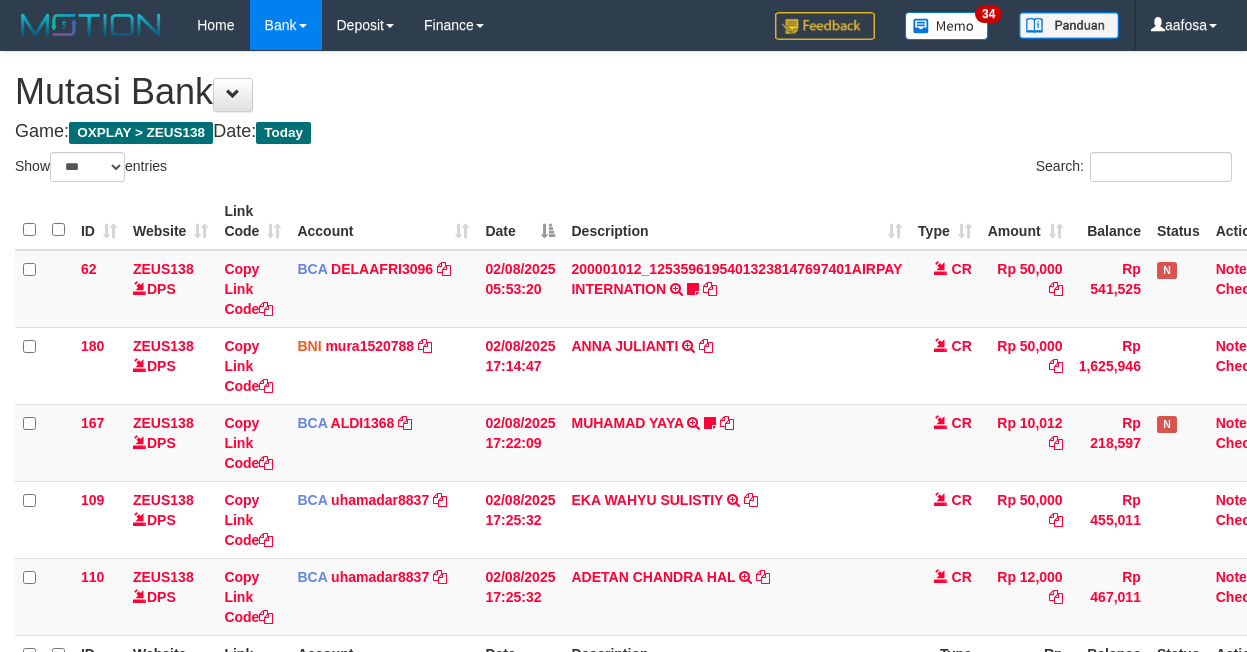scroll, scrollTop: 0, scrollLeft: 0, axis: both 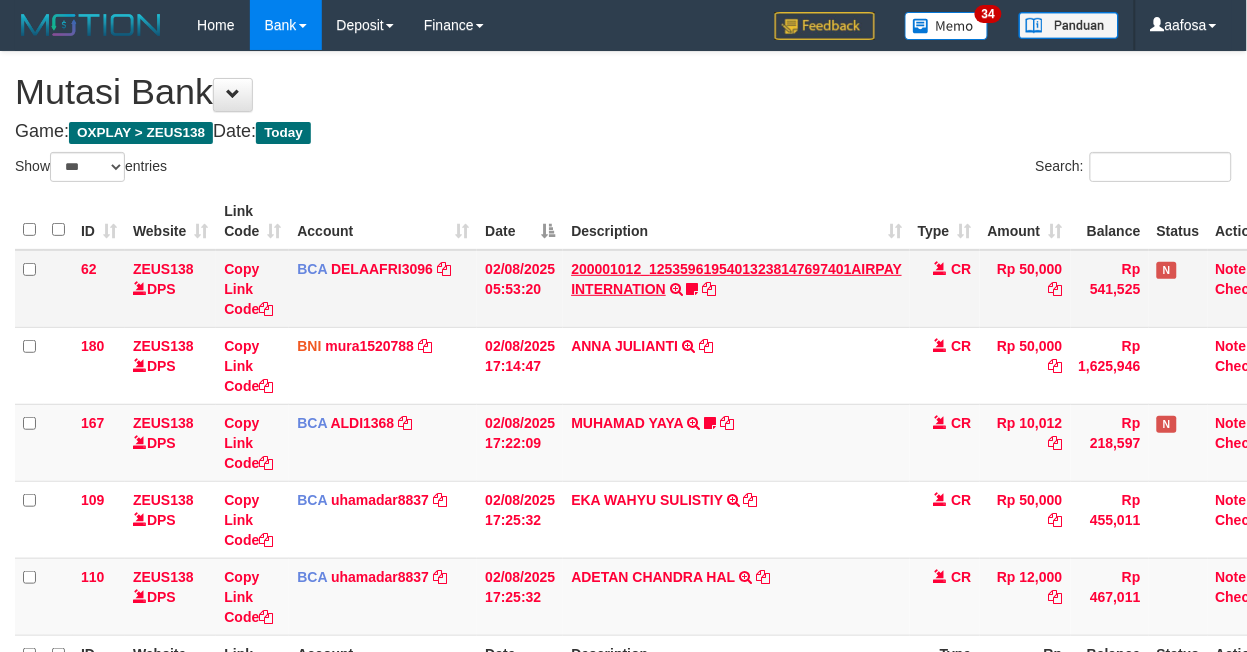 drag, startPoint x: 808, startPoint y: 247, endPoint x: 808, endPoint y: 262, distance: 15 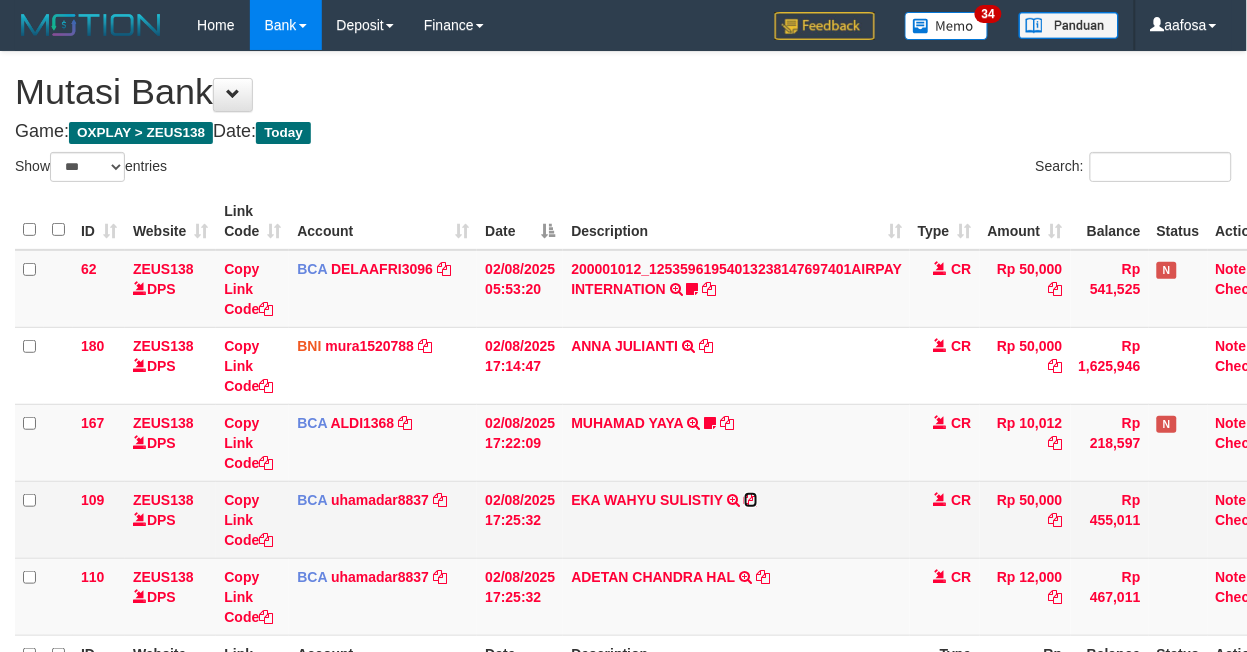 click at bounding box center (751, 500) 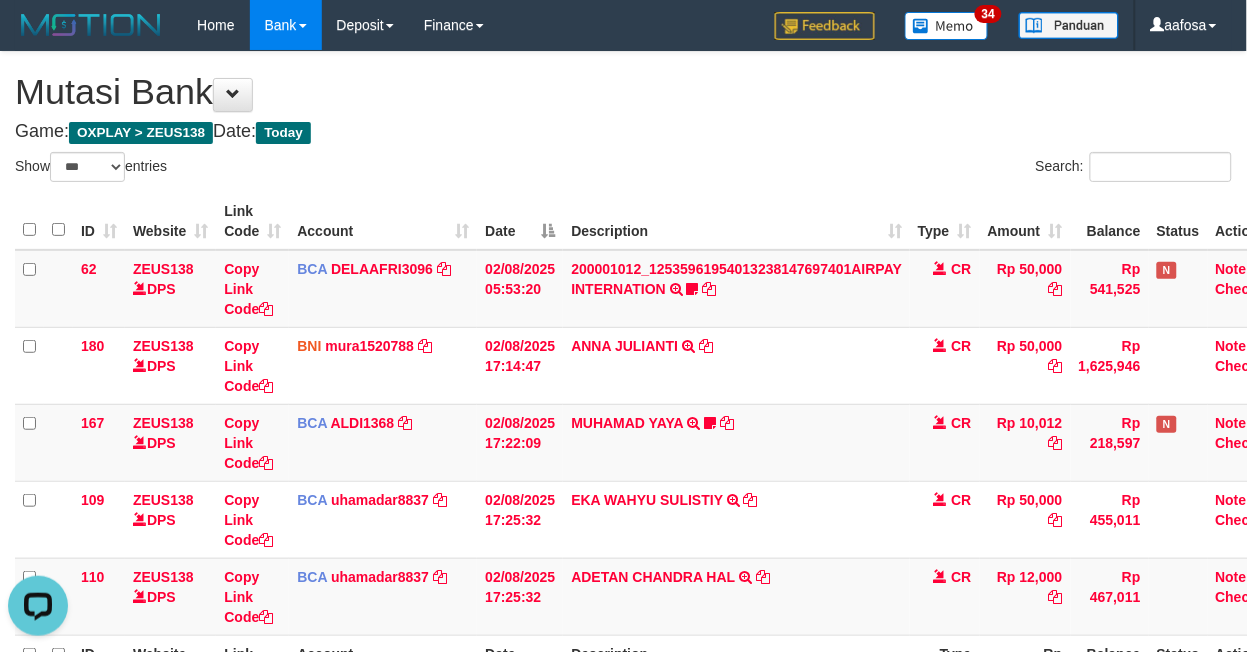 scroll, scrollTop: 0, scrollLeft: 0, axis: both 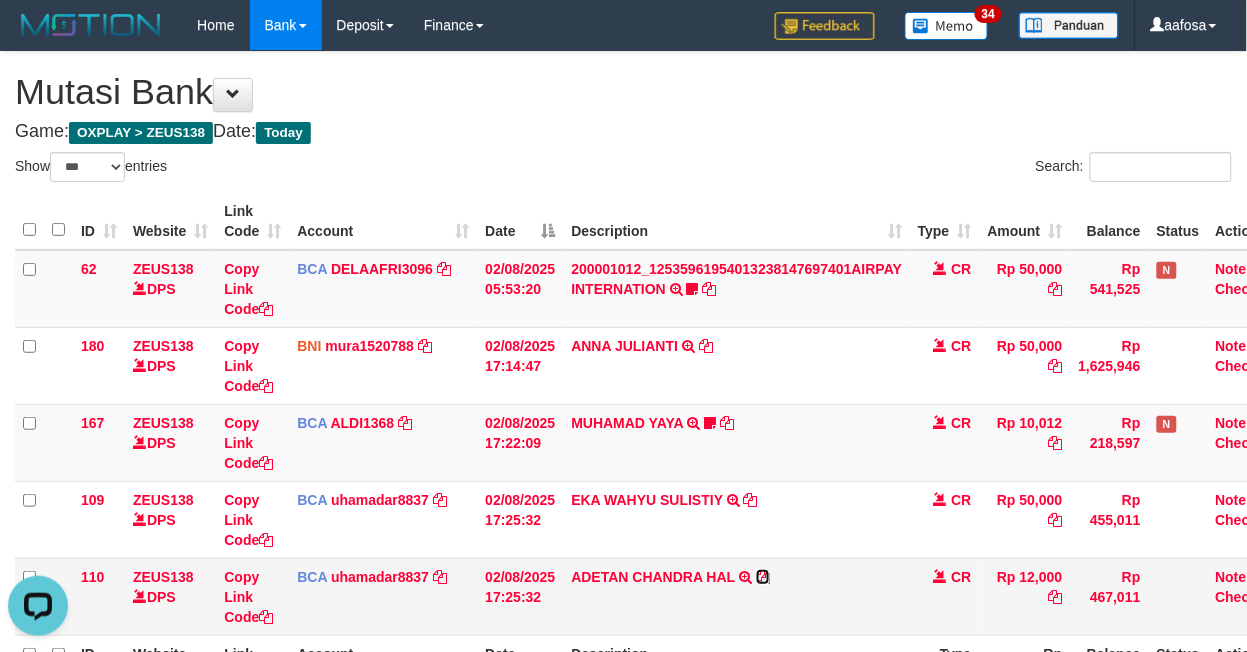 drag, startPoint x: 764, startPoint y: 573, endPoint x: 937, endPoint y: 577, distance: 173.04623 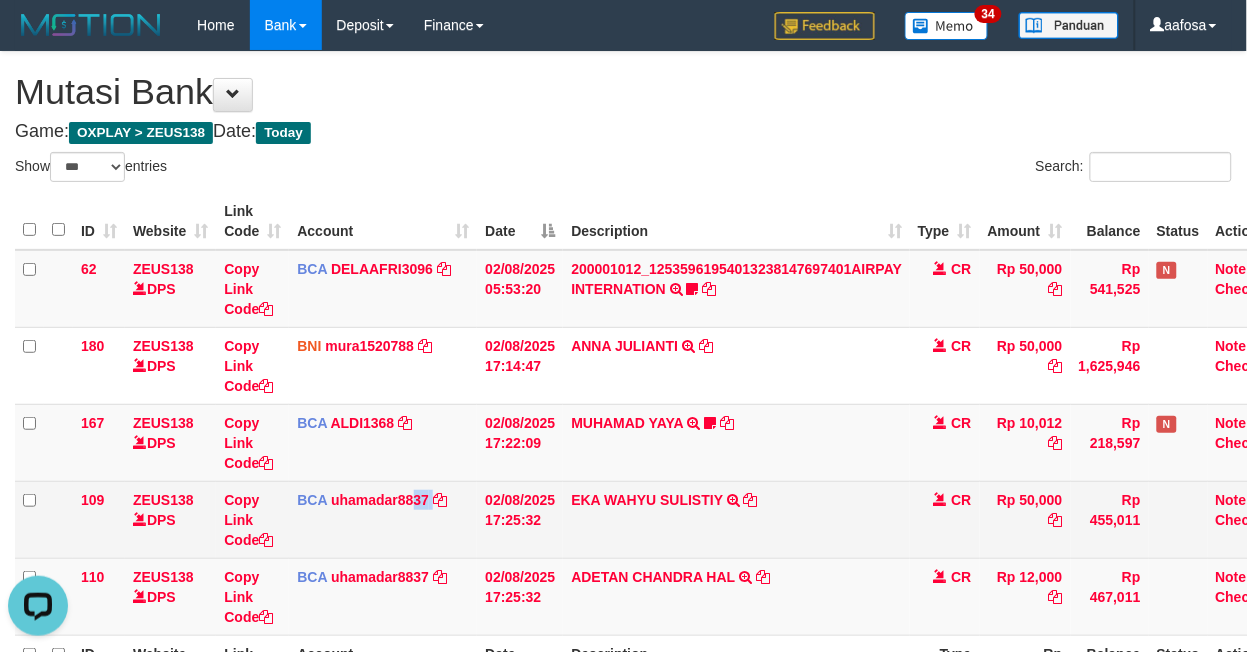 click on "BCA
uhamadar8837
DPS
MUHAMAD ARYA MAFIUDIN
mutasi_20250802_4239 | 109
mutasi_20250802_4239 | 109" at bounding box center [383, 519] 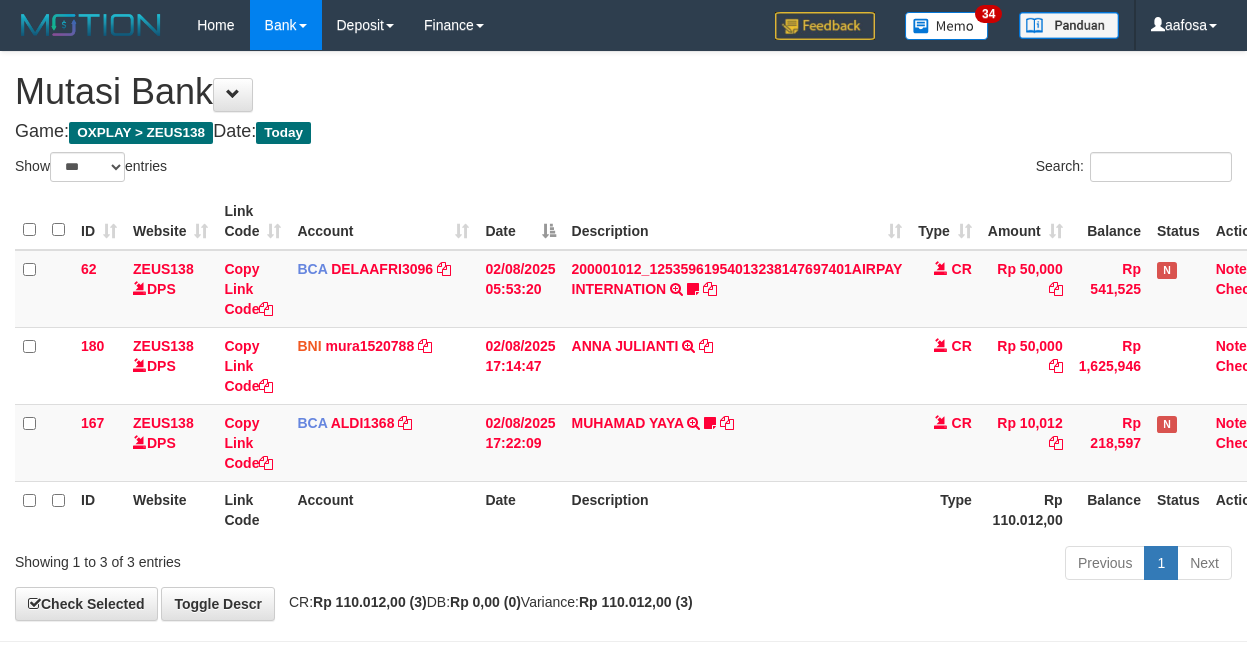 select on "***" 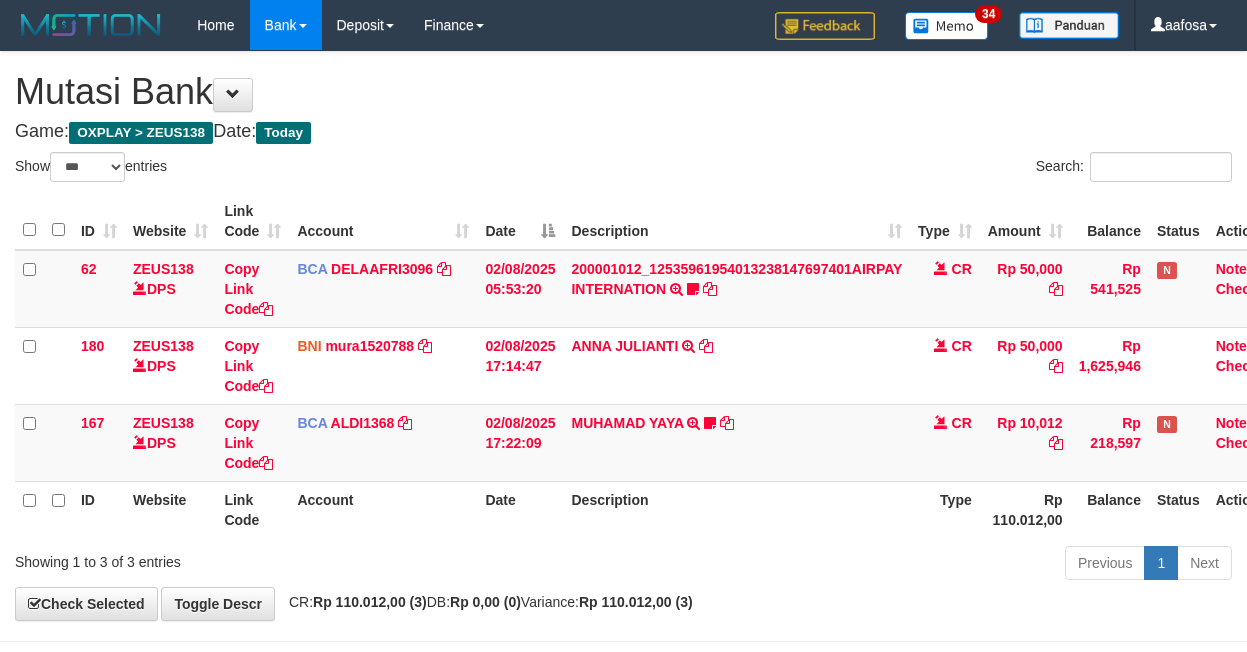 scroll, scrollTop: 0, scrollLeft: 0, axis: both 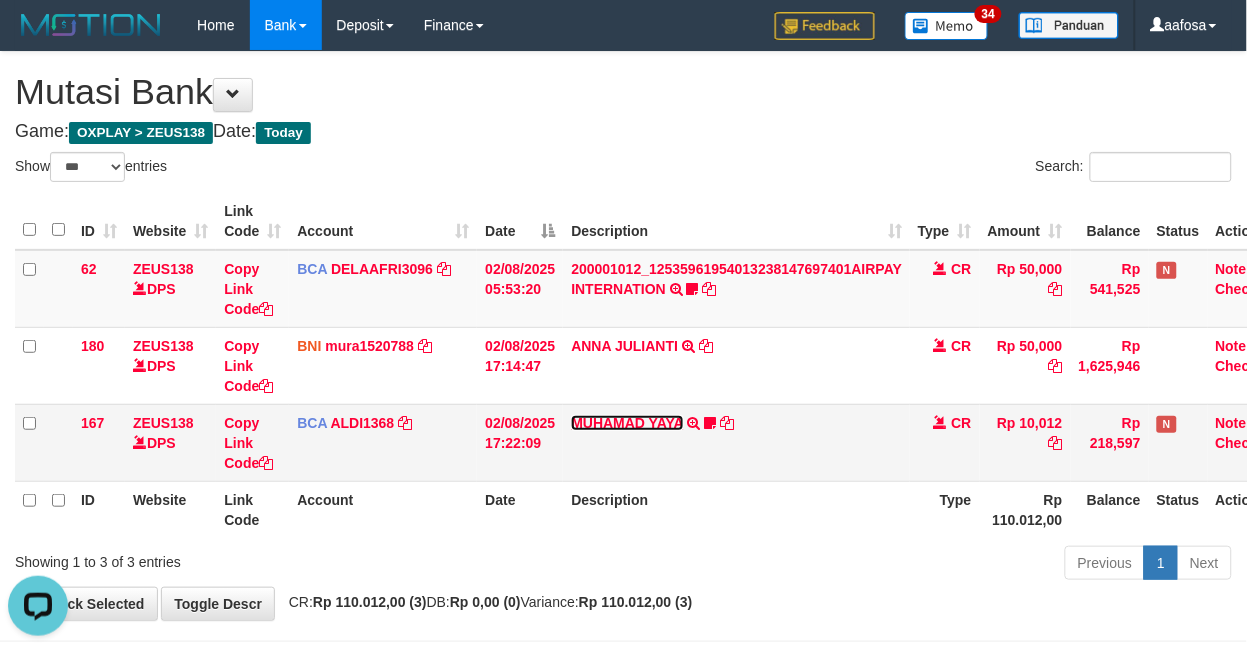 click on "MUHAMAD YAYA" at bounding box center [627, 423] 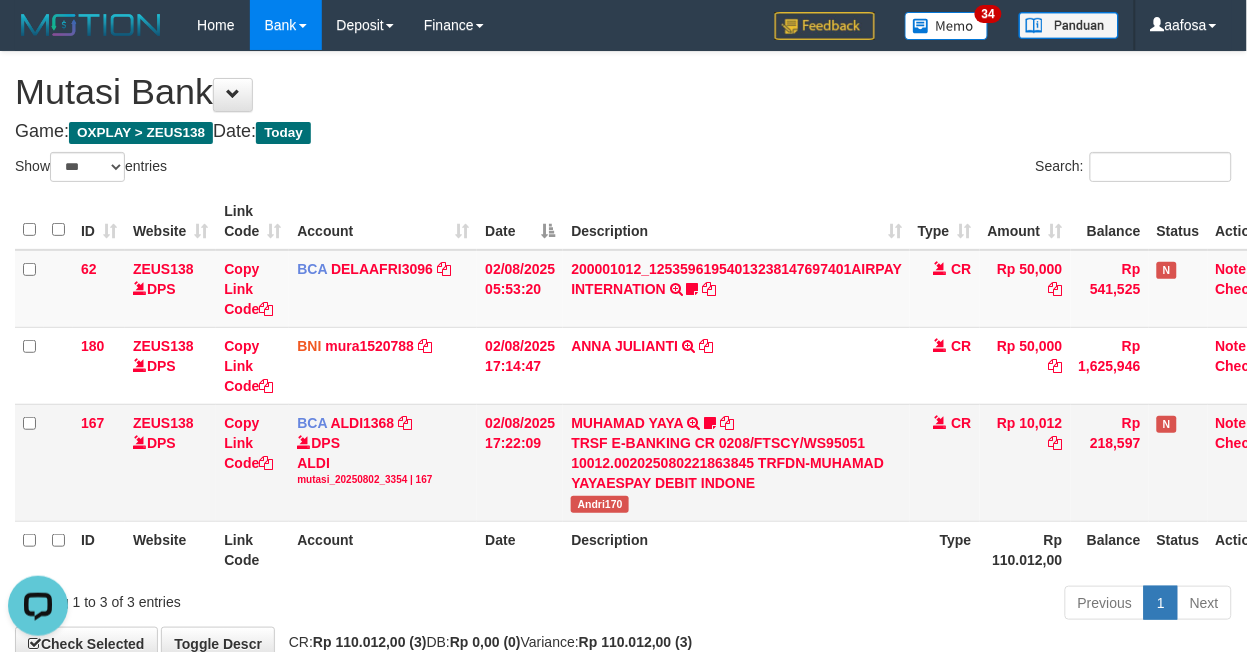 click on "Andri170" at bounding box center (600, 504) 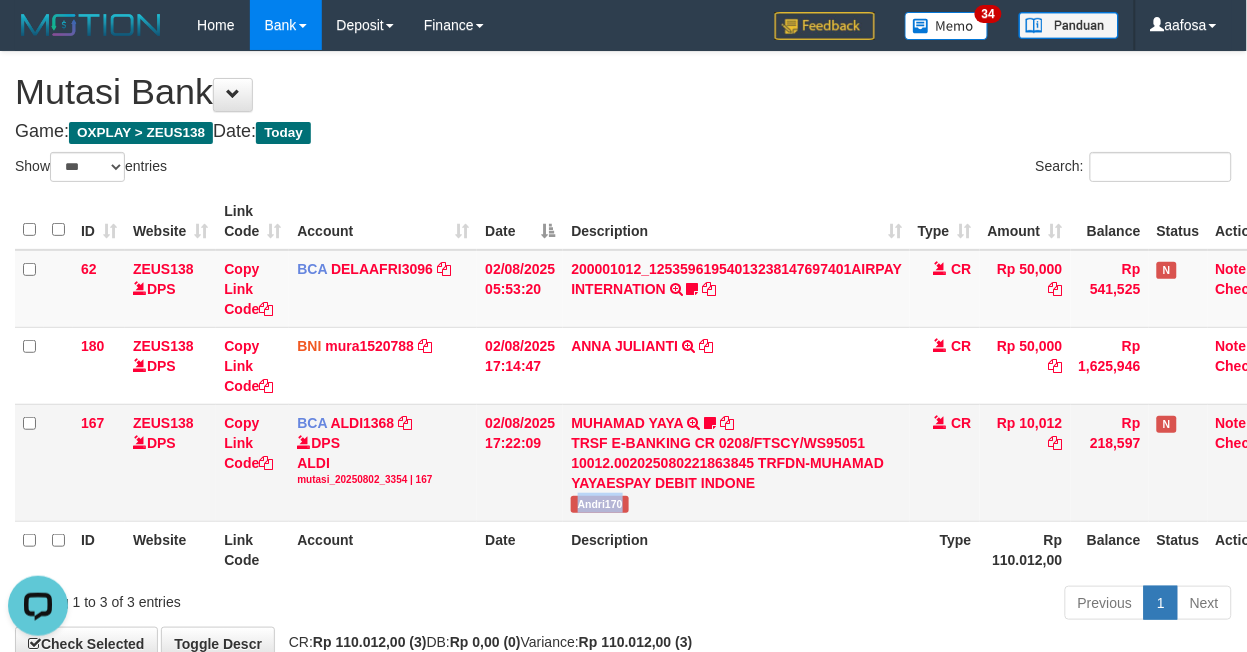 click on "Andri170" at bounding box center [600, 504] 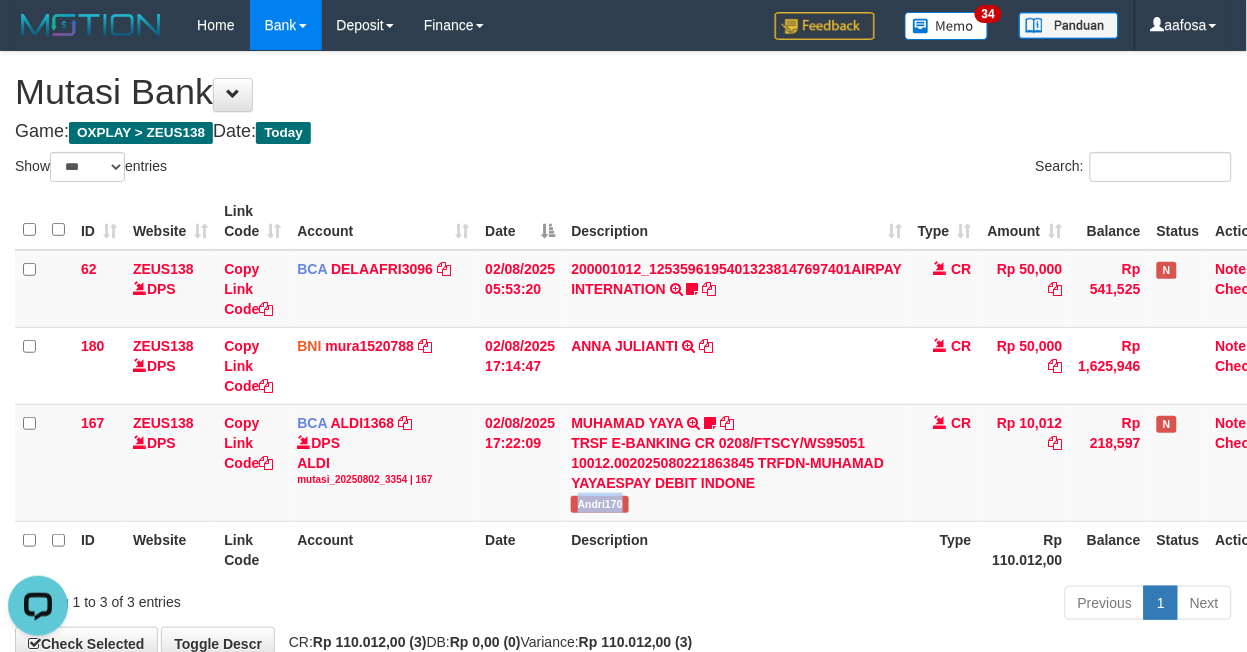 copy on "Andri170" 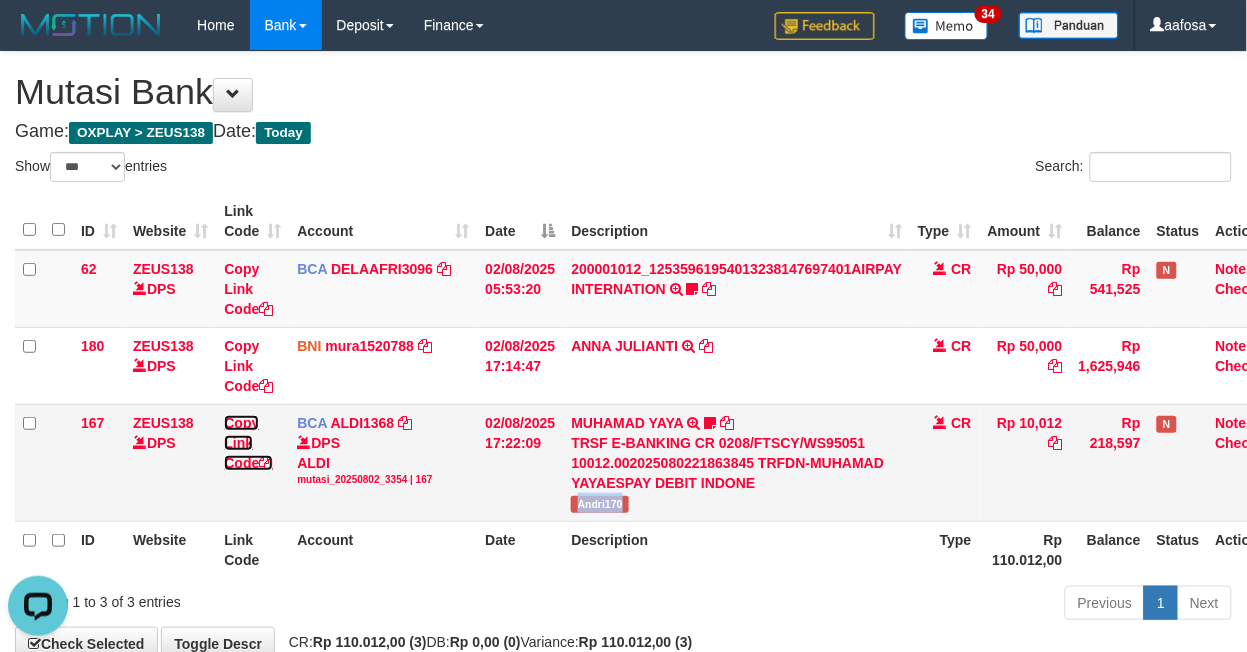 drag, startPoint x: 240, startPoint y: 438, endPoint x: 338, endPoint y: 455, distance: 99.46356 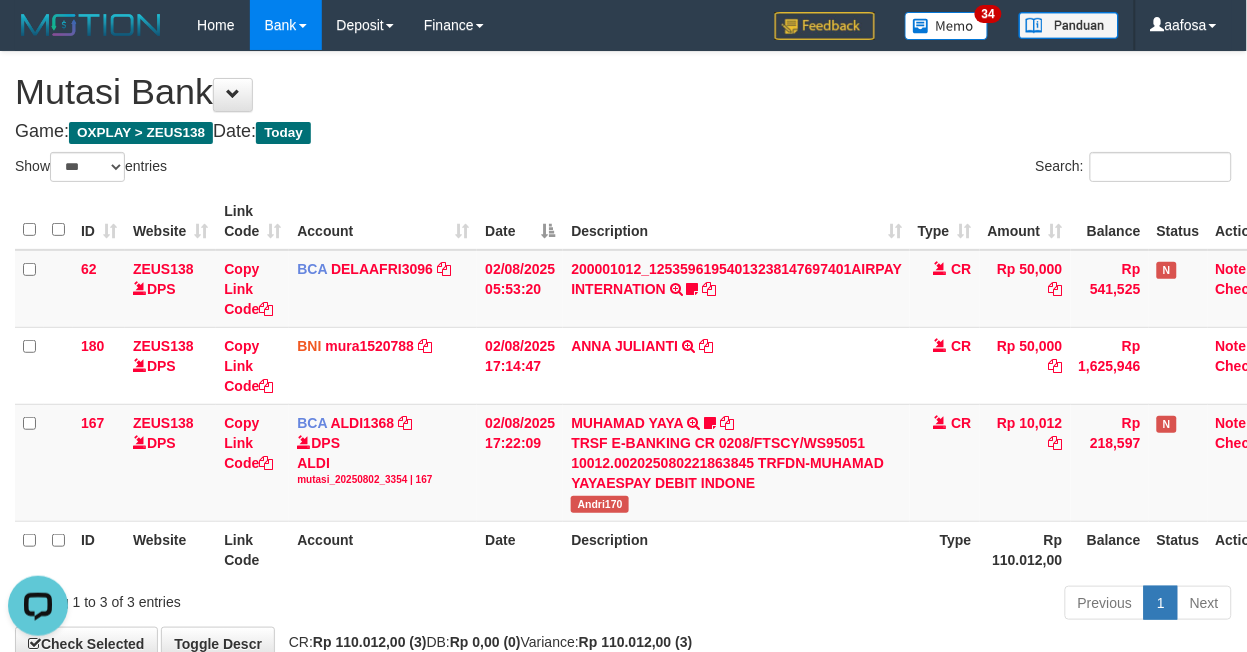 scroll, scrollTop: 297, scrollLeft: 0, axis: vertical 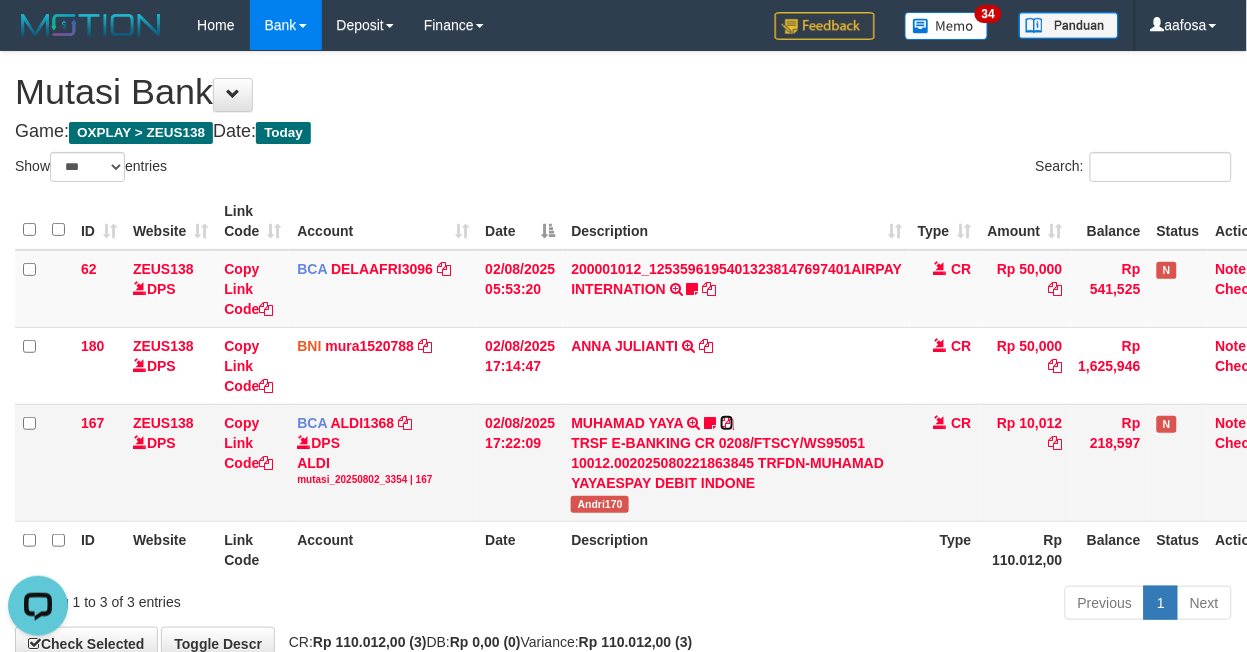click at bounding box center [727, 423] 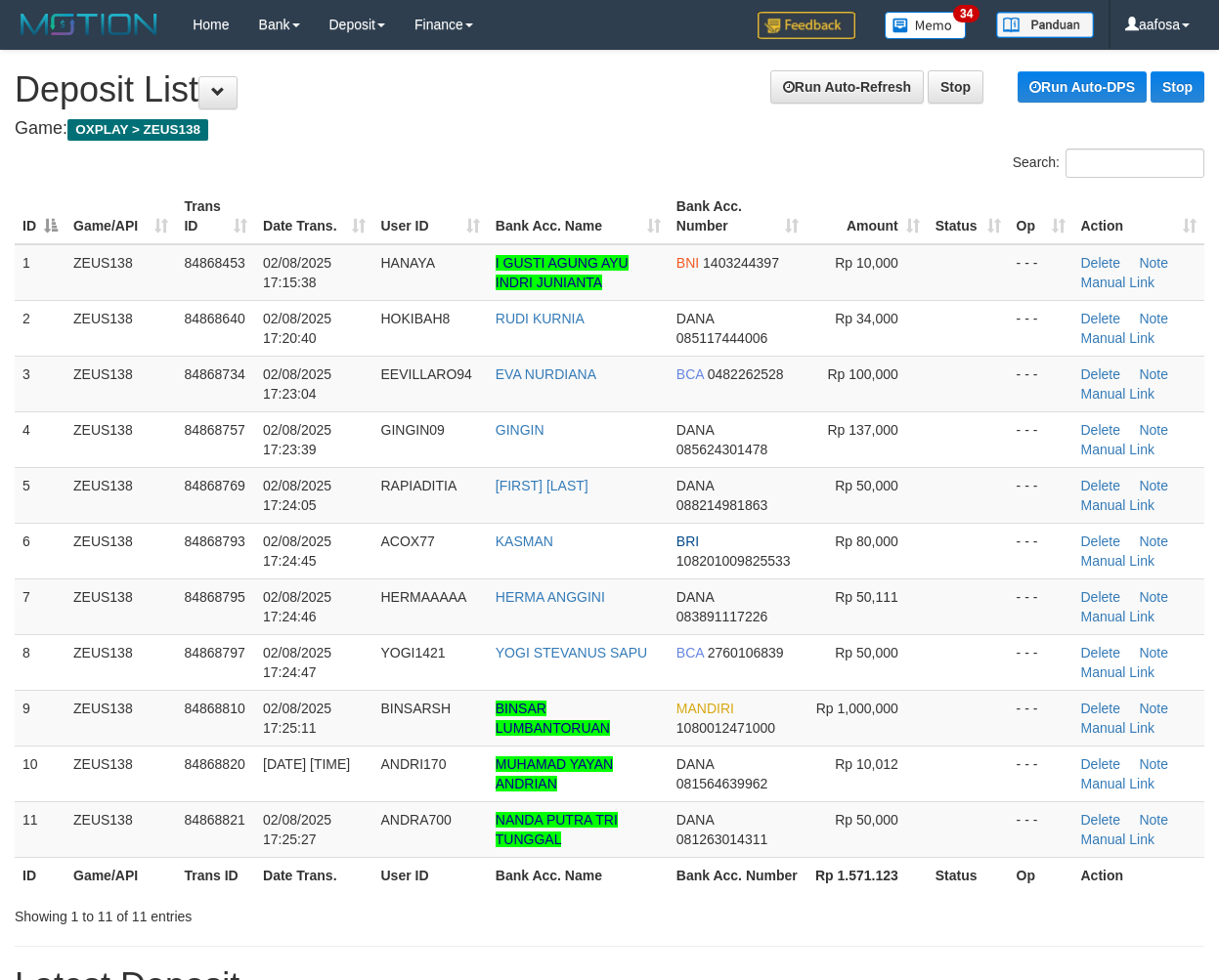 scroll, scrollTop: 0, scrollLeft: 0, axis: both 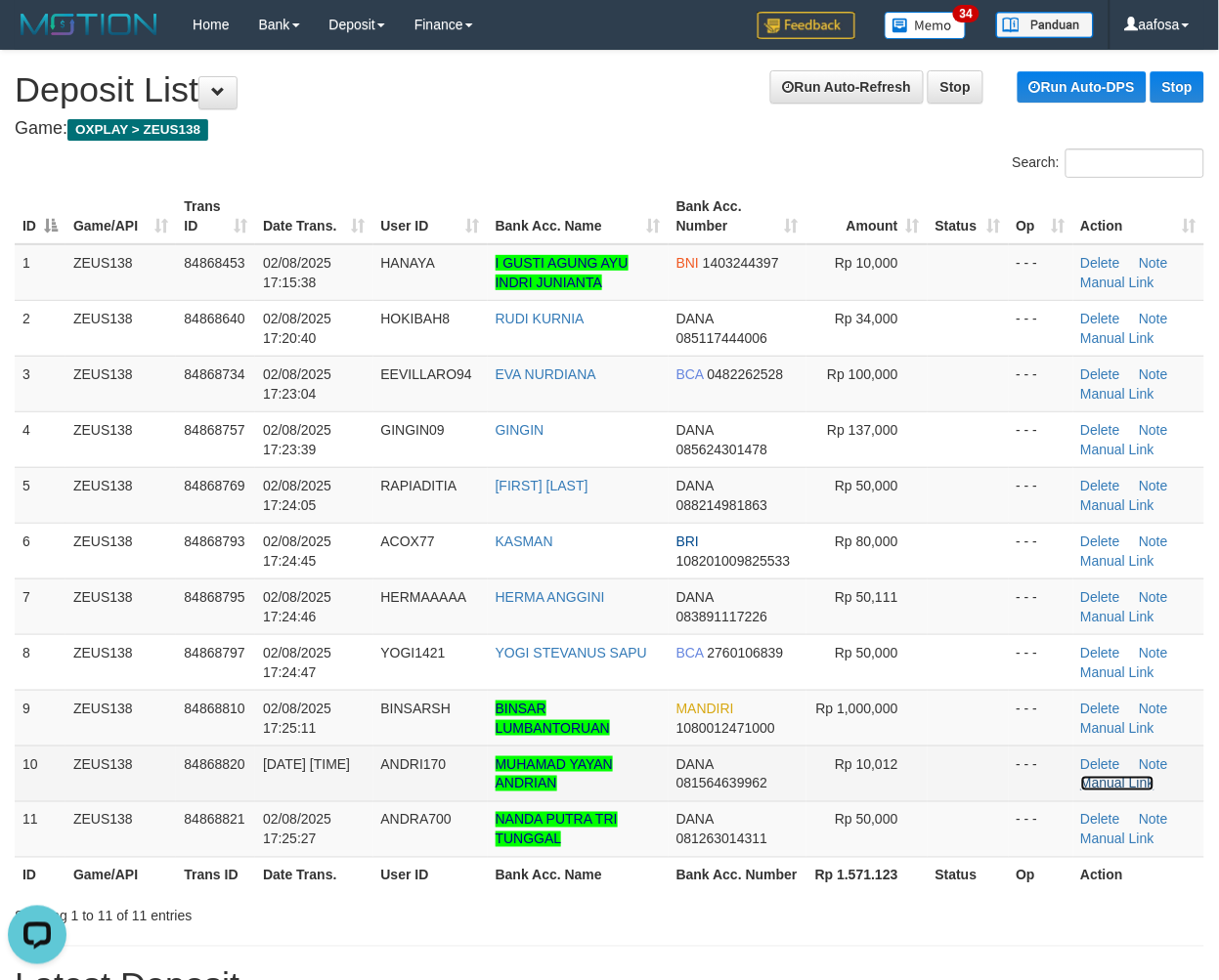 click on "Manual Link" at bounding box center [1118, 784] 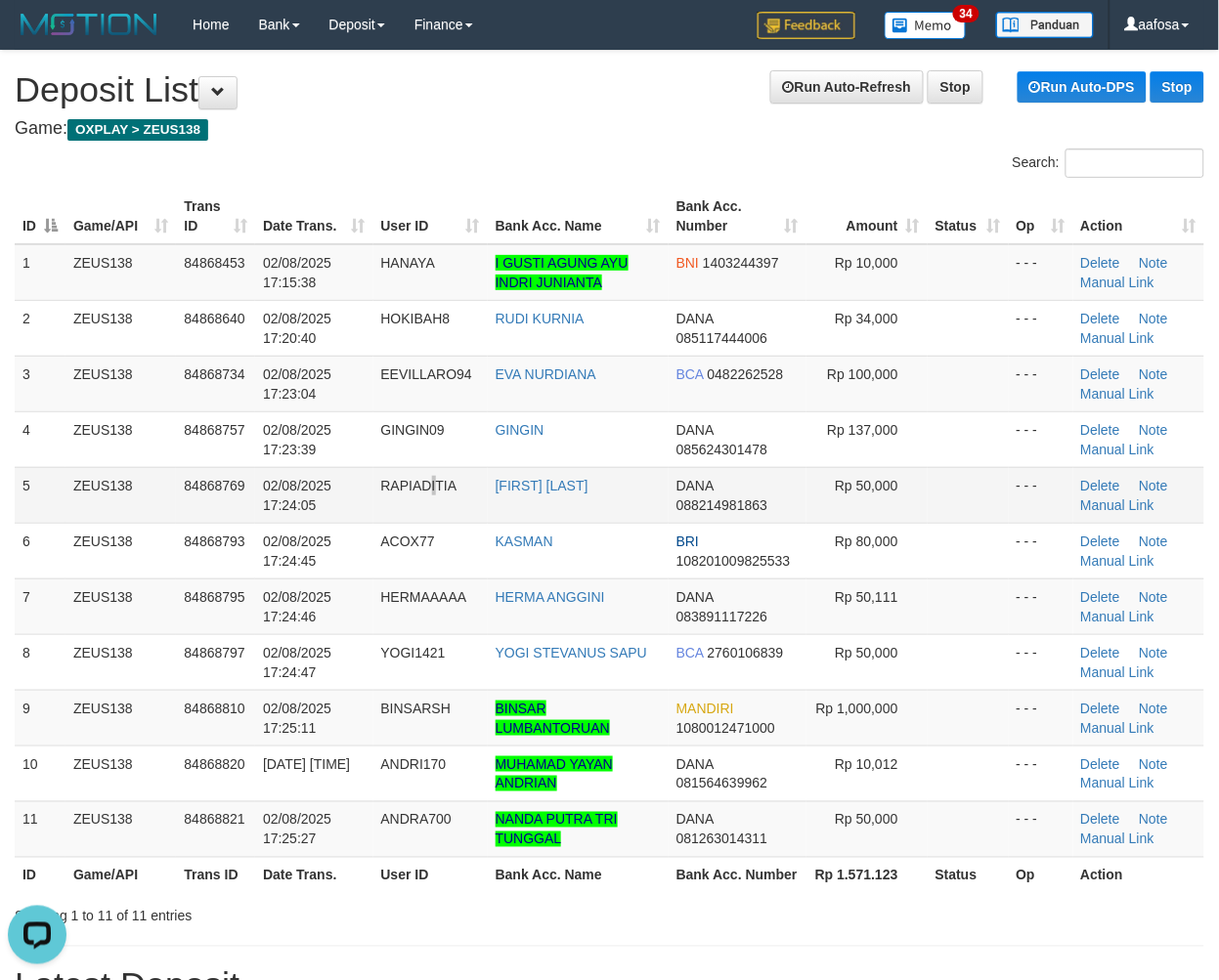 click on "RAPIADITIA" at bounding box center (430, 494) 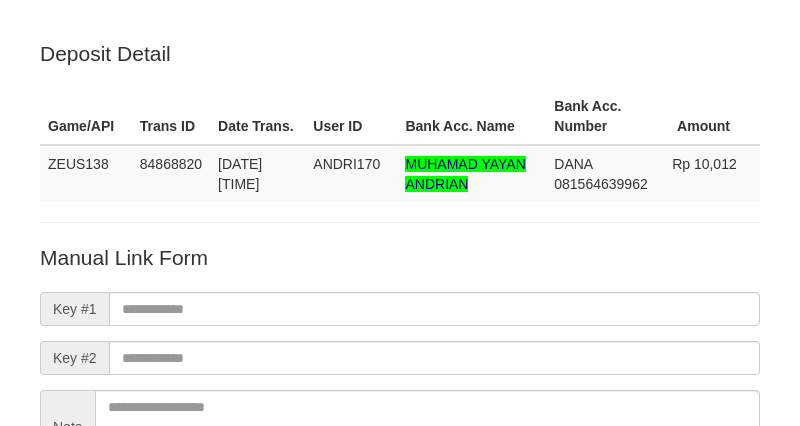 scroll, scrollTop: 0, scrollLeft: 0, axis: both 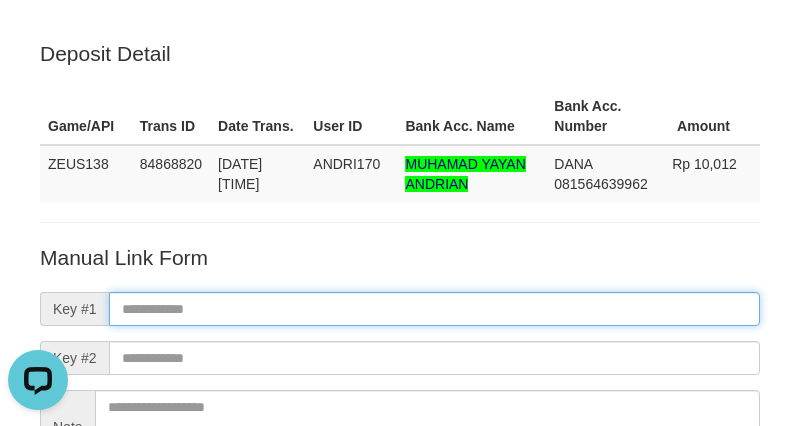 paste on "**********" 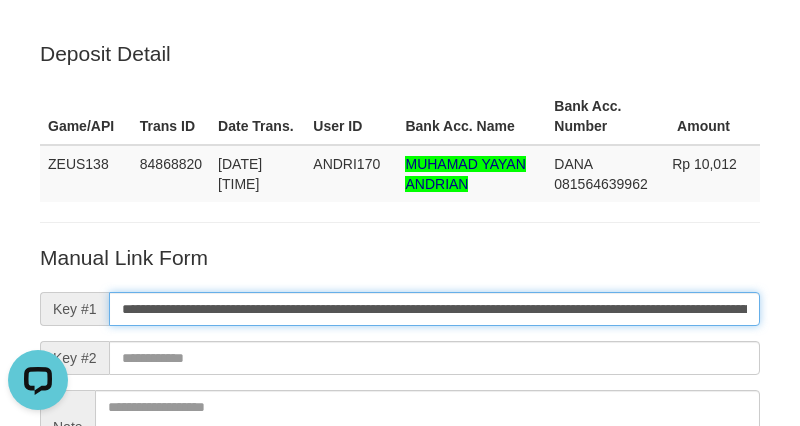 click on "**********" at bounding box center (434, 309) 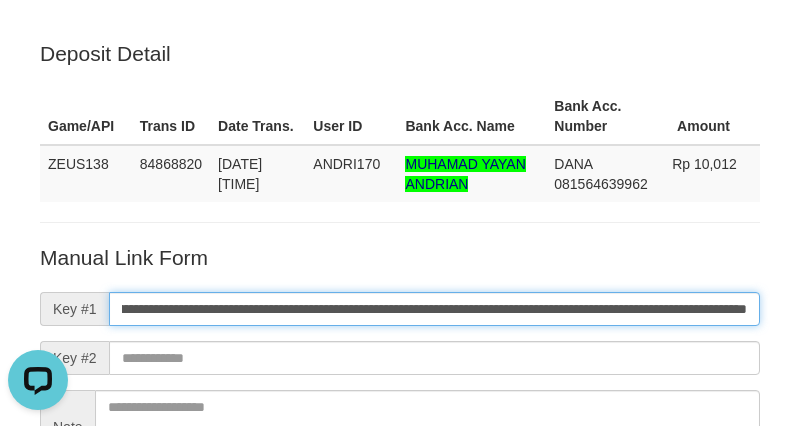 type on "**********" 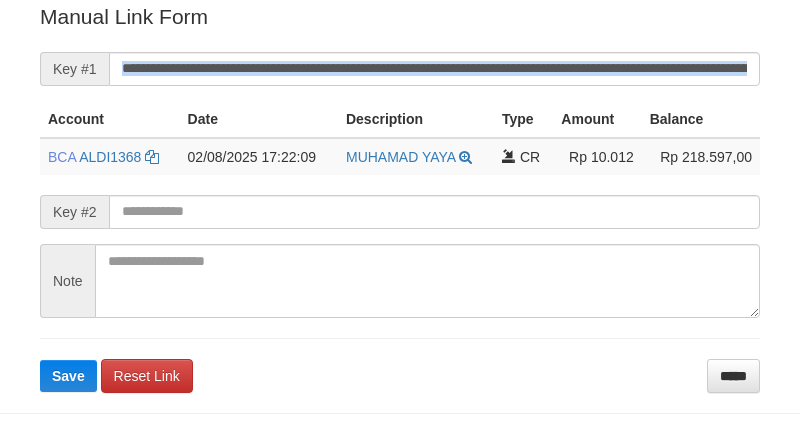 drag, startPoint x: 0, startPoint y: 0, endPoint x: 442, endPoint y: 78, distance: 448.8296 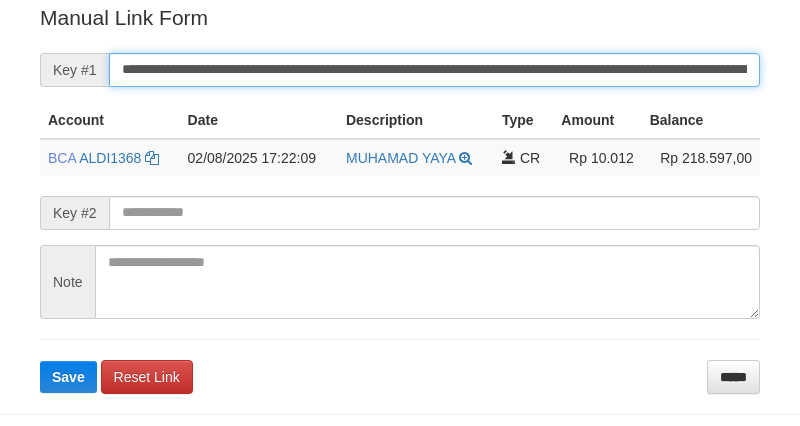 click on "**********" at bounding box center [434, 70] 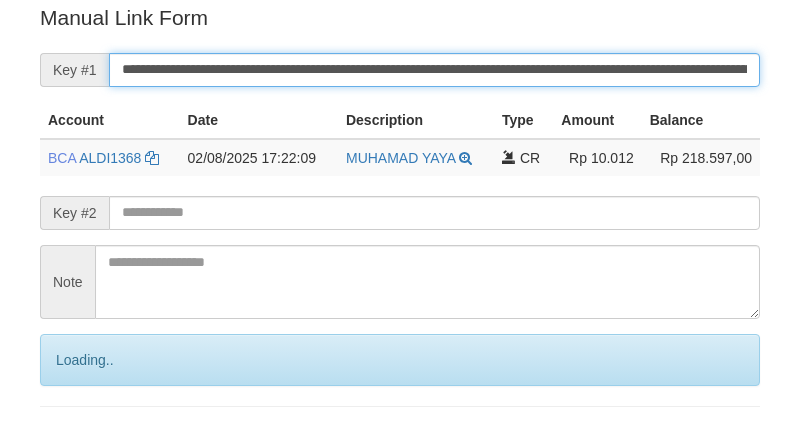 click on "Save" at bounding box center (90, 444) 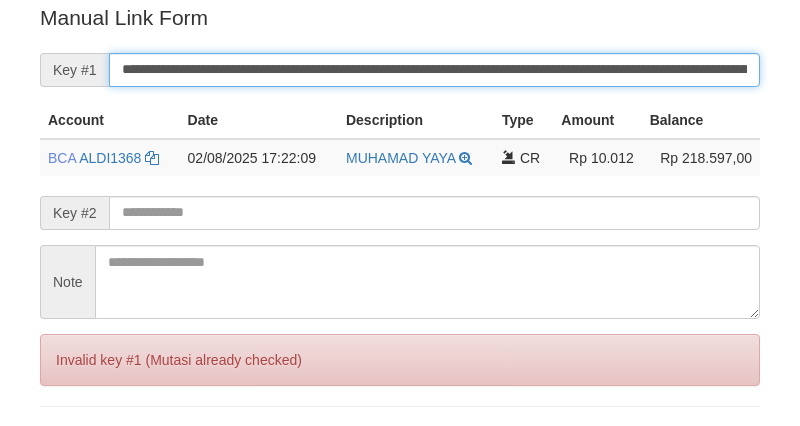 click on "Save" at bounding box center (68, 444) 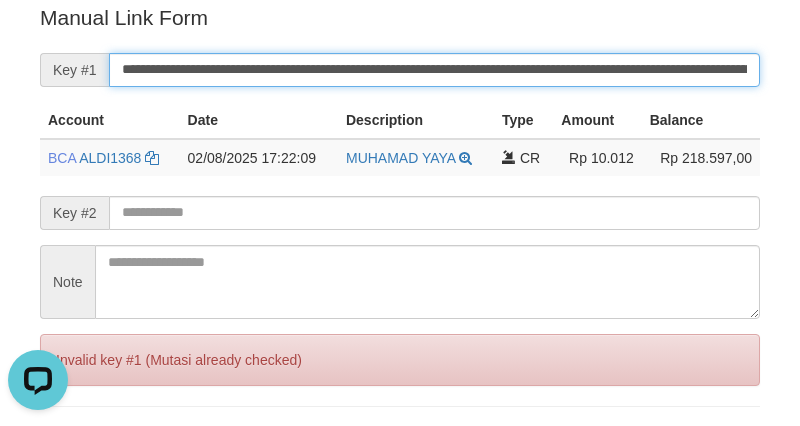 scroll, scrollTop: 0, scrollLeft: 0, axis: both 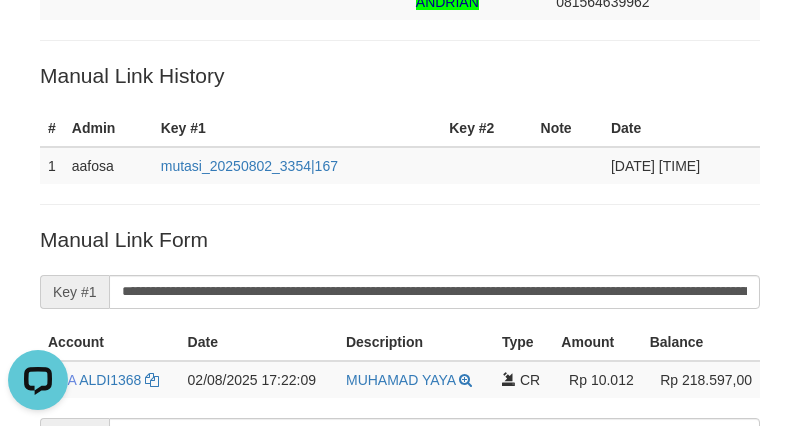 click on "Deposit Detail
Game/API
Trans ID
Date Trans.
User ID
Bank Acc. Name
Bank Acc. Number
Amount
ZEUS138
84868820
02/08/2025 17:25:26
ANDRI170
MUHAMAD YAYAN ANDRIAN
DANA
081564639962
Rp 10,012
Manual Link History
#
Admin
Key #1
Key #2
Note
Date
1
aafosa
mutasi_20250802_3354|167
02-08-2025 17:25:45
Account
Date
Description
Type
Amount
Balance
BCA
ALDI1368
DPS" at bounding box center [400, 270] 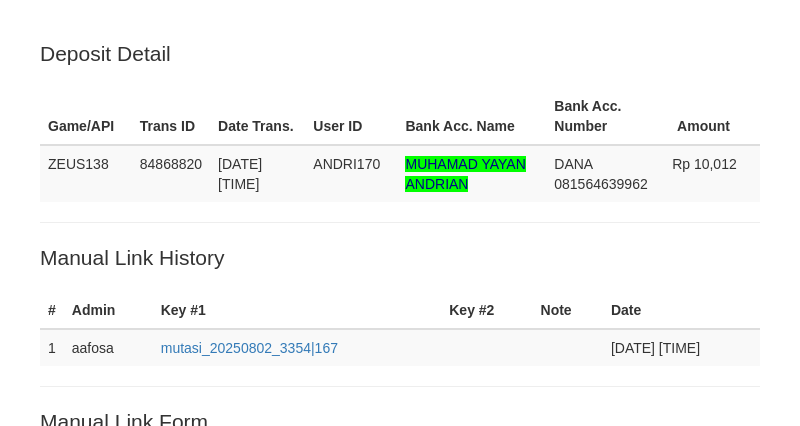 scroll, scrollTop: 182, scrollLeft: 0, axis: vertical 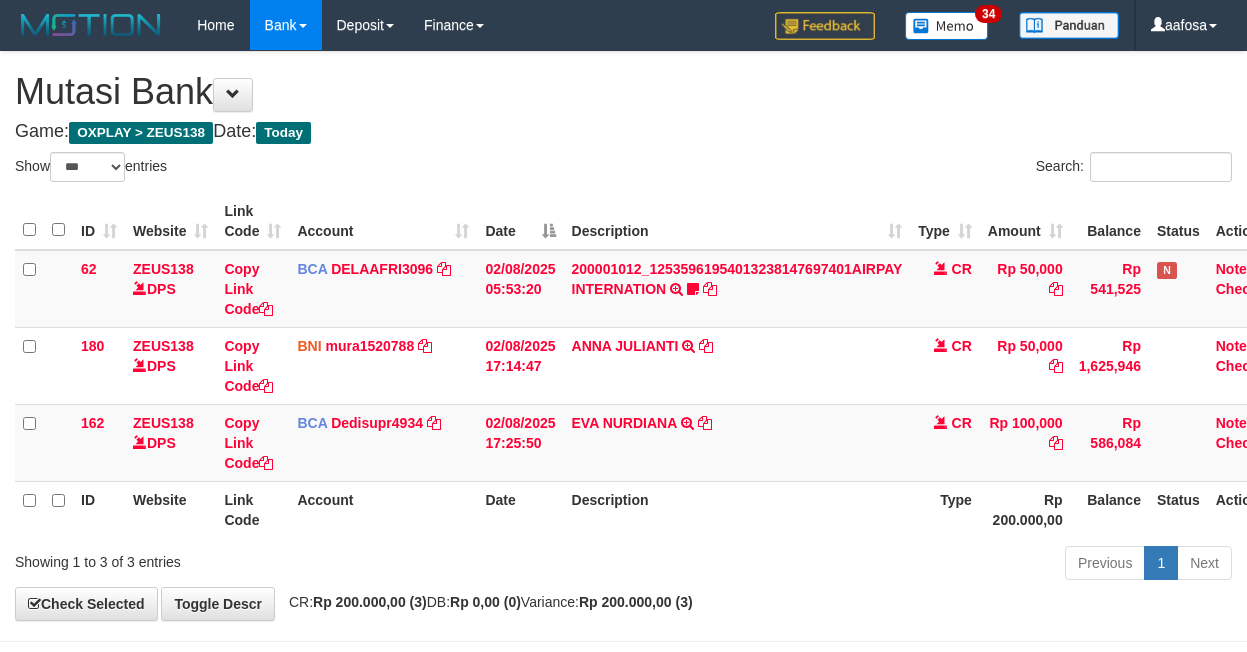 select on "***" 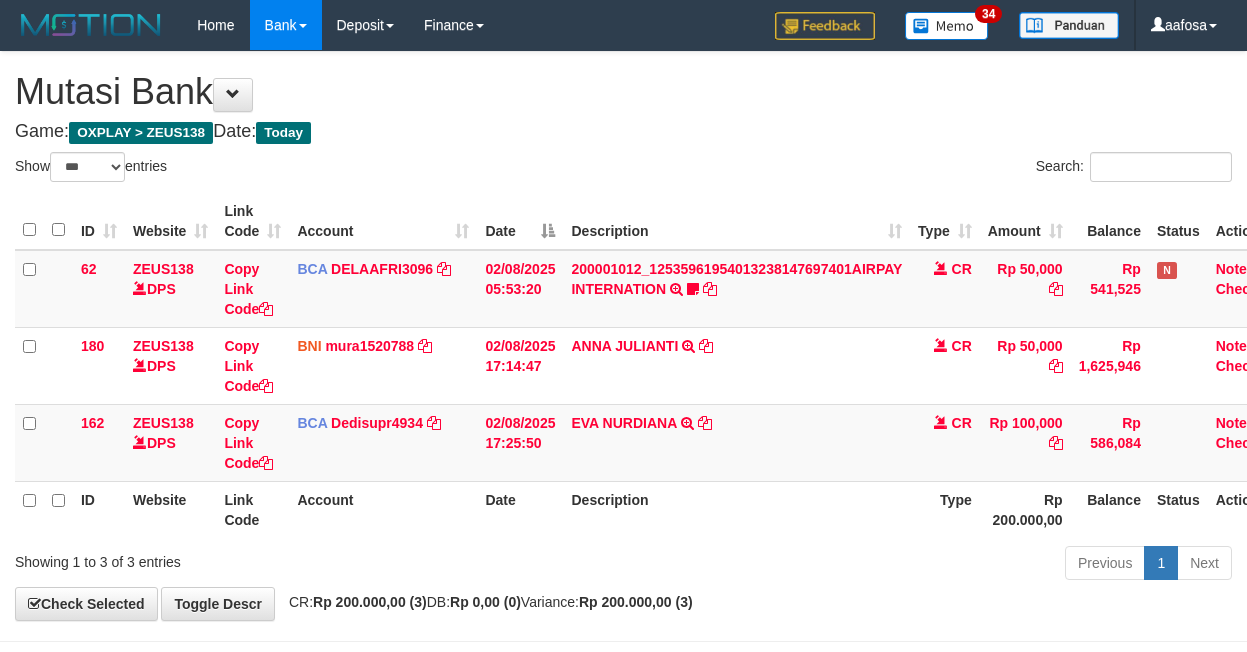 scroll, scrollTop: 0, scrollLeft: 0, axis: both 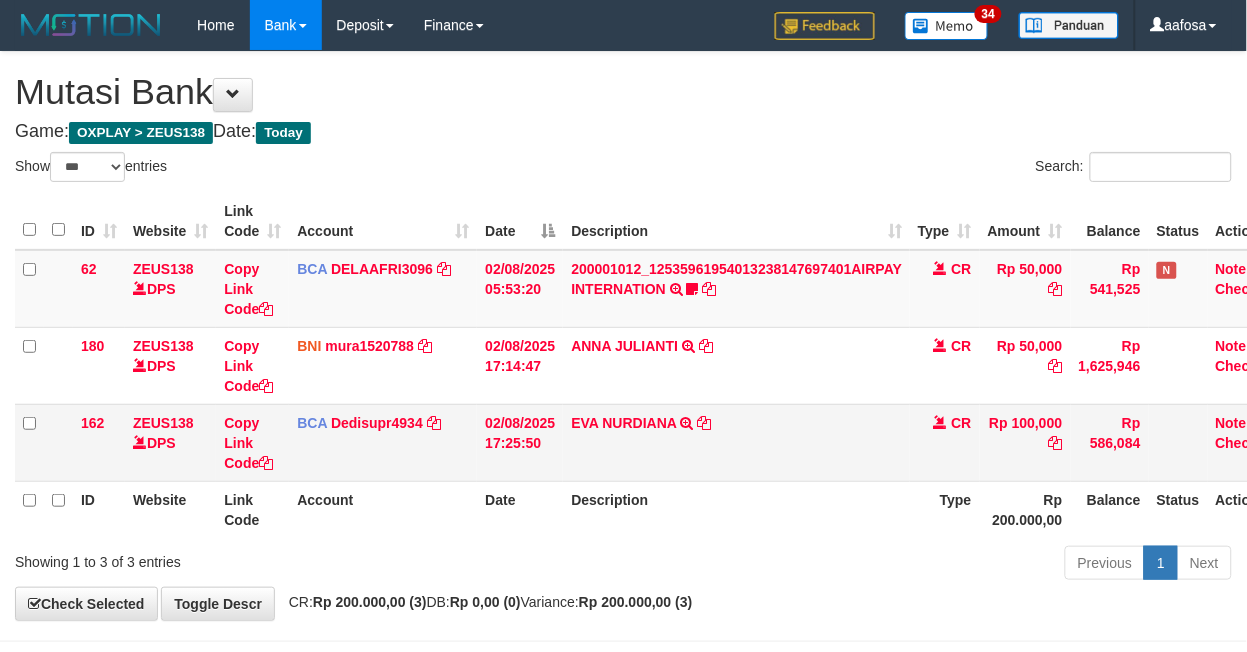 click on "[FIRST] [LAST]         TRSF E-BANKING CR 0208/FTSCY/WS95031
100000.00[FIRST] [LAST]" at bounding box center [736, 442] 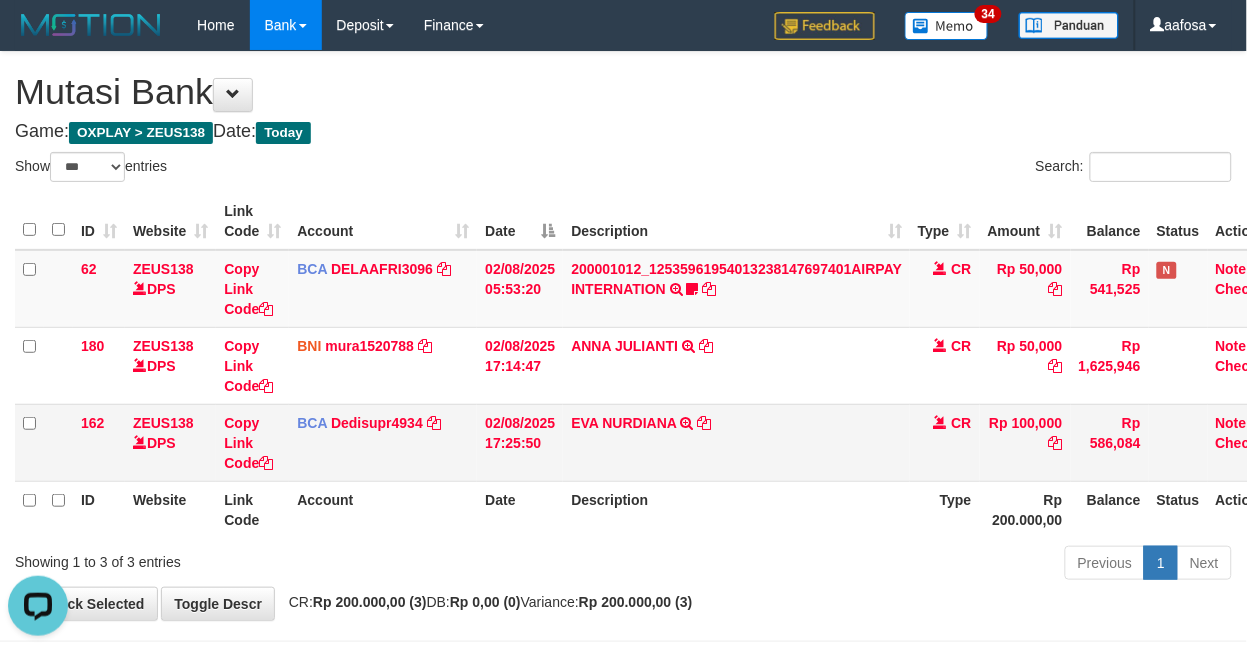 scroll, scrollTop: 0, scrollLeft: 0, axis: both 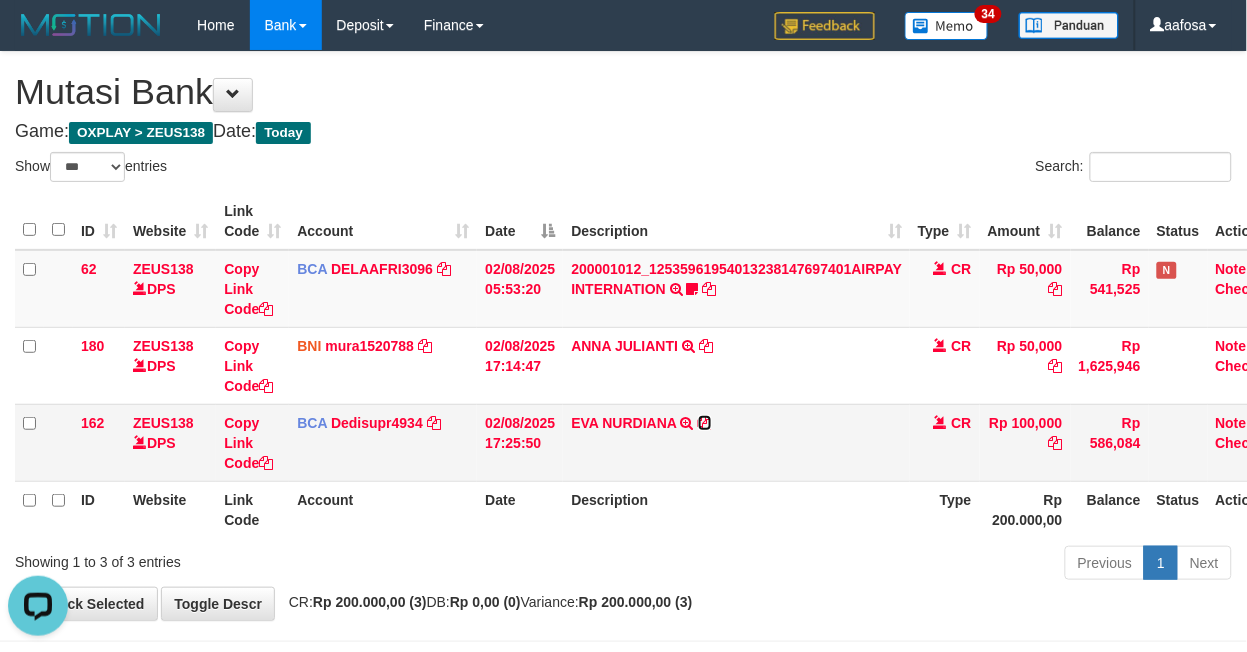 click at bounding box center [705, 423] 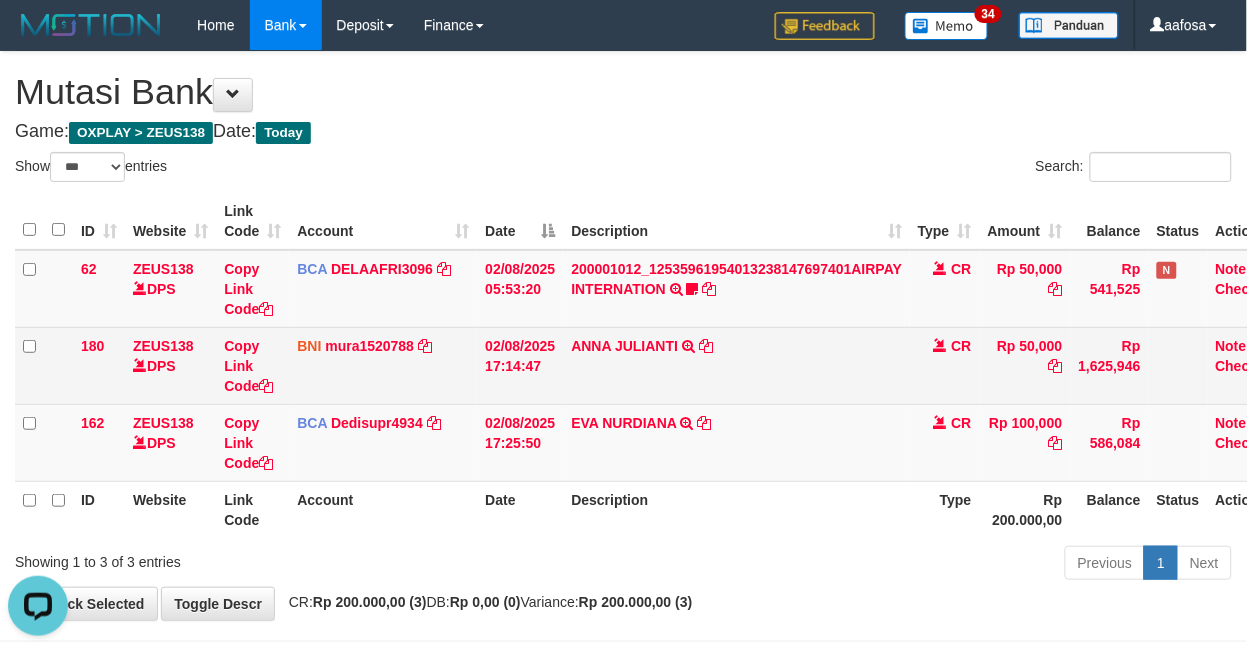 click on "ANNA JULIANTI         TRANSFER DARI IBU ANNA JULIANTI" at bounding box center [736, 365] 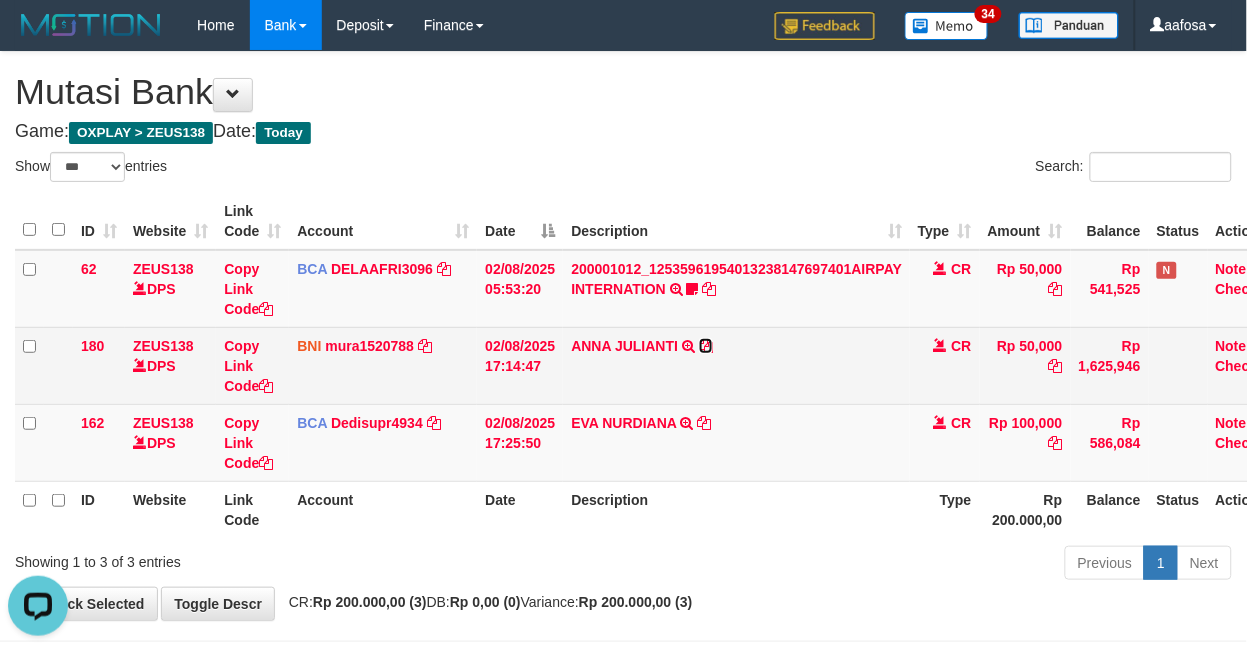 click at bounding box center [706, 346] 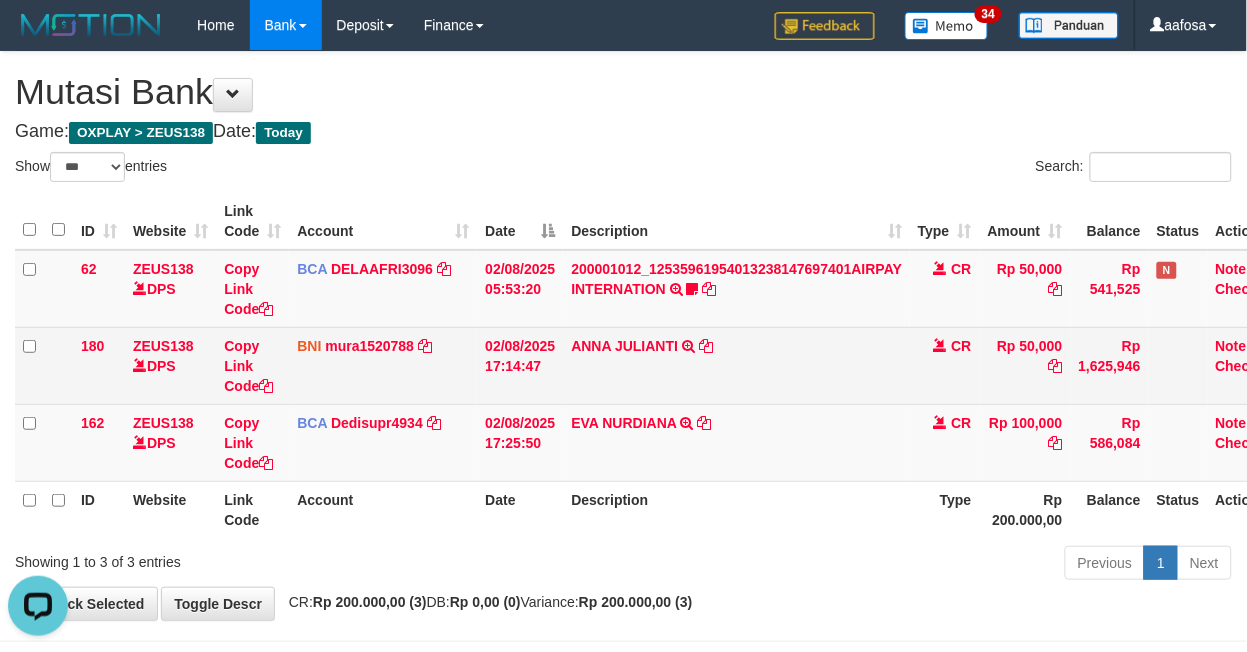 click on "02/08/2025 17:14:47" at bounding box center [520, 365] 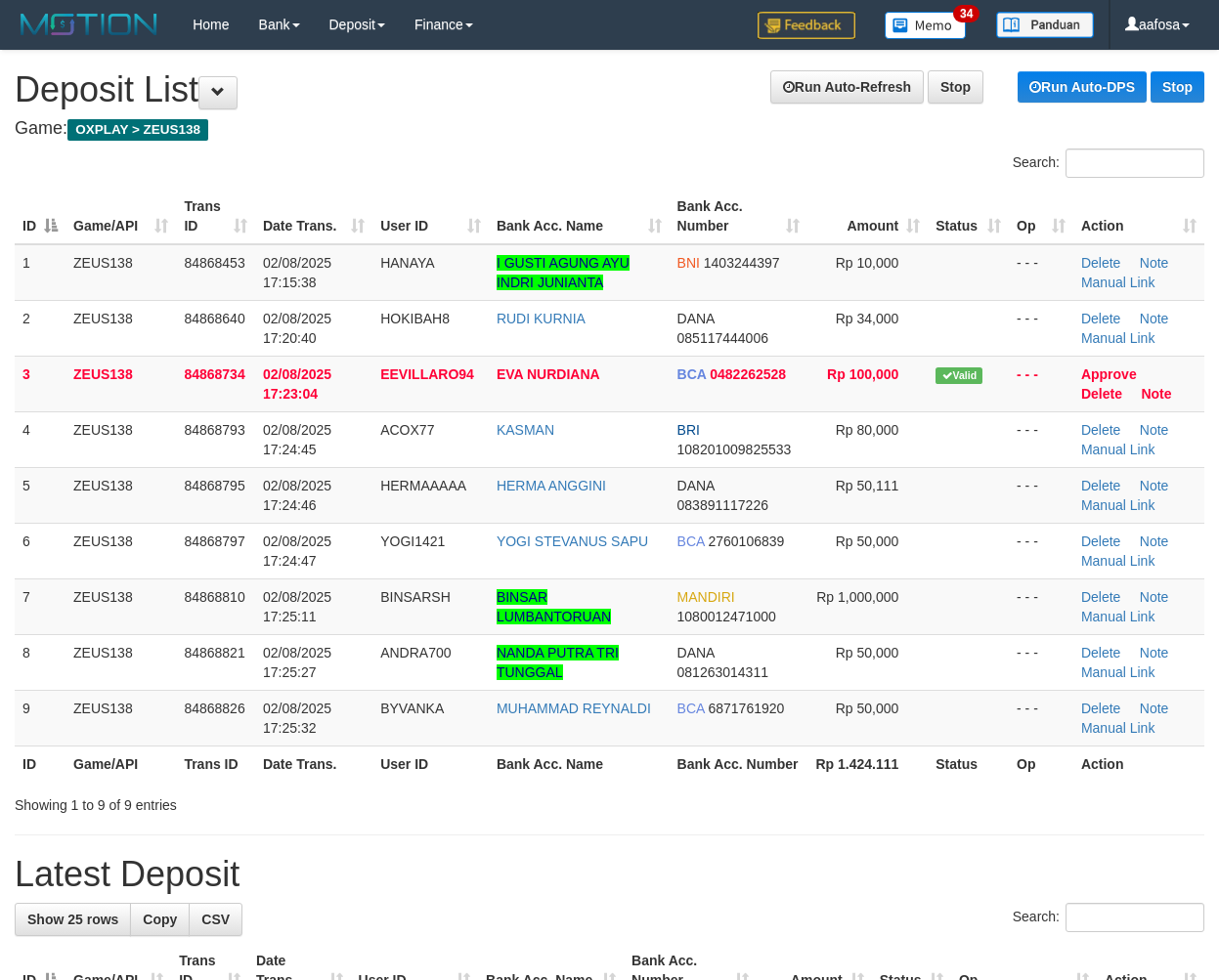 scroll, scrollTop: 0, scrollLeft: 0, axis: both 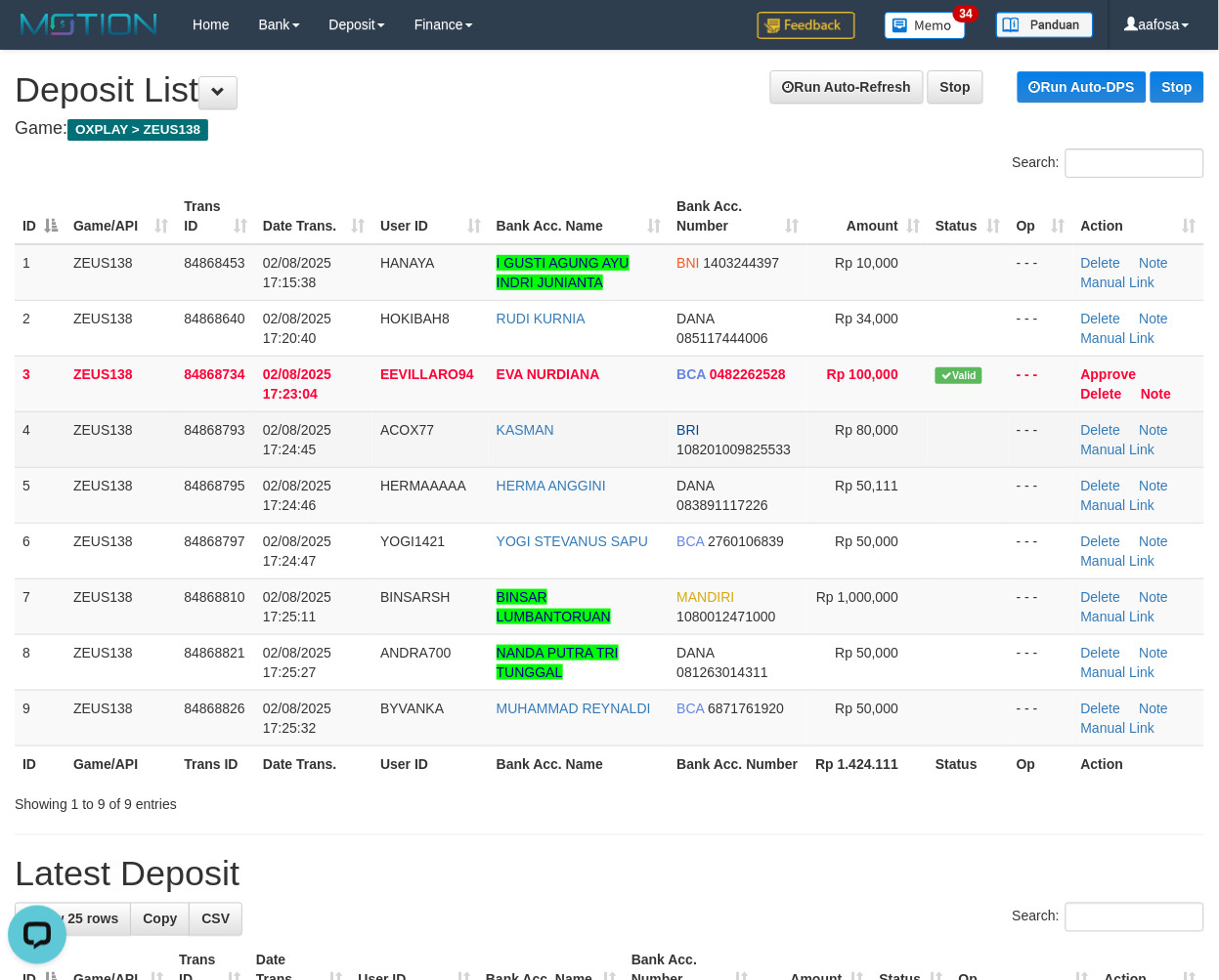 click on "ACOX77" at bounding box center [430, 439] 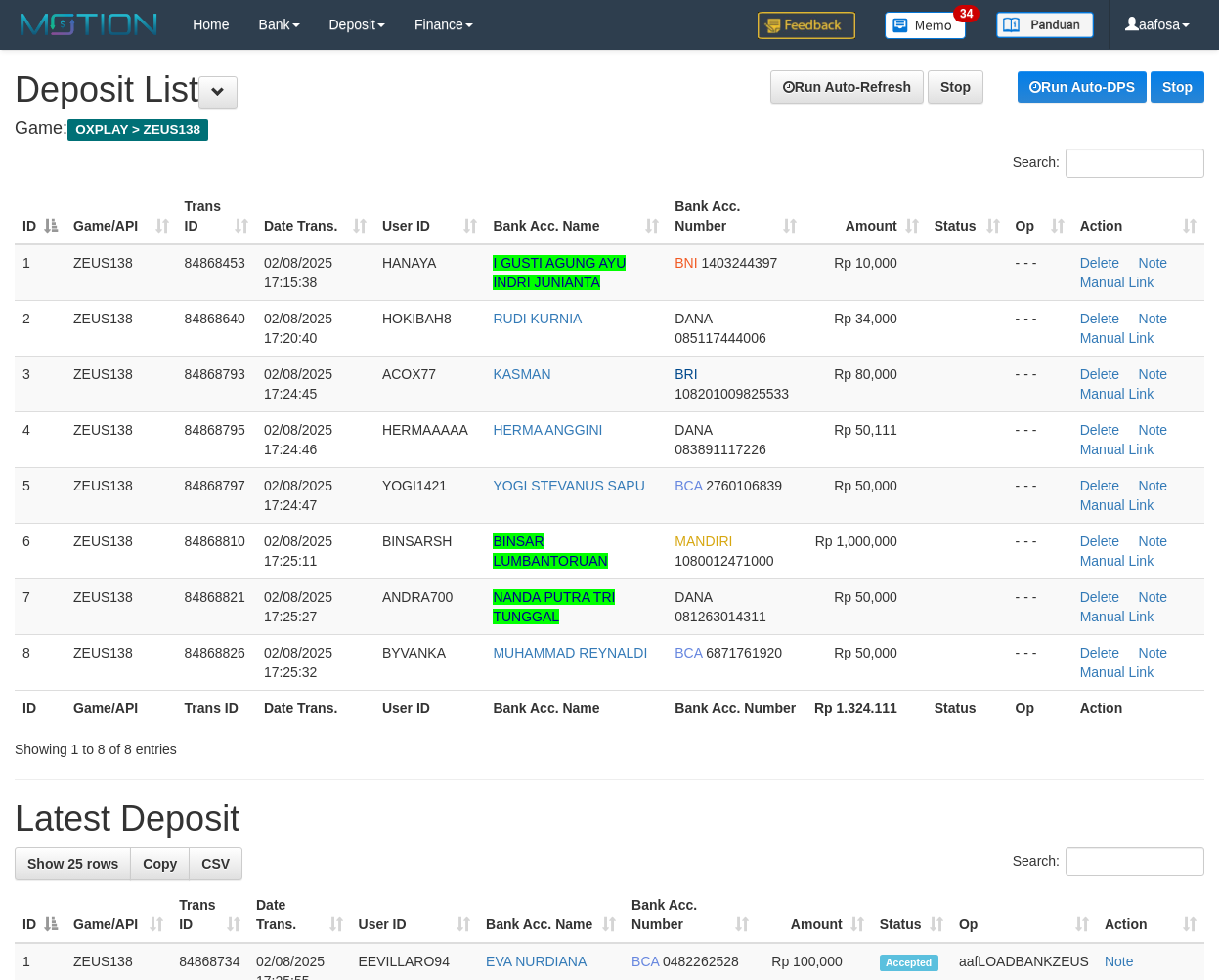 scroll, scrollTop: 0, scrollLeft: 0, axis: both 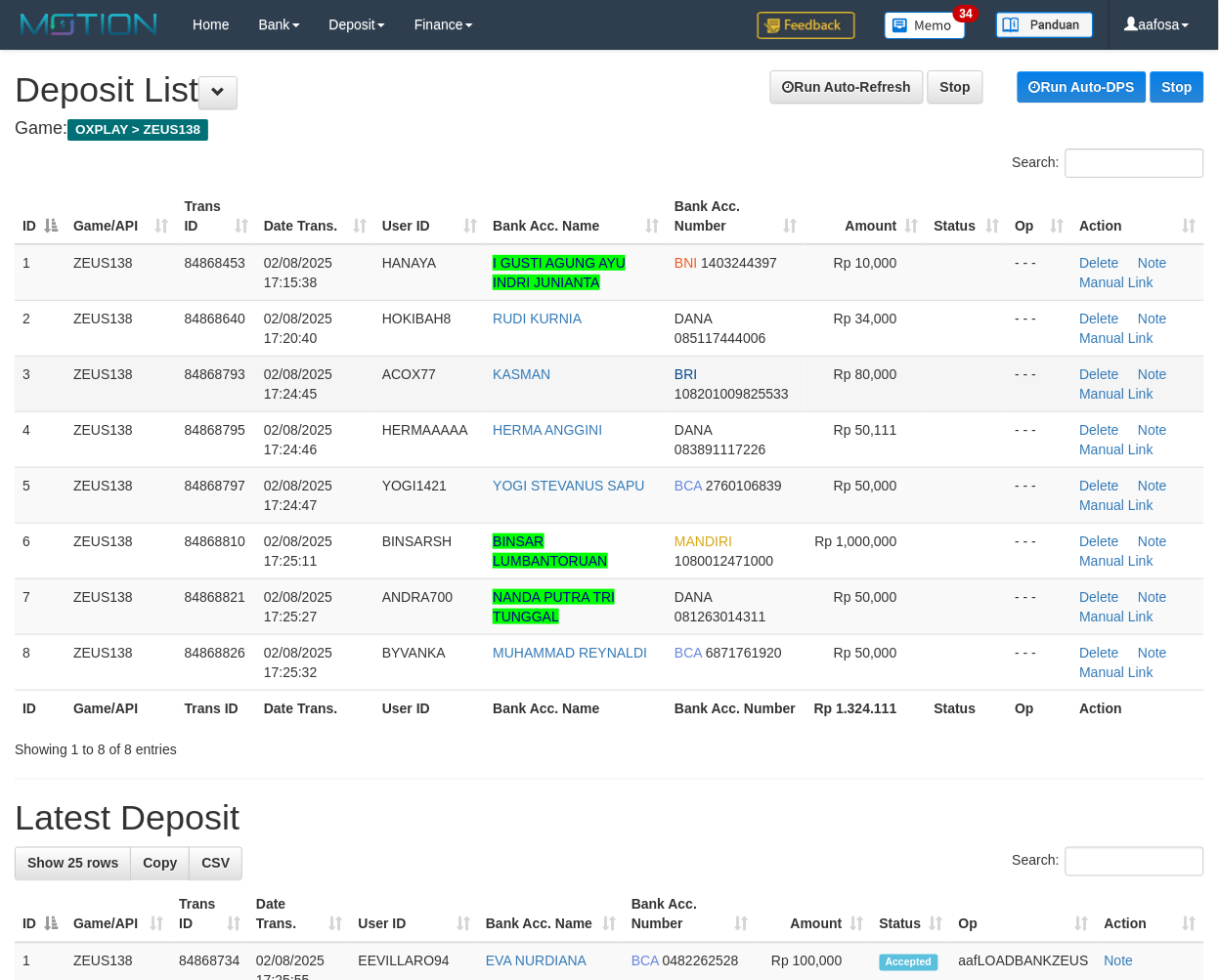 drag, startPoint x: 477, startPoint y: 404, endPoint x: 494, endPoint y: 407, distance: 17.262677 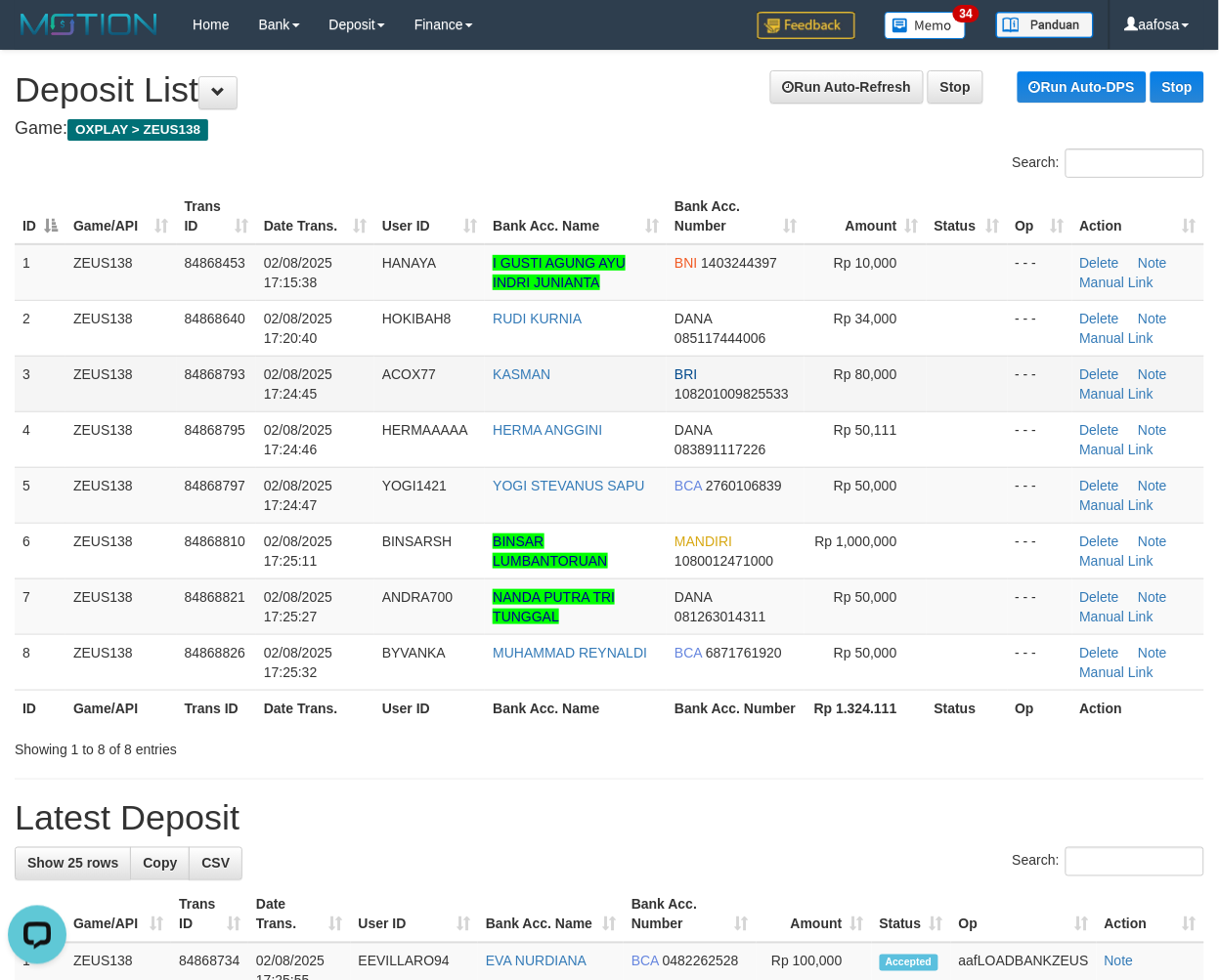 scroll, scrollTop: 0, scrollLeft: 0, axis: both 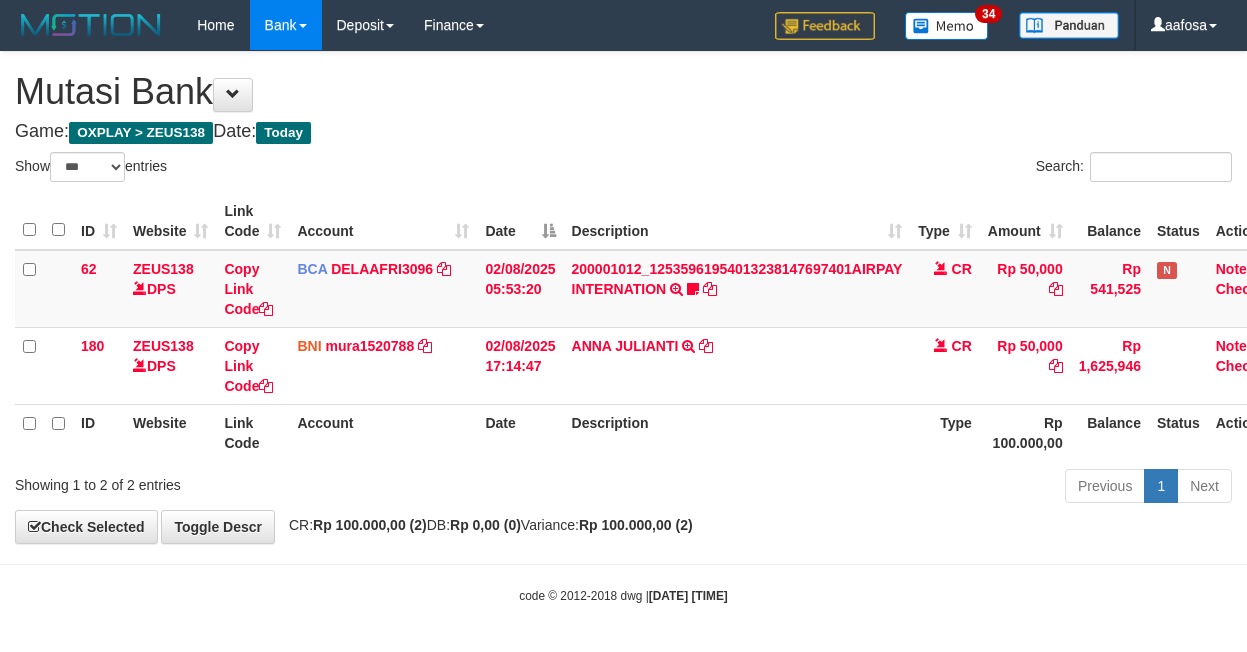 select on "***" 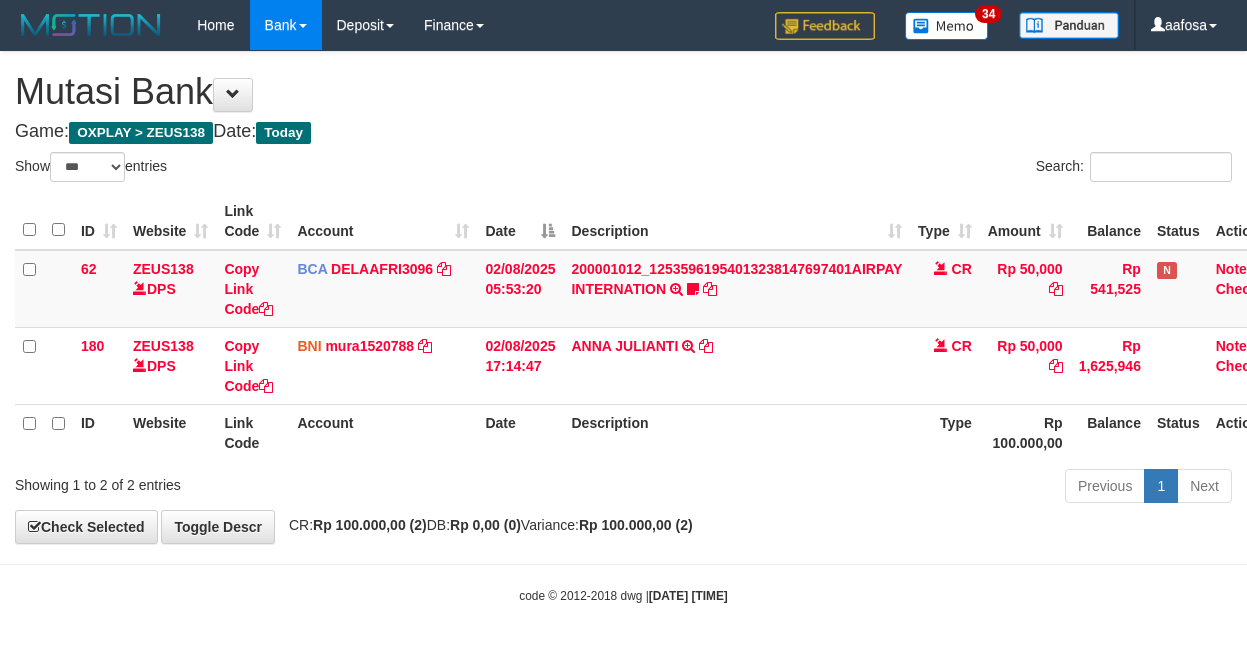 scroll, scrollTop: 0, scrollLeft: 0, axis: both 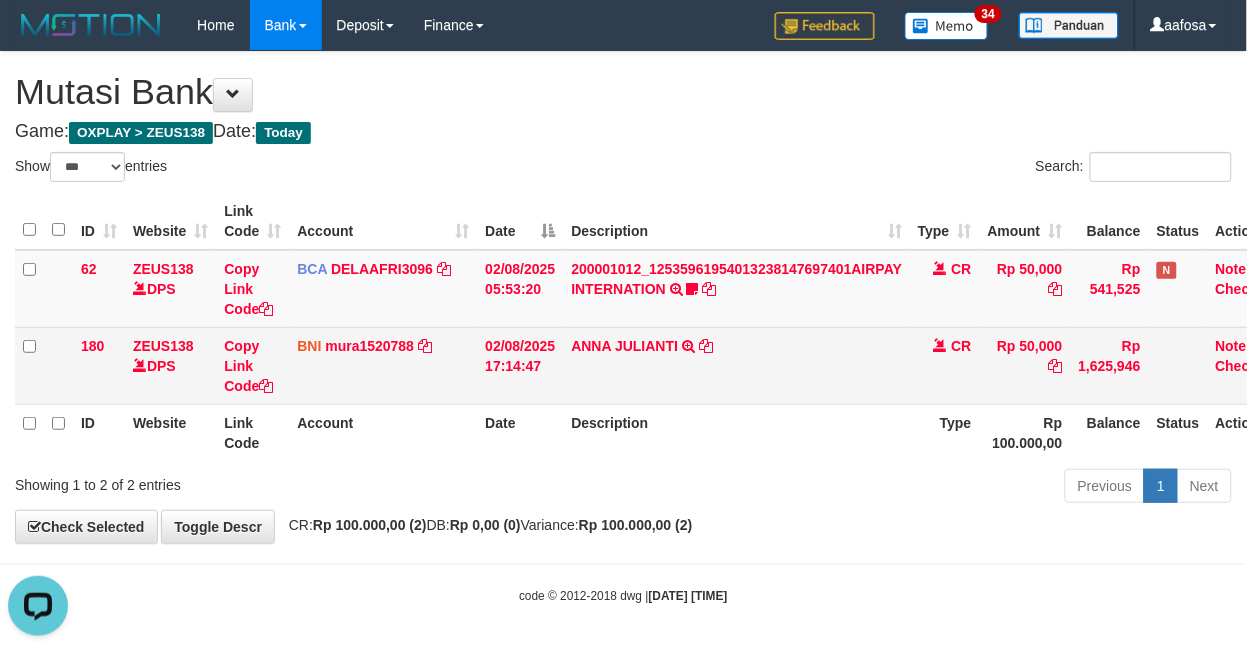drag, startPoint x: 728, startPoint y: 405, endPoint x: 754, endPoint y: 382, distance: 34.713108 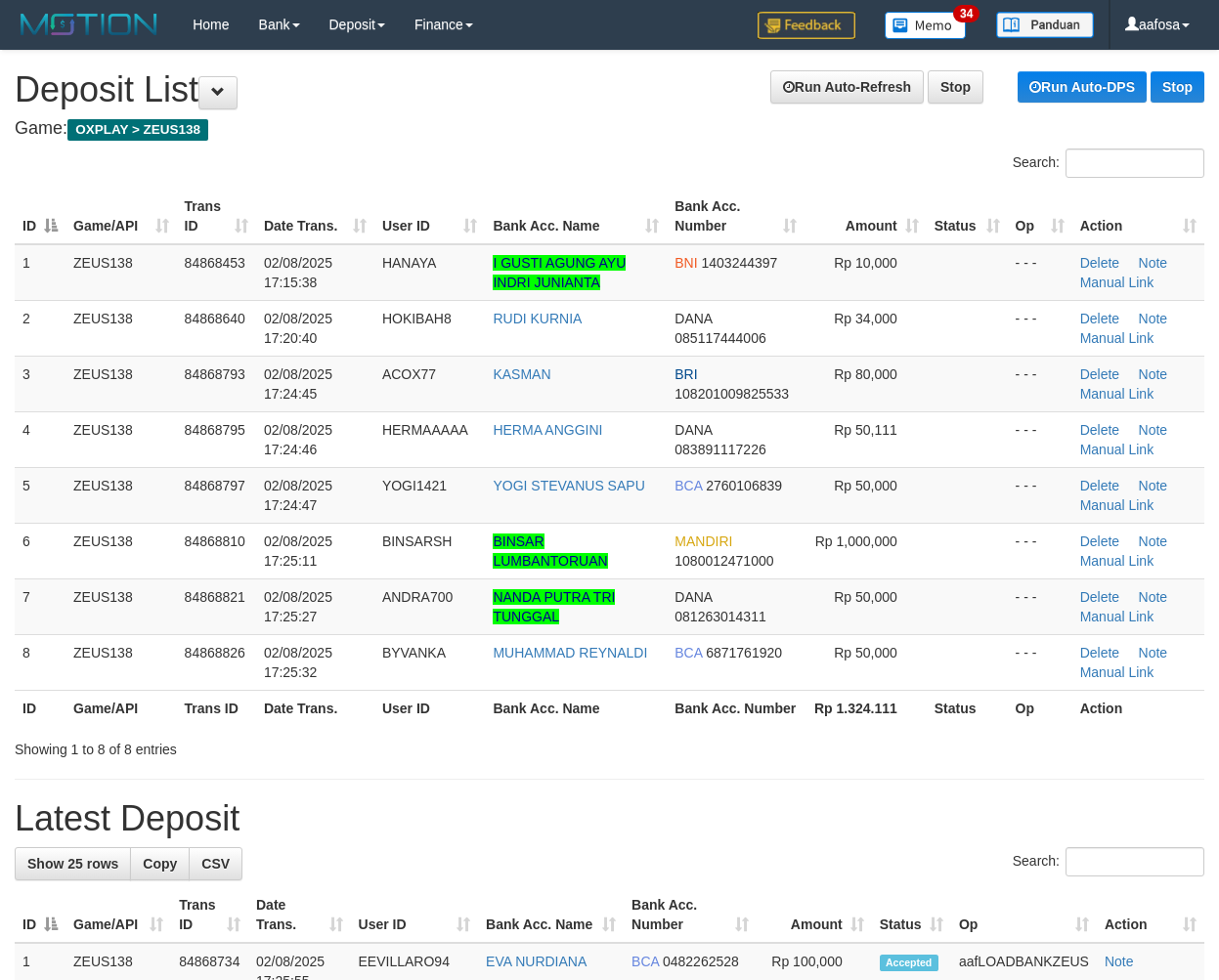 scroll, scrollTop: 0, scrollLeft: 0, axis: both 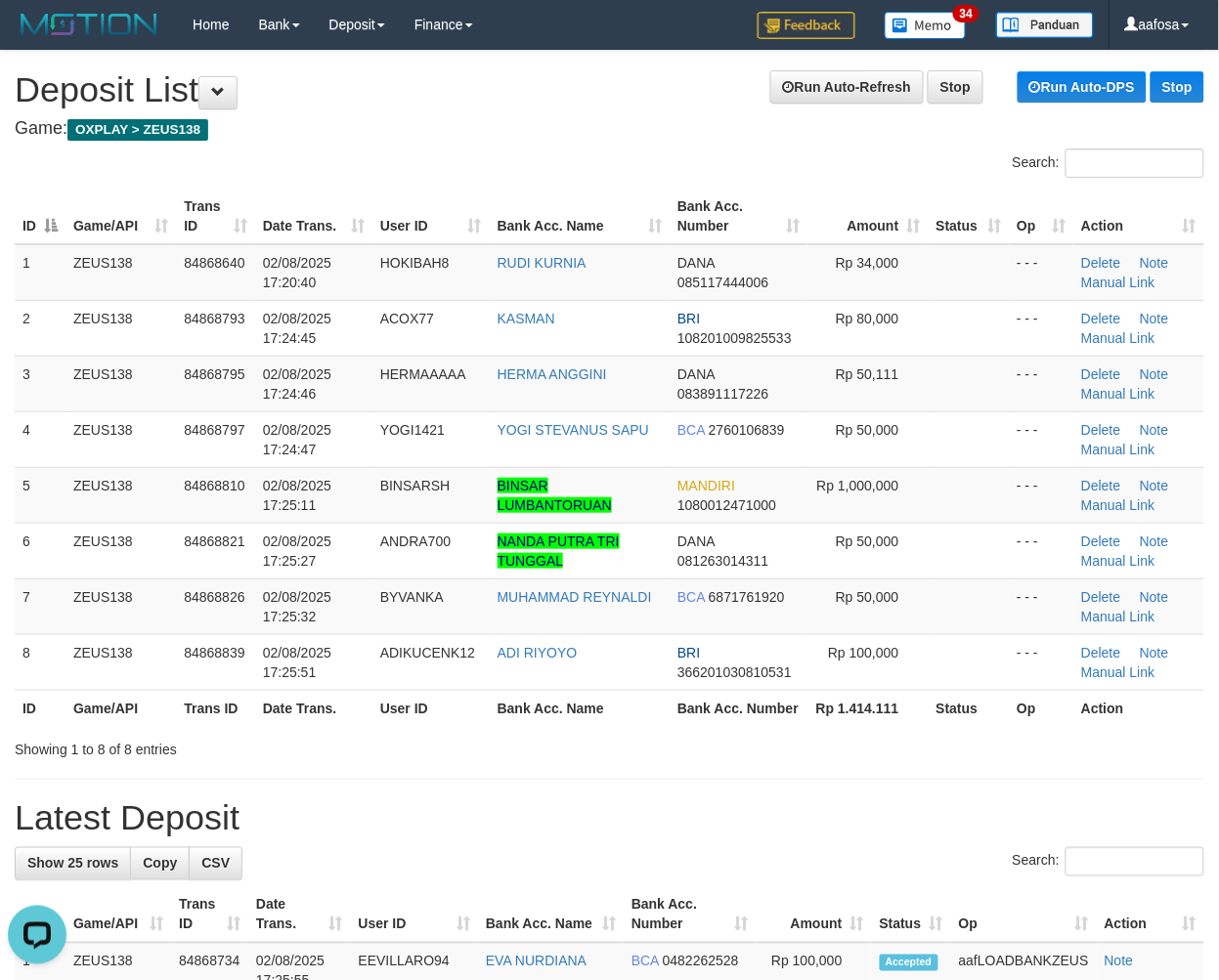 click on "Run Auto-Refresh
Stop
Run Auto-DPS
Stop
Deposit List" at bounding box center (609, 90) 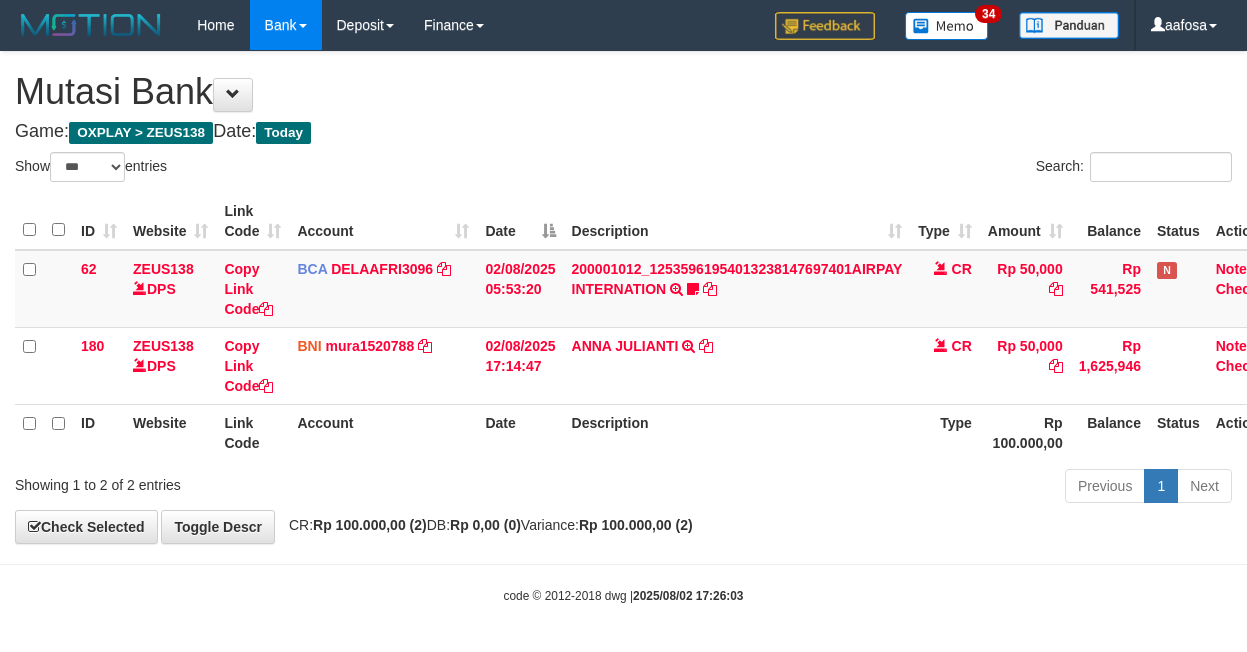 select on "***" 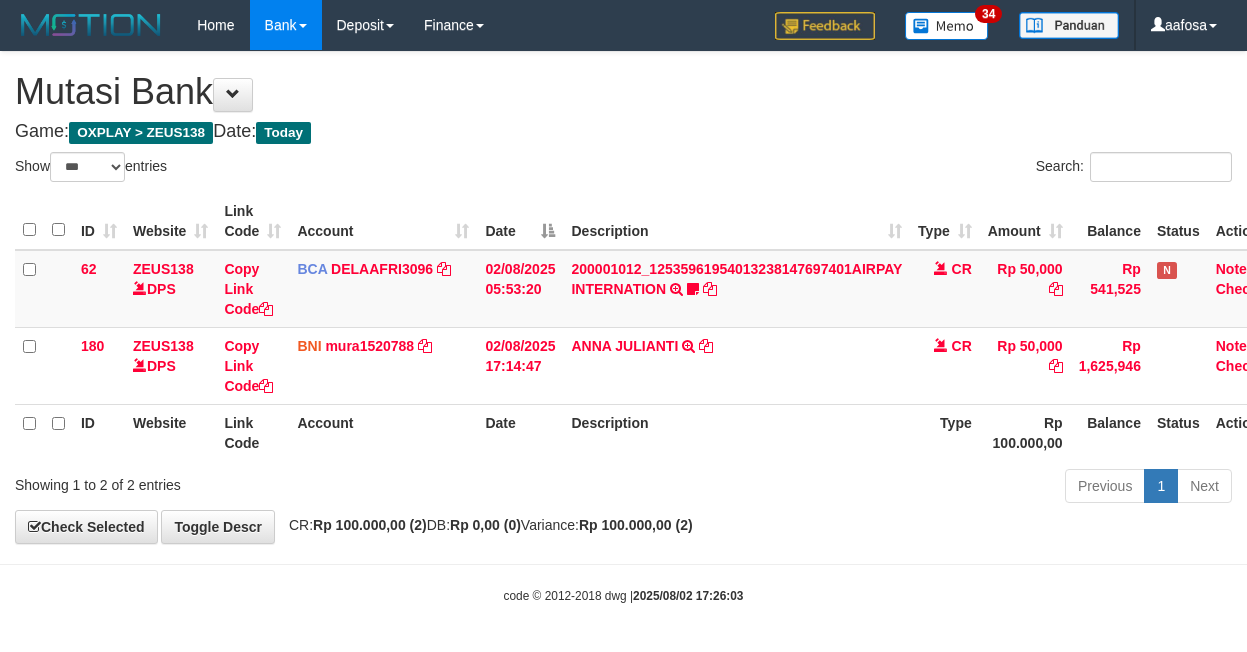 scroll, scrollTop: 0, scrollLeft: 0, axis: both 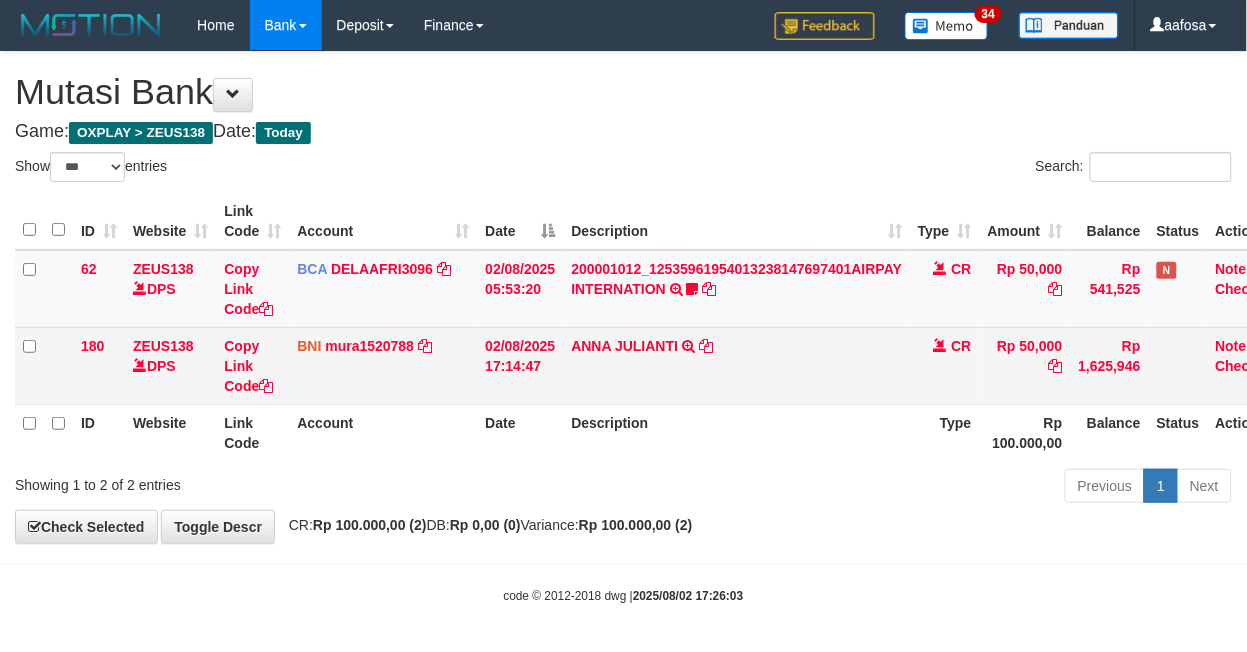 click on "ANNA JULIANTI         TRANSFER DARI IBU ANNA JULIANTI" at bounding box center [736, 365] 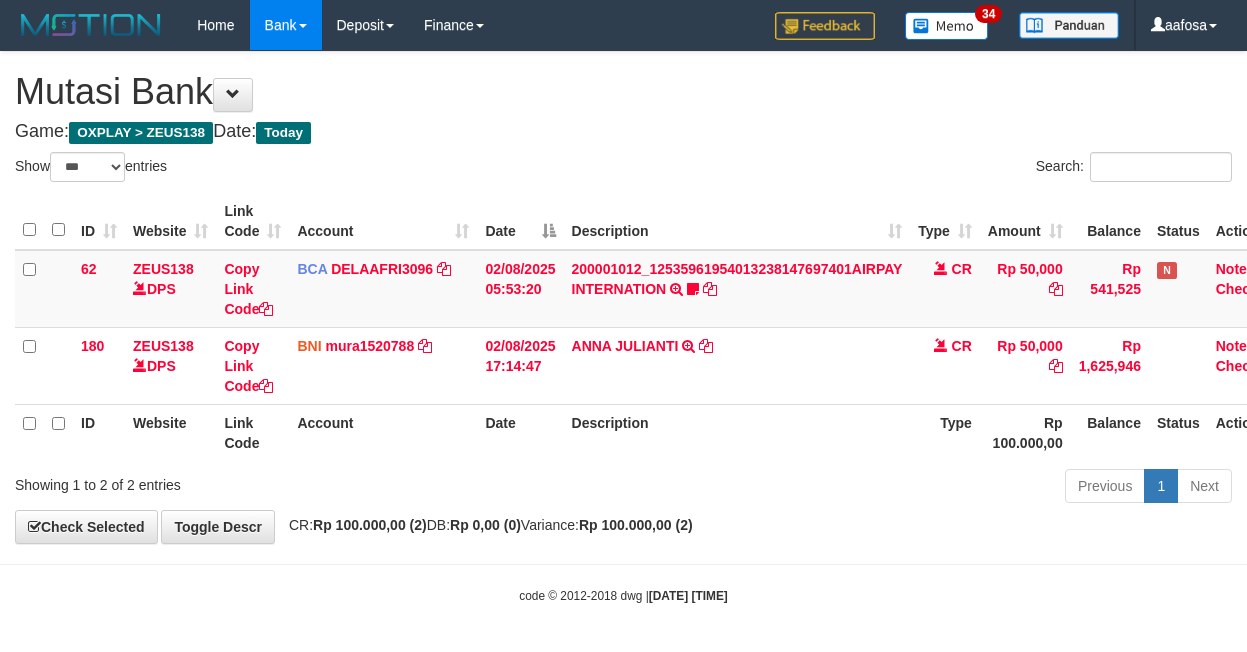 select on "***" 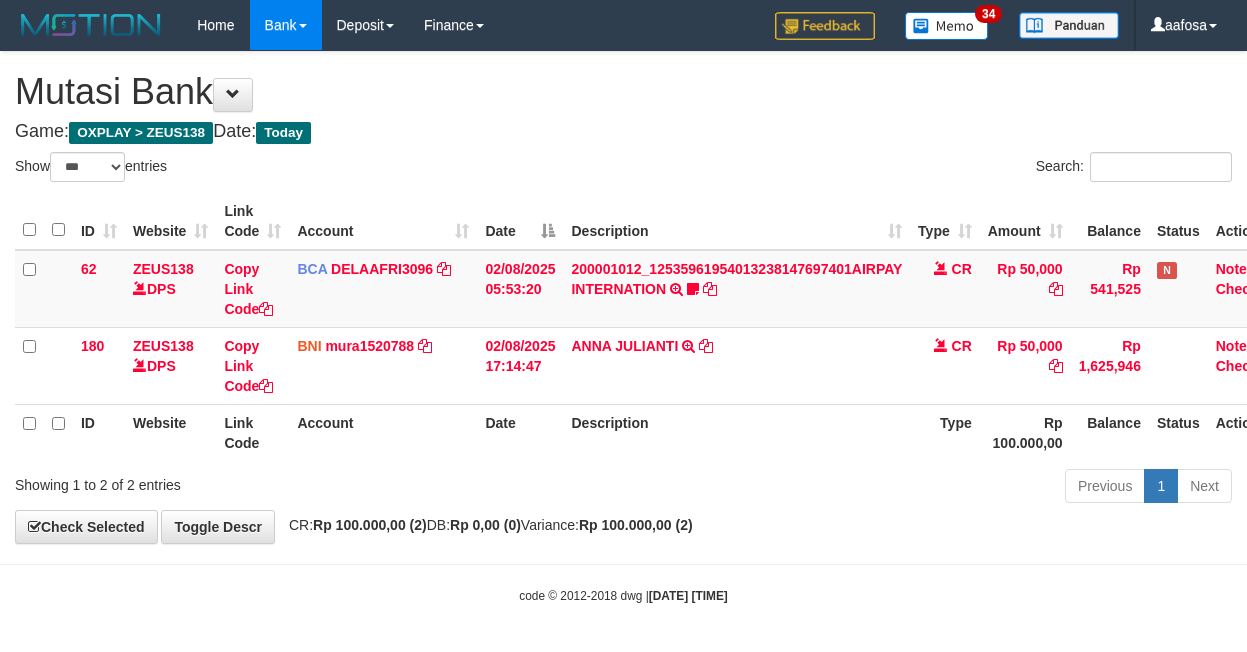 scroll, scrollTop: 0, scrollLeft: 0, axis: both 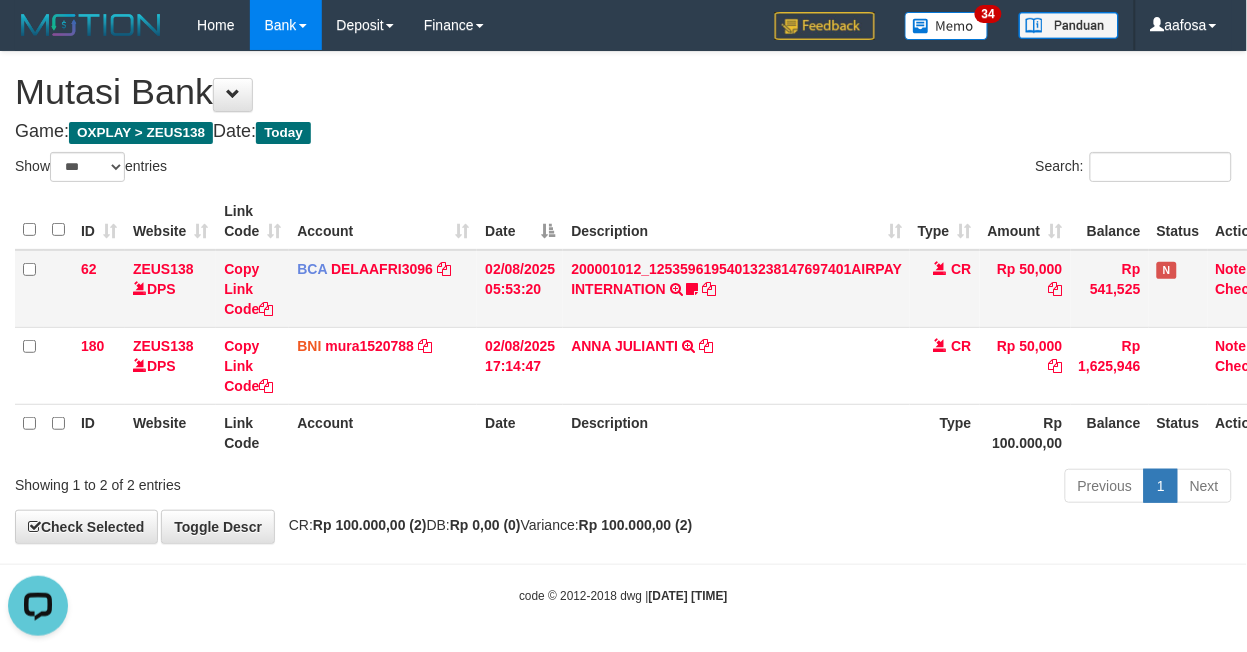 click on "200001012_12535961954013238147697401AIRPAY INTERNATION            TRSF E-BANKING CR 0208/FTSCY/WS95051
50000.00200001012_12535961954013238147697401AIRPAY INTERNATION    Labubutaiki
https://prnt.sc/l7T6Eus7w_Qi" at bounding box center [736, 289] 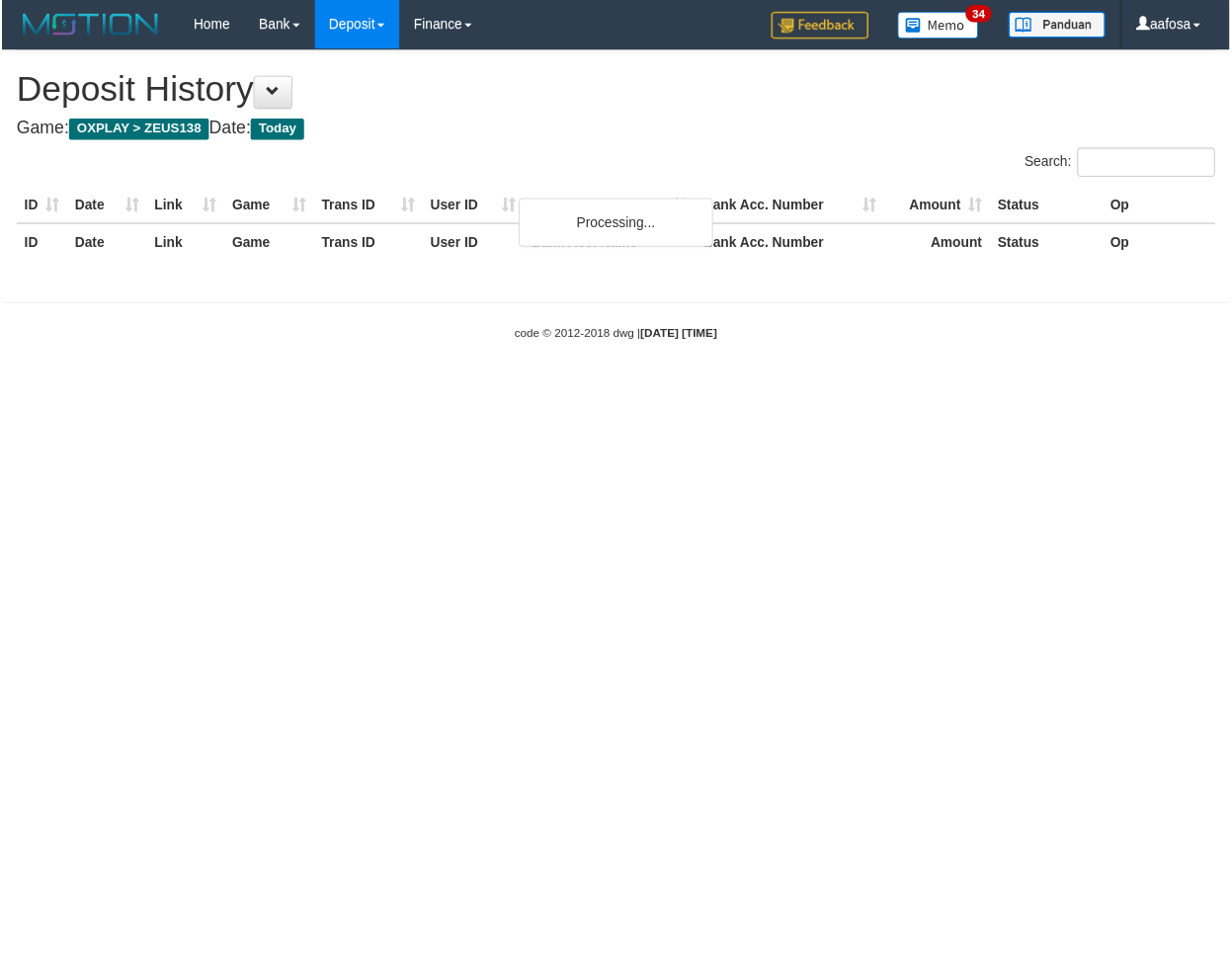 scroll, scrollTop: 0, scrollLeft: 0, axis: both 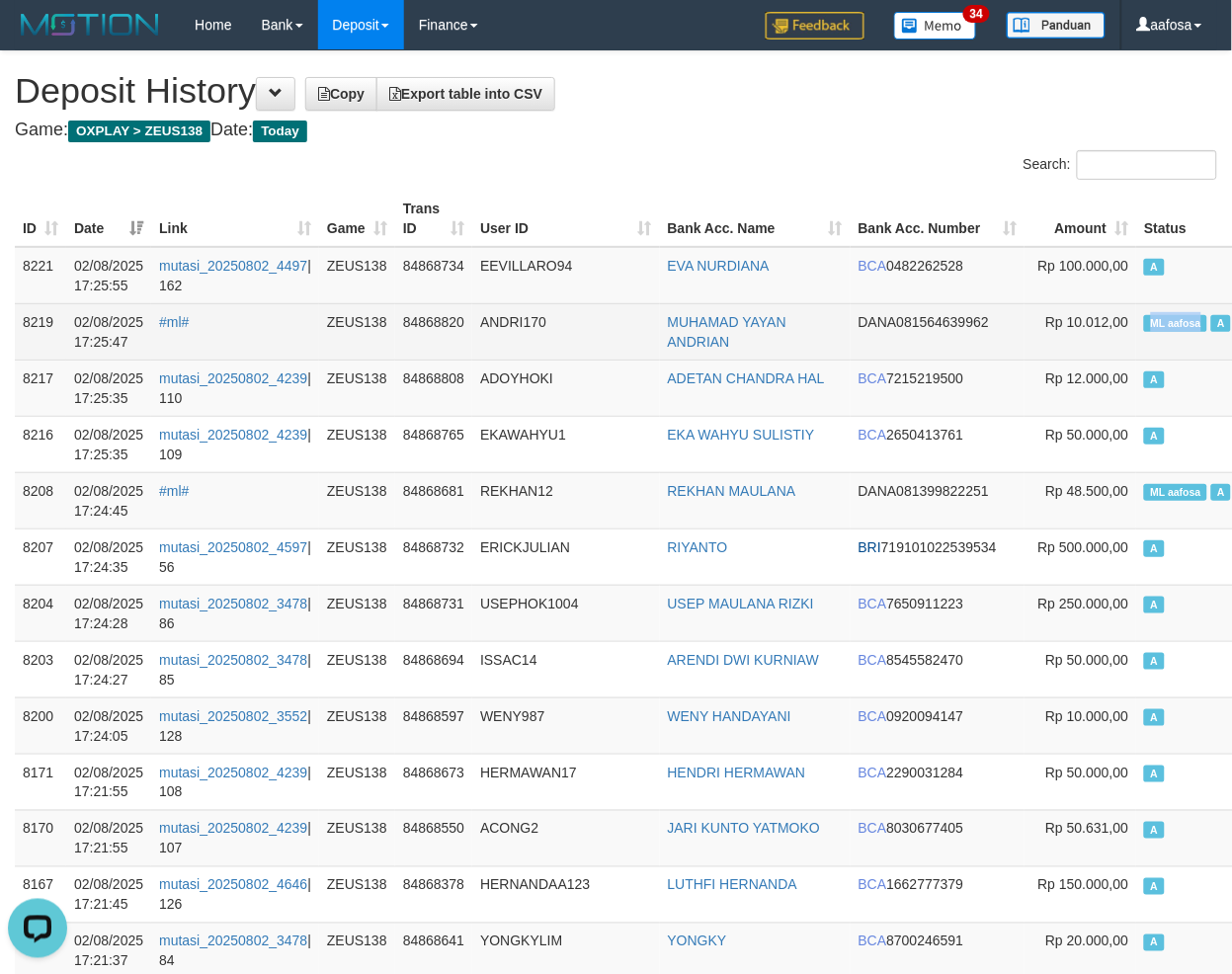 drag, startPoint x: 1098, startPoint y: 328, endPoint x: 1158, endPoint y: 330, distance: 60.03332 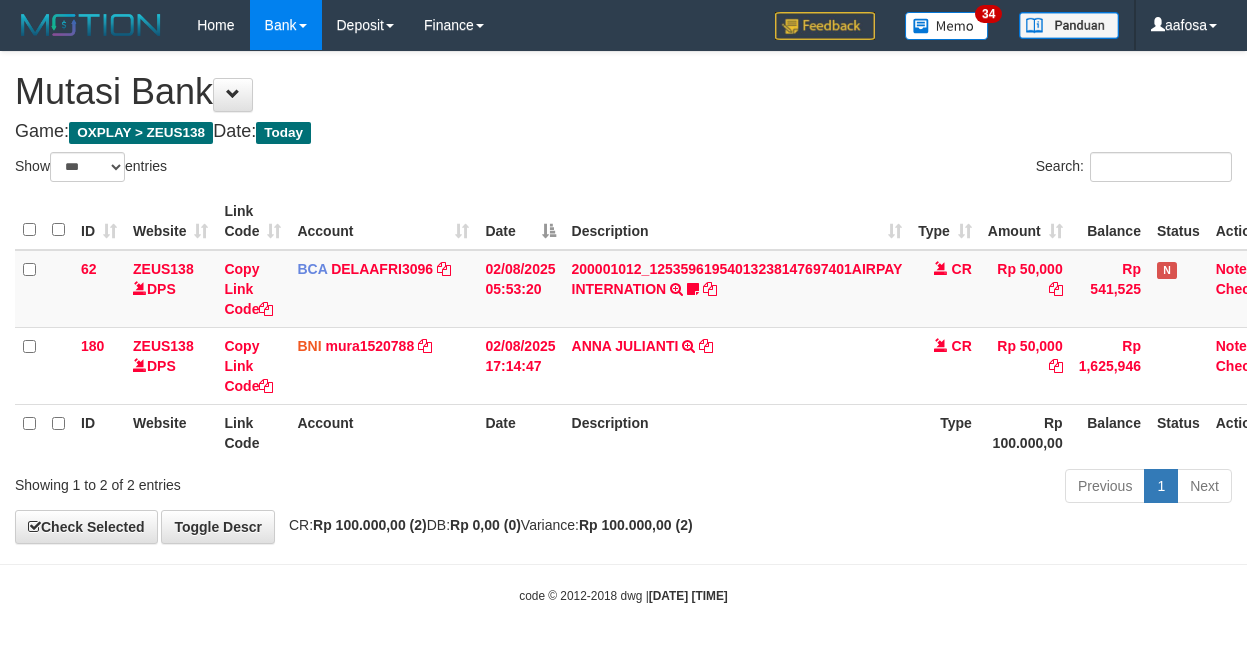 select on "***" 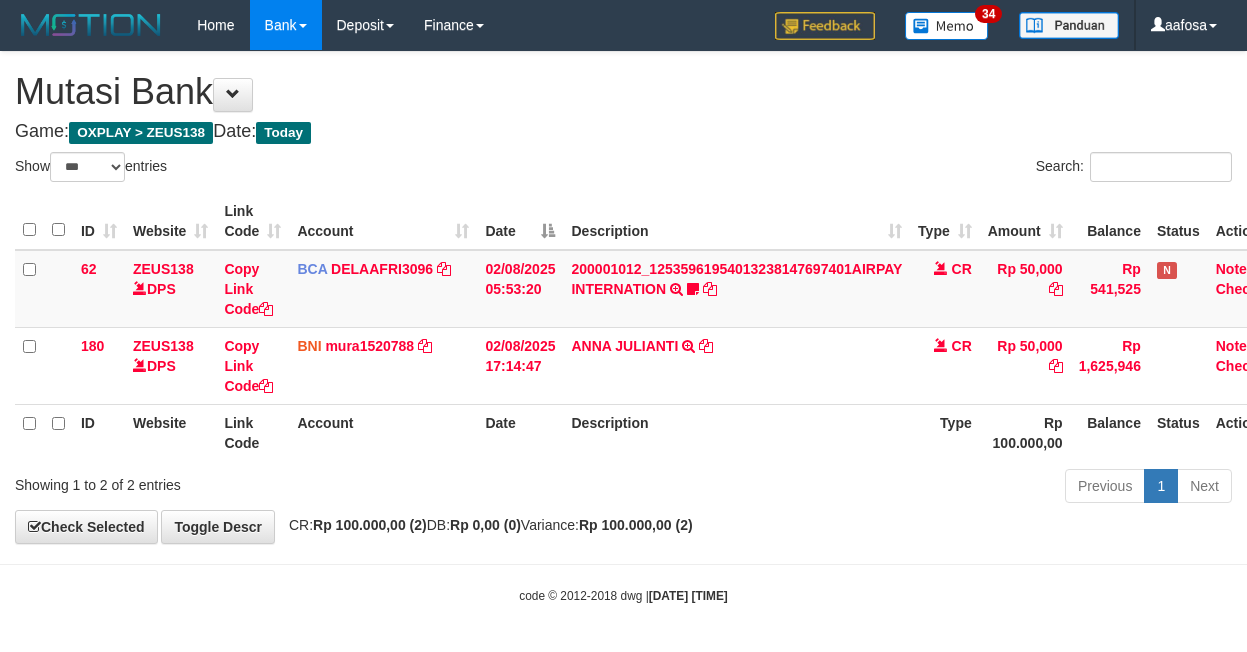 scroll, scrollTop: 0, scrollLeft: 0, axis: both 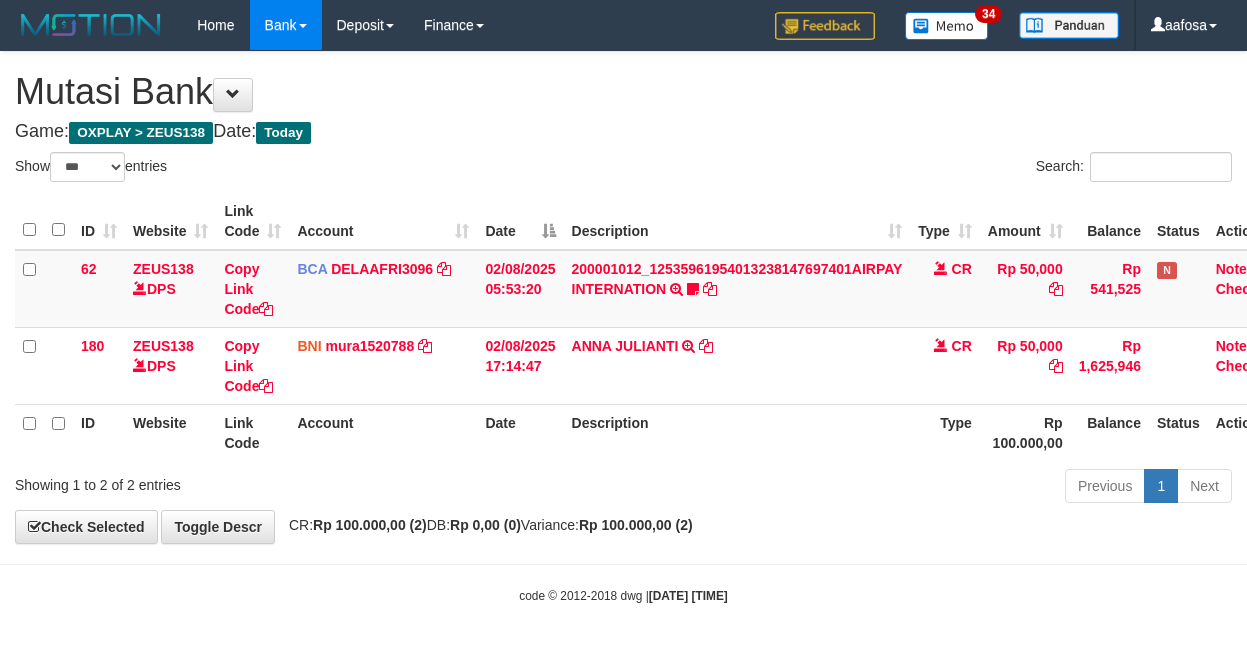 select on "***" 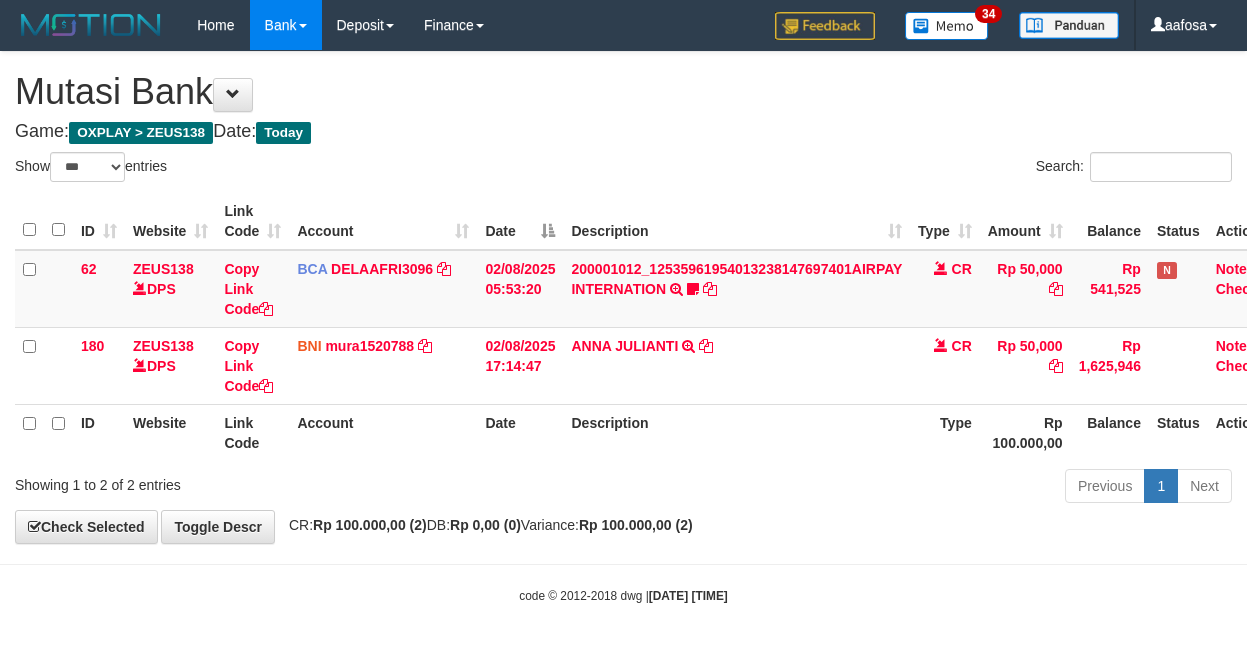 scroll, scrollTop: 0, scrollLeft: 0, axis: both 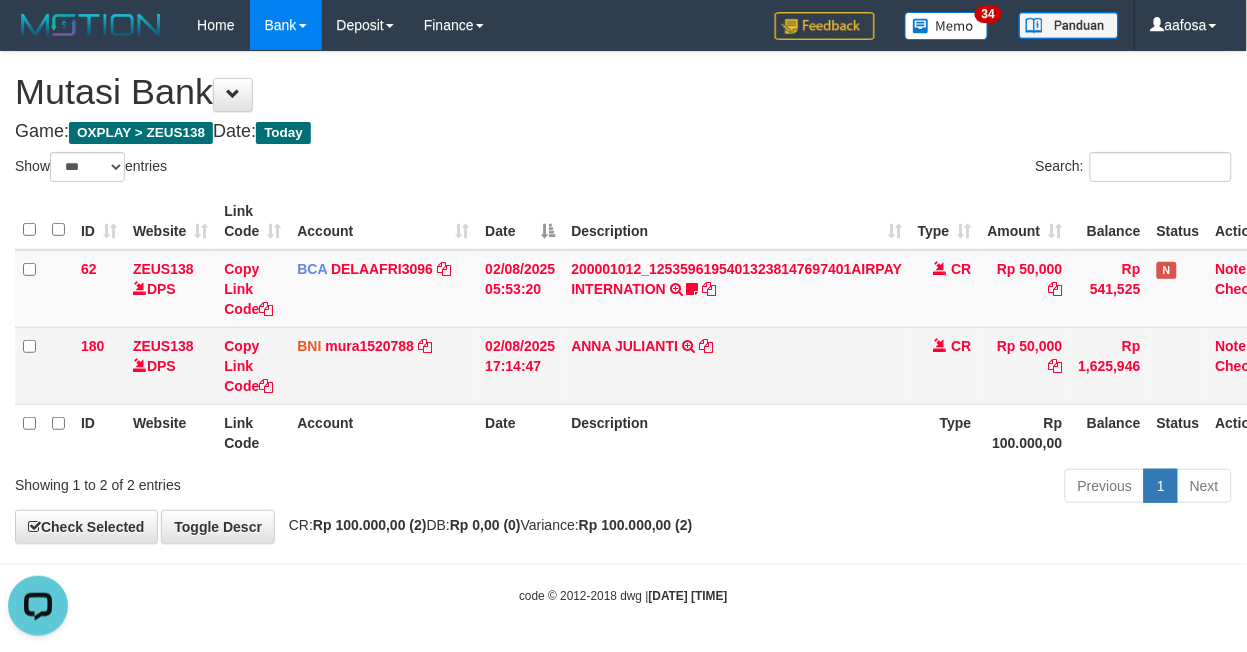 click on "ANNA JULIANTI         TRANSFER DARI IBU ANNA JULIANTI" at bounding box center (736, 365) 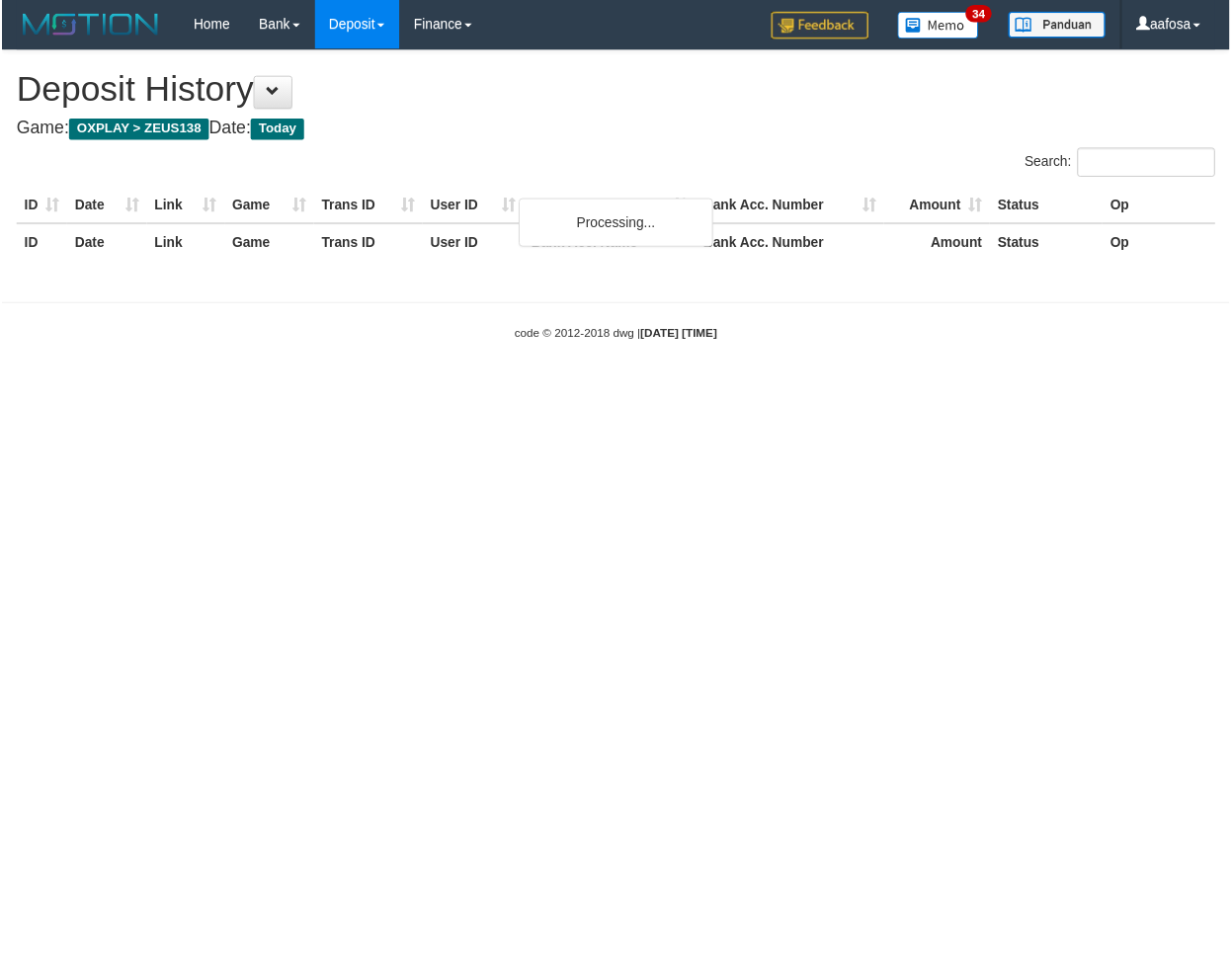 scroll, scrollTop: 0, scrollLeft: 0, axis: both 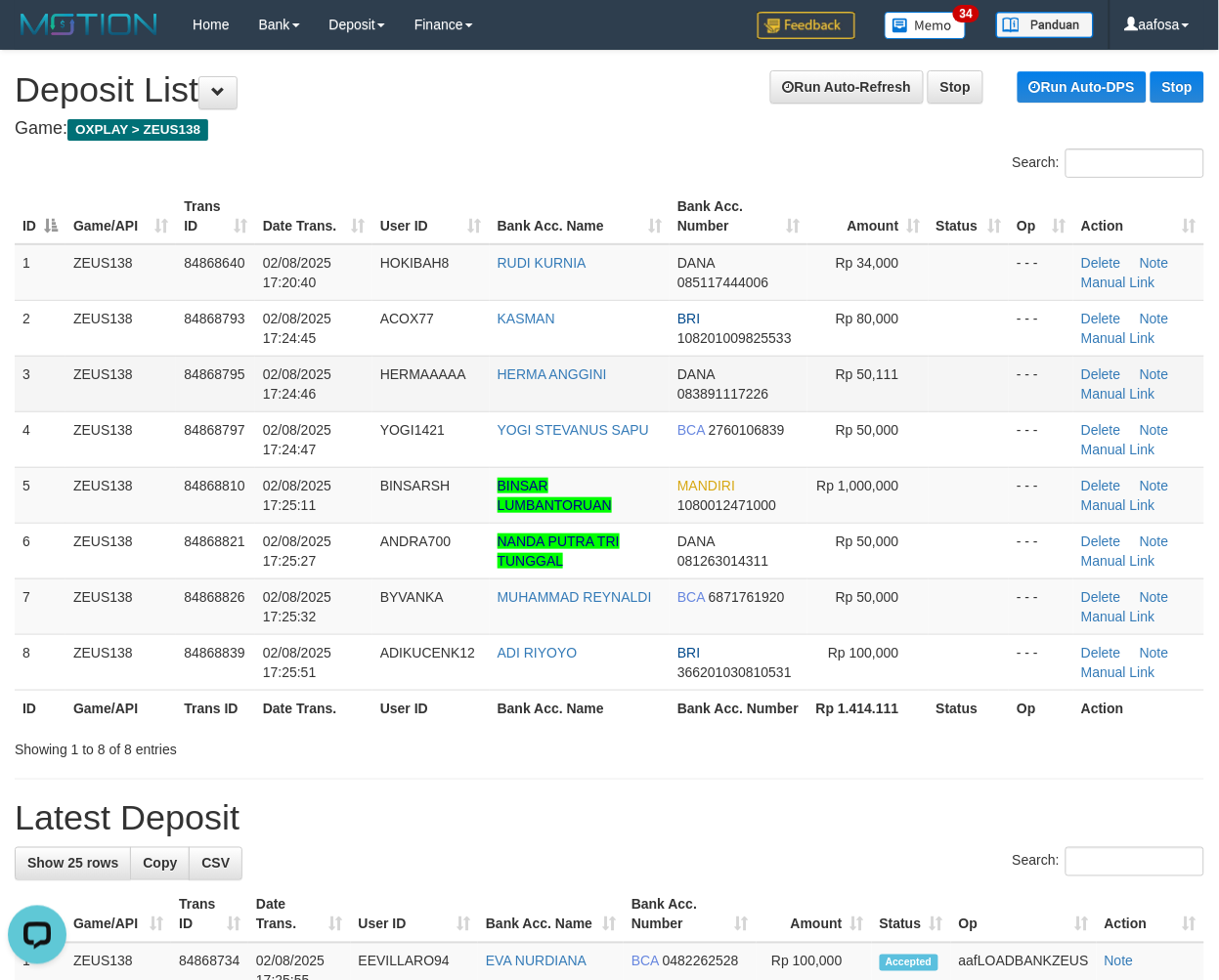drag, startPoint x: 461, startPoint y: 417, endPoint x: 516, endPoint y: 402, distance: 57.00877 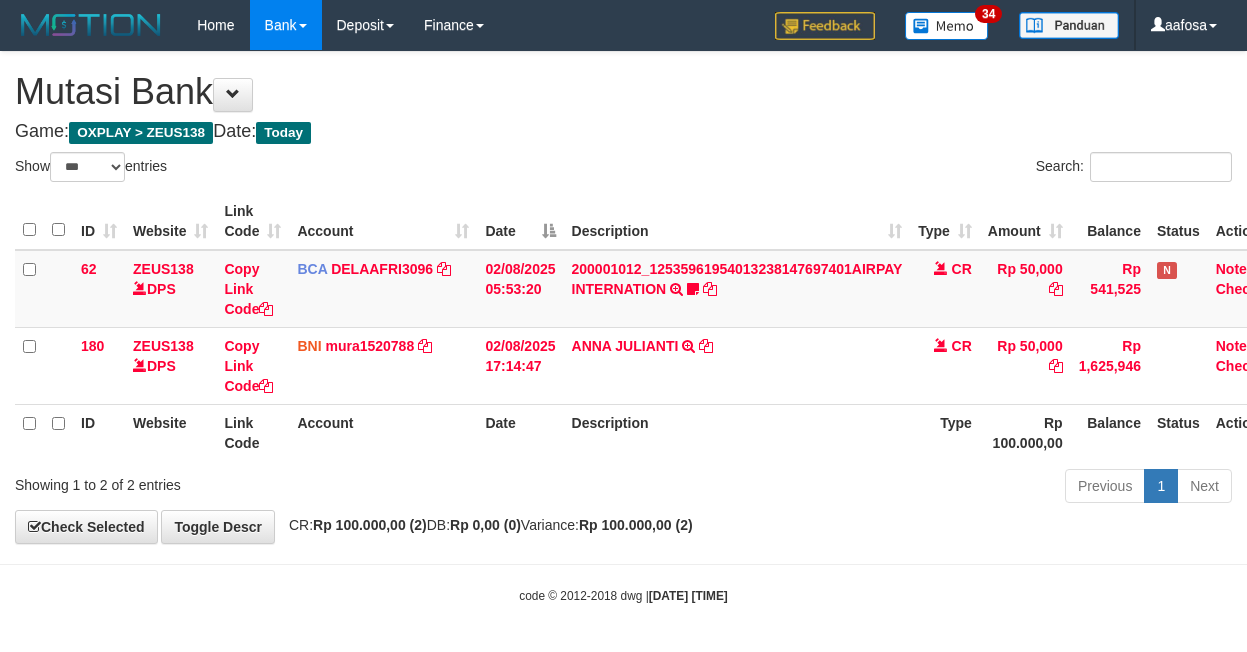 select on "***" 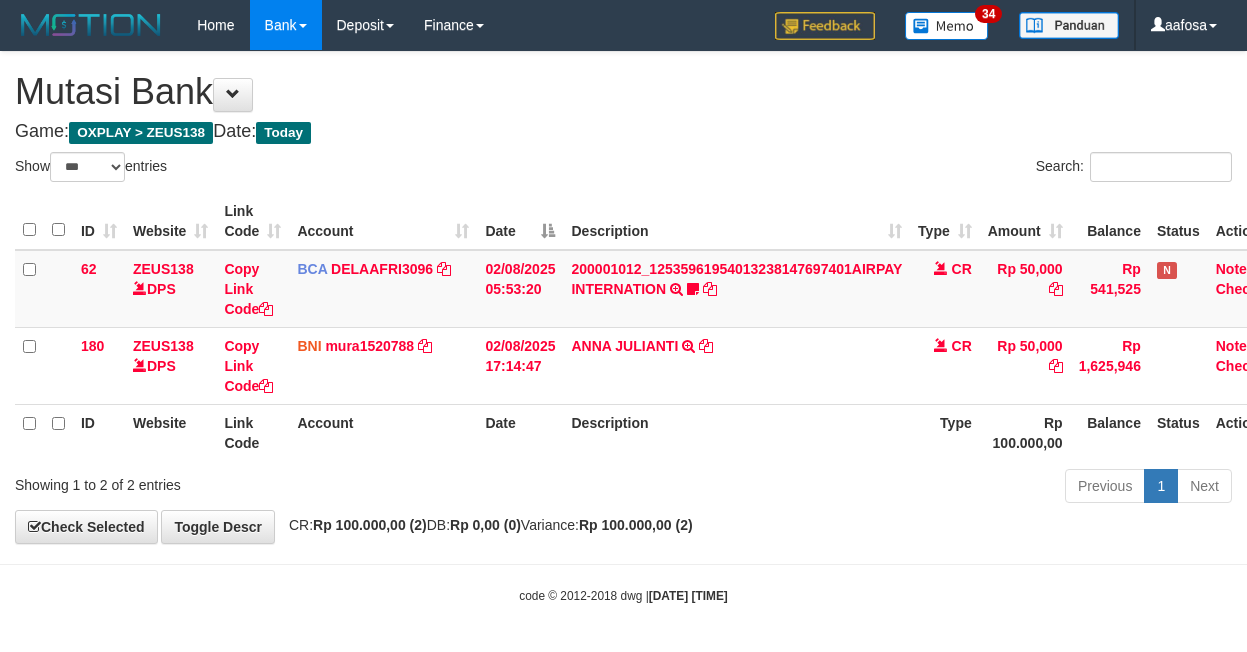 scroll, scrollTop: 0, scrollLeft: 0, axis: both 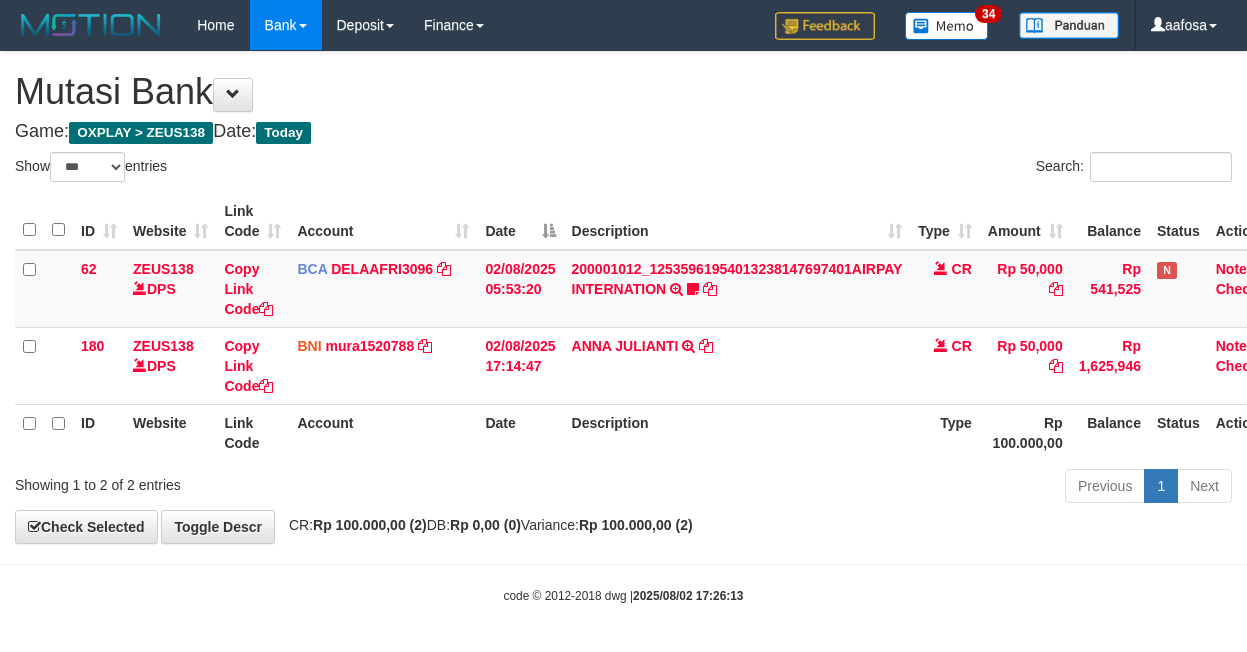 select on "***" 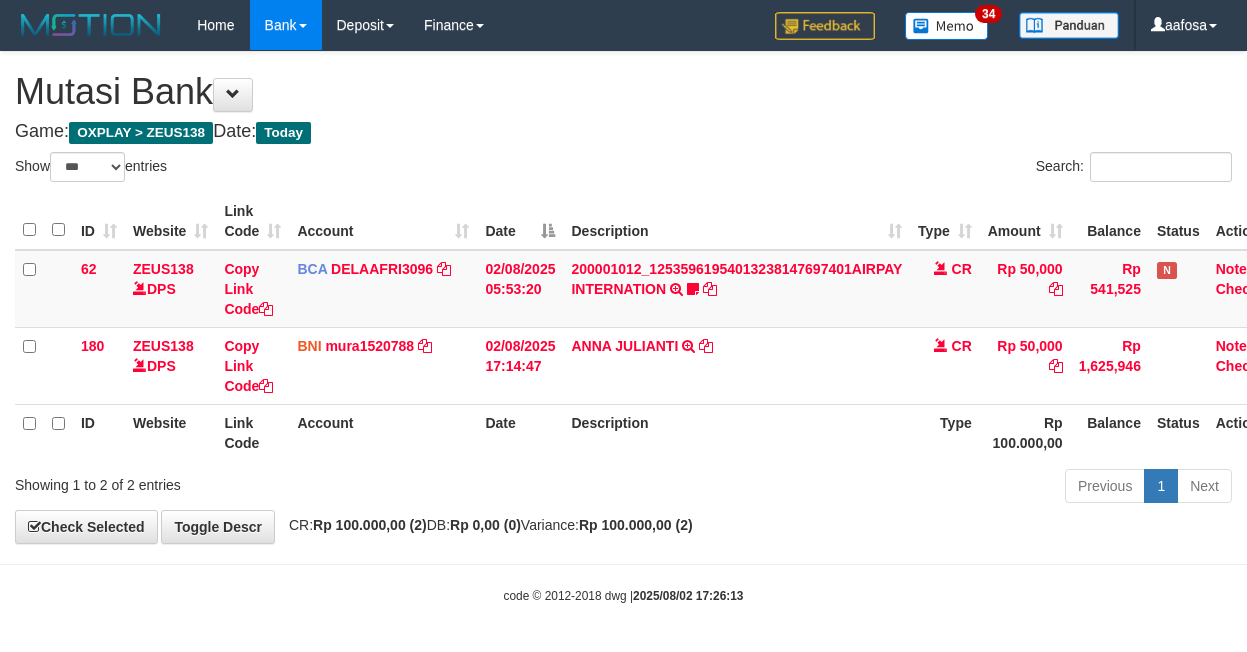 scroll, scrollTop: 0, scrollLeft: 0, axis: both 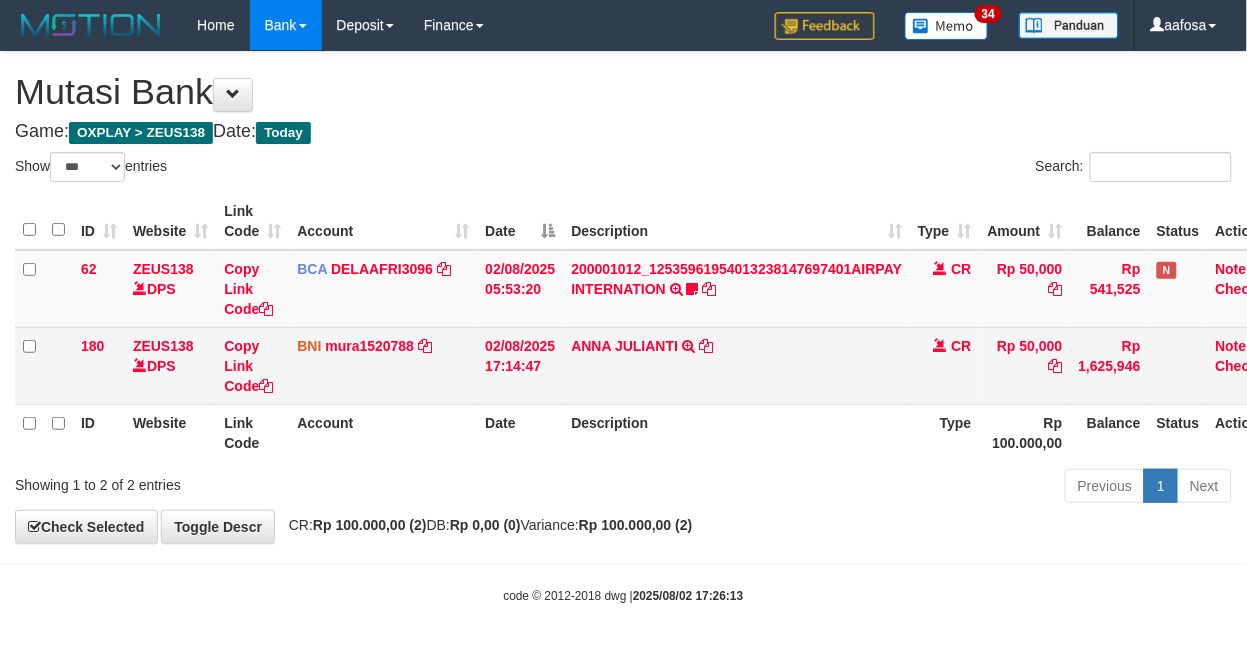 click on "ANNA JULIANTI         TRANSFER DARI IBU ANNA JULIANTI" at bounding box center [736, 365] 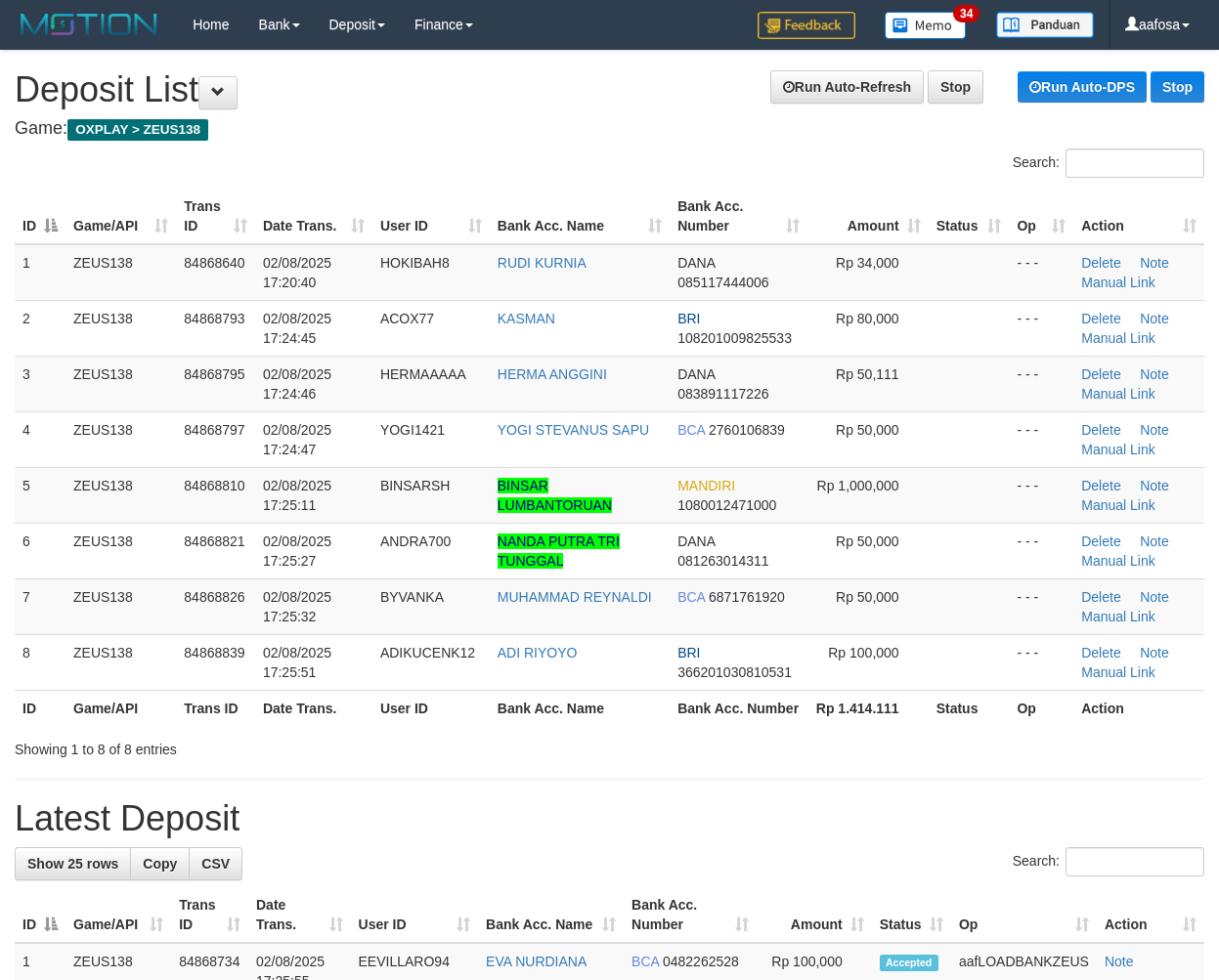 scroll, scrollTop: 0, scrollLeft: 0, axis: both 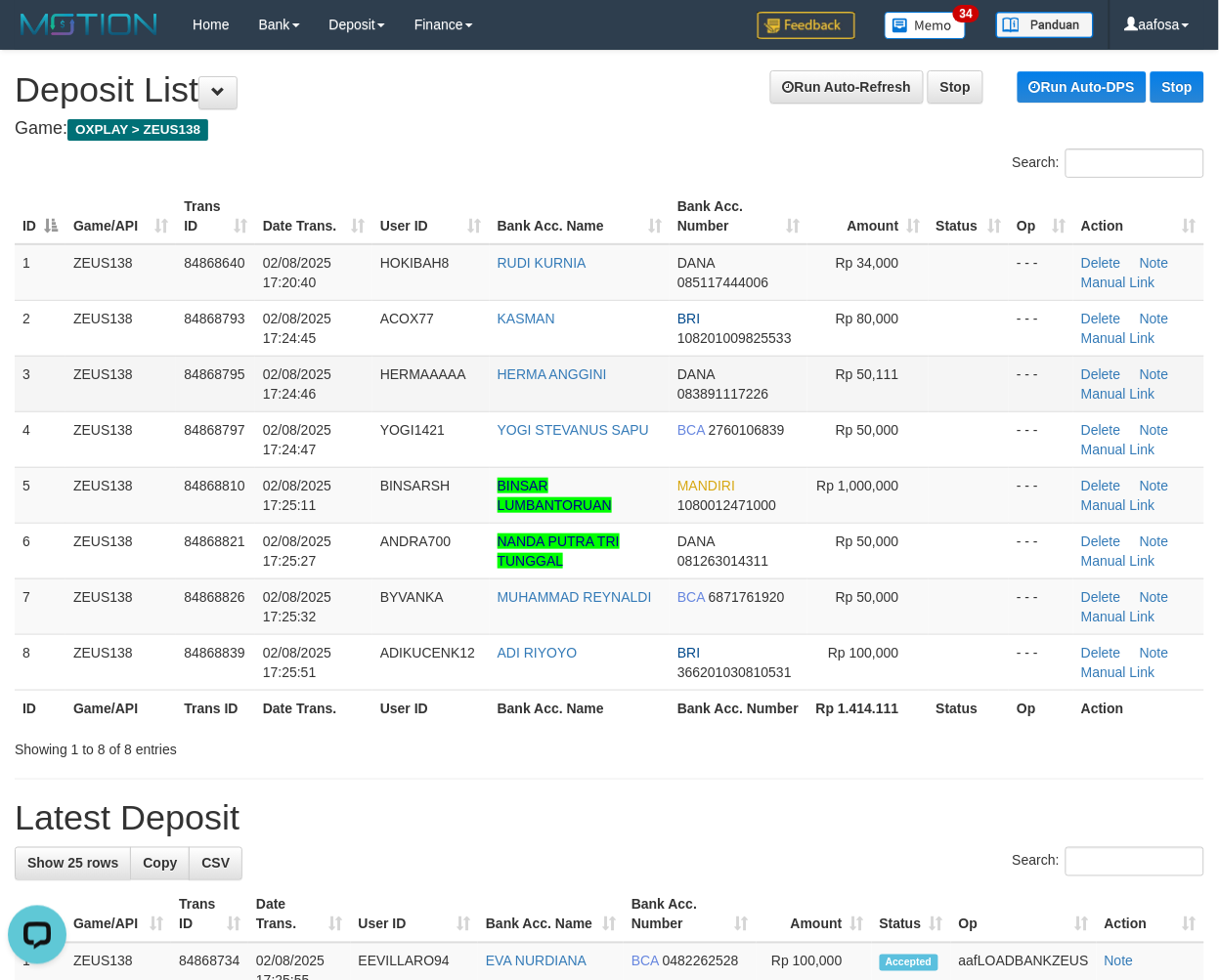 click on "84868795" at bounding box center [215, 383] 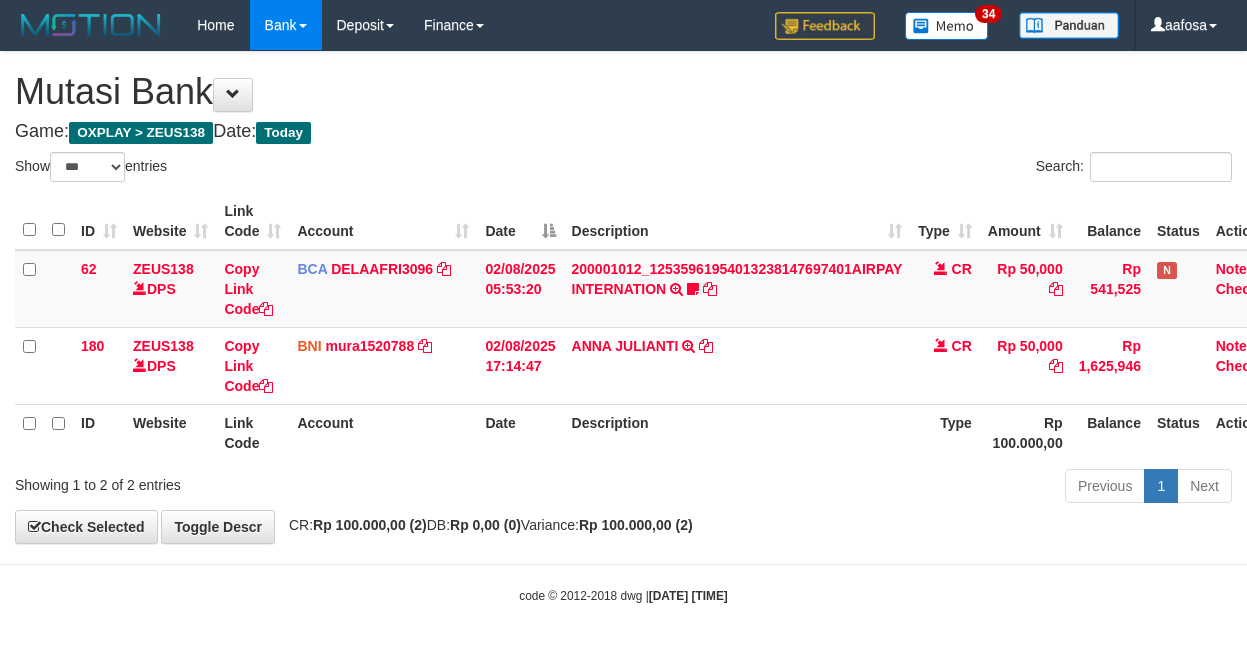 select on "***" 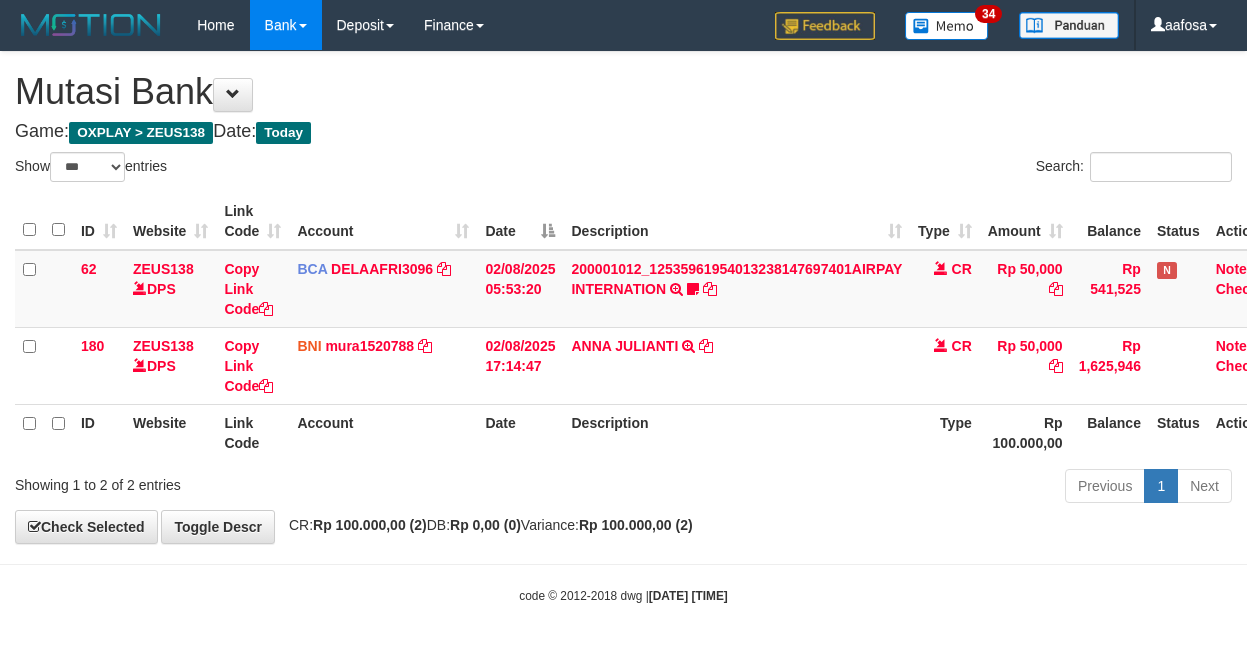 scroll, scrollTop: 0, scrollLeft: 0, axis: both 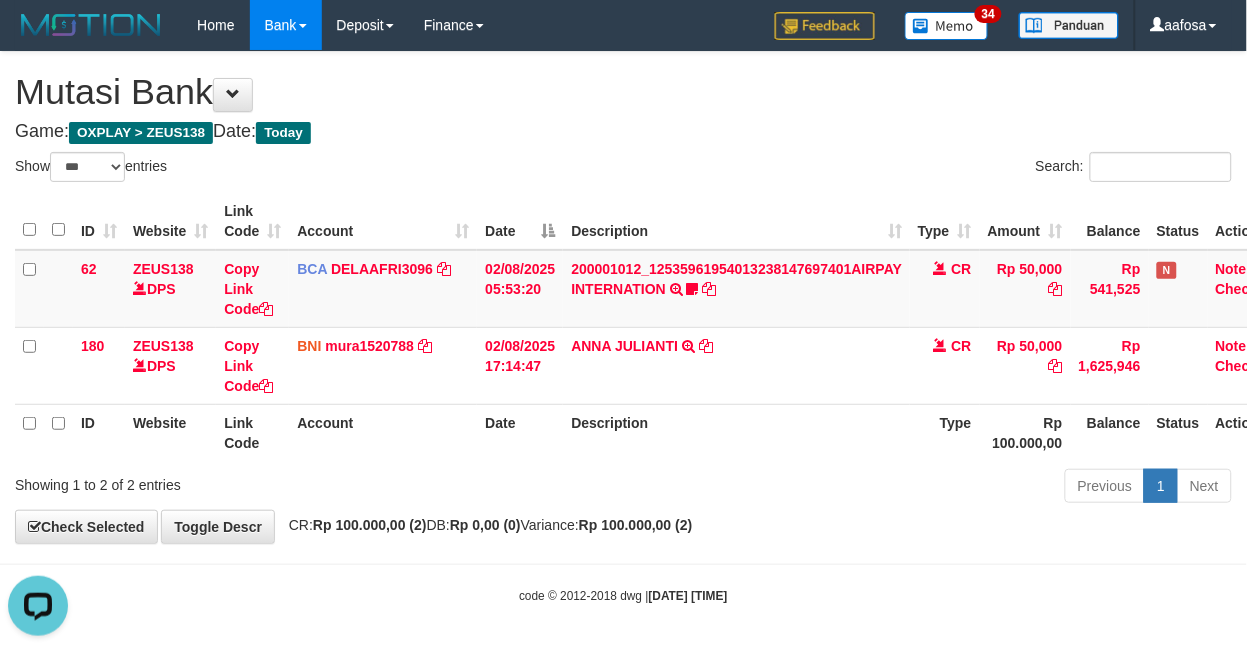 click on "**********" at bounding box center [623, 297] 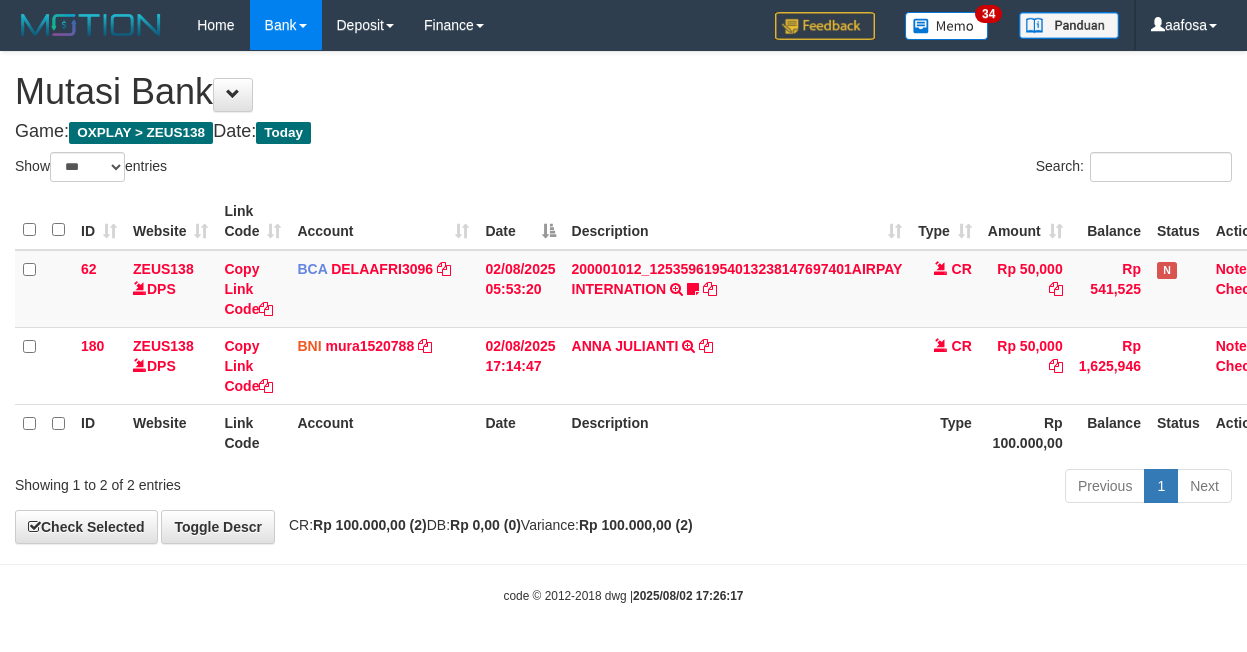 select on "***" 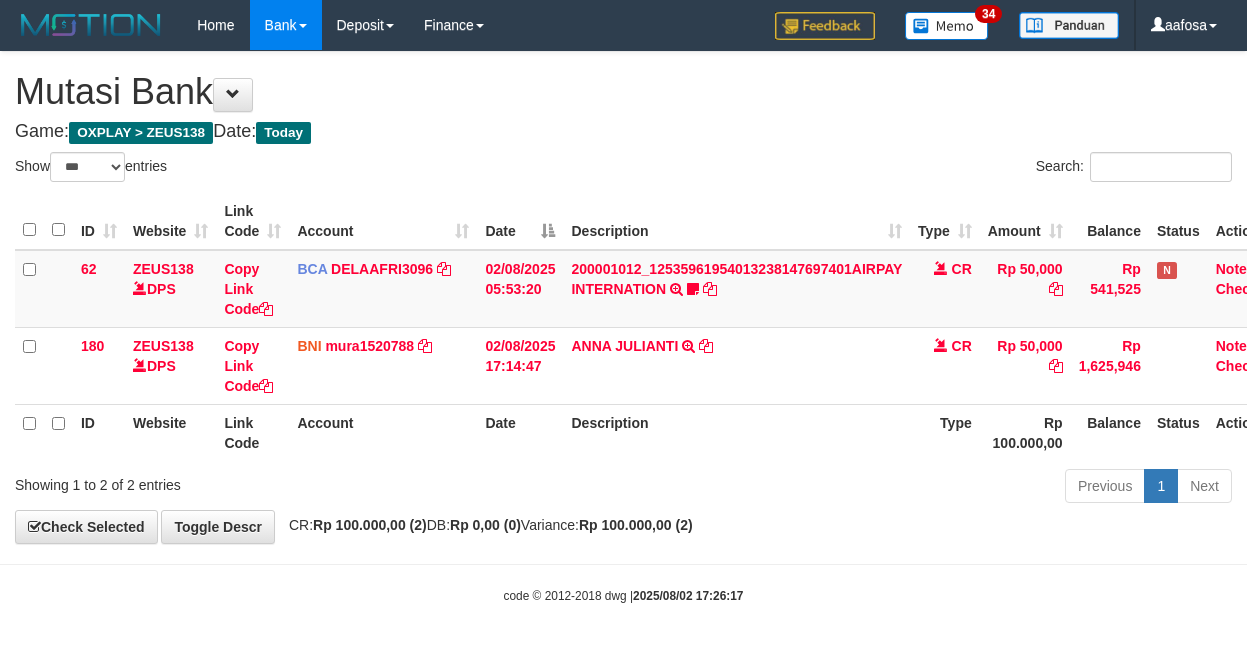 scroll, scrollTop: 0, scrollLeft: 0, axis: both 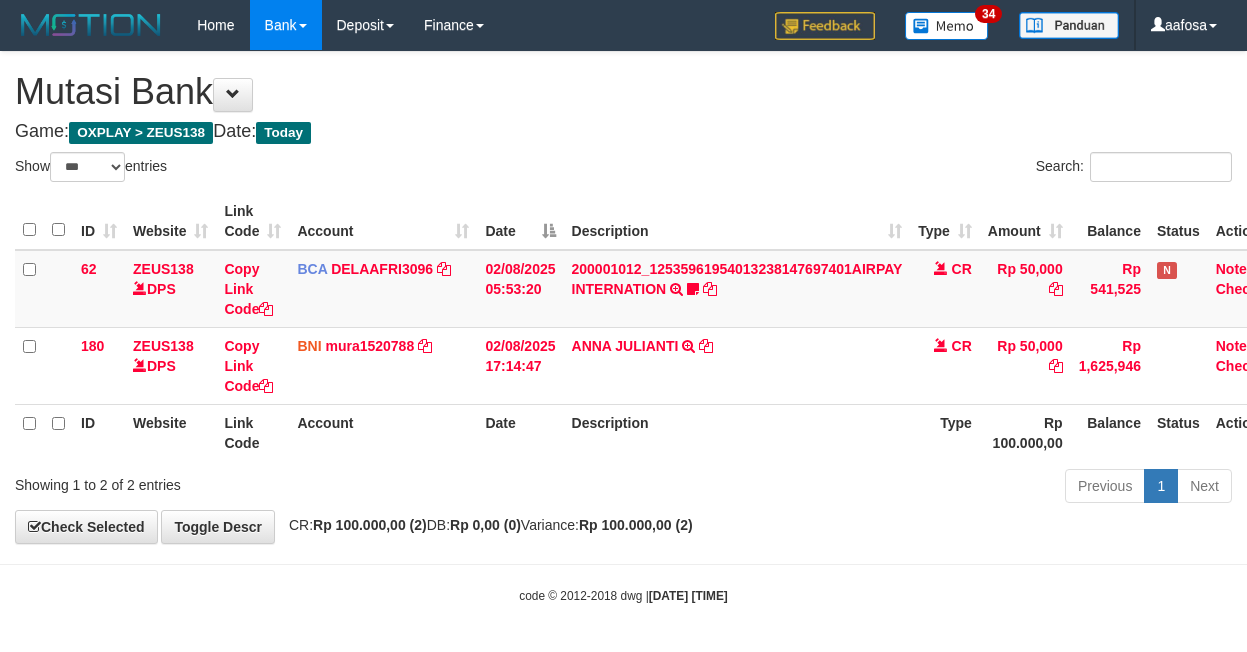 select on "***" 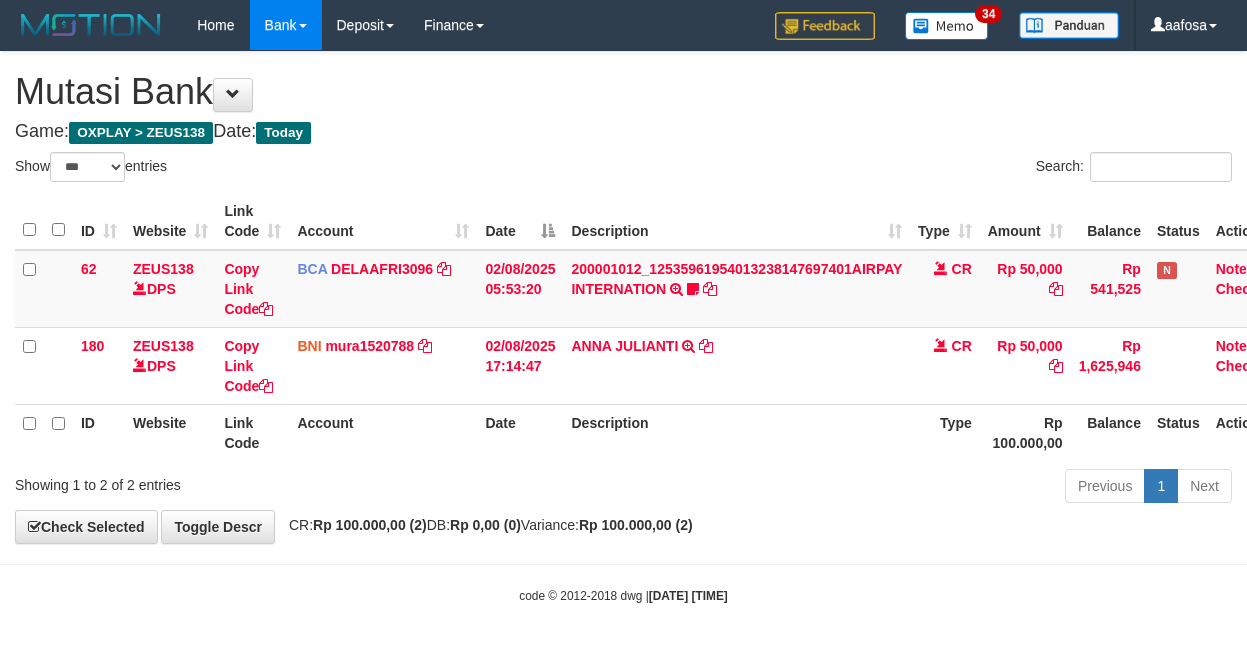 scroll, scrollTop: 0, scrollLeft: 0, axis: both 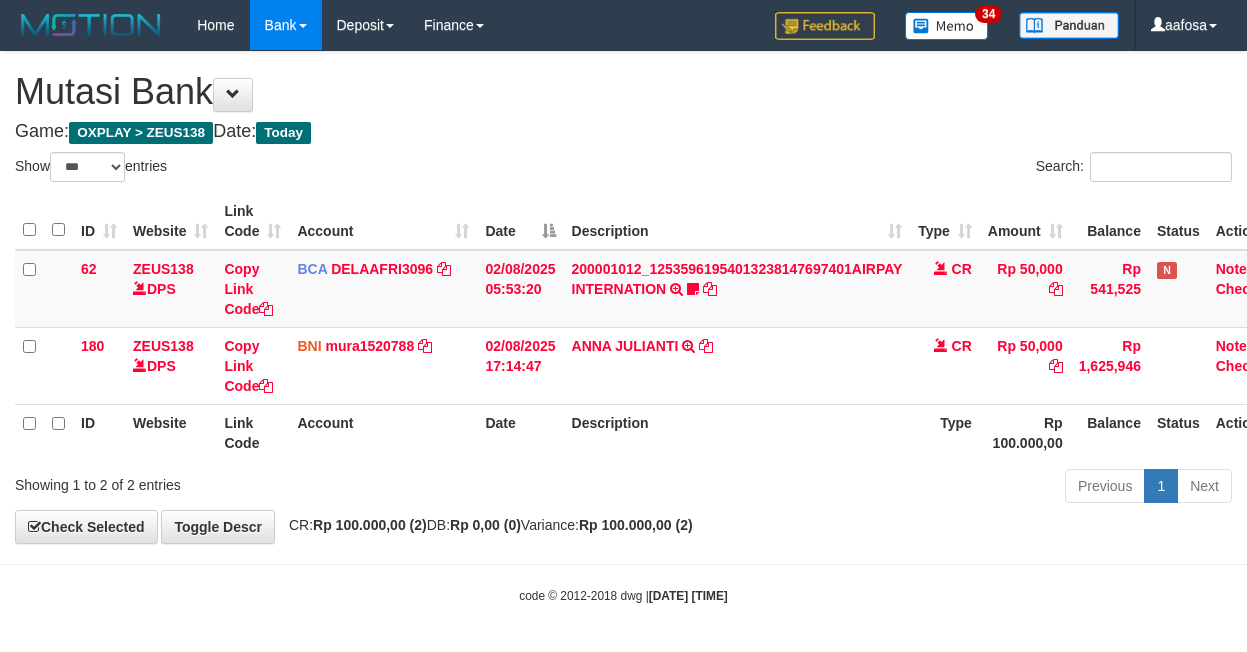 select on "***" 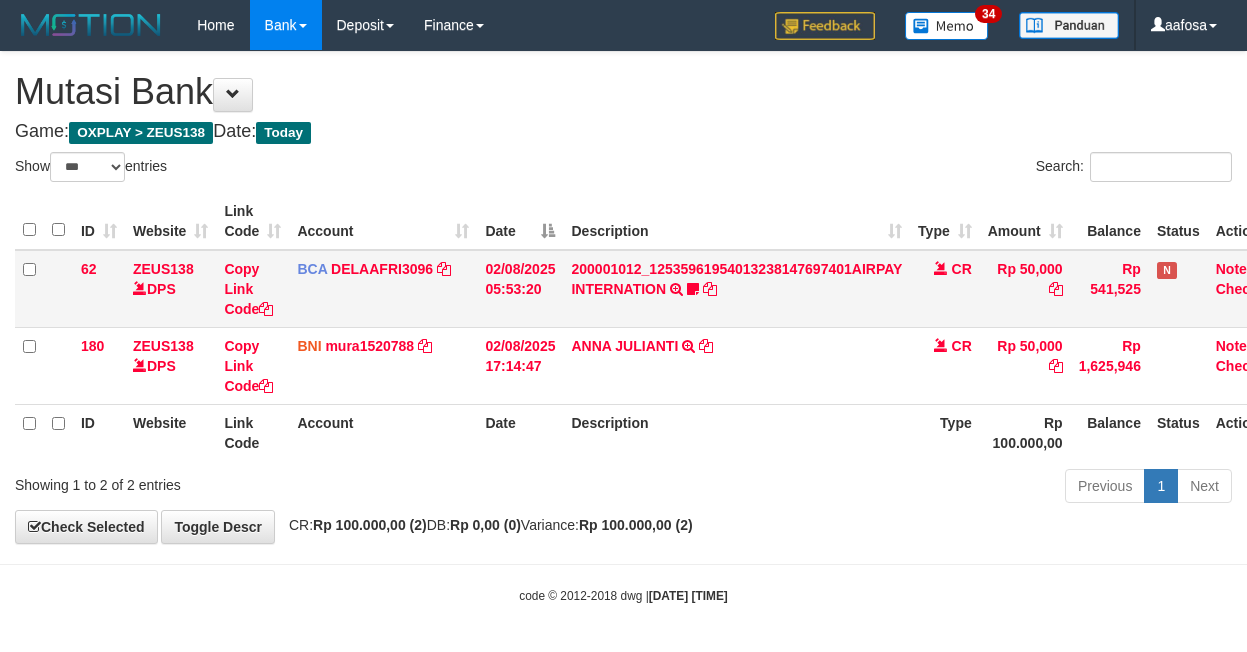 scroll, scrollTop: 0, scrollLeft: 0, axis: both 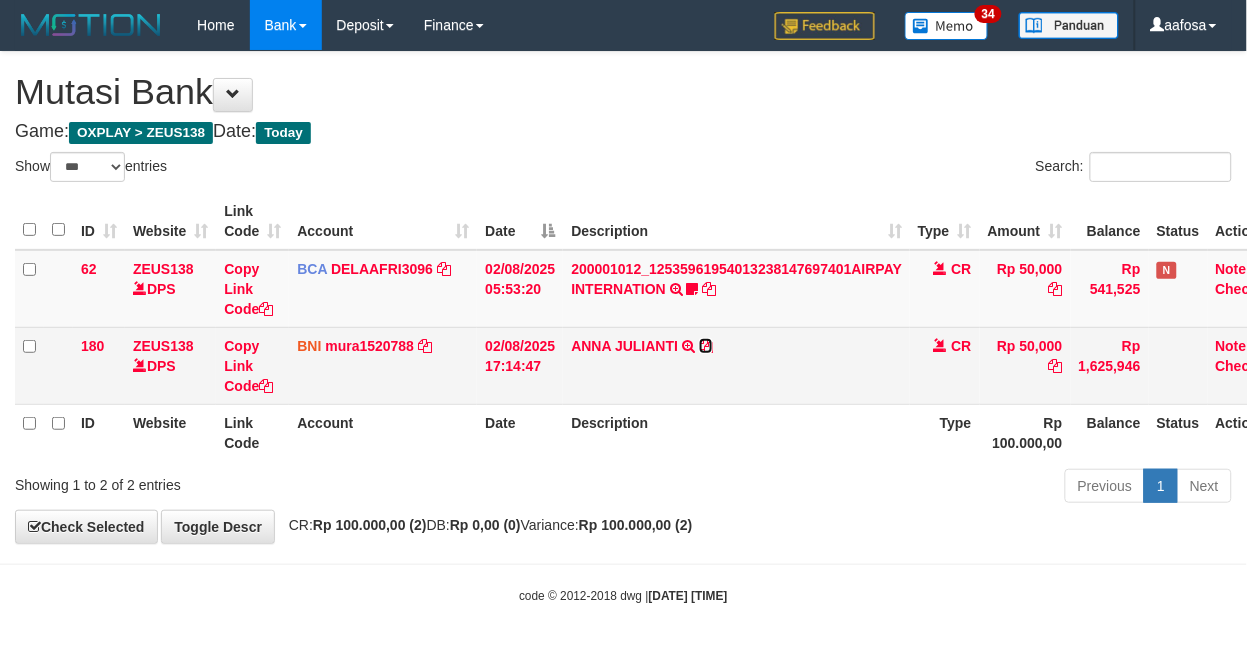 click at bounding box center [706, 346] 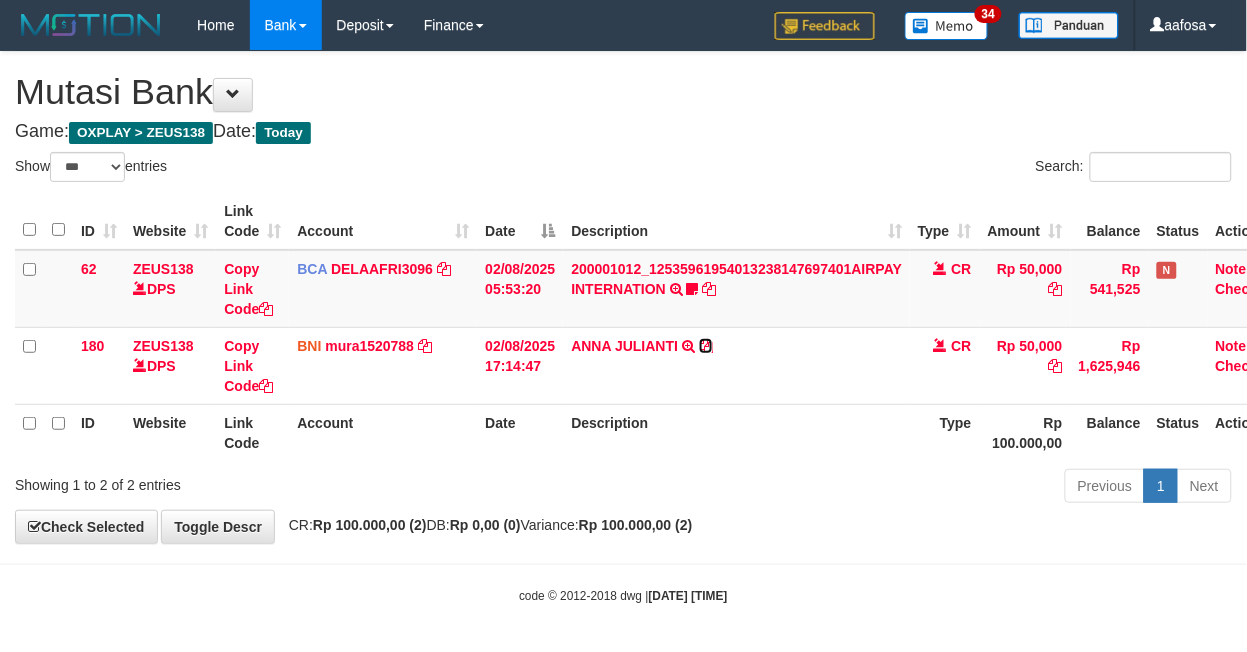 drag, startPoint x: 704, startPoint y: 343, endPoint x: 1256, endPoint y: 395, distance: 554.44385 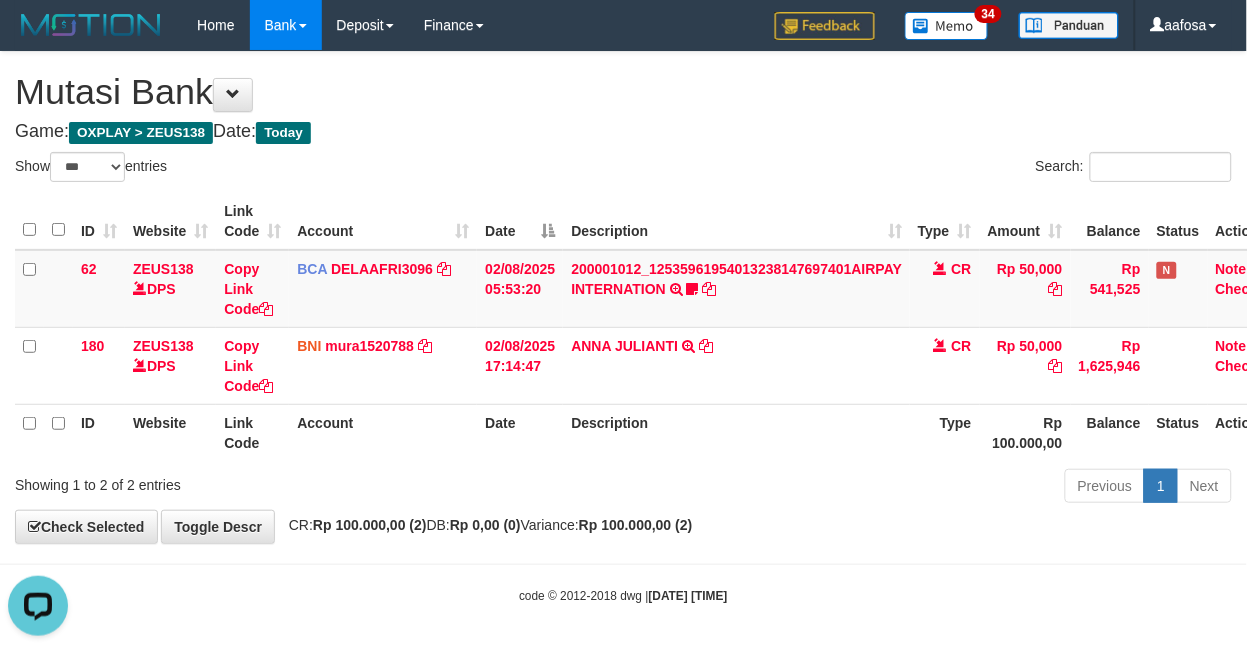 scroll, scrollTop: 0, scrollLeft: 0, axis: both 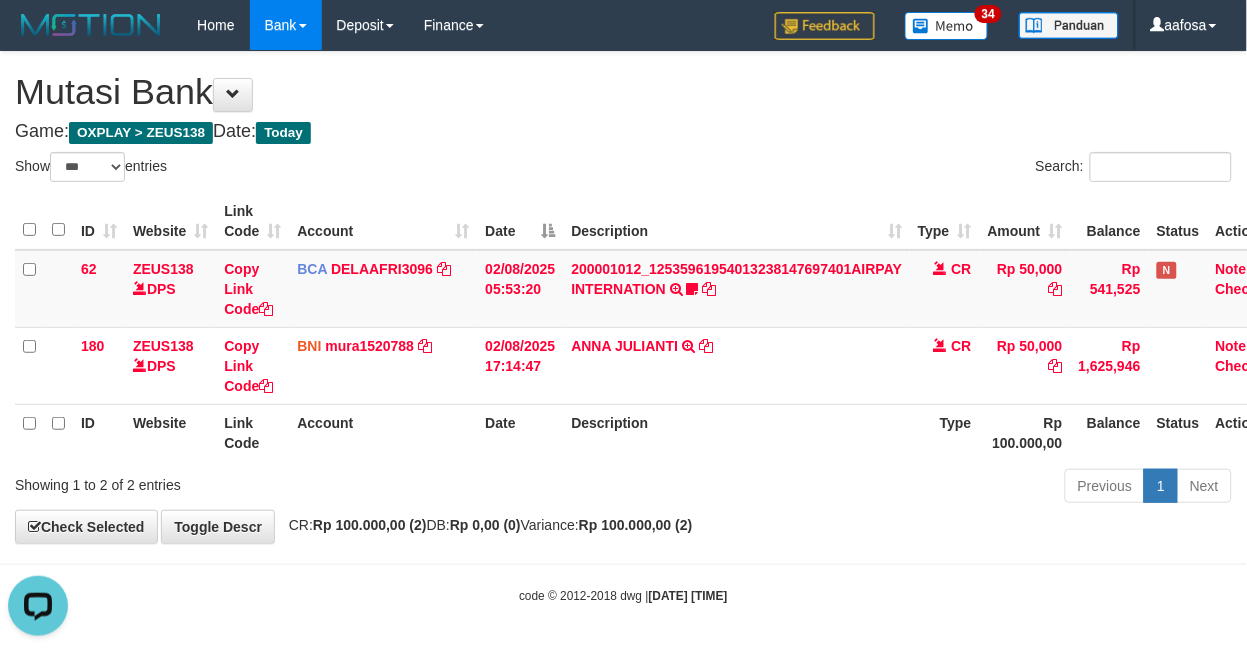 click on "Account" at bounding box center [383, 221] 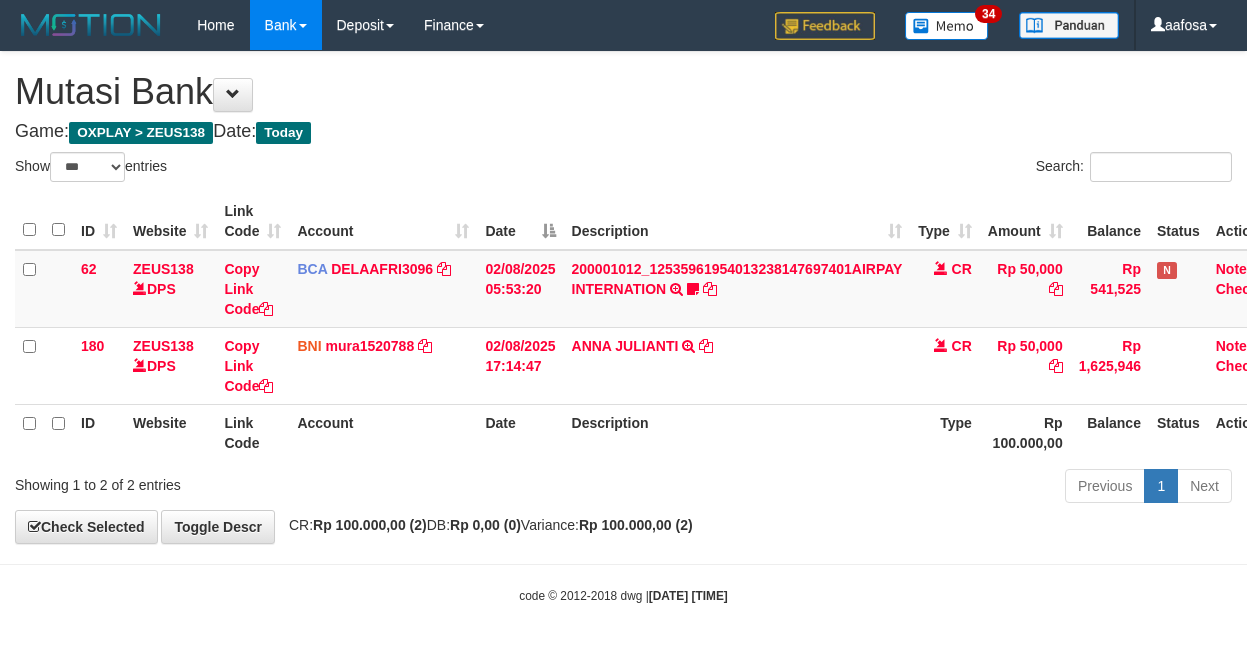 select on "***" 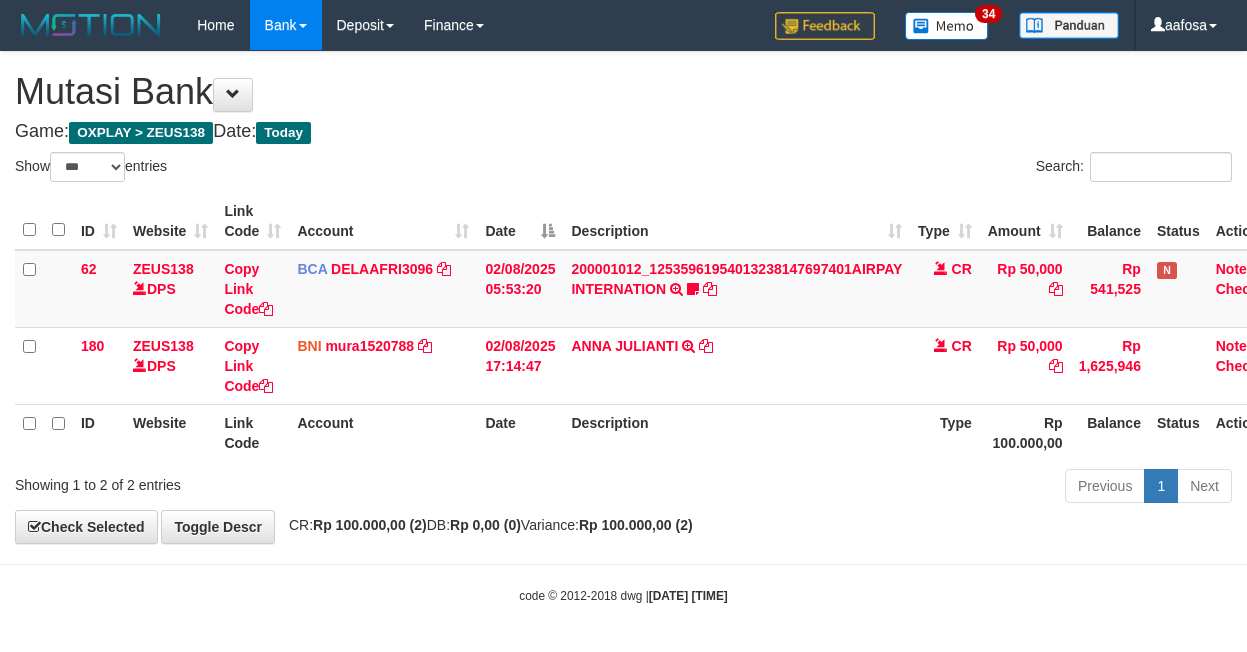 scroll, scrollTop: 0, scrollLeft: 0, axis: both 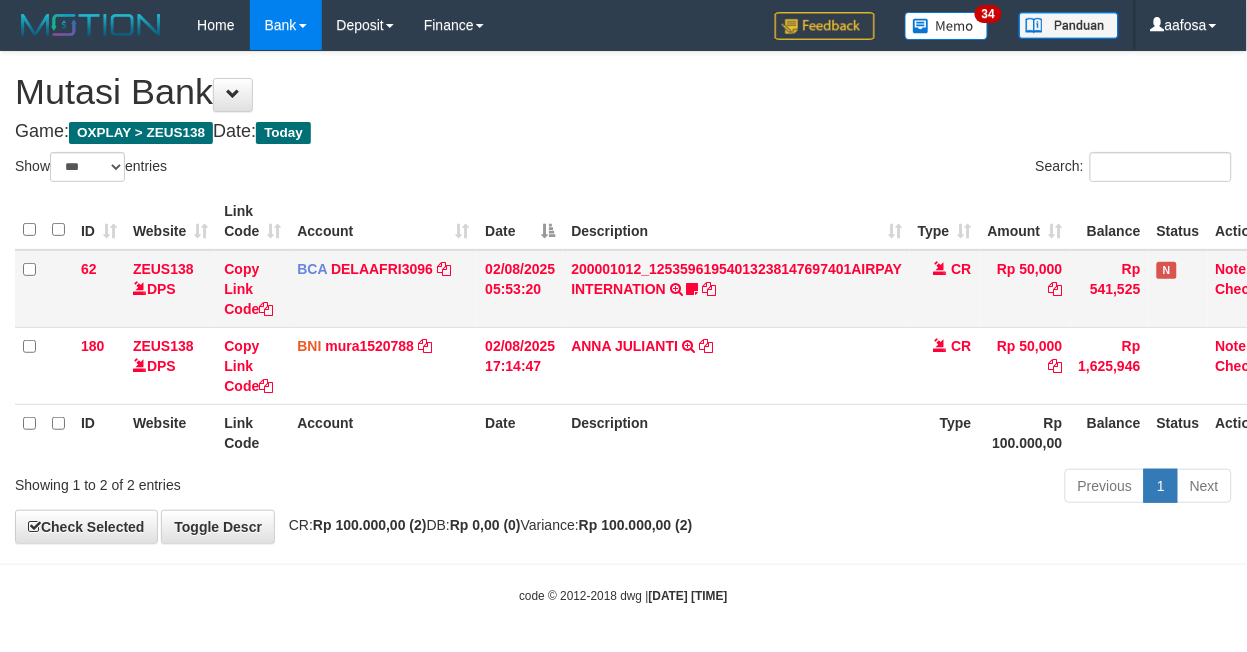 click on "Copy Link Code" at bounding box center [252, 289] 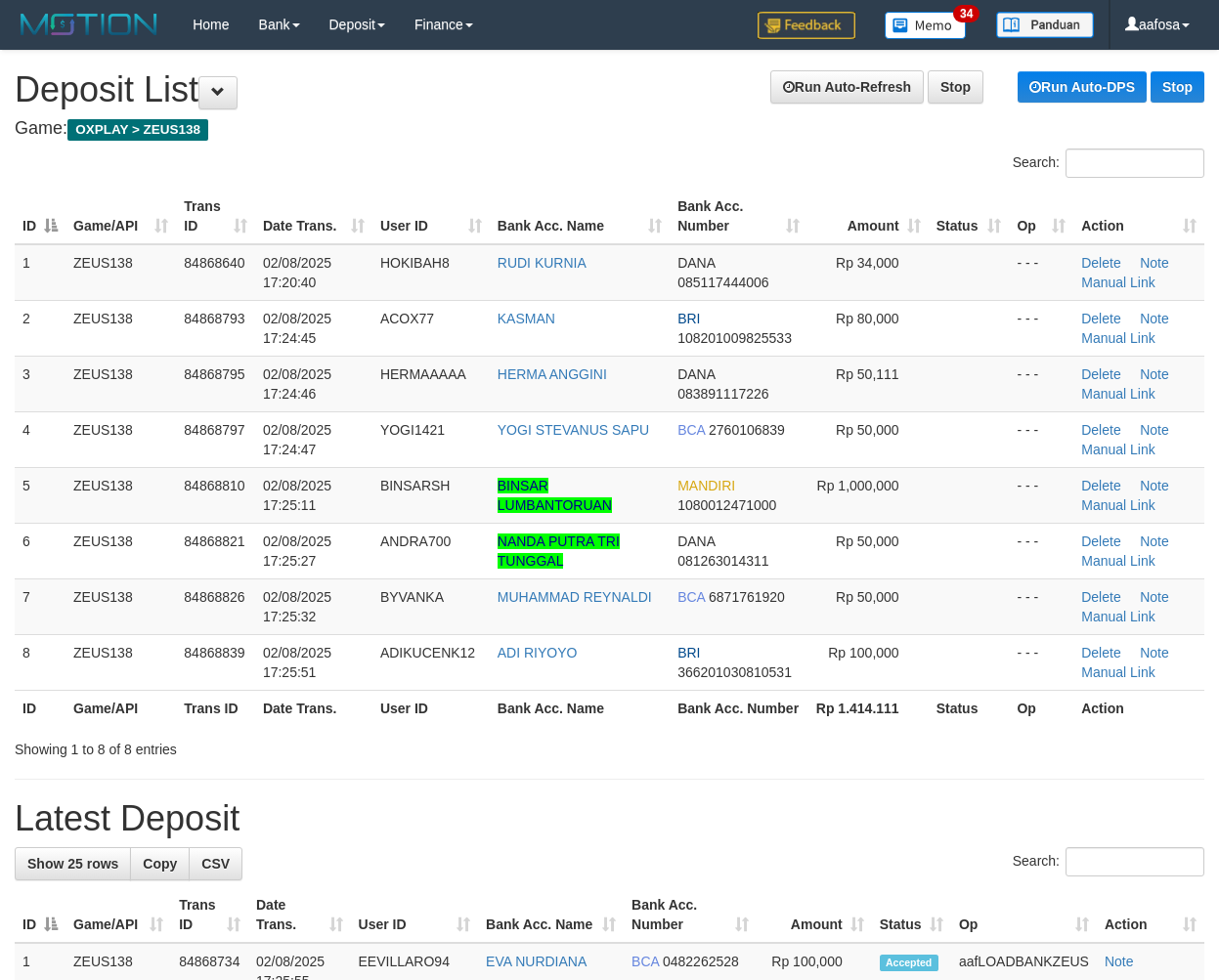 scroll, scrollTop: 0, scrollLeft: 0, axis: both 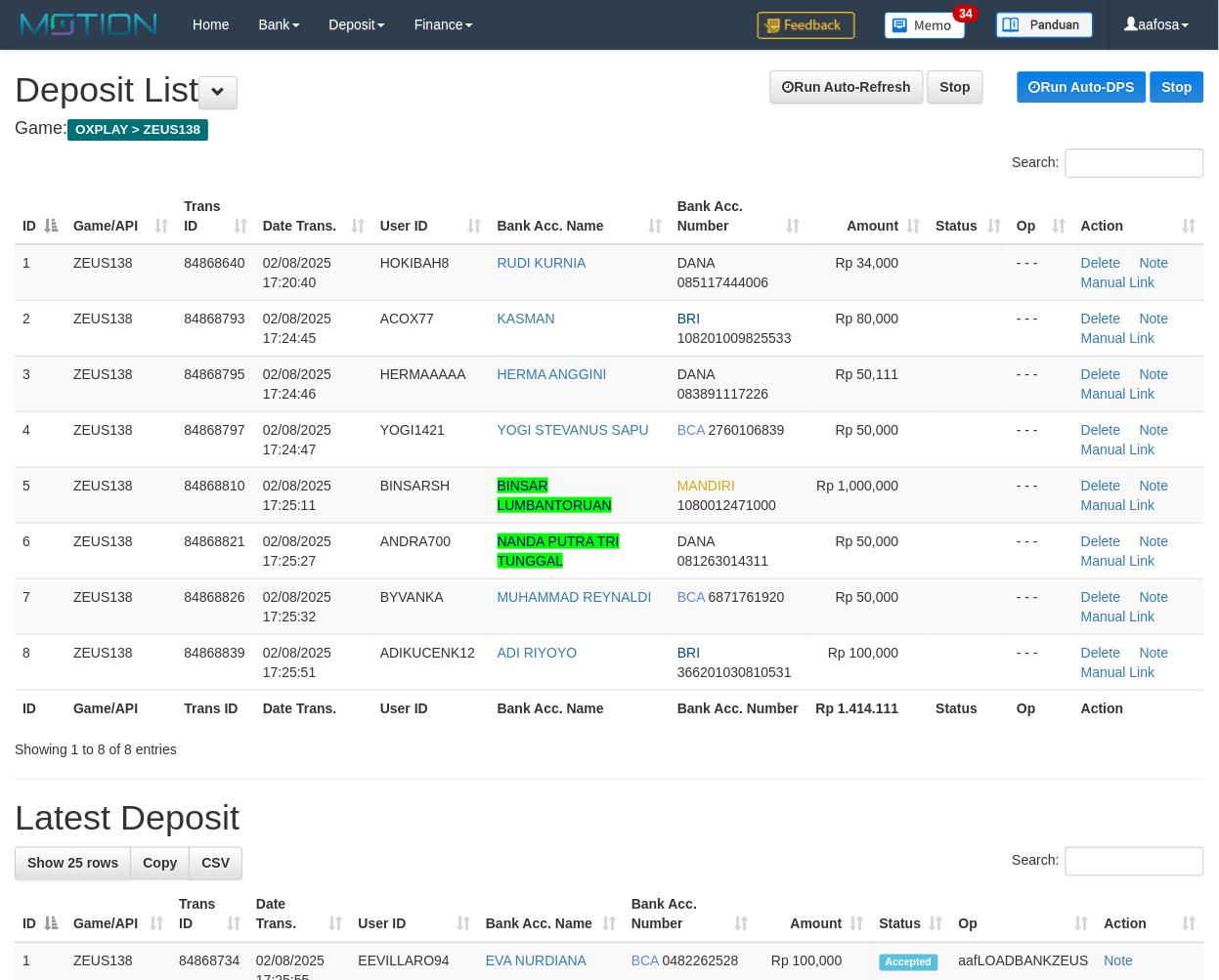 click on "**********" at bounding box center (609, 1258) 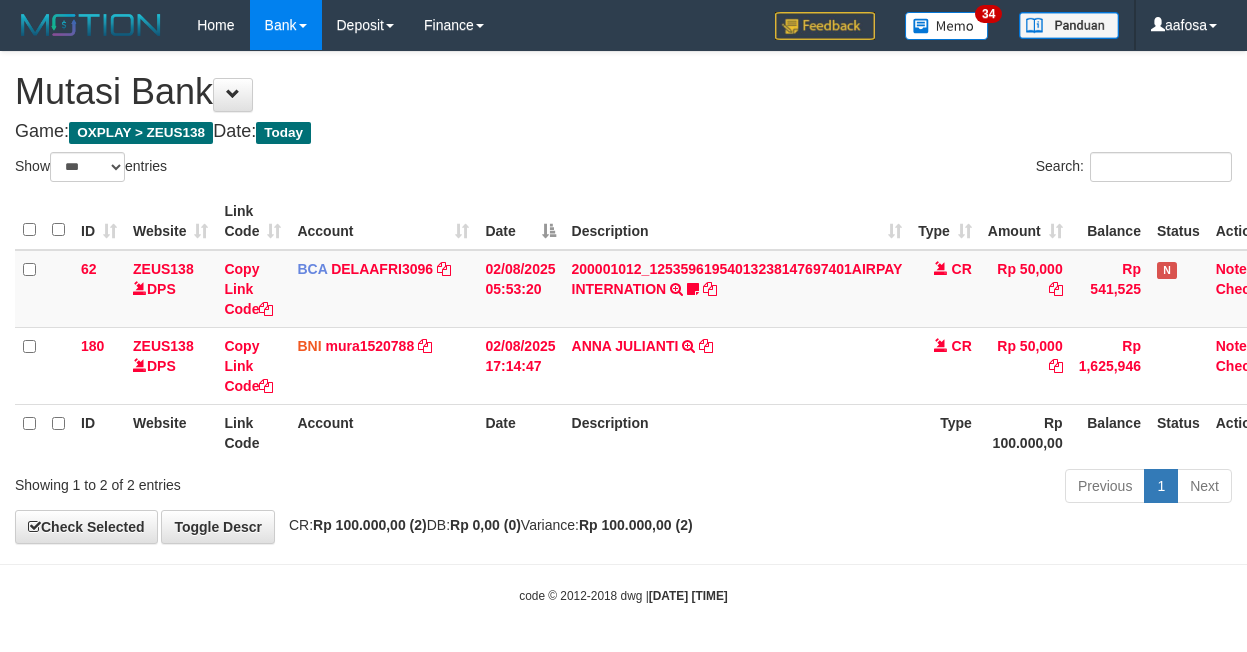 select on "***" 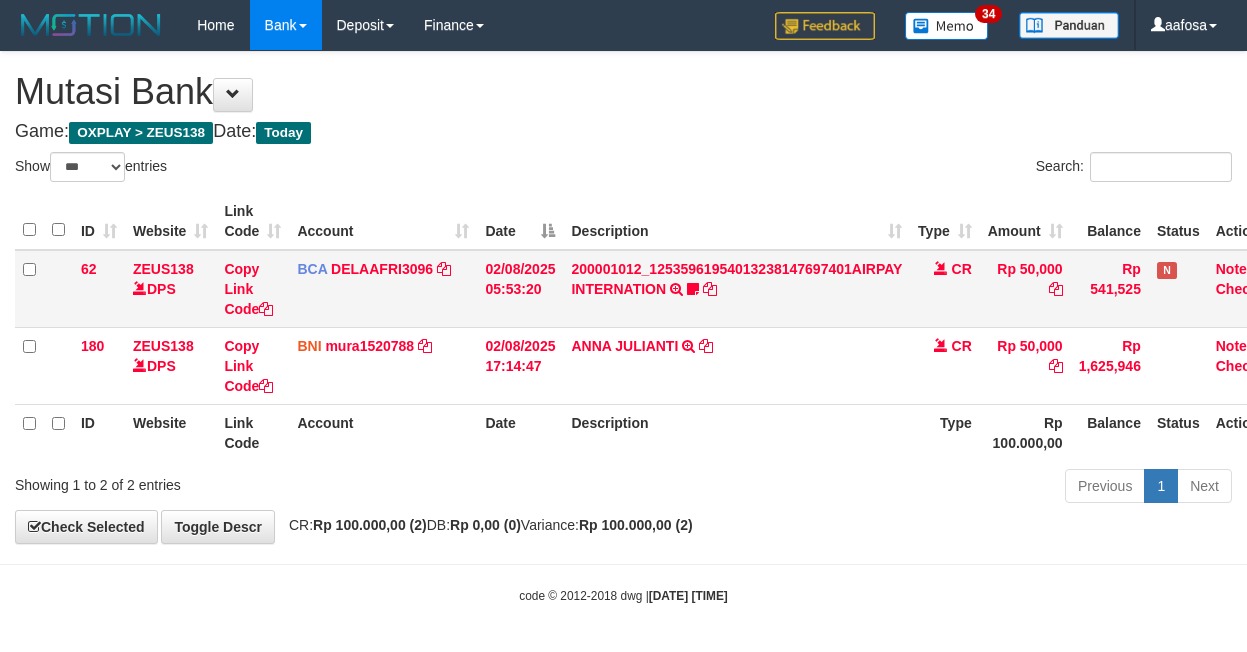 scroll, scrollTop: 0, scrollLeft: 0, axis: both 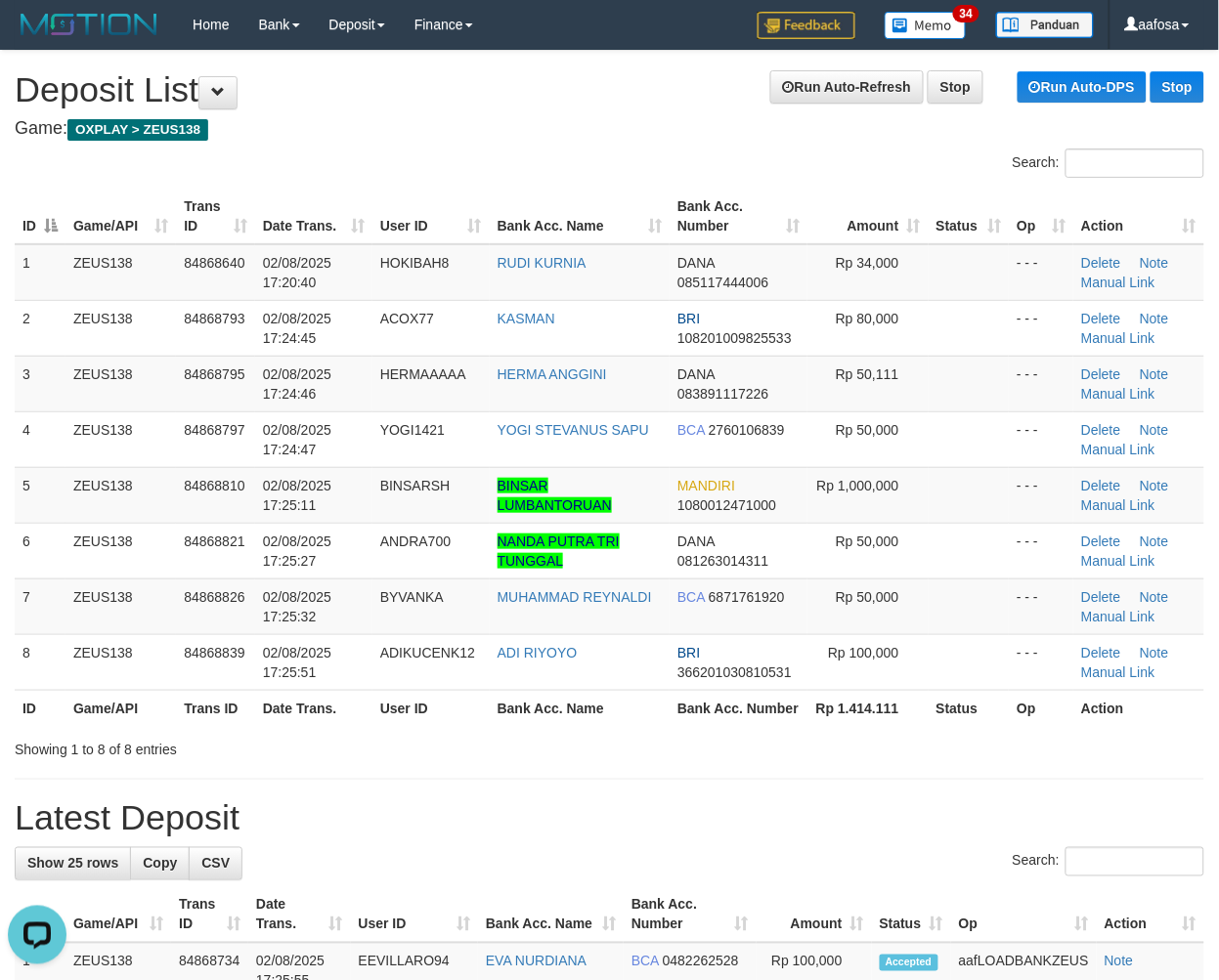 drag, startPoint x: 515, startPoint y: 129, endPoint x: 486, endPoint y: 138, distance: 30.364453 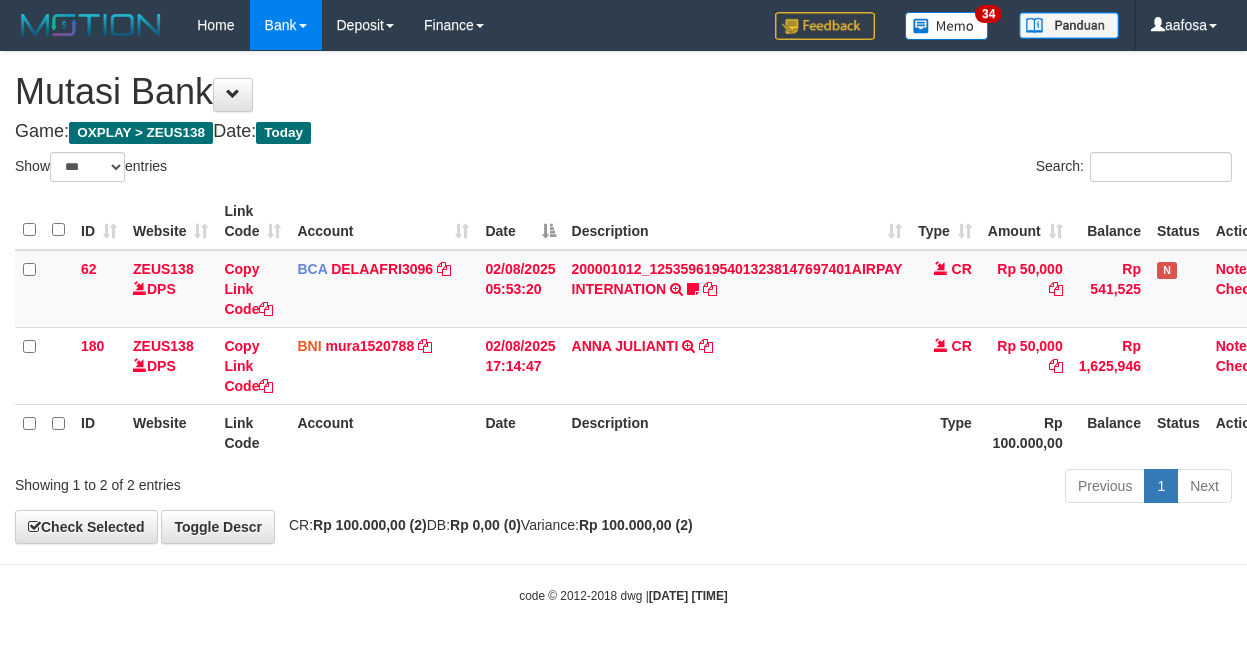 select on "***" 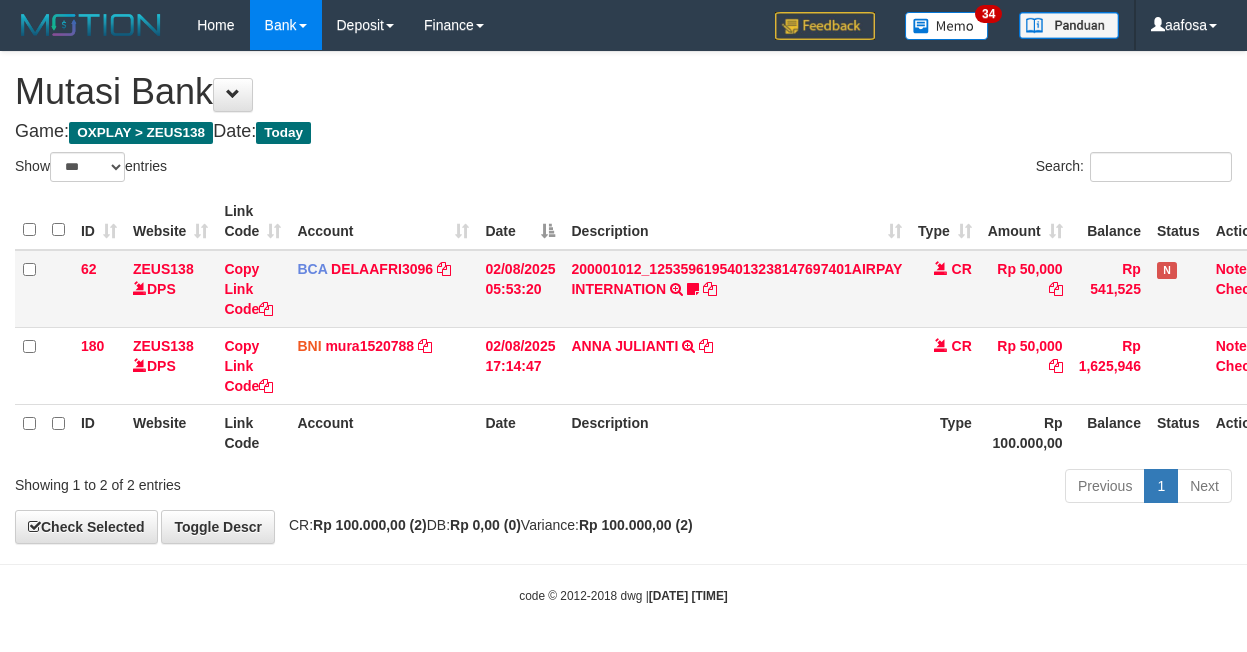 scroll, scrollTop: 0, scrollLeft: 0, axis: both 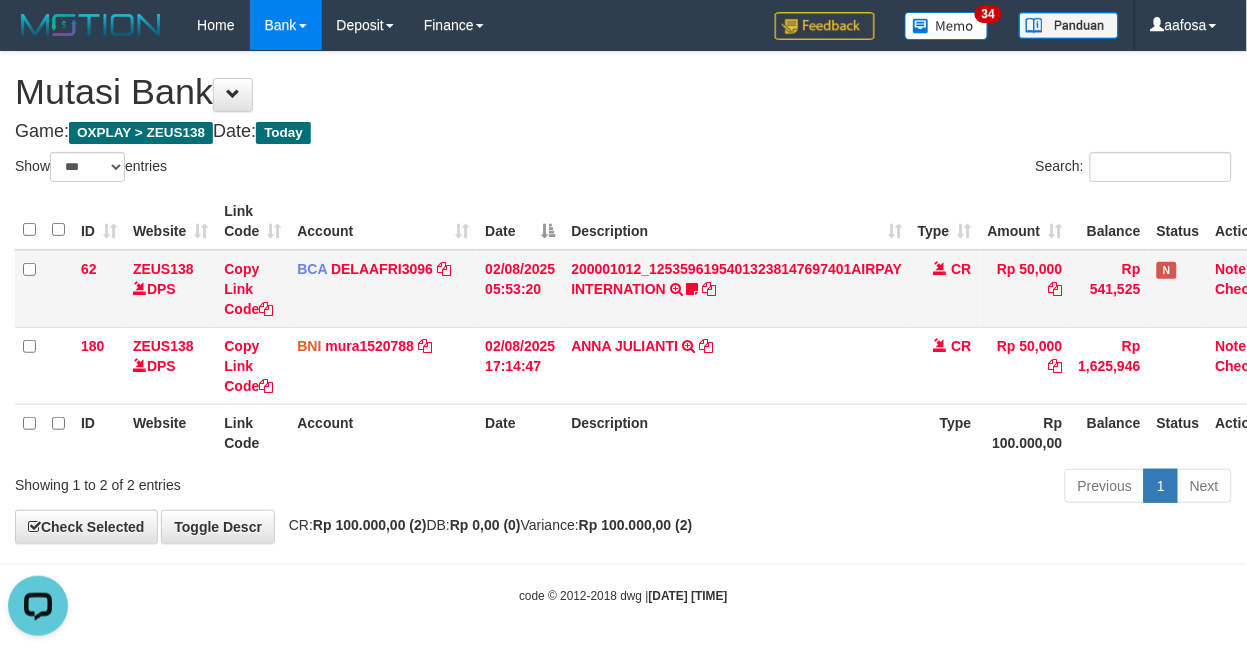 click on "200001012_12535961954013238147697401AIRPAY INTERNATION            TRSF E-BANKING CR 0208/FTSCY/WS95051
50000.00200001012_12535961954013238147697401AIRPAY INTERNATION    Labubutaiki
https://prnt.sc/l7T6Eus7w_Qi" at bounding box center (736, 289) 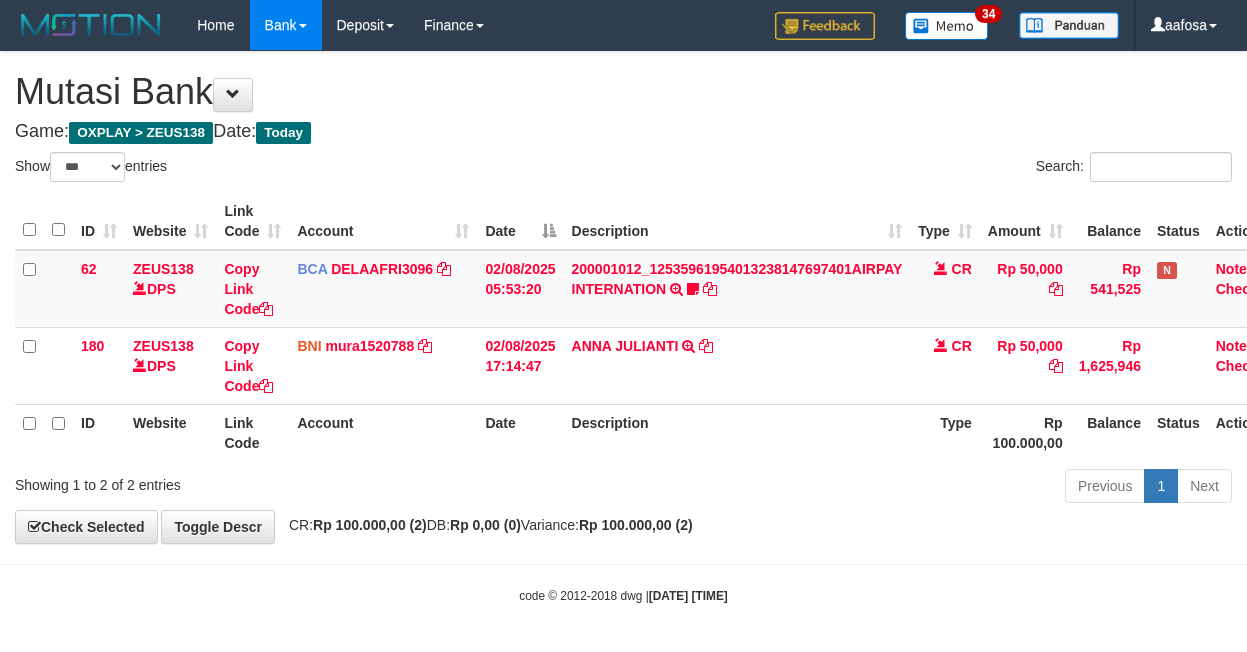 select on "***" 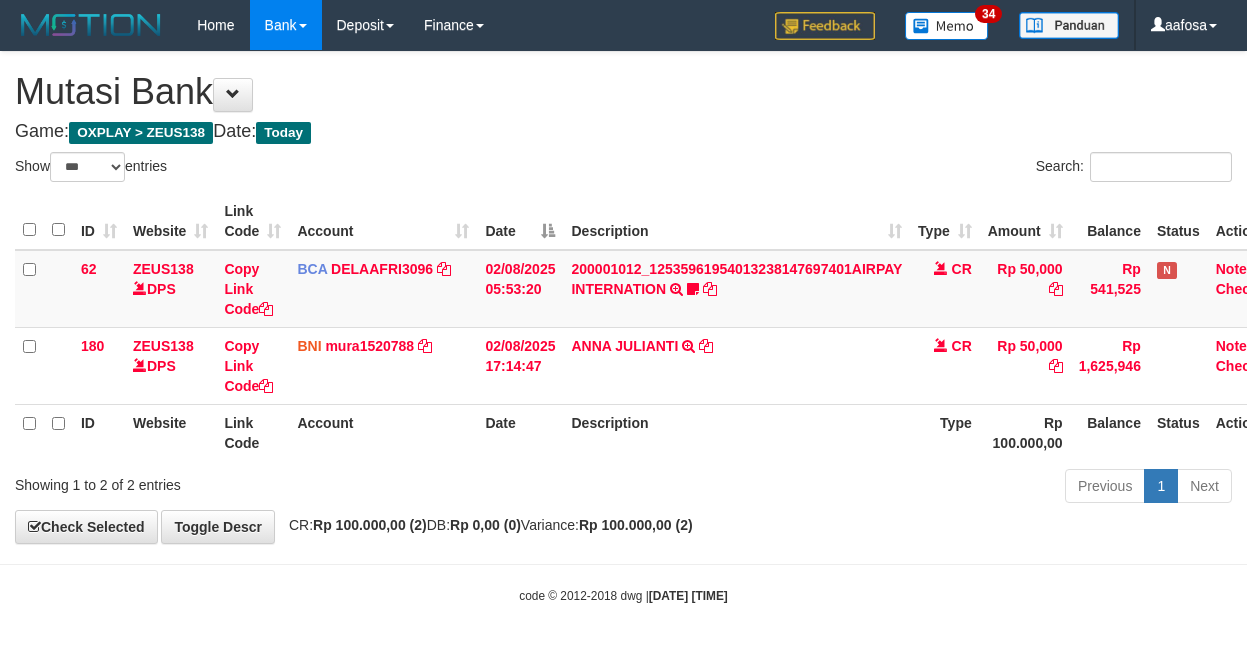 scroll, scrollTop: 0, scrollLeft: 0, axis: both 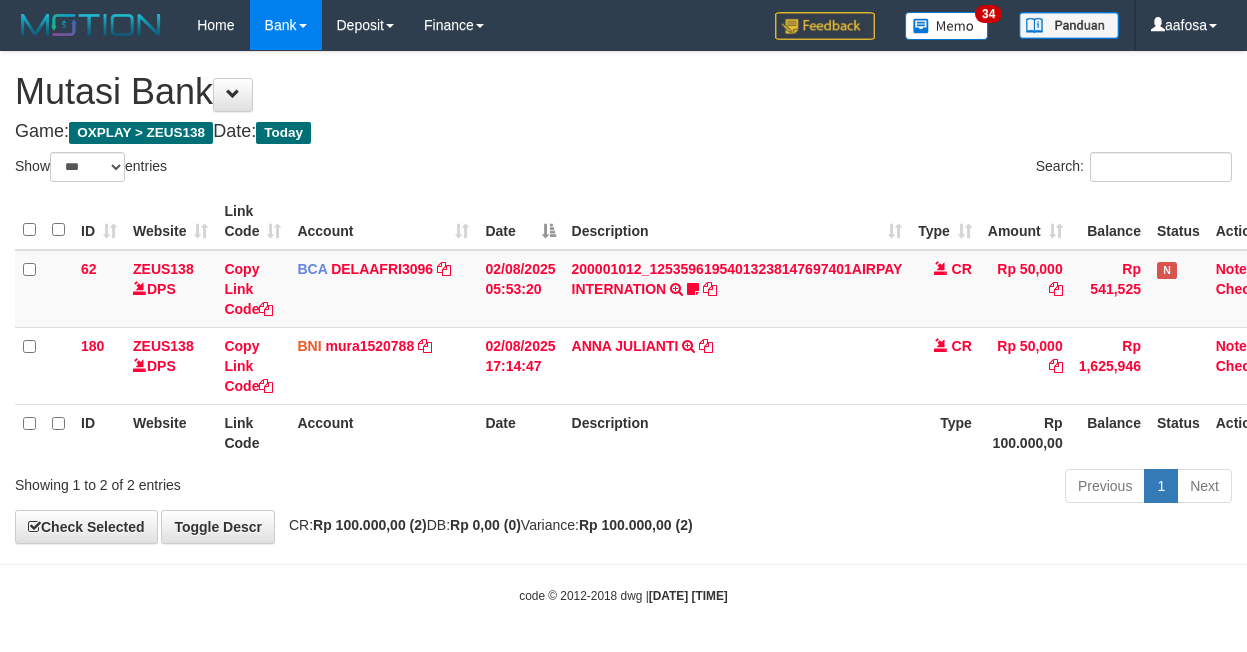 select on "***" 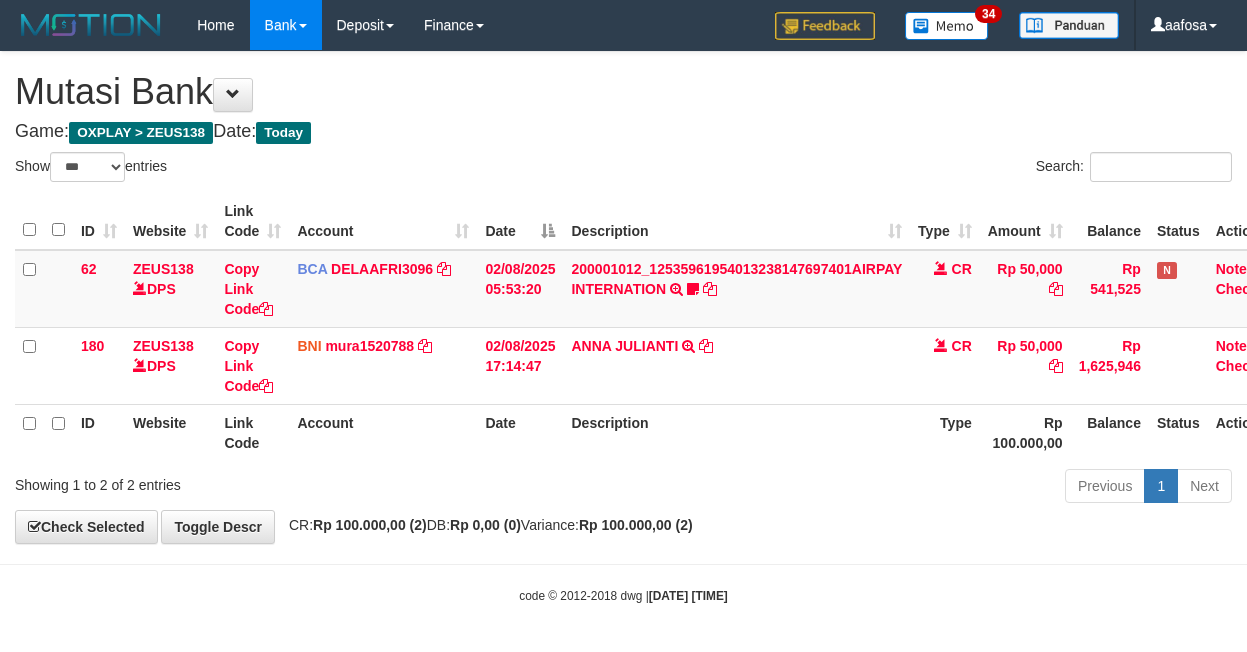 scroll, scrollTop: 0, scrollLeft: 0, axis: both 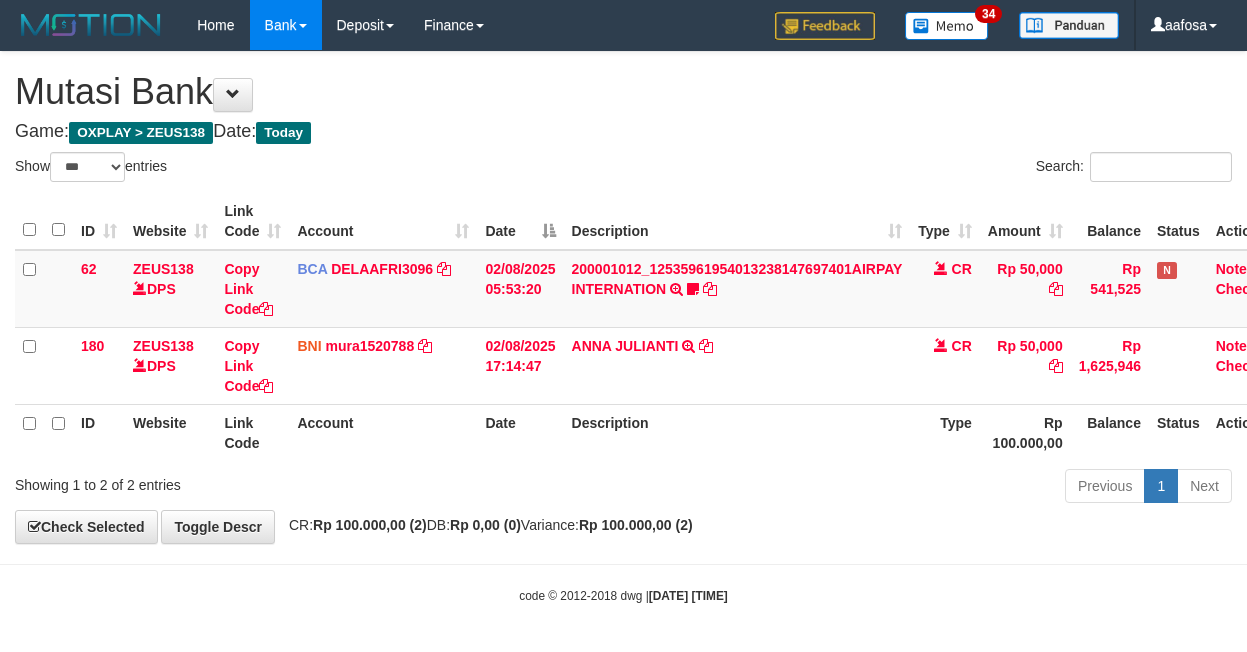 select on "***" 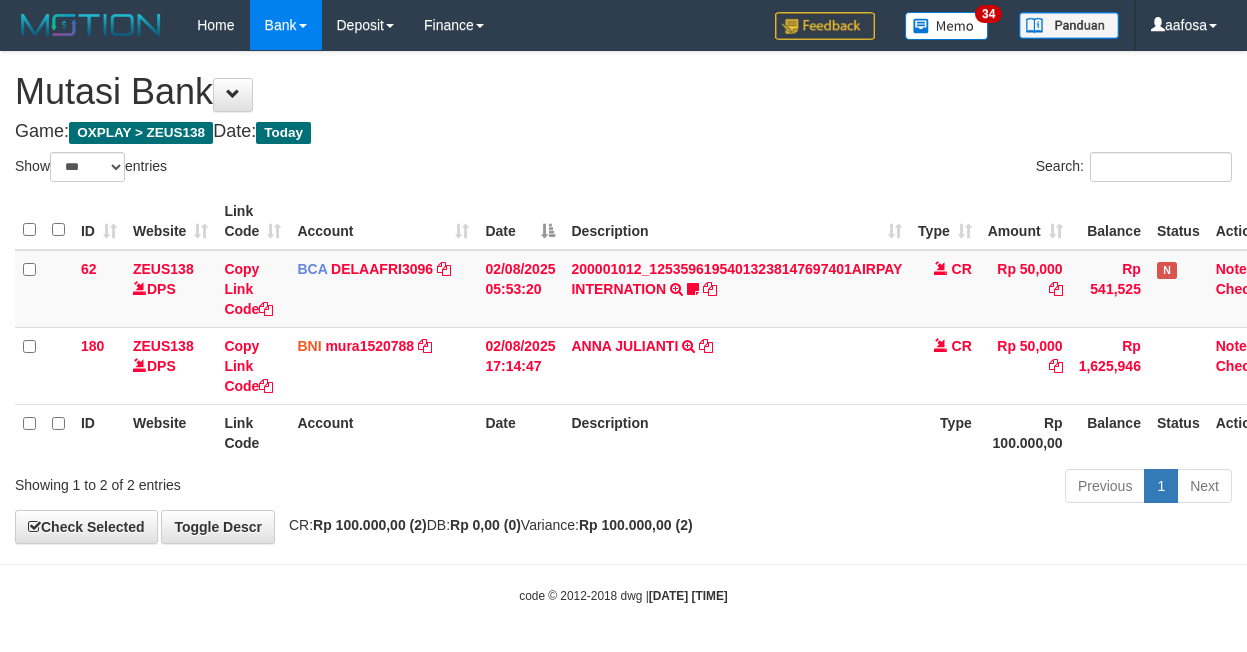 scroll, scrollTop: 0, scrollLeft: 0, axis: both 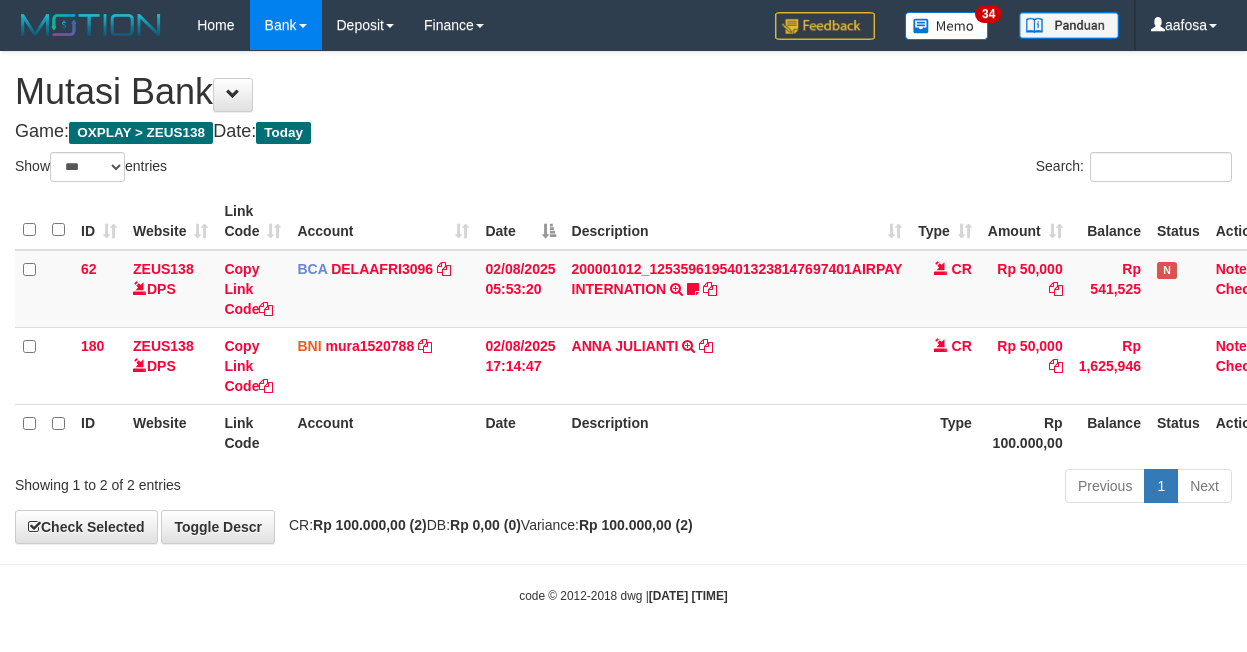 select on "***" 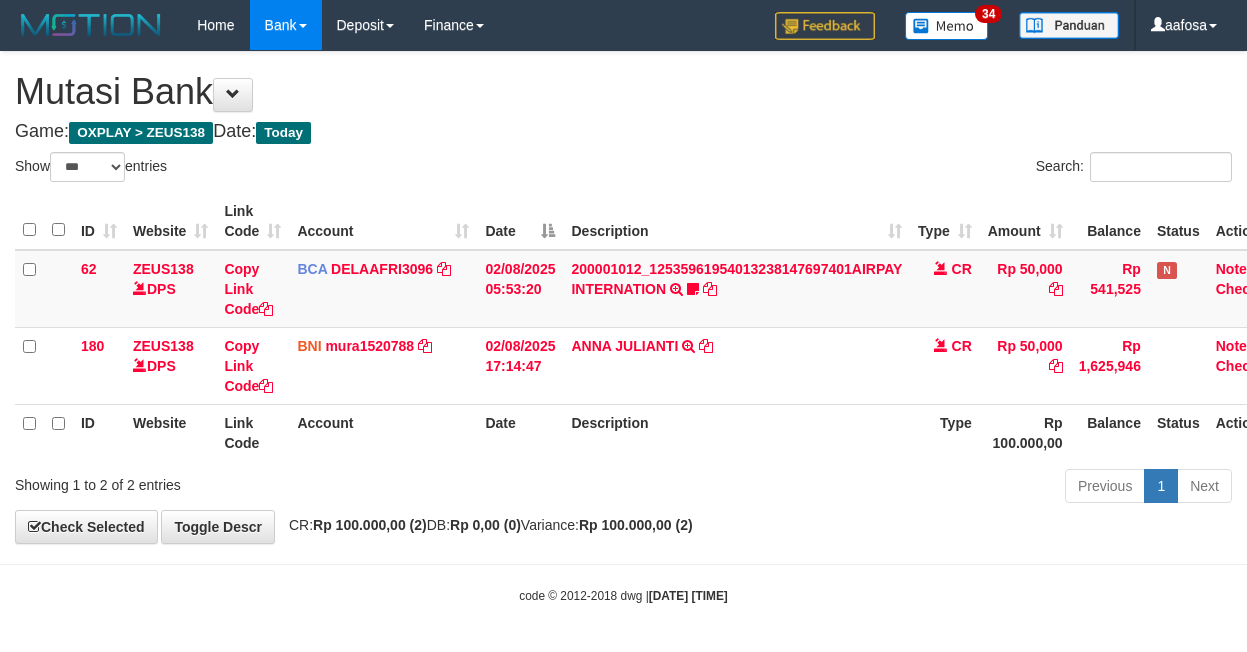 scroll, scrollTop: 0, scrollLeft: 0, axis: both 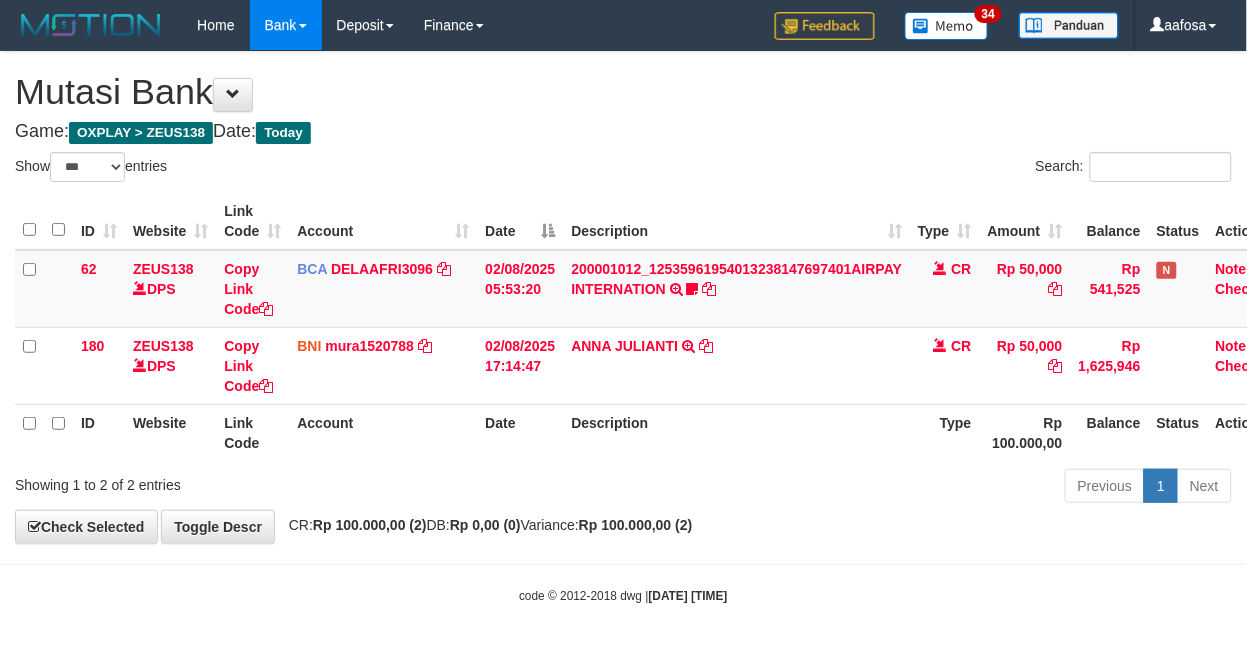 click on "Description" at bounding box center (736, 221) 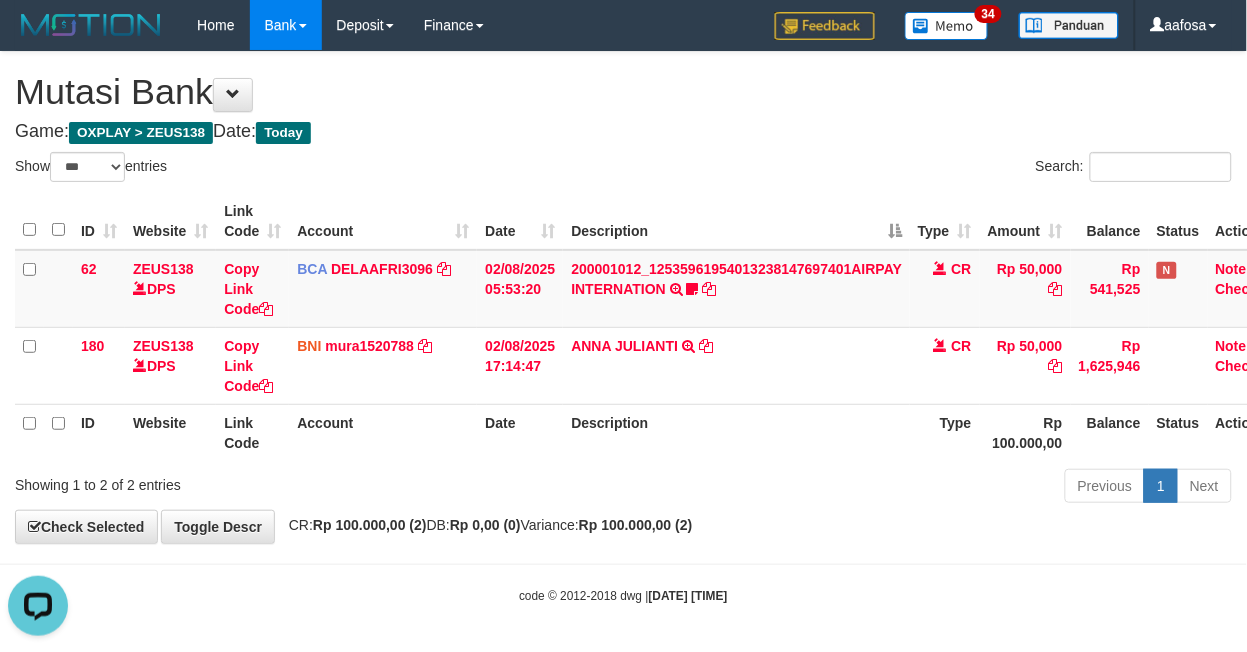 scroll, scrollTop: 0, scrollLeft: 0, axis: both 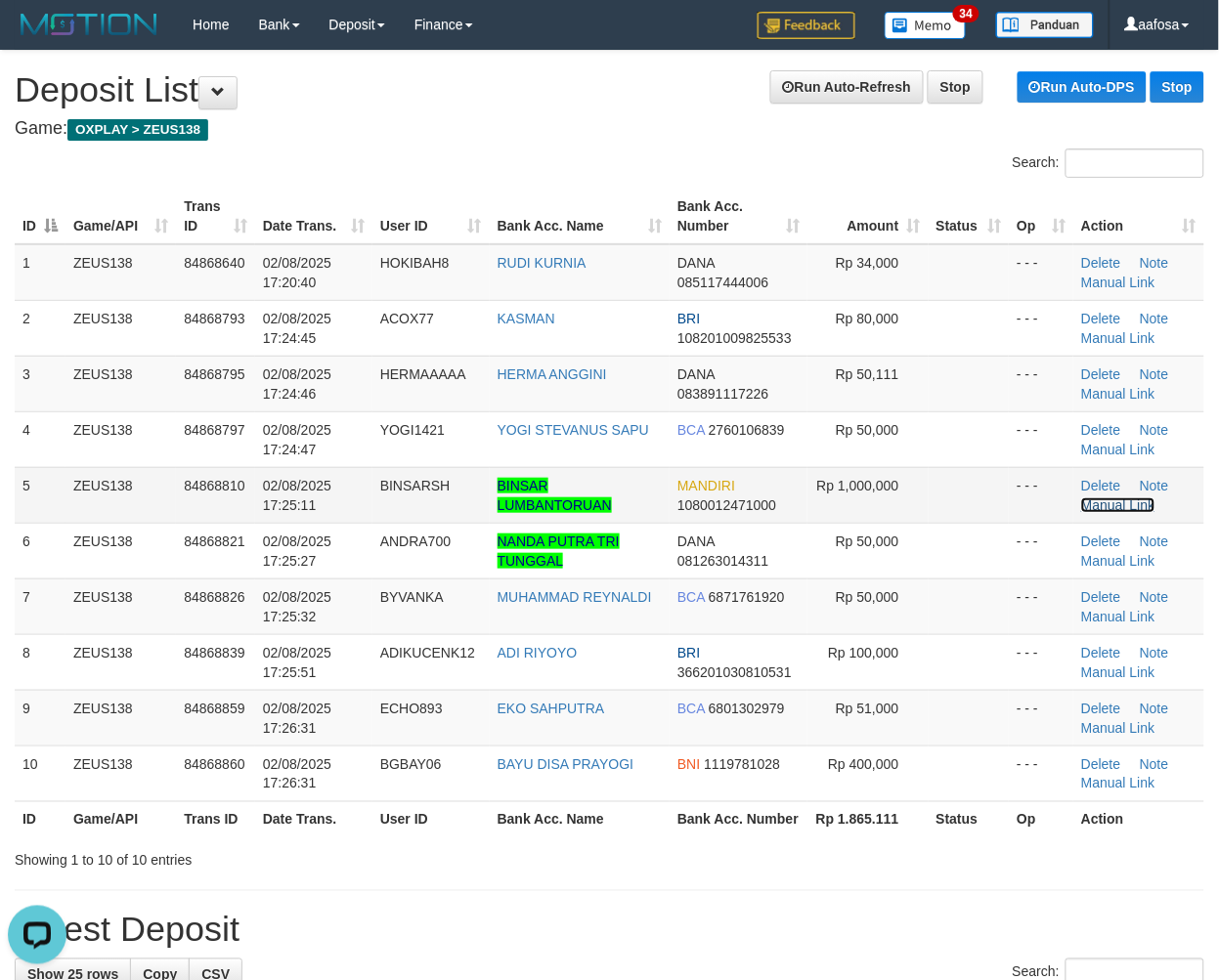 drag, startPoint x: 1125, startPoint y: 505, endPoint x: 1067, endPoint y: 509, distance: 58.137767 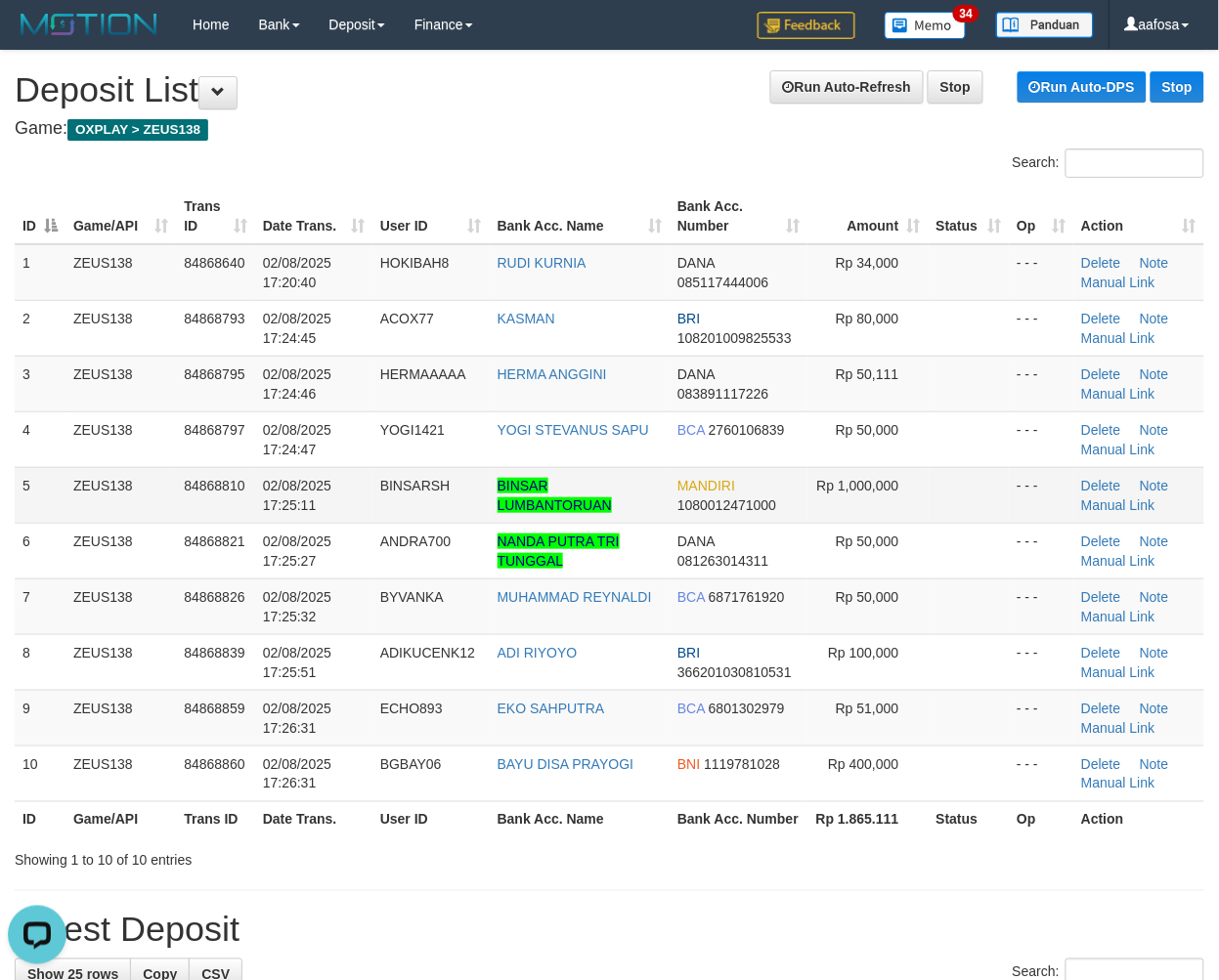 drag, startPoint x: 567, startPoint y: 469, endPoint x: 528, endPoint y: 472, distance: 39.115214 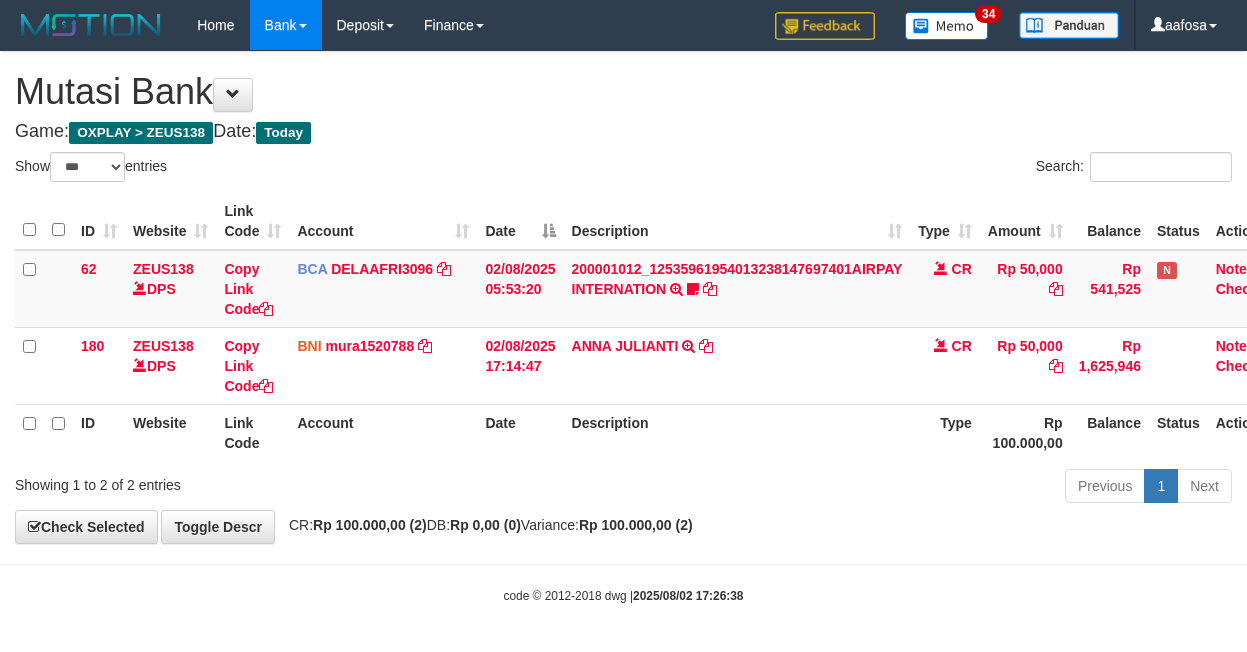 select on "***" 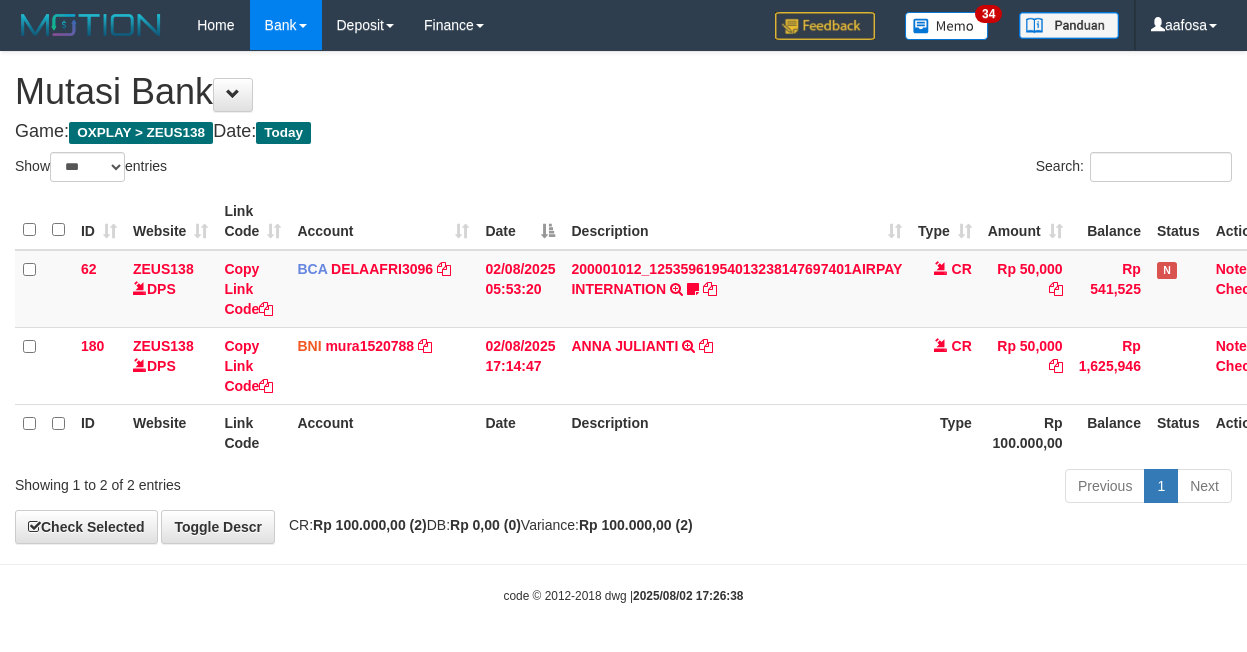 scroll, scrollTop: 0, scrollLeft: 0, axis: both 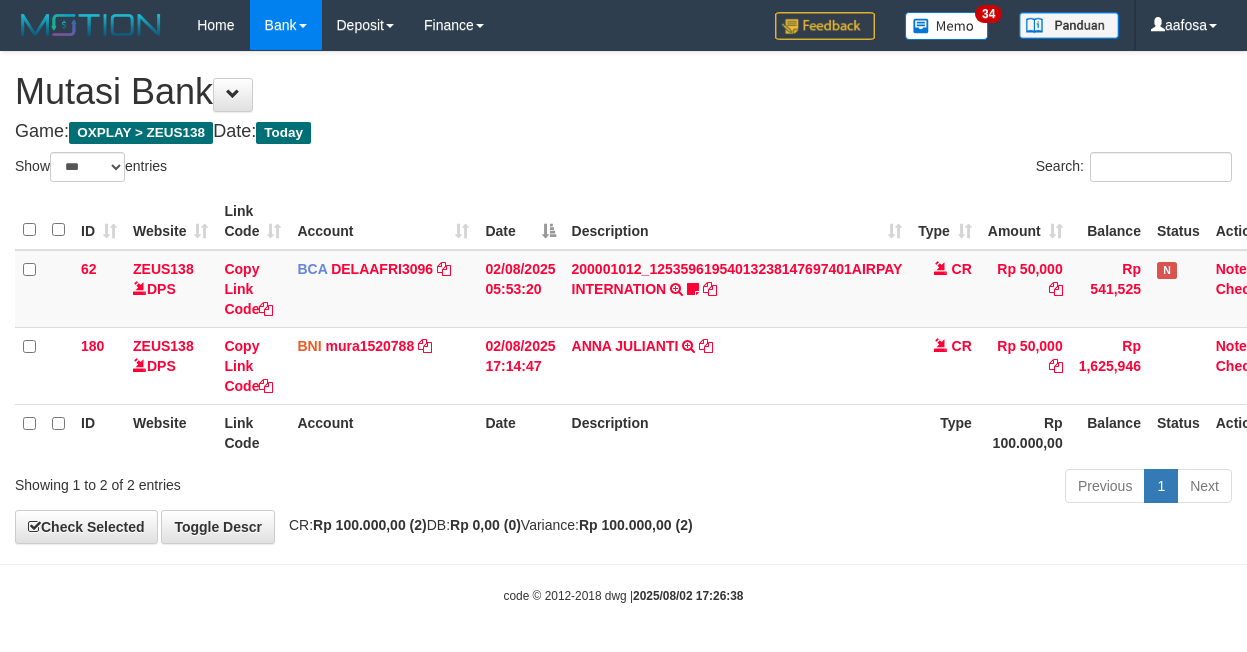 select on "***" 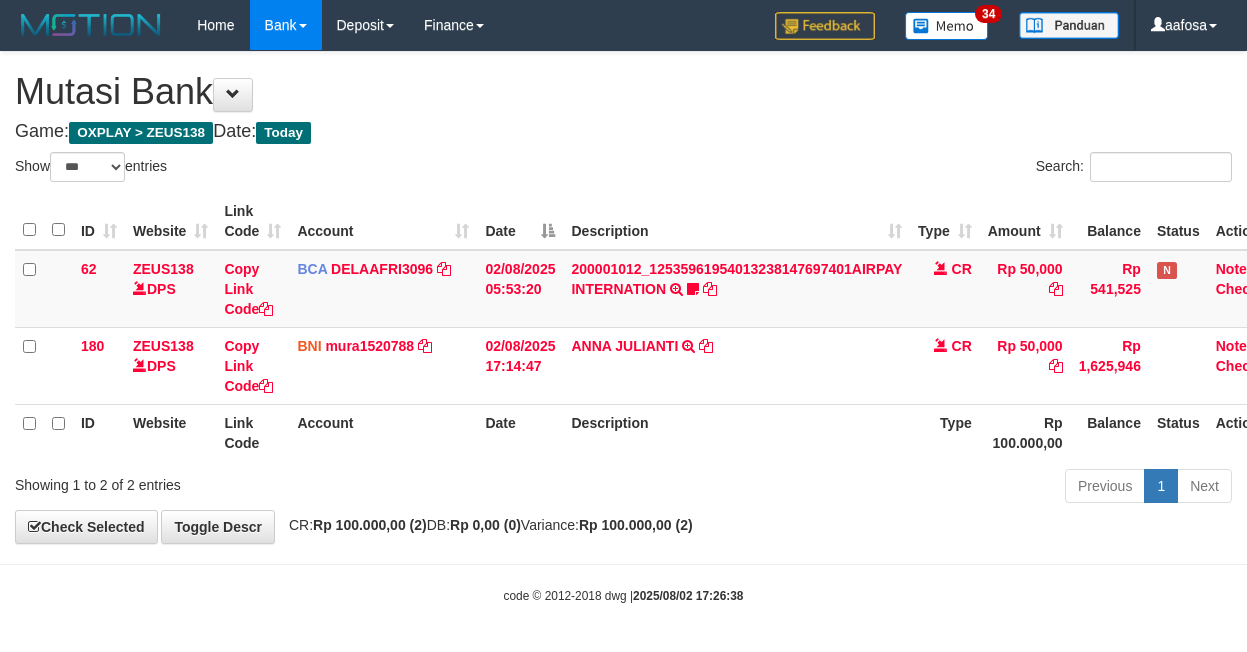 scroll, scrollTop: 0, scrollLeft: 0, axis: both 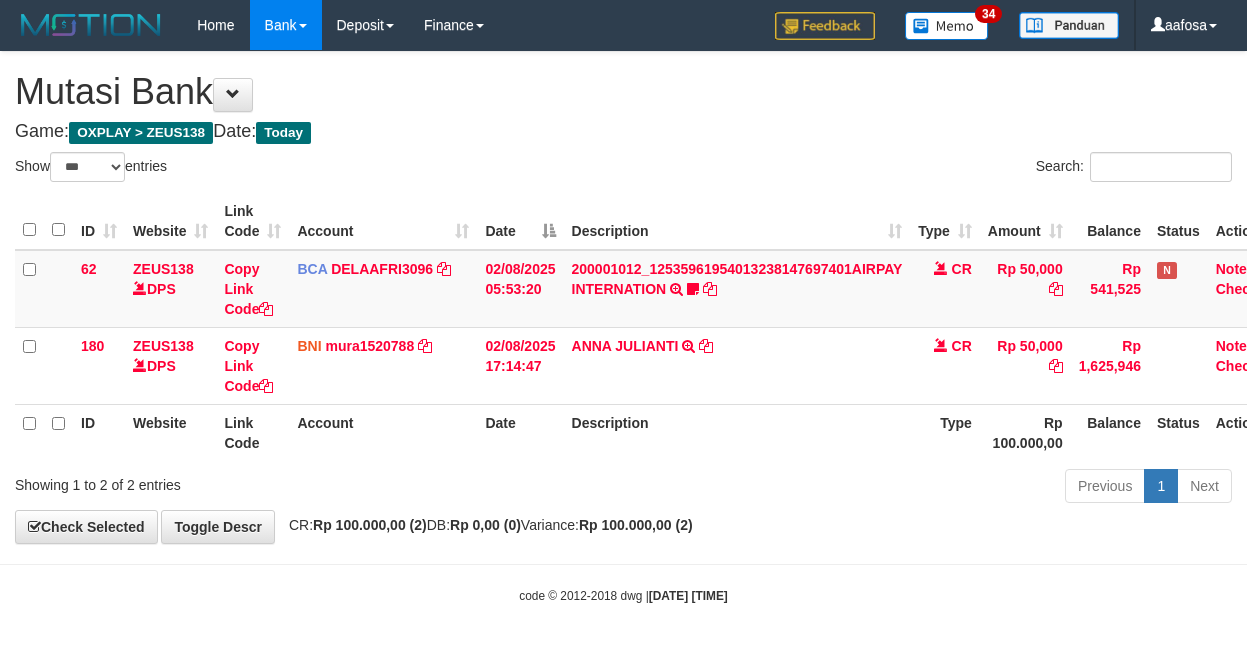 select on "***" 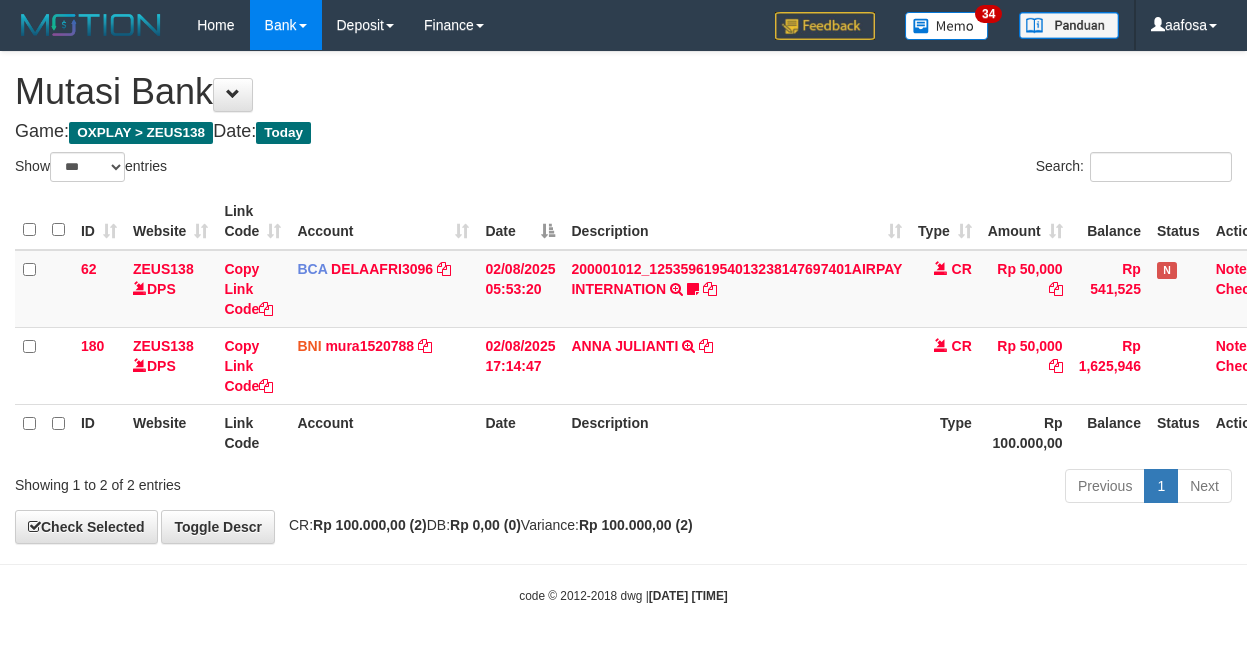scroll, scrollTop: 0, scrollLeft: 0, axis: both 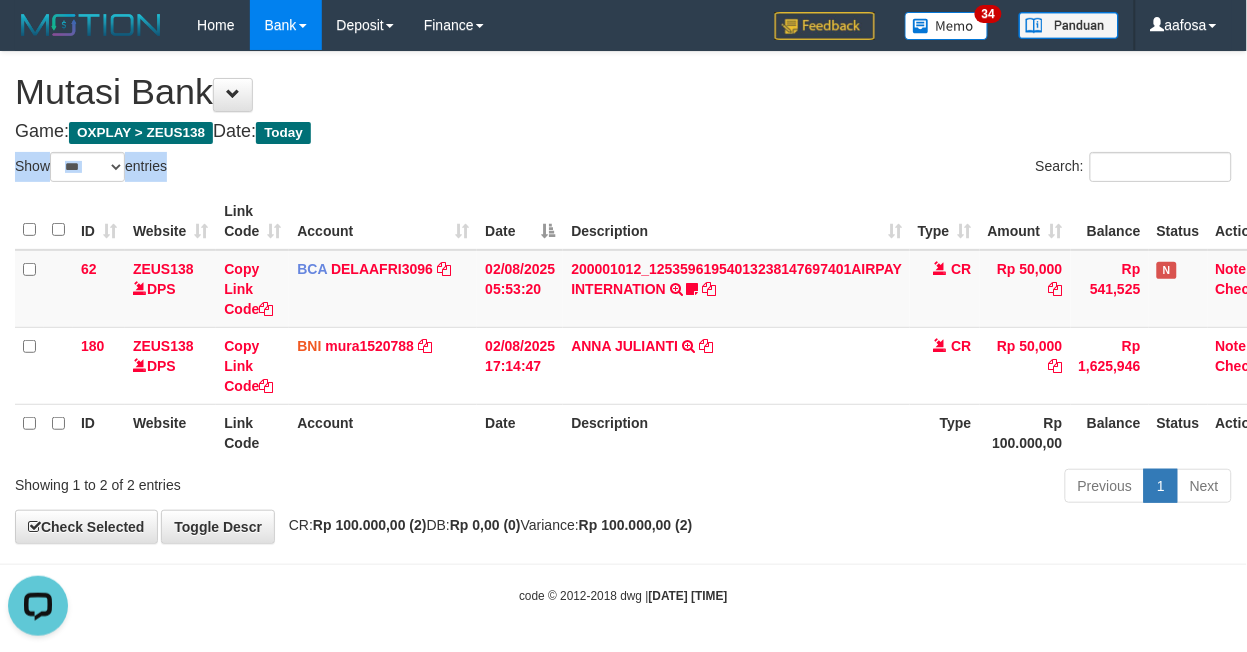 click on "**********" at bounding box center (623, 297) 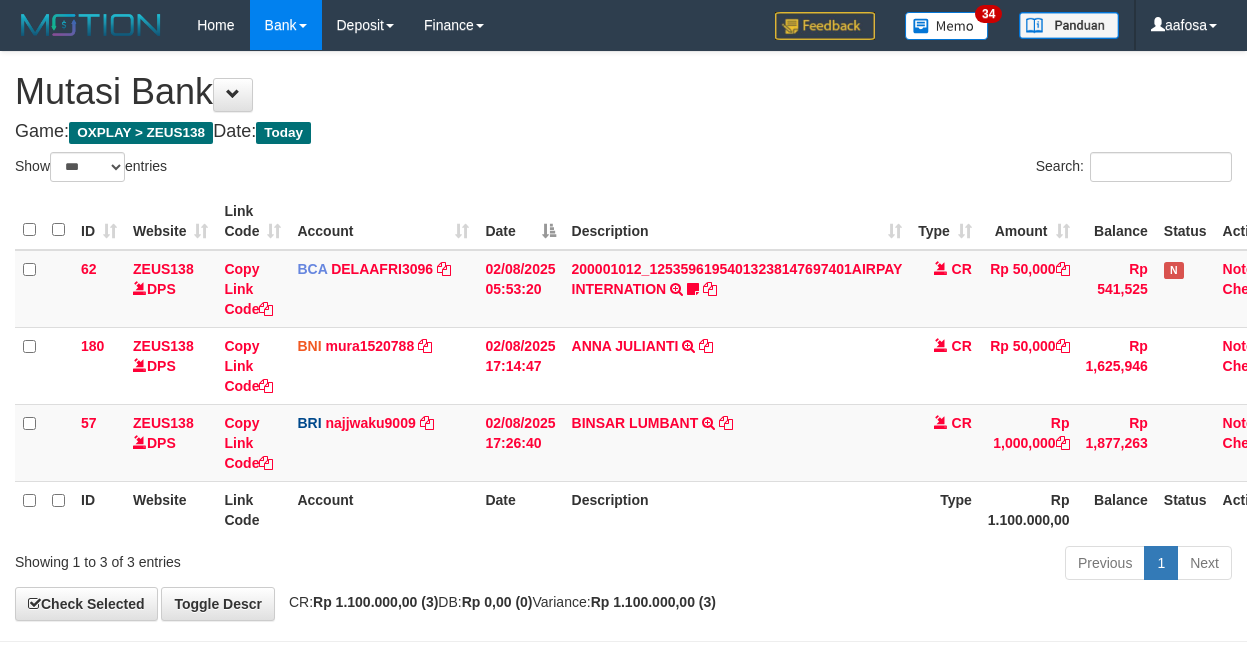 select on "***" 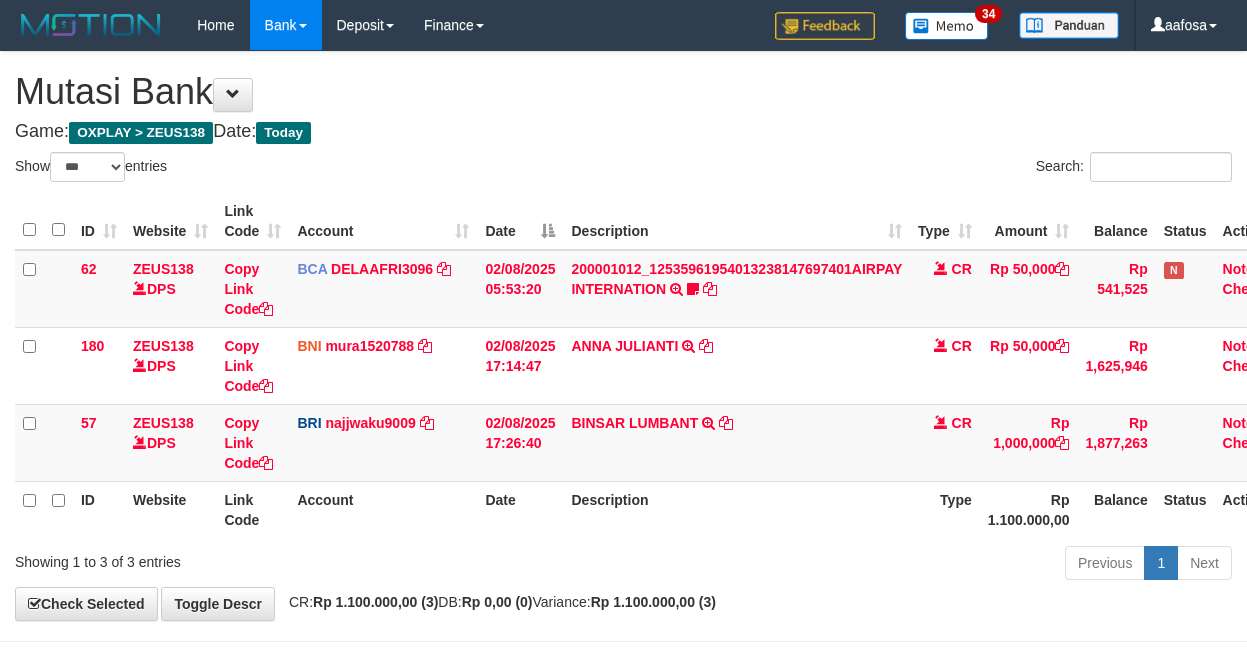 scroll, scrollTop: 0, scrollLeft: 0, axis: both 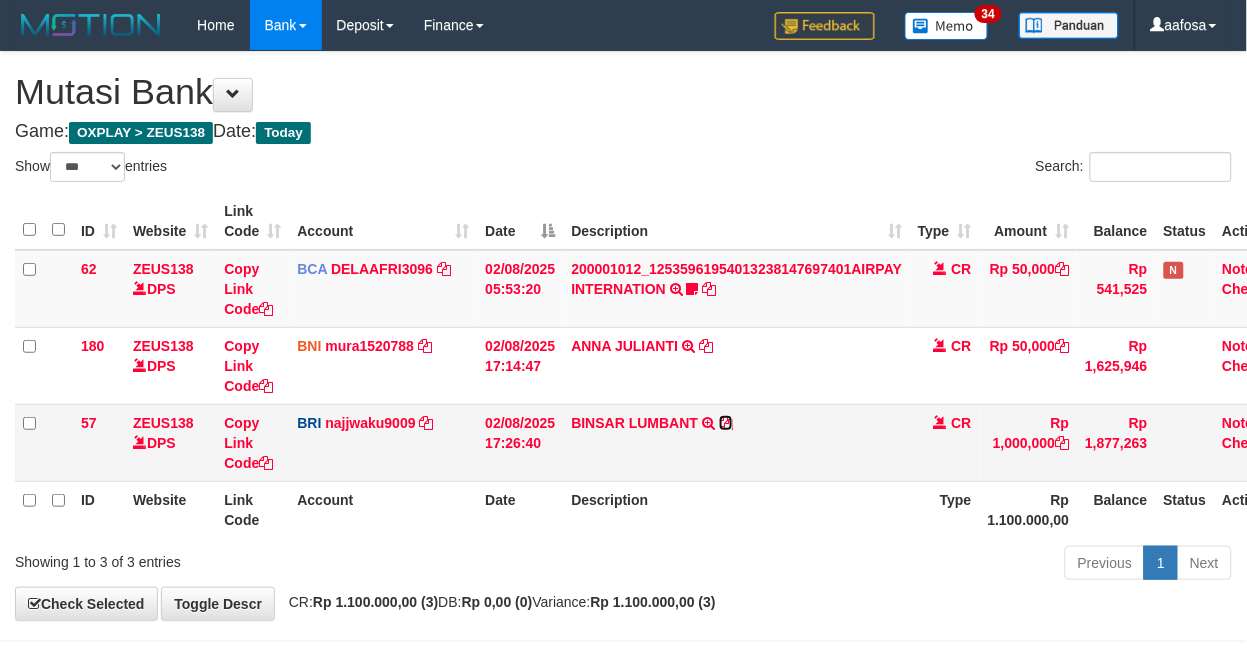 click at bounding box center (726, 423) 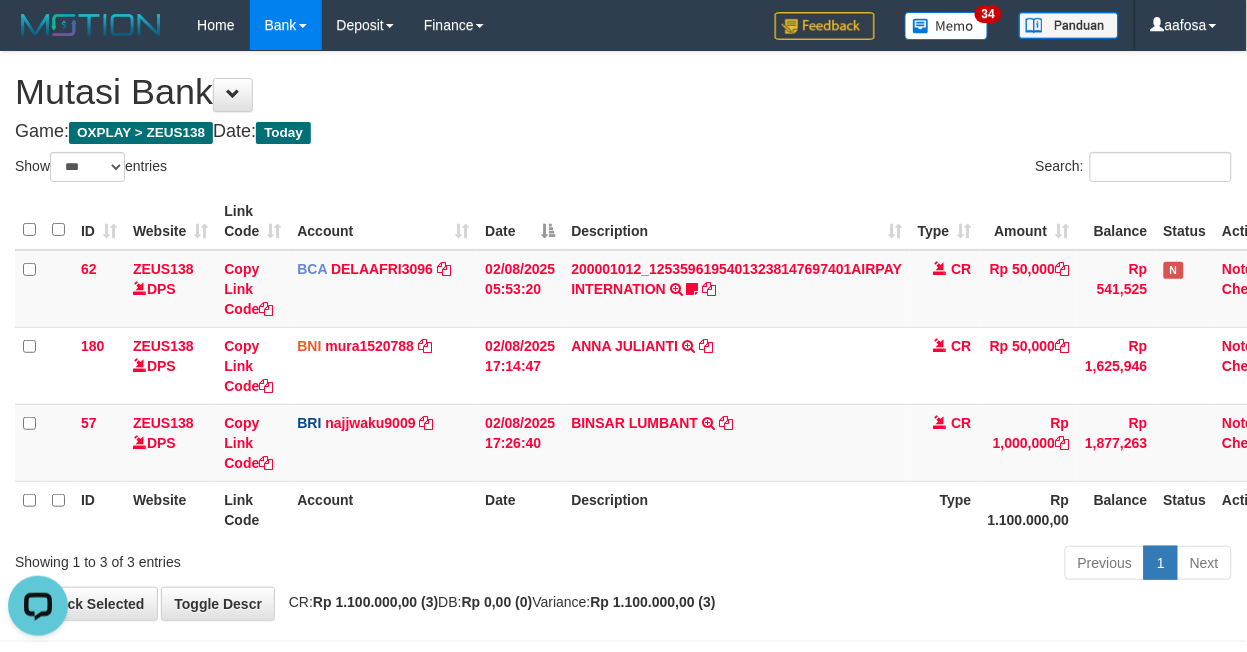scroll, scrollTop: 0, scrollLeft: 0, axis: both 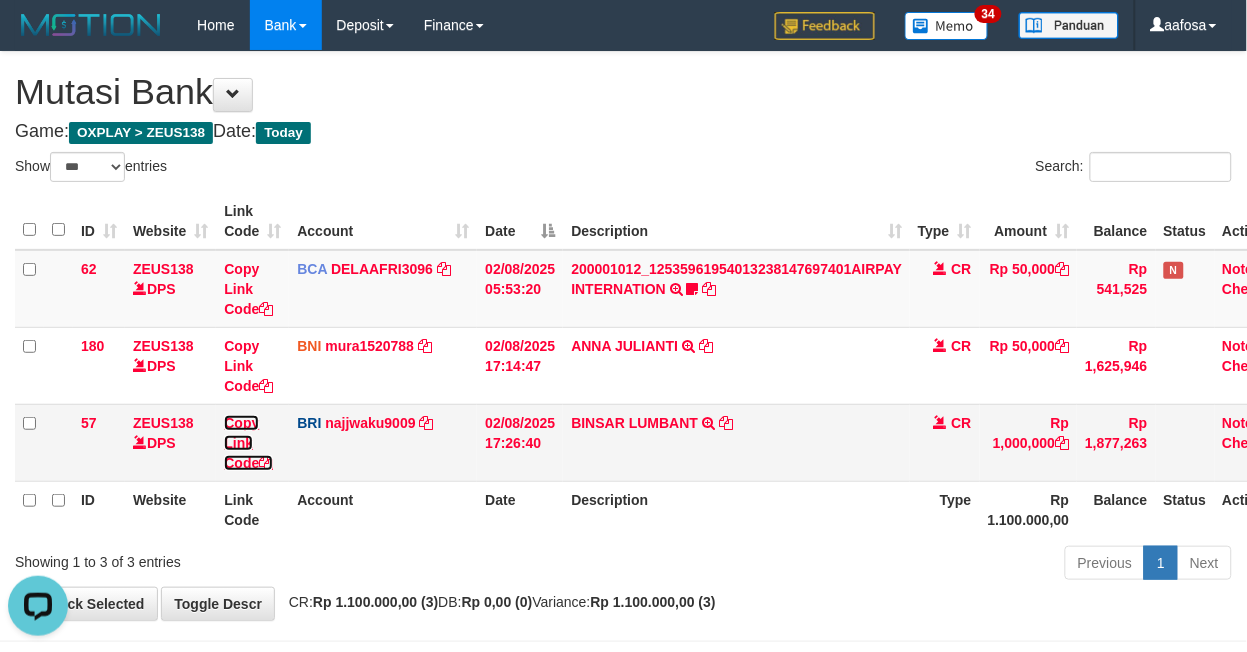 click on "Copy Link Code" at bounding box center (248, 443) 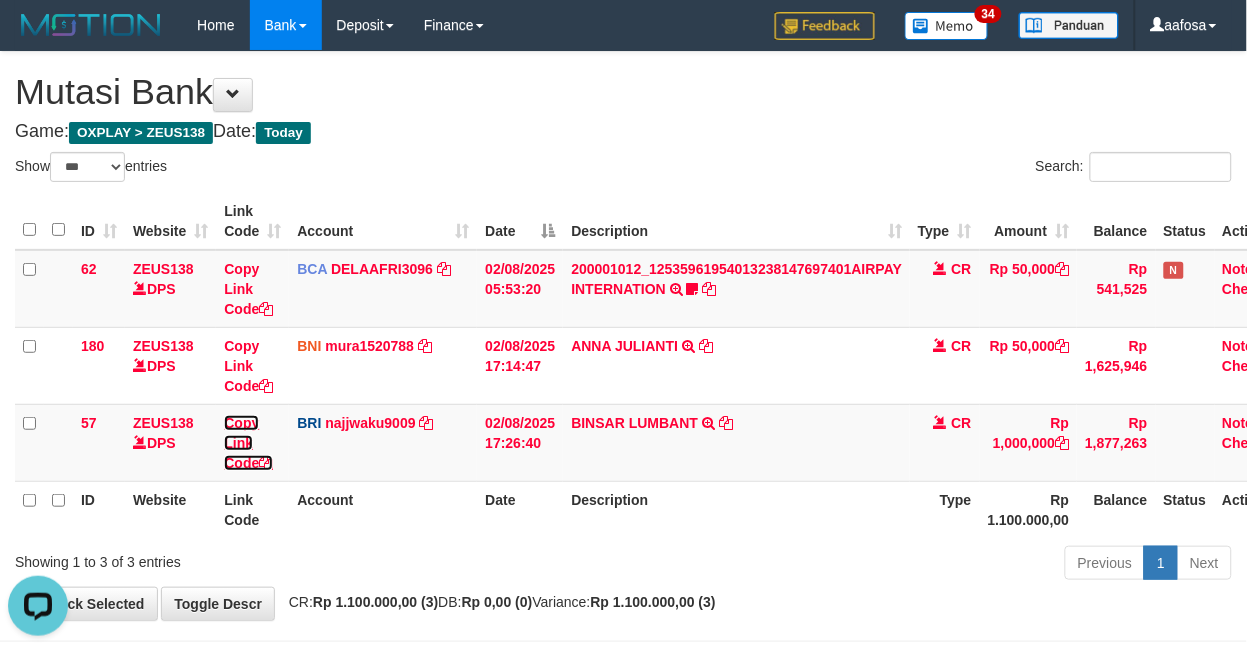 drag, startPoint x: 234, startPoint y: 444, endPoint x: 815, endPoint y: 546, distance: 589.88556 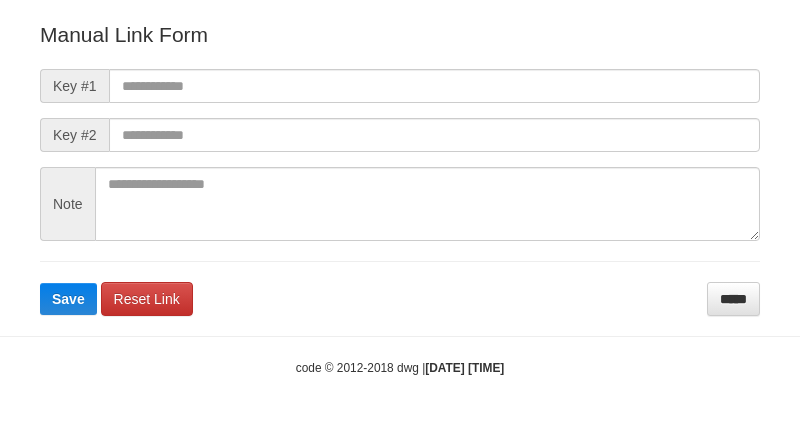 scroll, scrollTop: 0, scrollLeft: 0, axis: both 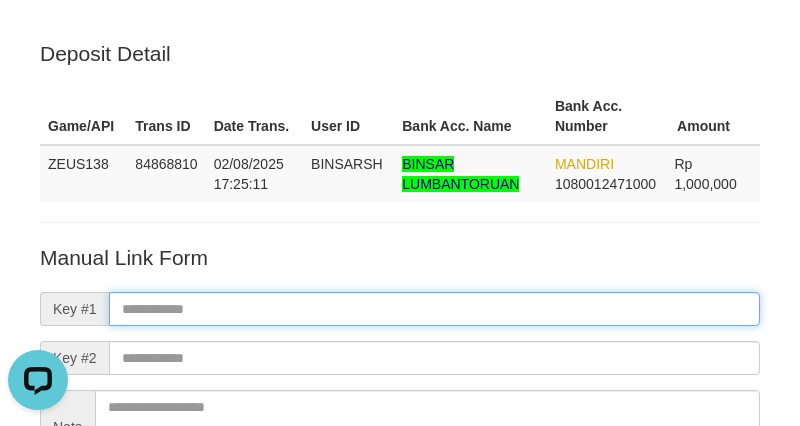 paste on "**********" 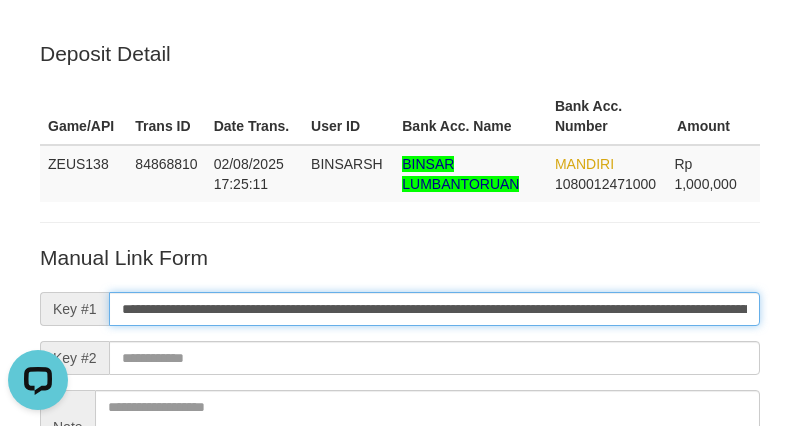 click on "**********" at bounding box center (434, 309) 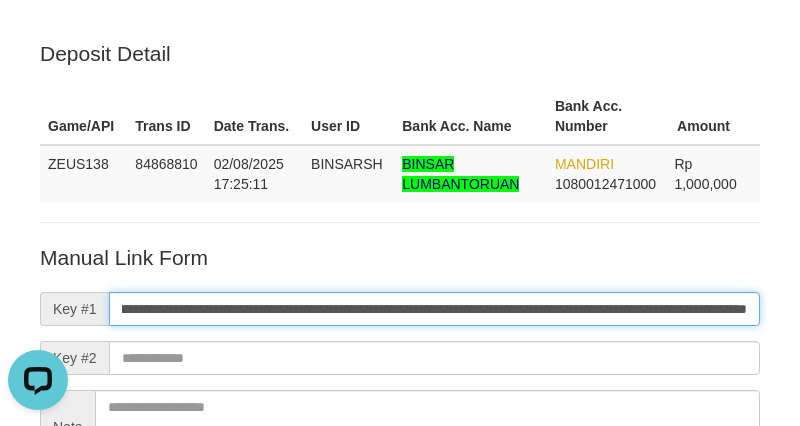 type on "**********" 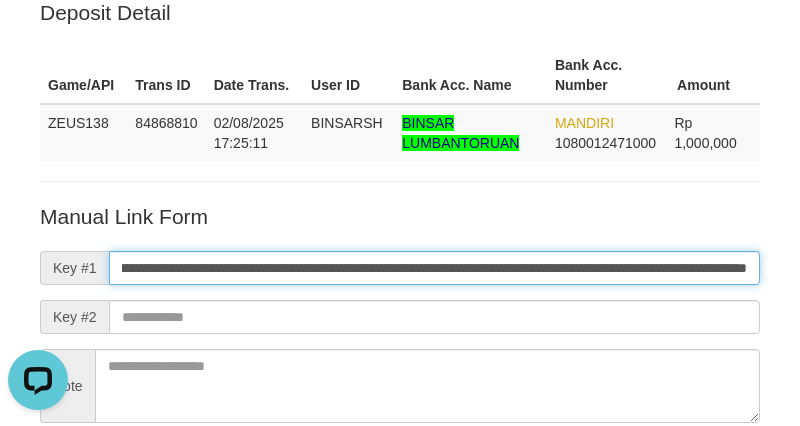 scroll, scrollTop: 0, scrollLeft: 0, axis: both 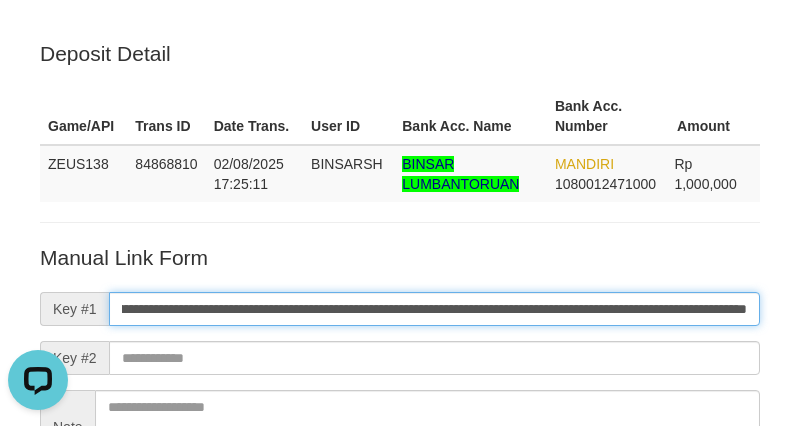 click on "Save" at bounding box center [68, 589] 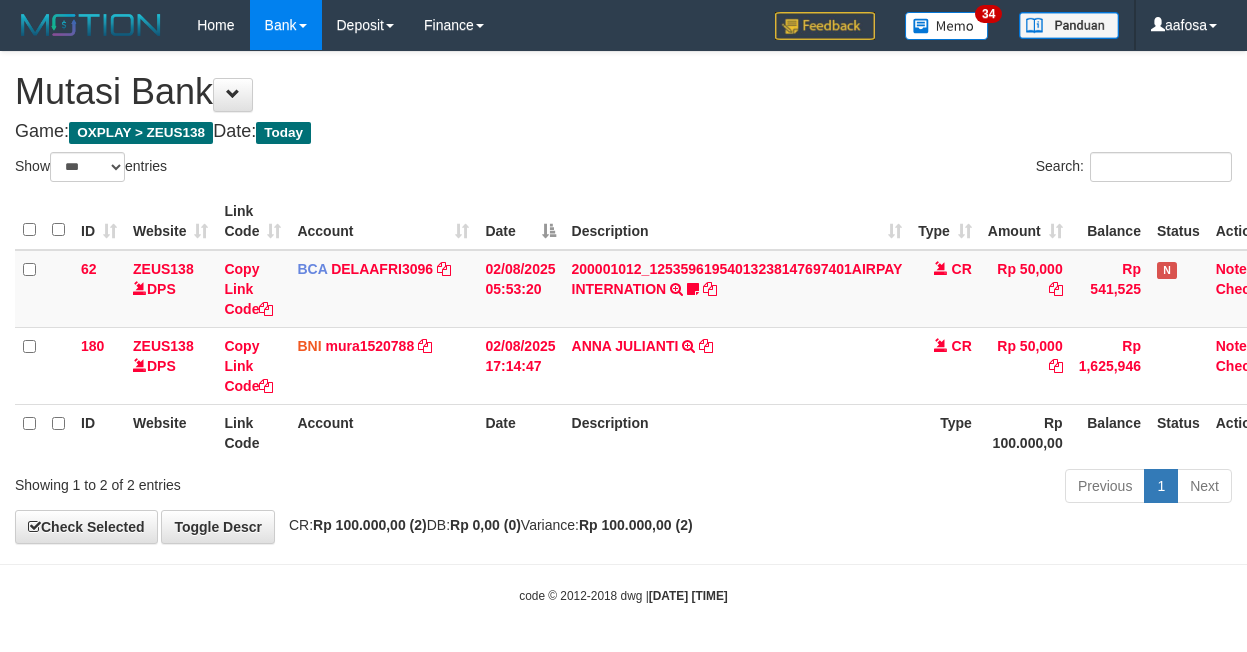 select on "***" 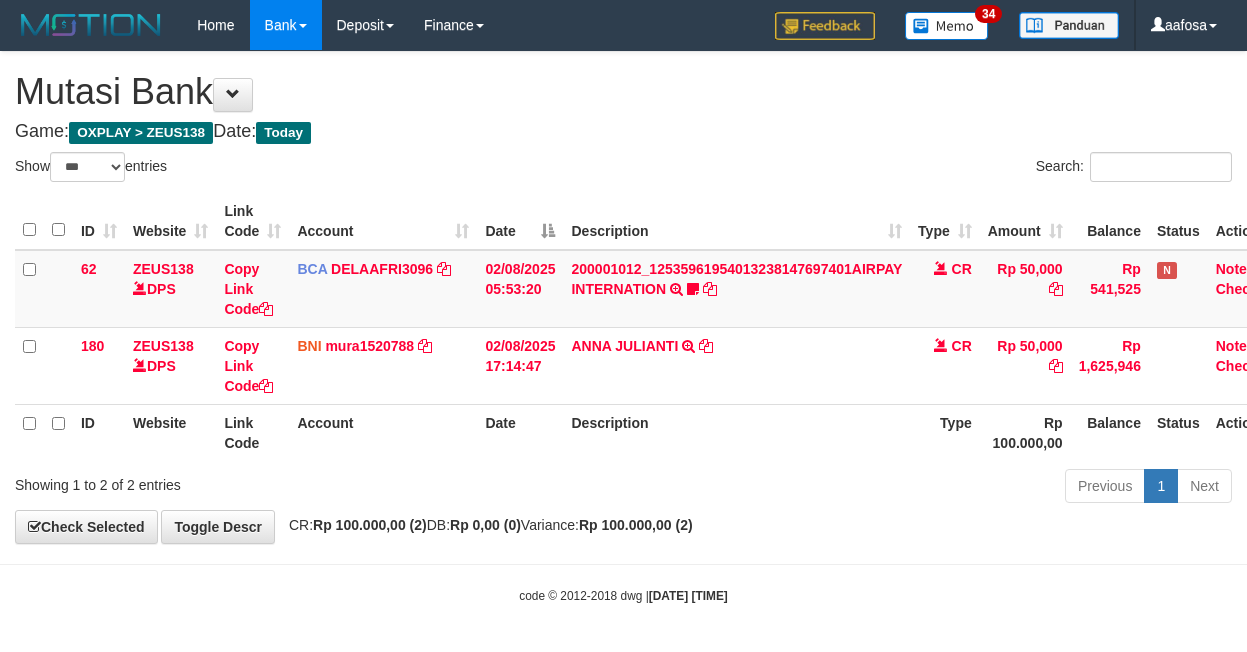 scroll, scrollTop: 0, scrollLeft: 0, axis: both 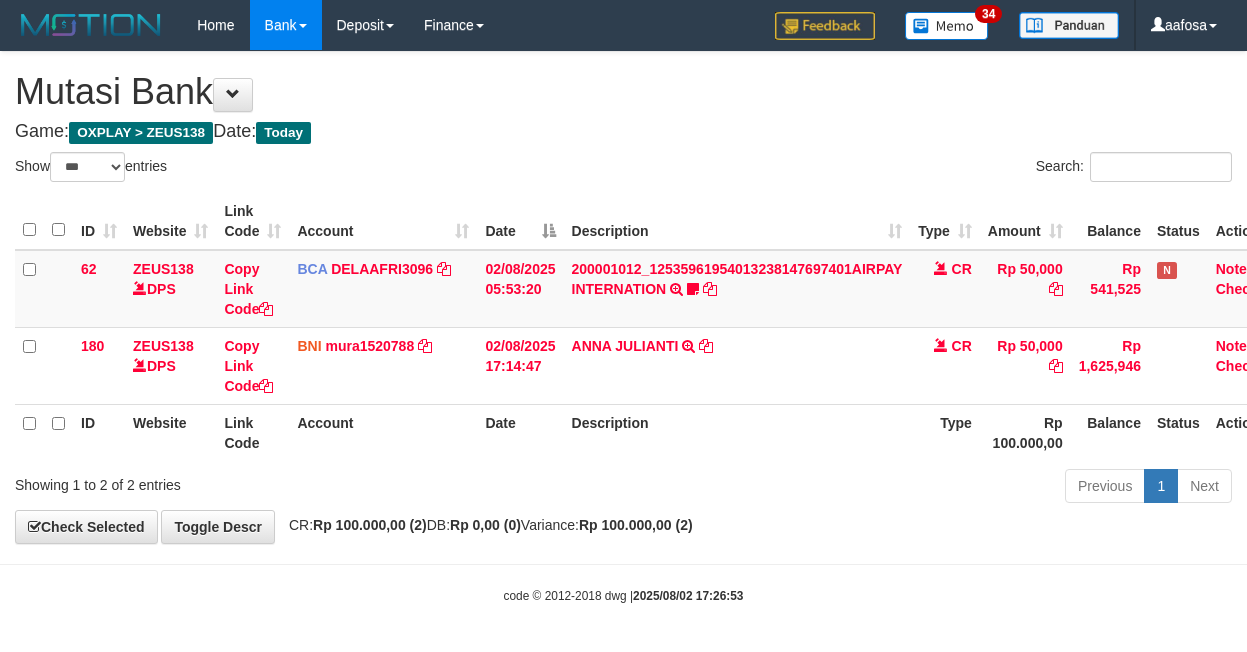 select on "***" 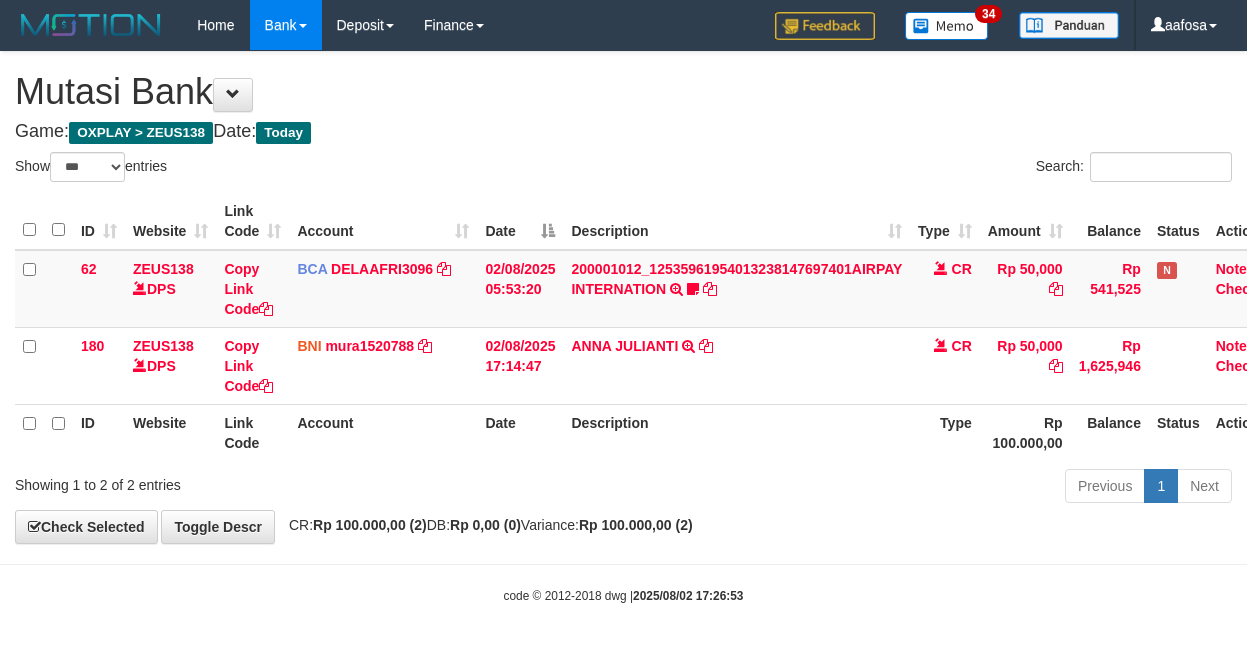 scroll, scrollTop: 0, scrollLeft: 0, axis: both 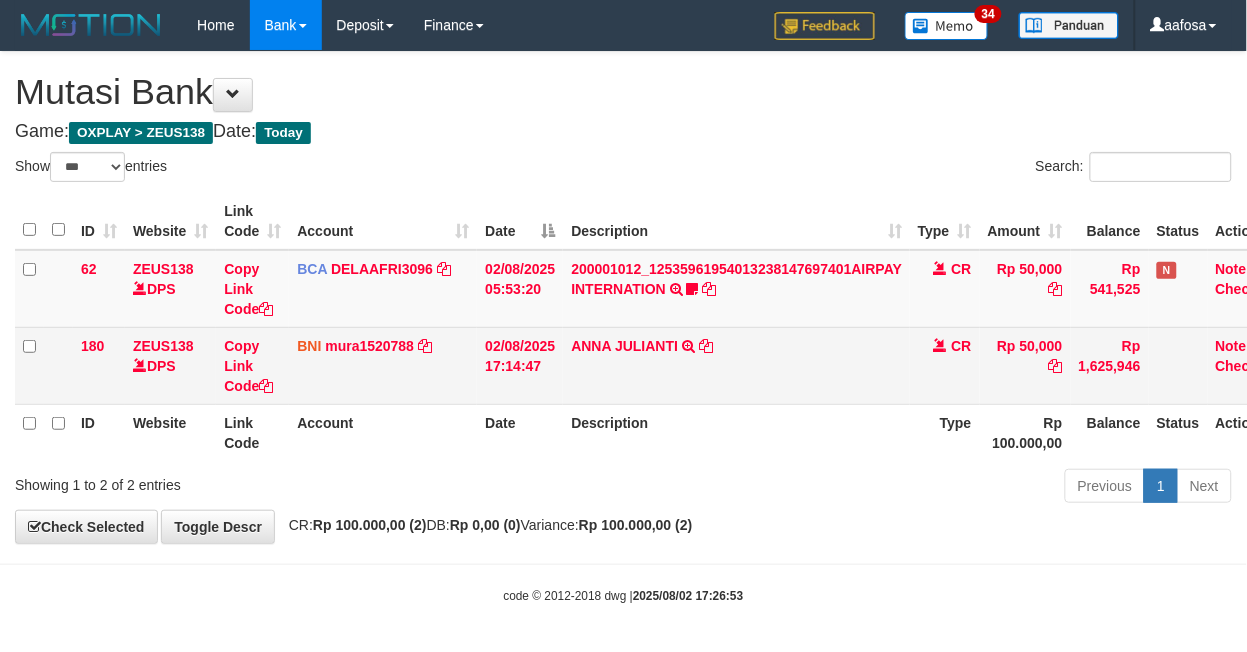 drag, startPoint x: 0, startPoint y: 0, endPoint x: 728, endPoint y: 388, distance: 824.9412 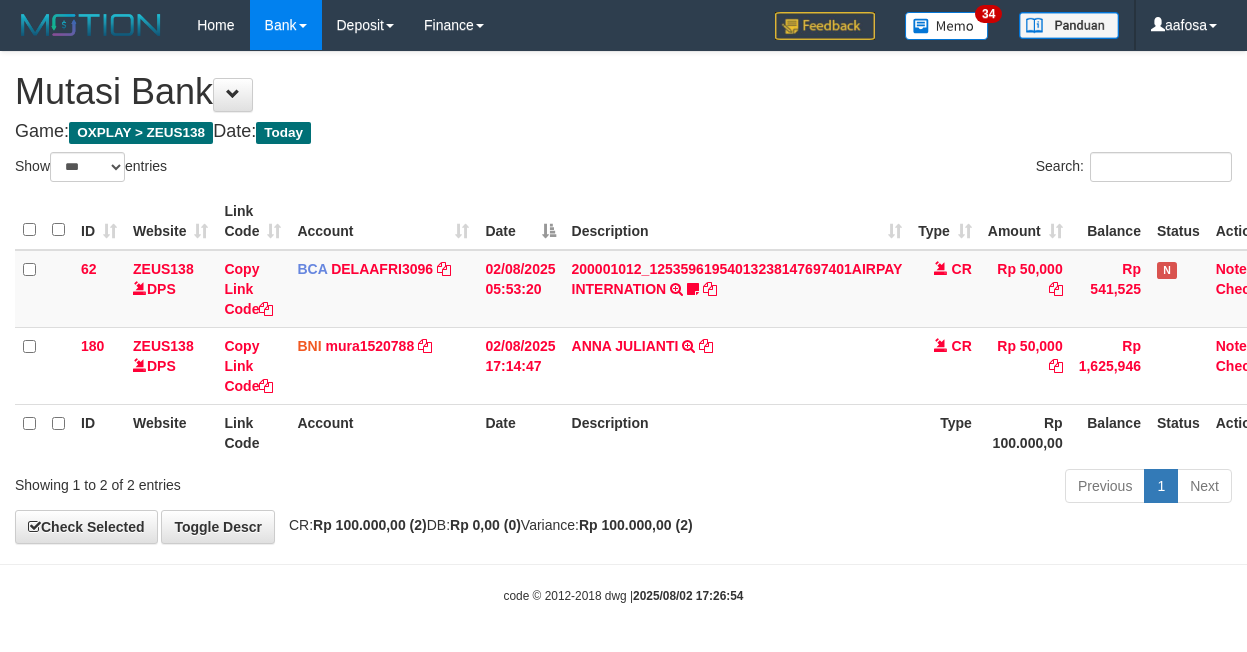 select on "***" 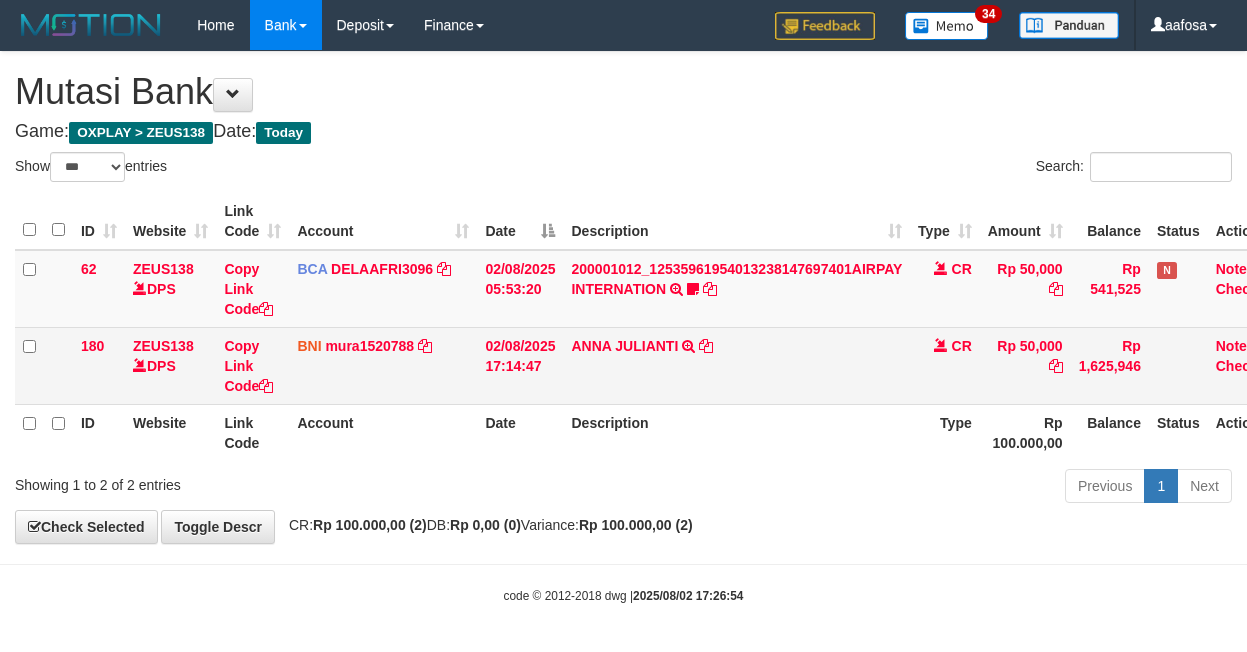 scroll, scrollTop: 0, scrollLeft: 0, axis: both 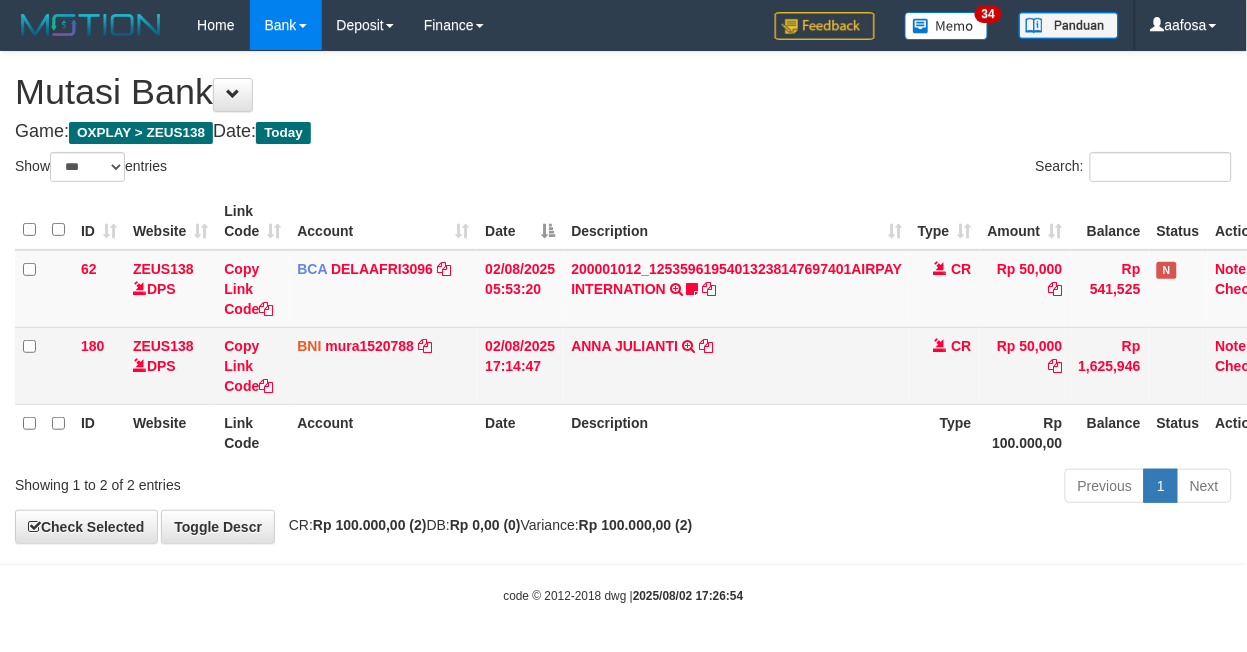 click on "BNI
mura1520788
DPS
MUHAMMAD RANDY
mutasi_20250802_3784 | 180
mutasi_20250802_3784 | 180" at bounding box center (383, 365) 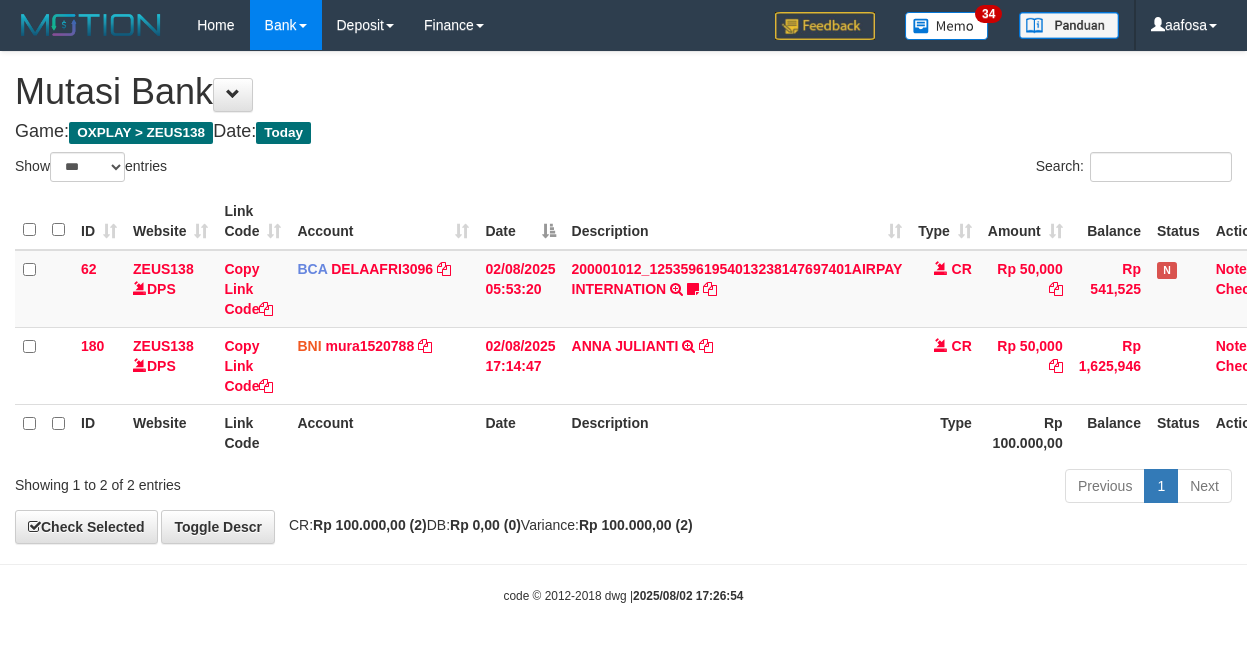 select on "***" 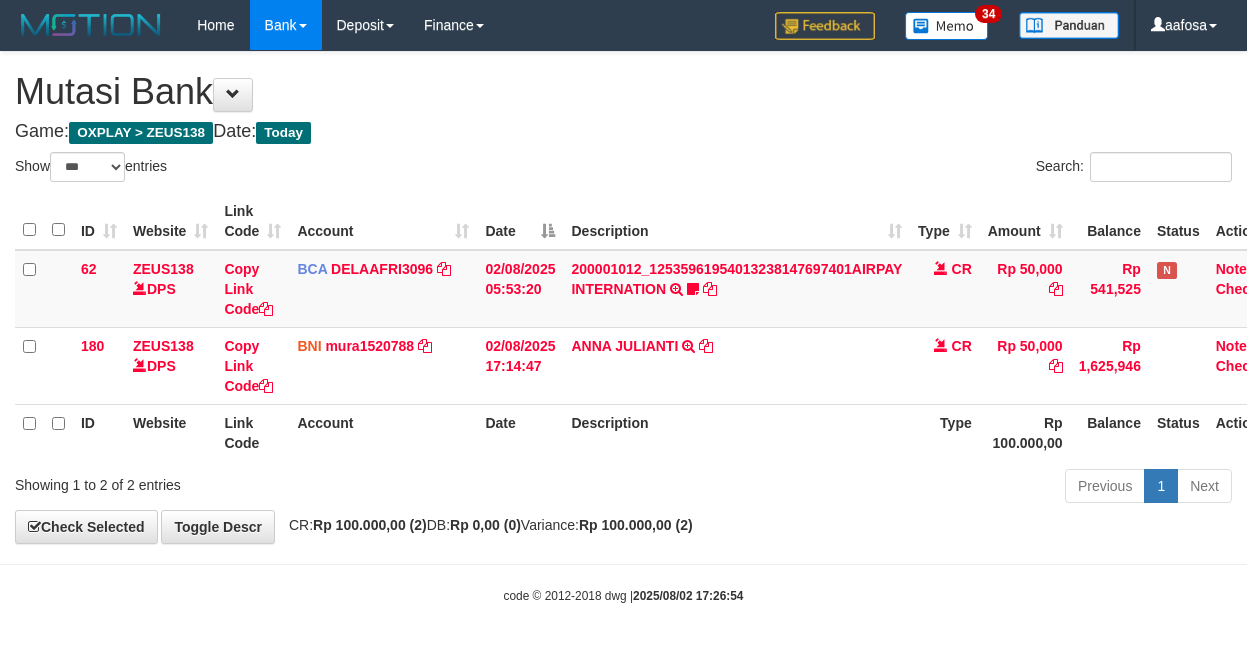 scroll, scrollTop: 0, scrollLeft: 0, axis: both 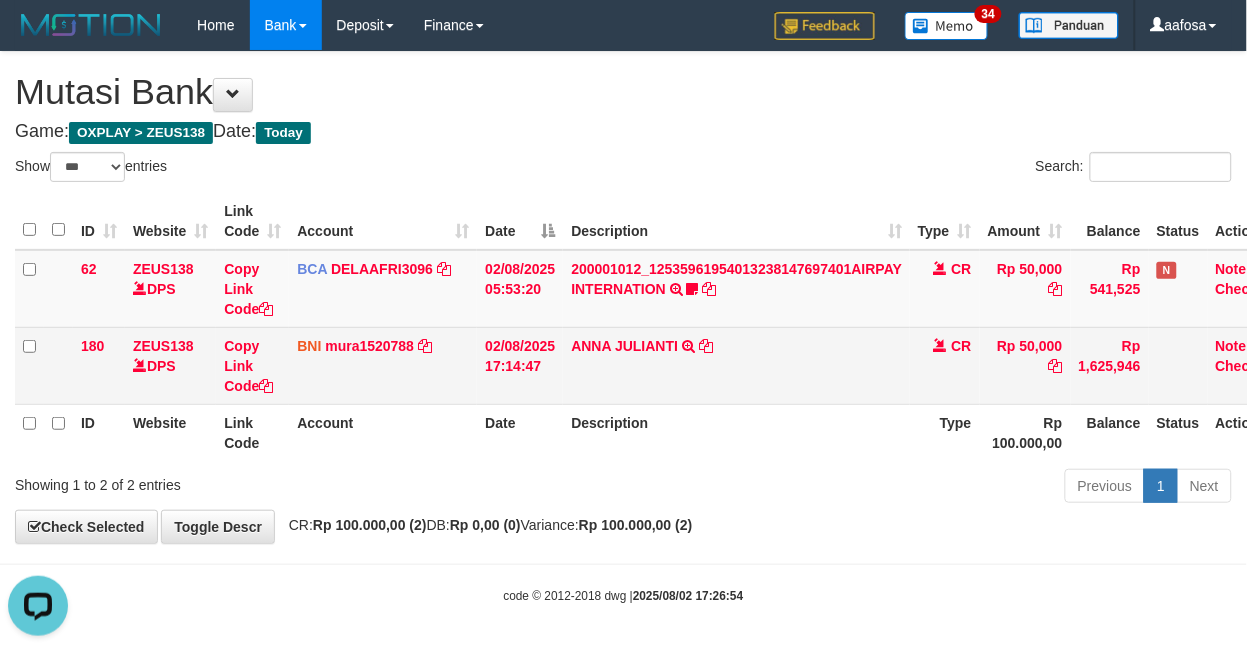 click on "ANNA JULIANTI         TRANSFER DARI IBU ANNA JULIANTI" at bounding box center (736, 365) 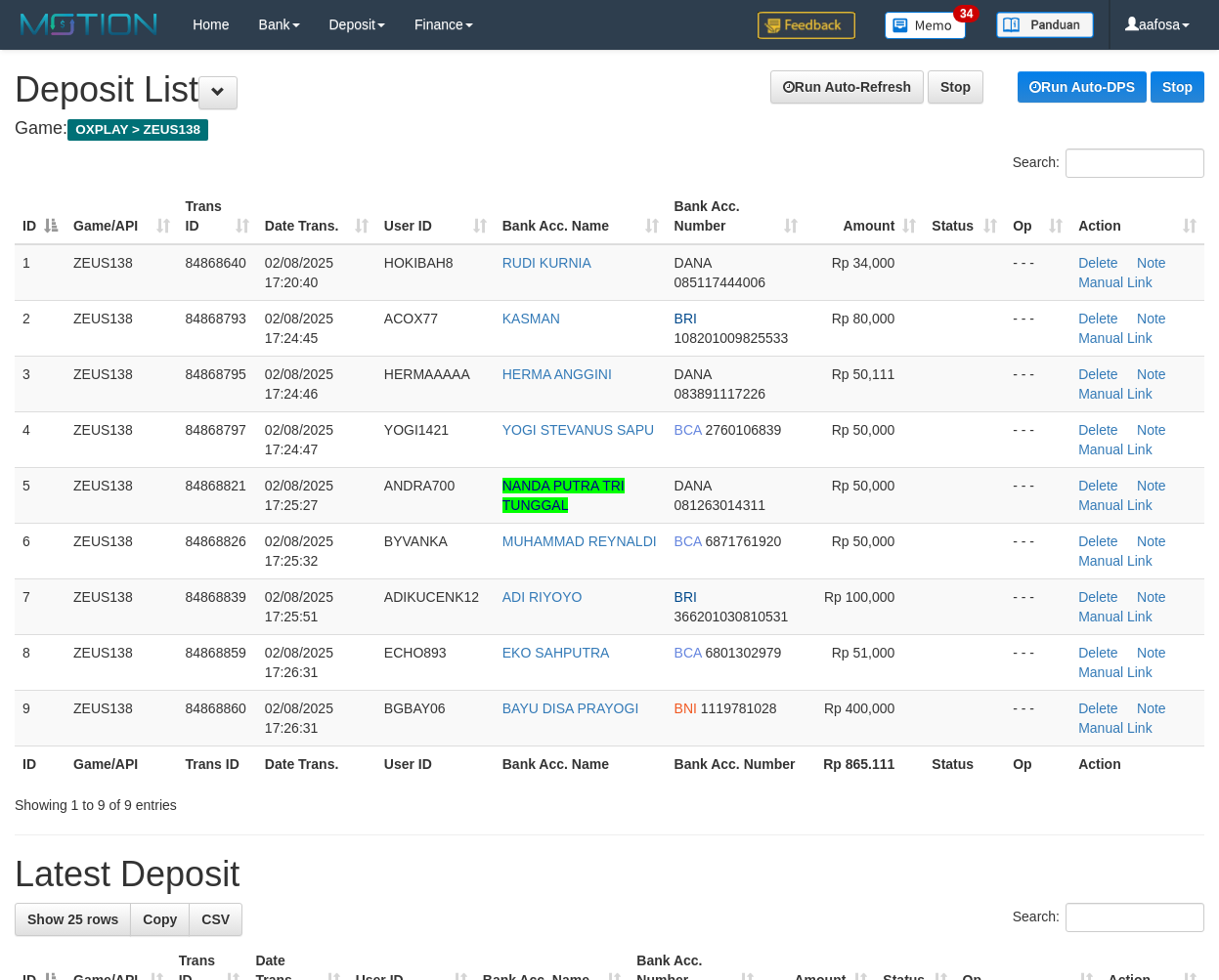 scroll, scrollTop: 0, scrollLeft: 0, axis: both 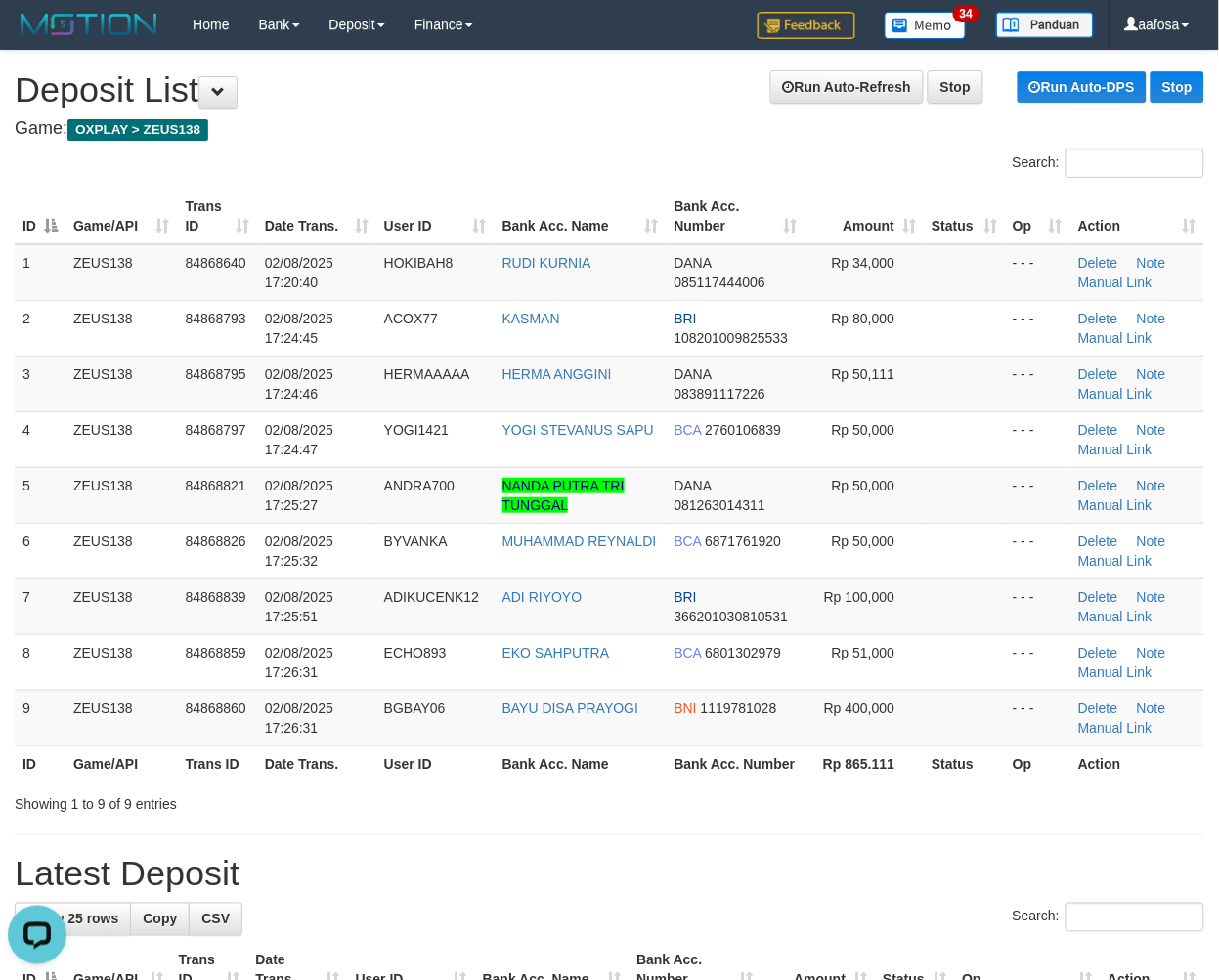 drag, startPoint x: 559, startPoint y: 118, endPoint x: 512, endPoint y: 148, distance: 55.758407 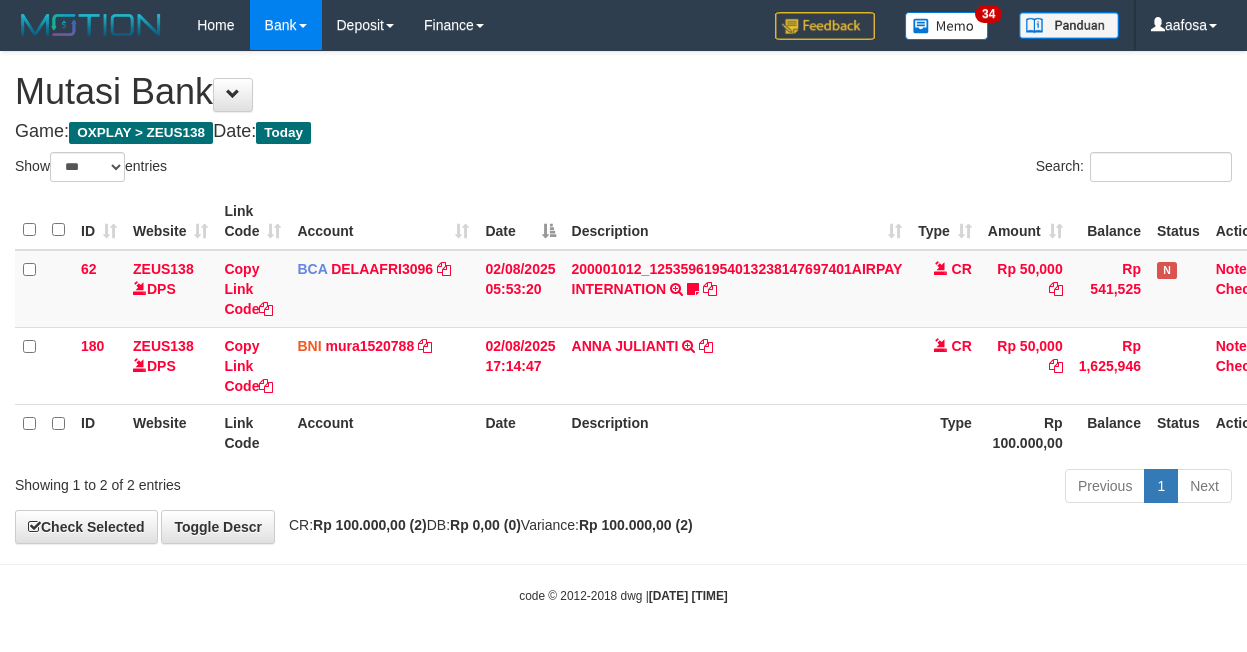 select on "***" 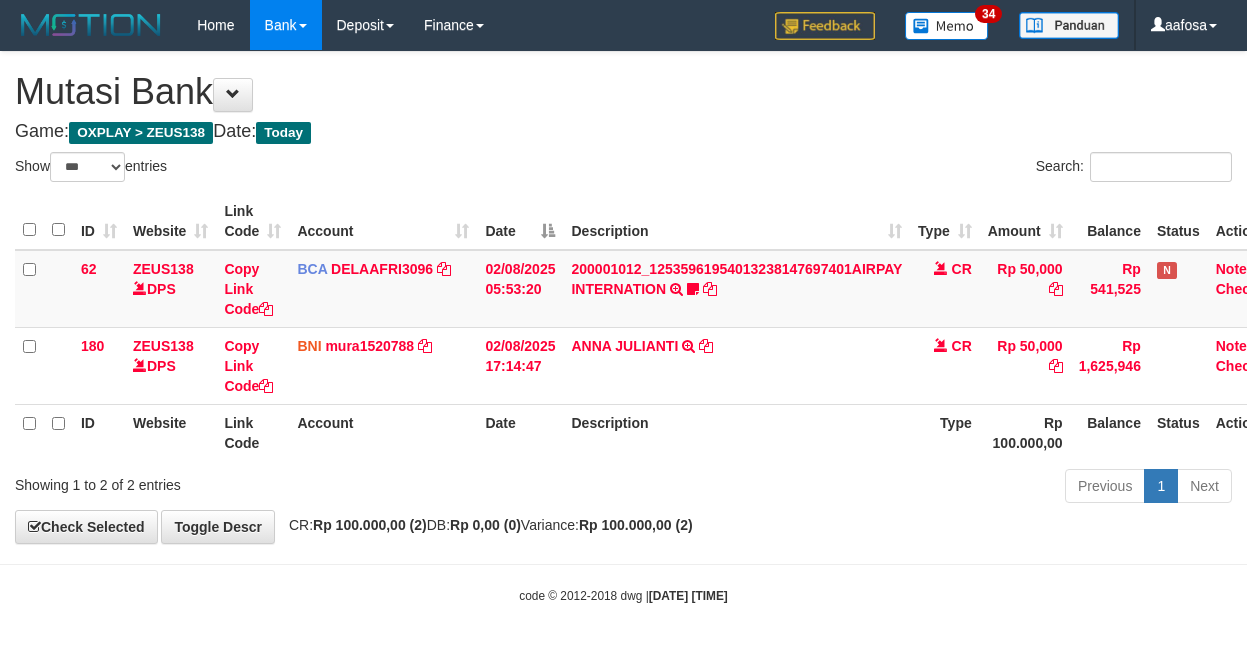 scroll, scrollTop: 0, scrollLeft: 0, axis: both 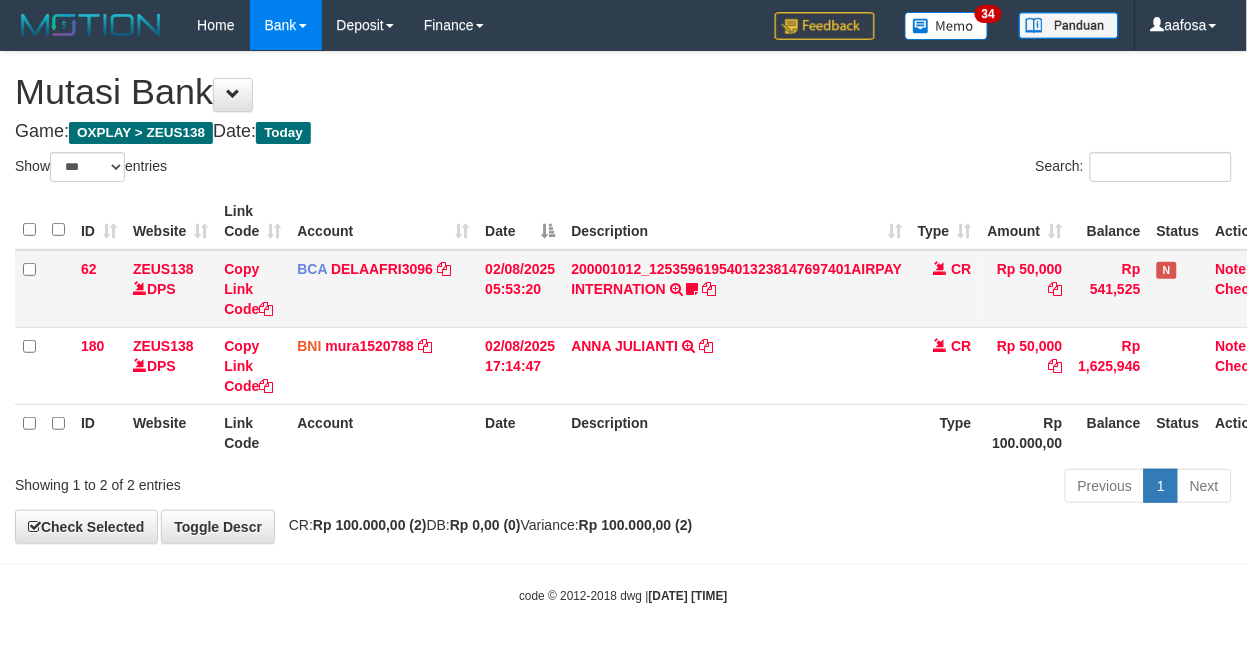 drag, startPoint x: 806, startPoint y: 302, endPoint x: 772, endPoint y: 296, distance: 34.525352 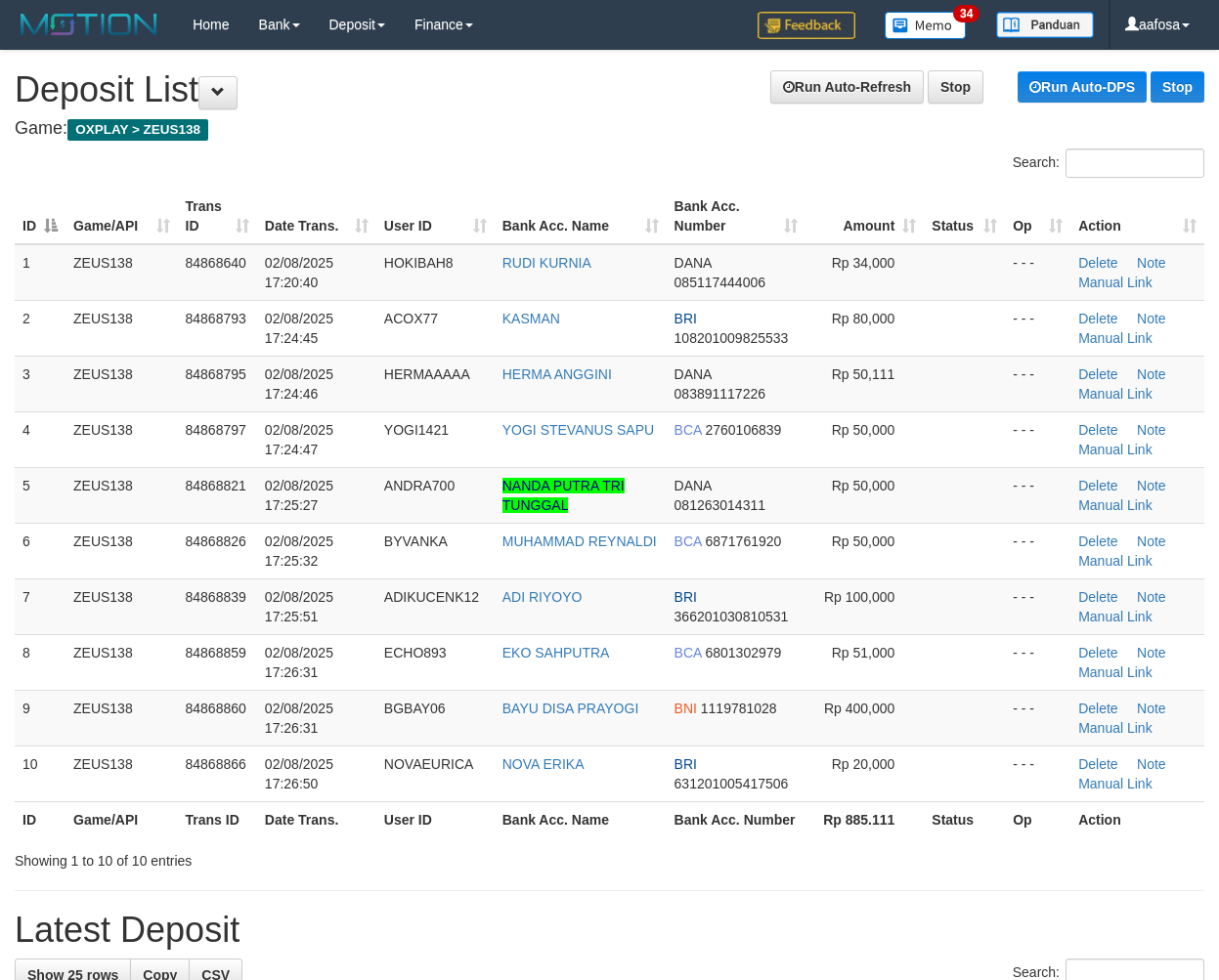 scroll, scrollTop: 0, scrollLeft: 0, axis: both 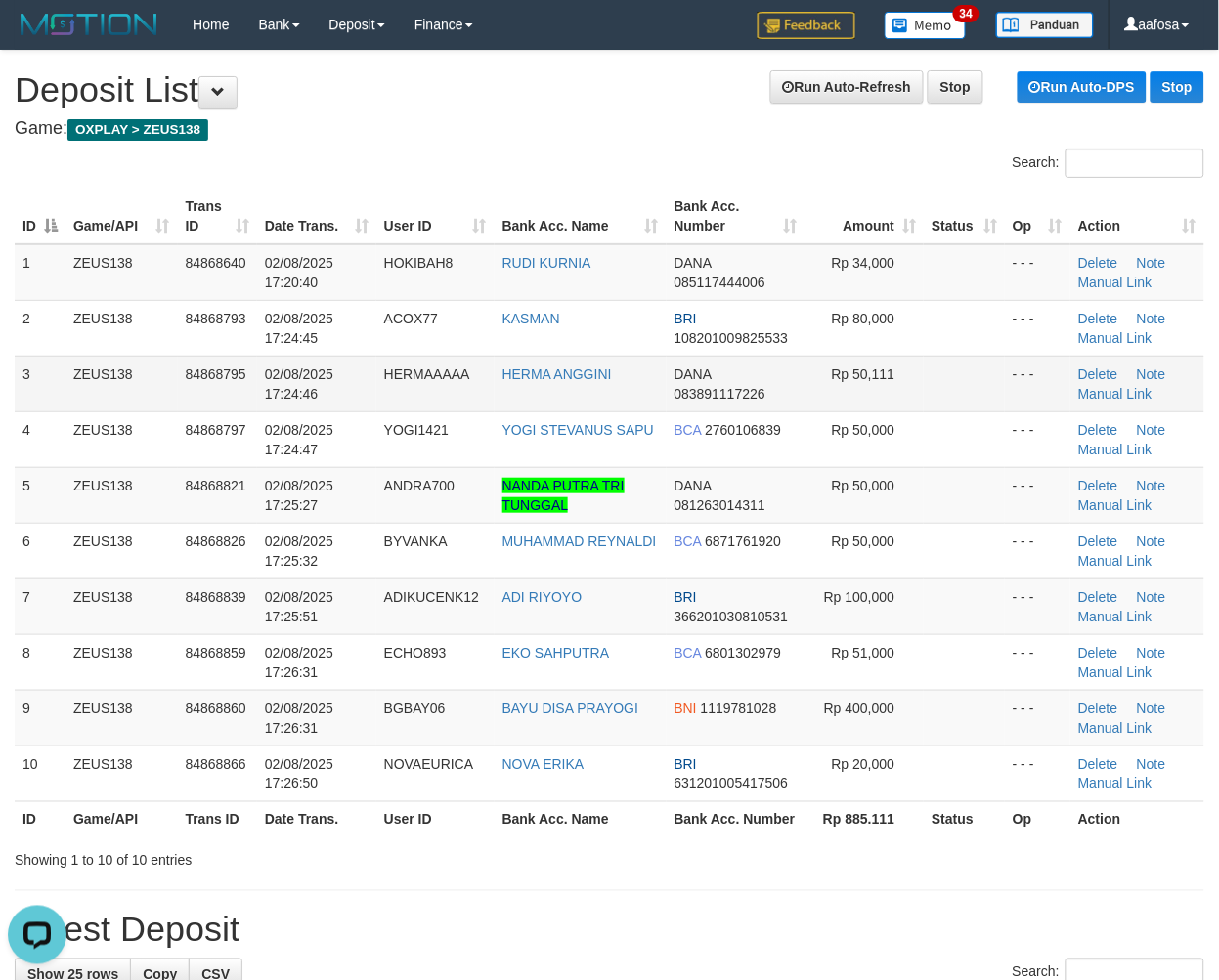 drag, startPoint x: 577, startPoint y: 393, endPoint x: 8, endPoint y: 387, distance: 569.03163 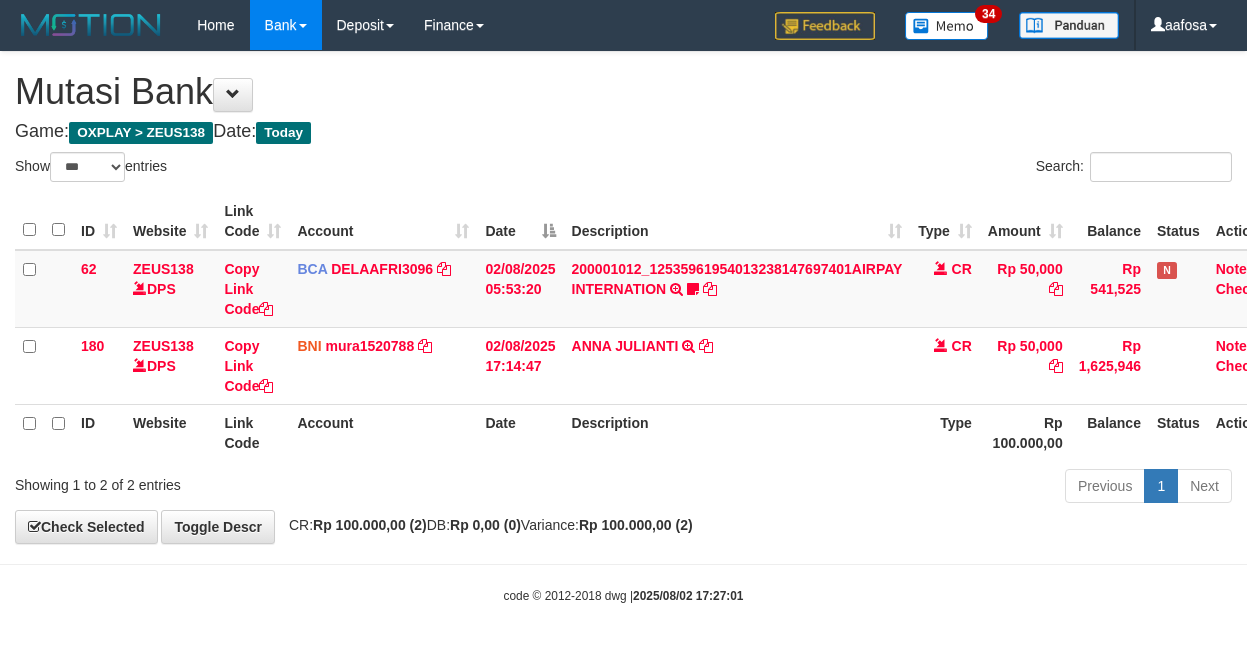 select on "***" 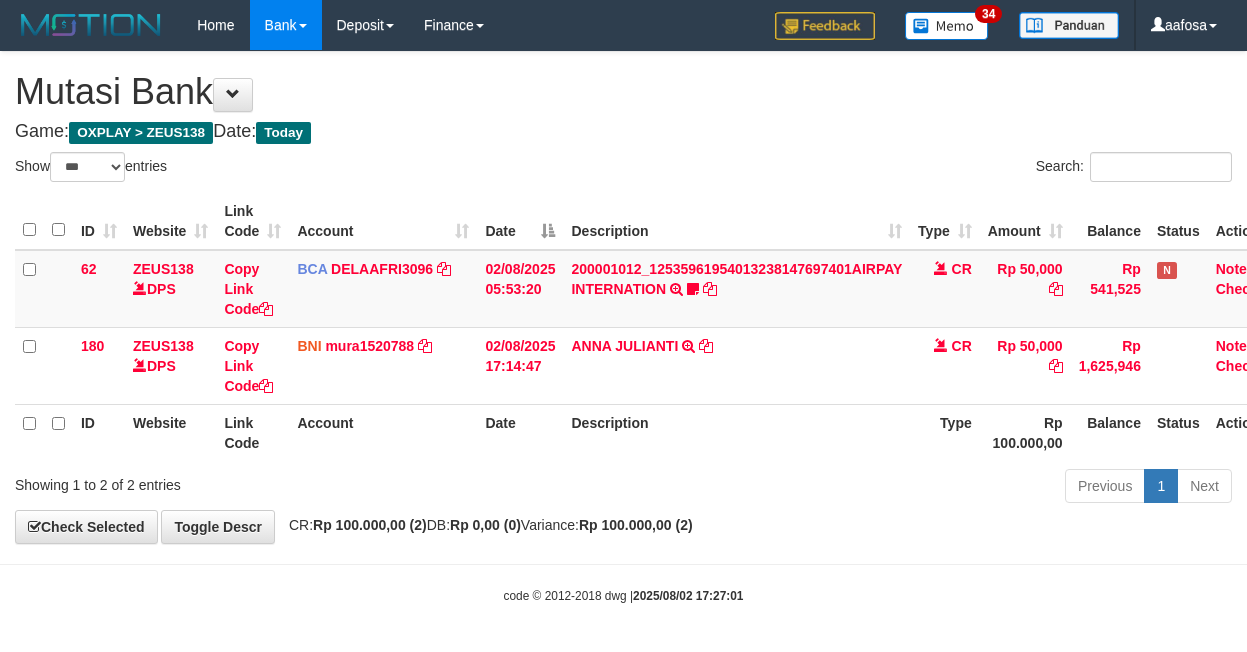 scroll, scrollTop: 0, scrollLeft: 0, axis: both 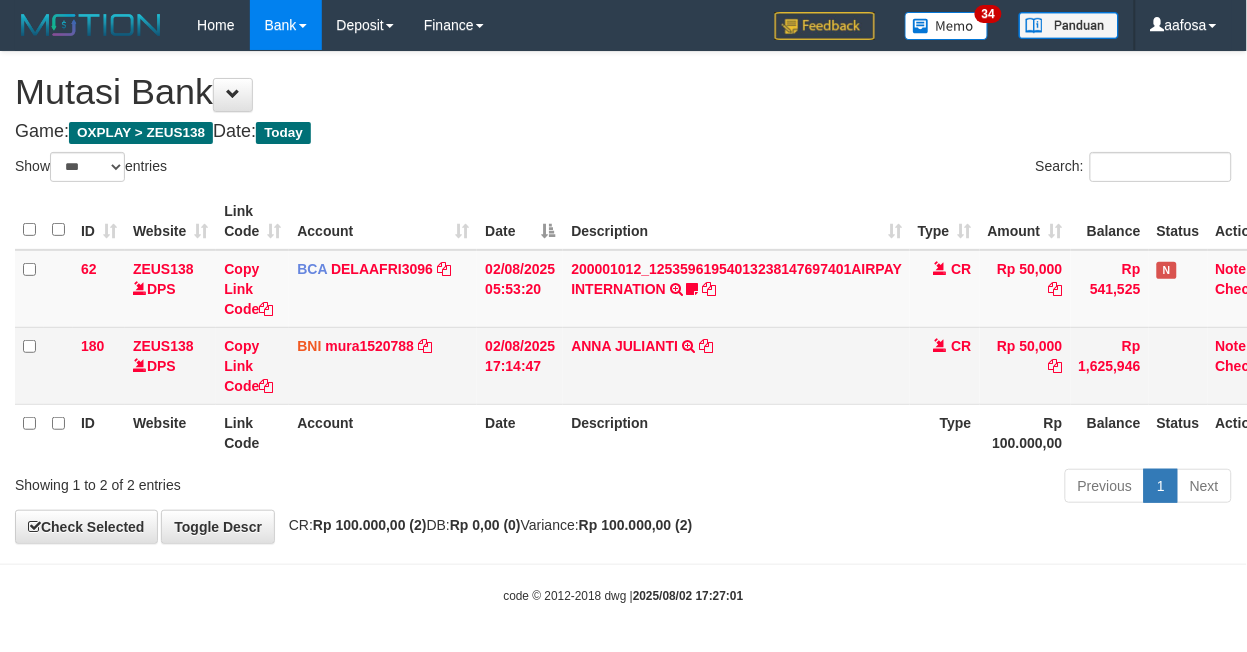 drag, startPoint x: 820, startPoint y: 344, endPoint x: 851, endPoint y: 350, distance: 31.575306 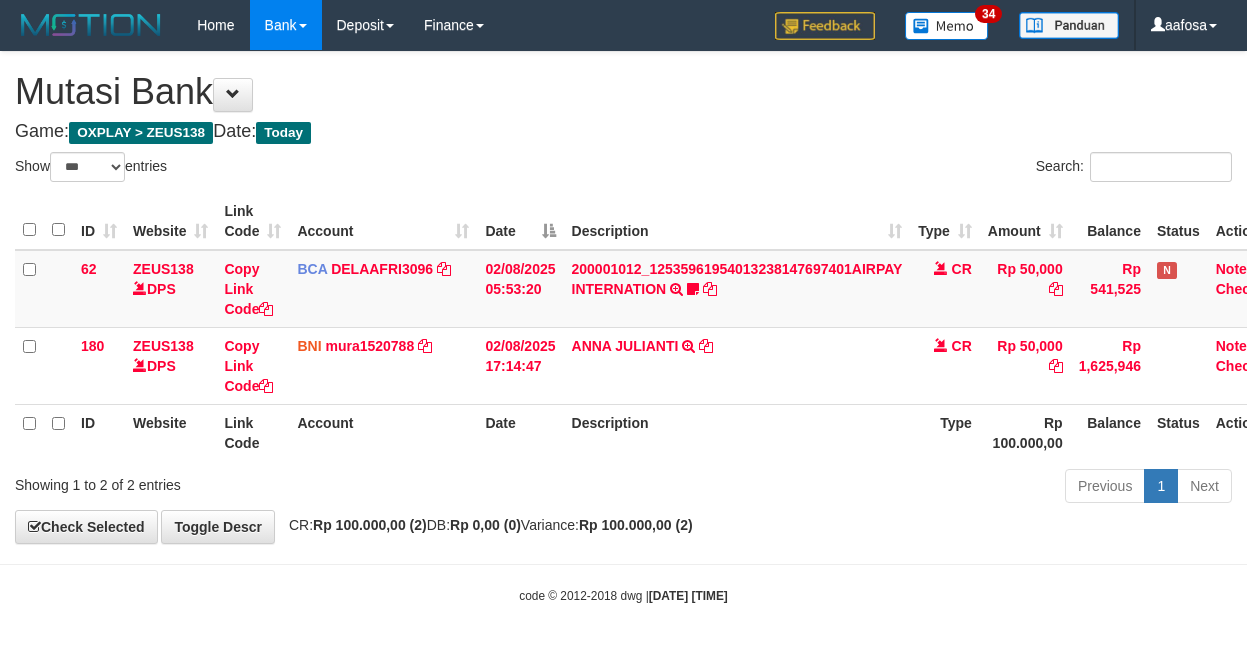 select on "***" 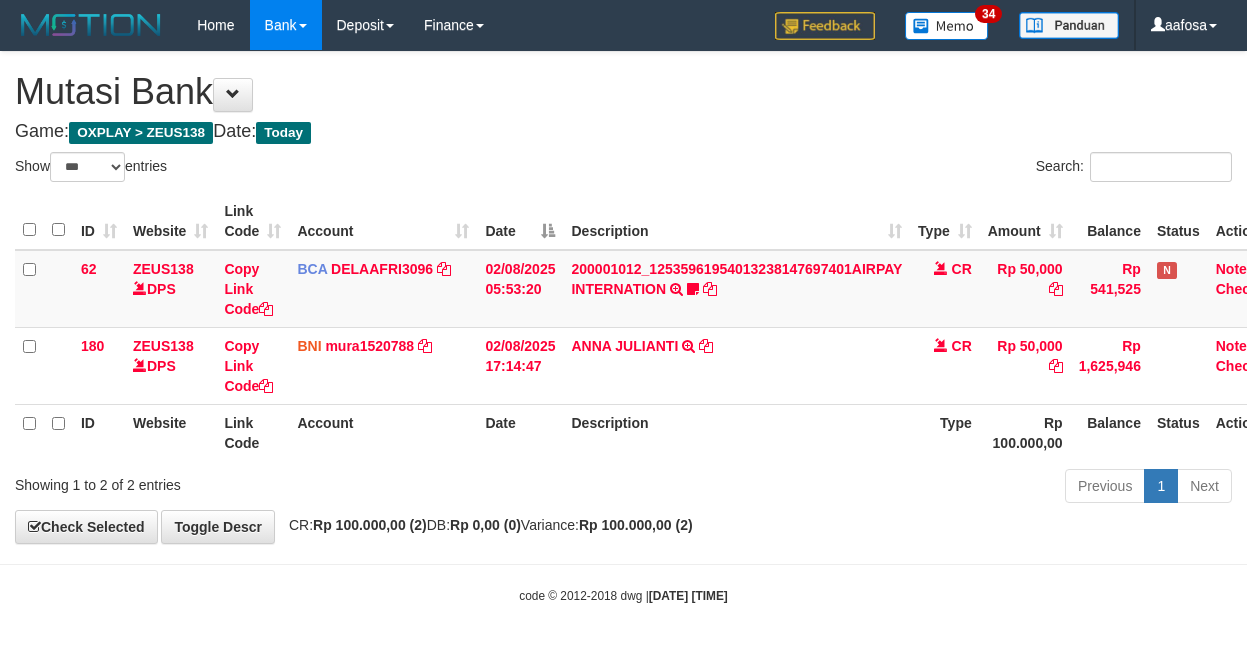 scroll, scrollTop: 0, scrollLeft: 0, axis: both 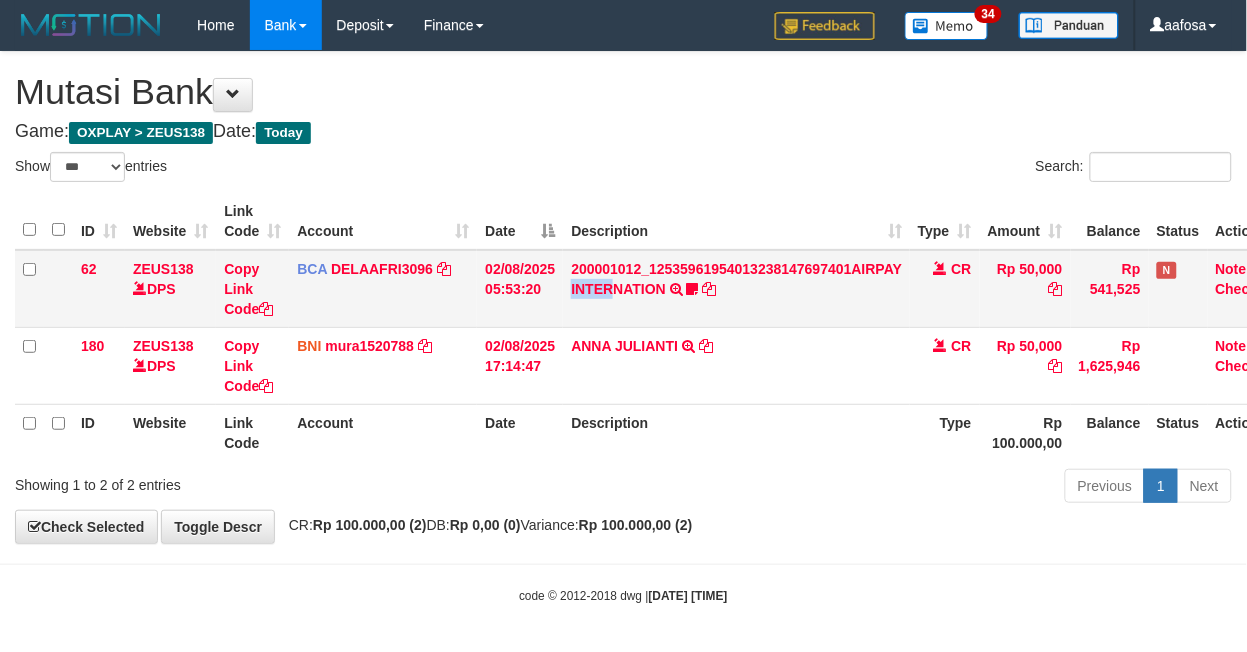 click on "200001012_12535961954013238147697401AIRPAY INTERNATION            TRSF E-BANKING CR 0208/FTSCY/WS95051
50000.00200001012_12535961954013238147697401AIRPAY INTERNATION    Labubutaiki
https://prnt.sc/l7T6Eus7w_Qi" at bounding box center [736, 289] 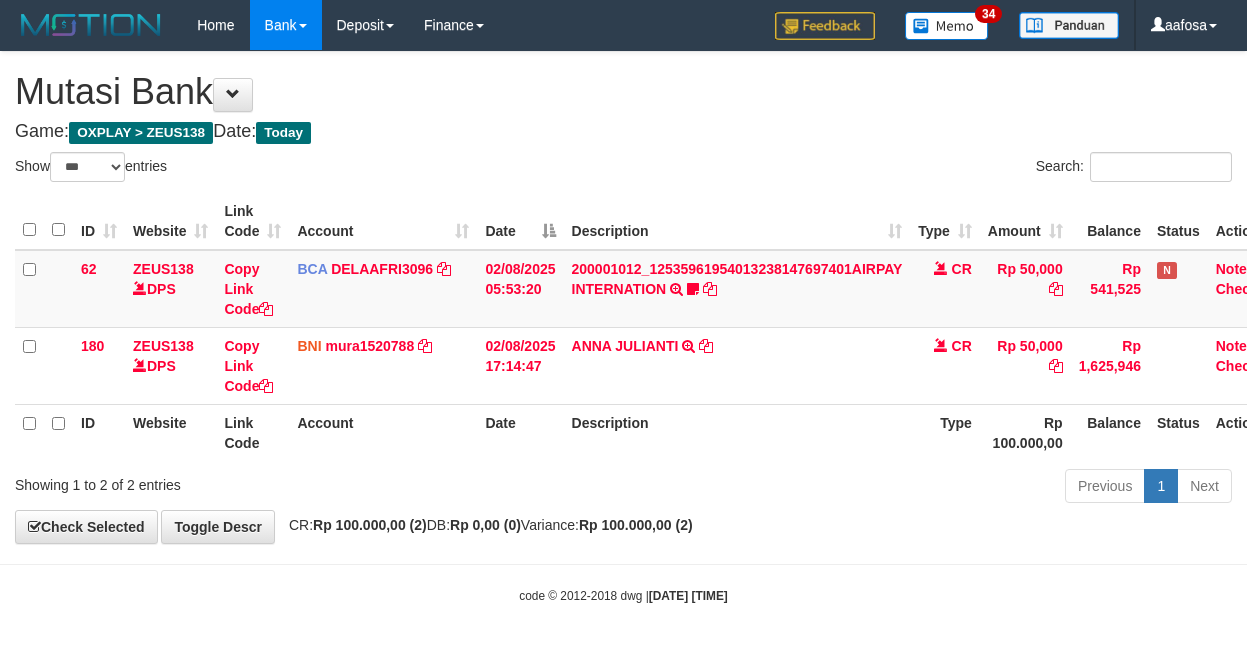 select on "***" 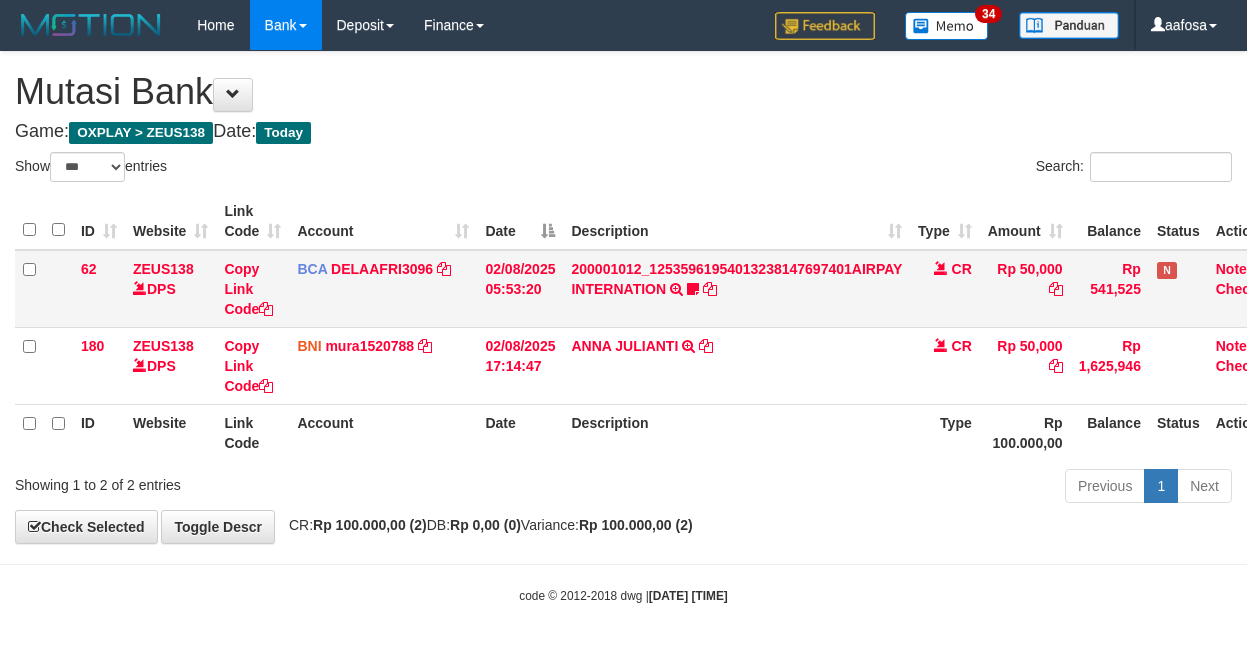 scroll, scrollTop: 0, scrollLeft: 0, axis: both 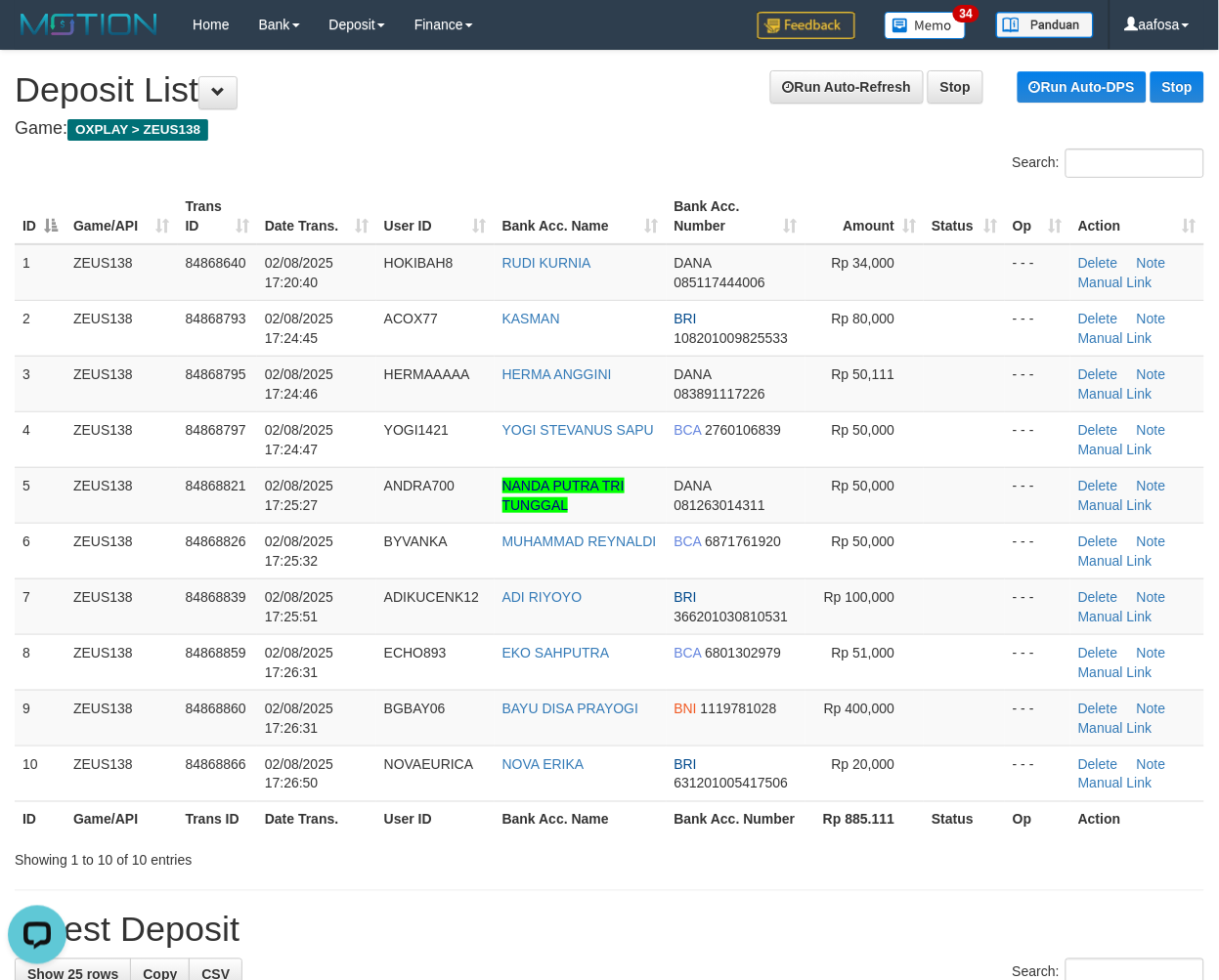click on "**********" at bounding box center [609, 1314] 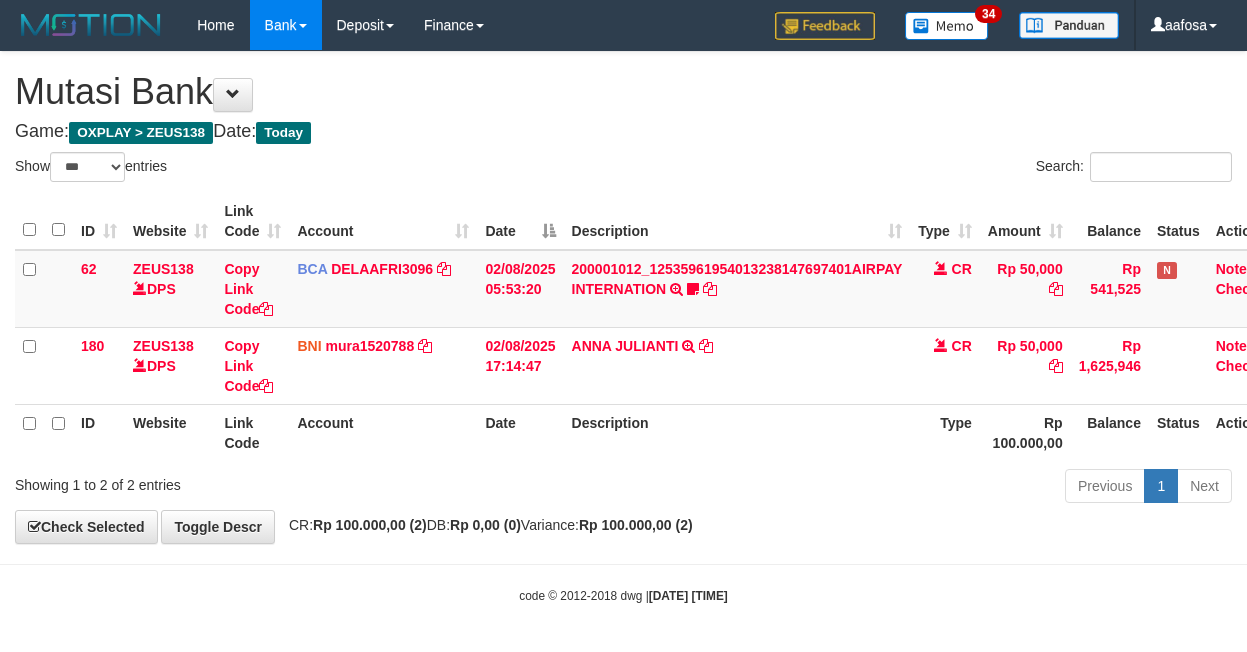 select on "***" 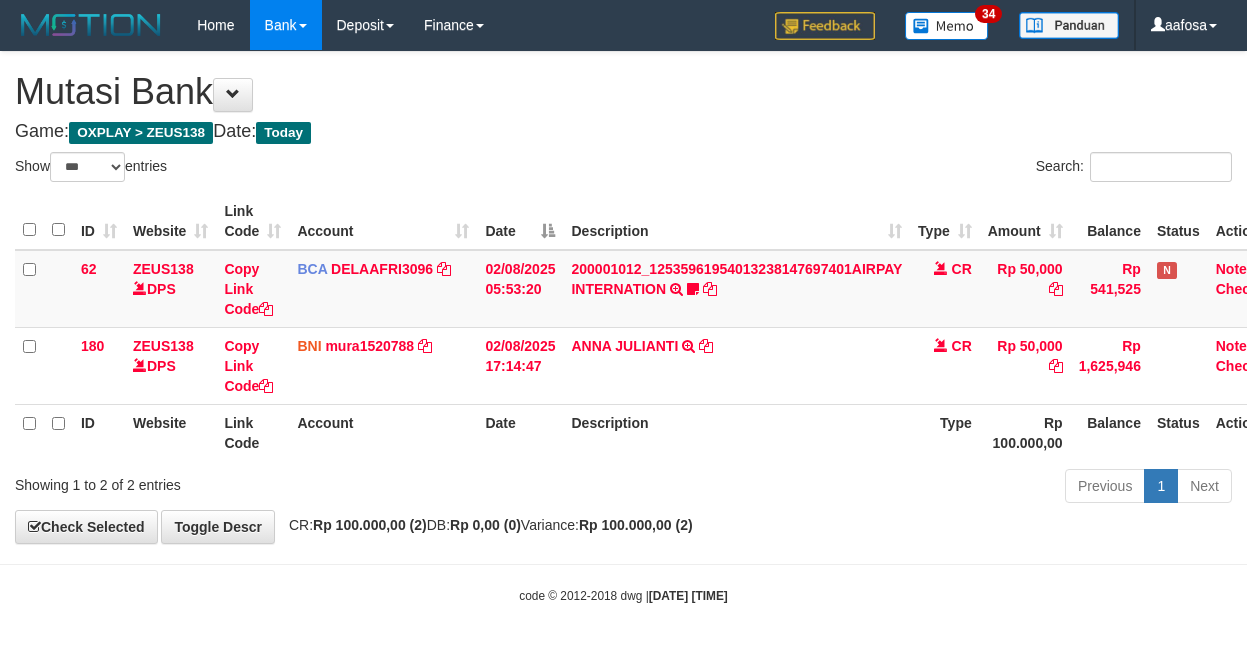 scroll, scrollTop: 0, scrollLeft: 0, axis: both 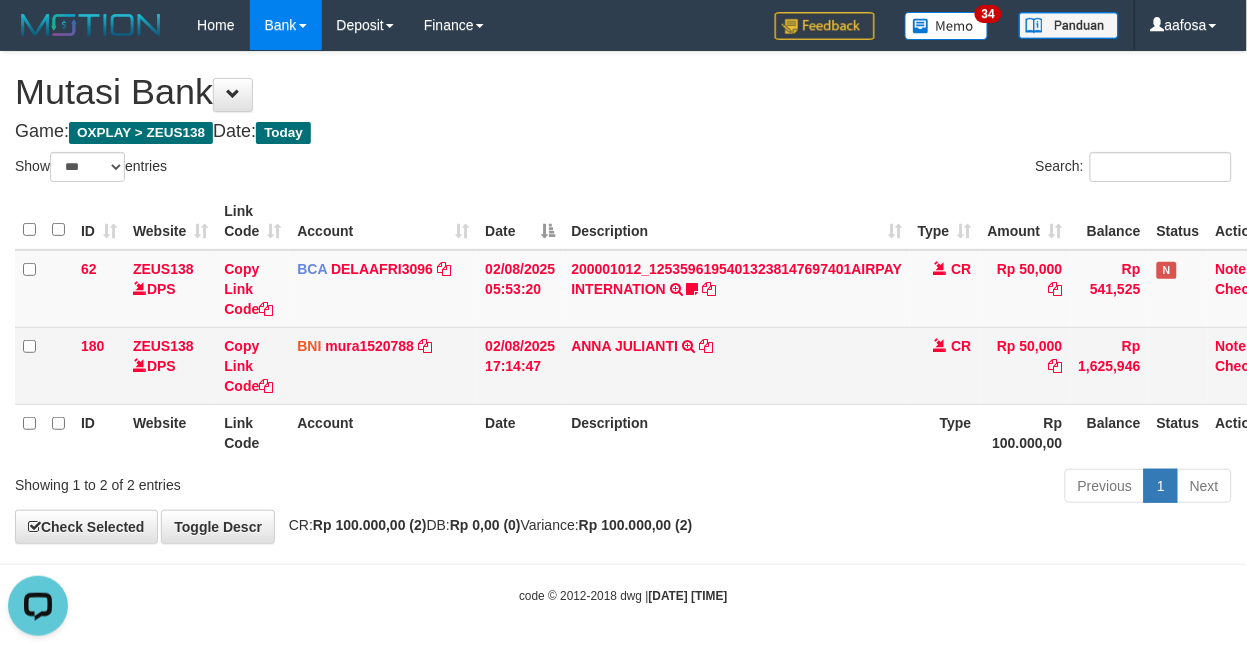 drag, startPoint x: 810, startPoint y: 363, endPoint x: 1261, endPoint y: 305, distance: 454.7142 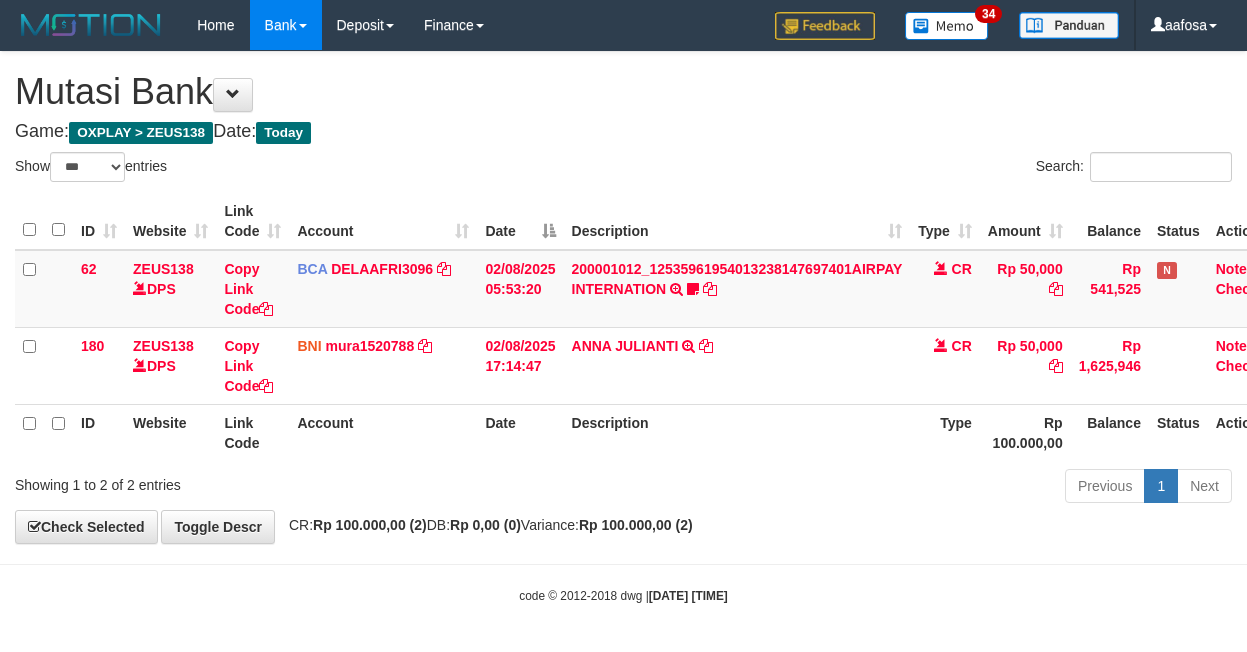 select on "***" 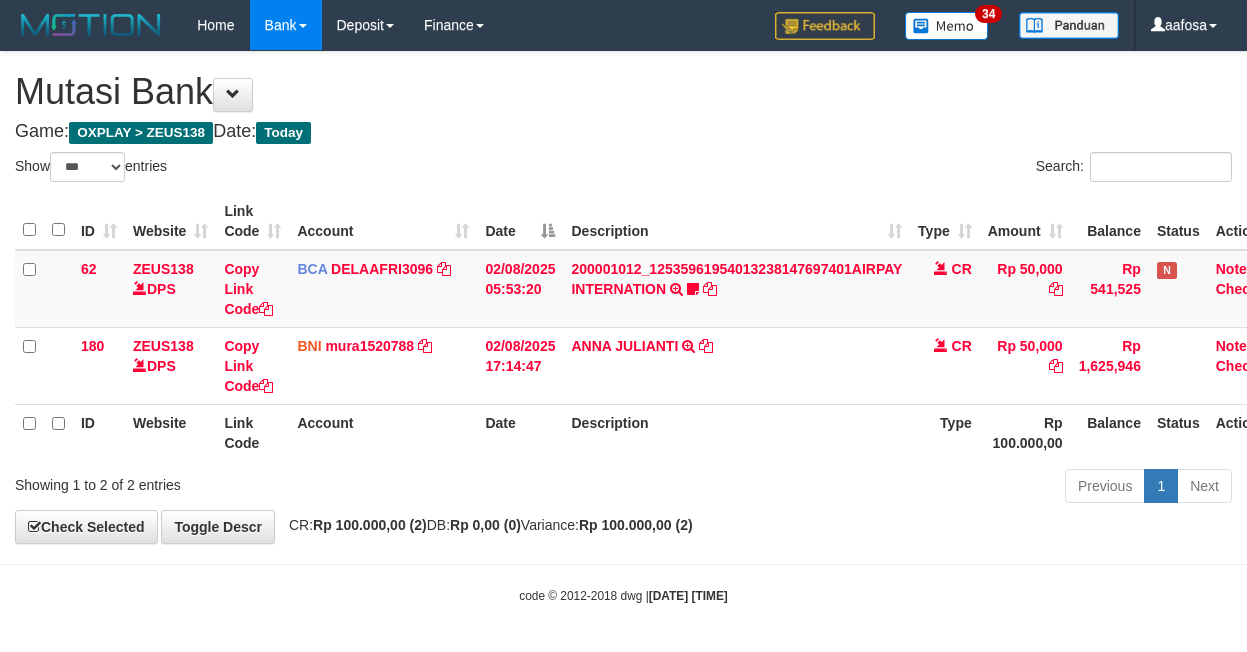 scroll, scrollTop: 0, scrollLeft: 0, axis: both 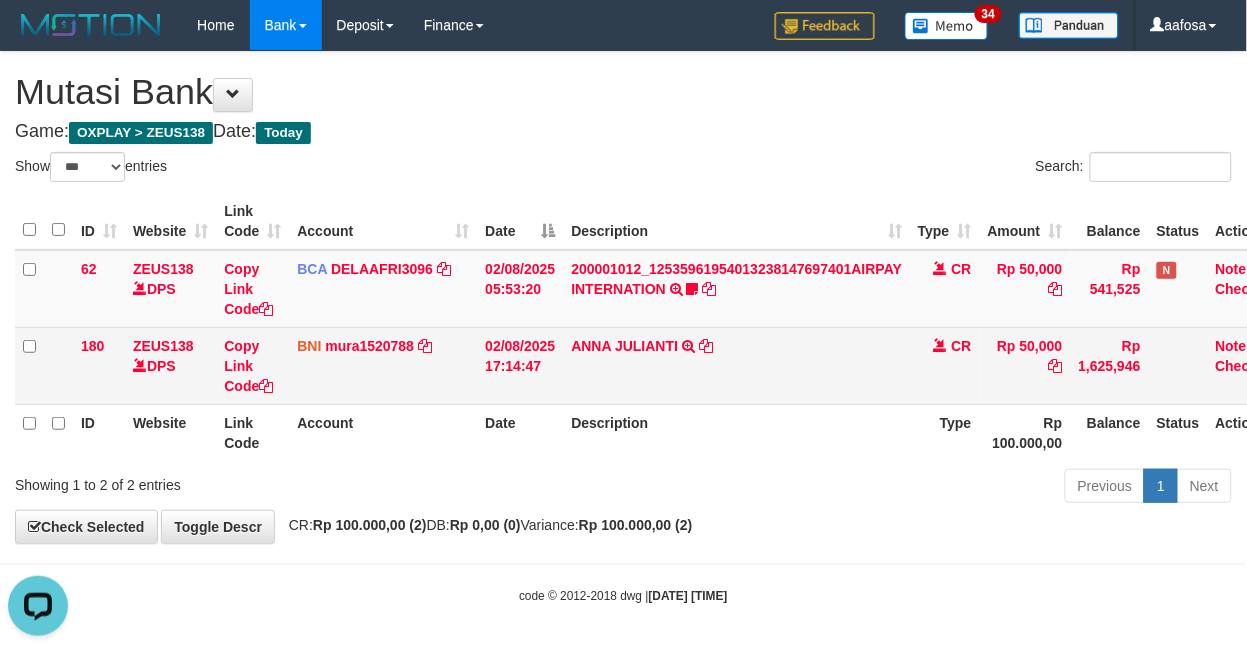 click on "ANNA JULIANTI         TRANSFER DARI IBU ANNA JULIANTI" at bounding box center (736, 365) 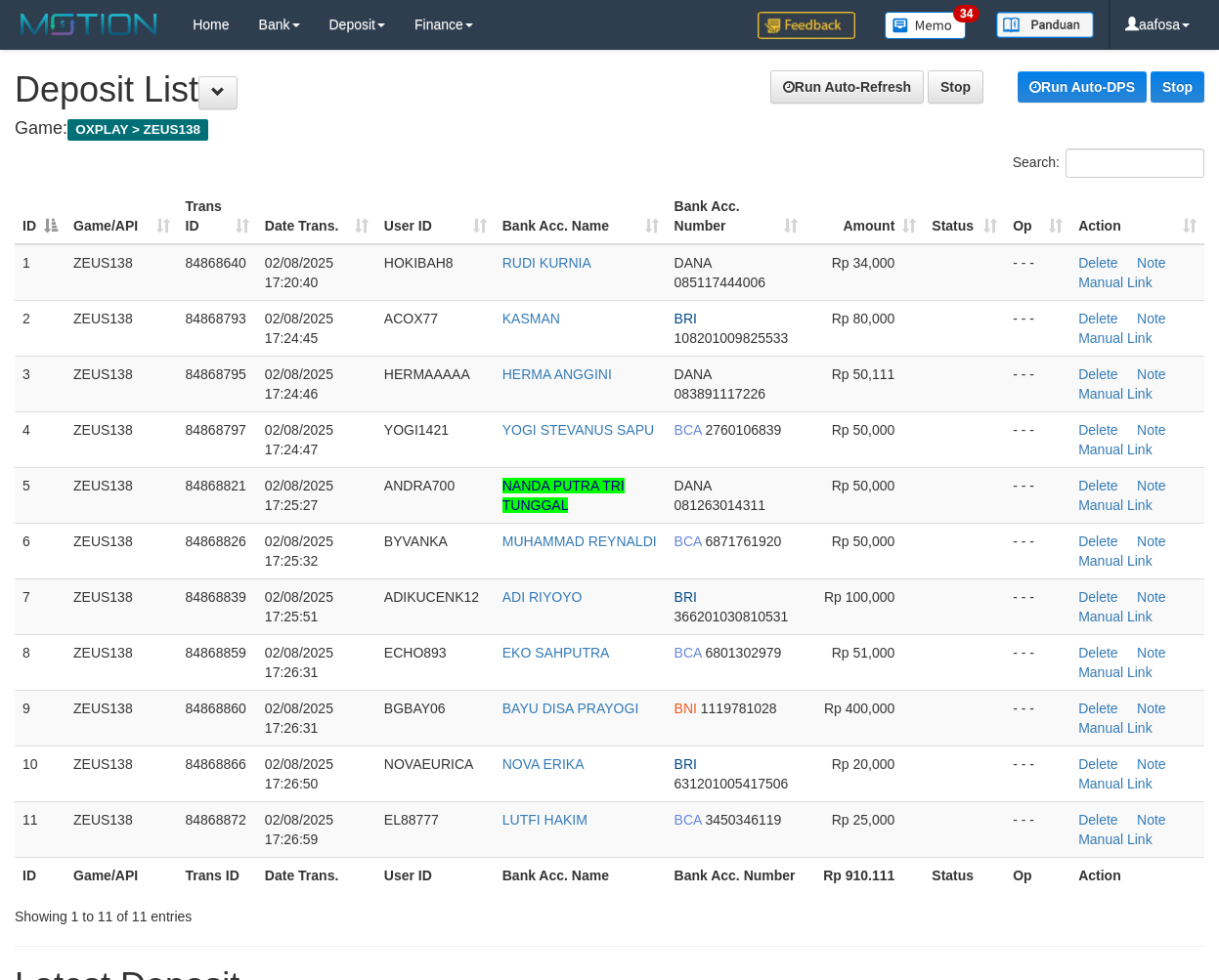scroll, scrollTop: 0, scrollLeft: 0, axis: both 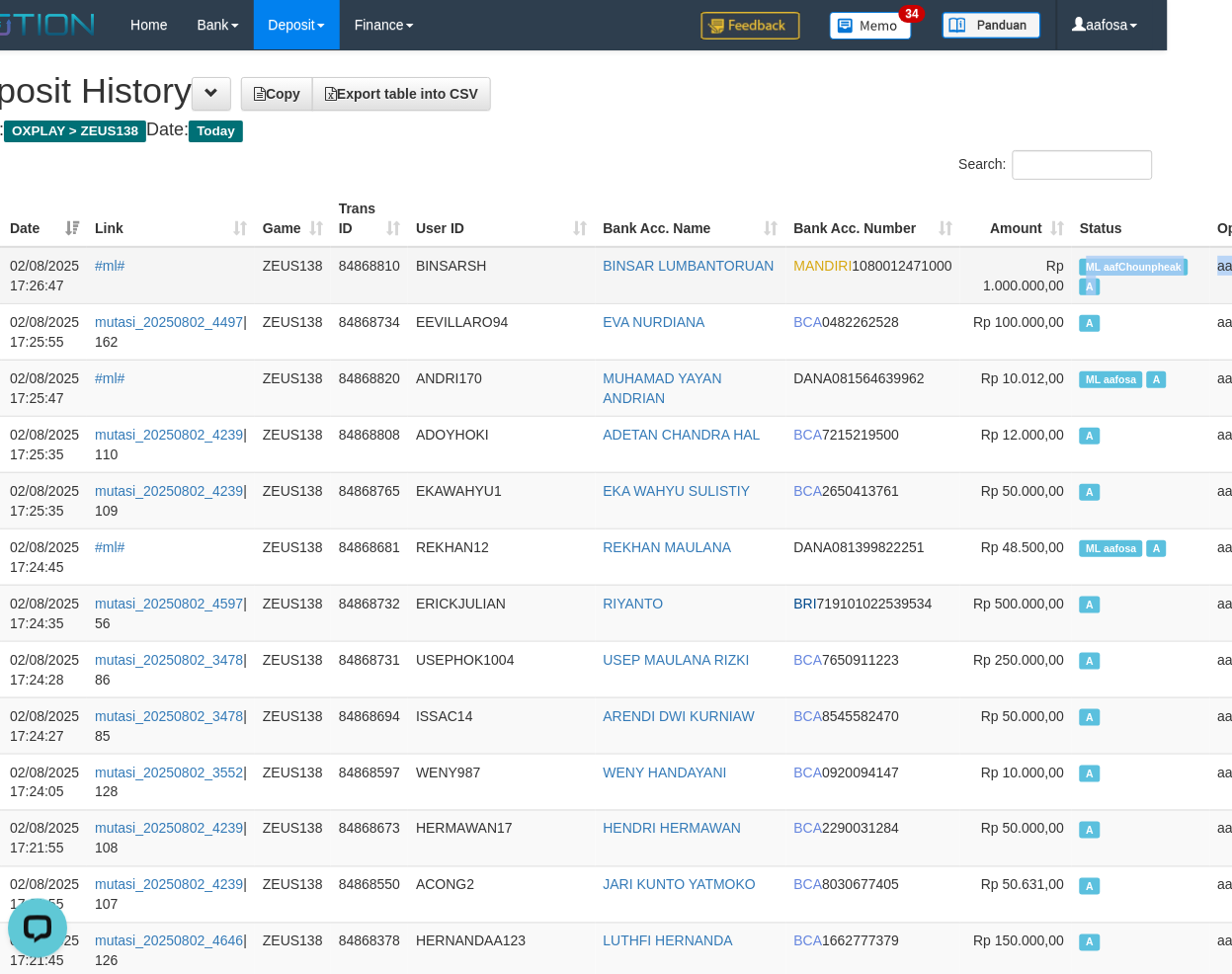 copy on "ML aafChounpheak   A   aafLO" 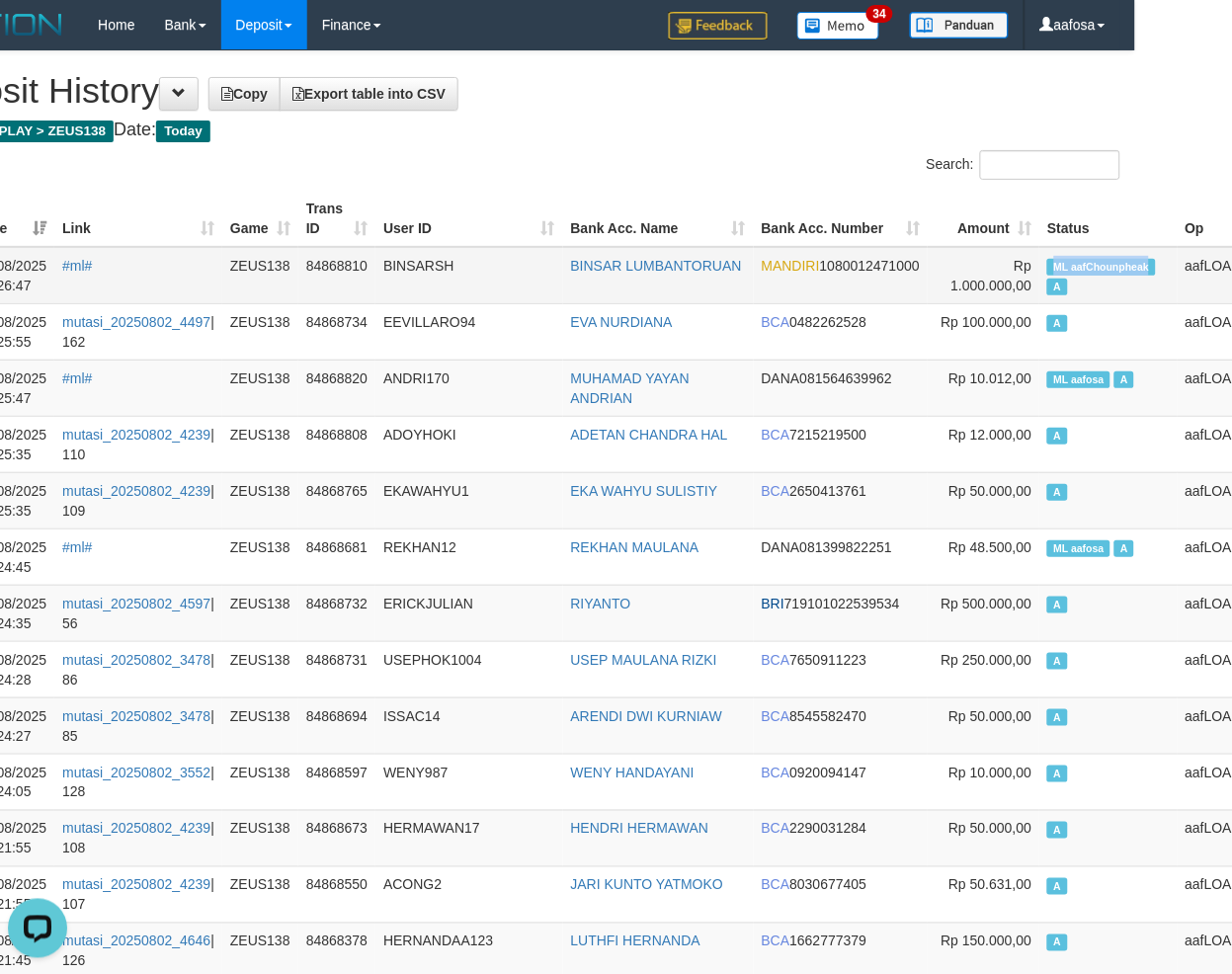 copy on "ML aafChounpheak" 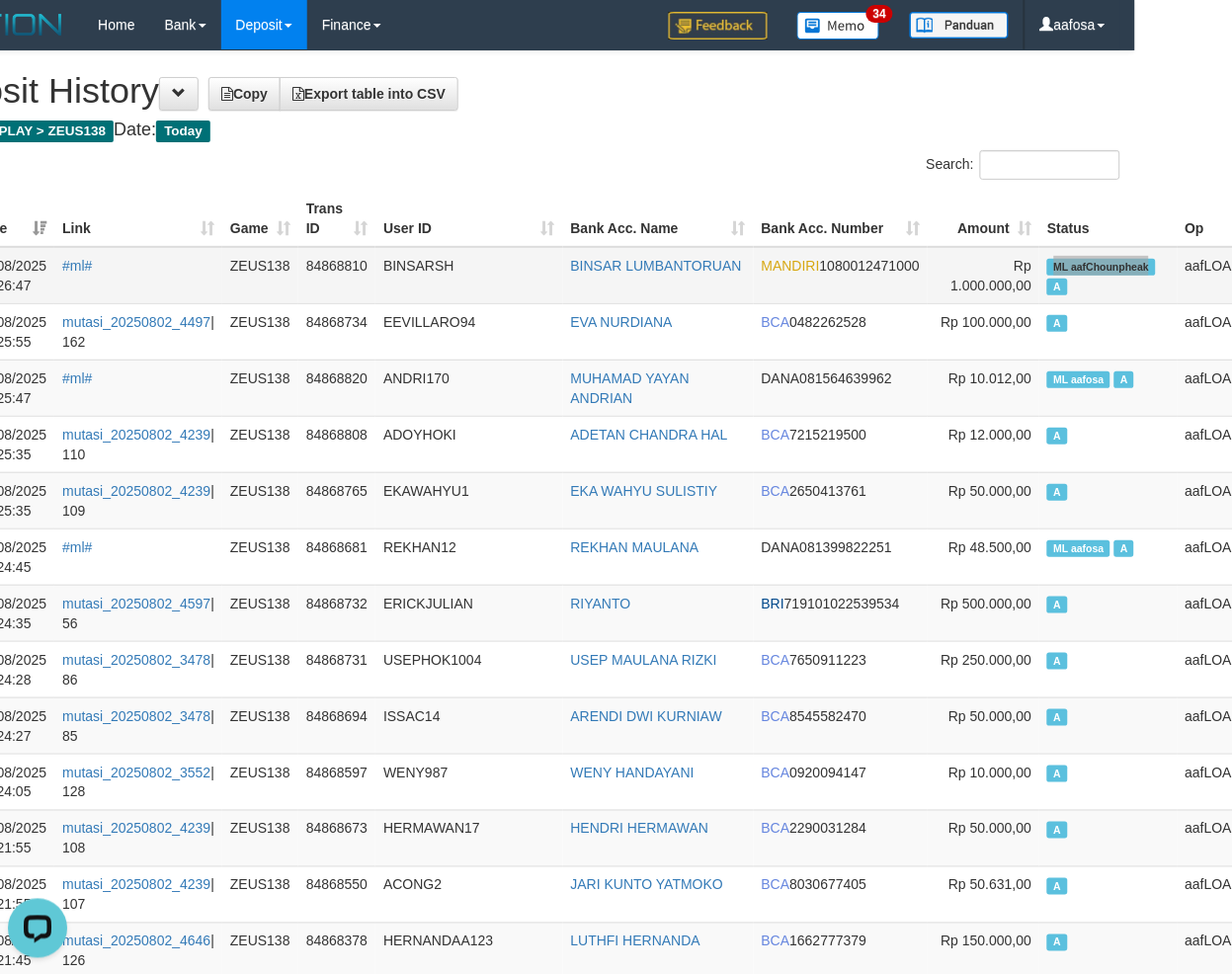 scroll, scrollTop: 5581, scrollLeft: 97, axis: both 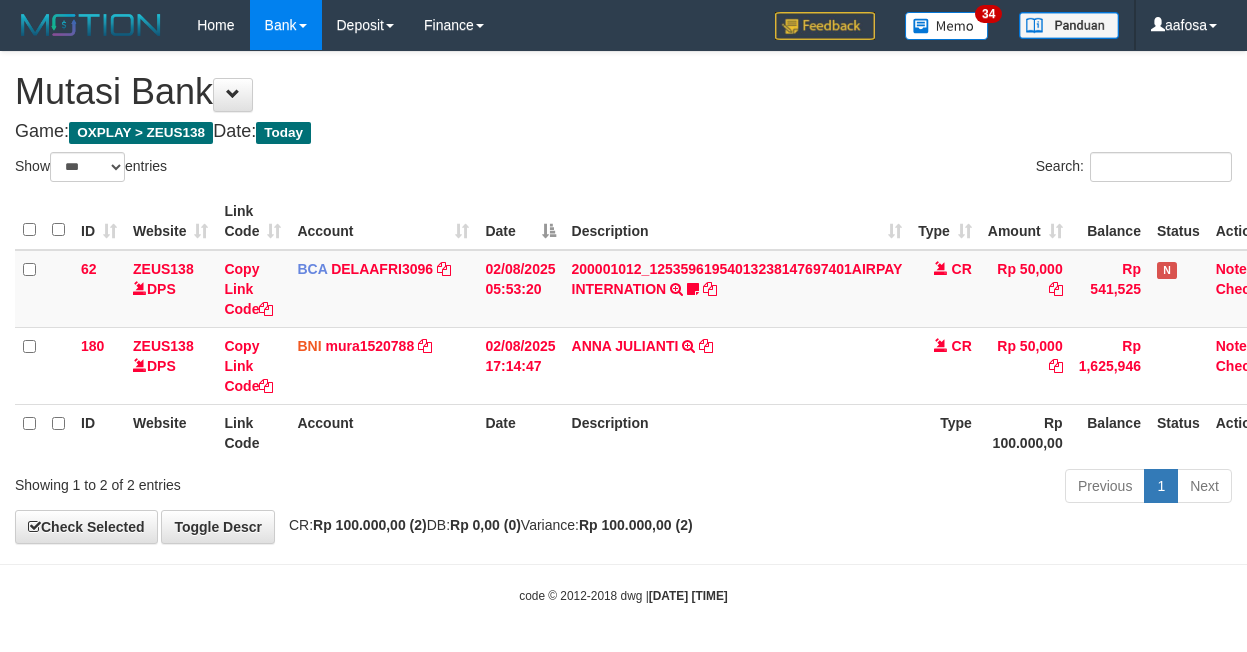 select on "***" 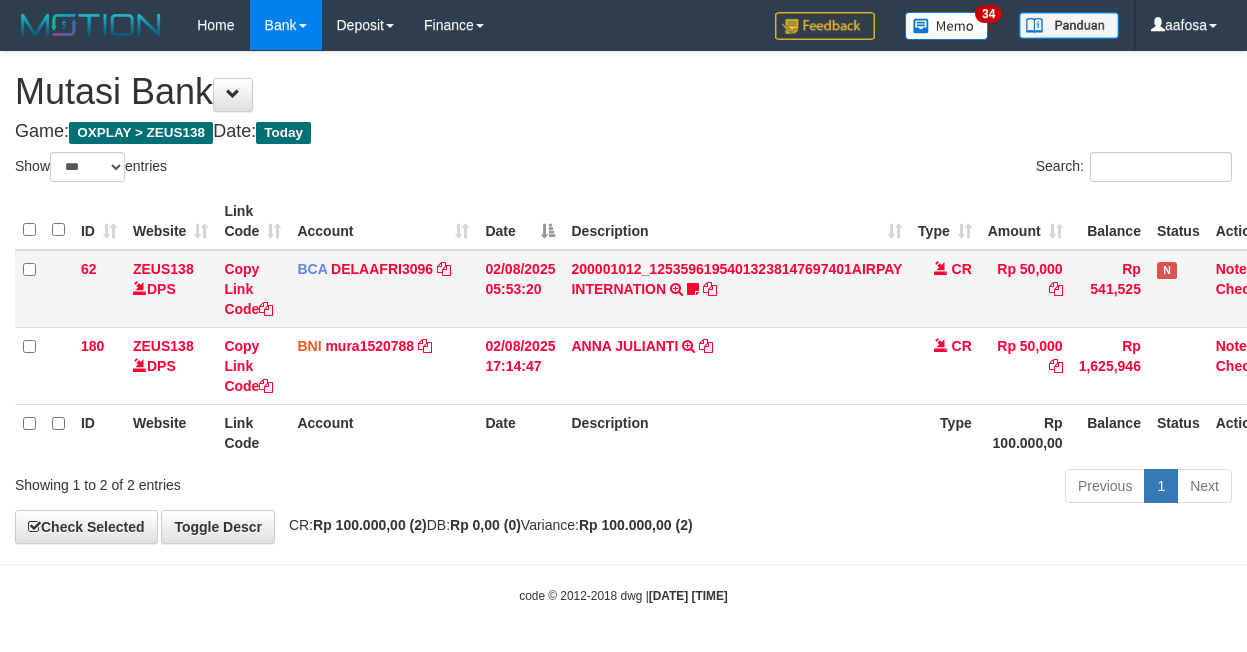scroll, scrollTop: 0, scrollLeft: 0, axis: both 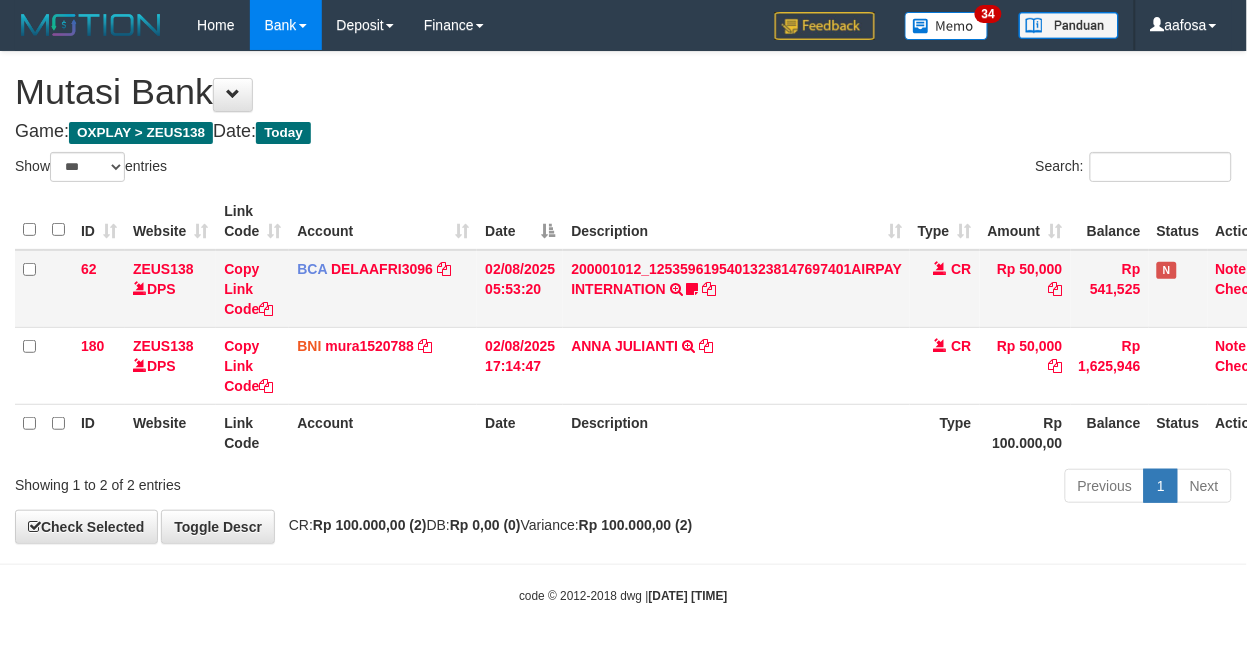 drag, startPoint x: 753, startPoint y: 316, endPoint x: 741, endPoint y: 310, distance: 13.416408 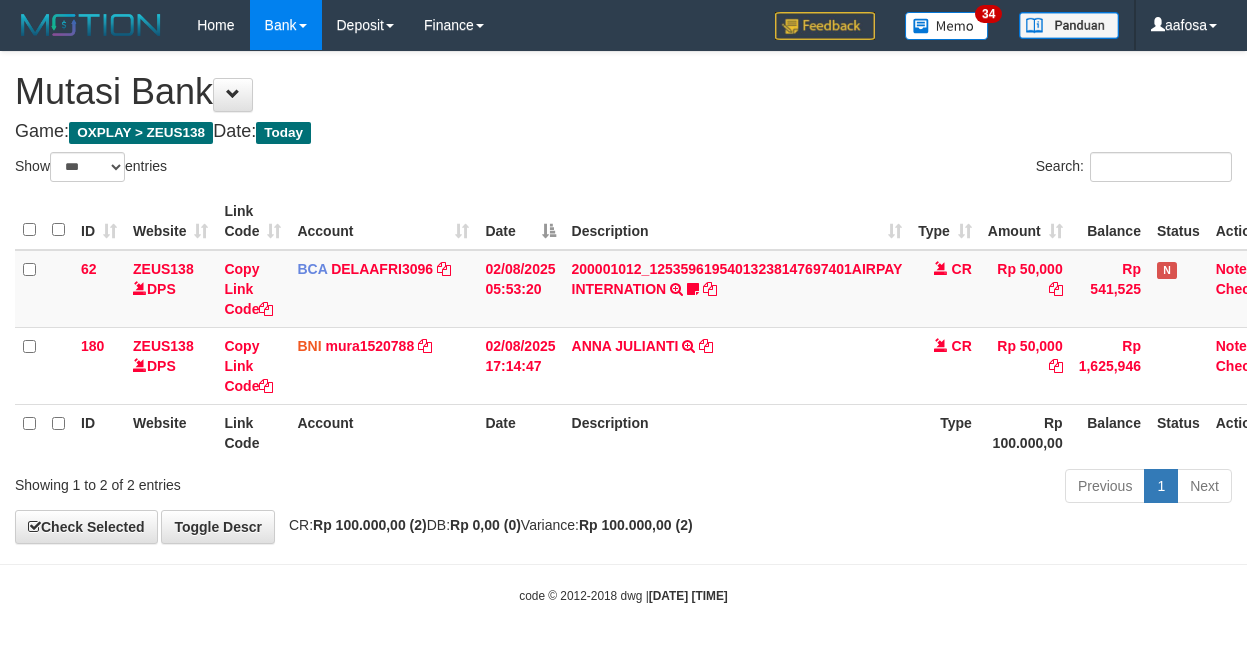 select on "***" 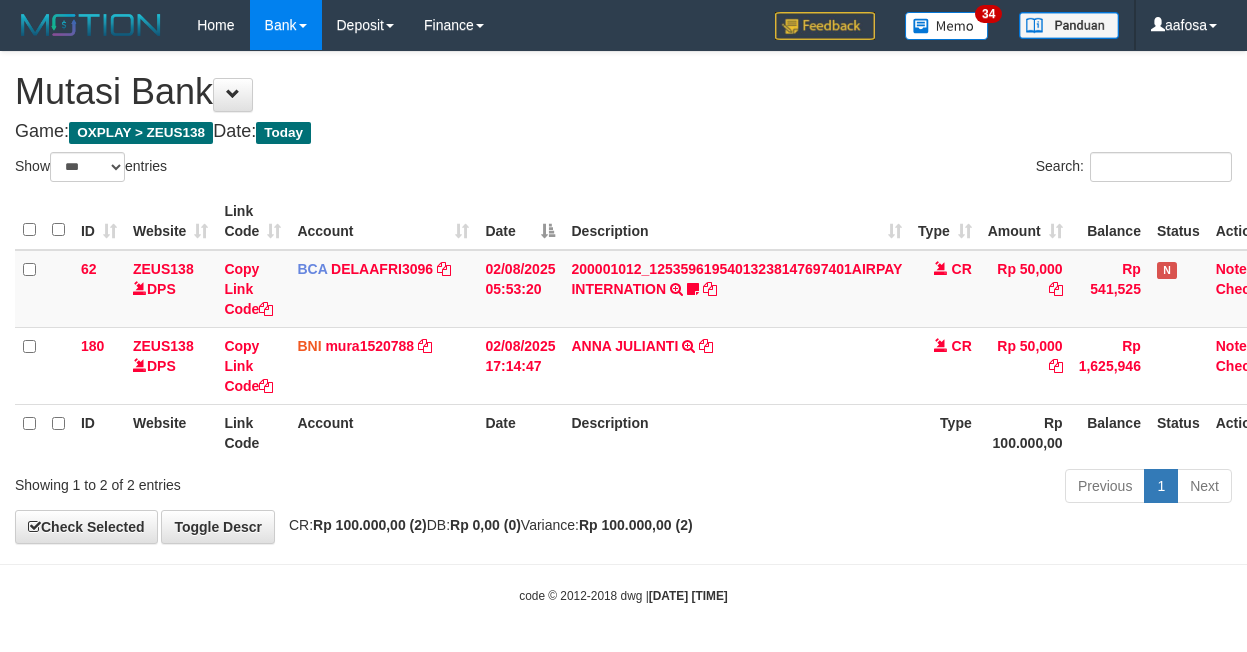 scroll, scrollTop: 0, scrollLeft: 0, axis: both 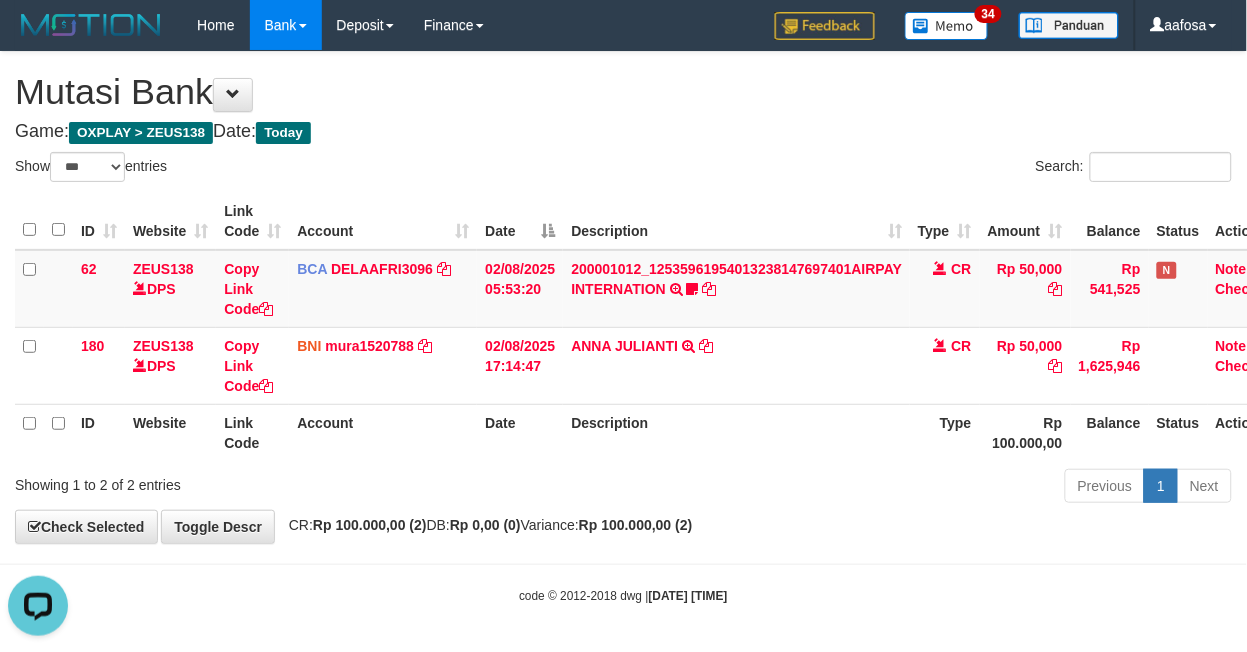 click on "**********" at bounding box center [623, 297] 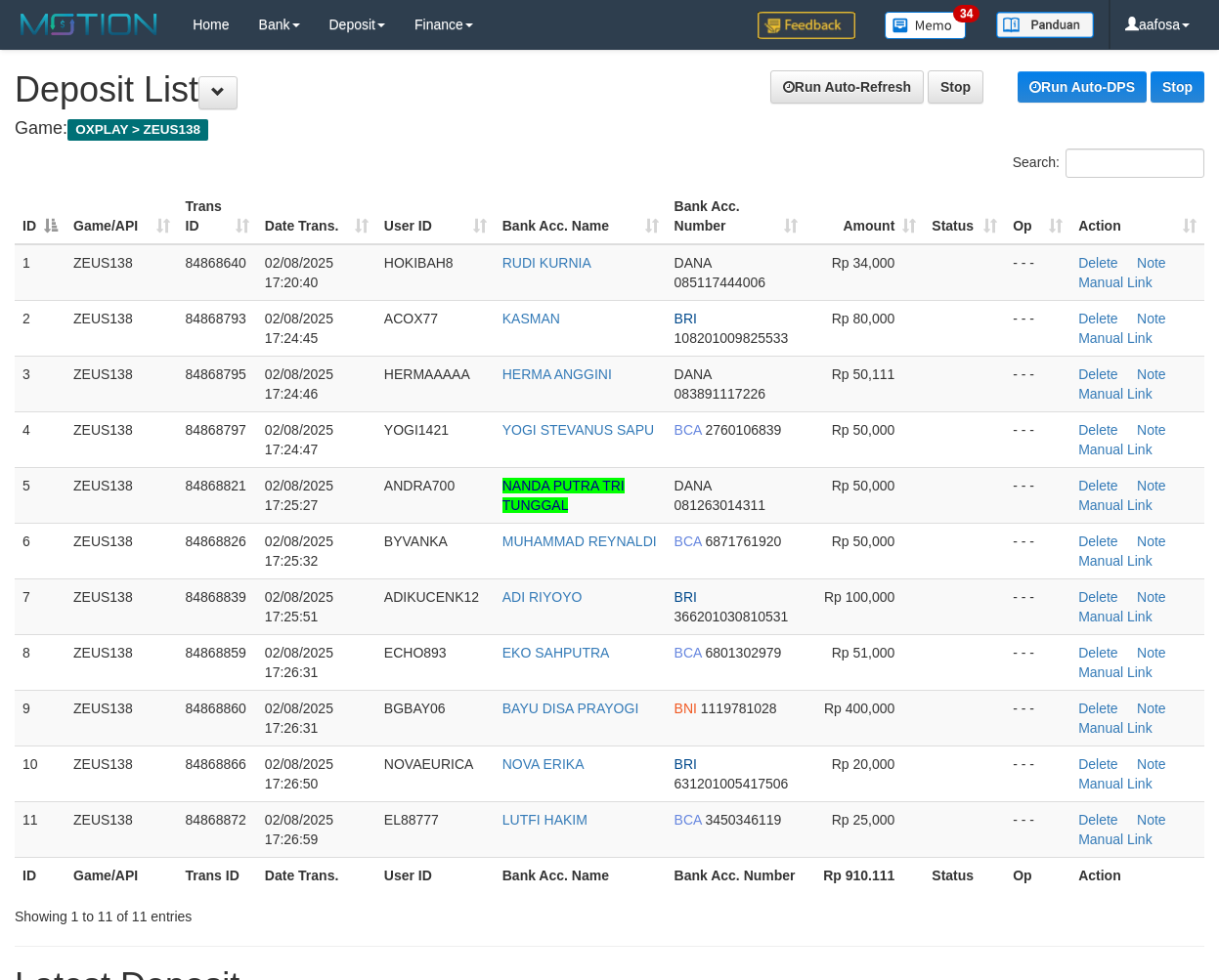 scroll, scrollTop: 0, scrollLeft: 0, axis: both 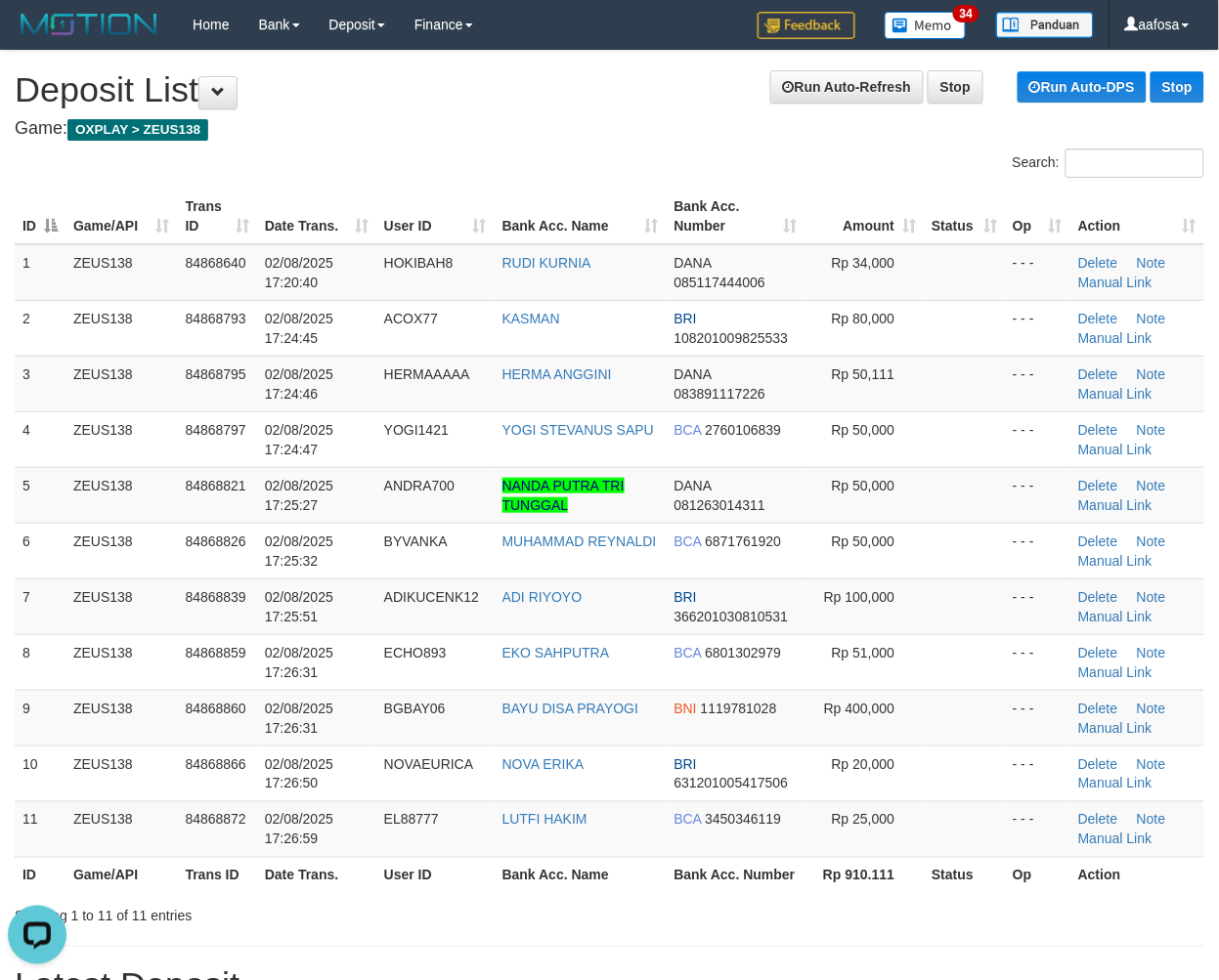 drag, startPoint x: 481, startPoint y: 161, endPoint x: 457, endPoint y: 159, distance: 24.083189 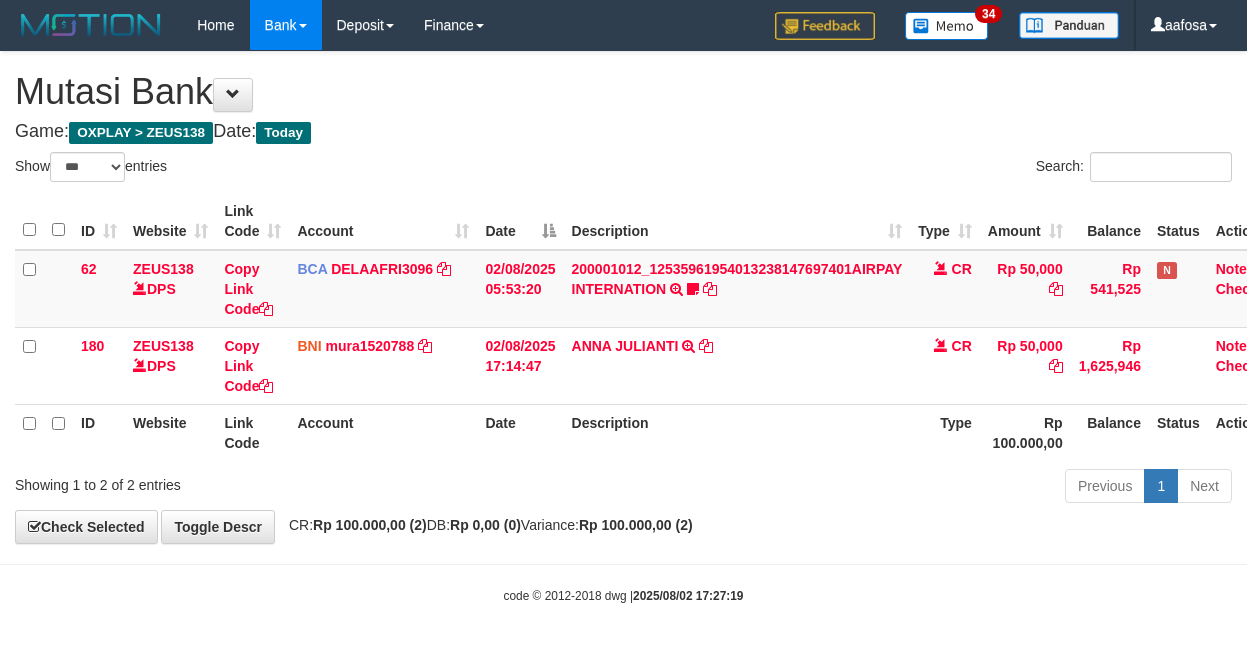 select on "***" 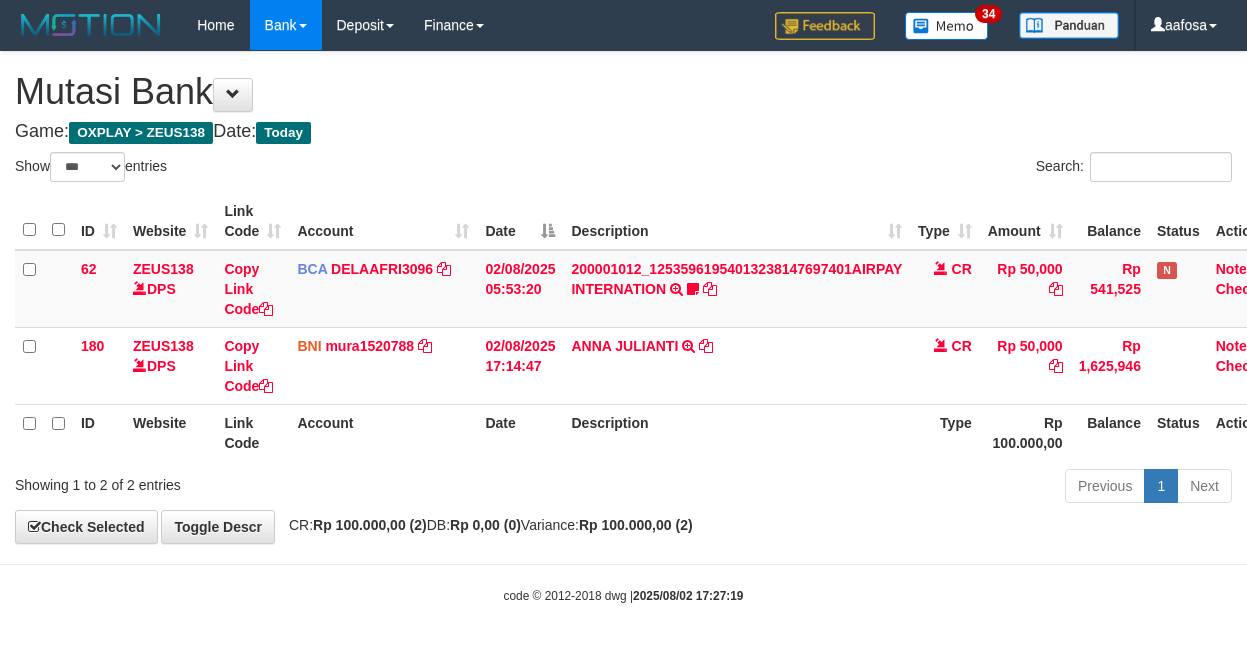 scroll, scrollTop: 0, scrollLeft: 0, axis: both 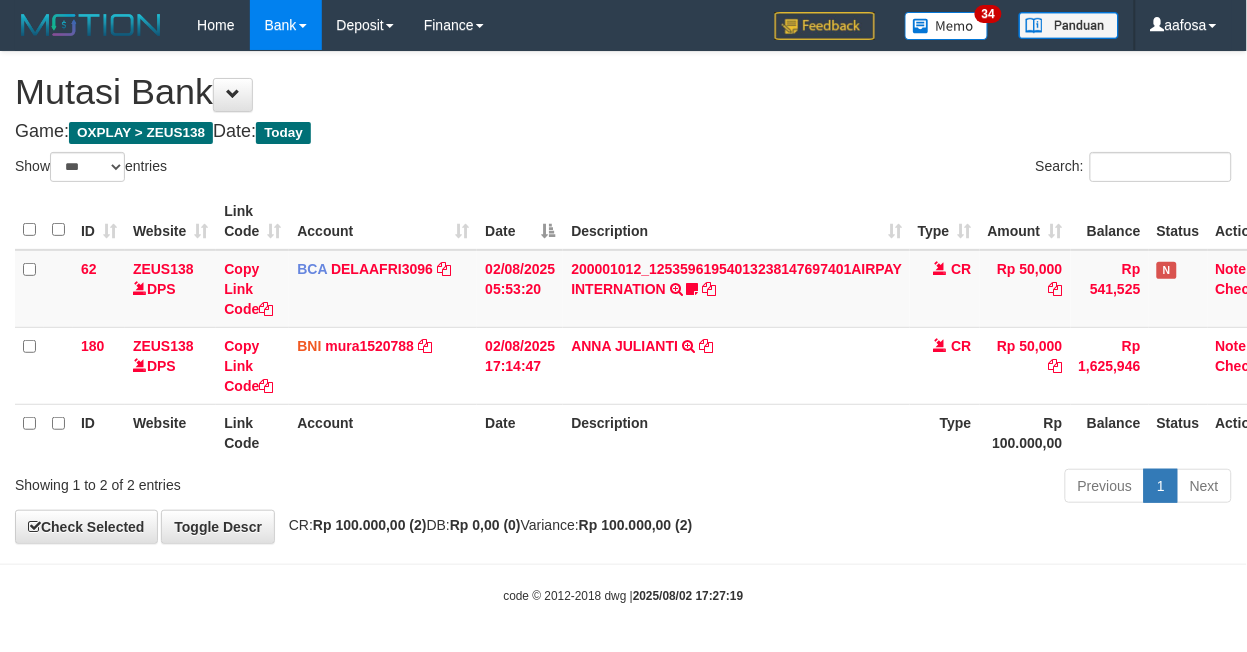 drag, startPoint x: 542, startPoint y: 155, endPoint x: 585, endPoint y: 145, distance: 44.14748 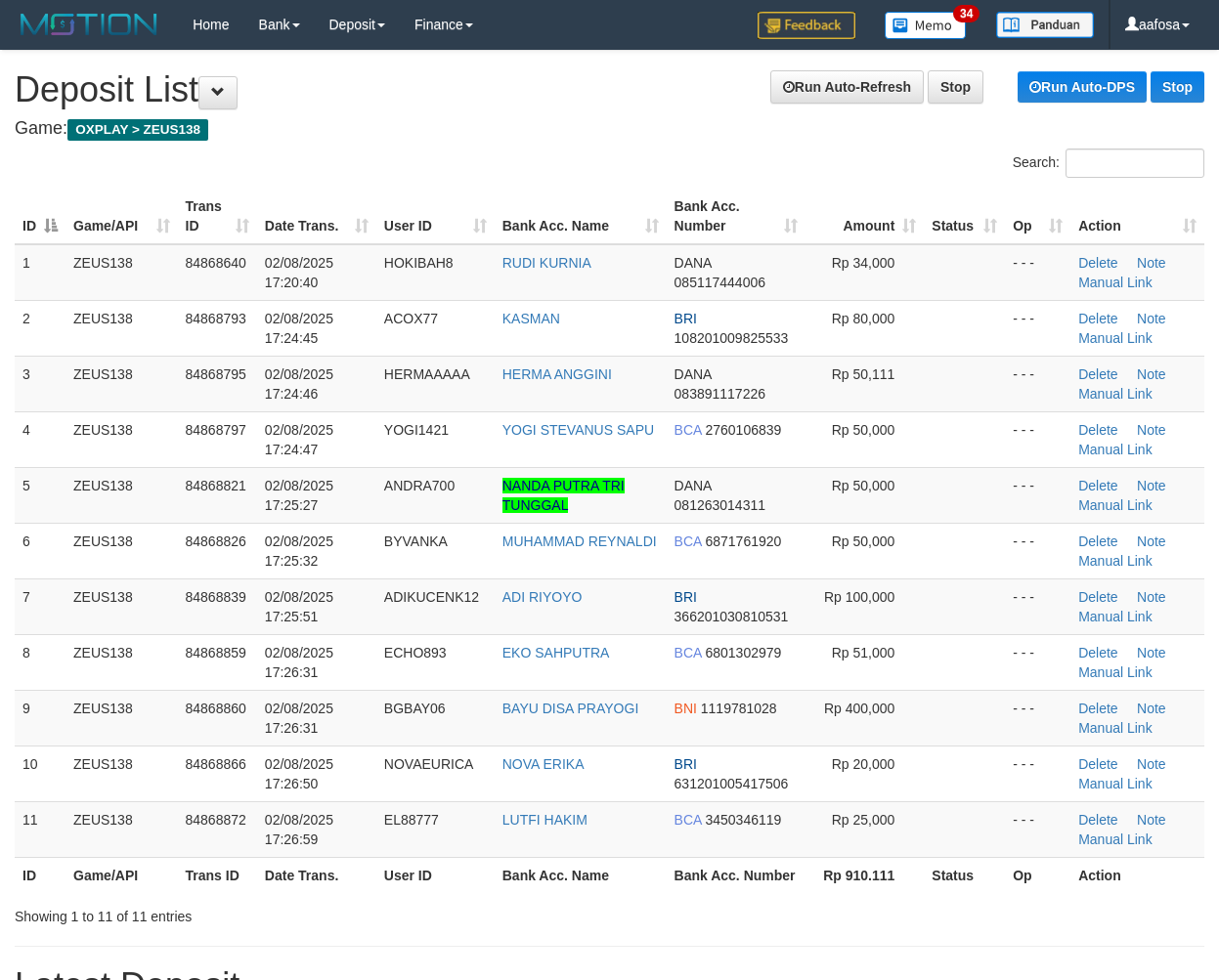 scroll, scrollTop: 0, scrollLeft: 0, axis: both 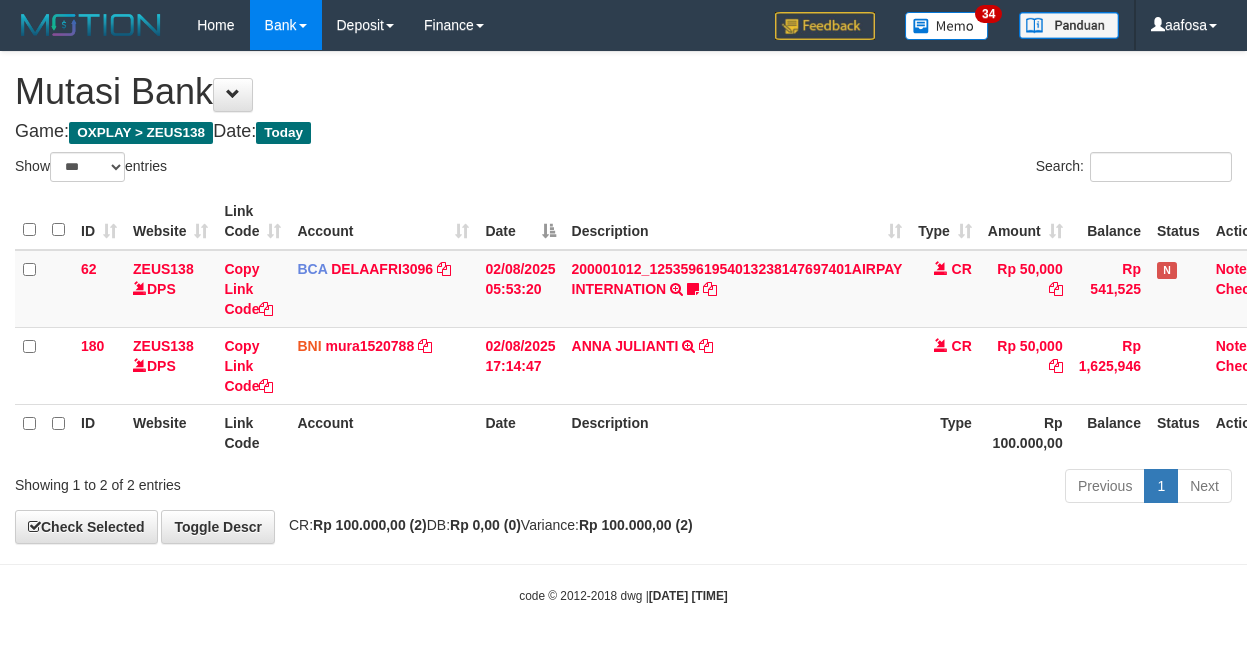 select on "***" 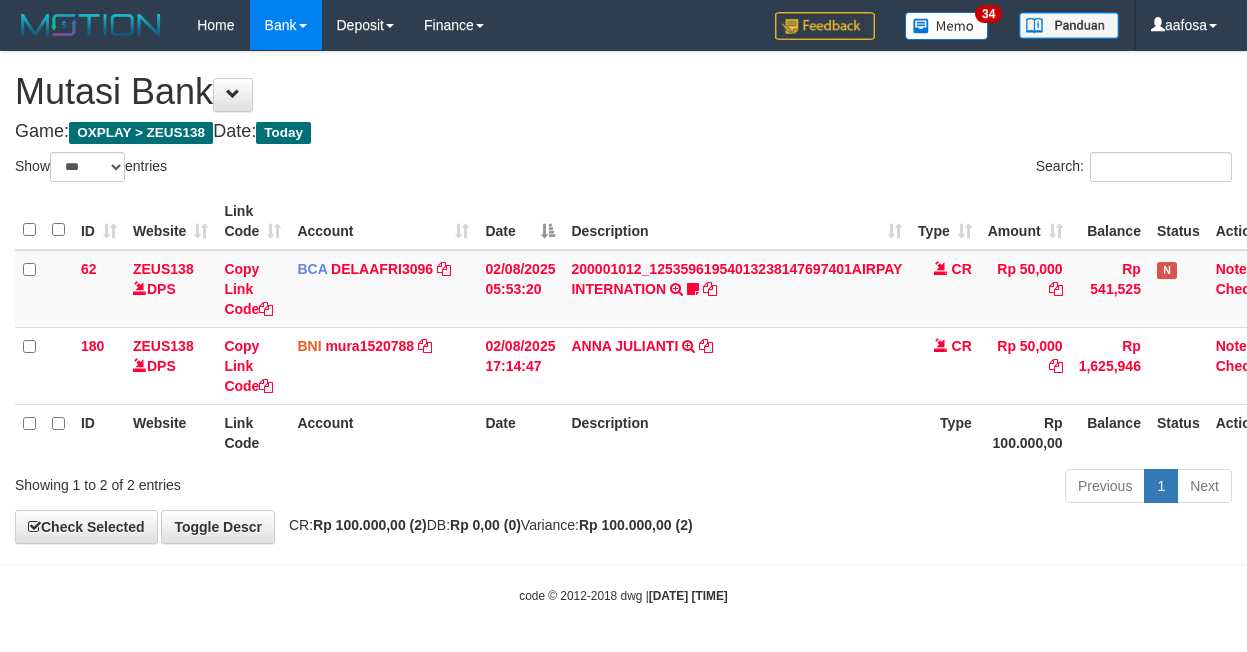 scroll, scrollTop: 0, scrollLeft: 0, axis: both 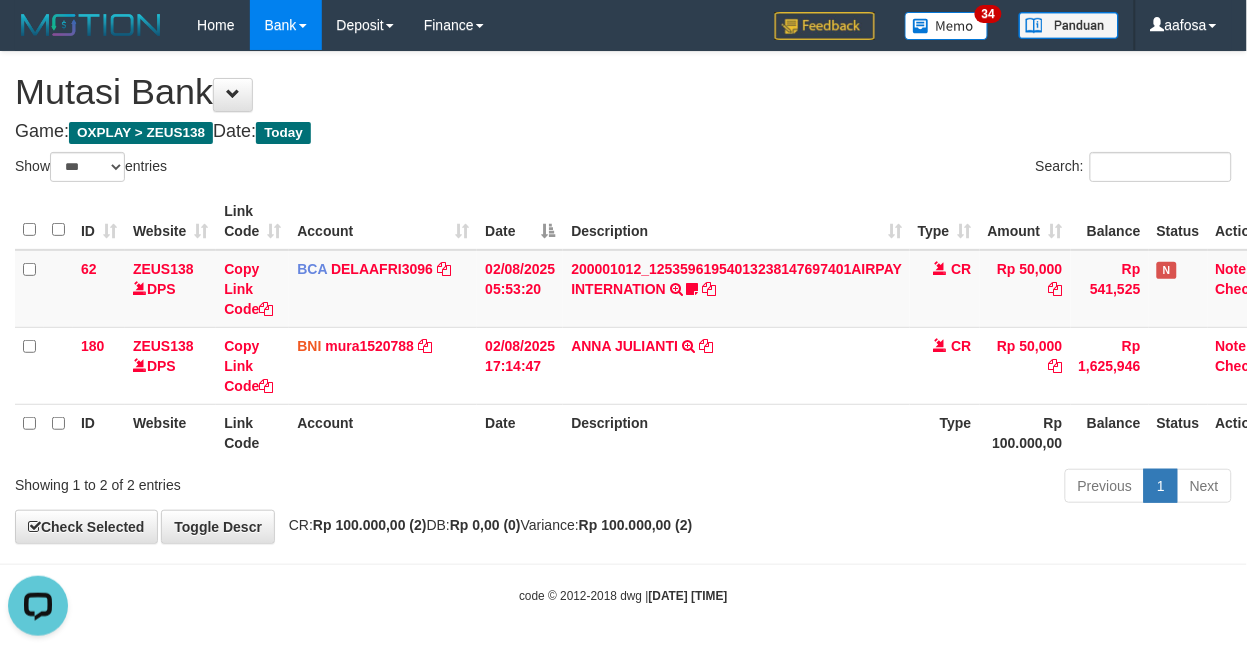 click on "Search:" at bounding box center (936, 169) 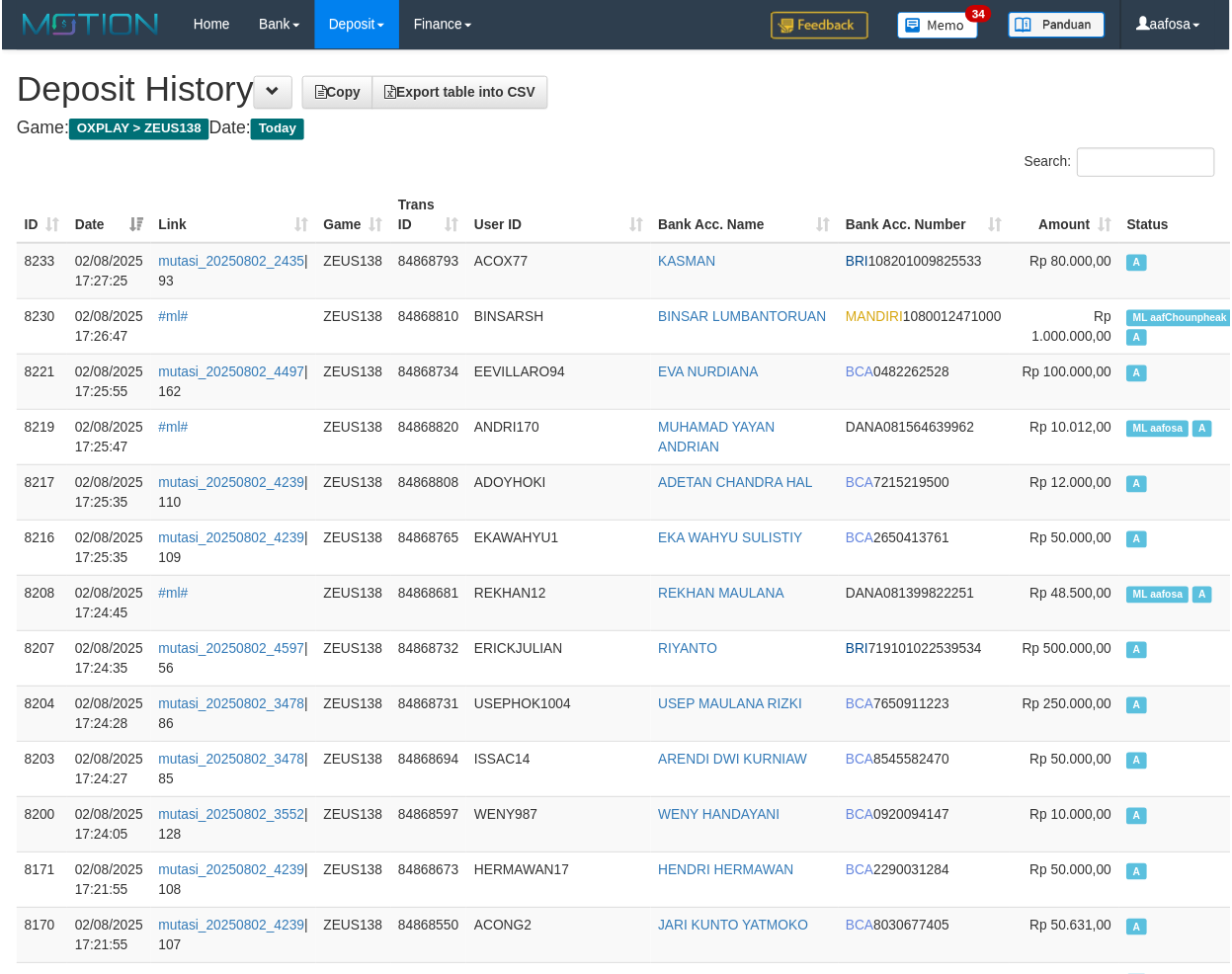 scroll, scrollTop: 5572, scrollLeft: 90, axis: both 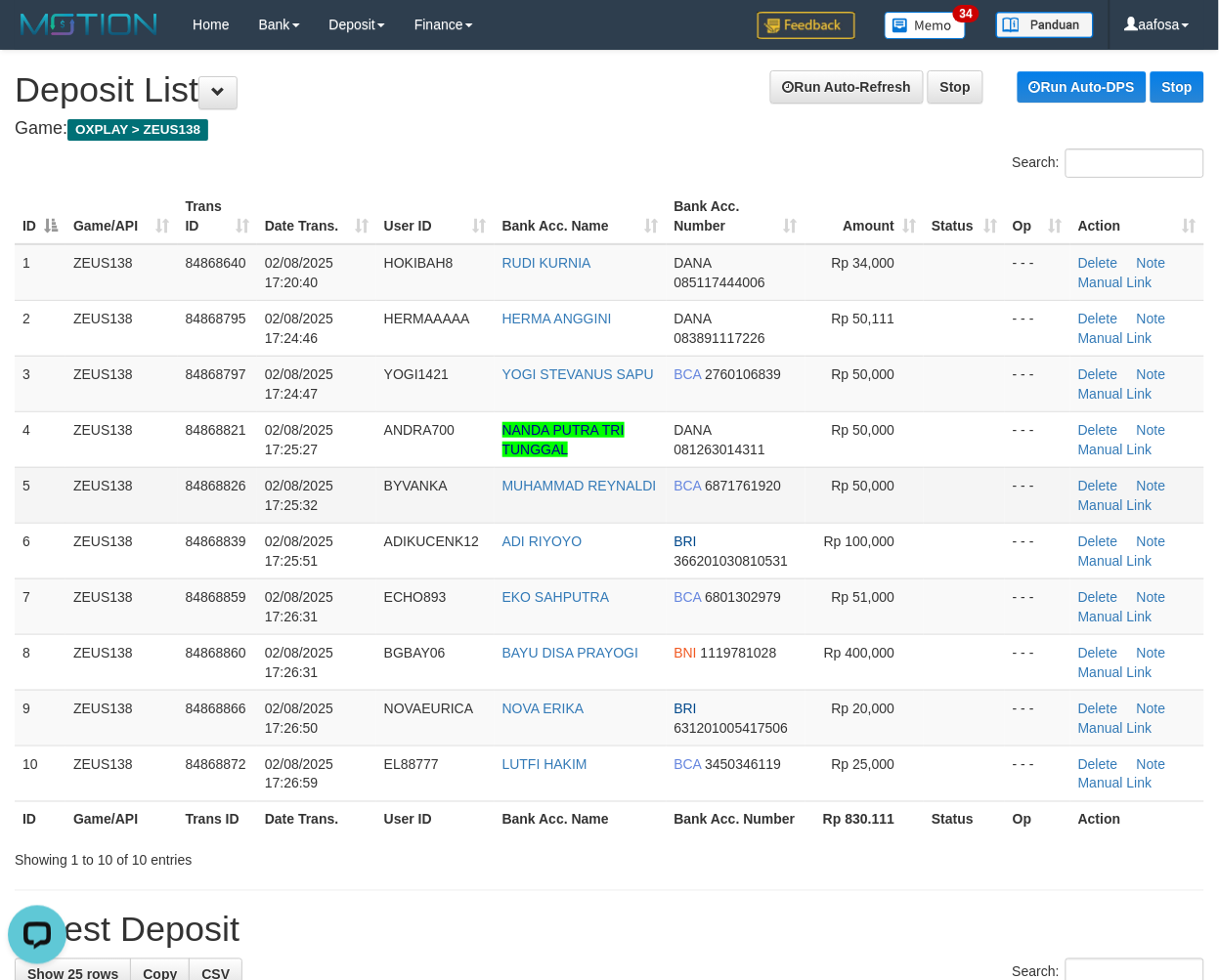 click on "MUHAMMAD REYNALDI" at bounding box center [581, 494] 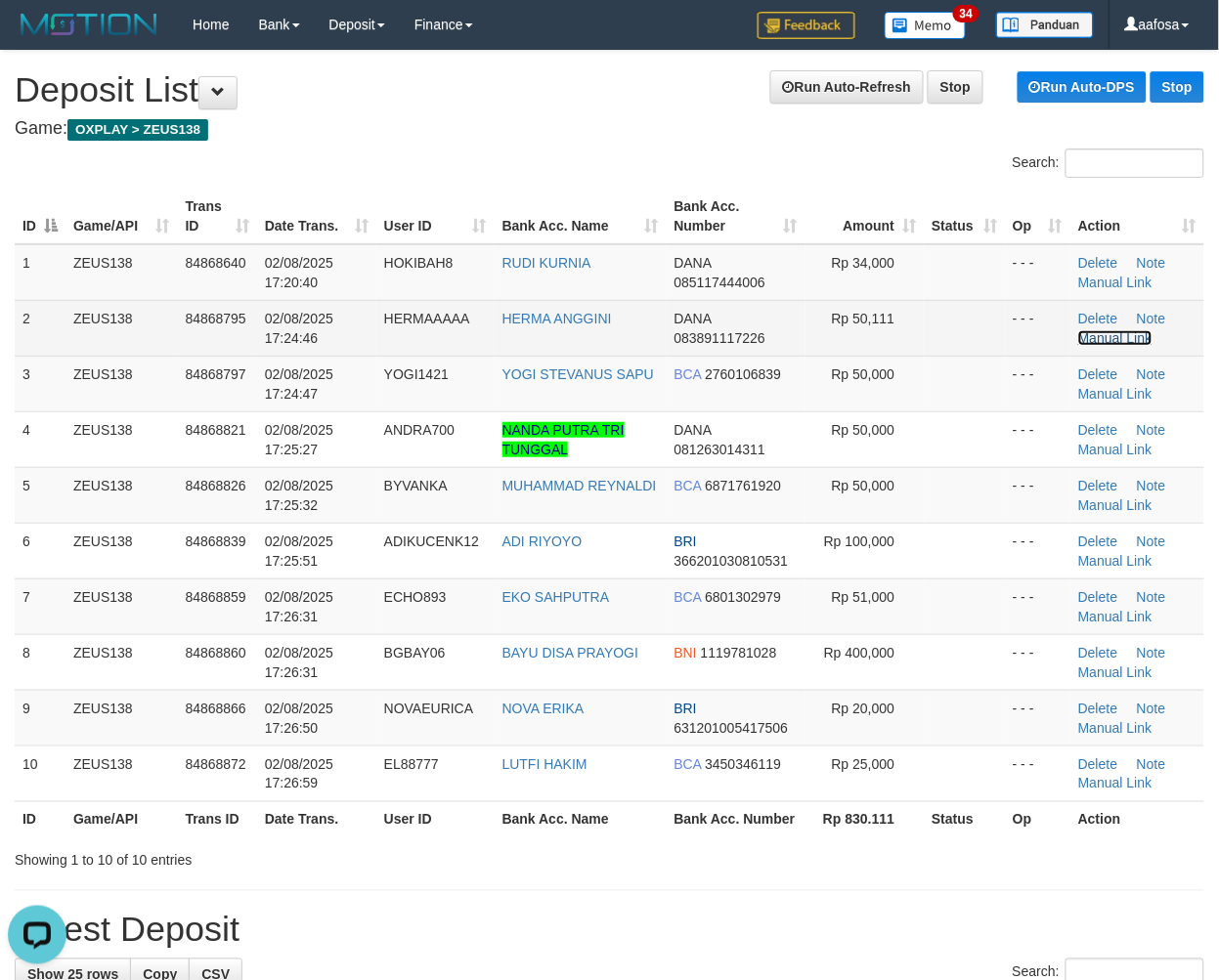 click on "Manual Link" at bounding box center (1115, 338) 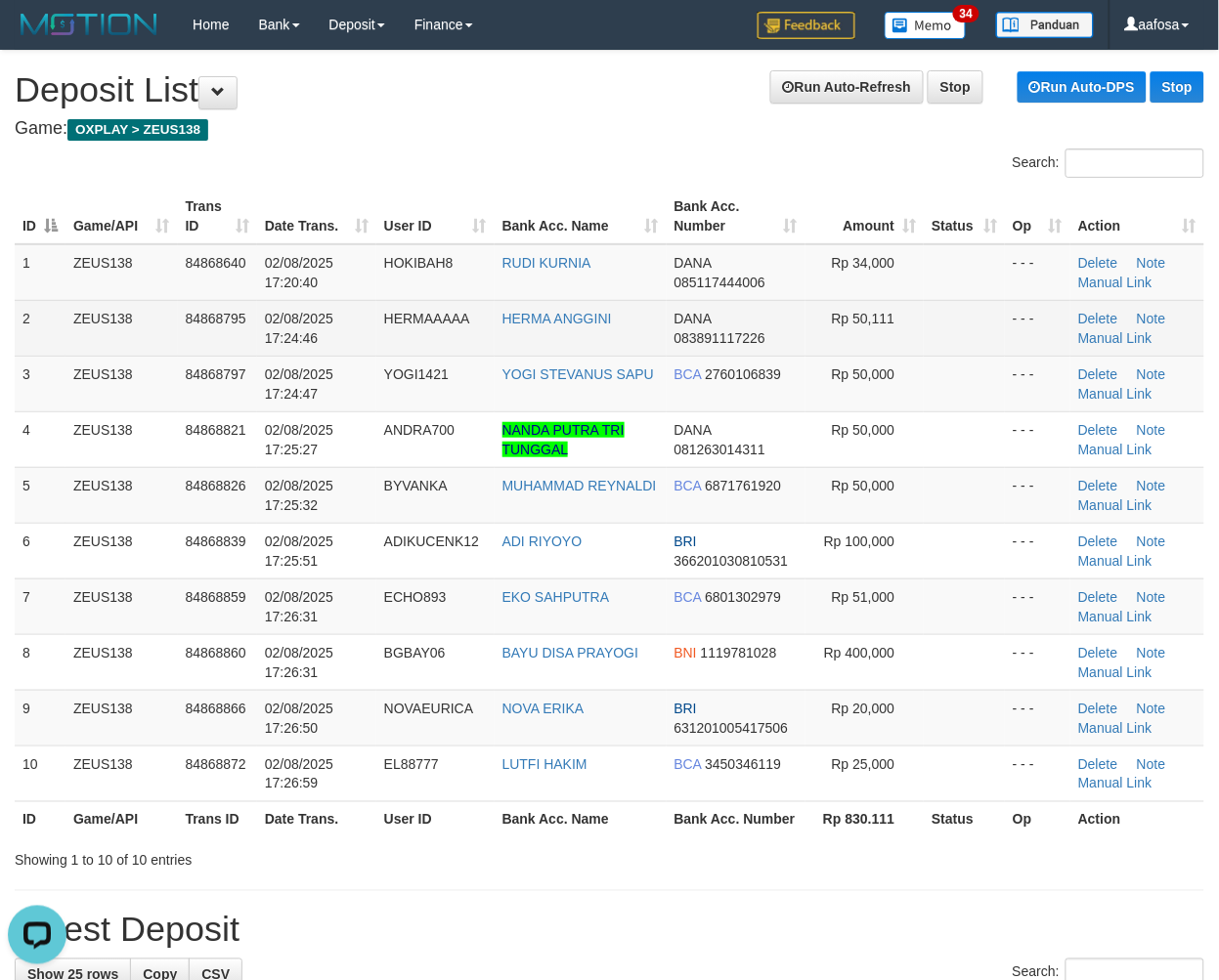 click on "DANA
083891117226" at bounding box center [736, 327] 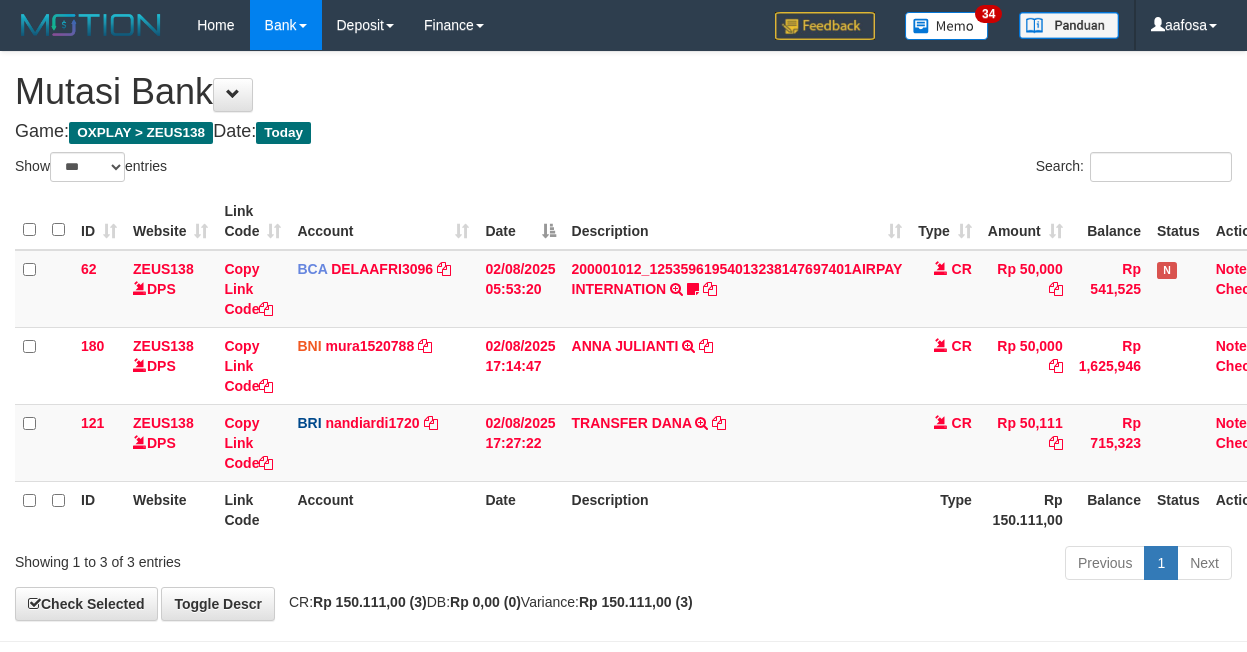 select on "***" 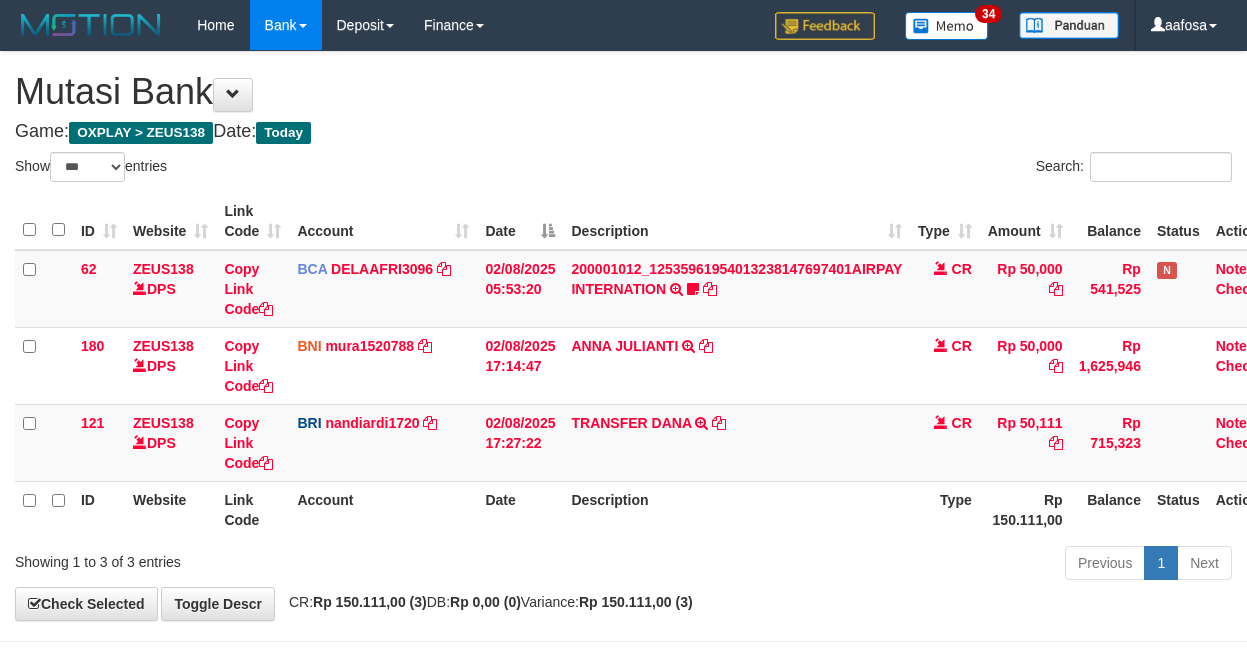 scroll, scrollTop: 0, scrollLeft: 0, axis: both 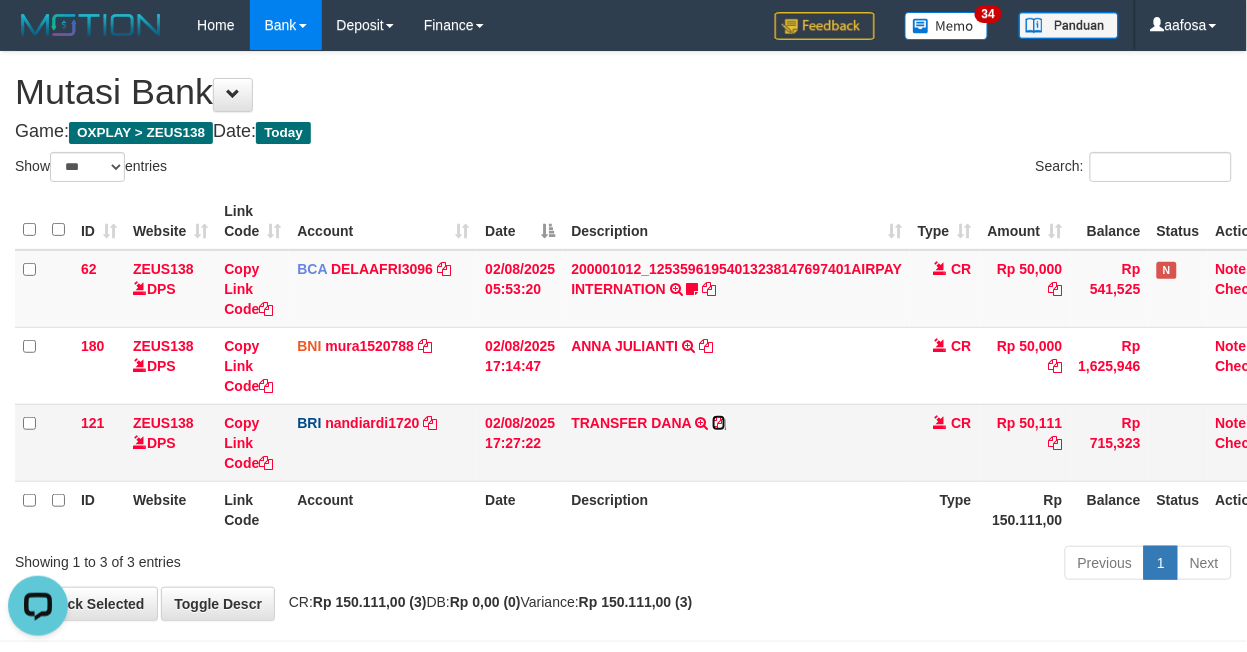 click at bounding box center [719, 423] 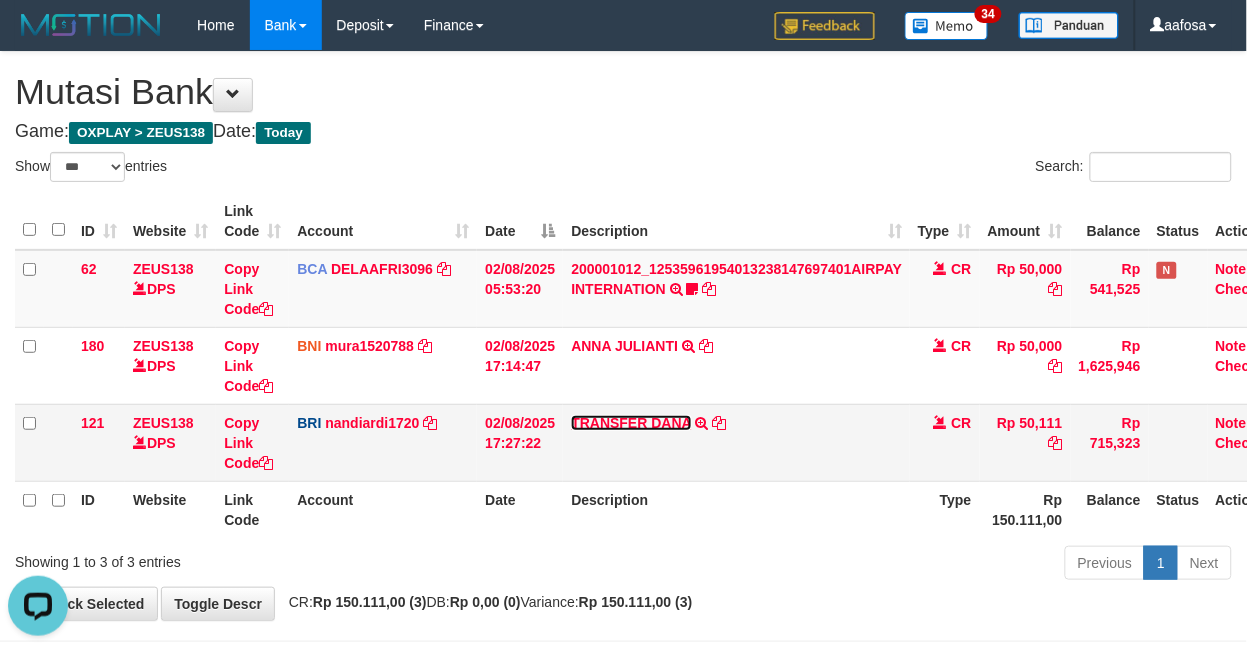 click on "TRANSFER DANA" at bounding box center [631, 423] 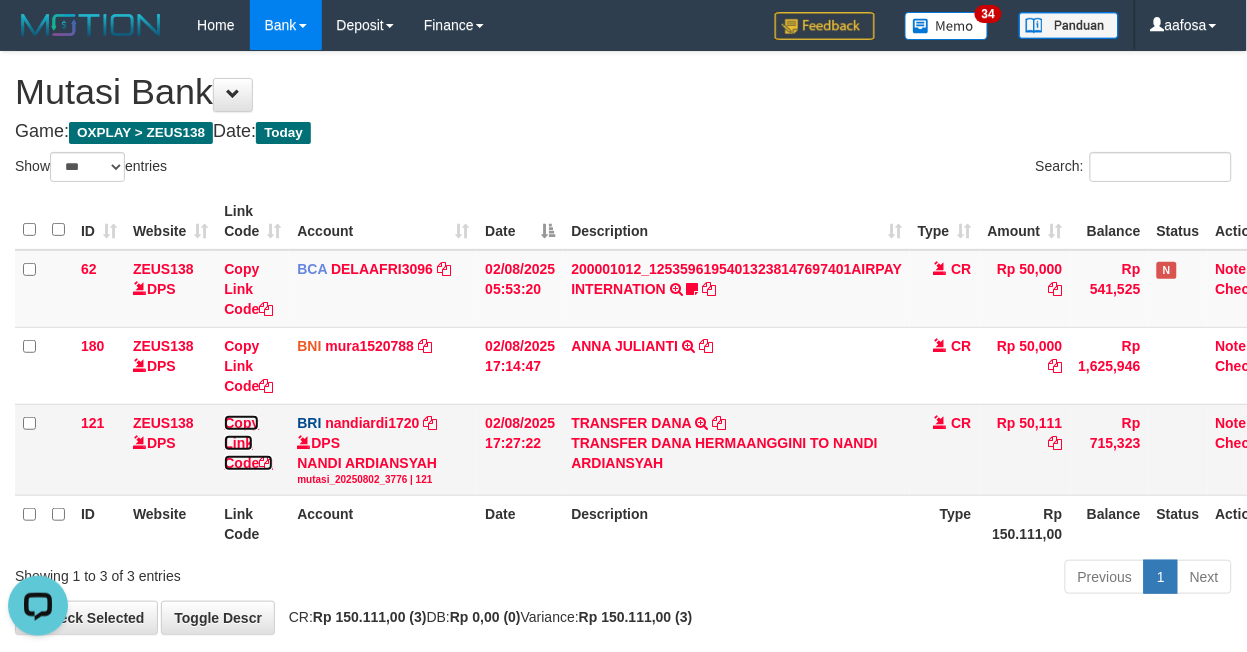 click on "Copy Link Code" at bounding box center [248, 443] 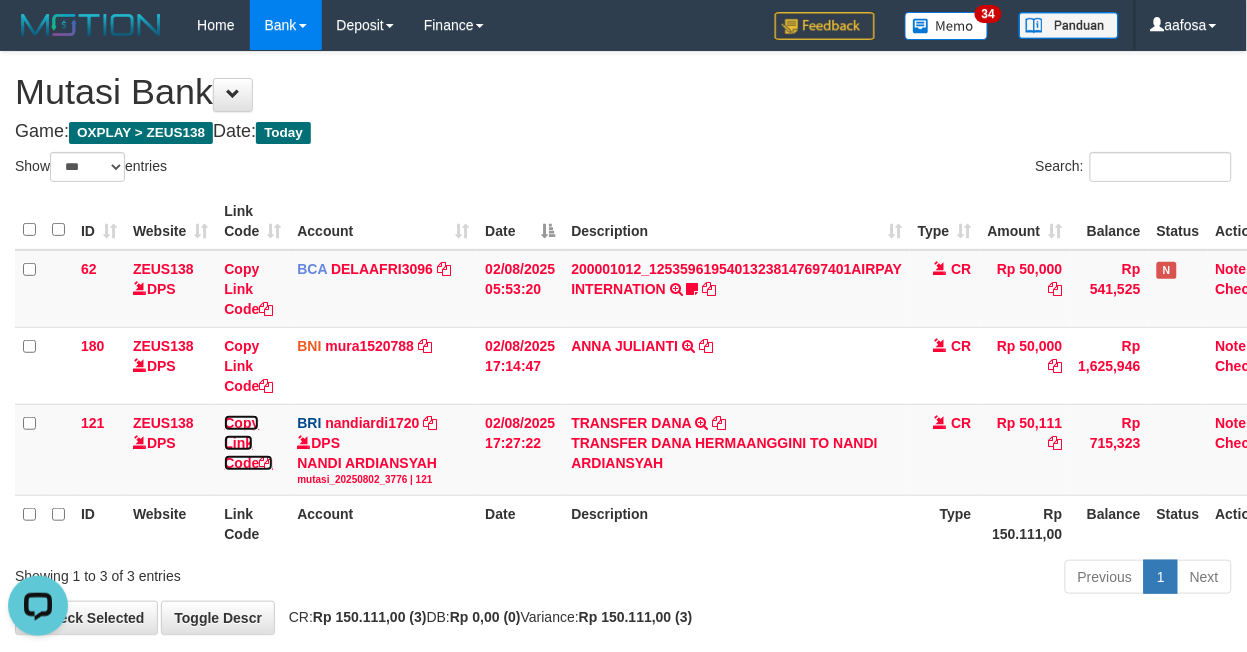 scroll, scrollTop: 297, scrollLeft: 0, axis: vertical 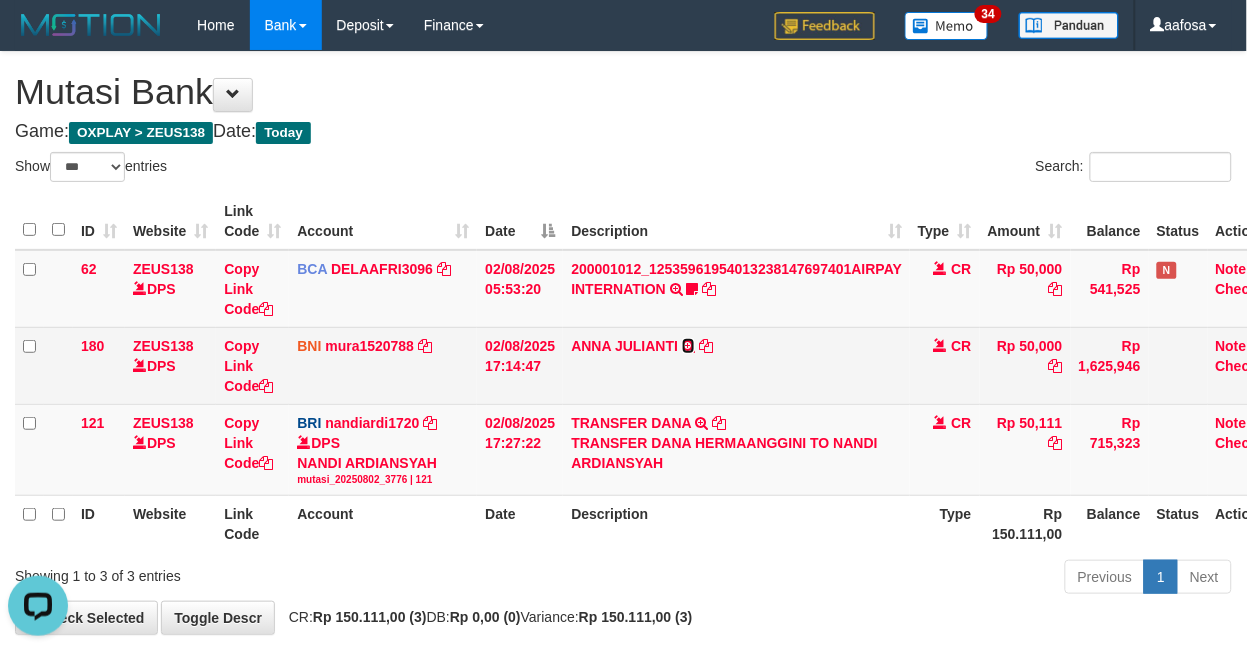 click at bounding box center (688, 346) 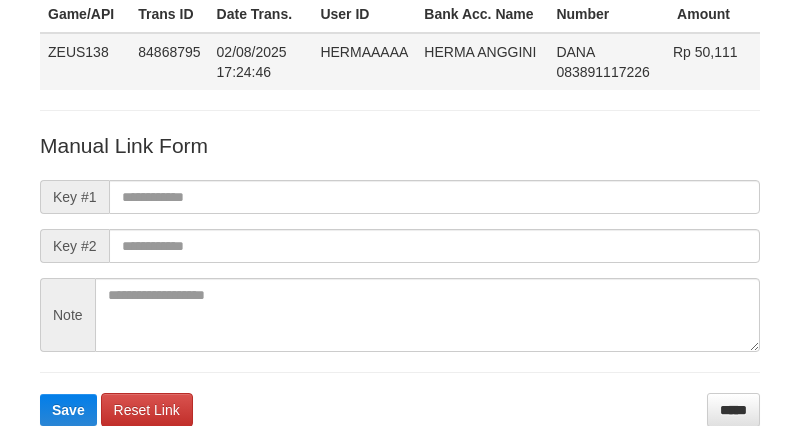 scroll, scrollTop: 111, scrollLeft: 0, axis: vertical 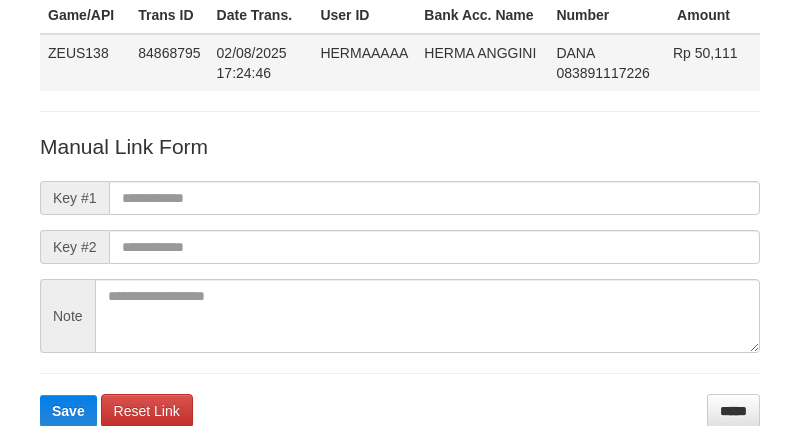 click on "HERMA ANGGINI" at bounding box center (482, 62) 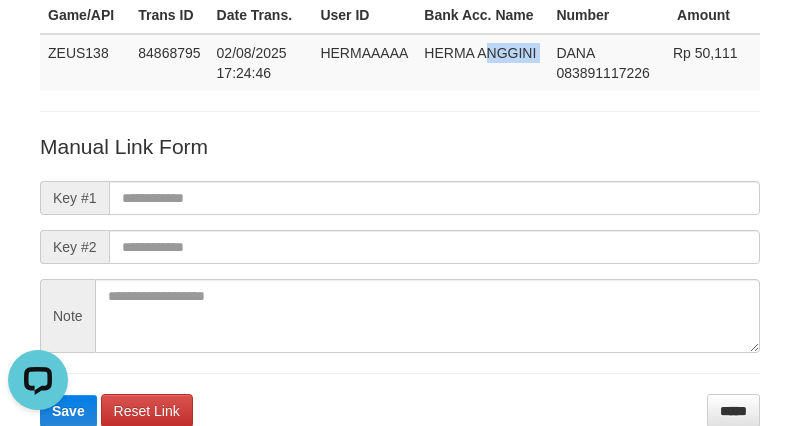 scroll, scrollTop: 0, scrollLeft: 0, axis: both 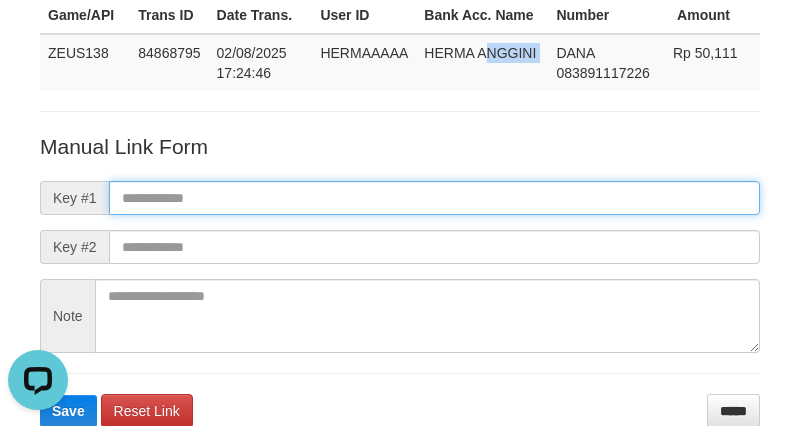 paste on "**********" 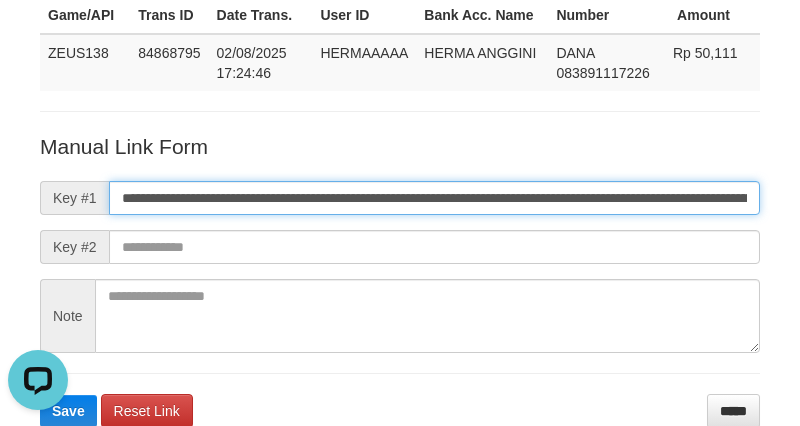 scroll, scrollTop: 0, scrollLeft: 1363, axis: horizontal 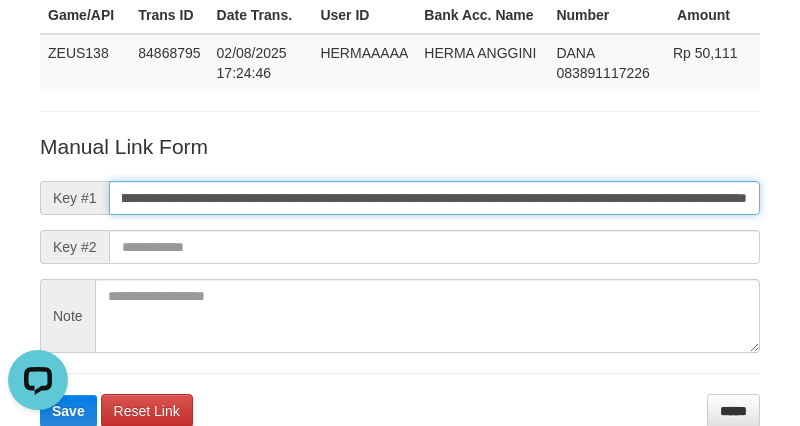 click on "**********" at bounding box center [434, 198] 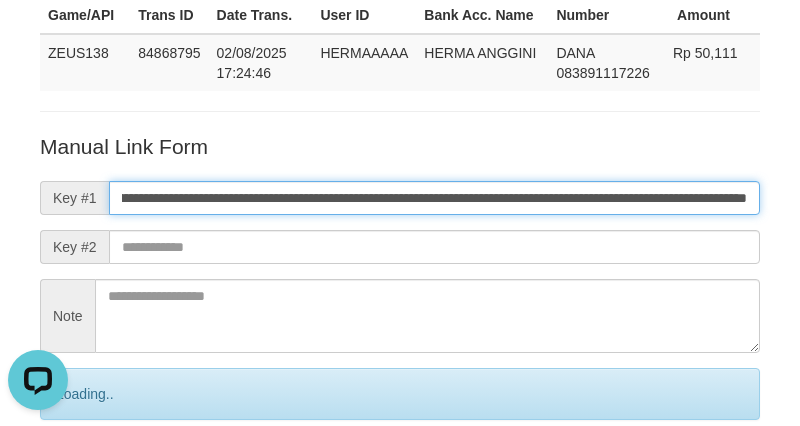 click on "Save" at bounding box center [90, 478] 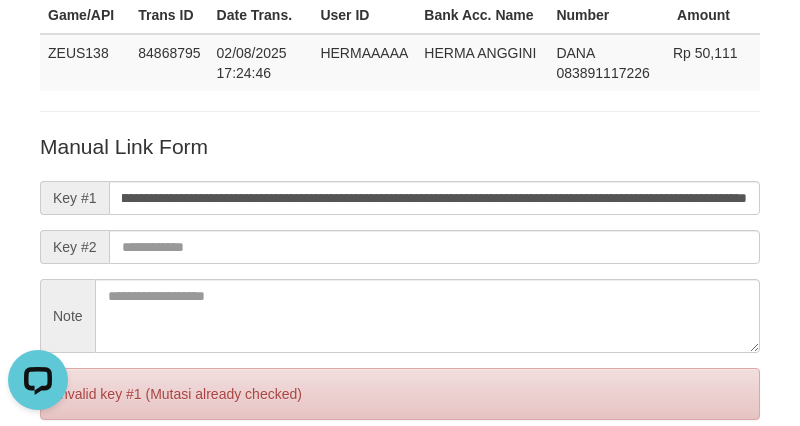 scroll, scrollTop: 0, scrollLeft: 0, axis: both 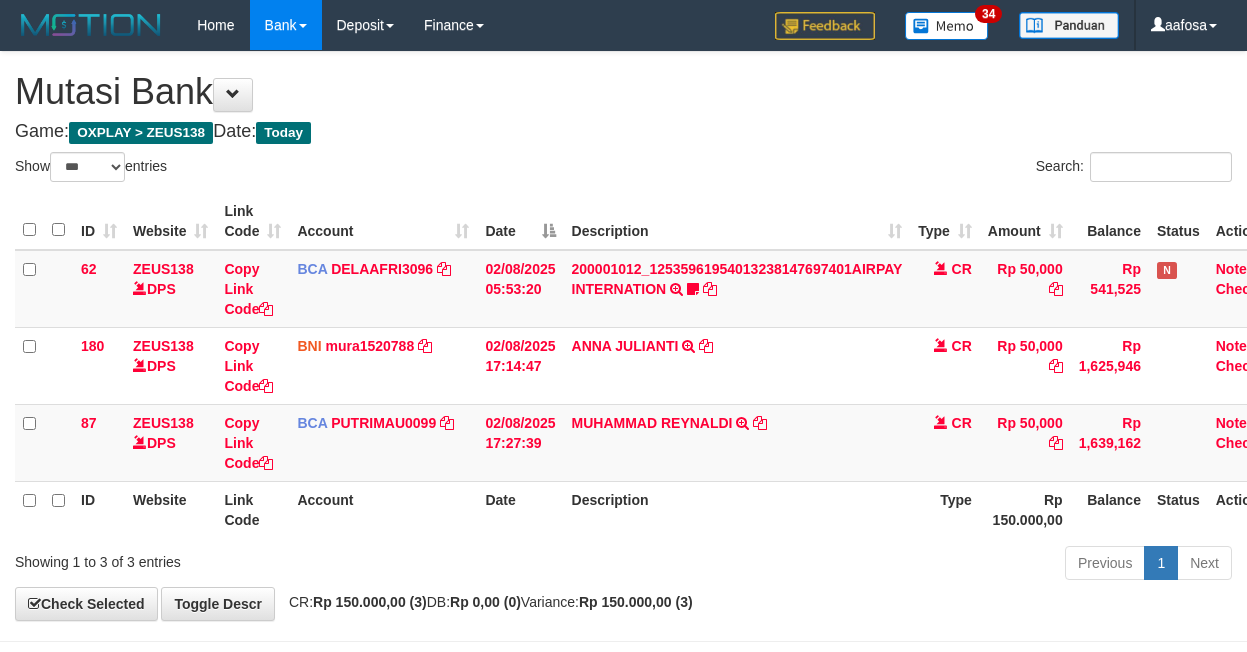 select on "***" 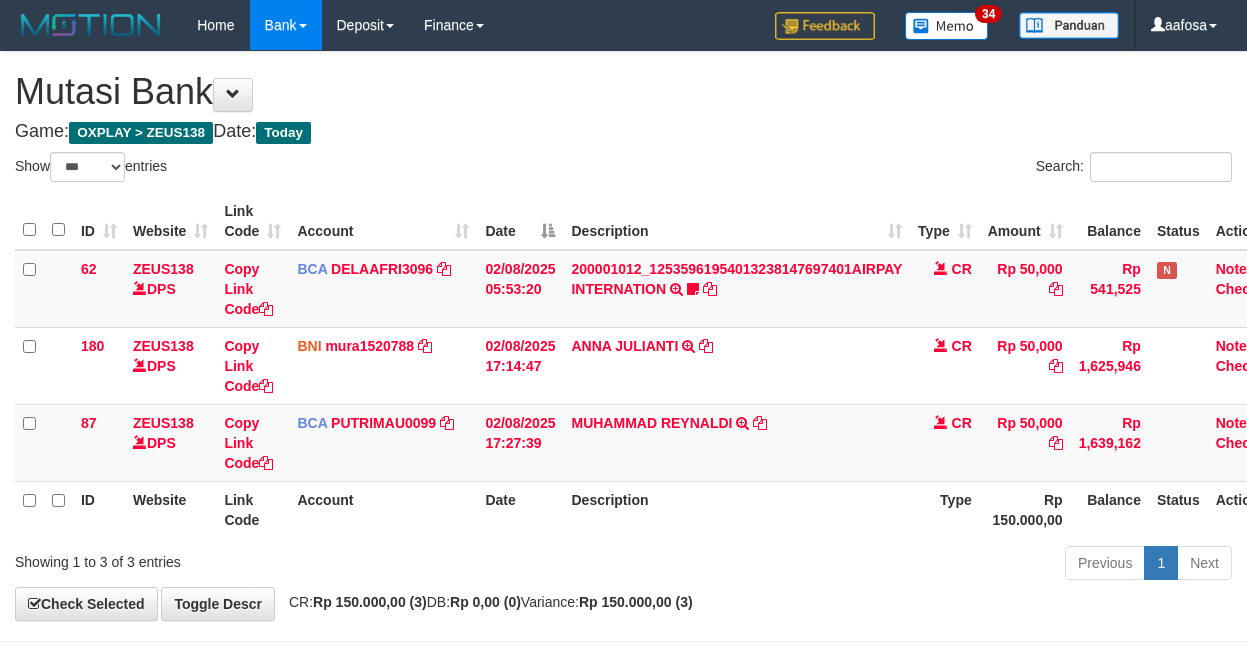 scroll, scrollTop: 0, scrollLeft: 0, axis: both 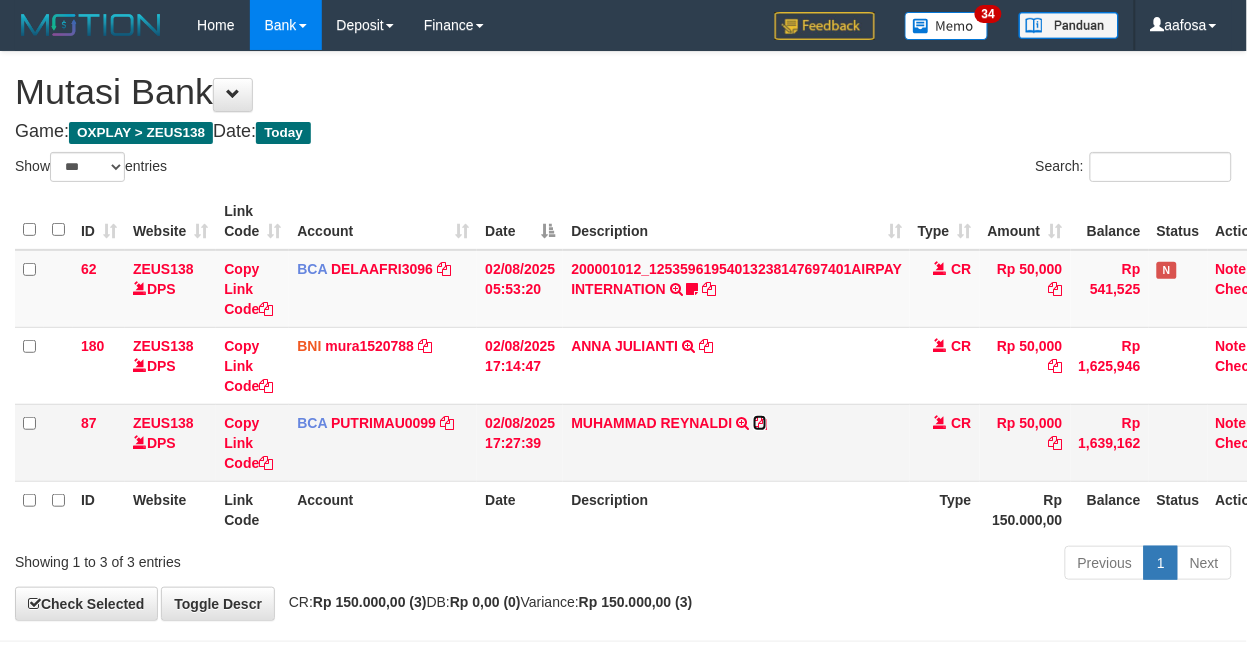 drag, startPoint x: 757, startPoint y: 415, endPoint x: 797, endPoint y: 415, distance: 40 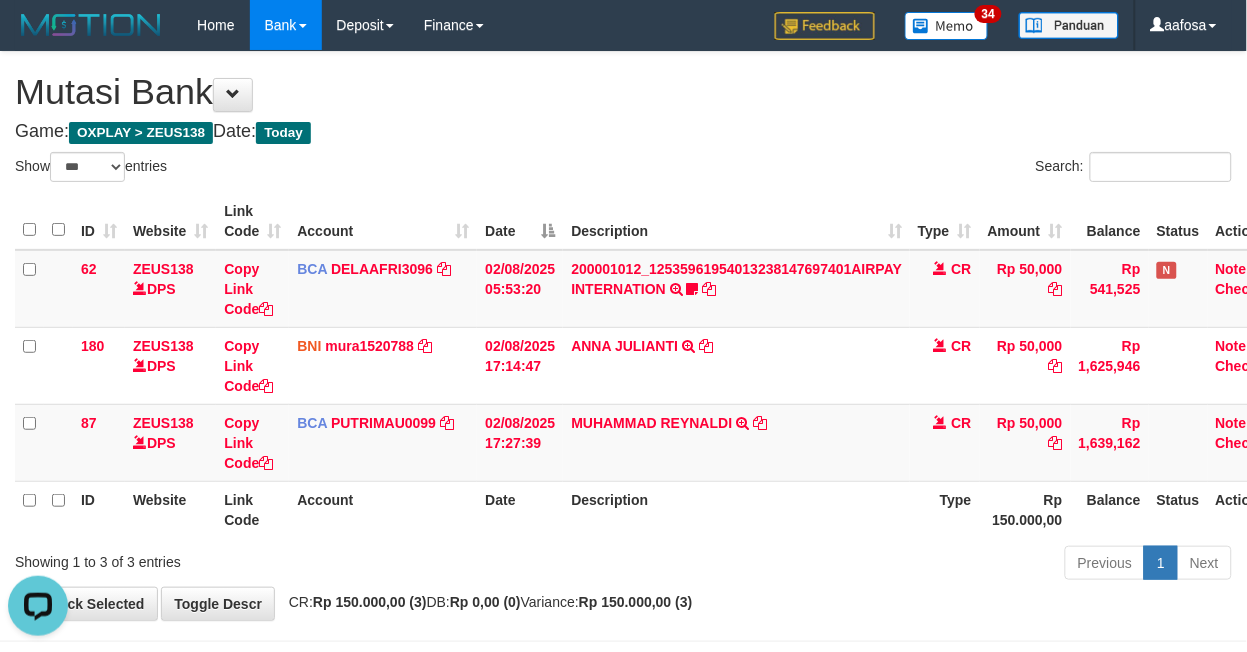 scroll, scrollTop: 0, scrollLeft: 0, axis: both 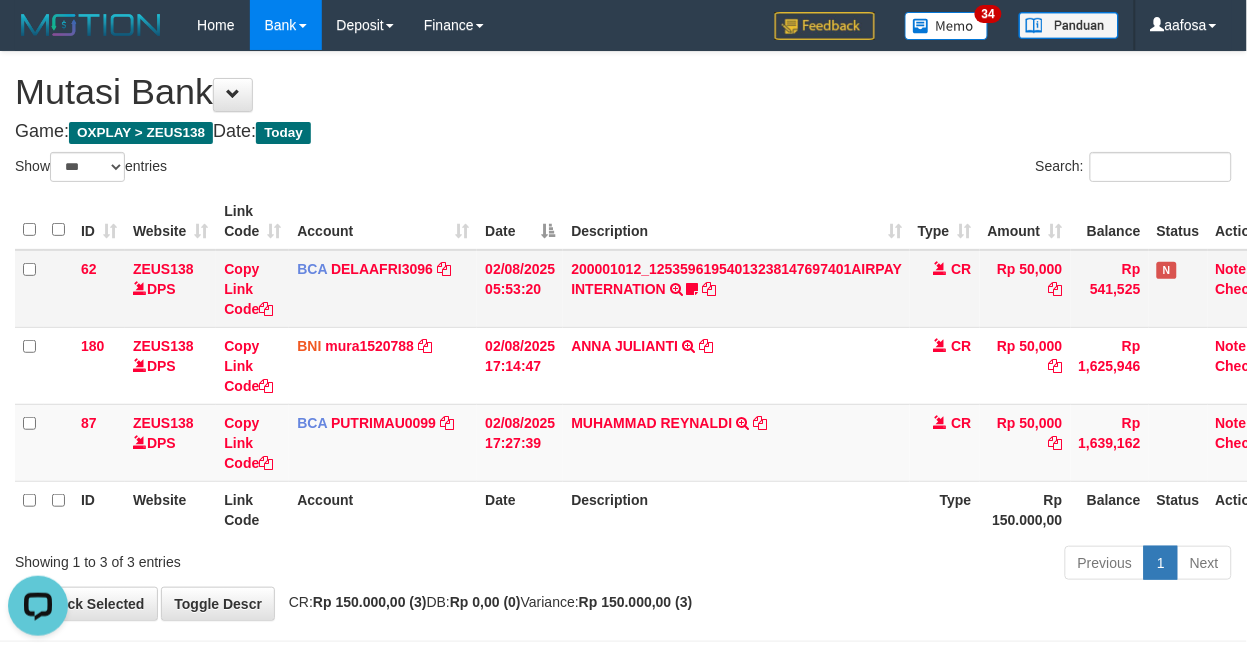 click on "02/08/2025 05:53:20" at bounding box center [520, 289] 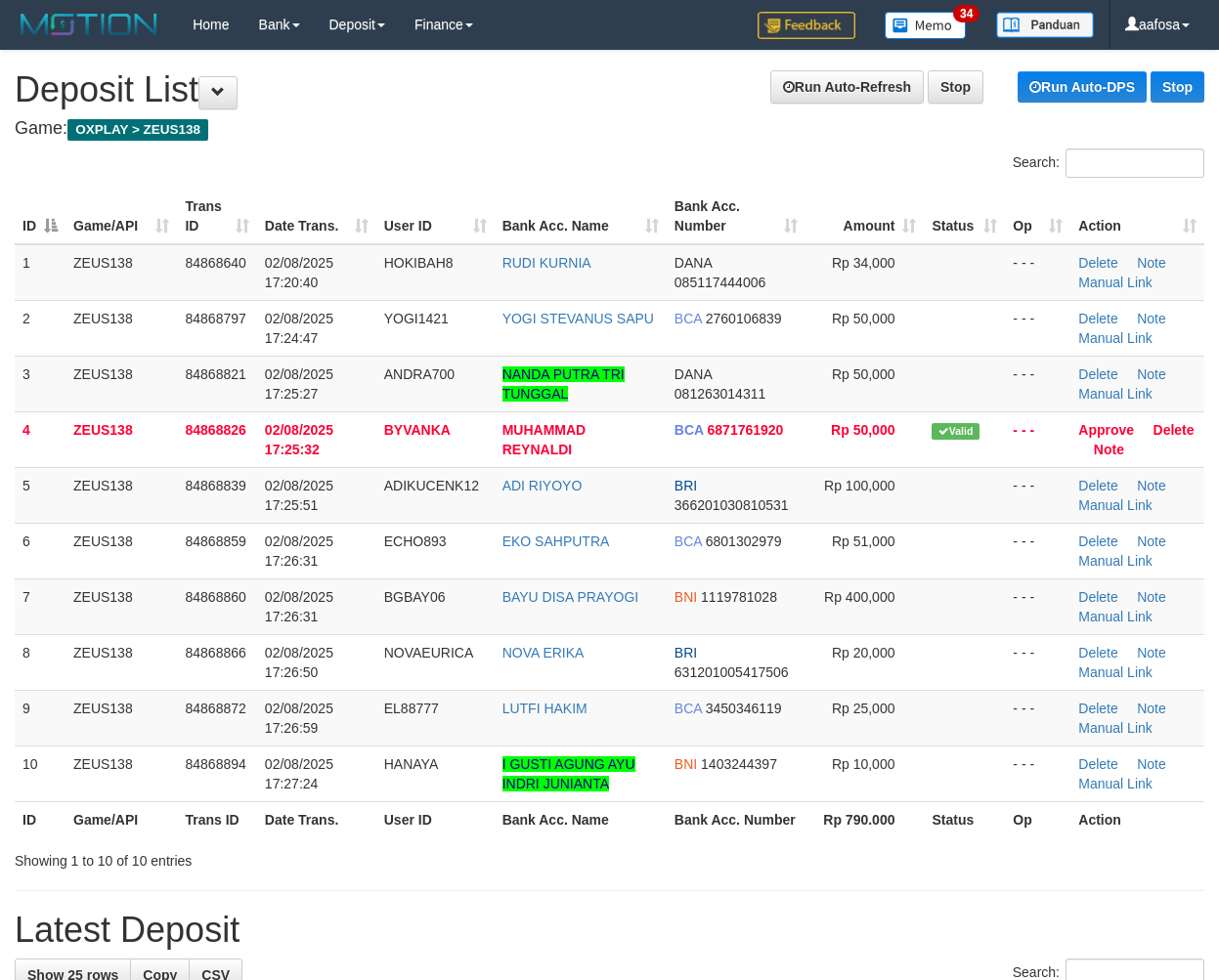 scroll, scrollTop: 0, scrollLeft: 0, axis: both 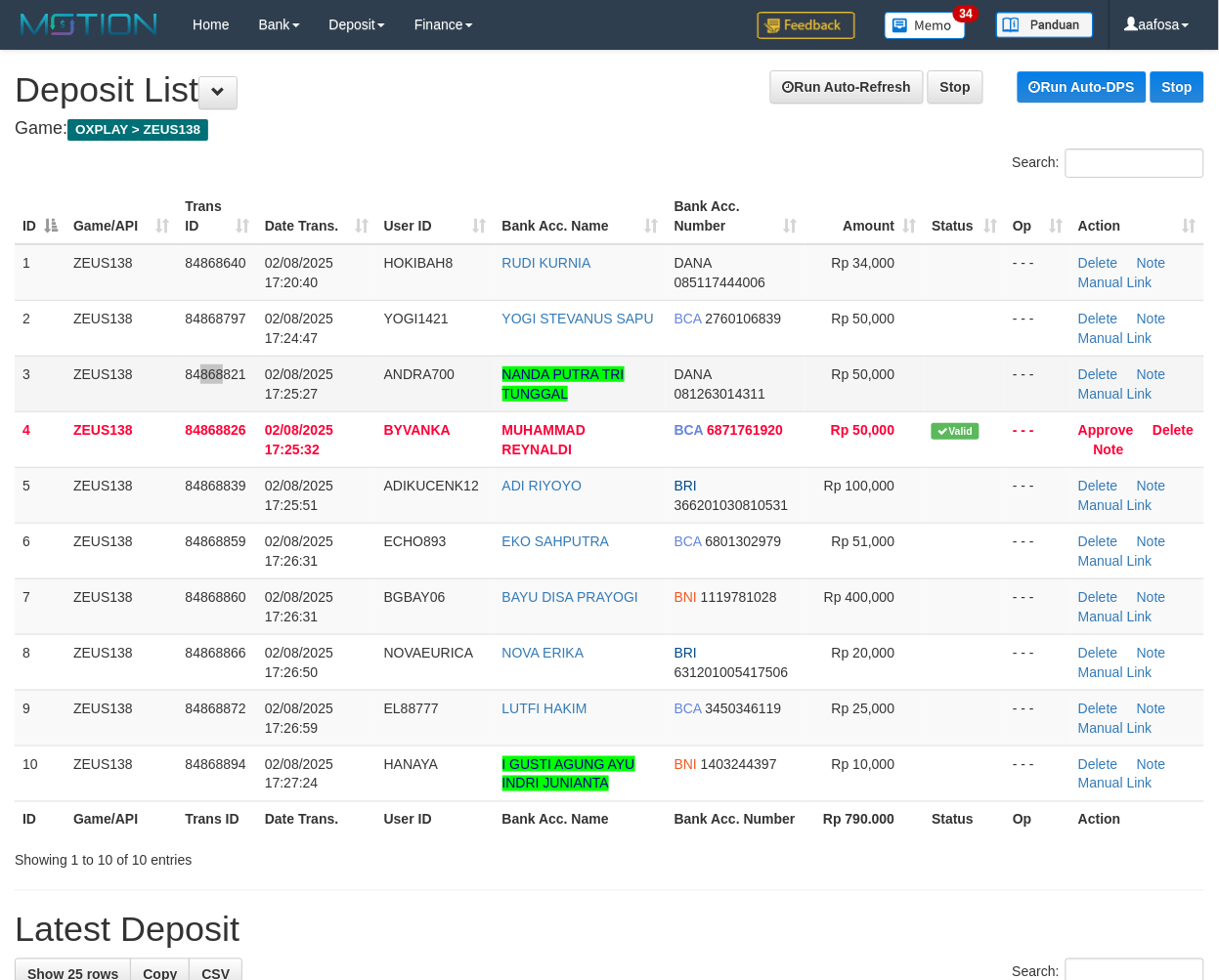 click on "84868821" at bounding box center [216, 383] 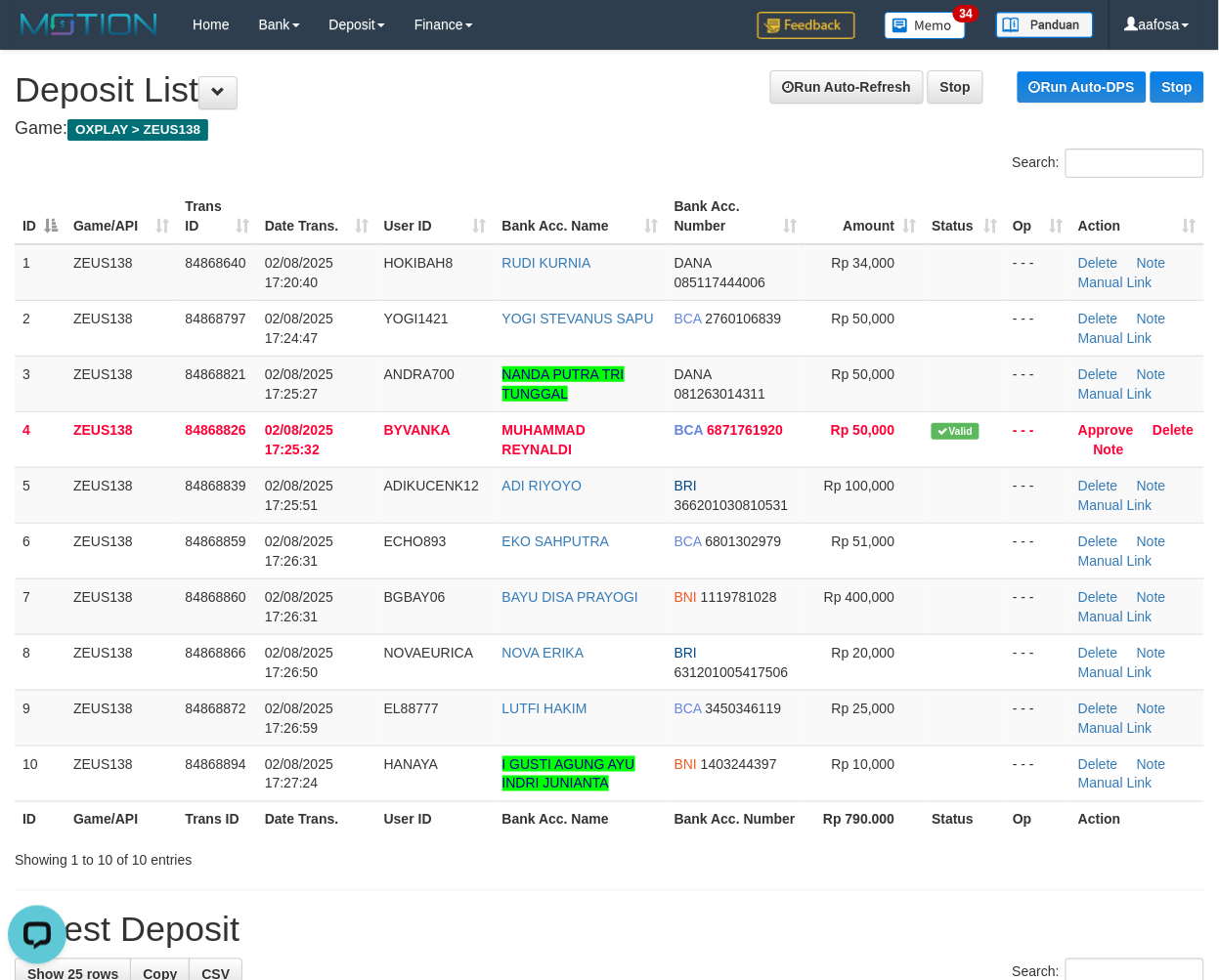 scroll, scrollTop: 0, scrollLeft: 0, axis: both 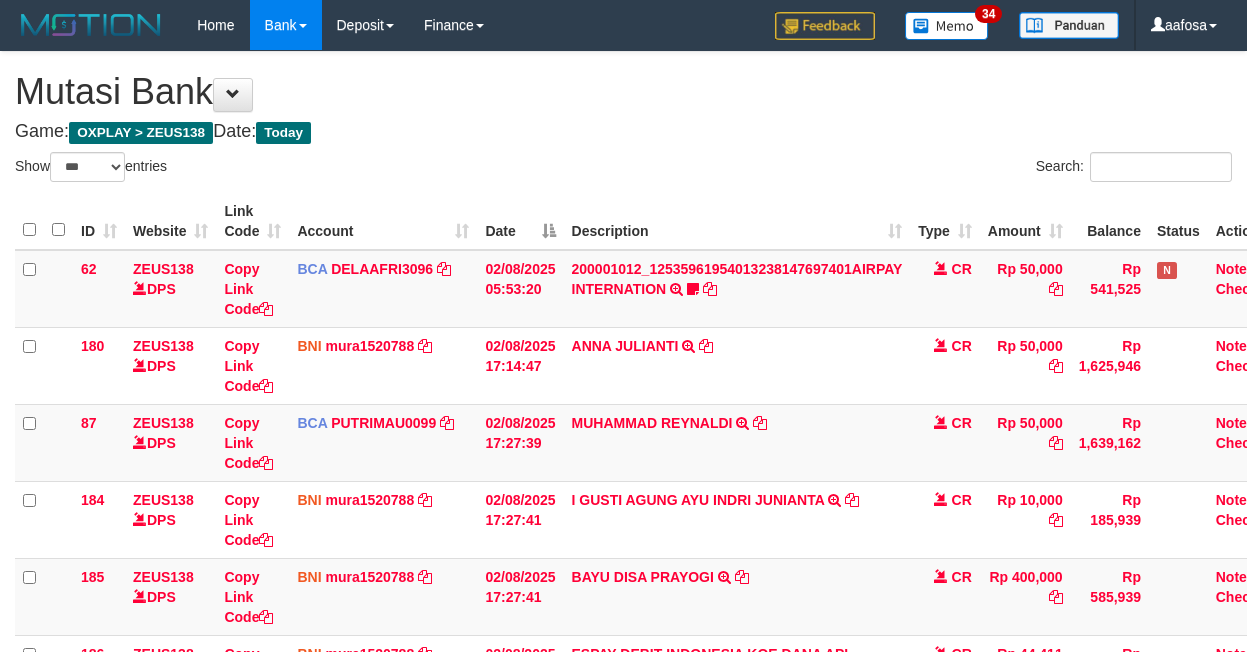 select on "***" 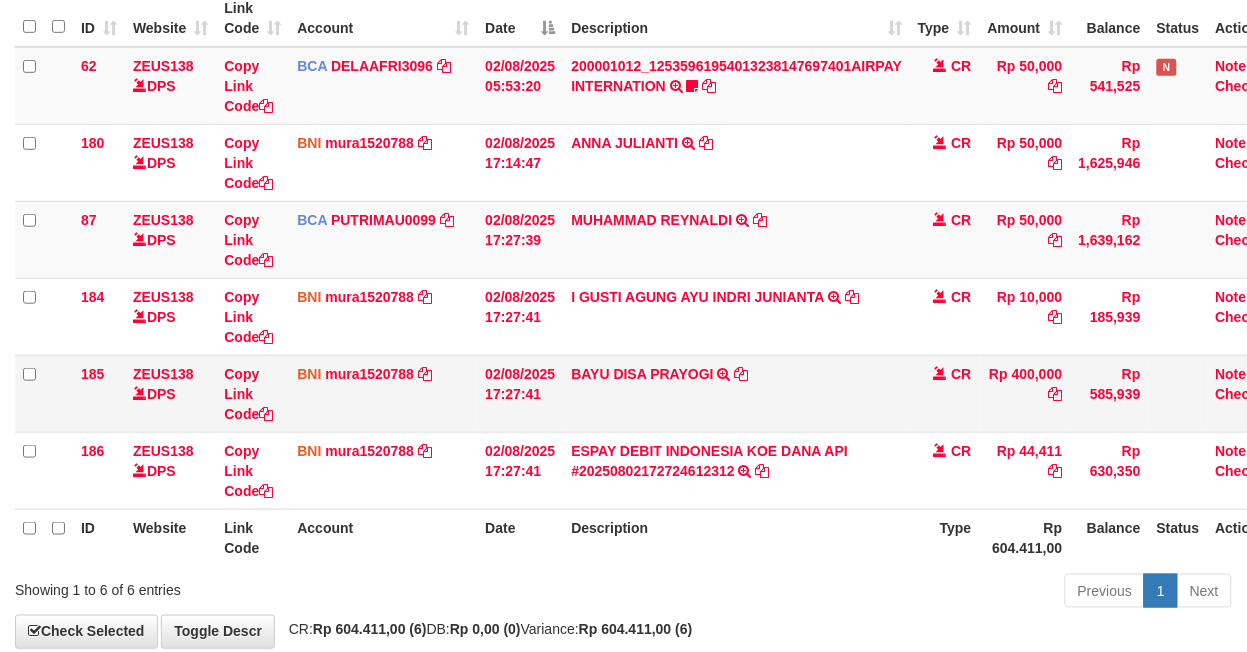 scroll, scrollTop: 222, scrollLeft: 0, axis: vertical 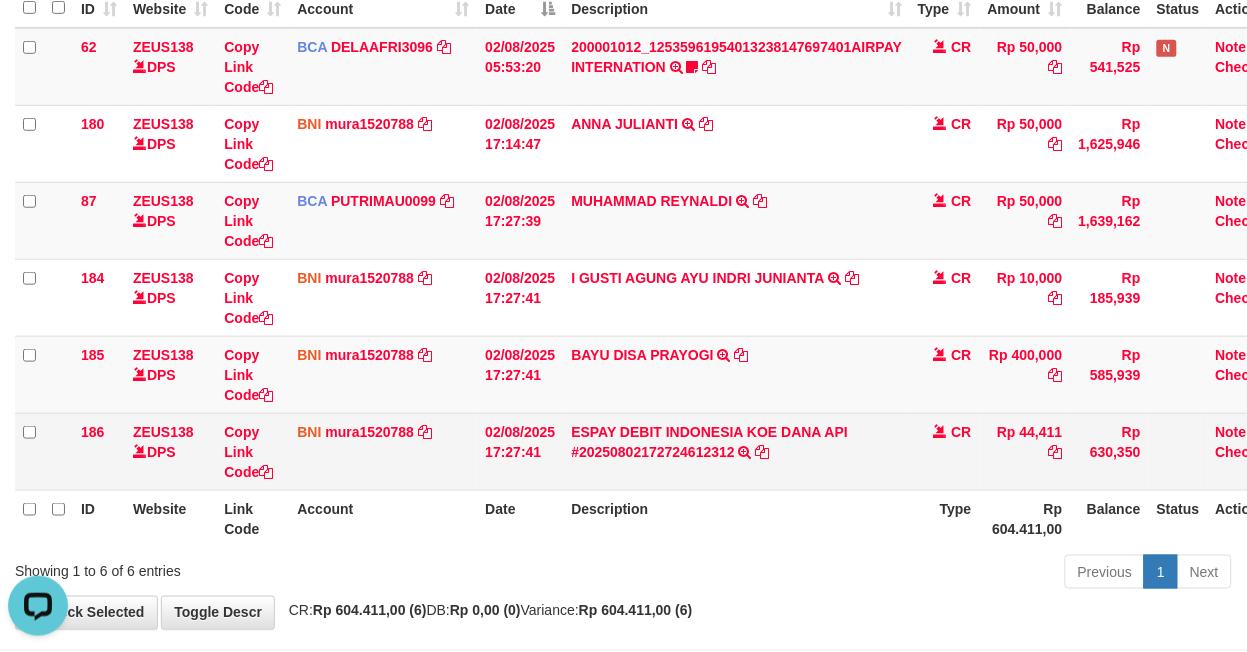 copy on "44,411" 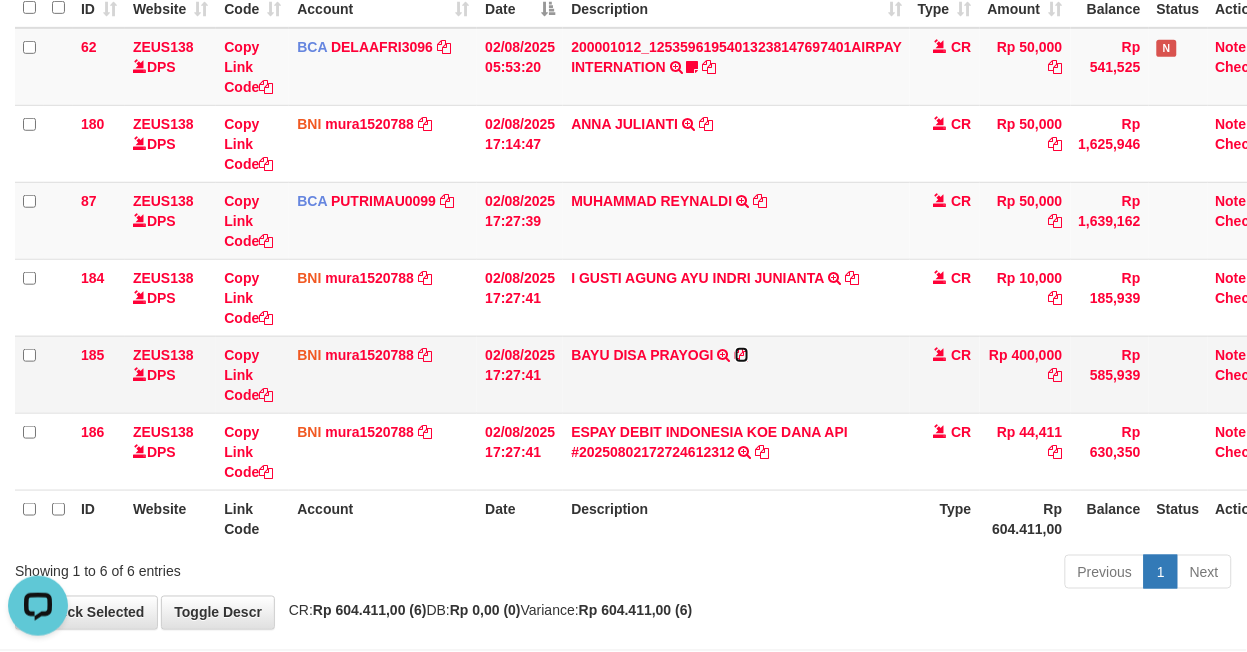 click at bounding box center (742, 355) 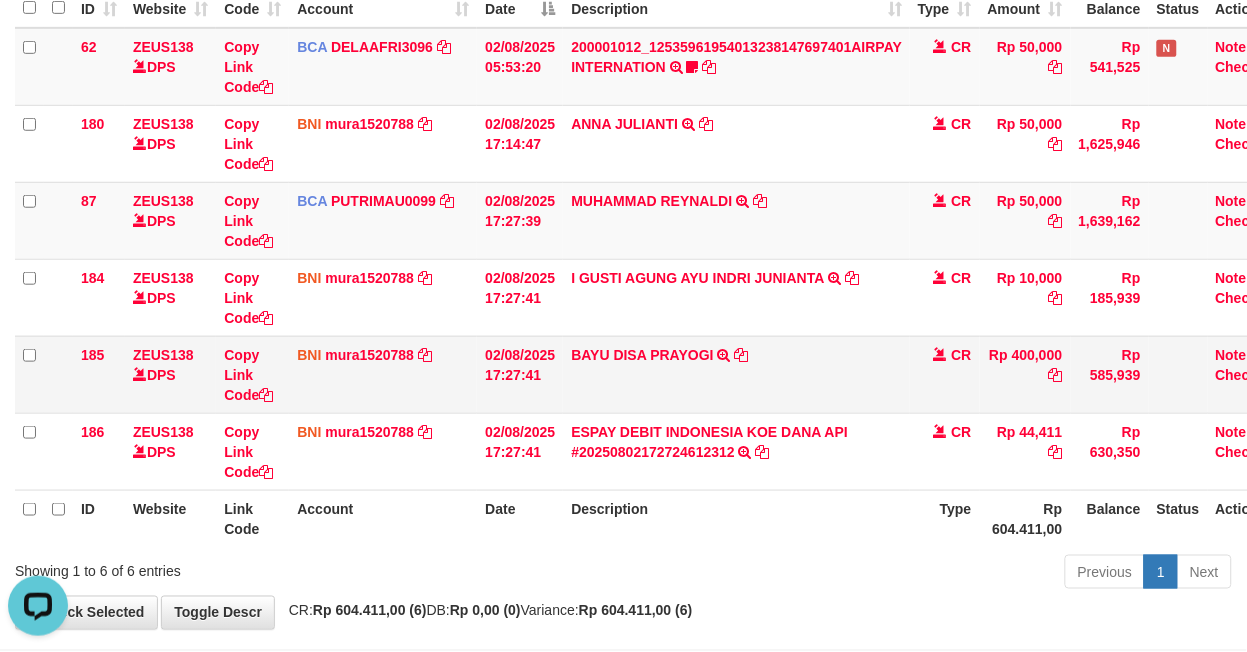 copy on "44,411" 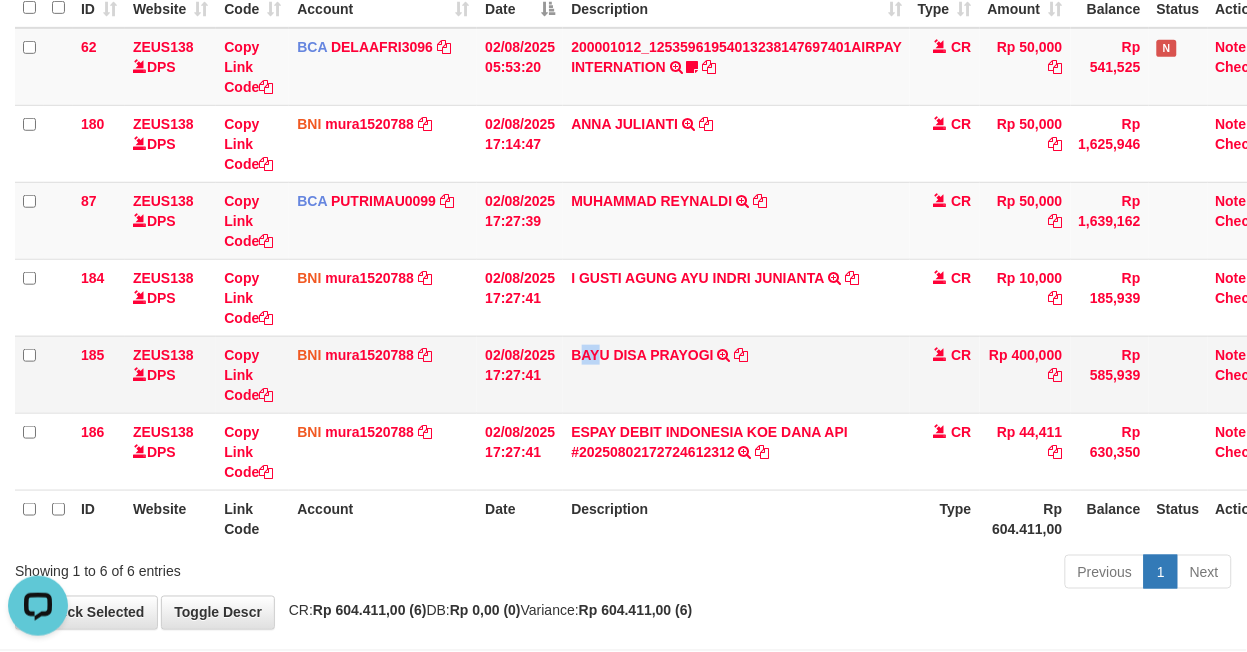 click on "BAYU DISA PRAYOGI         TRANSFER DARI SDR BAYU DISA PRAYOGI" at bounding box center [736, 374] 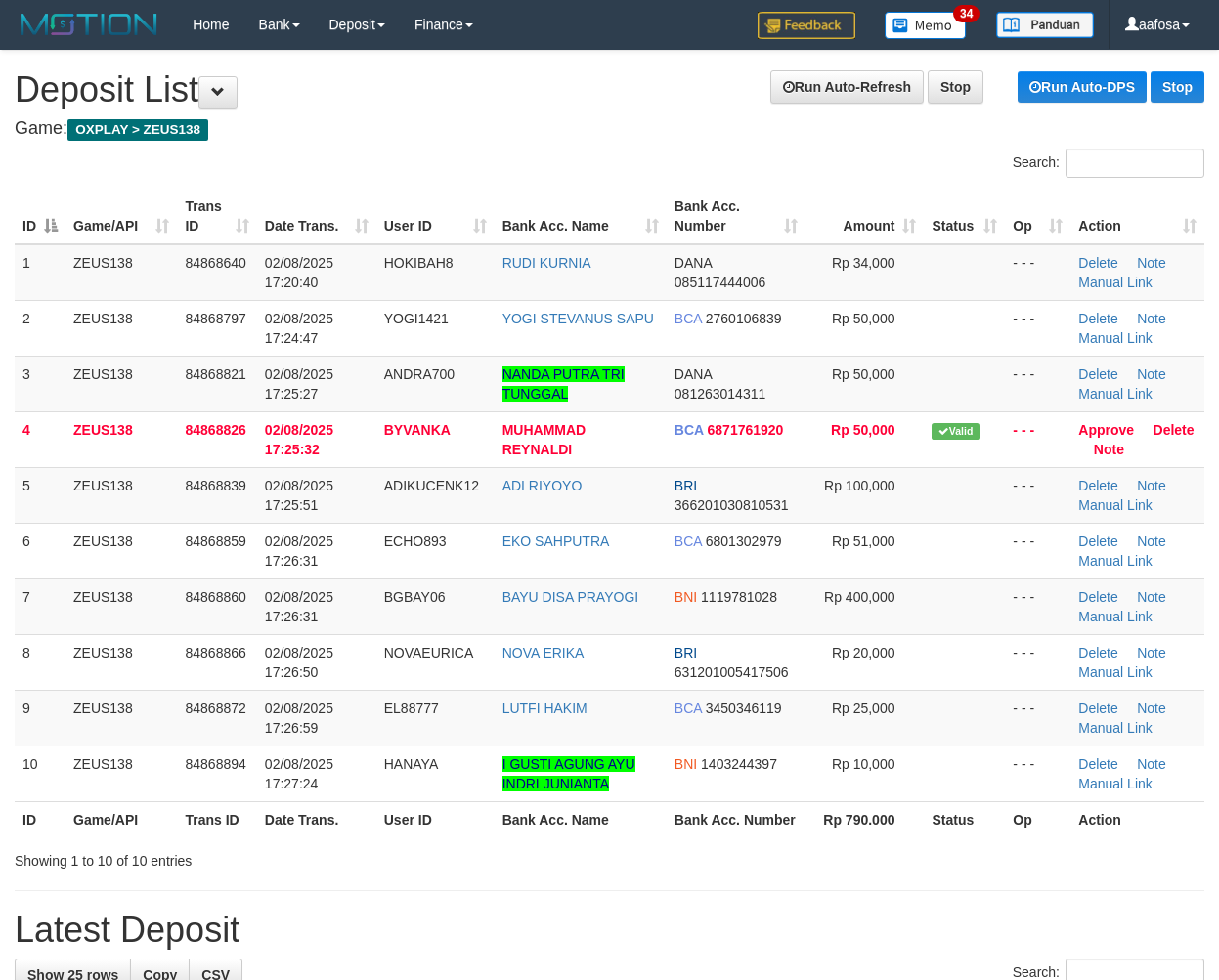 scroll, scrollTop: 0, scrollLeft: 0, axis: both 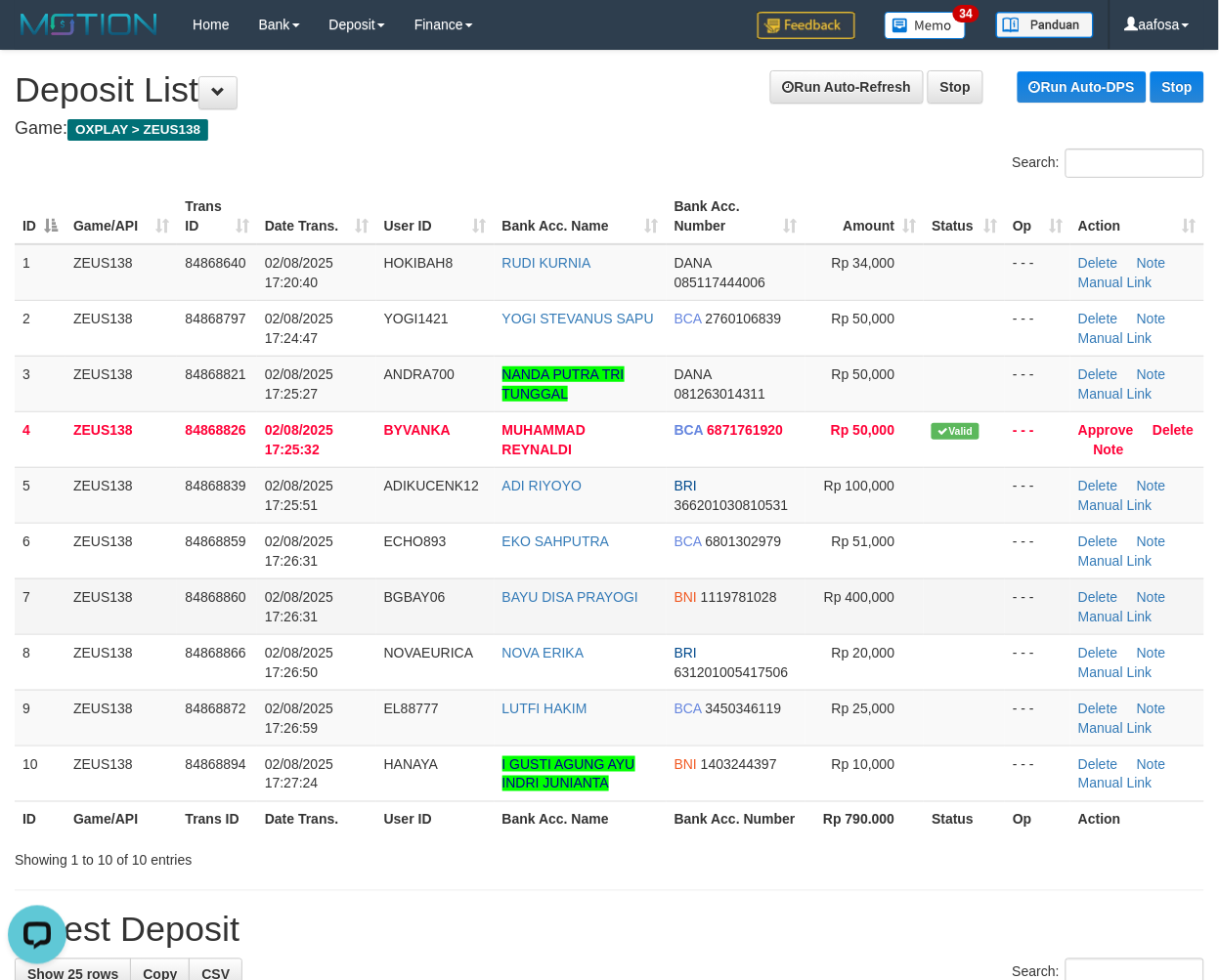 click at bounding box center (964, 606) 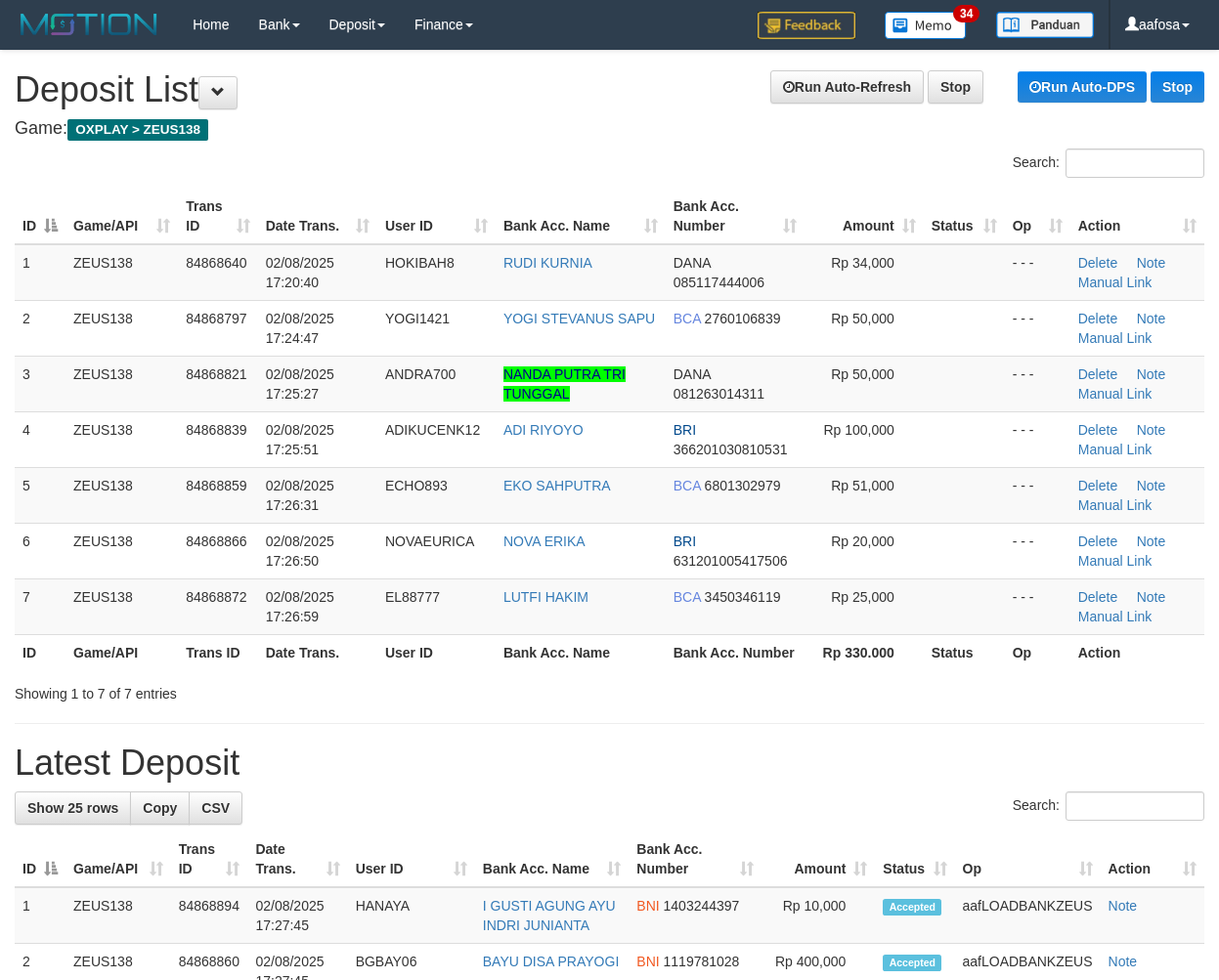scroll, scrollTop: 0, scrollLeft: 0, axis: both 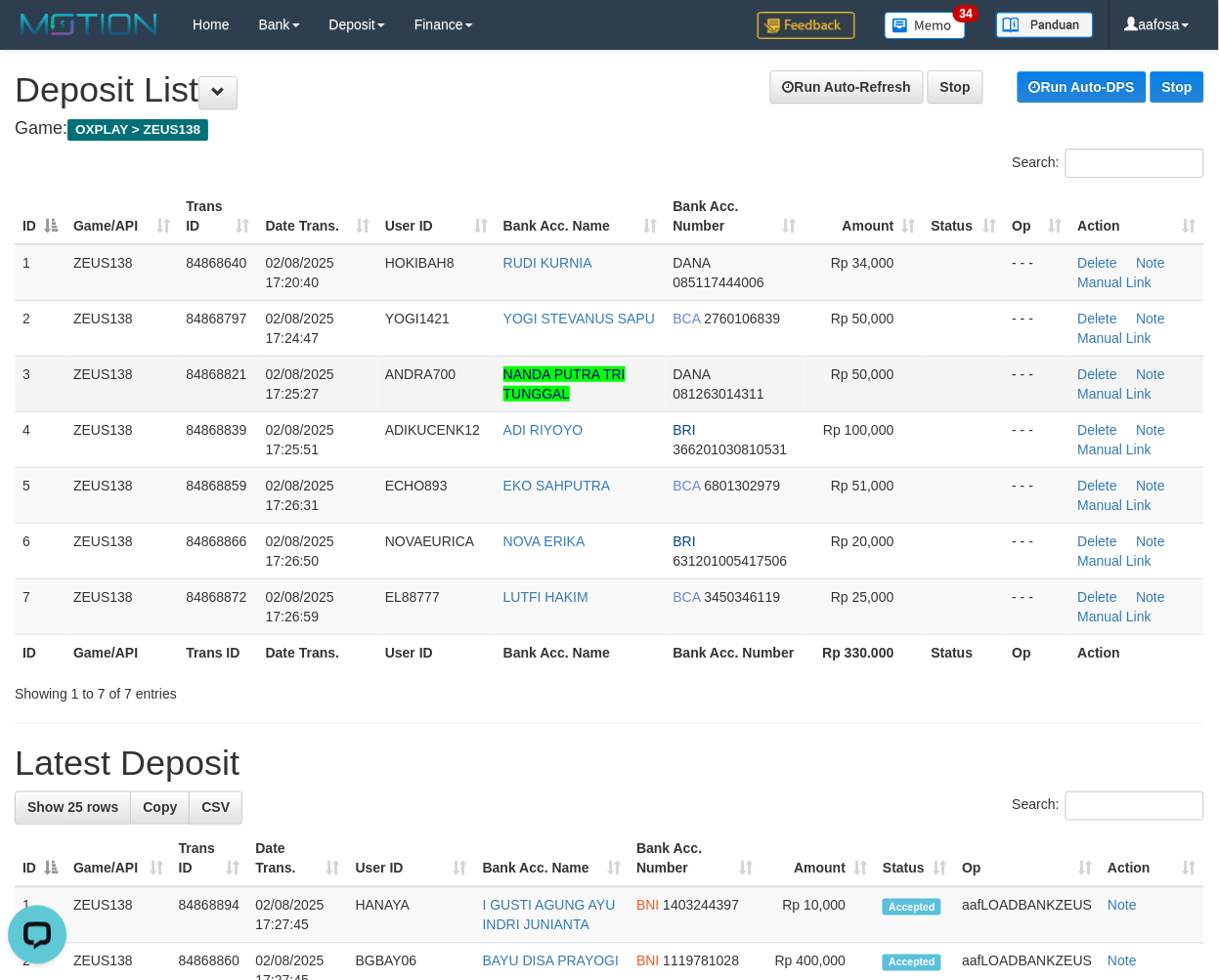 click on "02/08/2025 17:25:27" at bounding box center [300, 384] 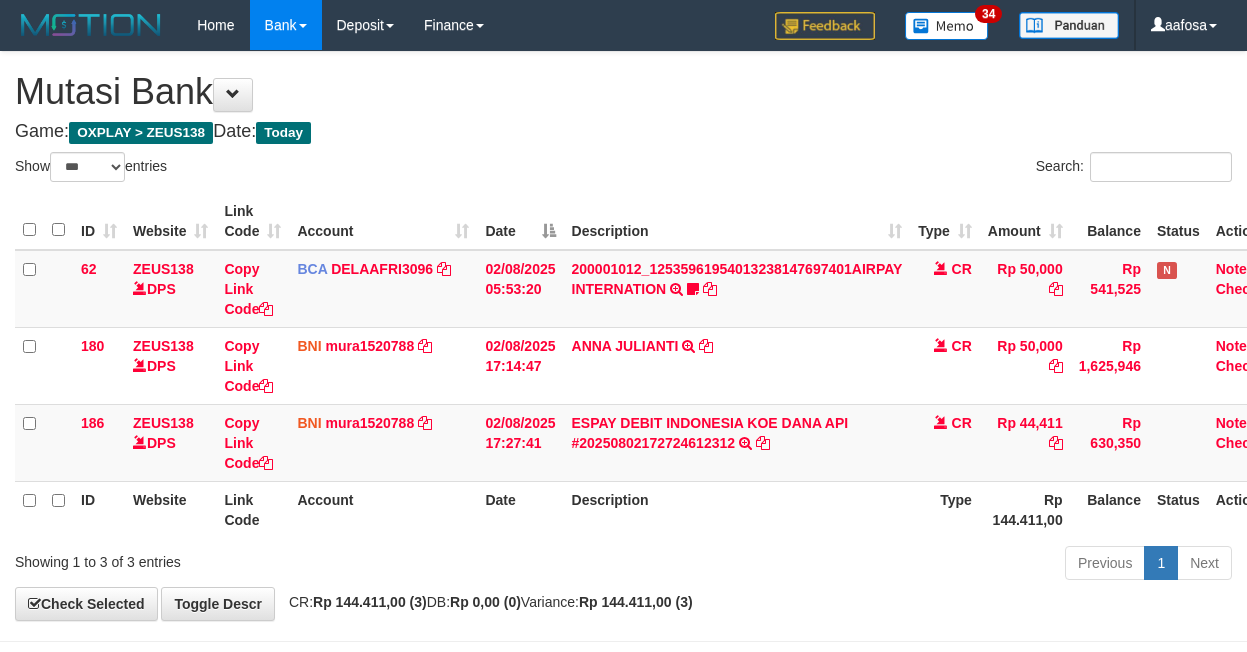 select on "***" 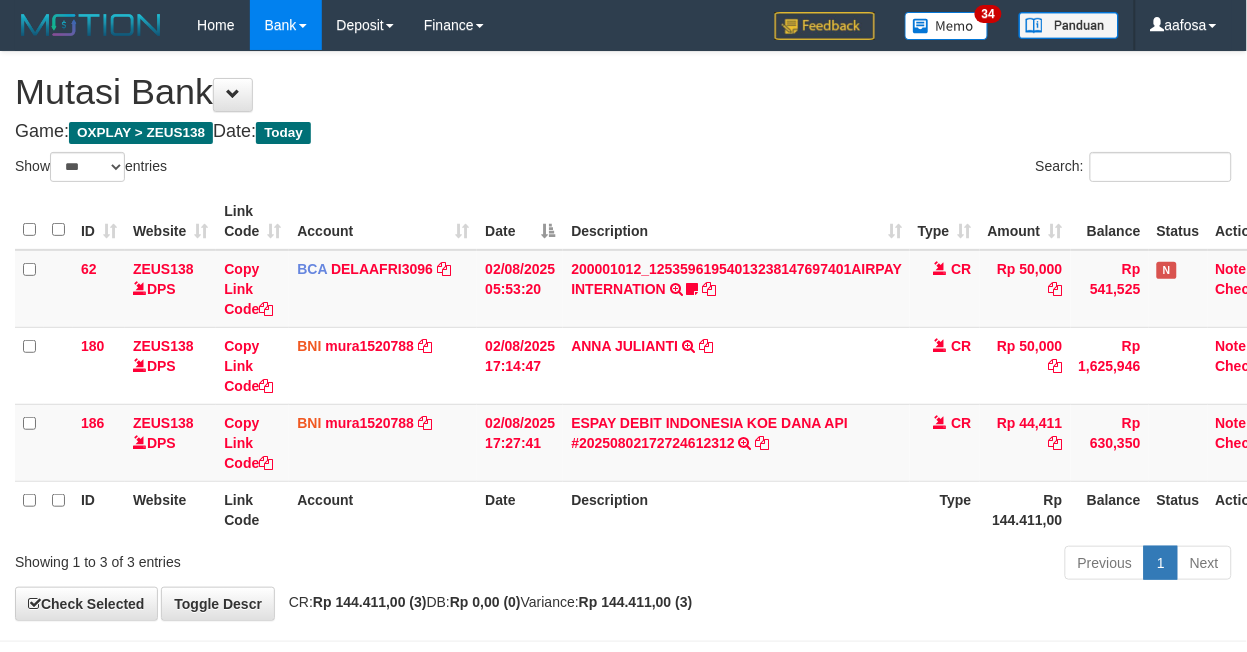 scroll, scrollTop: 81, scrollLeft: 0, axis: vertical 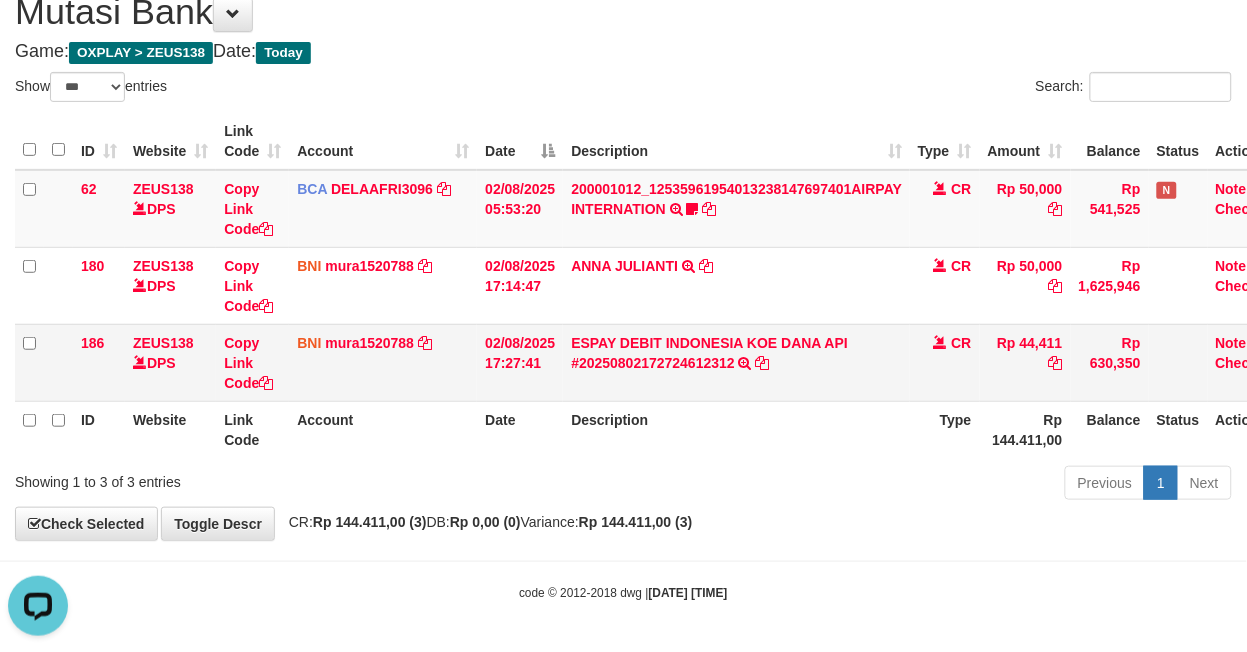copy on "44,411
Rp 630" 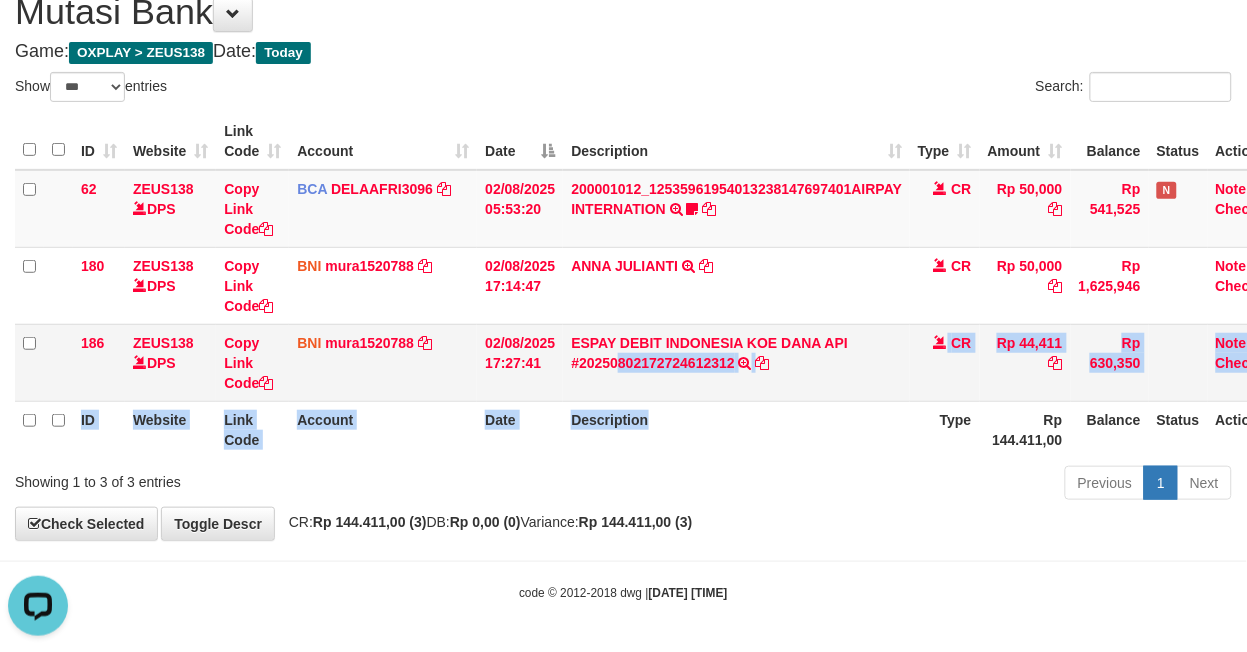 drag, startPoint x: 621, startPoint y: 396, endPoint x: 798, endPoint y: 373, distance: 178.4881 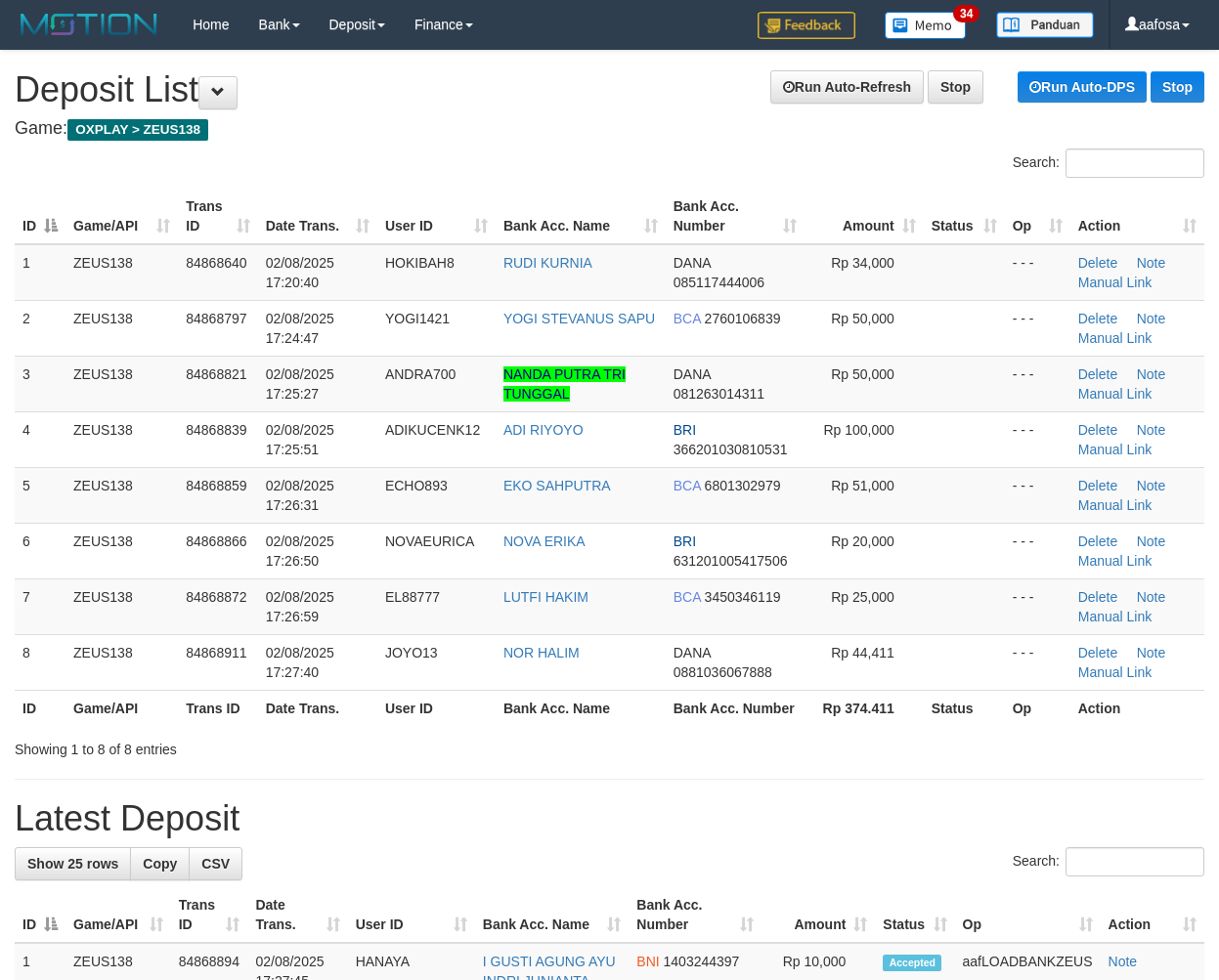 scroll, scrollTop: 0, scrollLeft: 0, axis: both 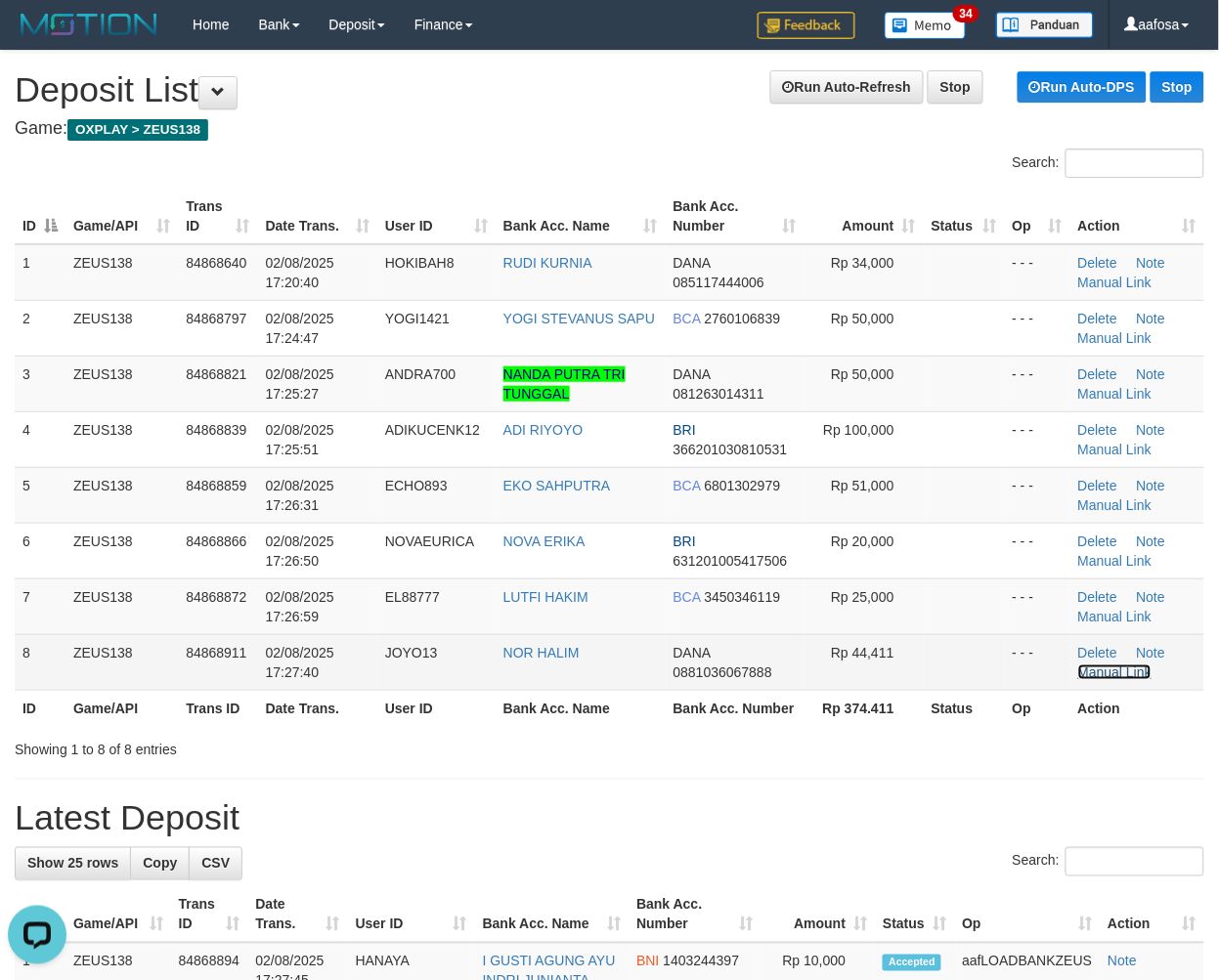 click on "Manual Link" at bounding box center [1115, 672] 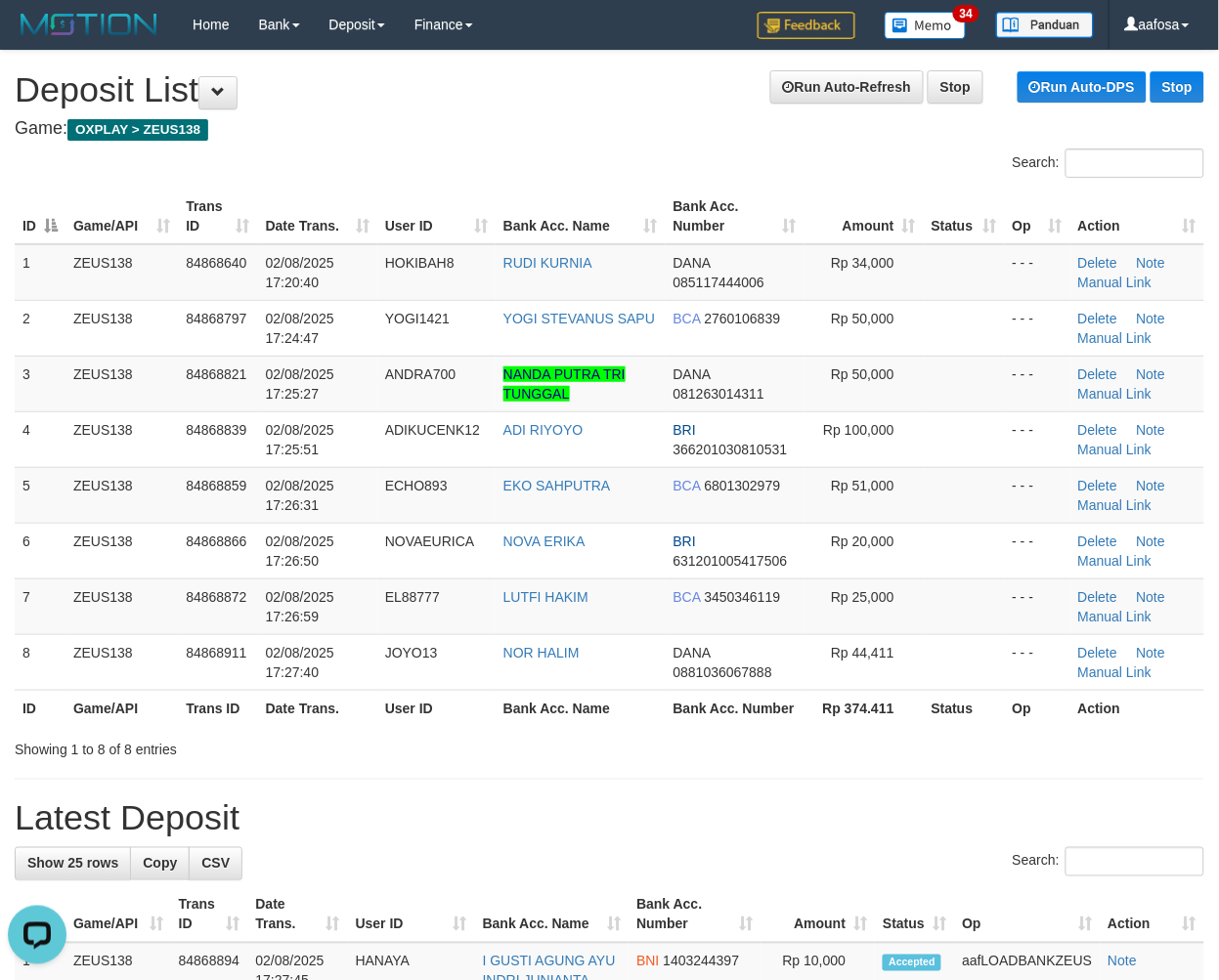 drag, startPoint x: 395, startPoint y: 163, endPoint x: 359, endPoint y: 167, distance: 36.221541 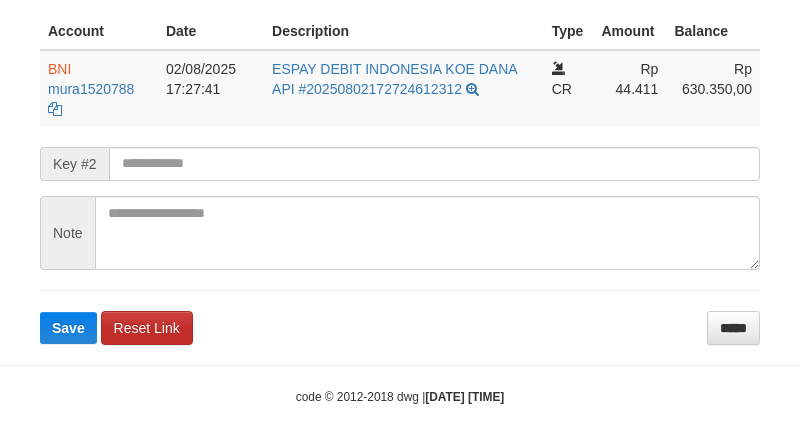 scroll, scrollTop: 520, scrollLeft: 0, axis: vertical 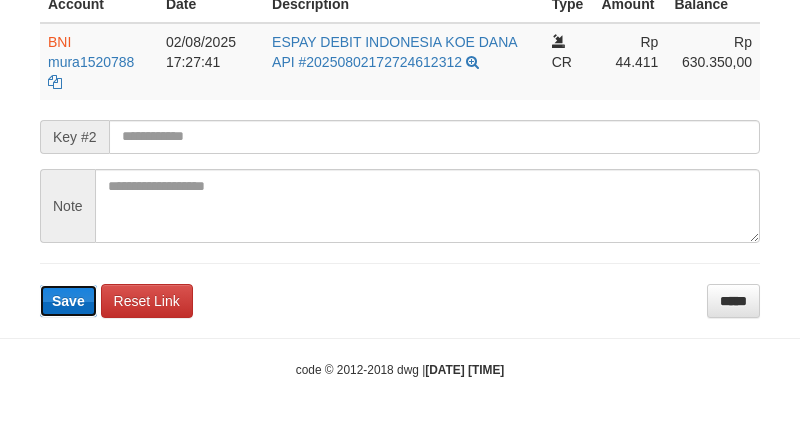 click on "Save" at bounding box center (68, 301) 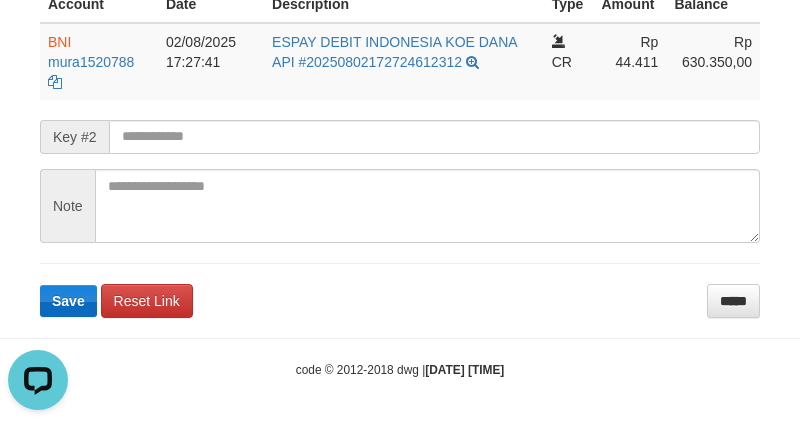 scroll, scrollTop: 0, scrollLeft: 0, axis: both 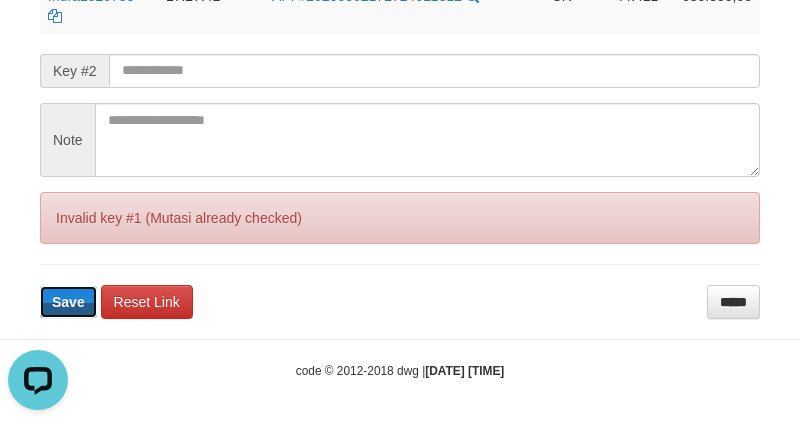 click on "Save" at bounding box center [68, 302] 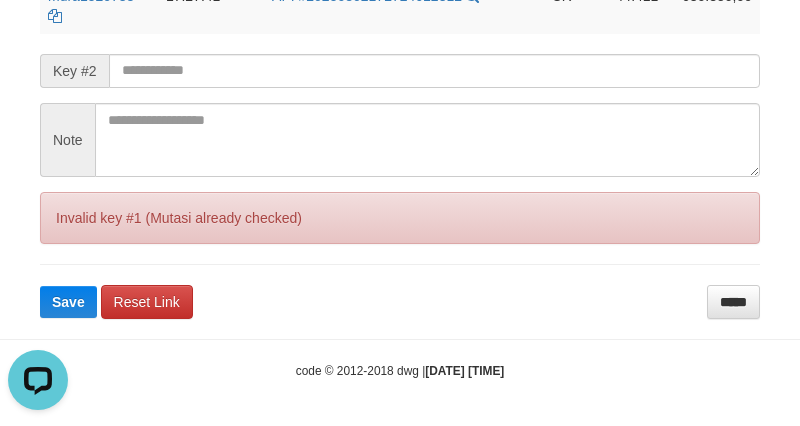 click on "Save" at bounding box center (68, 302) 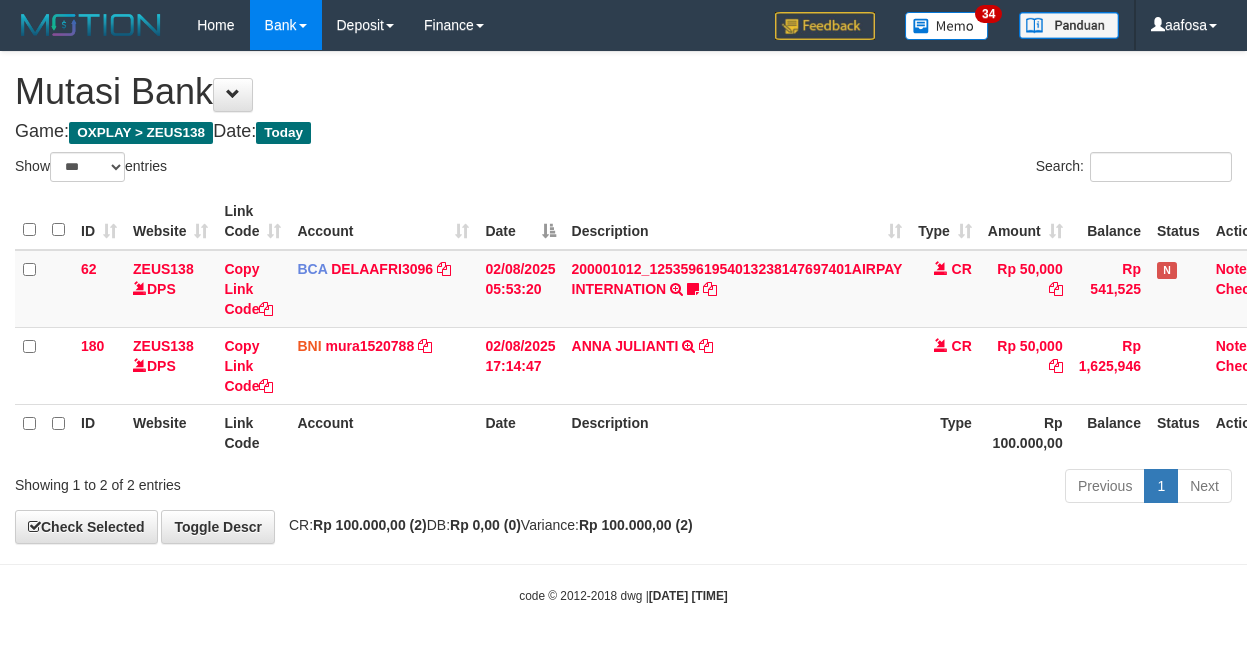 select on "***" 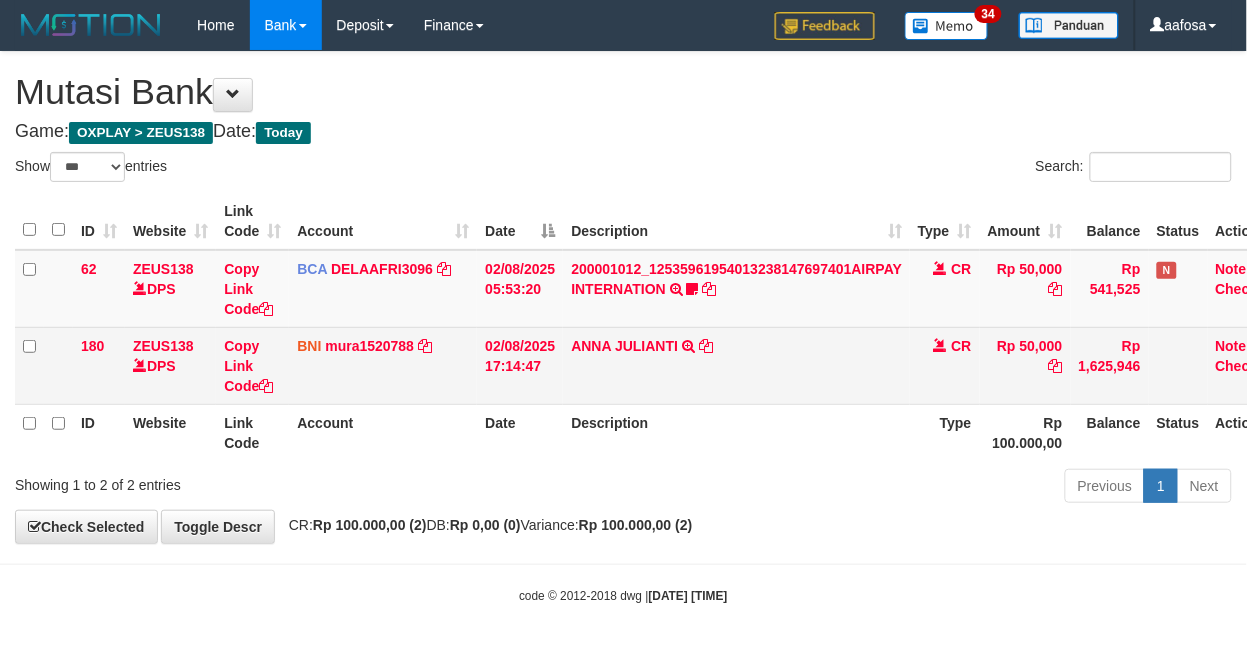 scroll, scrollTop: 3, scrollLeft: 7, axis: both 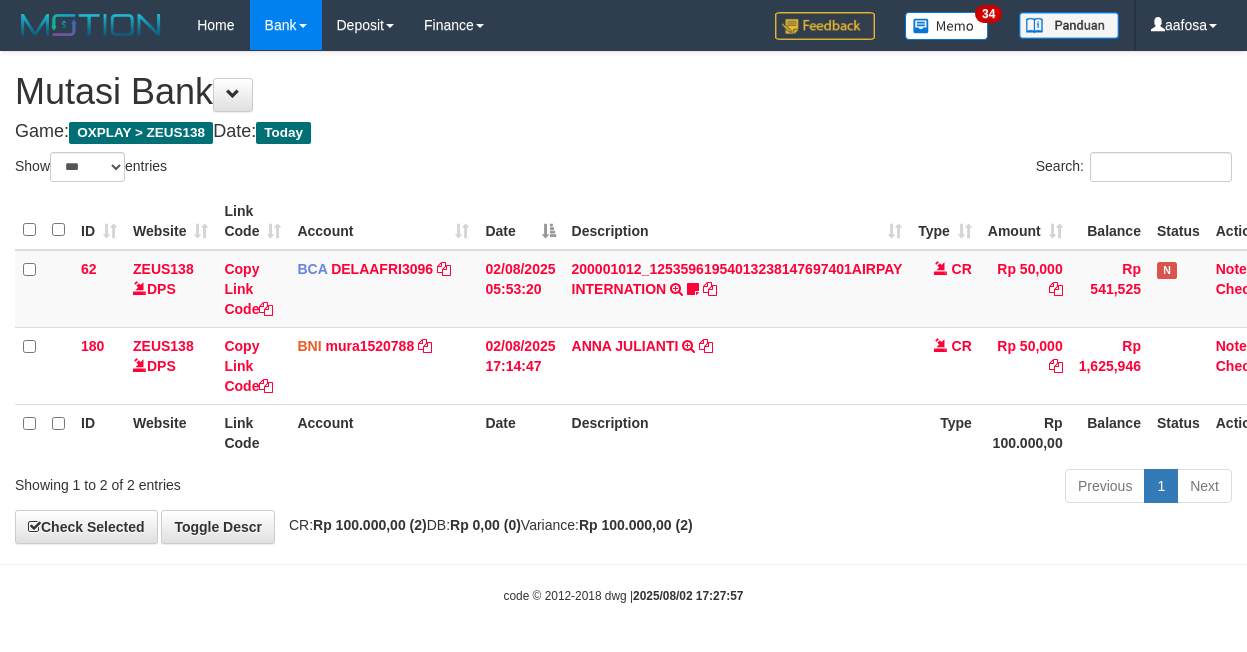 select on "***" 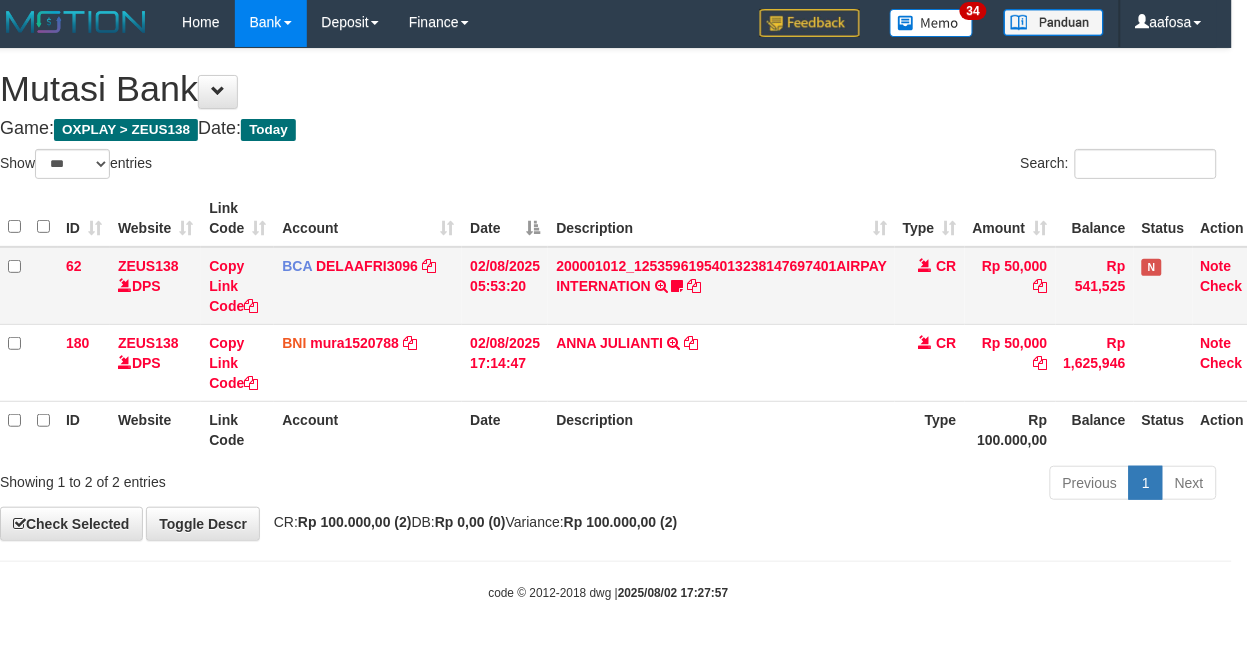 scroll, scrollTop: 3, scrollLeft: 7, axis: both 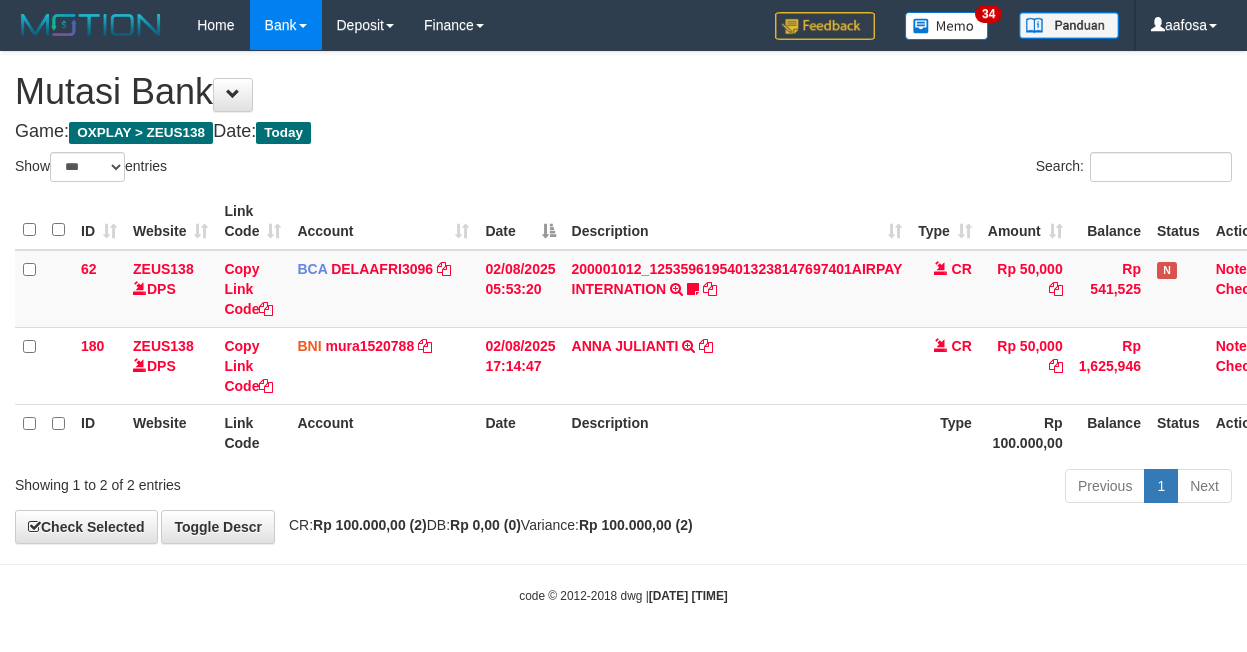 select on "***" 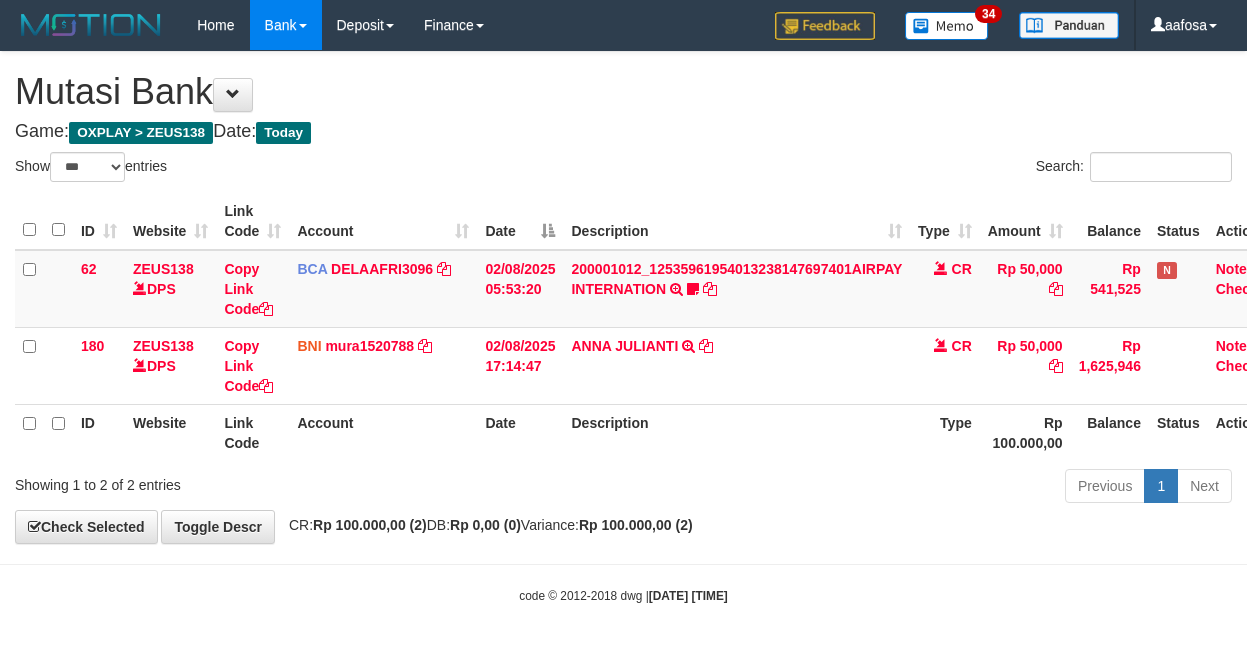 scroll, scrollTop: 3, scrollLeft: 7, axis: both 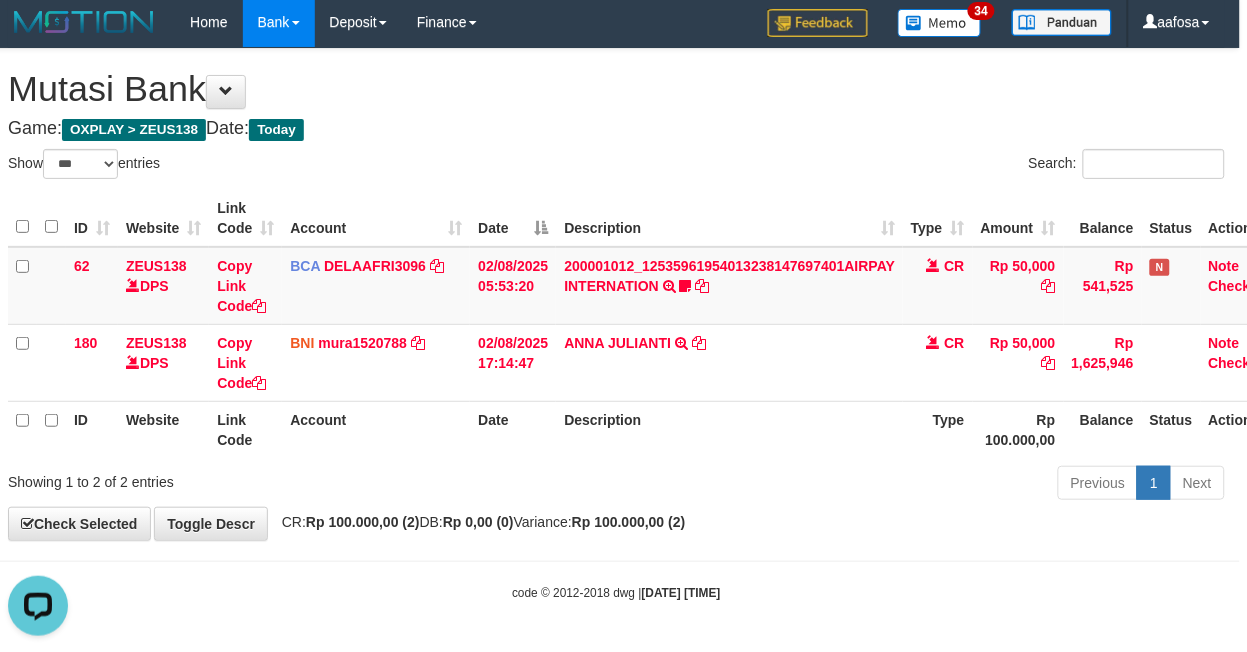 click on "Game:   OXPLAY > ZEUS138    				Date:  Today" at bounding box center [616, 129] 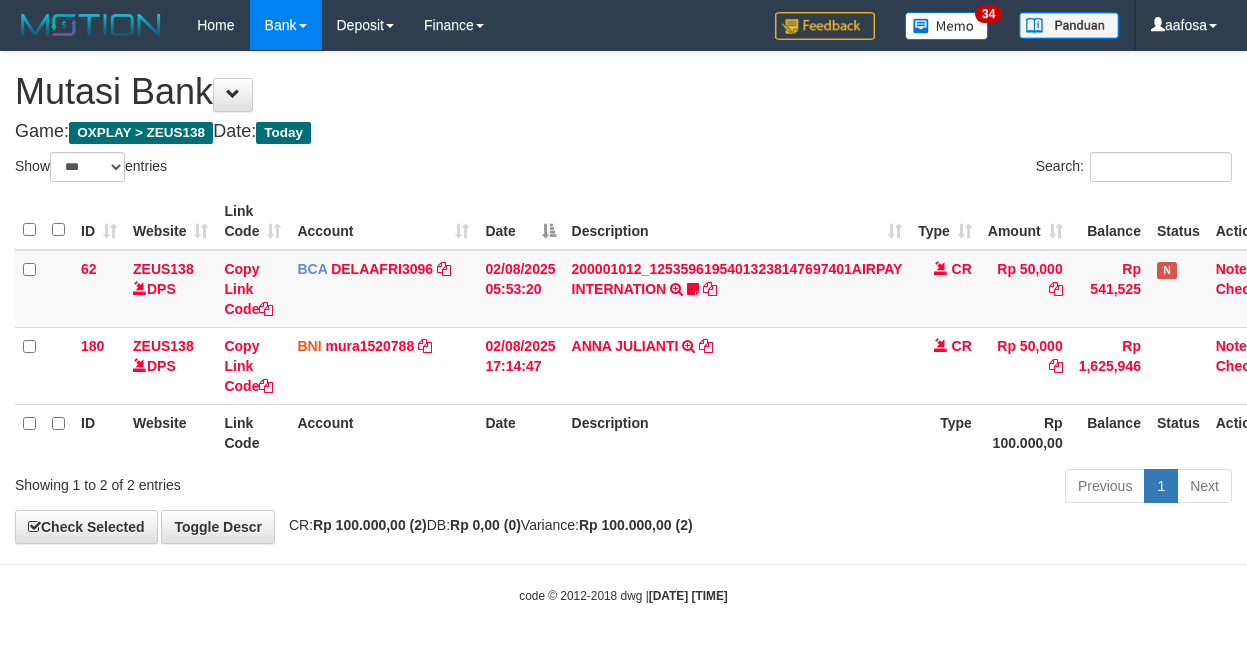 select on "***" 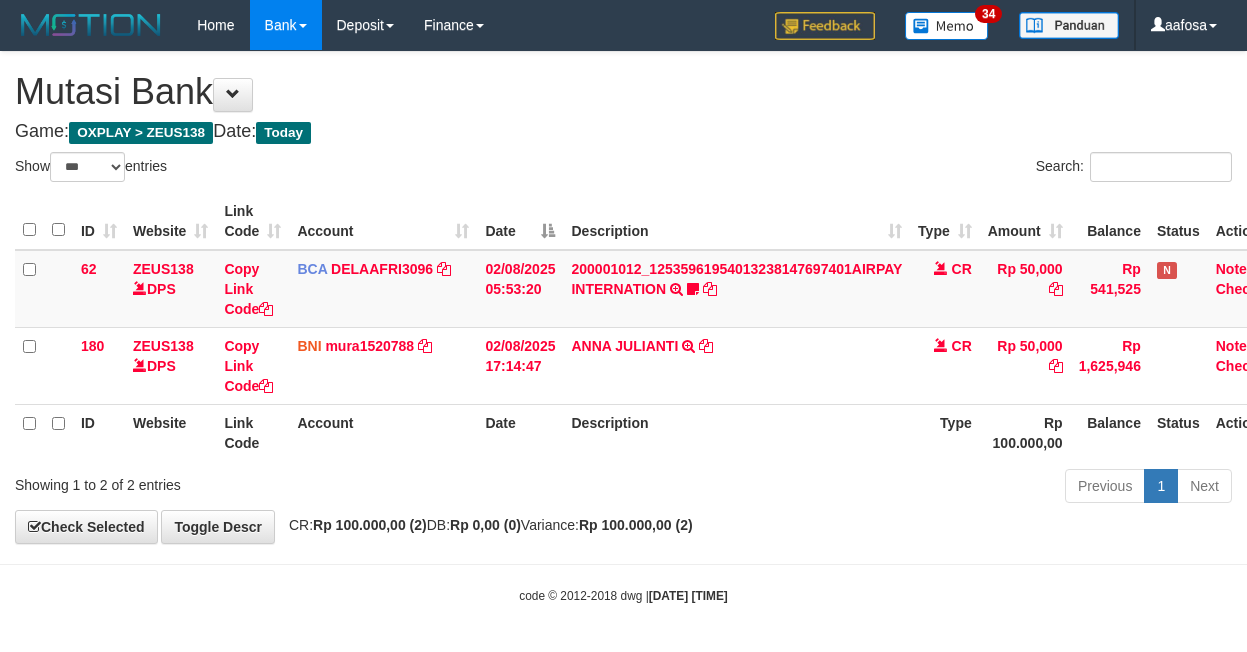 scroll, scrollTop: 3, scrollLeft: 7, axis: both 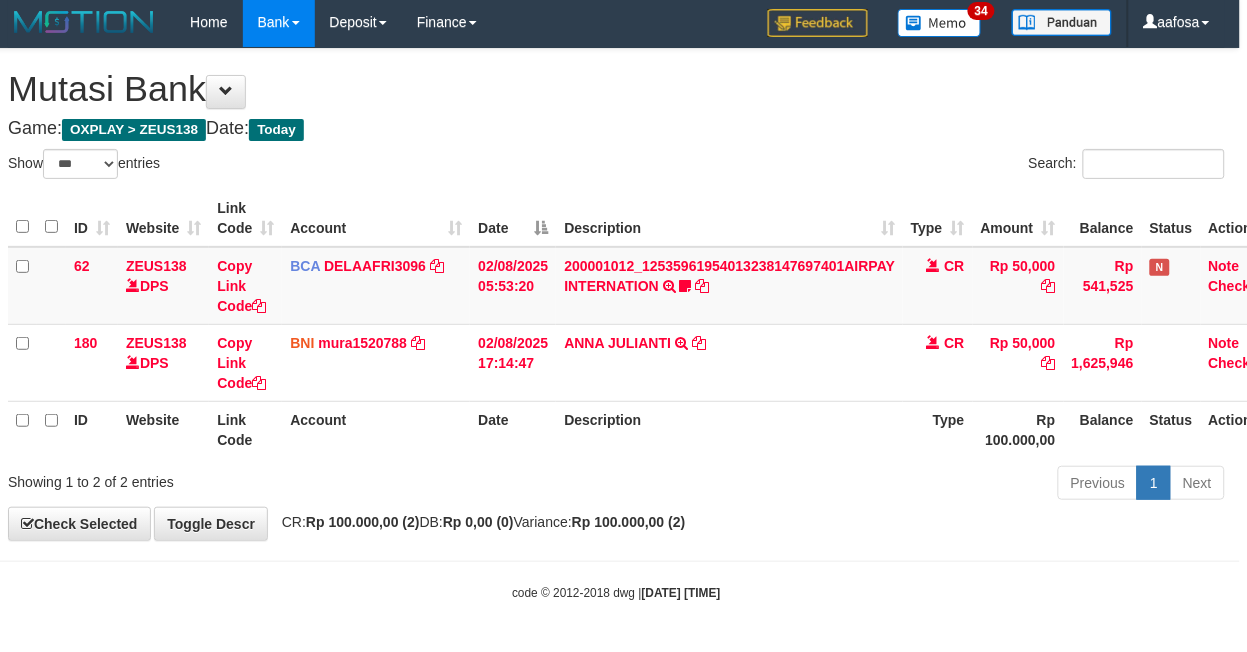 click on "Description" at bounding box center (729, 218) 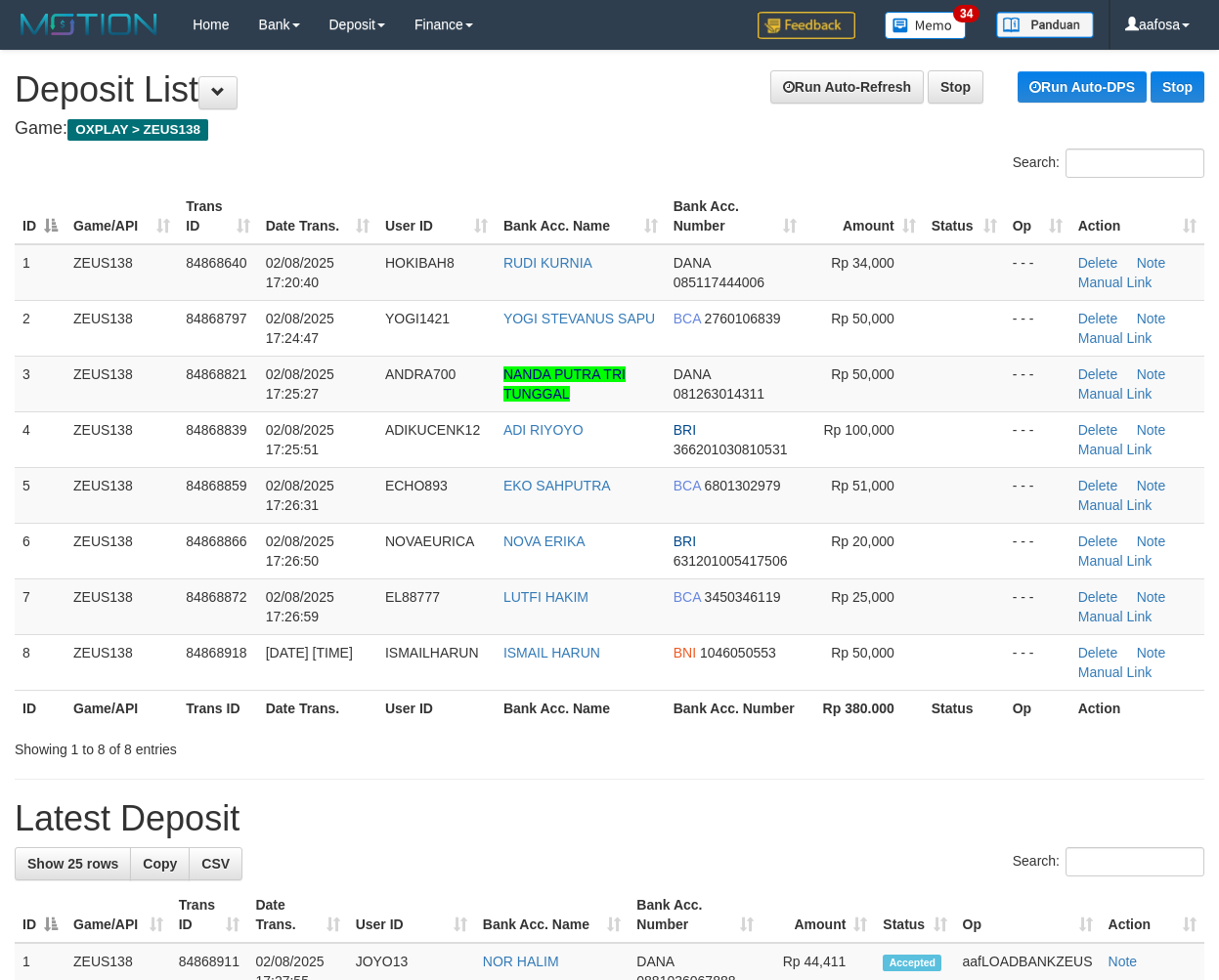 scroll, scrollTop: 0, scrollLeft: 0, axis: both 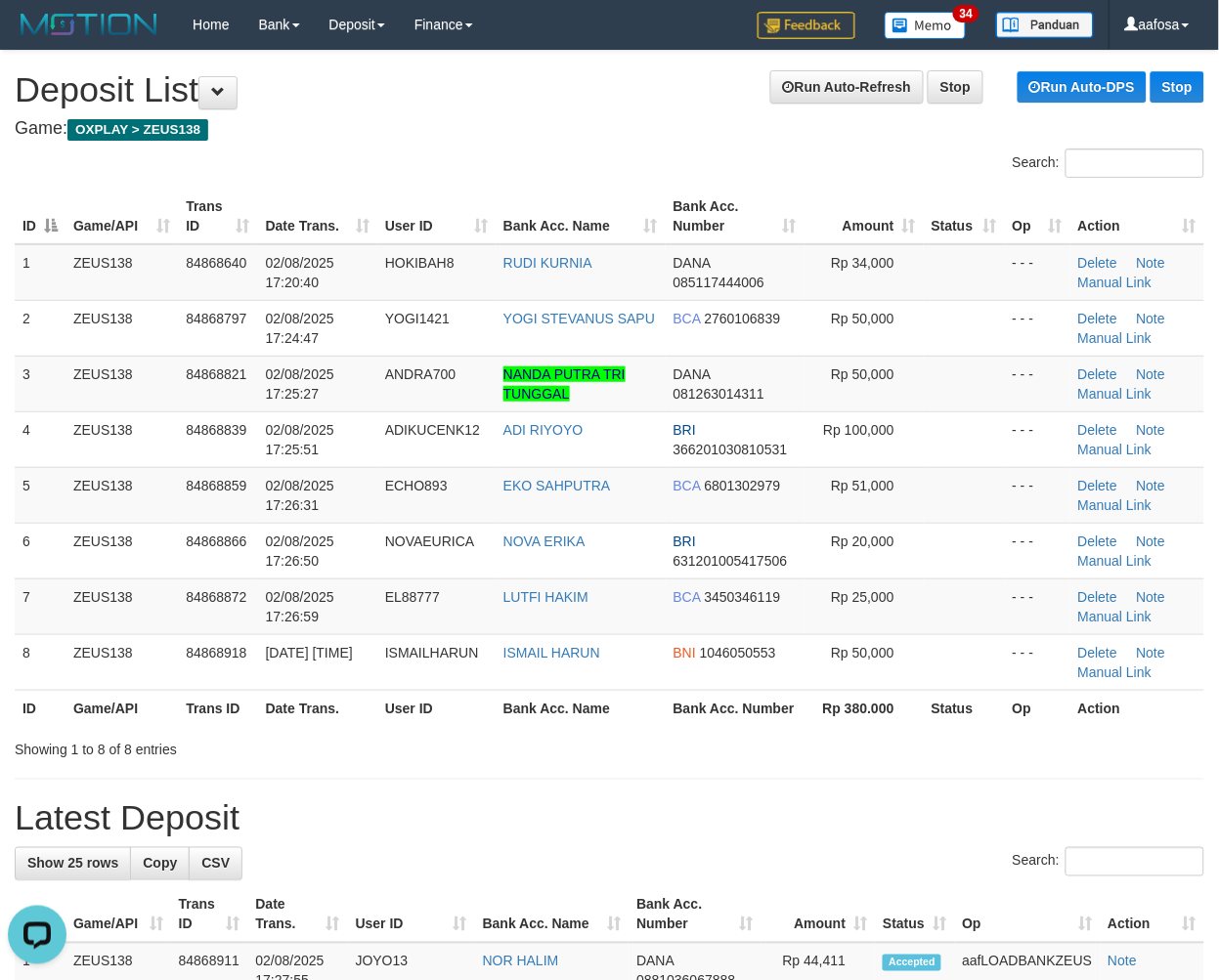 drag, startPoint x: 438, startPoint y: 153, endPoint x: 392, endPoint y: 163, distance: 47.074409 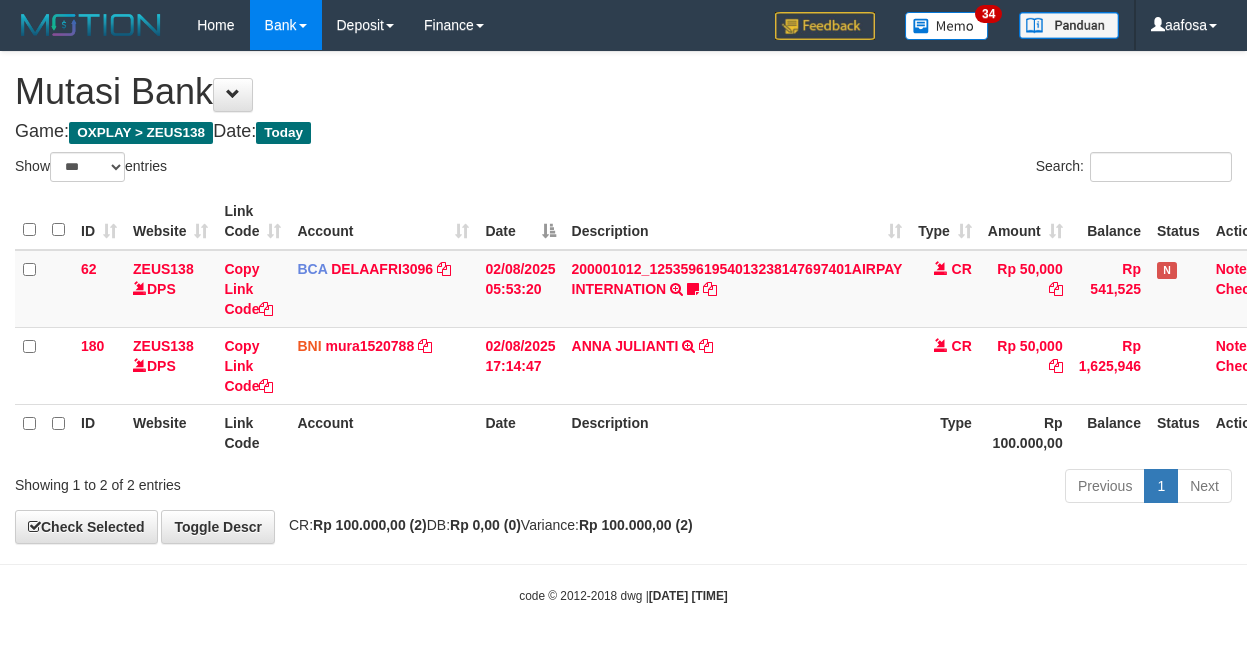 select on "***" 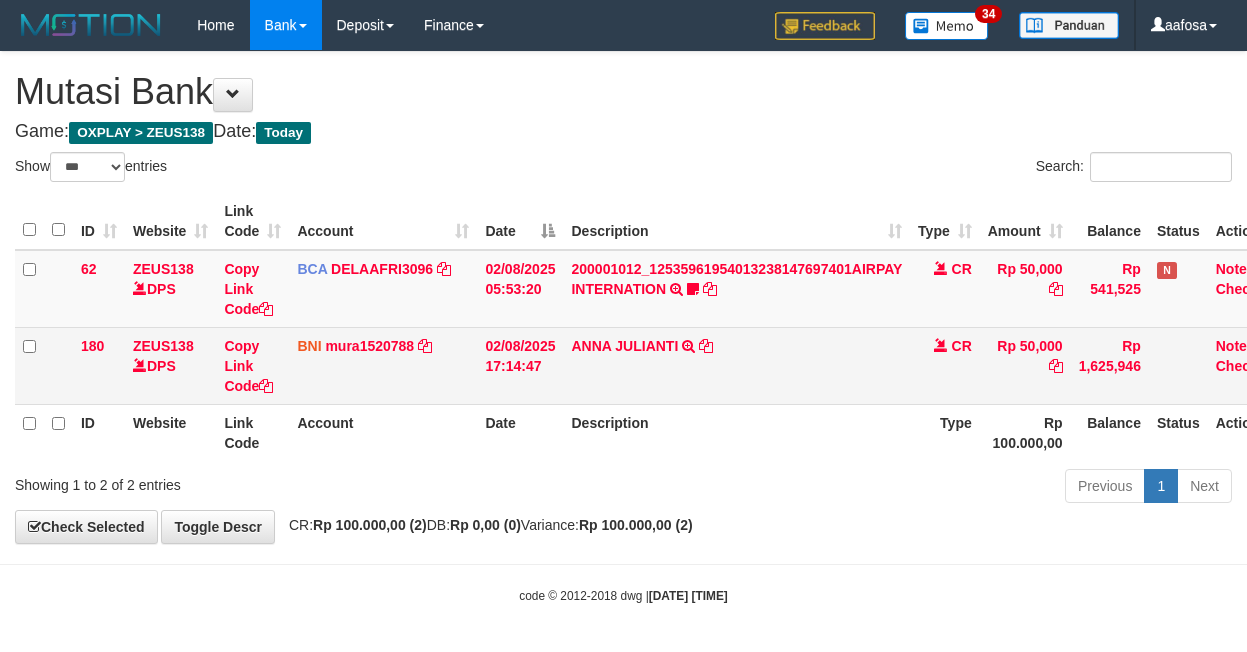 scroll, scrollTop: 3, scrollLeft: 7, axis: both 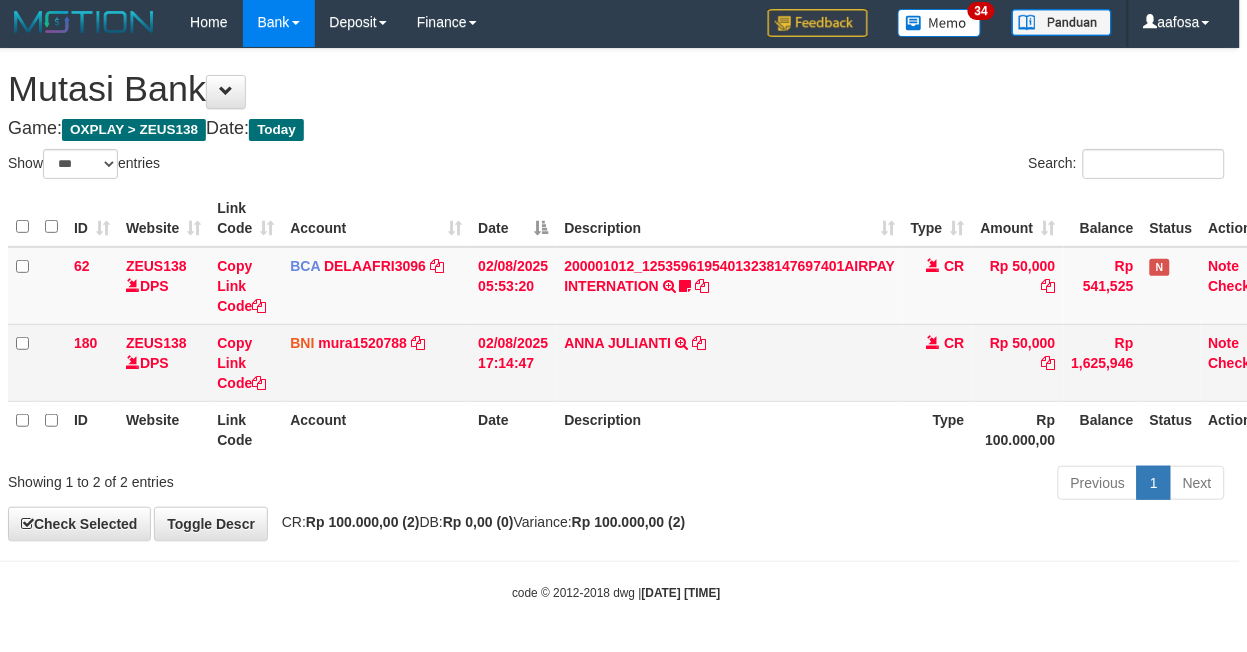 click on "ANNA JULIANTI         TRANSFER DARI IBU ANNA JULIANTI" at bounding box center [729, 362] 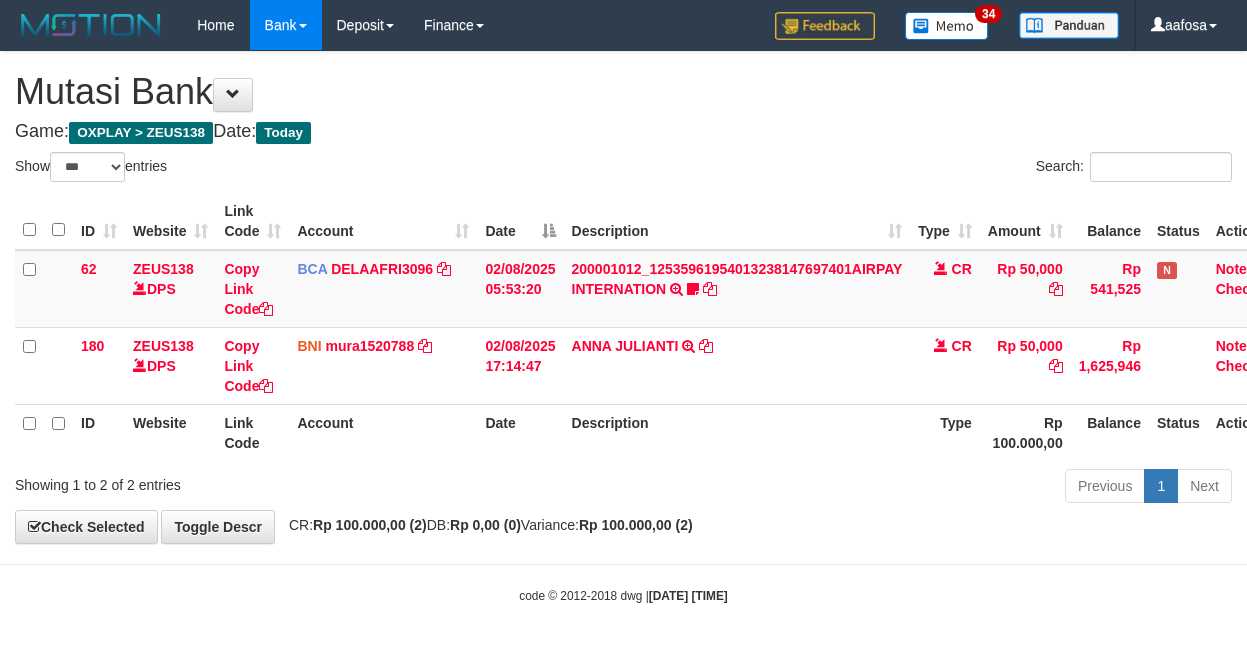 select on "***" 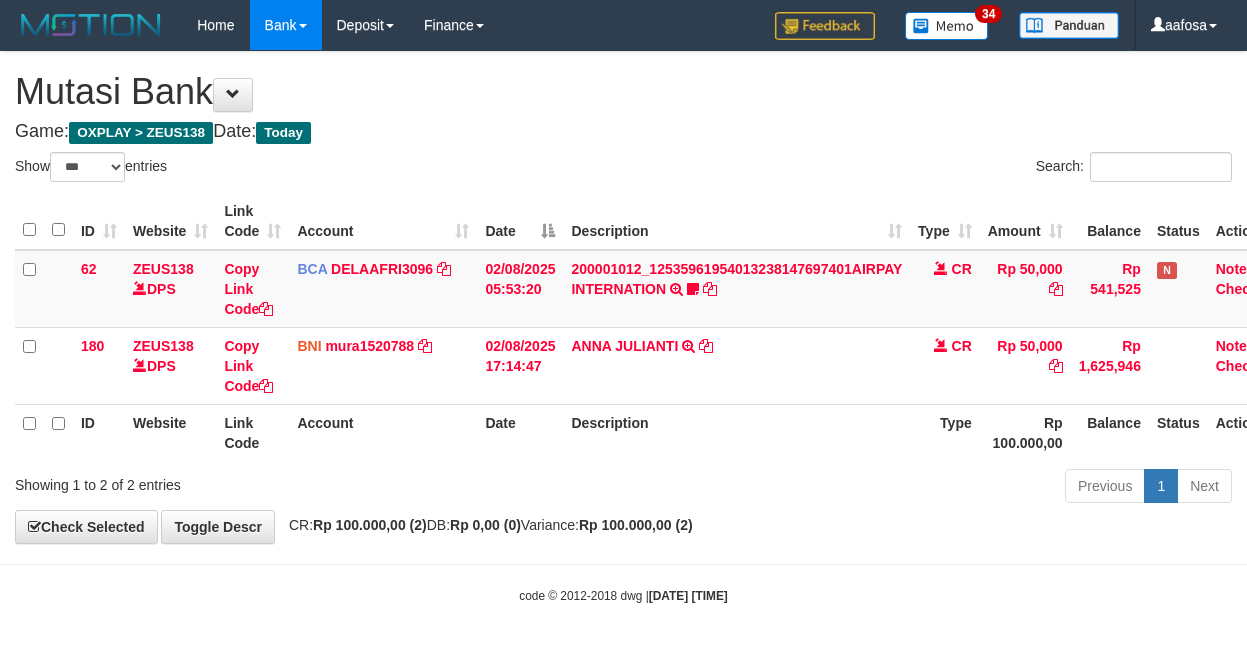 scroll, scrollTop: 3, scrollLeft: 7, axis: both 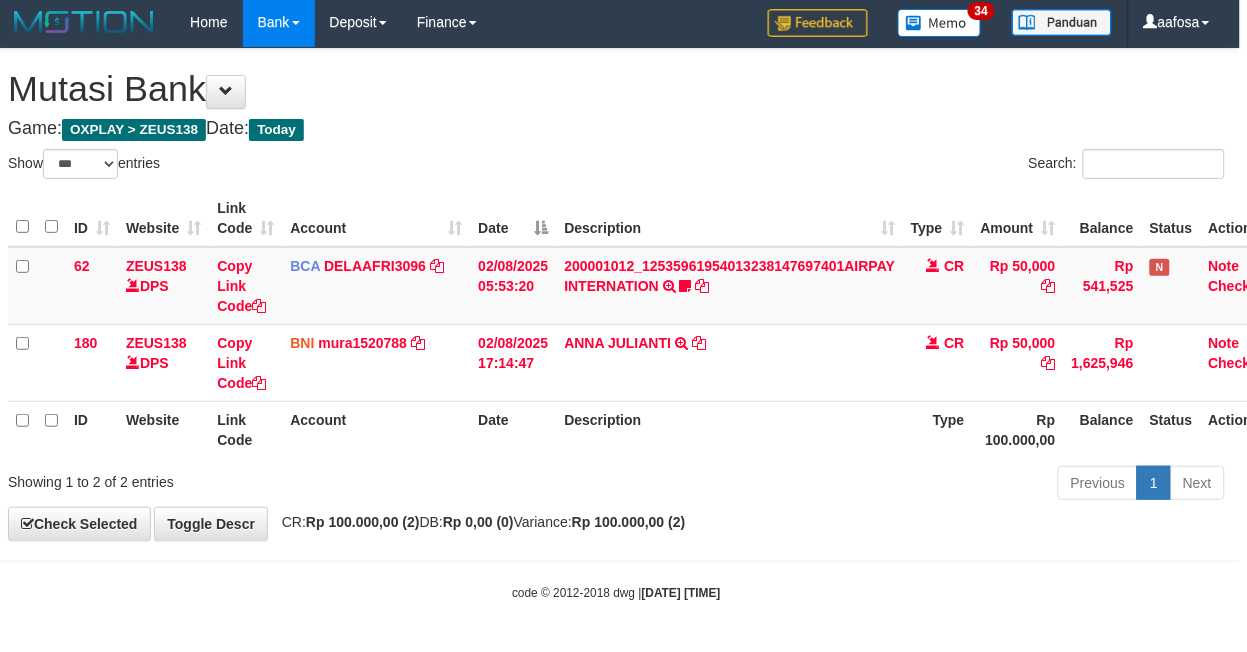 click on "**********" at bounding box center [616, 294] 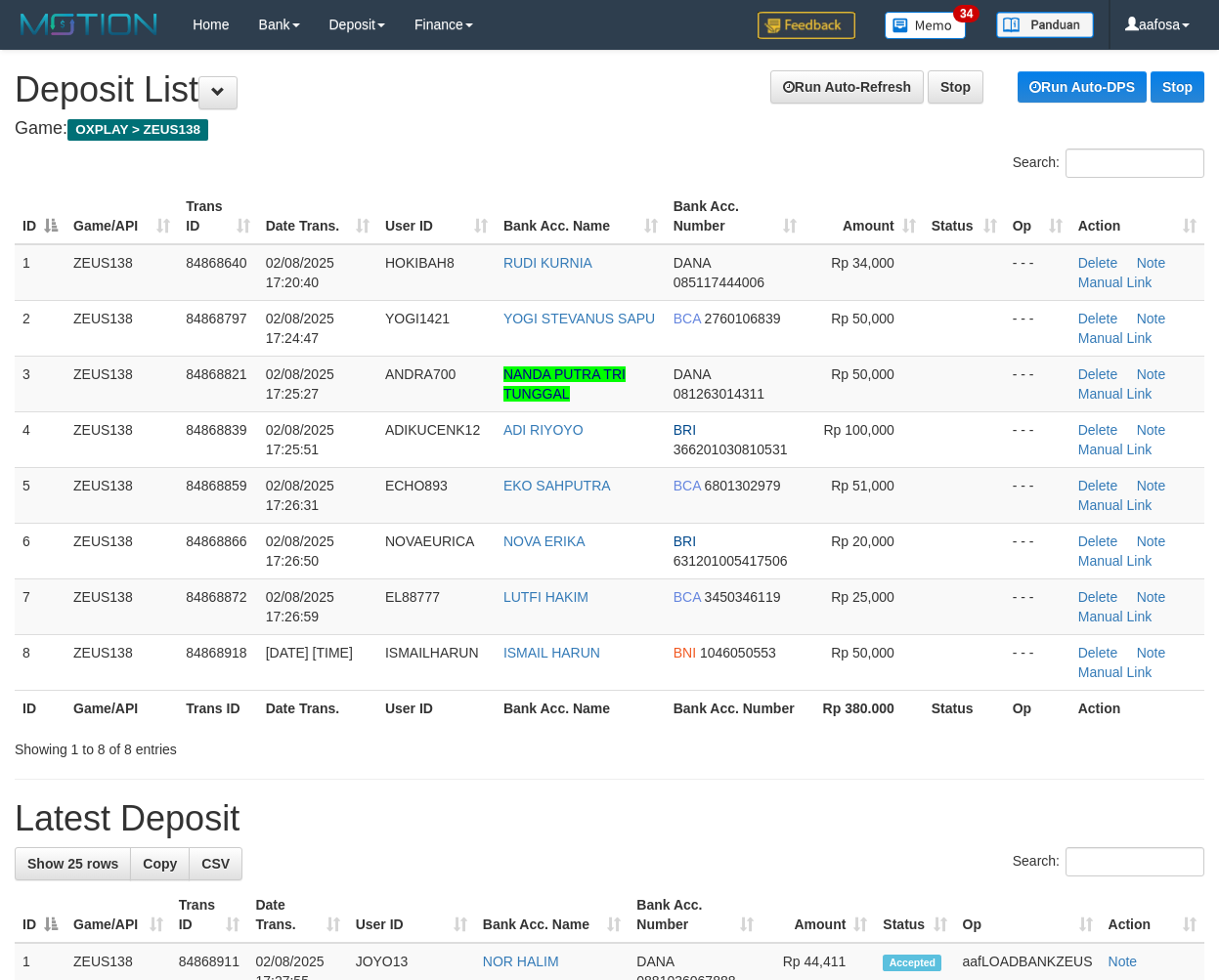scroll, scrollTop: 0, scrollLeft: 0, axis: both 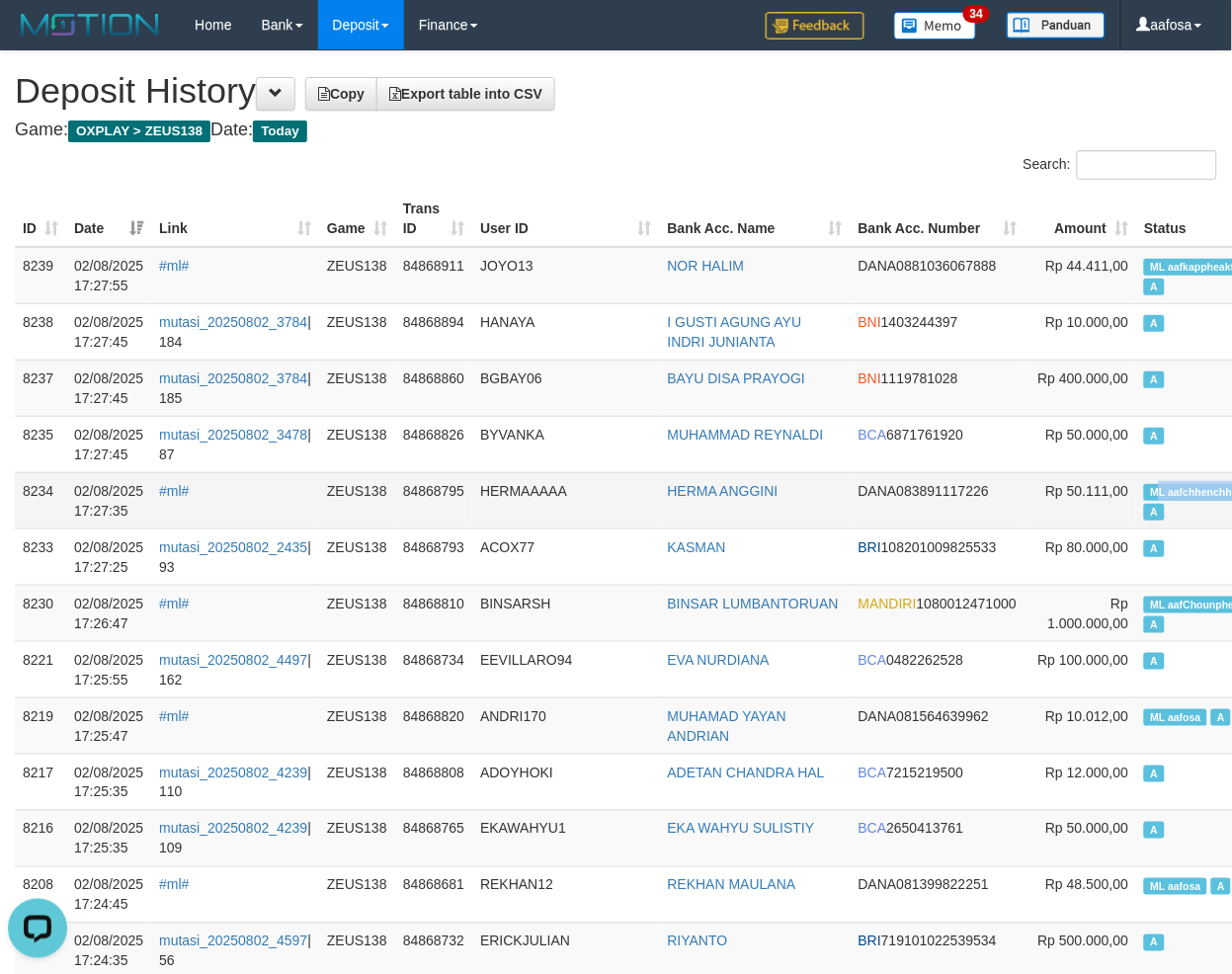 copy on "L aafchhenchho" 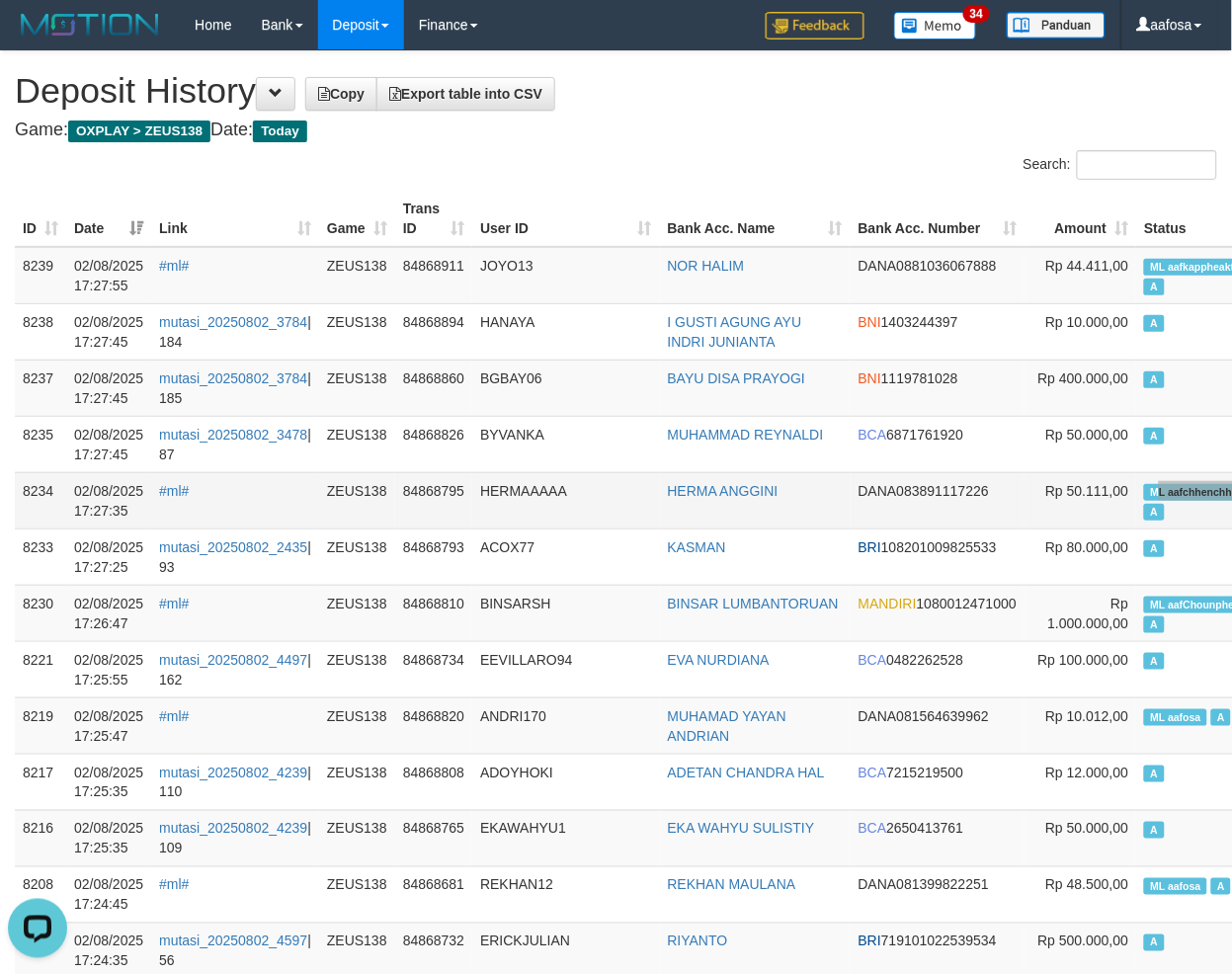 scroll, scrollTop: 903, scrollLeft: 0, axis: vertical 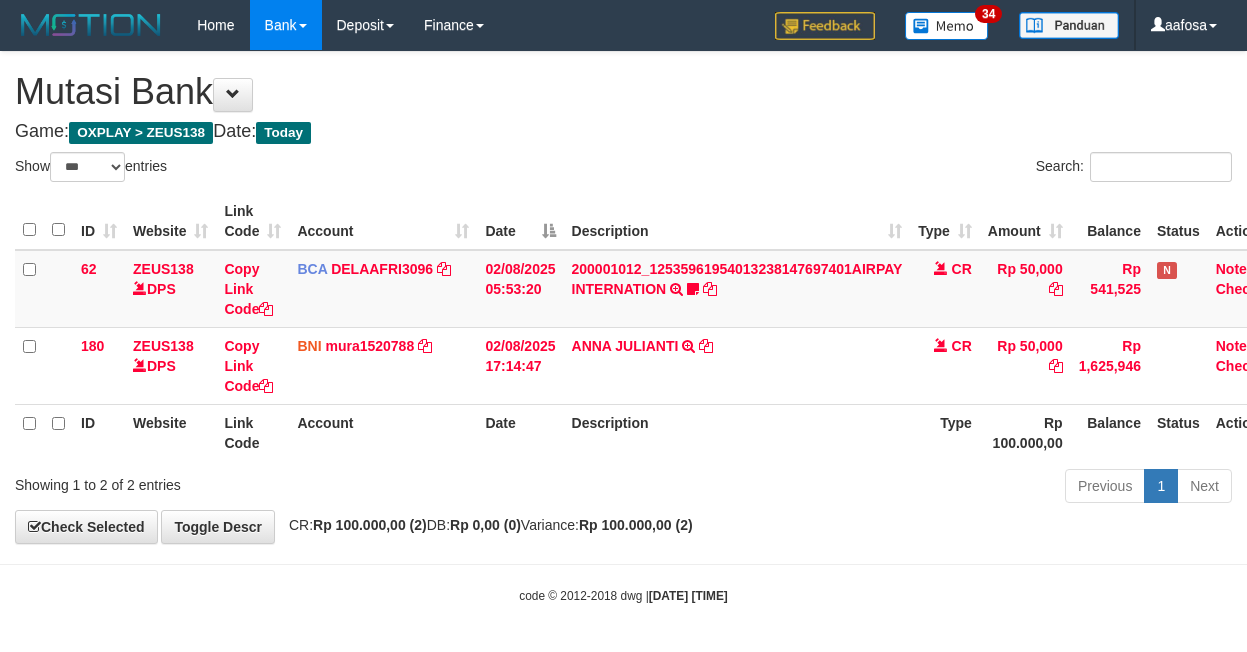 select on "***" 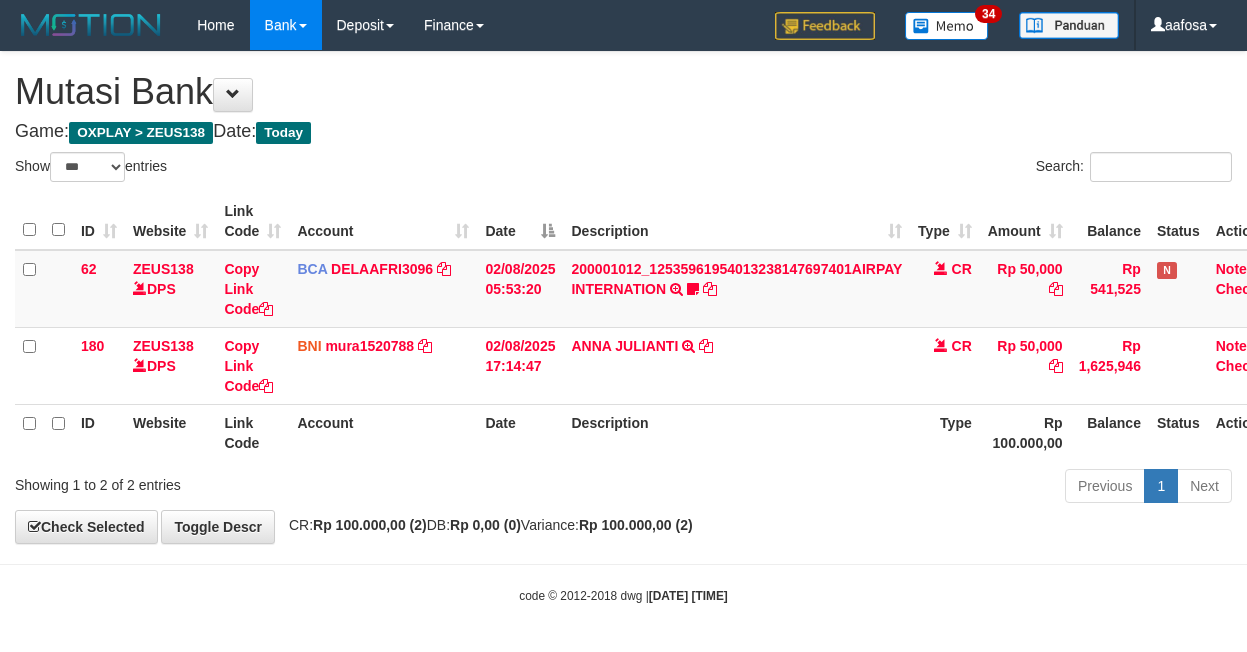 scroll, scrollTop: 3, scrollLeft: 7, axis: both 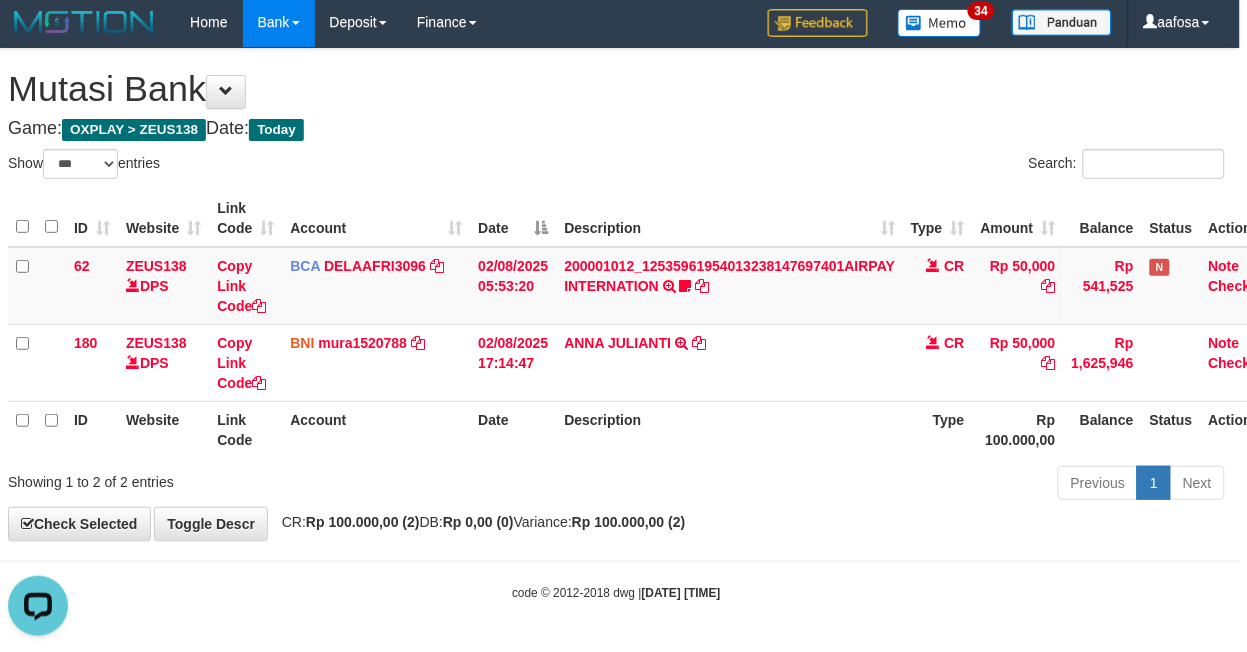 click on "Search:" at bounding box center (929, 166) 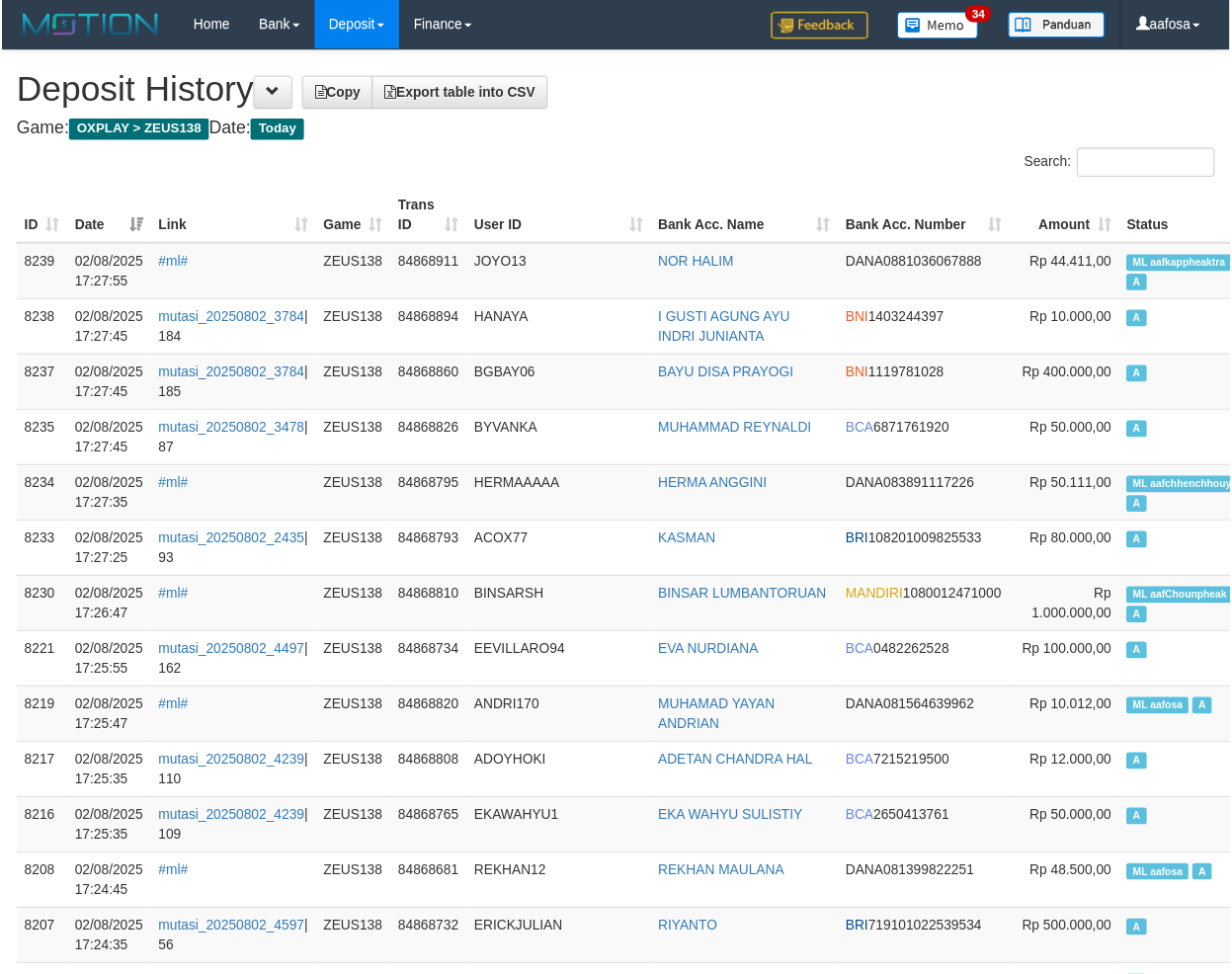 scroll, scrollTop: 903, scrollLeft: 0, axis: vertical 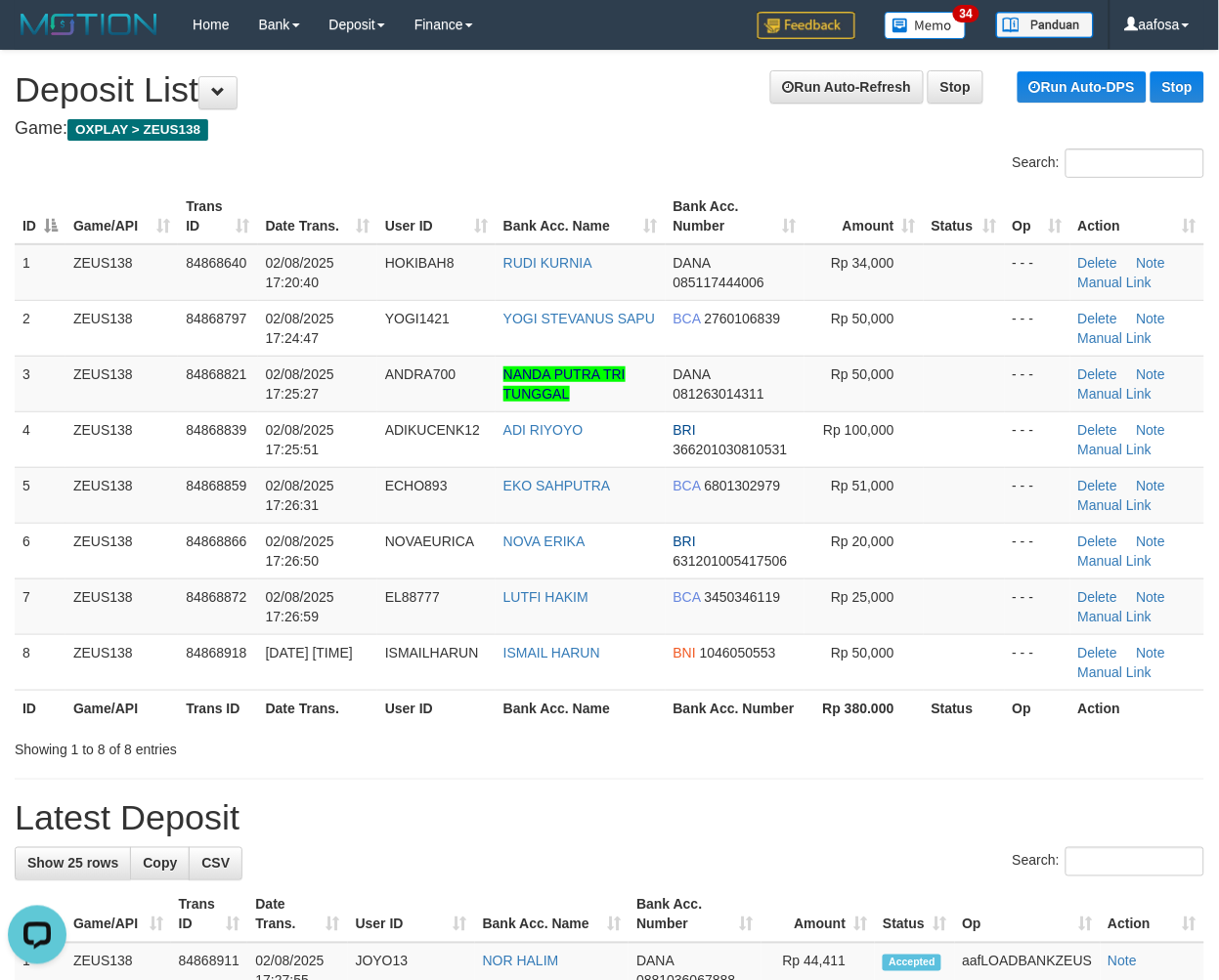 drag, startPoint x: 594, startPoint y: 157, endPoint x: 256, endPoint y: 226, distance: 344.97101 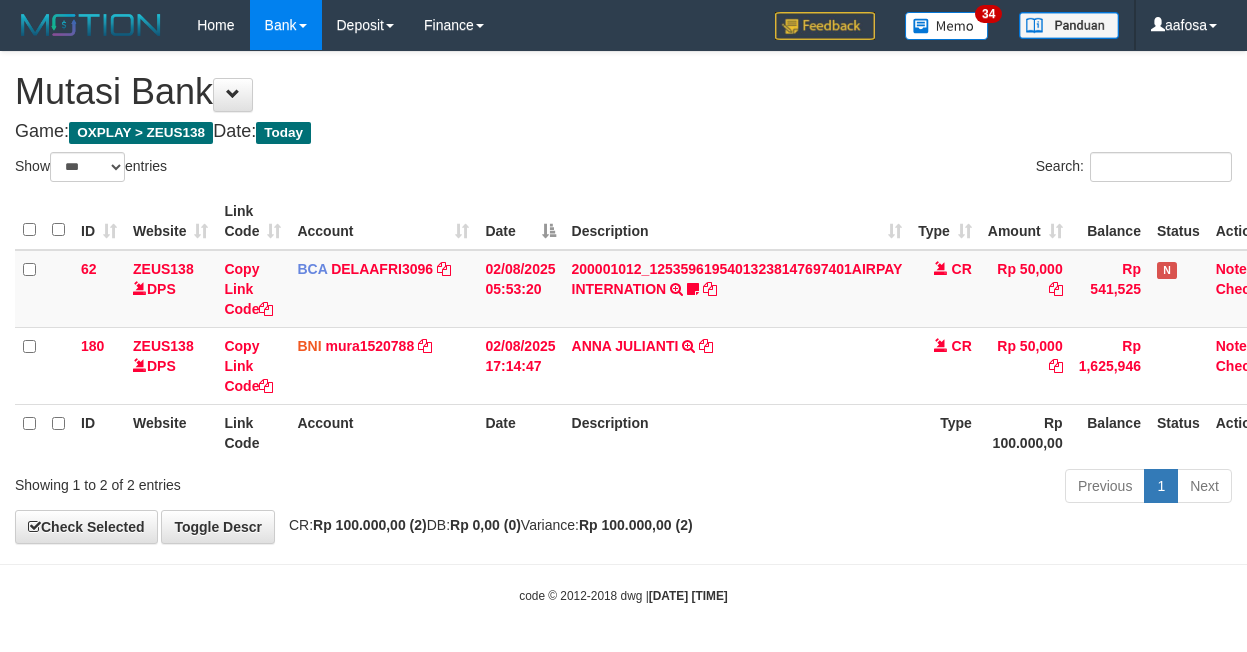 select on "***" 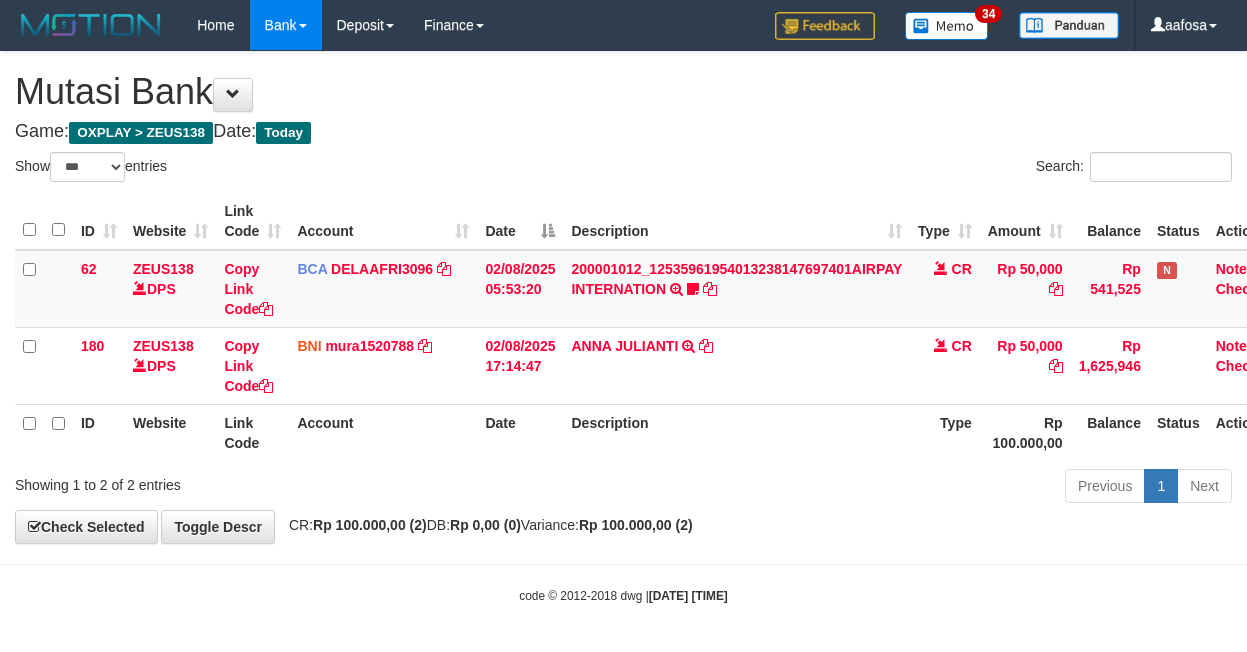 scroll, scrollTop: 3, scrollLeft: 7, axis: both 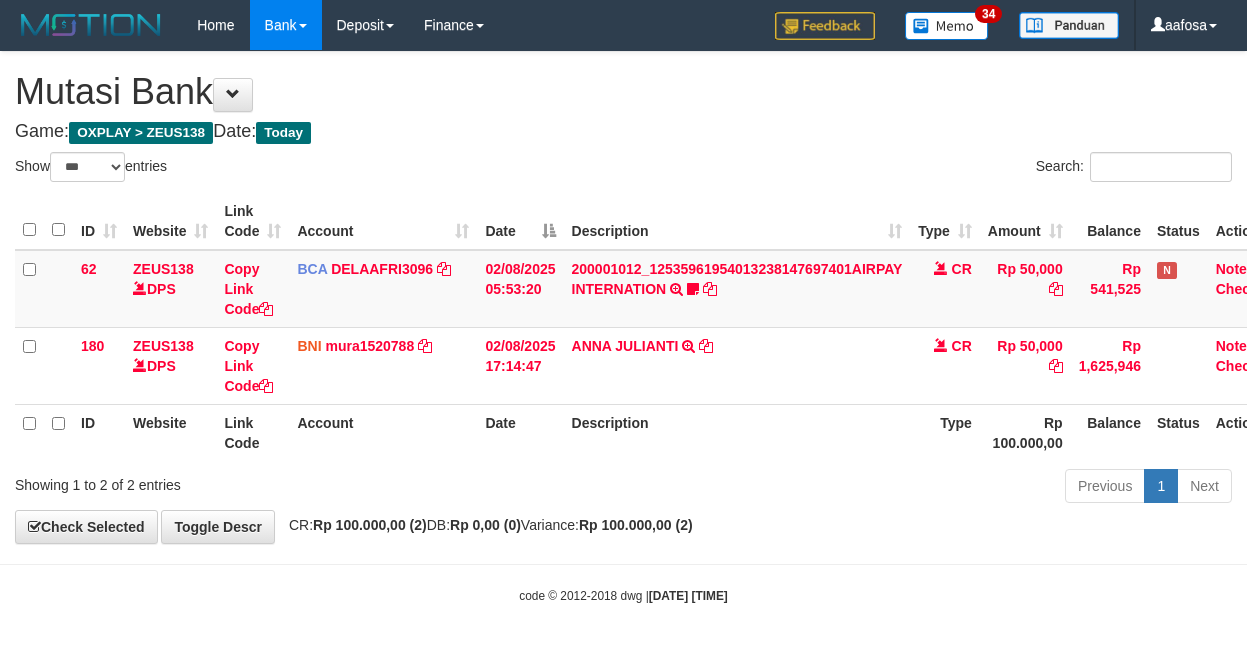 select on "***" 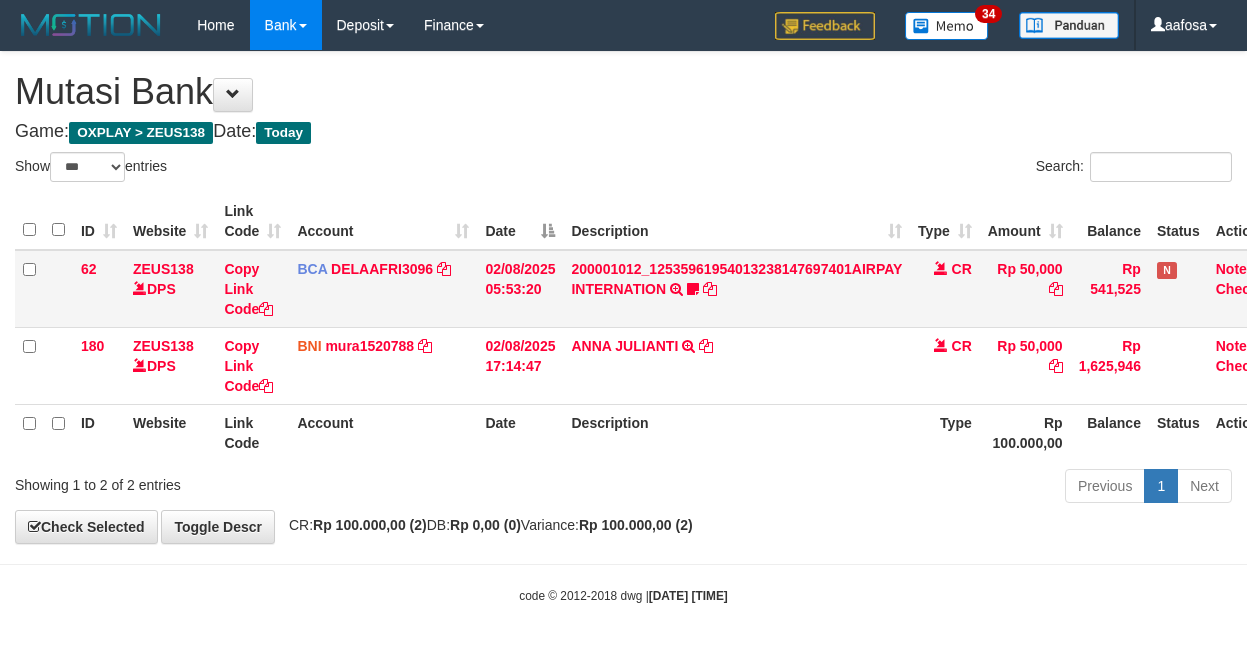 scroll, scrollTop: 3, scrollLeft: 7, axis: both 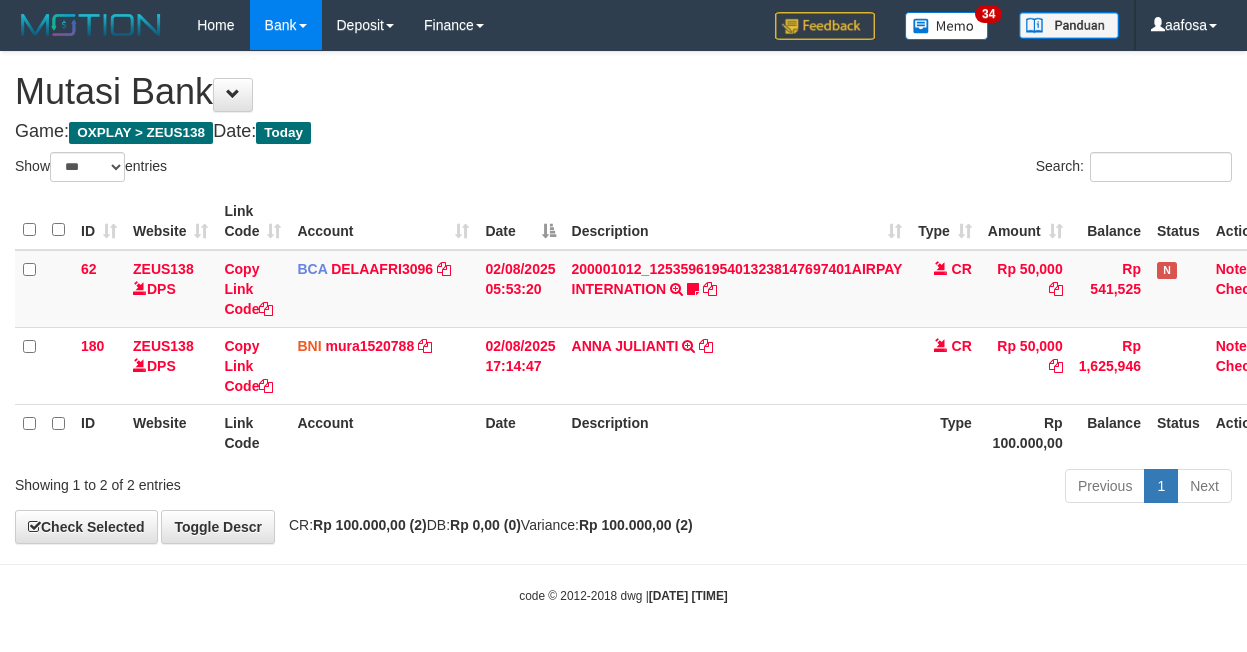 select on "***" 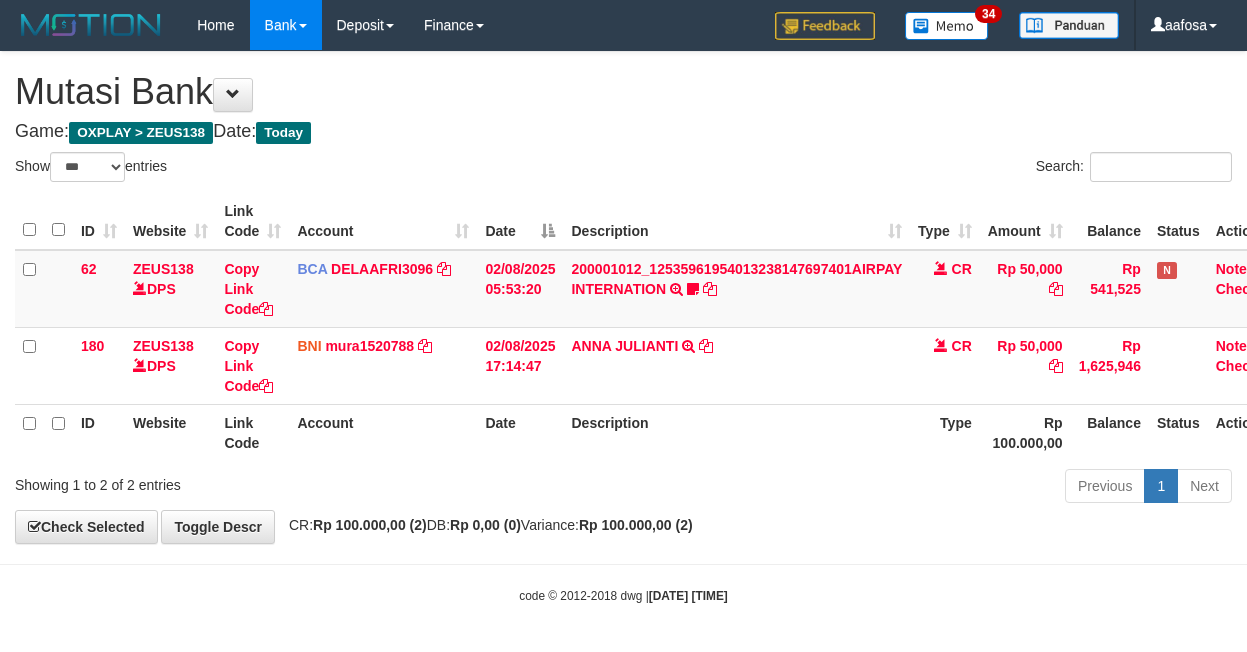 scroll, scrollTop: 3, scrollLeft: 7, axis: both 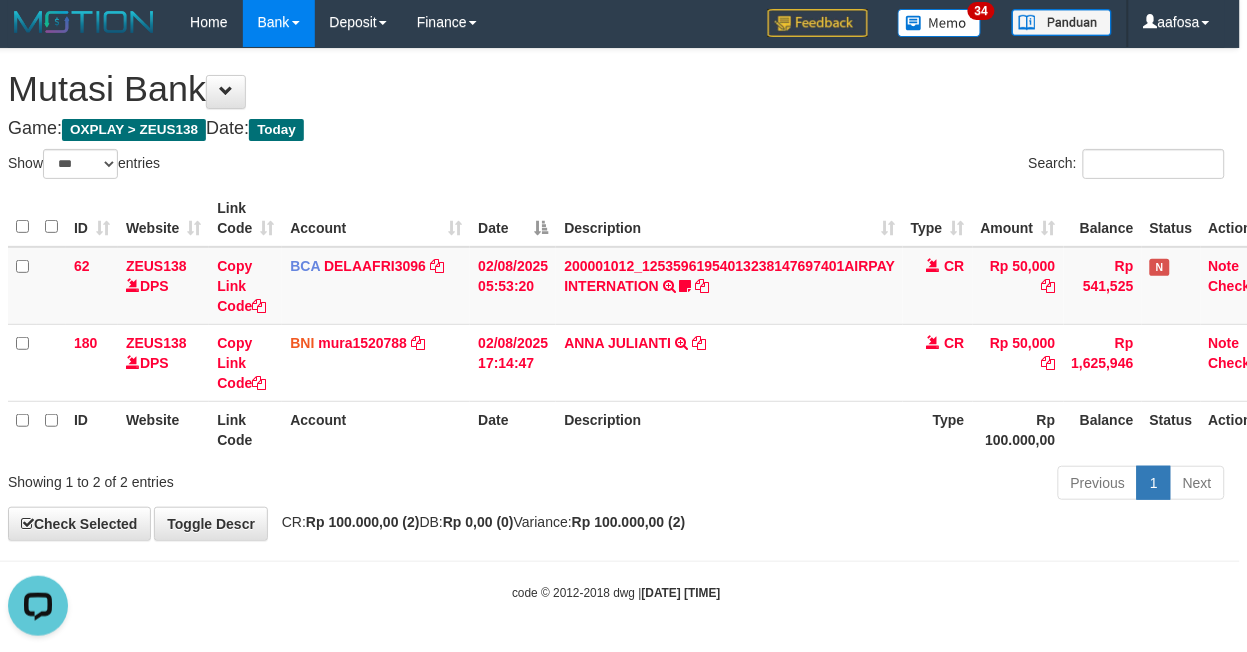 click on "Search:" at bounding box center (929, 166) 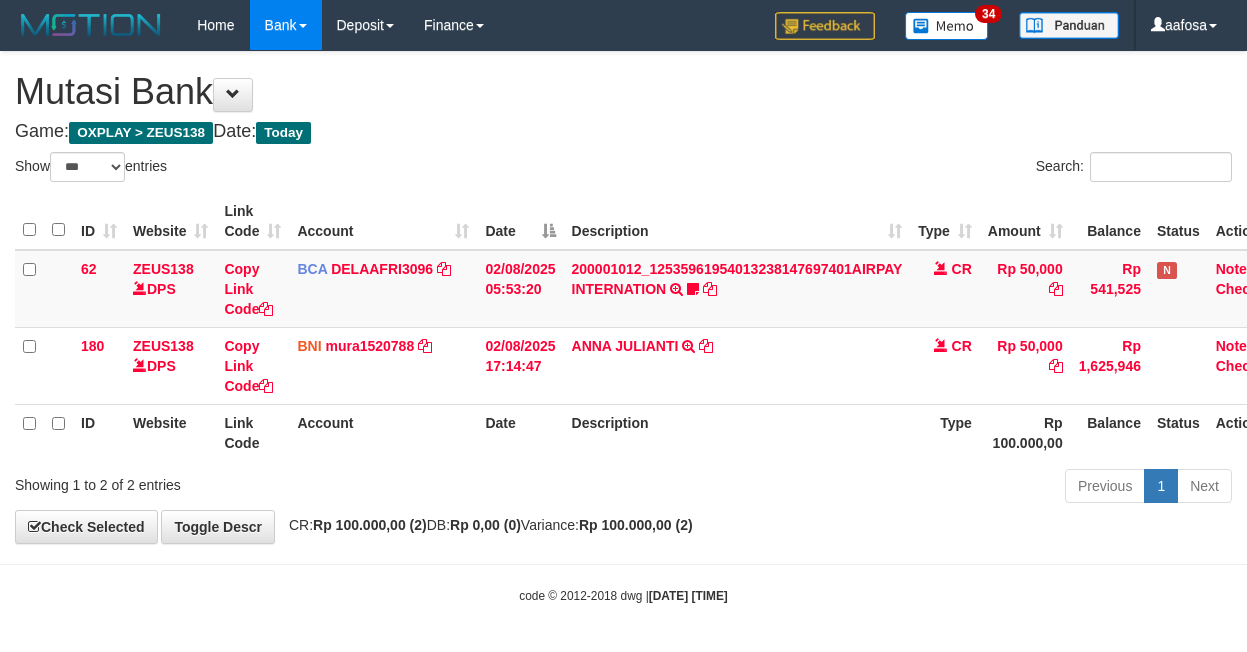 select on "***" 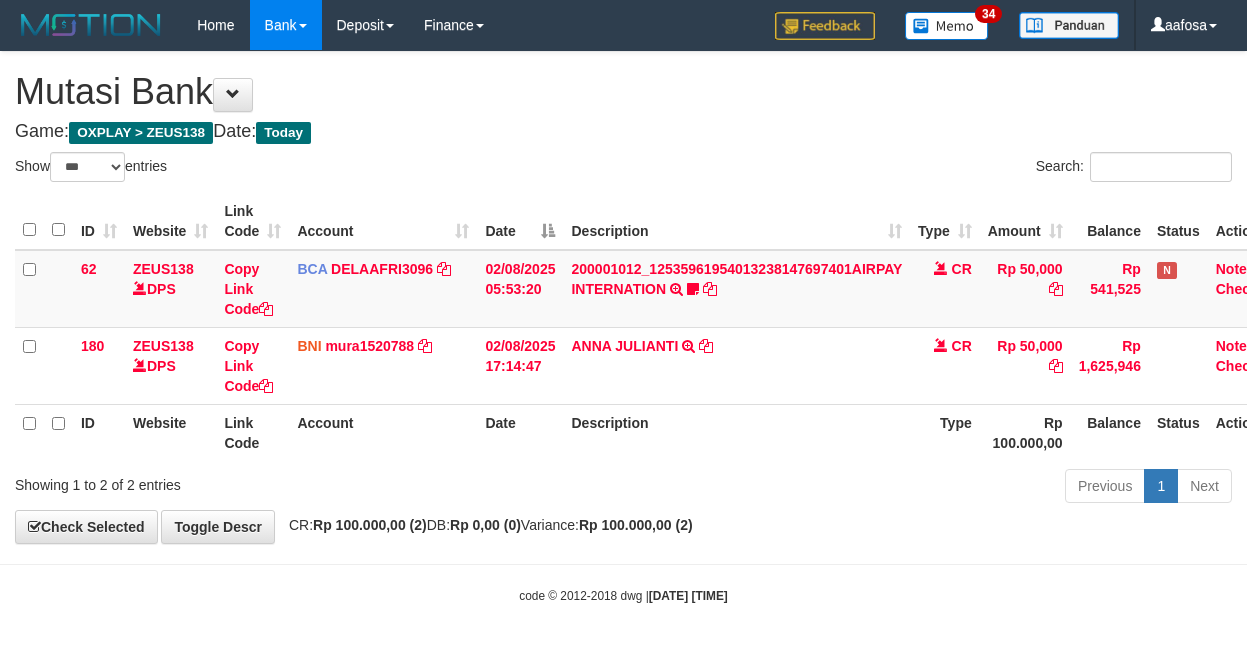 scroll, scrollTop: 3, scrollLeft: 7, axis: both 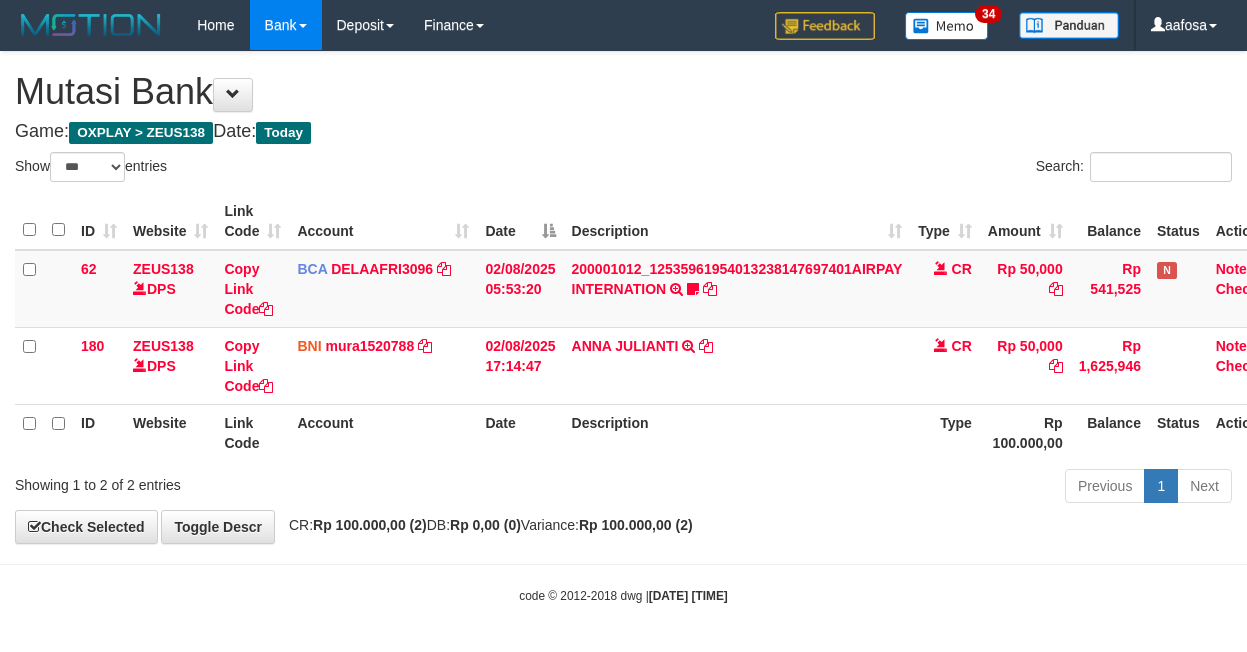 select on "***" 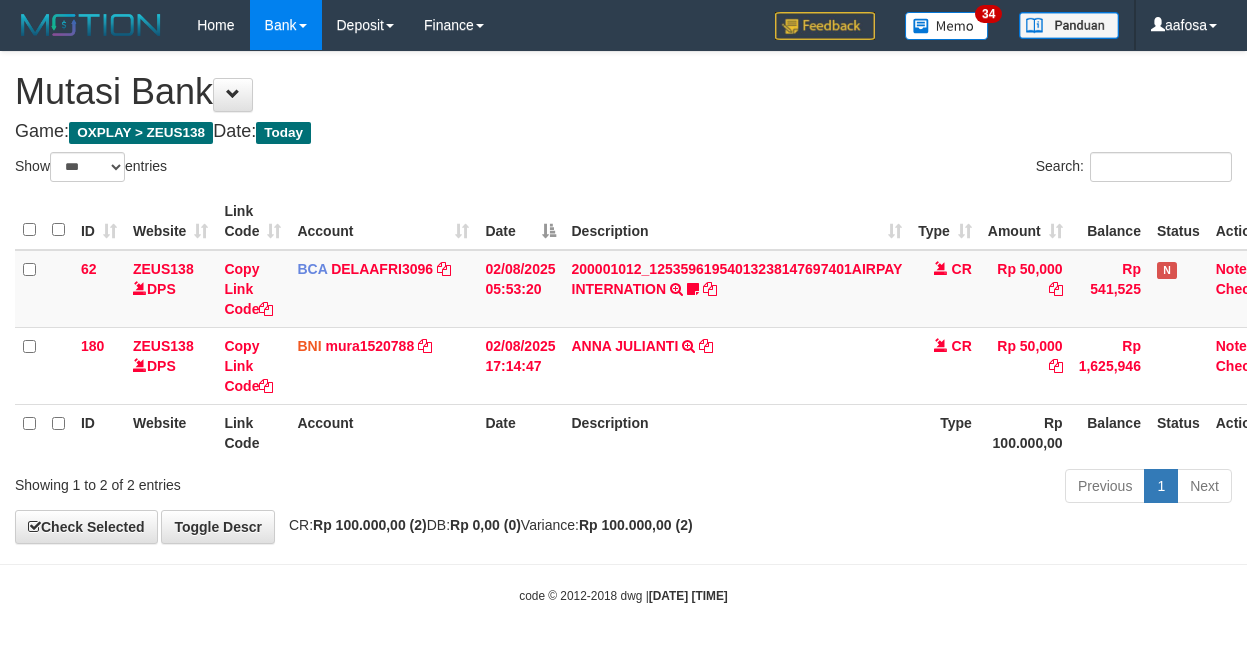 scroll, scrollTop: 3, scrollLeft: 7, axis: both 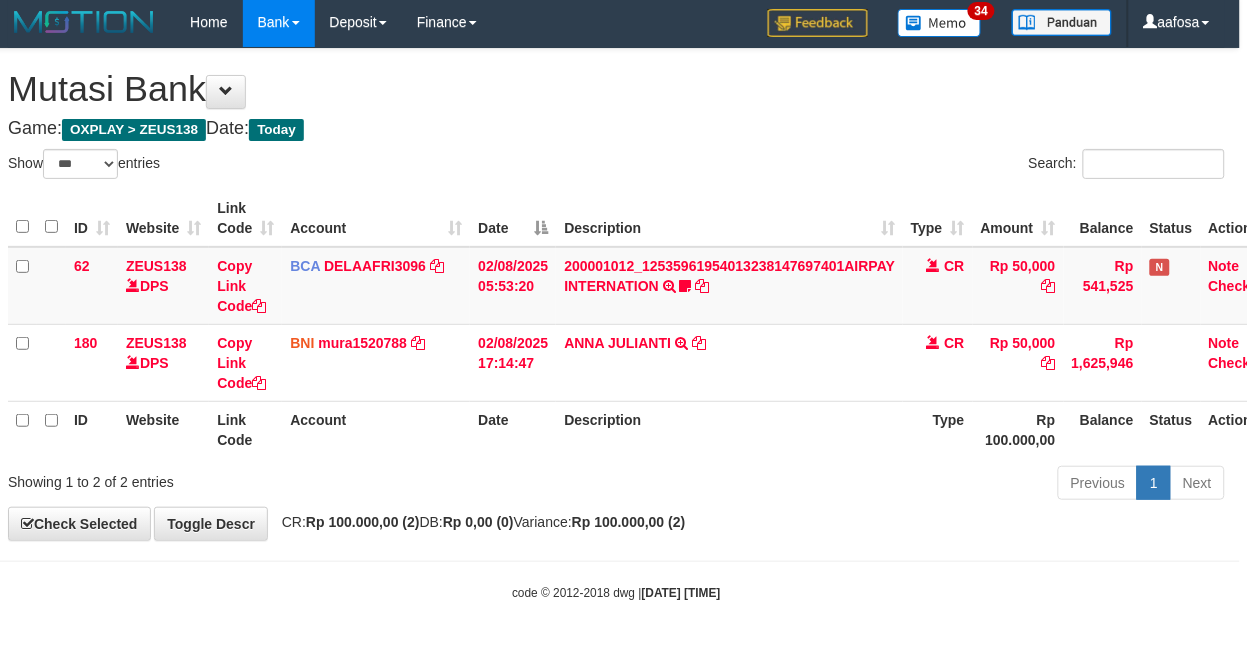 click on "Game:   OXPLAY > ZEUS138    				Date:  Today" at bounding box center [616, 129] 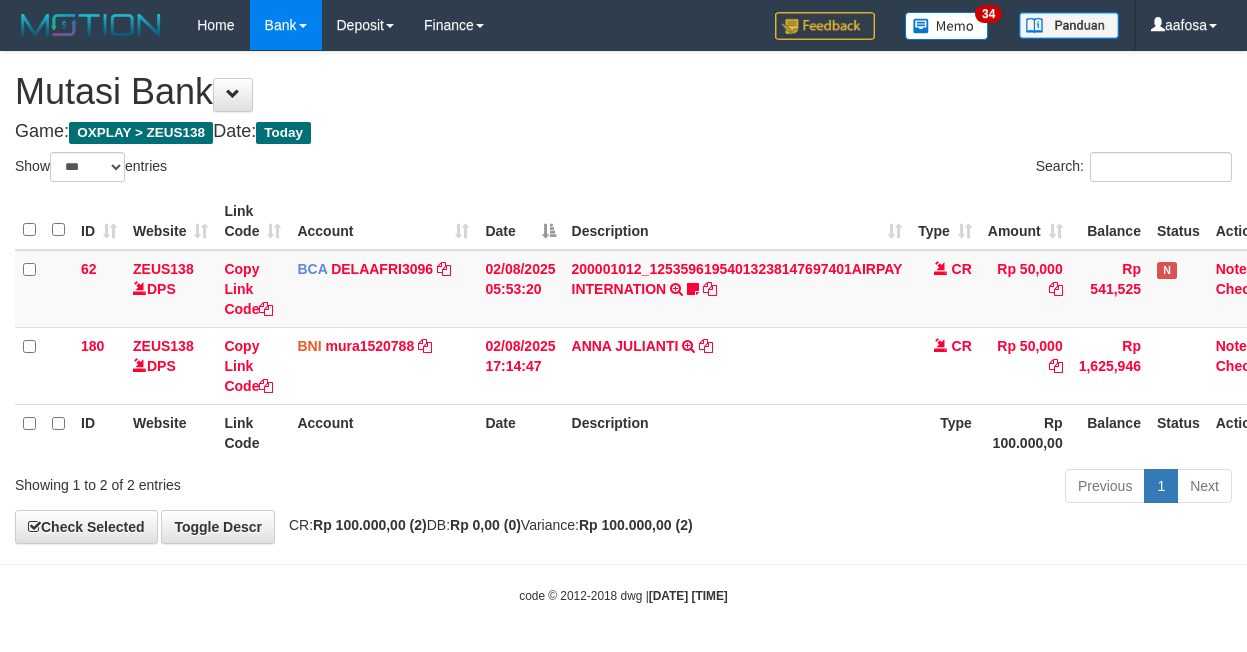 select on "***" 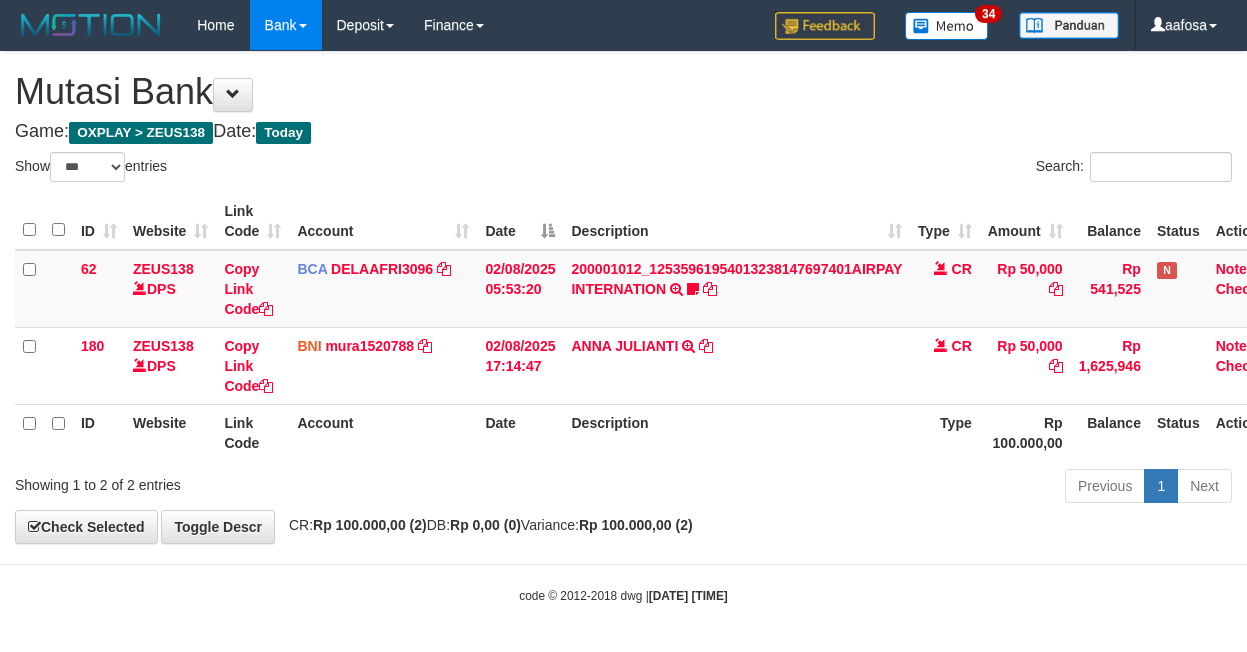 scroll, scrollTop: 3, scrollLeft: 7, axis: both 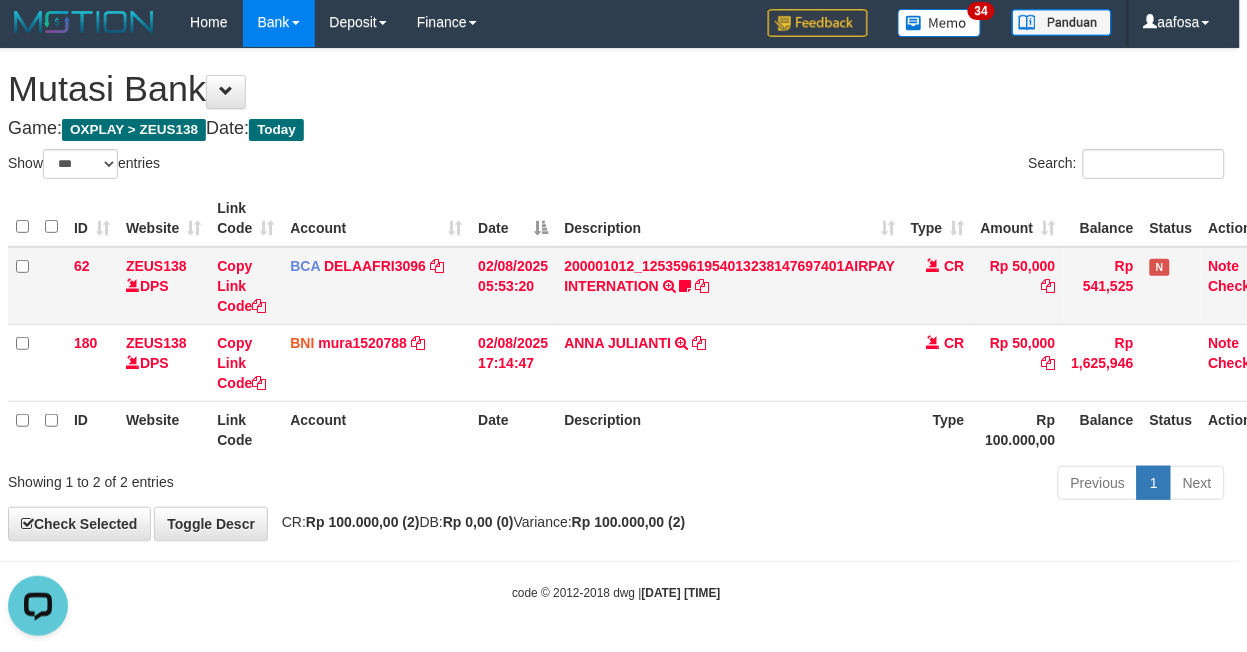 click on "200001012_12535961954013238147697401AIRPAY INTERNATION            TRSF E-BANKING CR 0208/FTSCY/WS95051
50000.00200001012_12535961954013238147697401AIRPAY INTERNATION    Labubutaiki
https://prnt.sc/l7T6Eus7w_Qi" at bounding box center [729, 286] 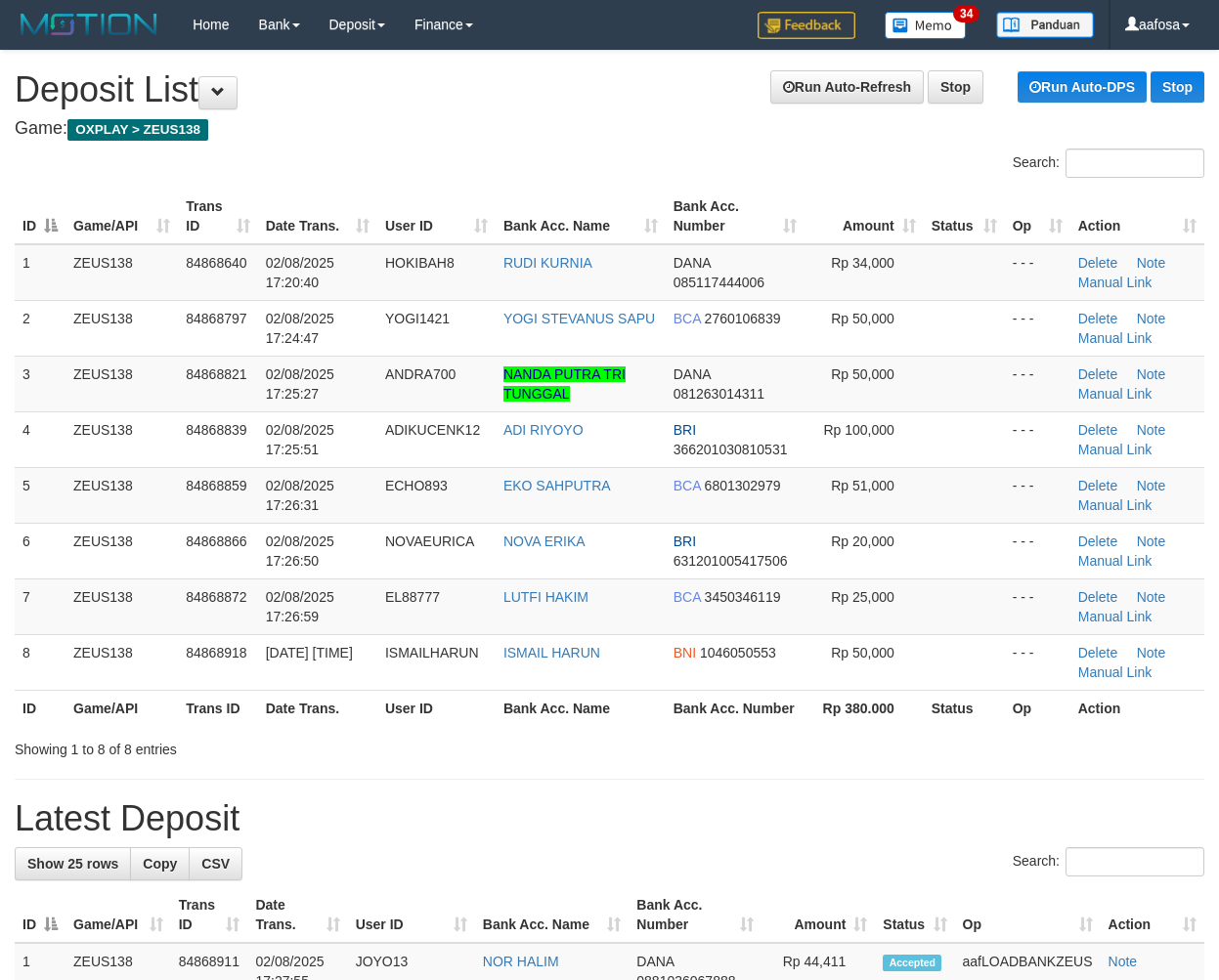scroll, scrollTop: 0, scrollLeft: 0, axis: both 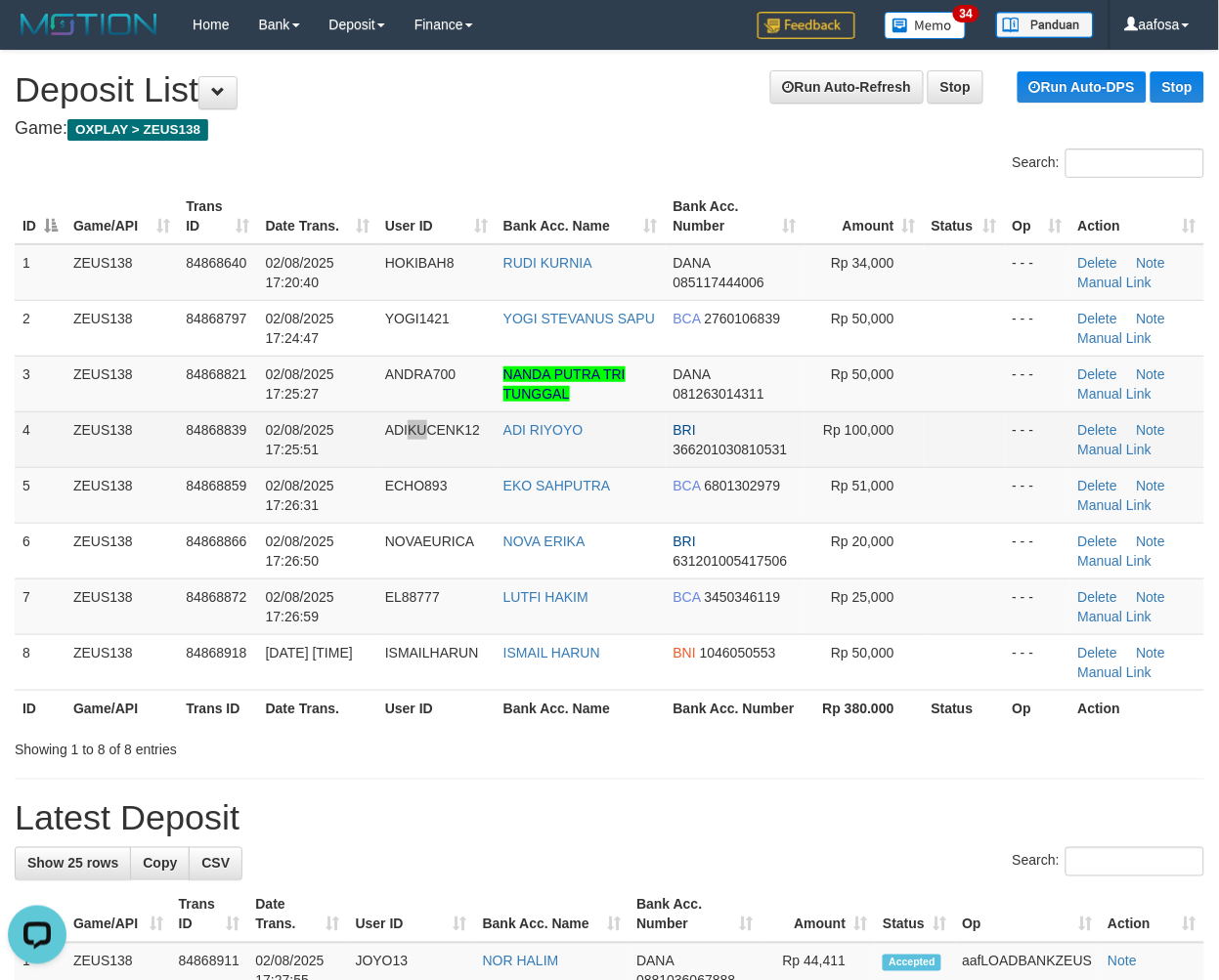 click on "ADIKUCENK12" at bounding box center [436, 439] 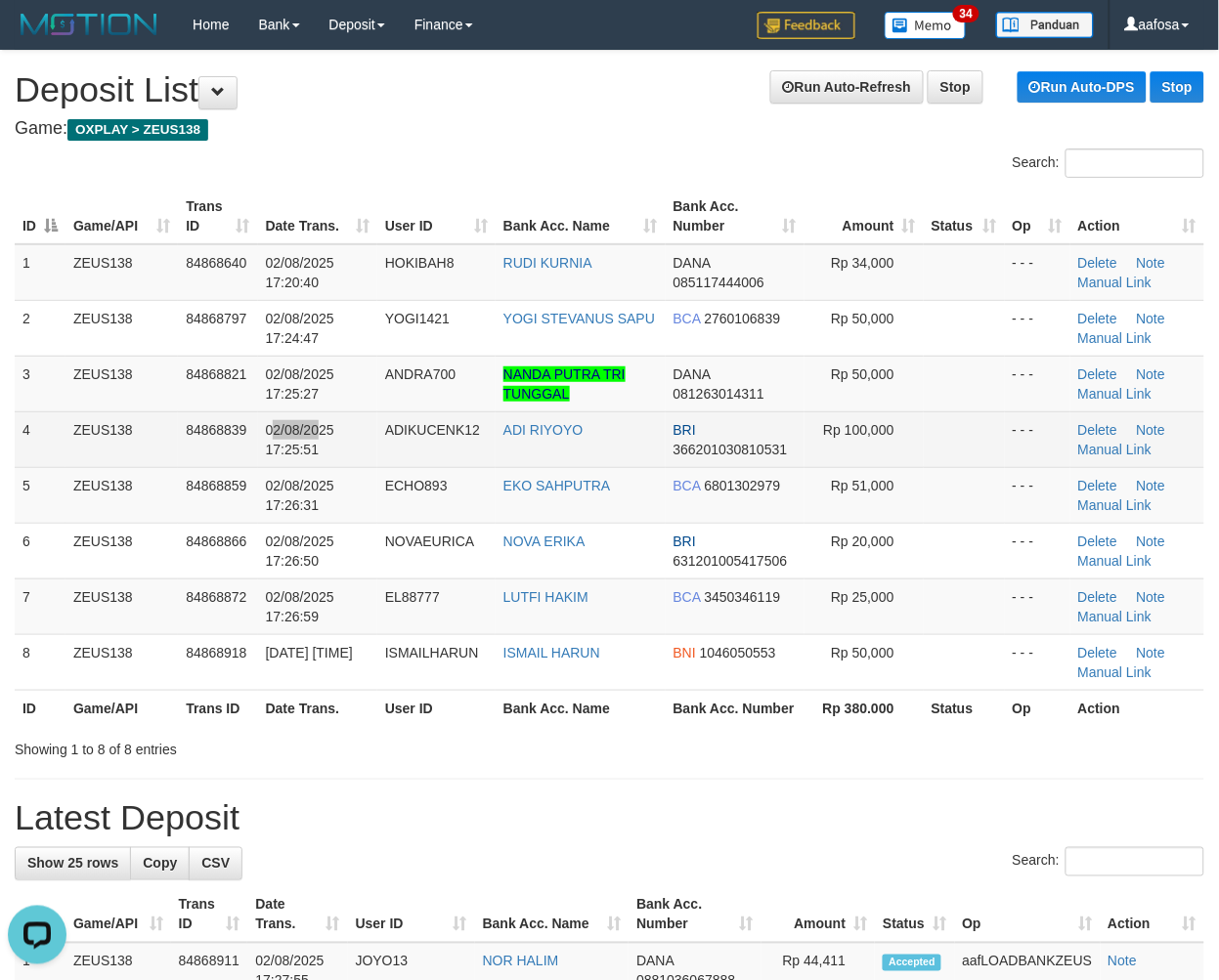 click on "02/08/2025 17:25:51" at bounding box center [300, 440] 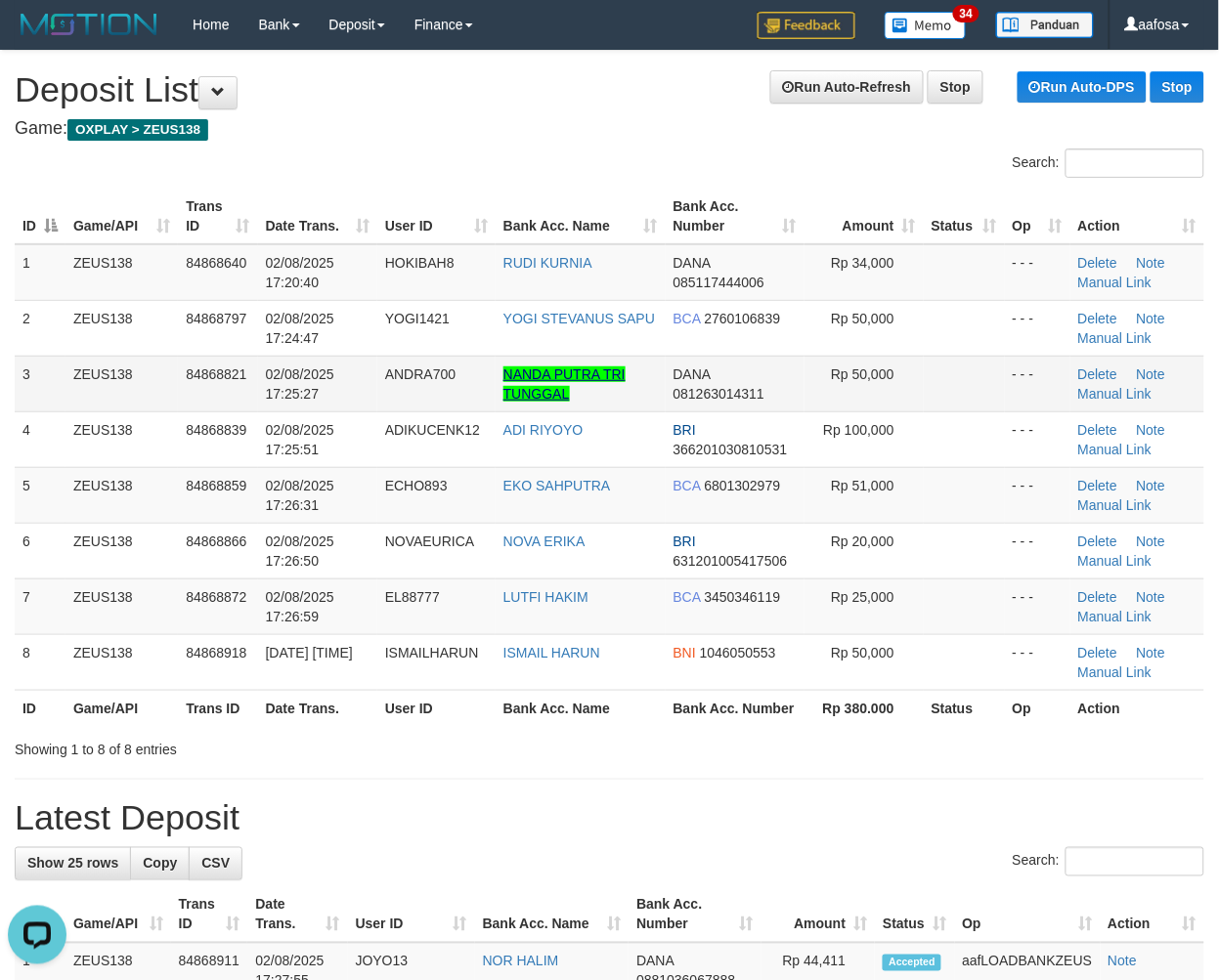 click on "NANDA PUTRA TRI TUNGGAL" at bounding box center [564, 384] 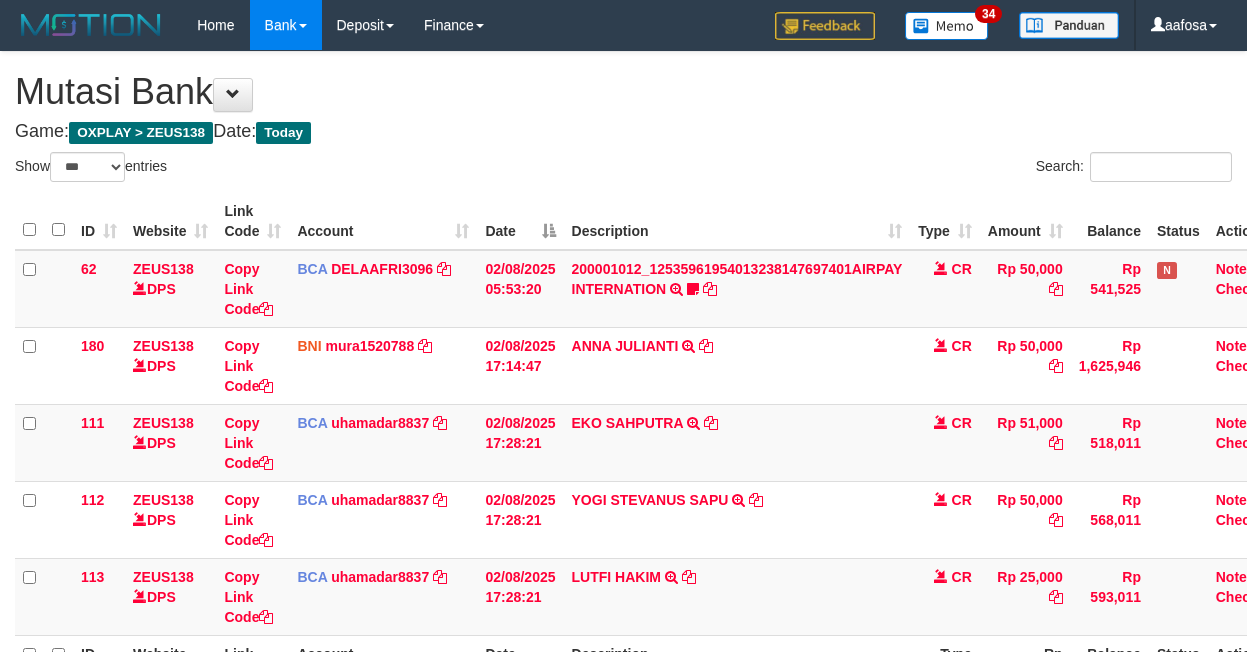 select on "***" 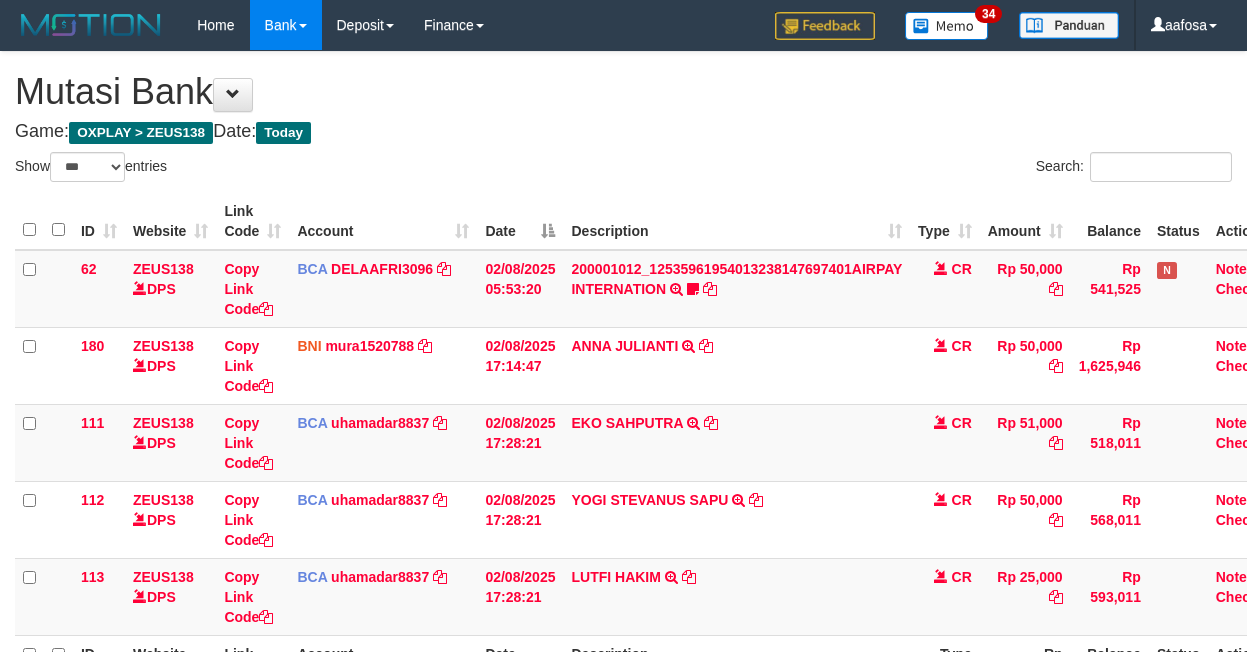 scroll, scrollTop: 3, scrollLeft: 7, axis: both 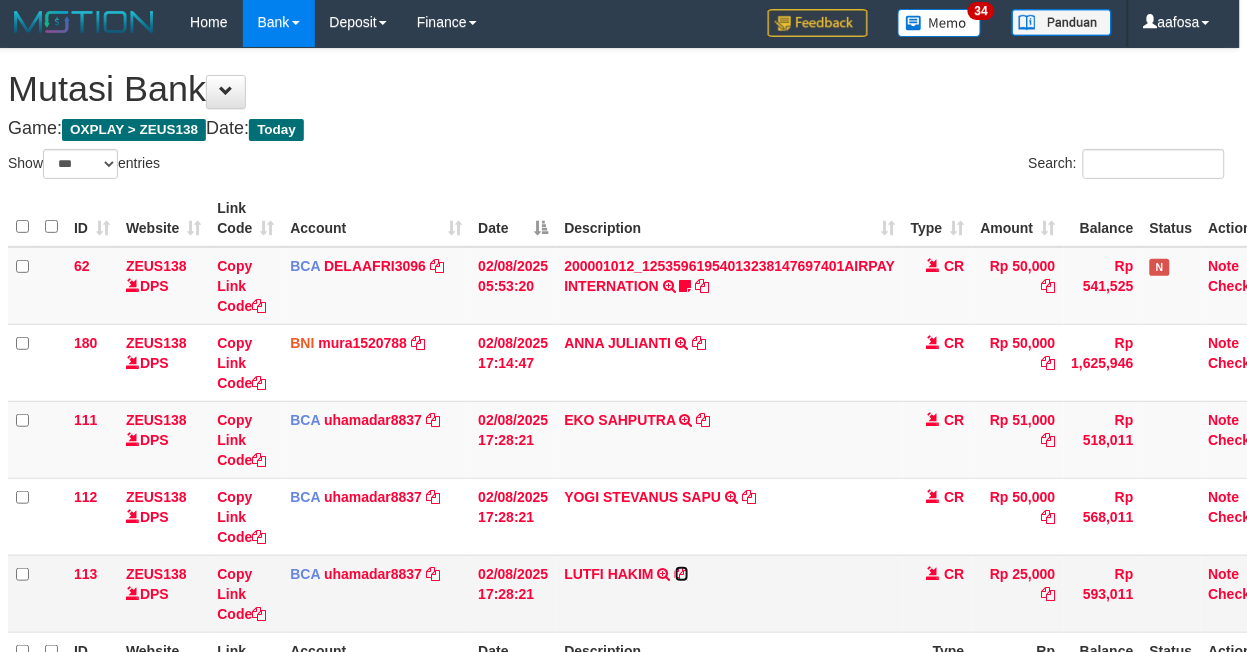 click at bounding box center (682, 574) 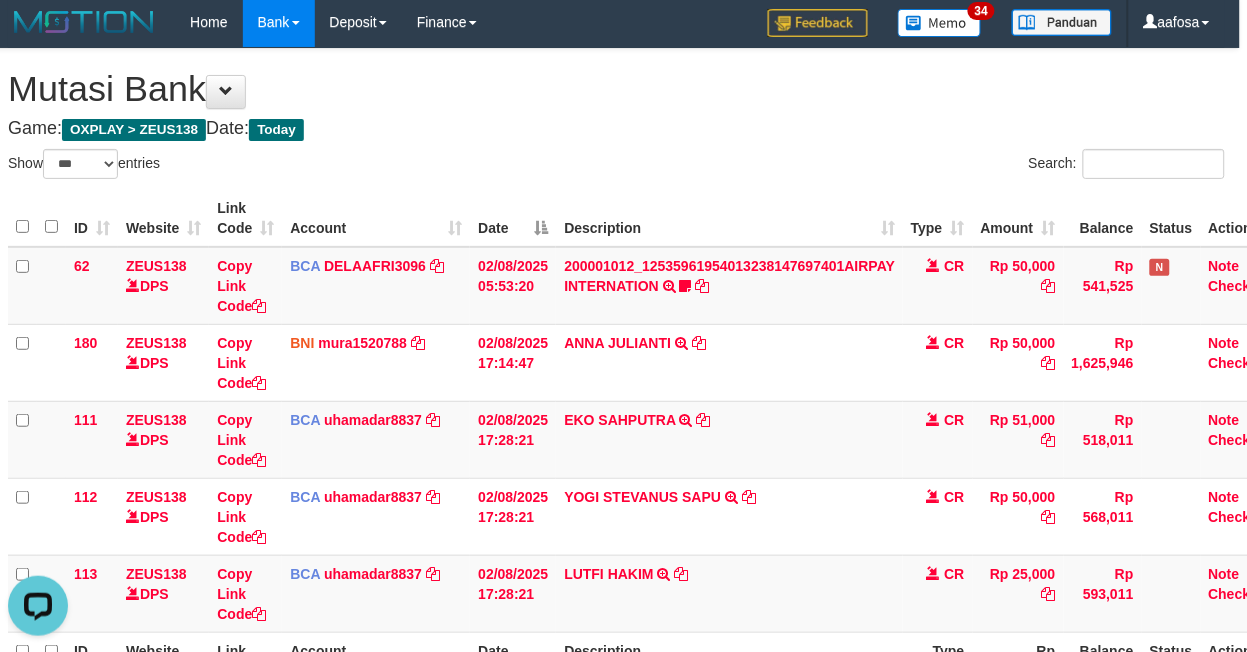 scroll, scrollTop: 0, scrollLeft: 0, axis: both 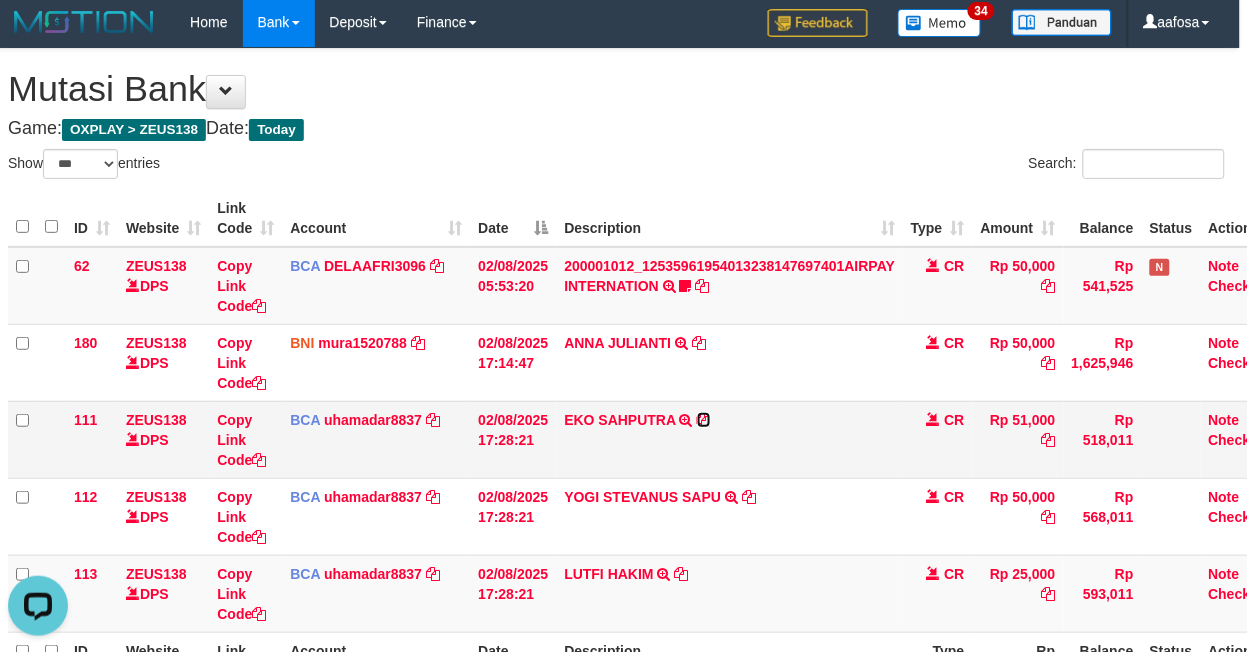click at bounding box center [704, 420] 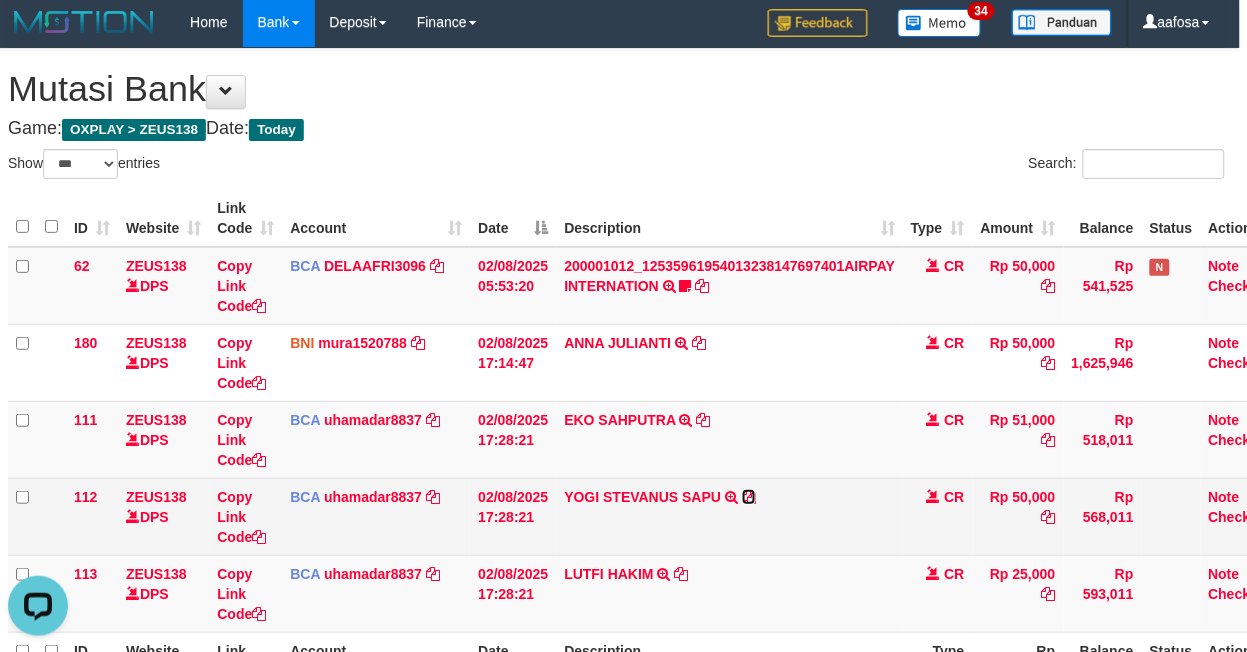 click at bounding box center (749, 497) 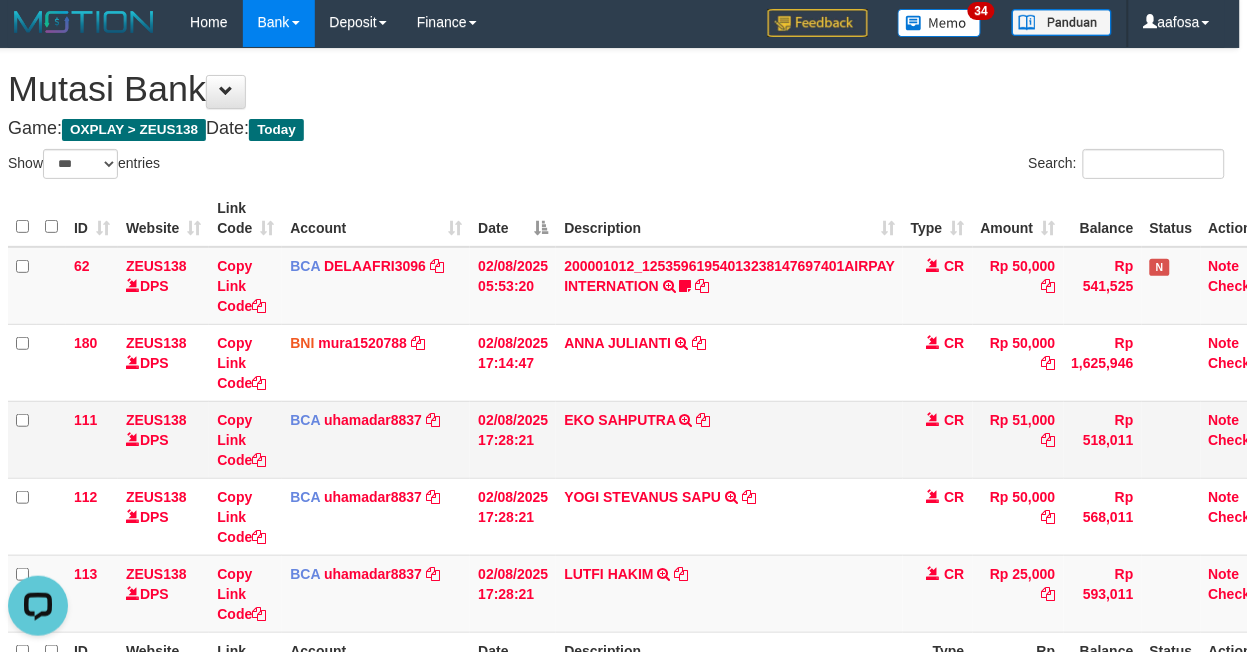 click on "EKO SAHPUTRA         TRSF E-BANKING CR 0208/FTSCY/WS95031
51000.00EKO SAHPUTRA" at bounding box center [729, 439] 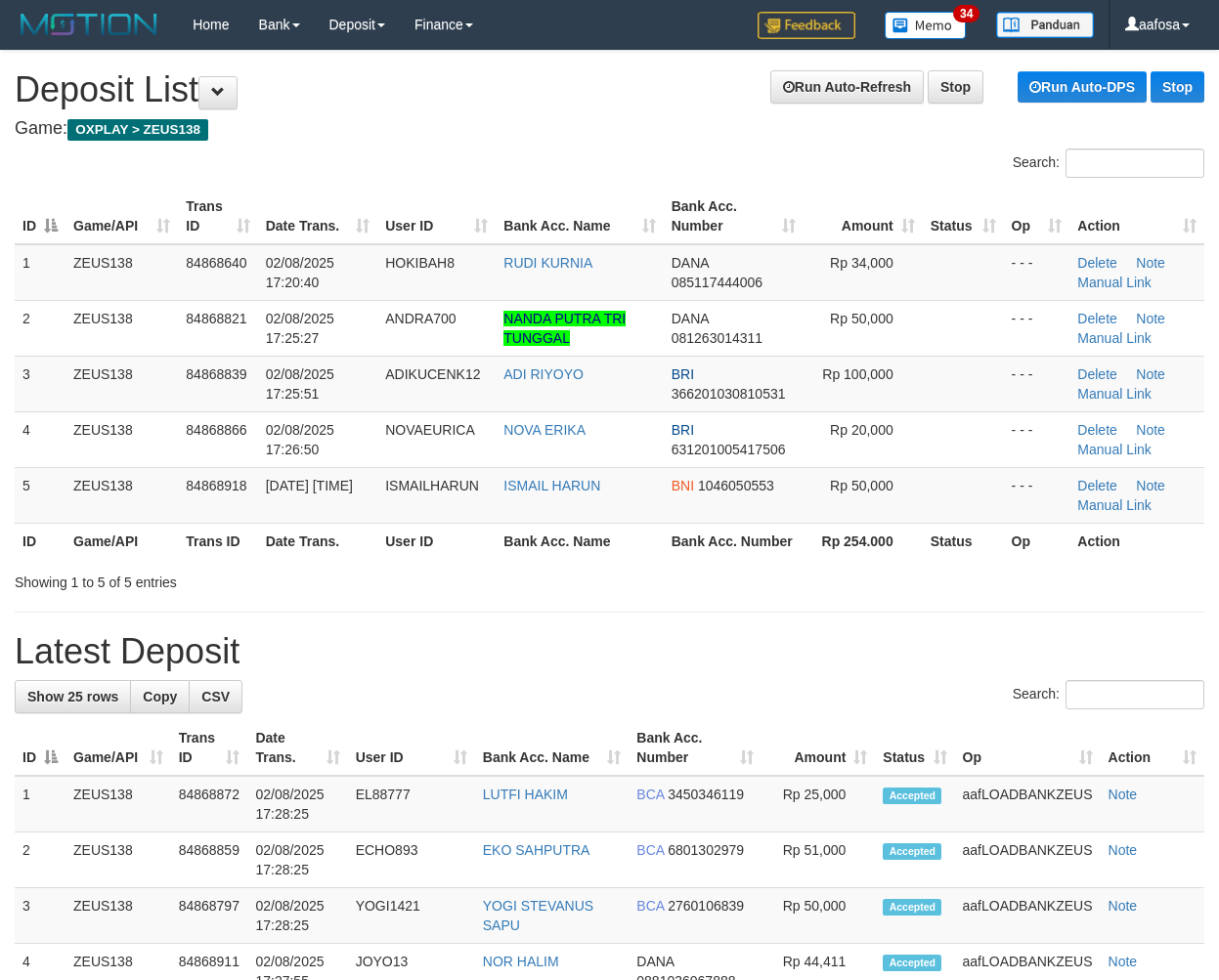 scroll, scrollTop: 0, scrollLeft: 0, axis: both 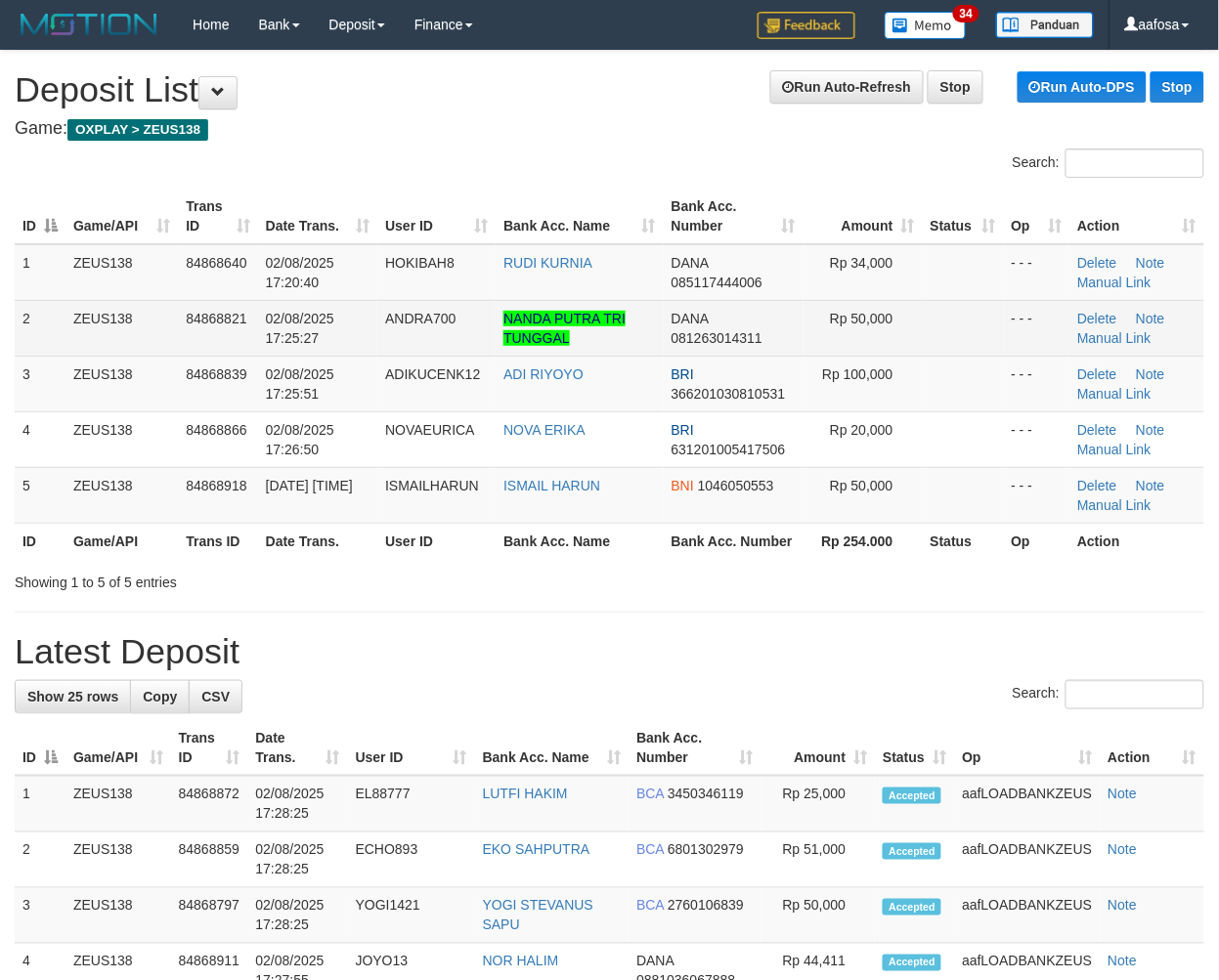 click on "ANDRA700" at bounding box center [436, 327] 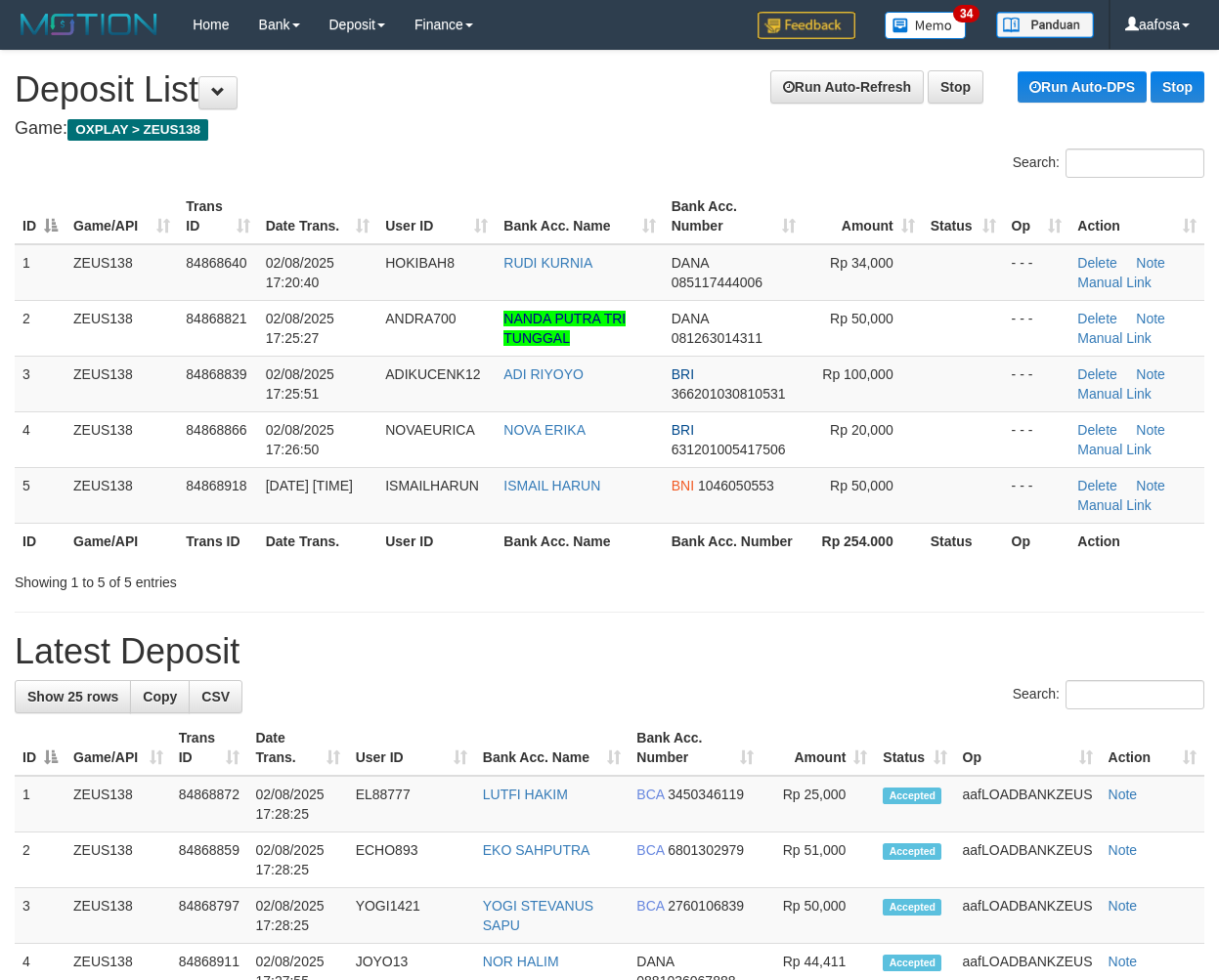 scroll, scrollTop: 0, scrollLeft: 0, axis: both 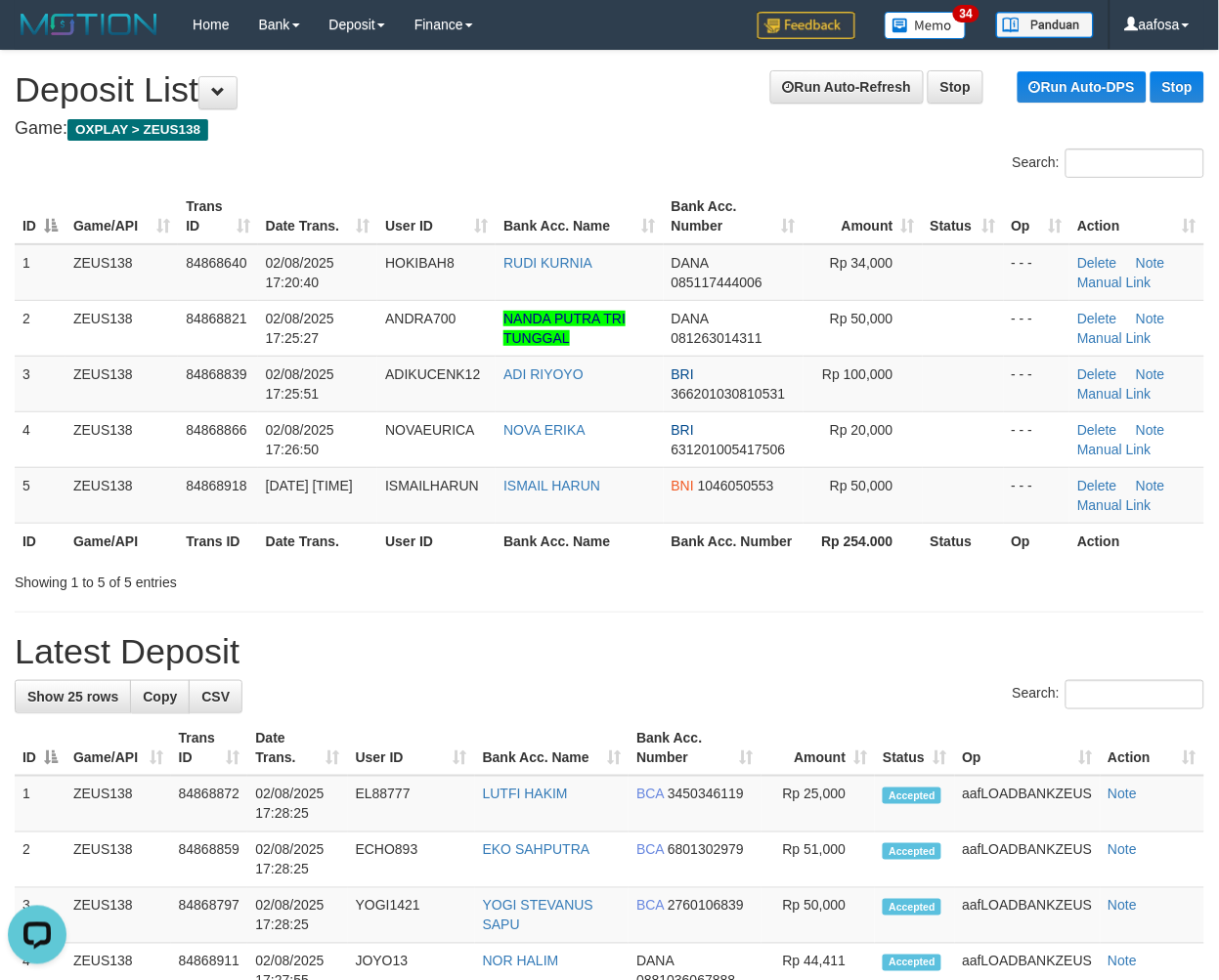 drag, startPoint x: 529, startPoint y: 121, endPoint x: 581, endPoint y: 108, distance: 53.600373 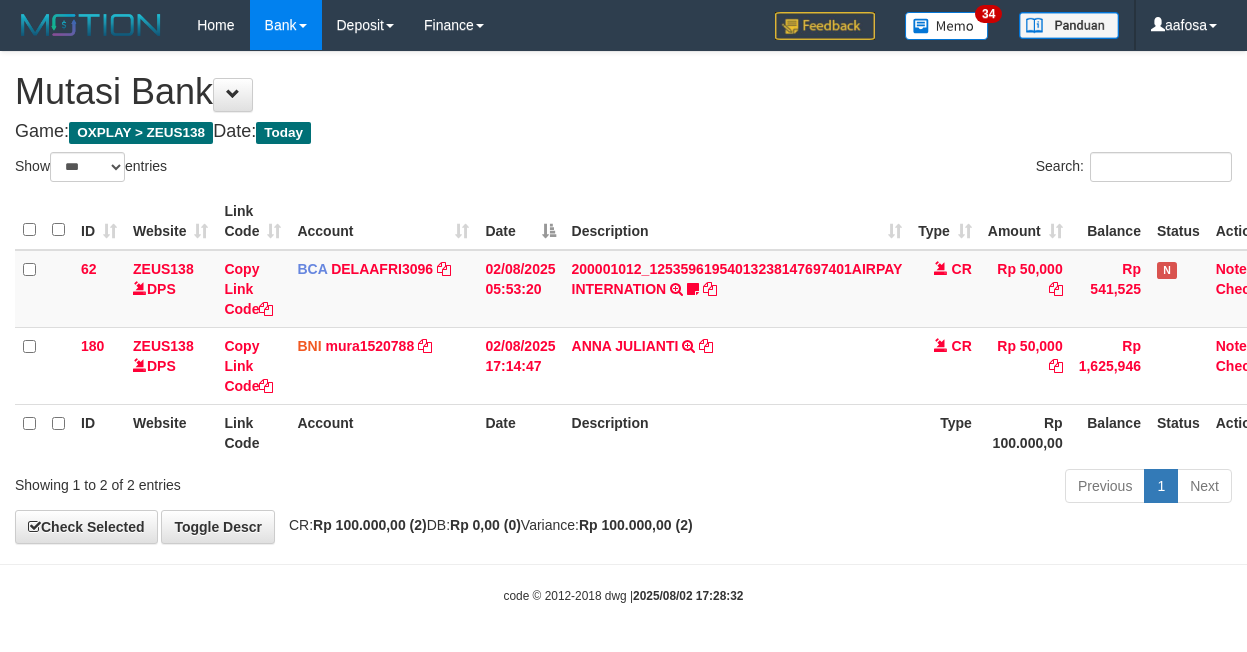 select on "***" 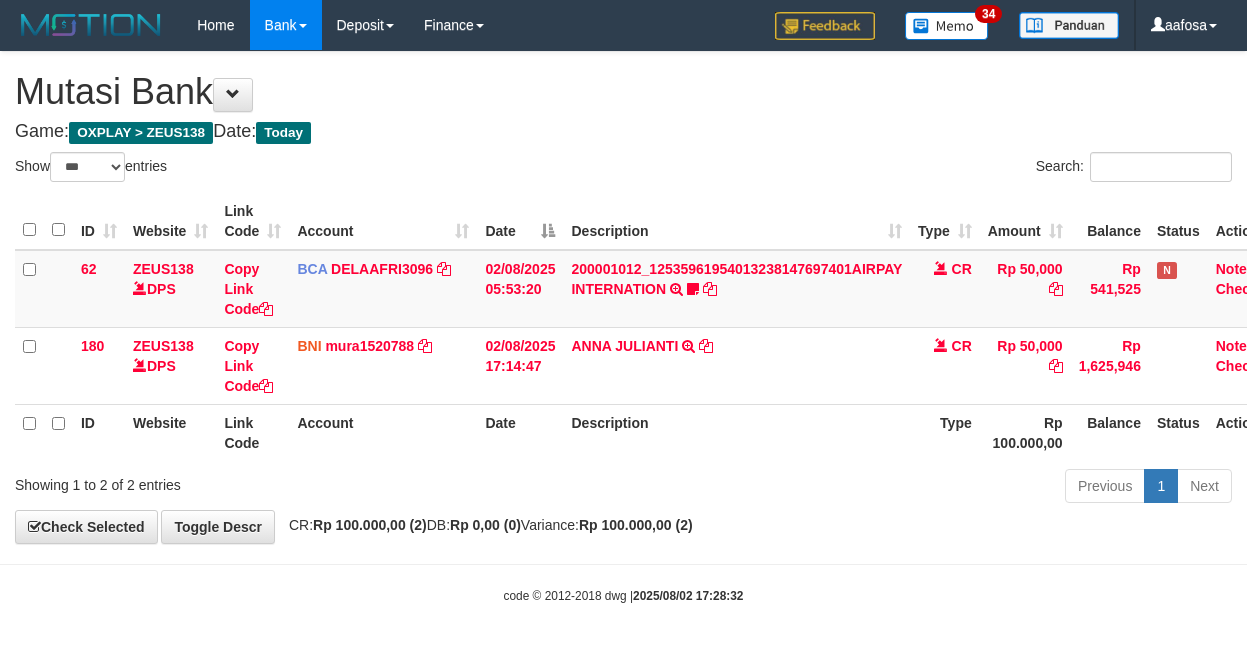 scroll, scrollTop: 3, scrollLeft: 7, axis: both 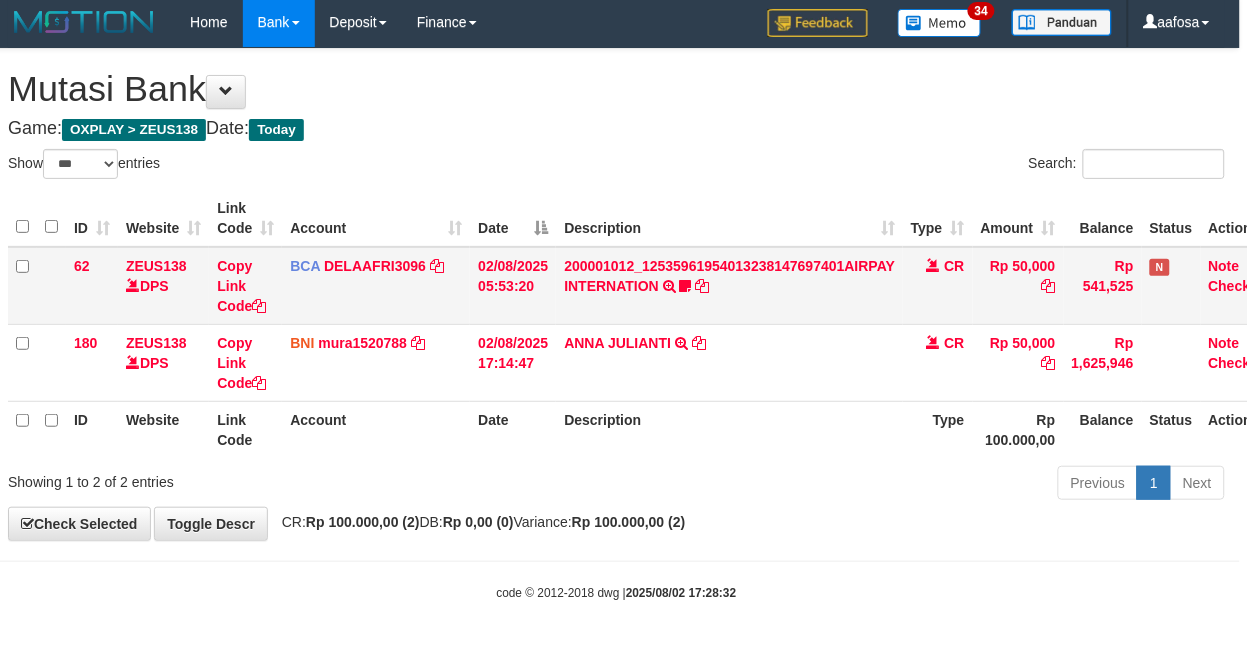 click on "200001012_12535961954013238147697401AIRPAY INTERNATION            TRSF E-BANKING CR 0208/FTSCY/WS95051
50000.00200001012_12535961954013238147697401AIRPAY INTERNATION    Labubutaiki
https://prnt.sc/l7T6Eus7w_Qi" at bounding box center [729, 286] 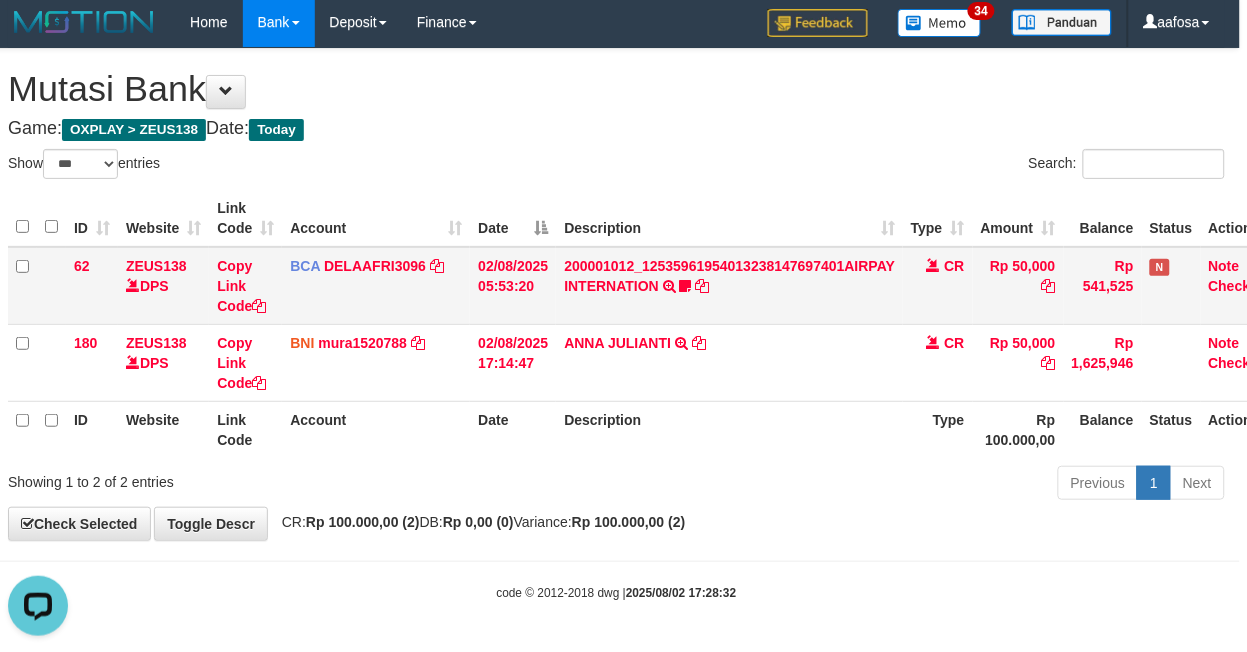 scroll, scrollTop: 0, scrollLeft: 0, axis: both 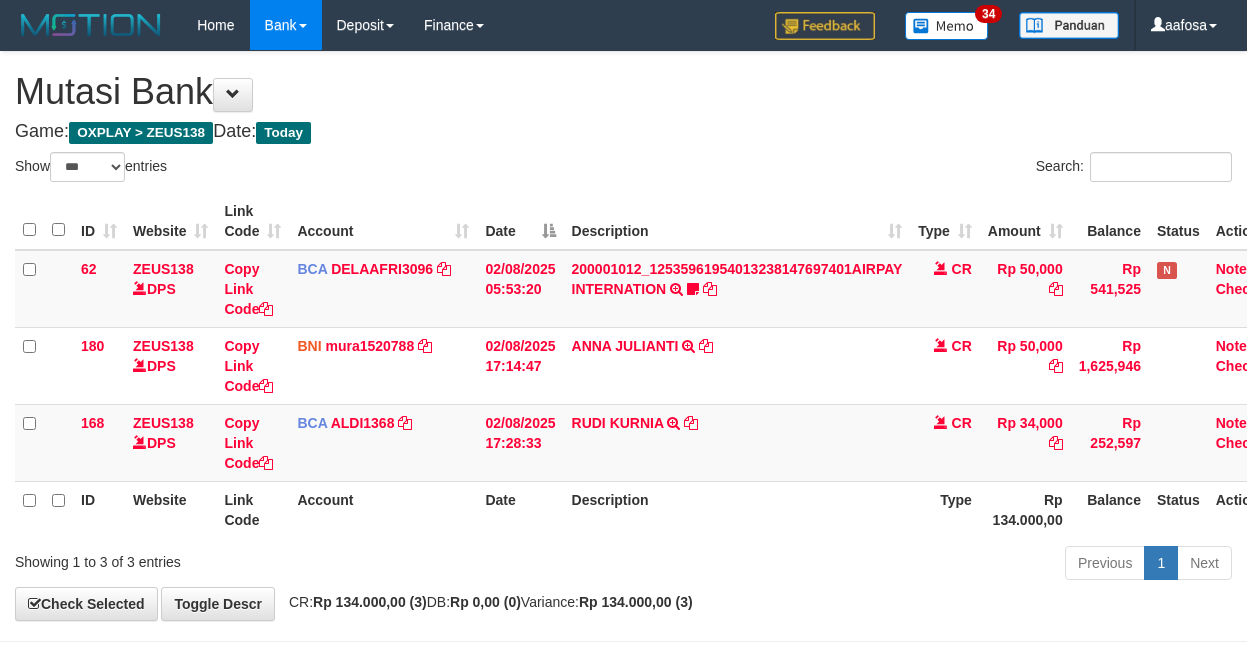 select on "***" 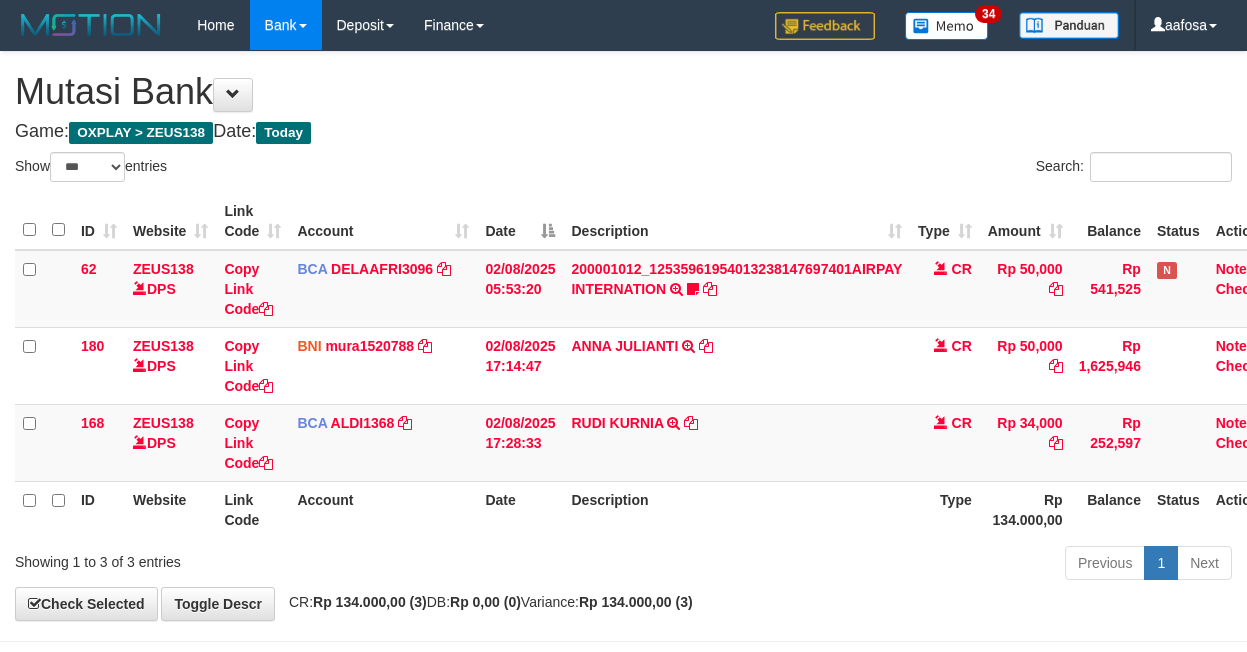 scroll, scrollTop: 3, scrollLeft: 7, axis: both 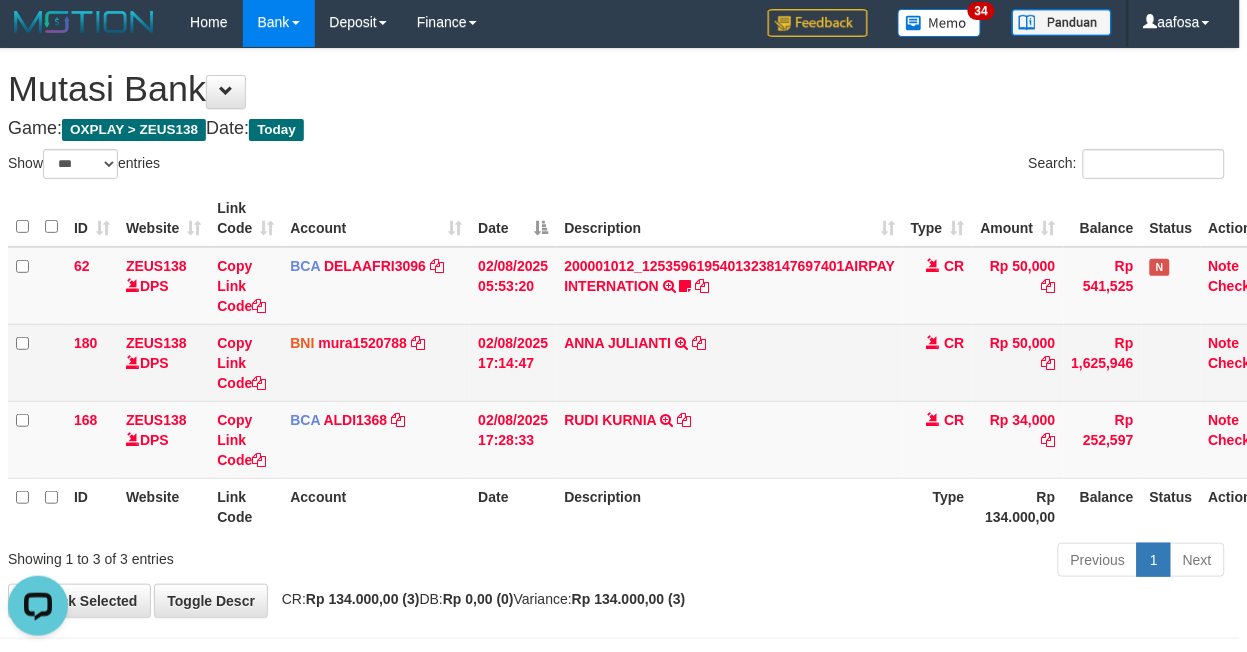 click on "ANNA JULIANTI         TRANSFER DARI IBU ANNA JULIANTI" at bounding box center (729, 362) 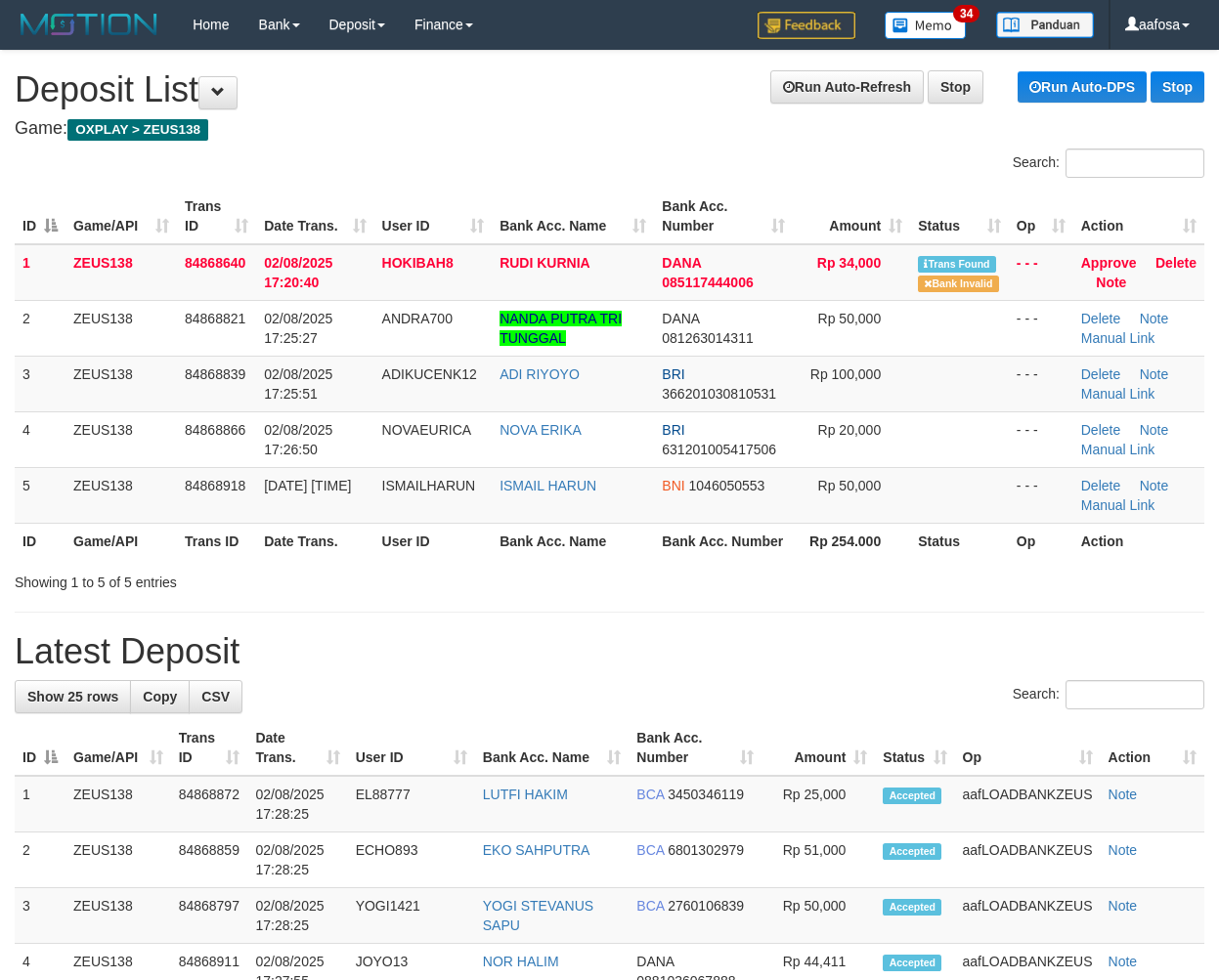 scroll, scrollTop: 0, scrollLeft: 0, axis: both 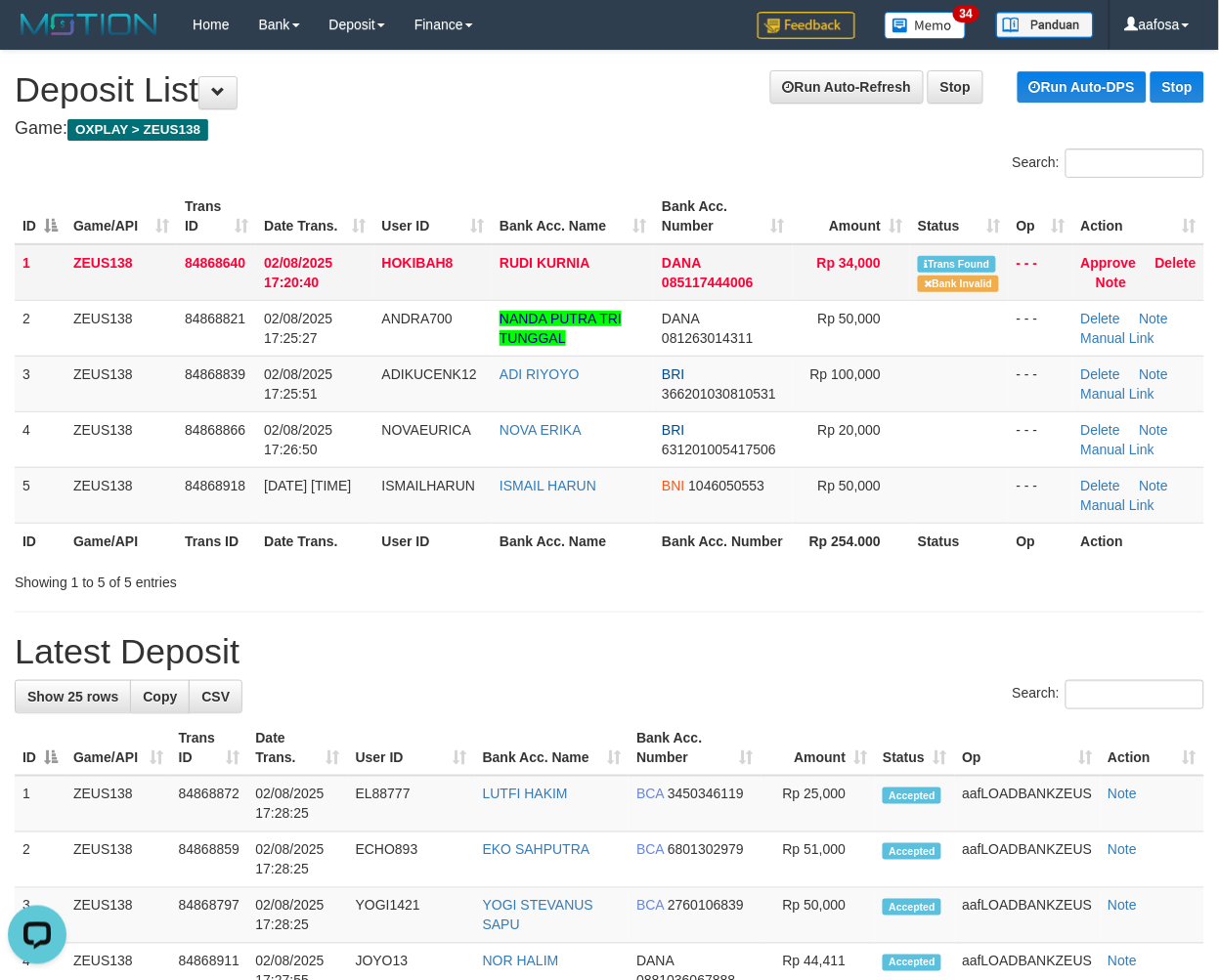 click on "RUDI KURNIA" at bounding box center [573, 273] 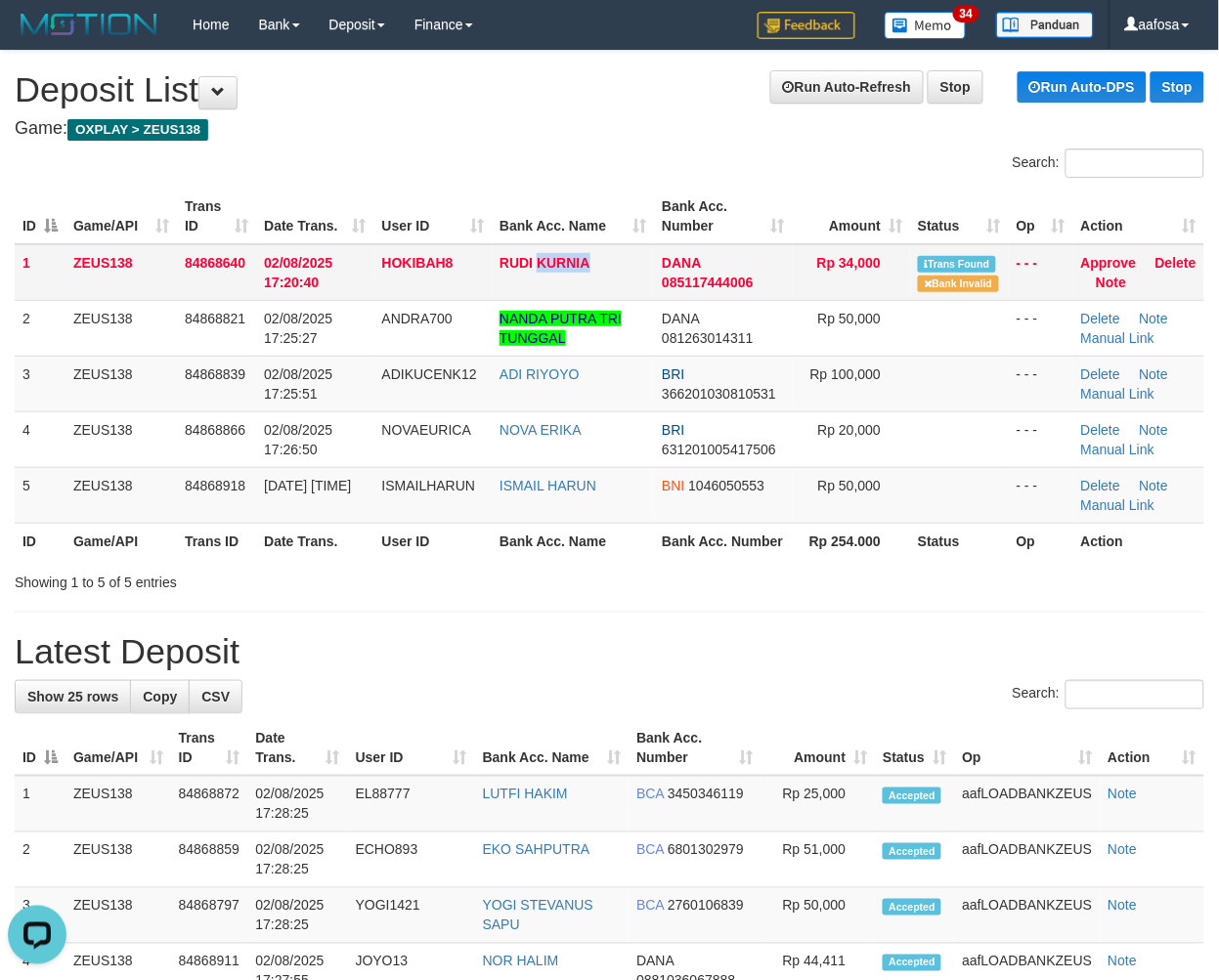 click on "RUDI KURNIA" at bounding box center (573, 273) 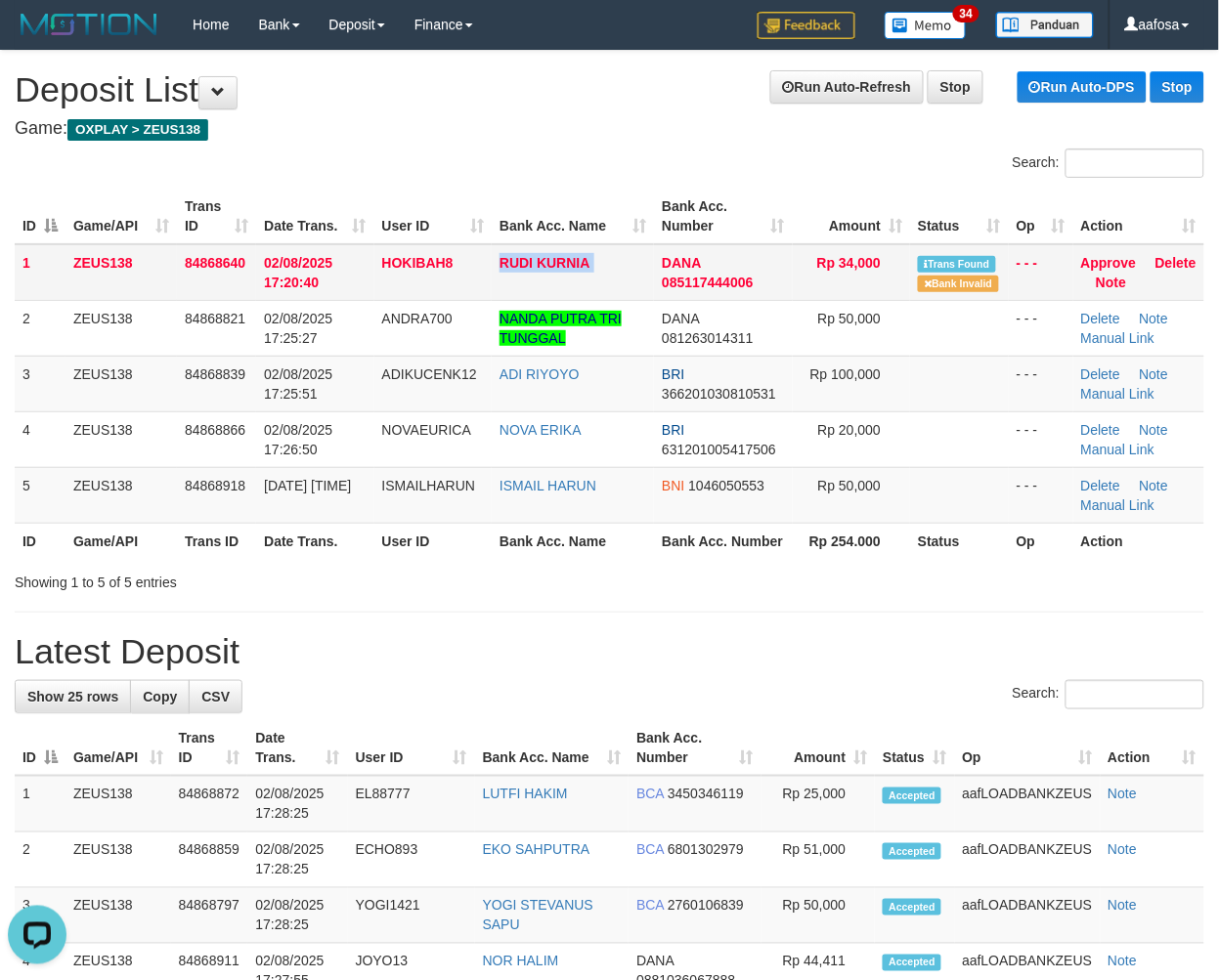 click on "RUDI KURNIA" at bounding box center [573, 273] 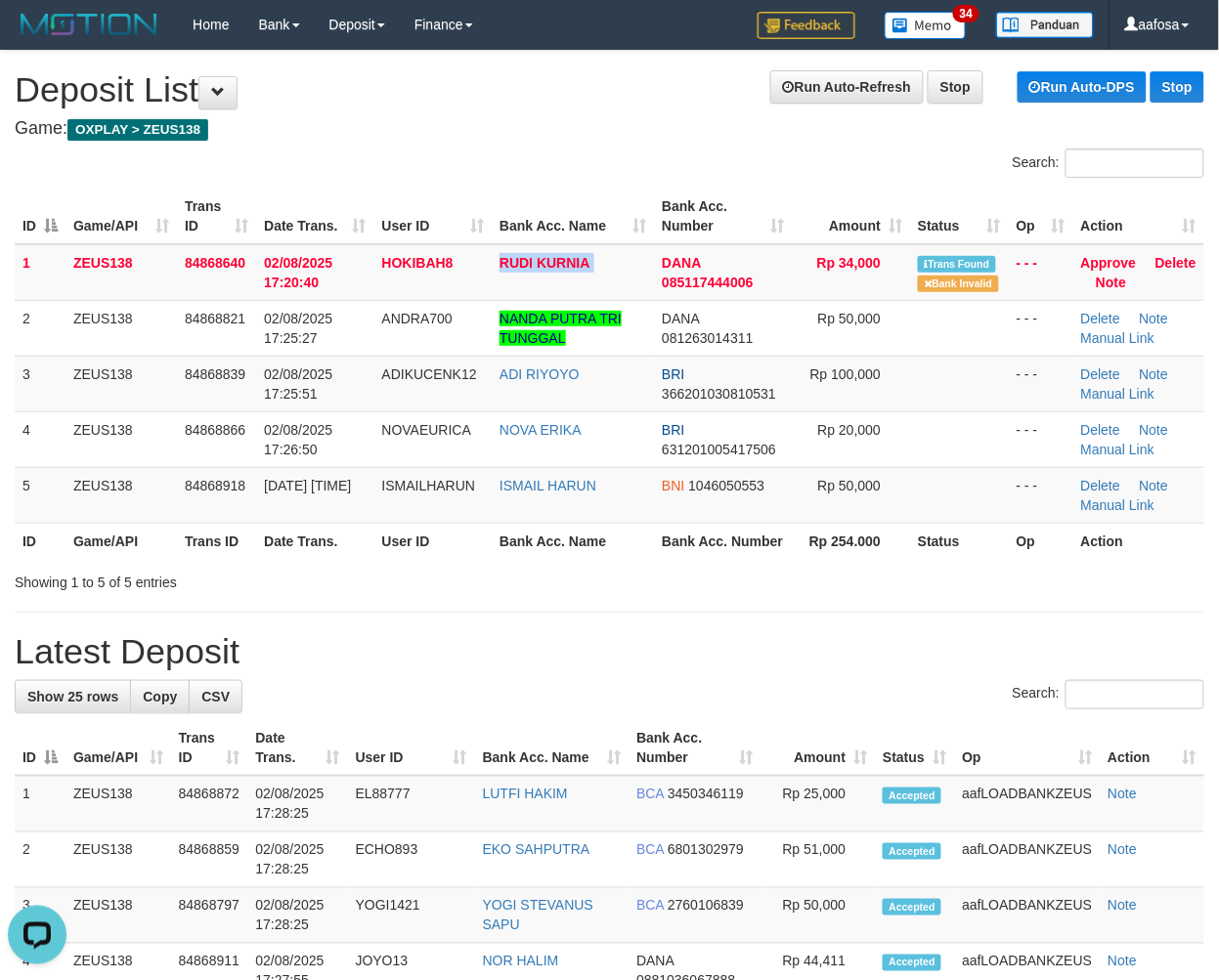 copy on "RUDI KURNIA" 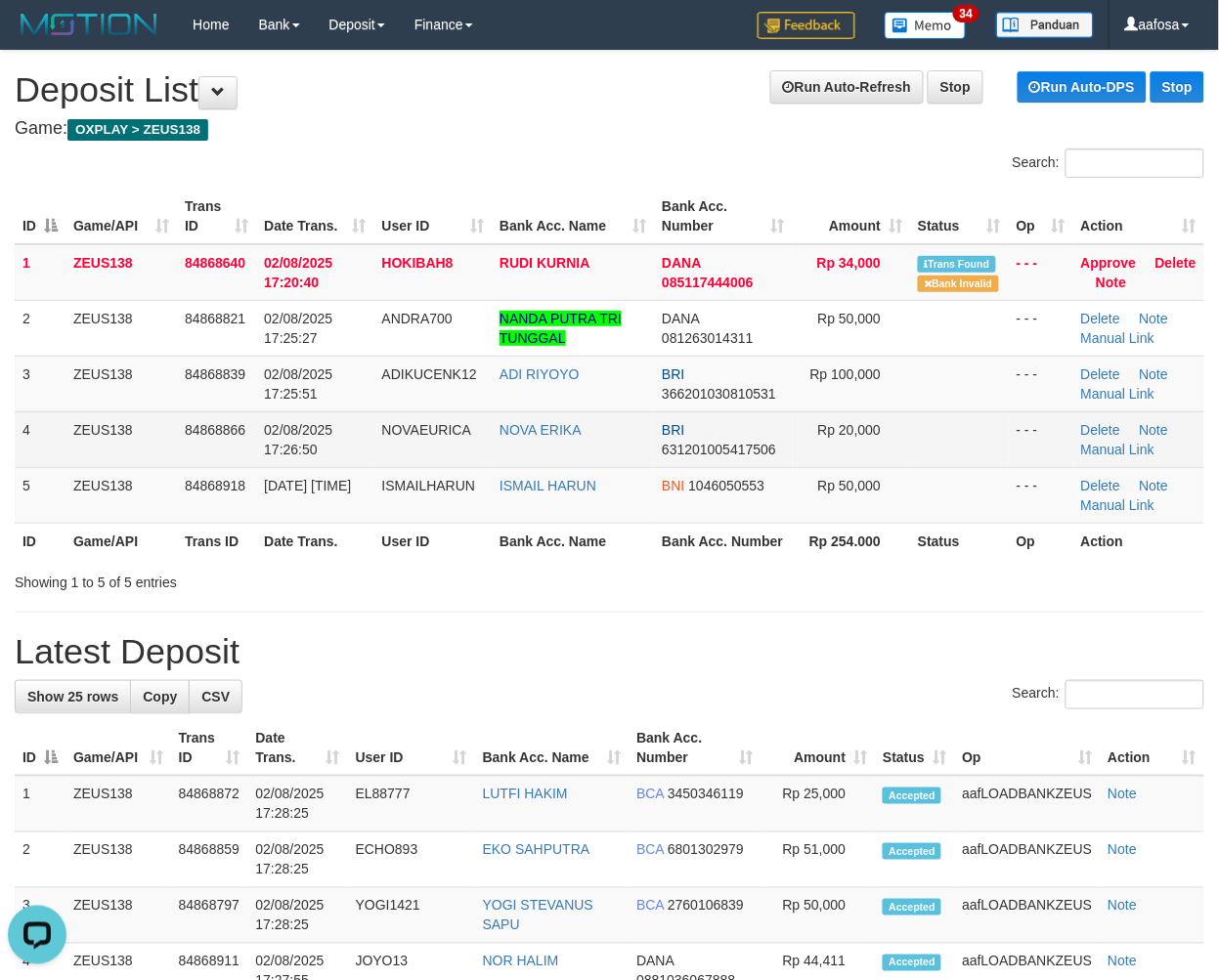 drag, startPoint x: 403, startPoint y: 420, endPoint x: 382, endPoint y: 418, distance: 21.095023 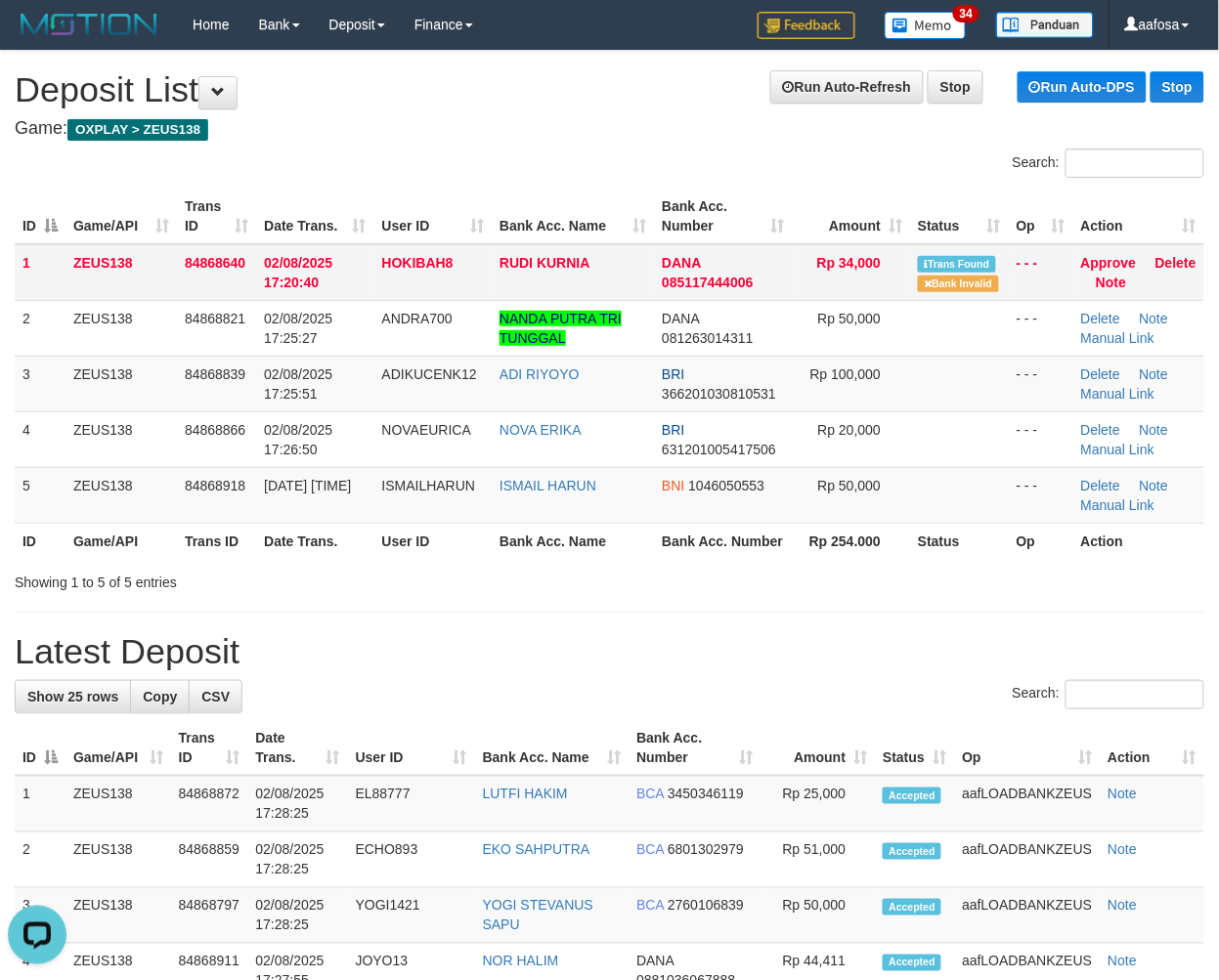 click on "RUDI KURNIA" at bounding box center (573, 273) 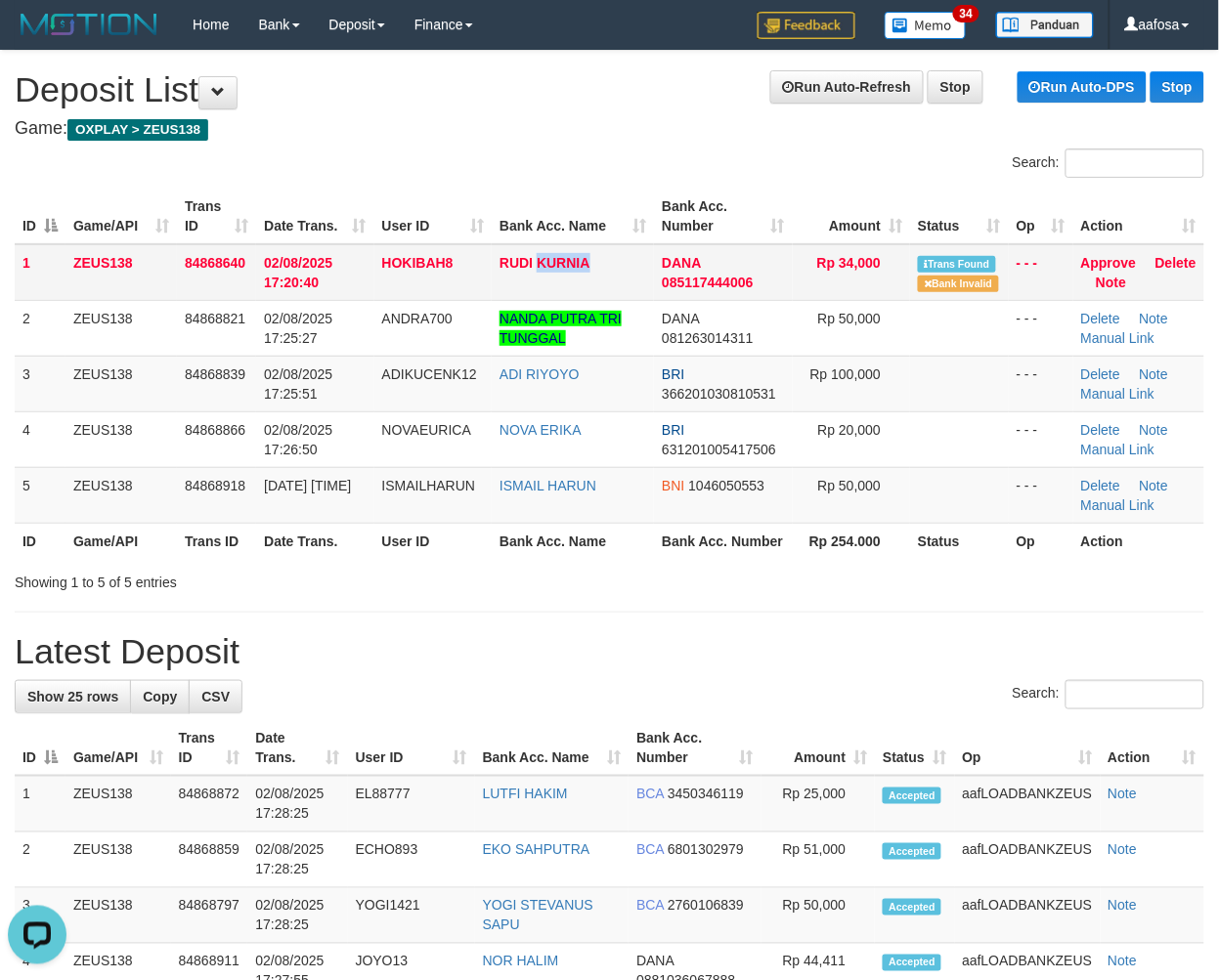 click on "RUDI KURNIA" at bounding box center [573, 273] 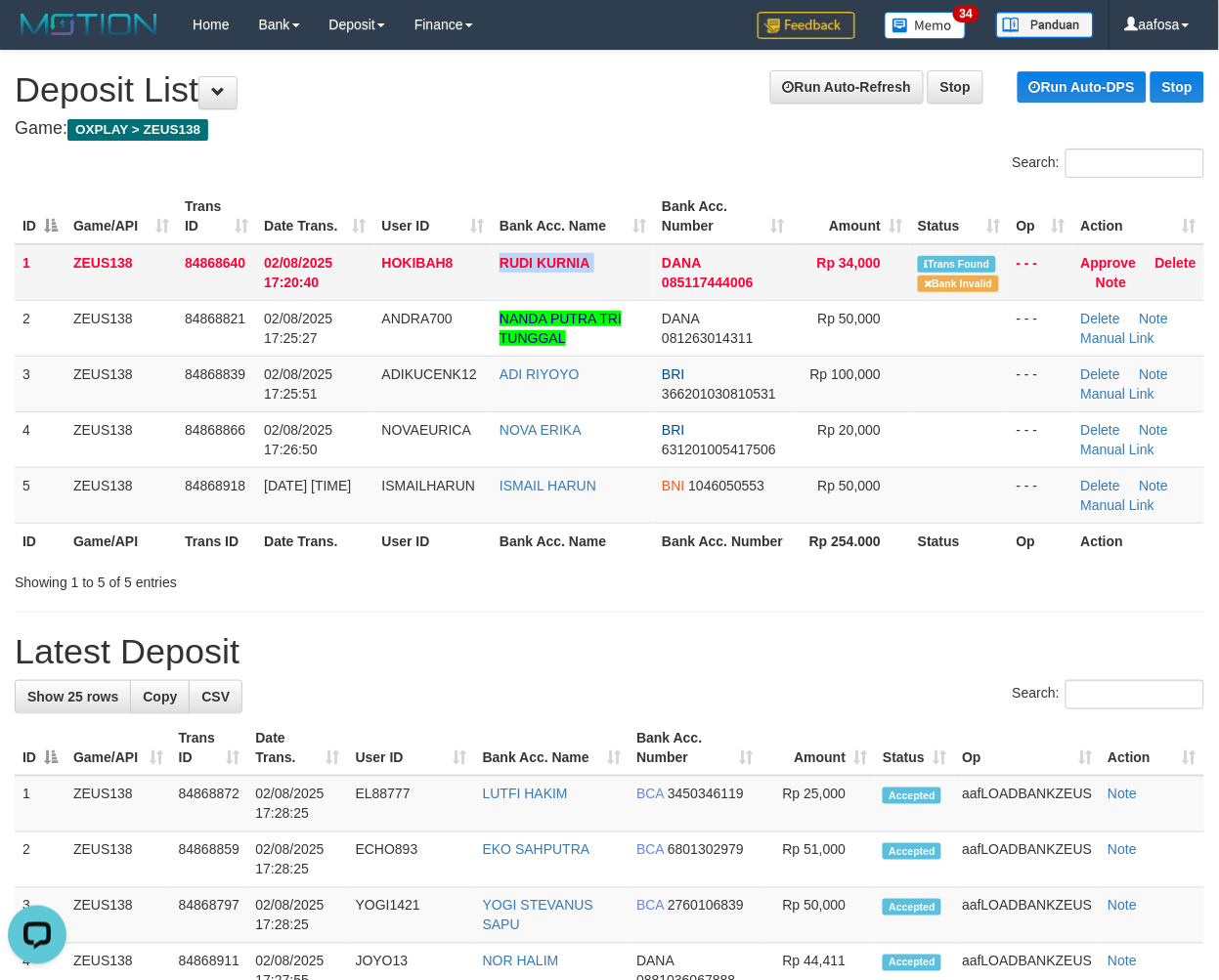 click on "RUDI KURNIA" at bounding box center (573, 273) 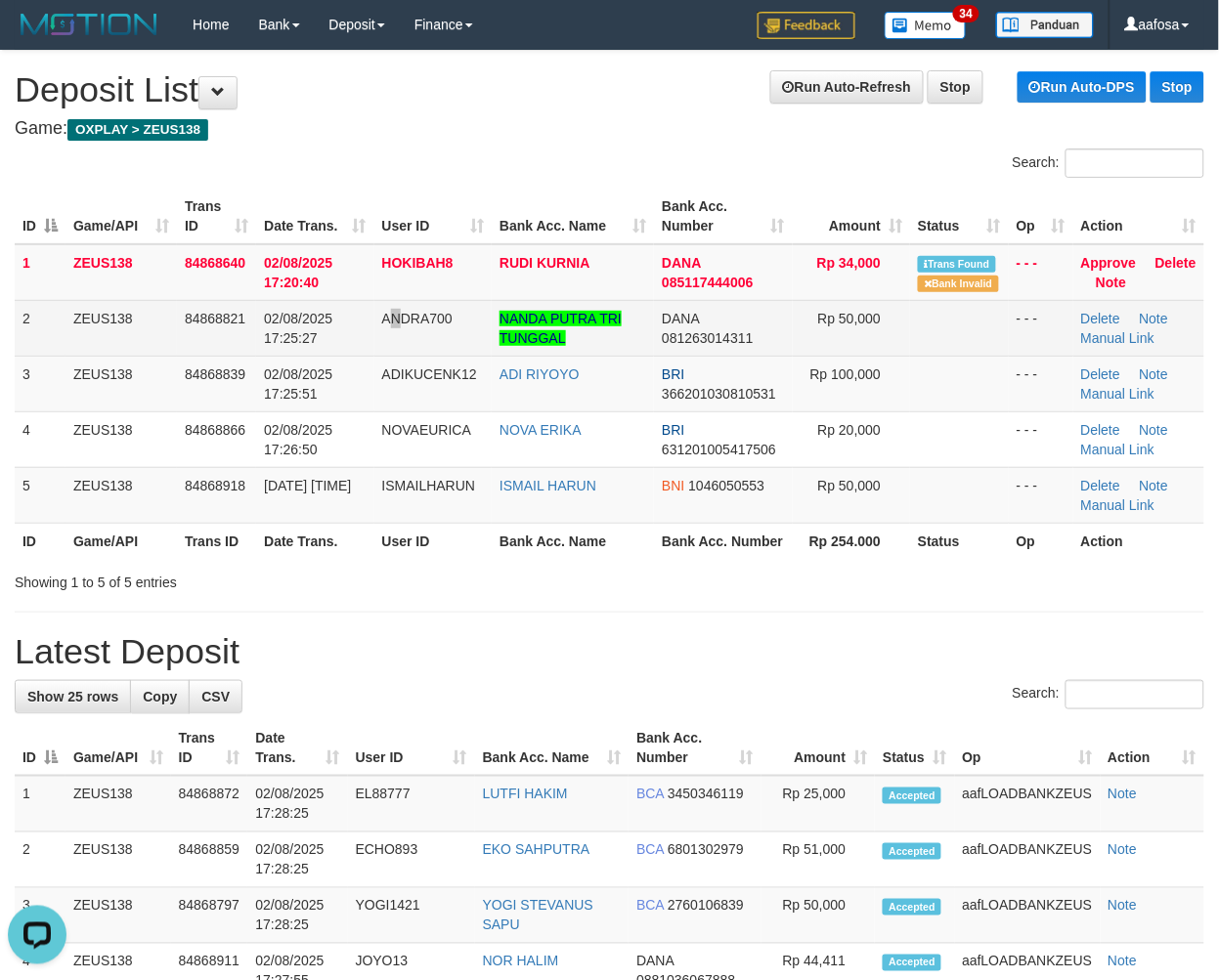 drag, startPoint x: 396, startPoint y: 329, endPoint x: 418, endPoint y: 323, distance: 22.803509 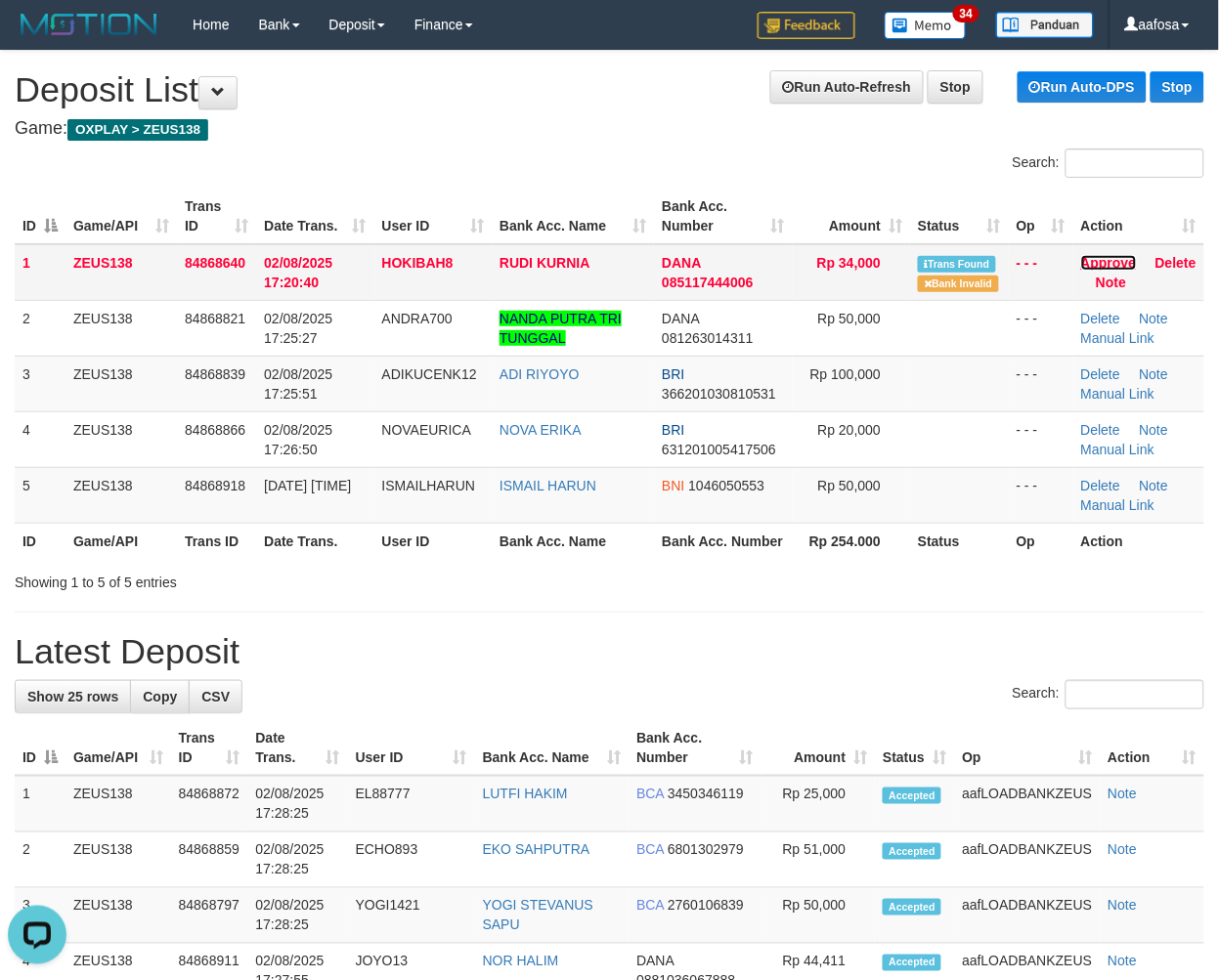click on "Approve" at bounding box center (1109, 263) 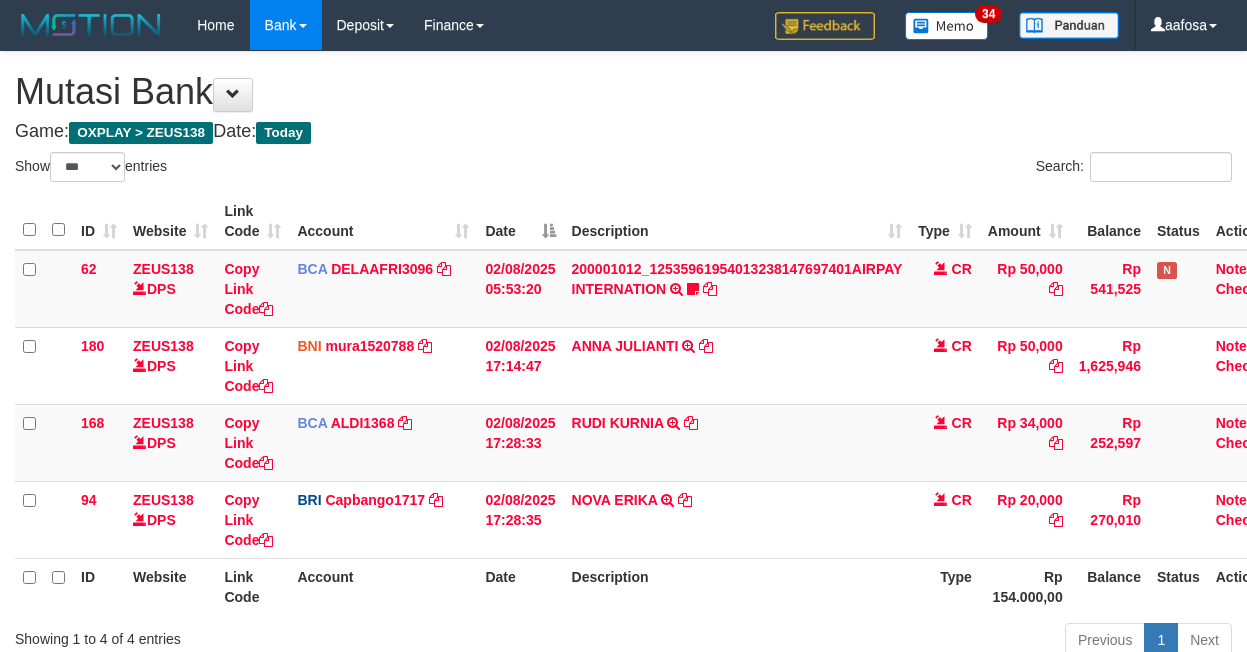 select on "***" 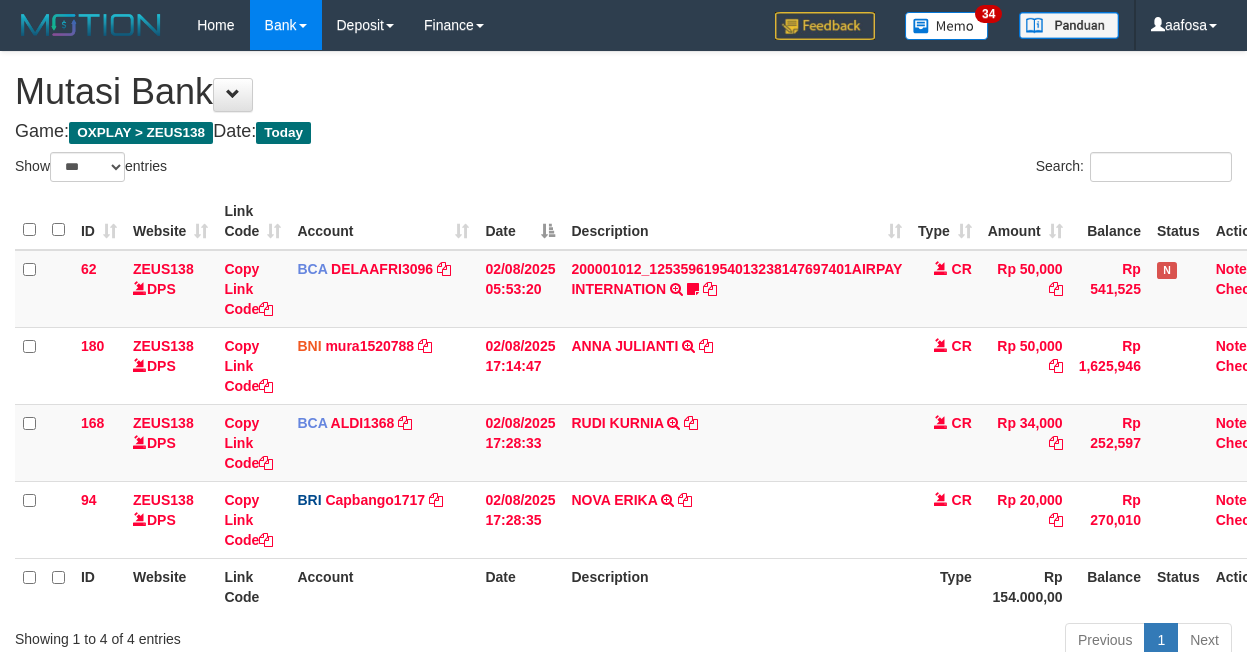 scroll, scrollTop: 3, scrollLeft: 7, axis: both 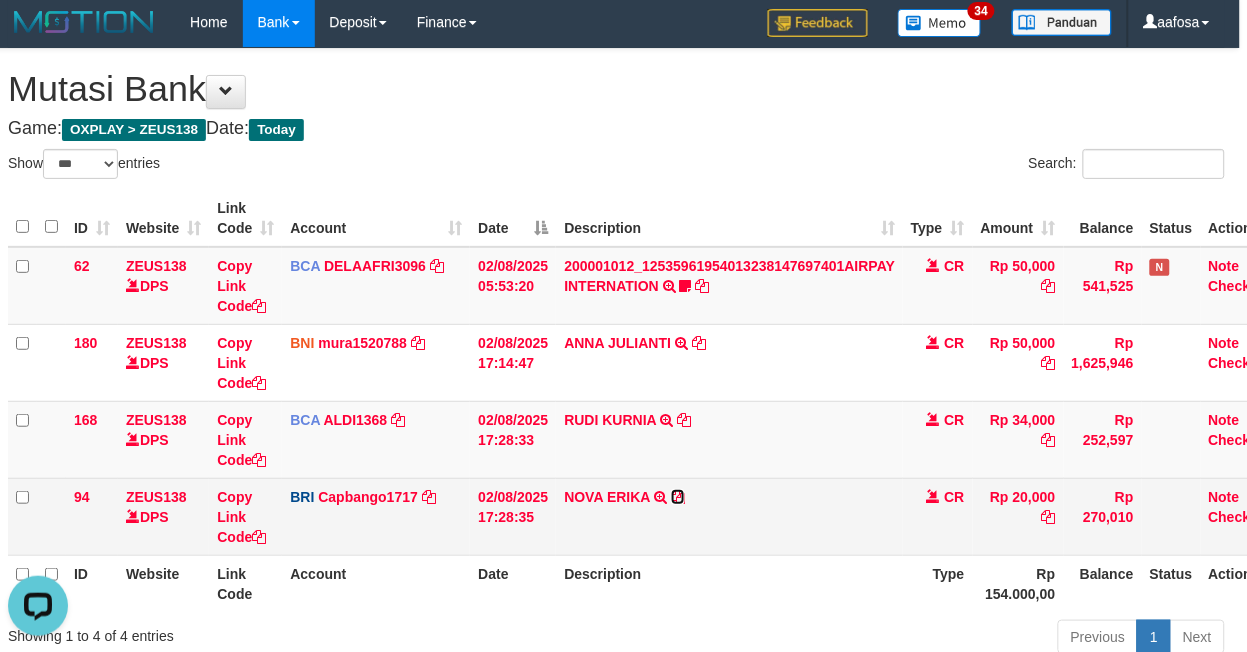 drag, startPoint x: 675, startPoint y: 494, endPoint x: 696, endPoint y: 494, distance: 21 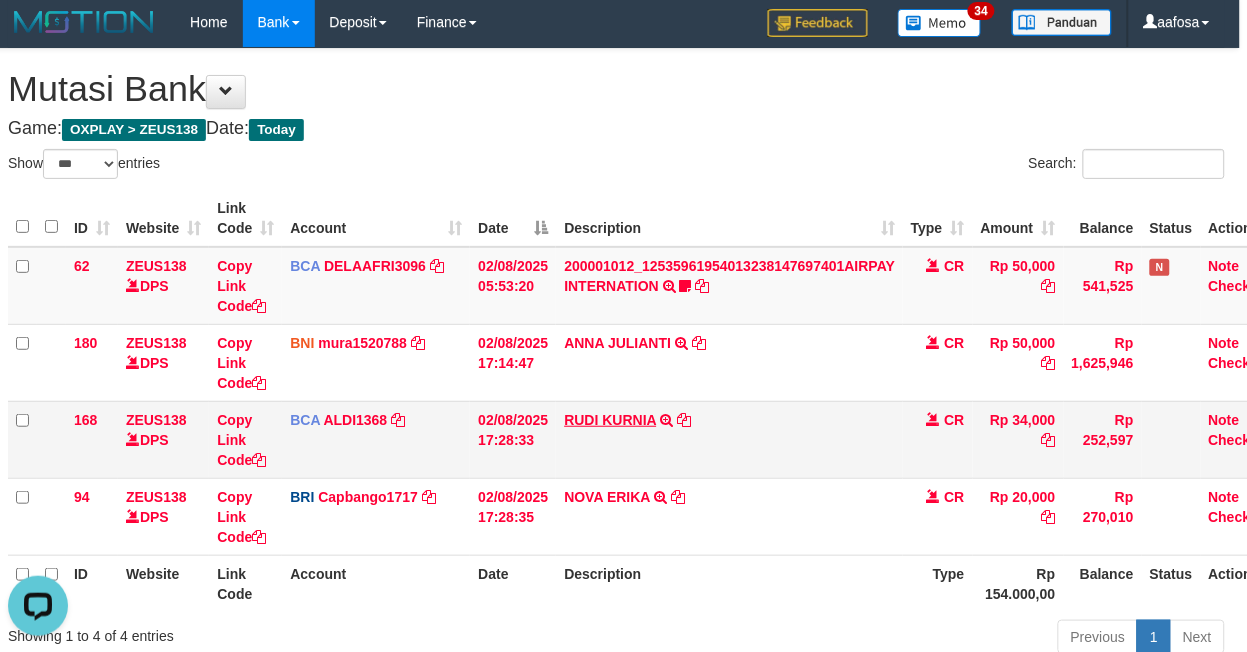 drag, startPoint x: 577, startPoint y: 416, endPoint x: 671, endPoint y: 414, distance: 94.02127 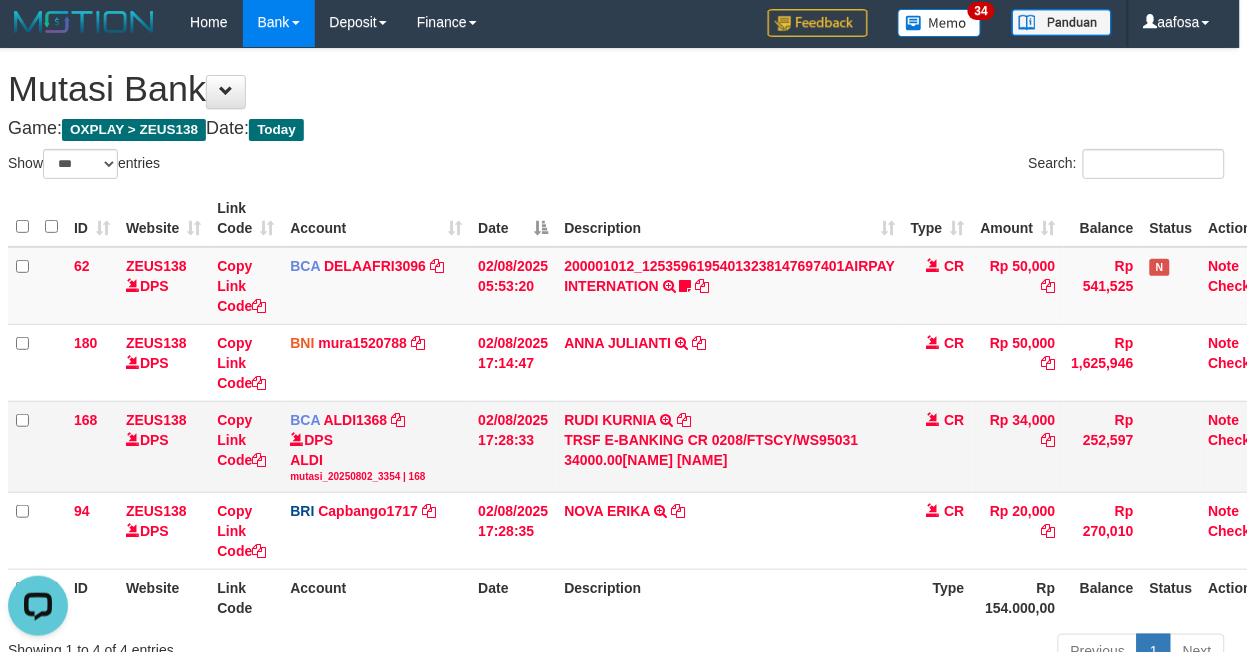 click on "RUDI KURNIA         TRSF E-BANKING CR 0208/FTSCY/WS95031
34000.00RUDI KURNIA" at bounding box center [729, 446] 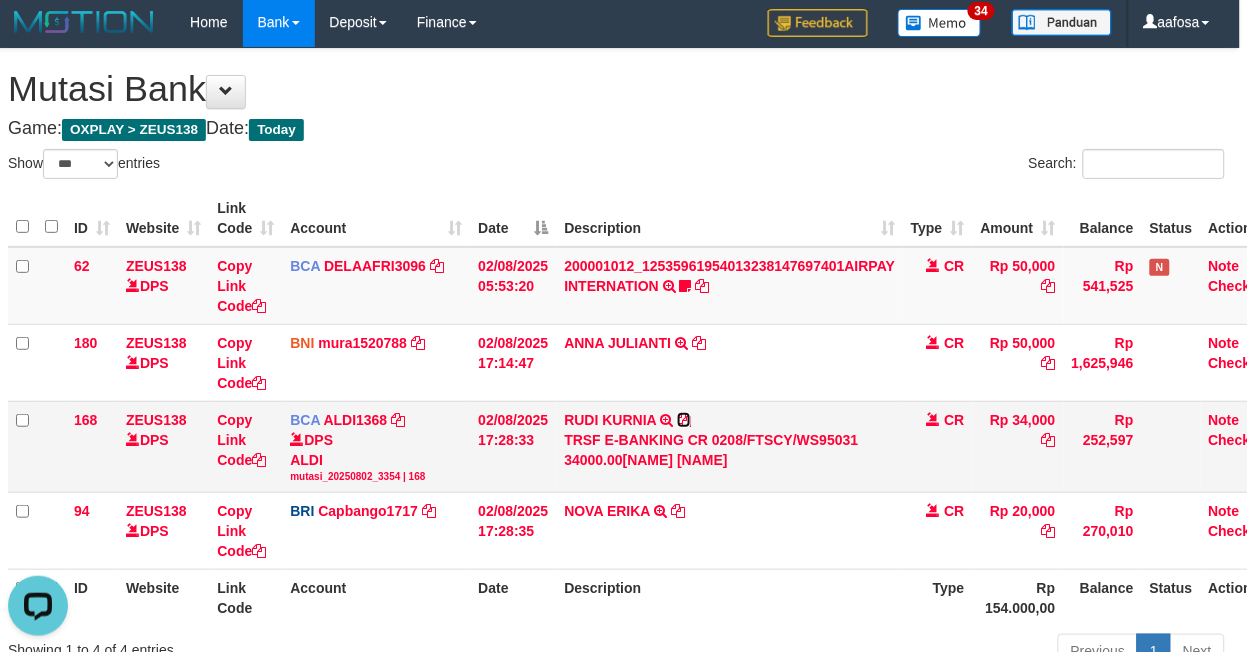 click at bounding box center [684, 420] 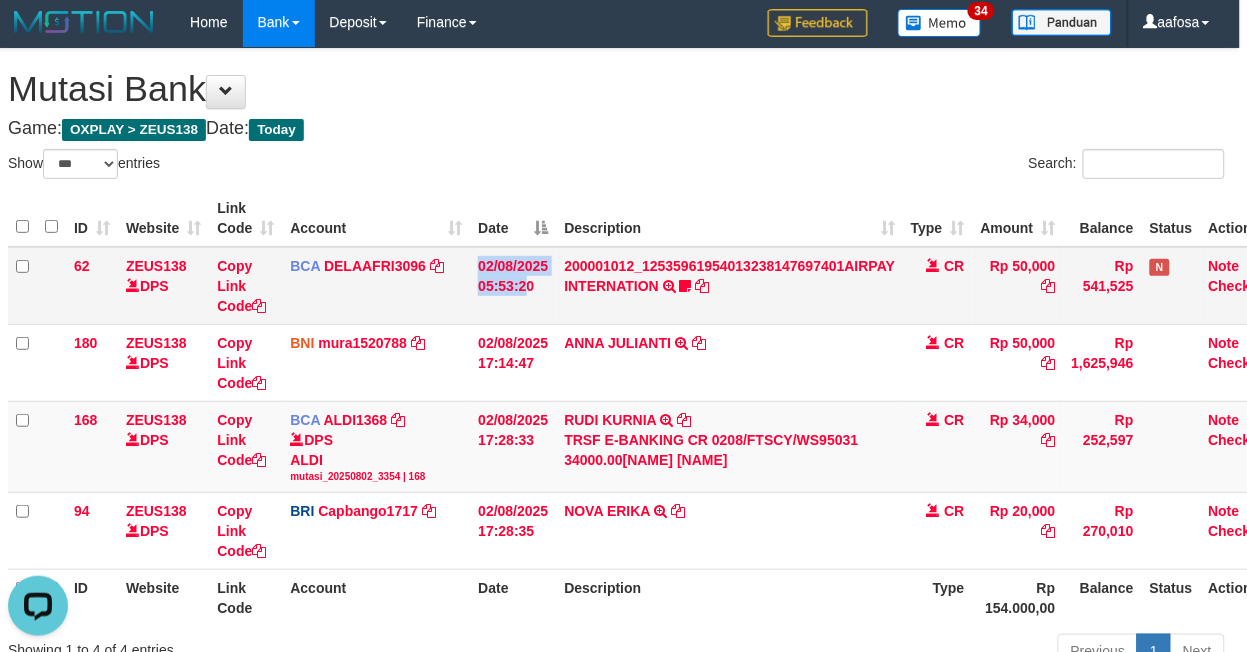 drag, startPoint x: 466, startPoint y: 315, endPoint x: 448, endPoint y: 316, distance: 18.027756 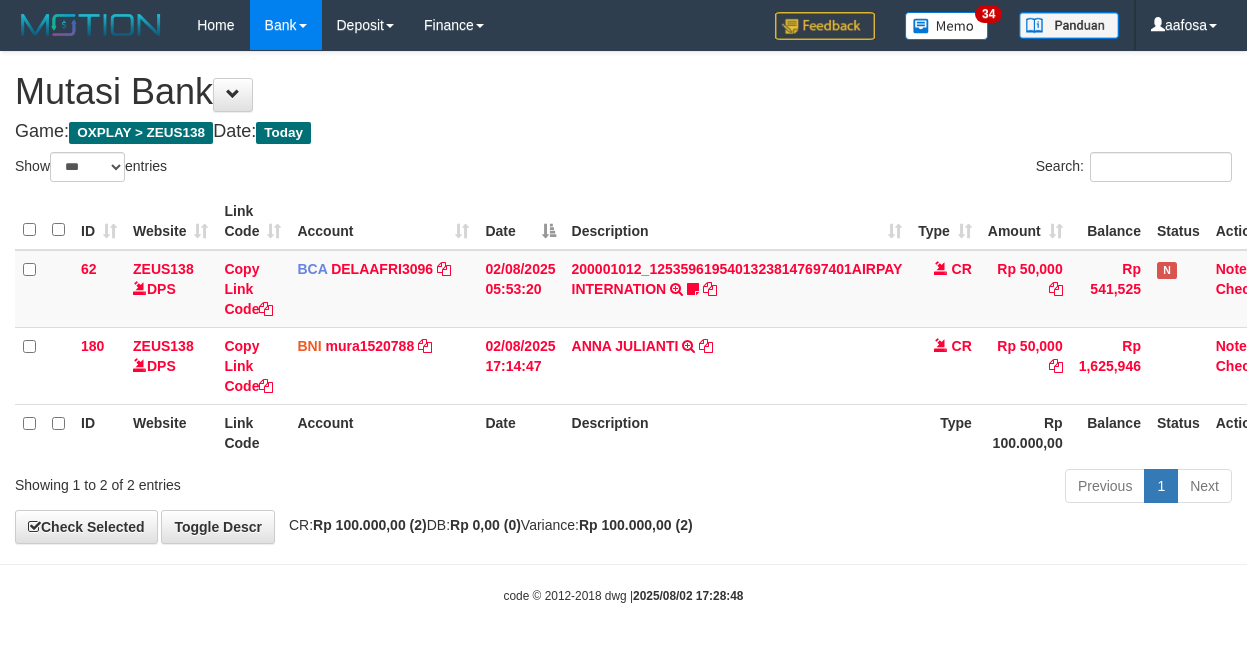 select on "***" 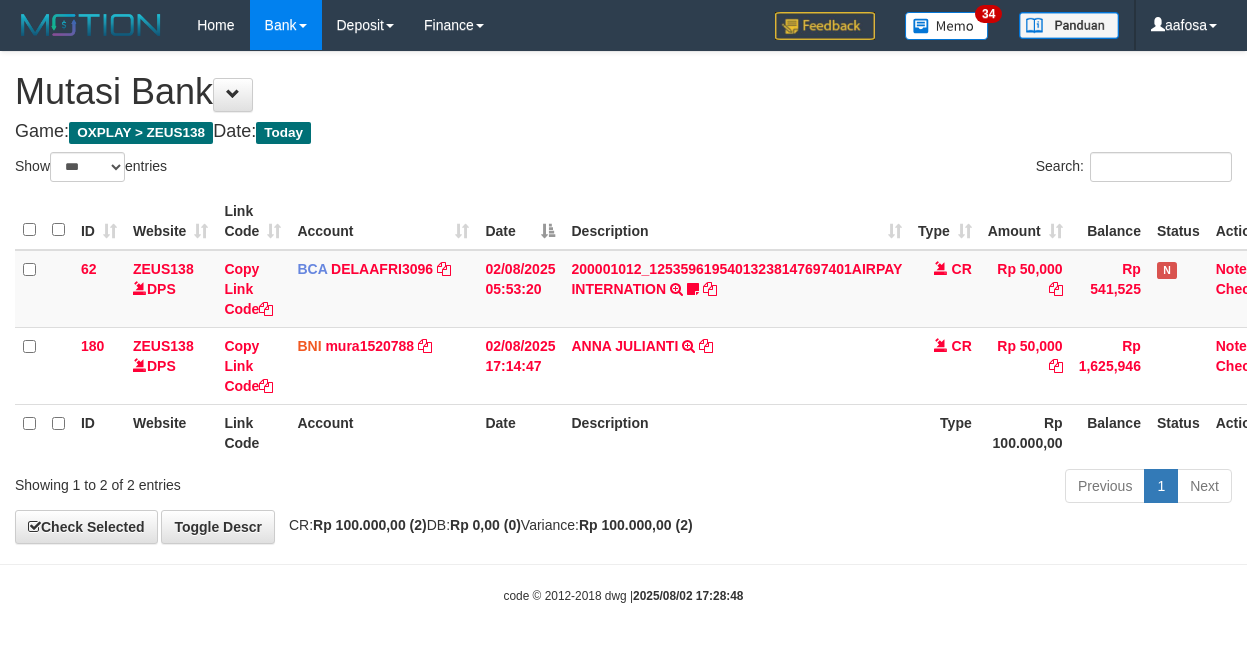 scroll, scrollTop: 3, scrollLeft: 7, axis: both 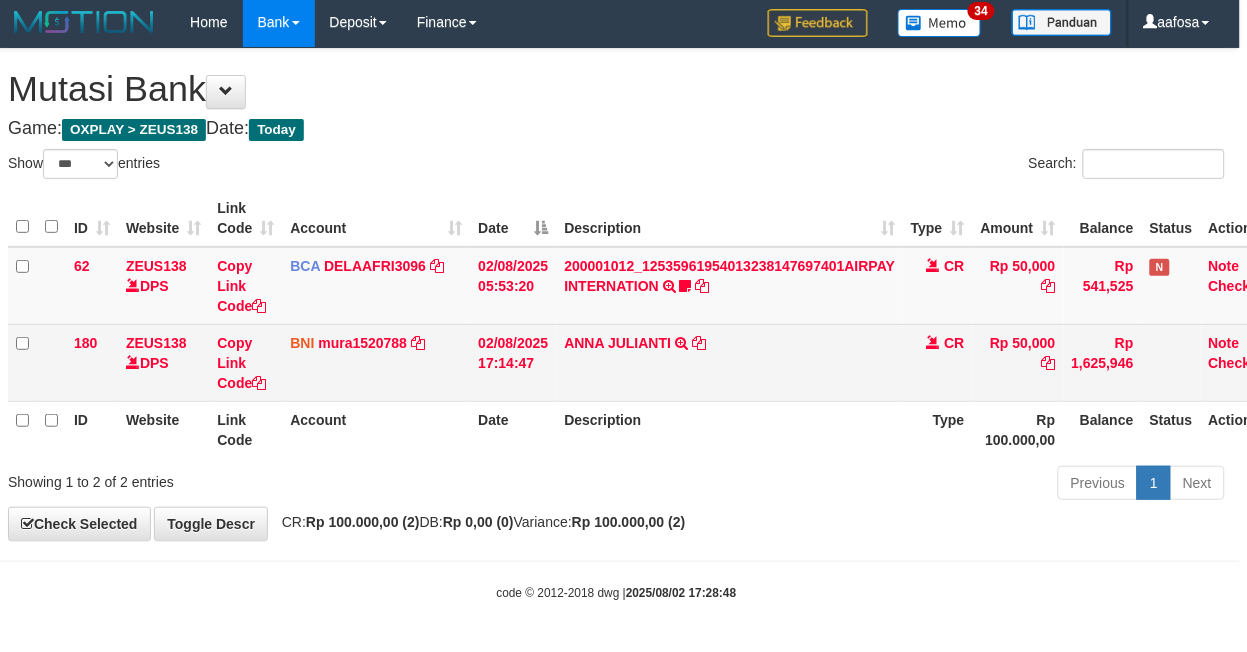 click on "ANNA JULIANTI         TRANSFER DARI IBU ANNA JULIANTI" at bounding box center (729, 362) 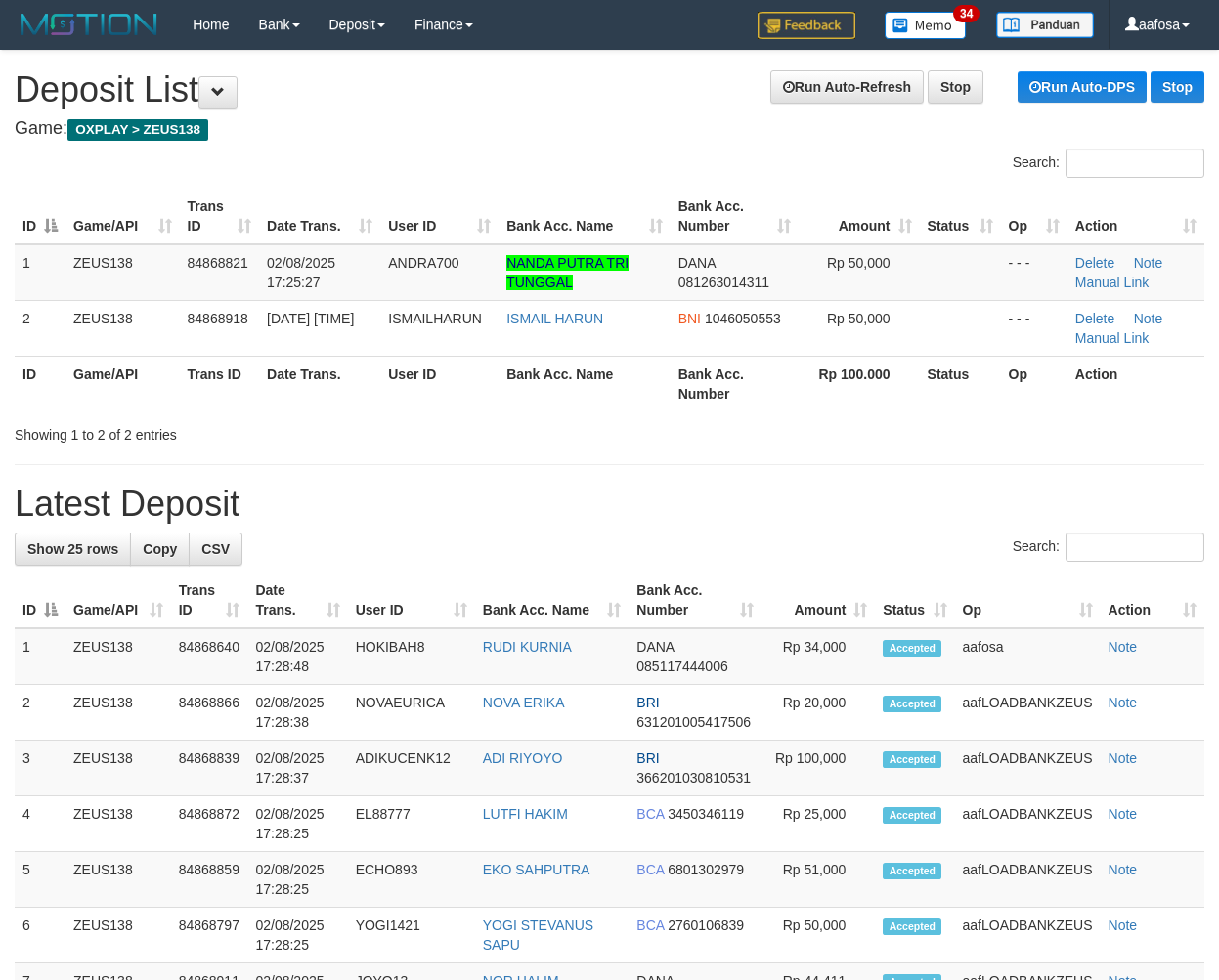 scroll, scrollTop: 0, scrollLeft: 0, axis: both 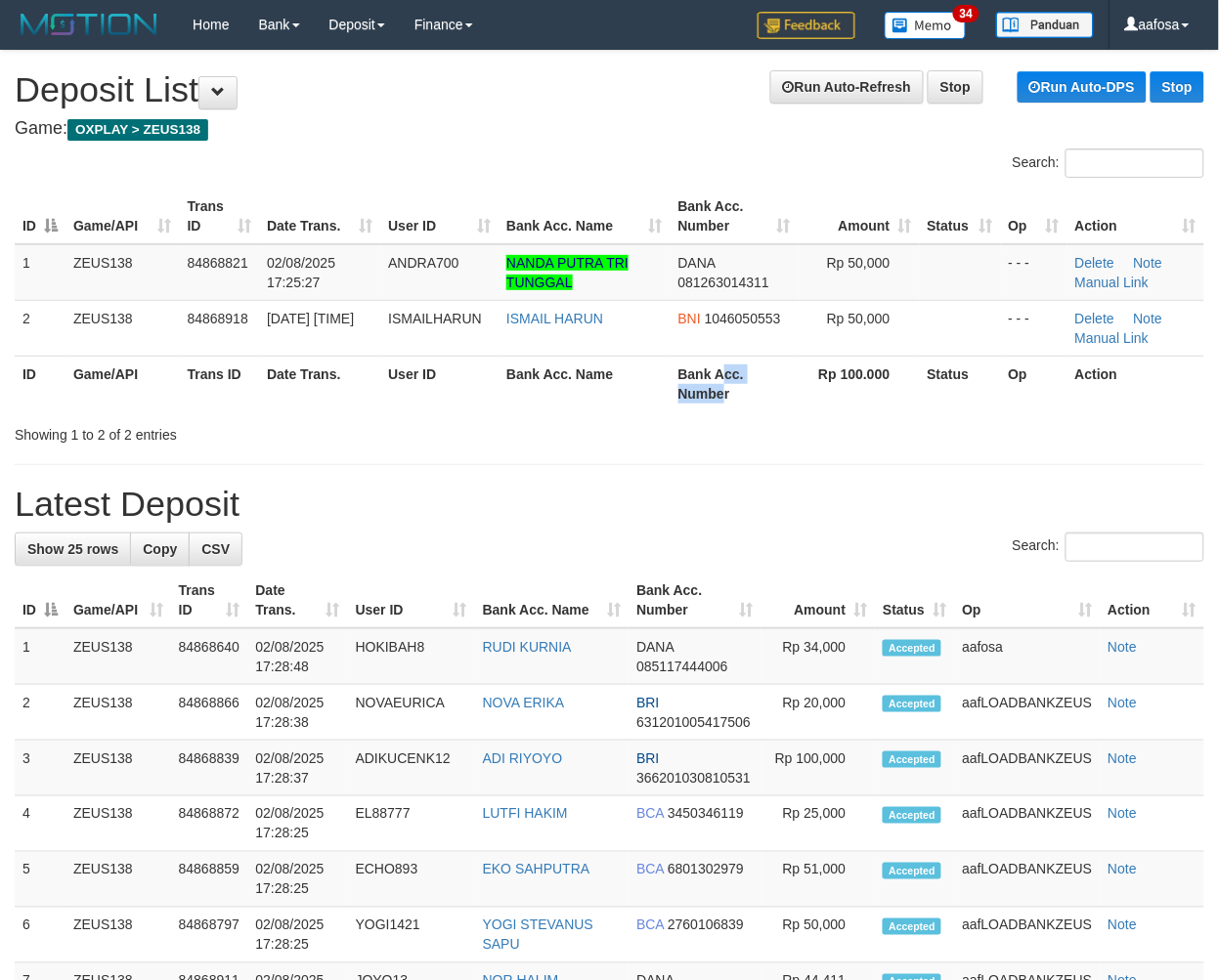 click on "Bank Acc. Number" at bounding box center [734, 383] 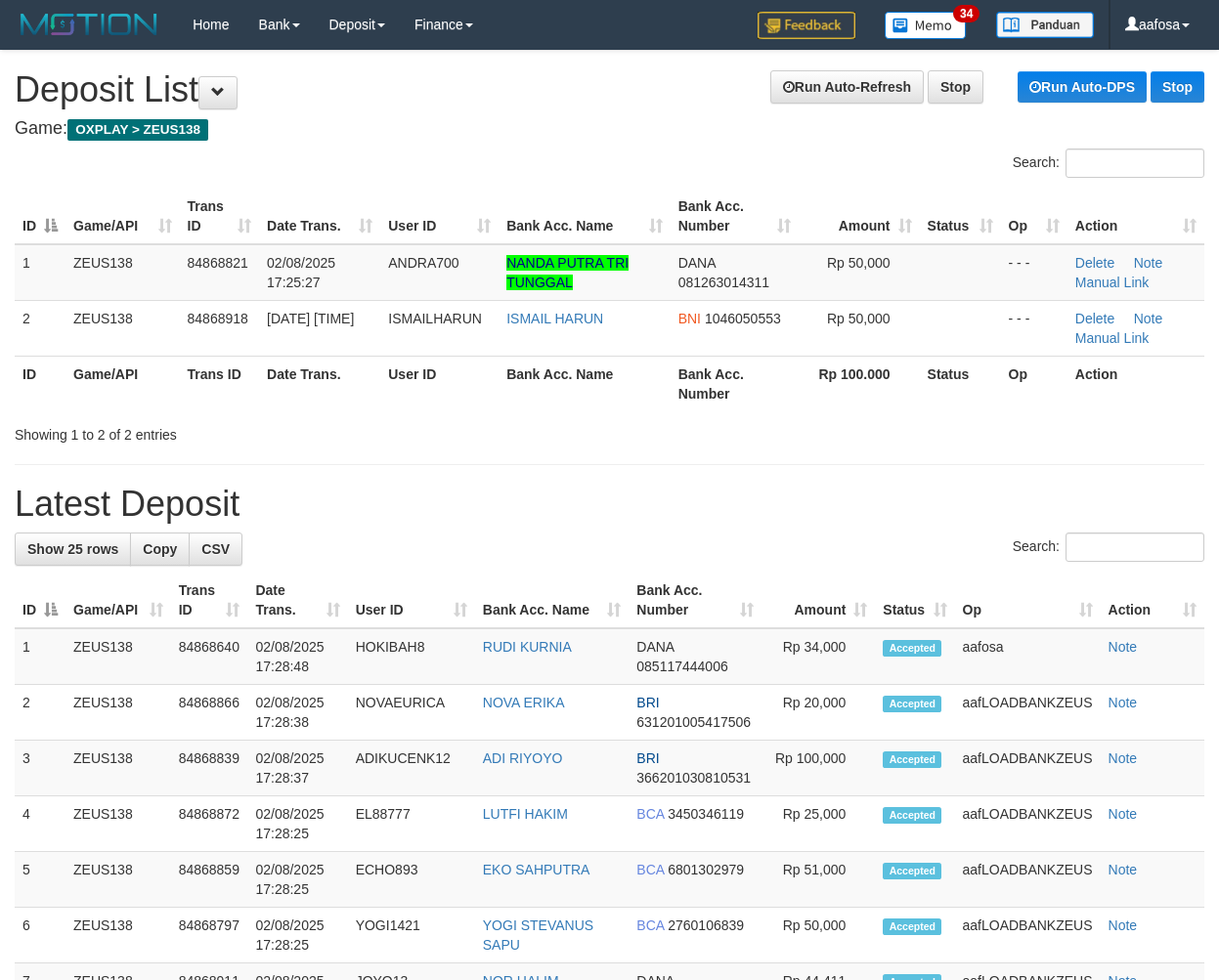 scroll, scrollTop: 0, scrollLeft: 0, axis: both 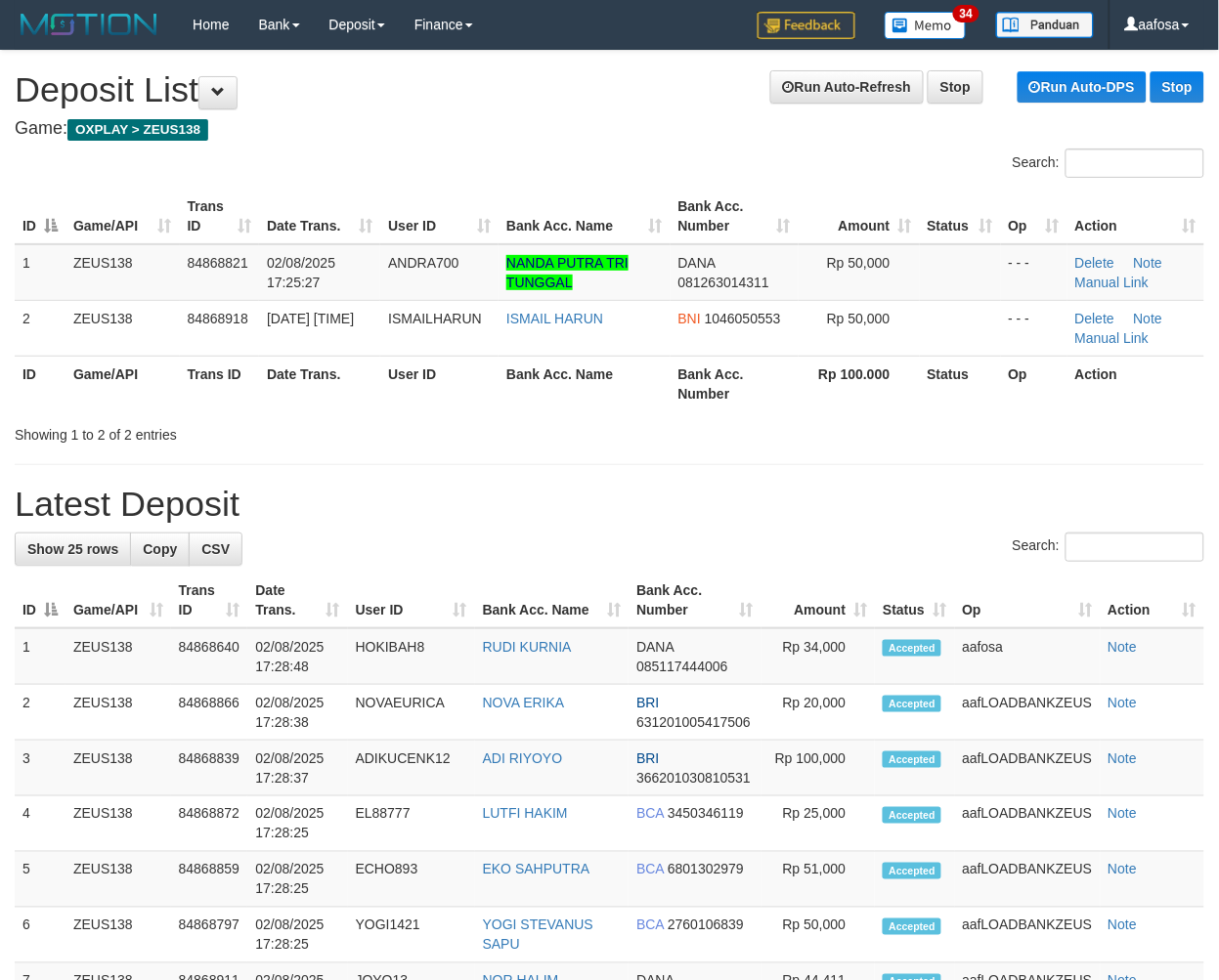 click on "Search:" at bounding box center [609, 165] 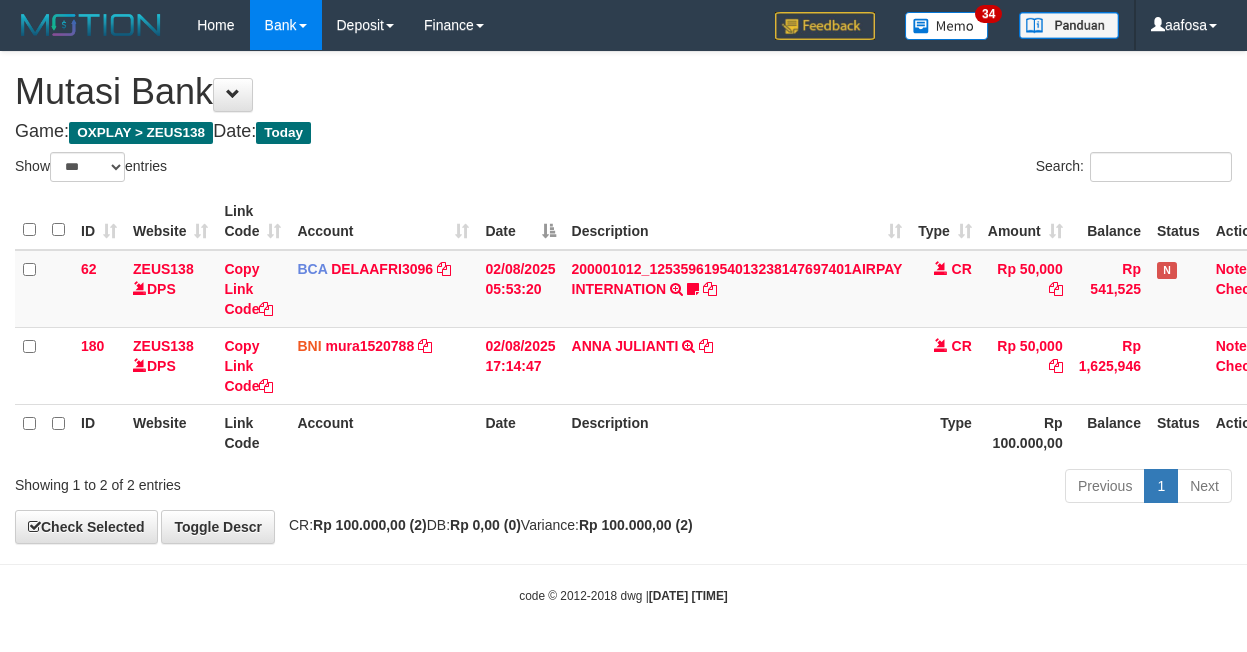select on "***" 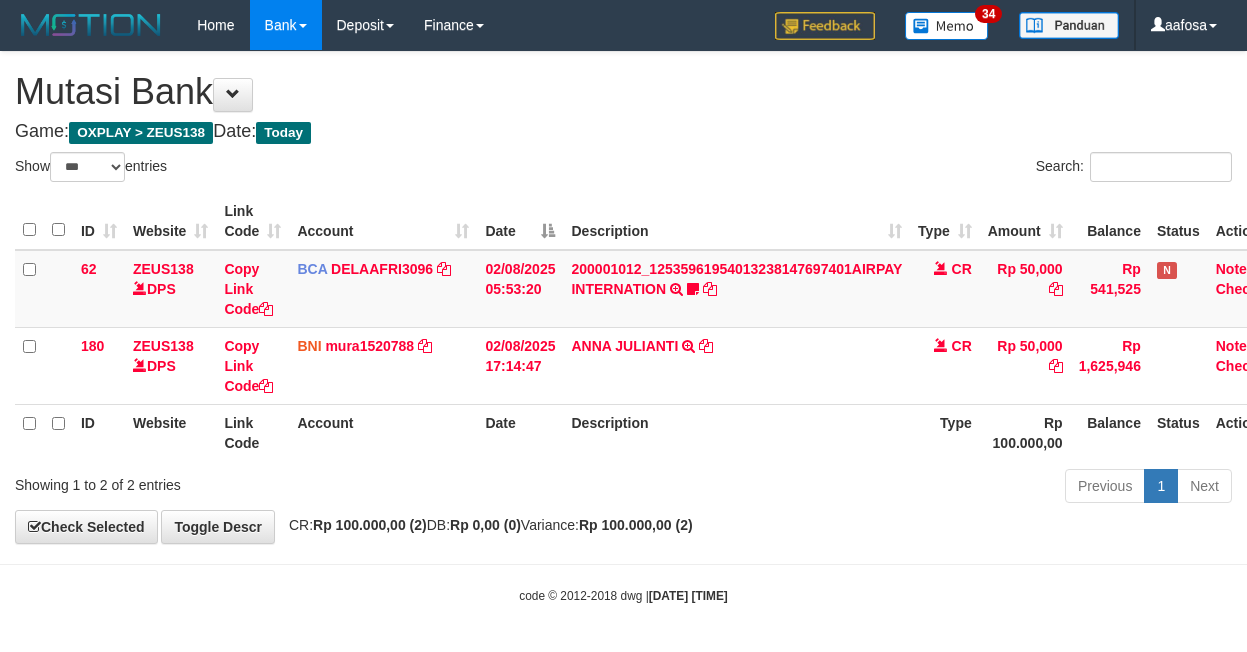 scroll, scrollTop: 3, scrollLeft: 7, axis: both 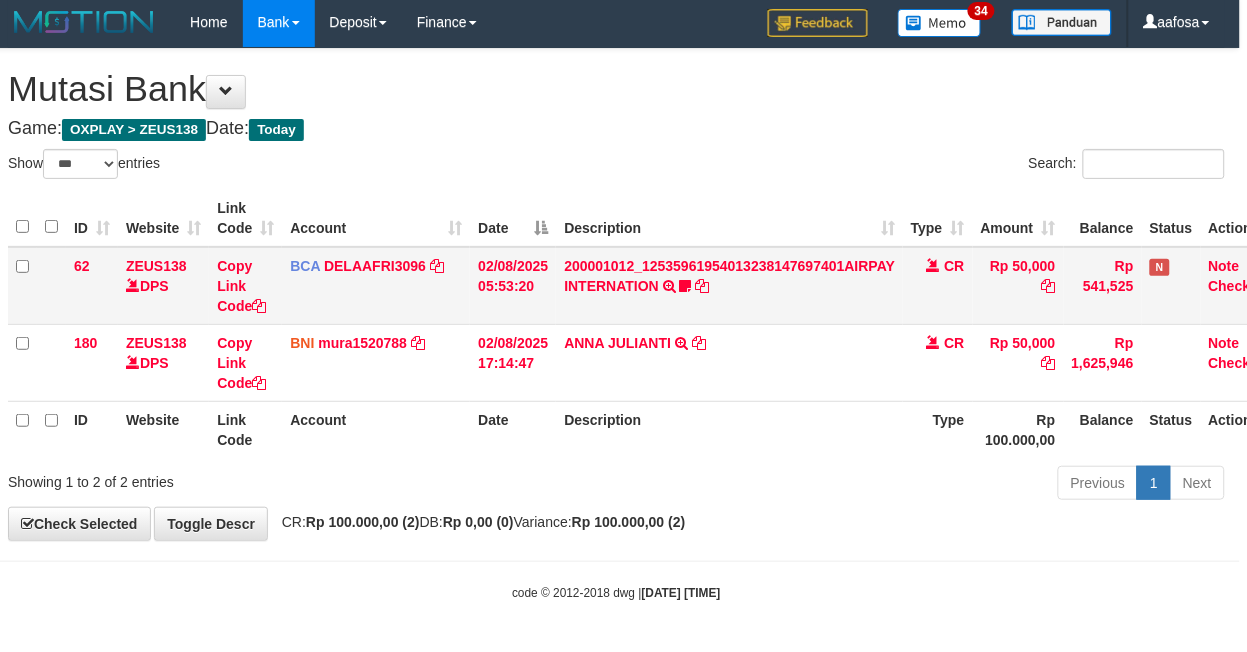 drag, startPoint x: 678, startPoint y: 306, endPoint x: 721, endPoint y: 306, distance: 43 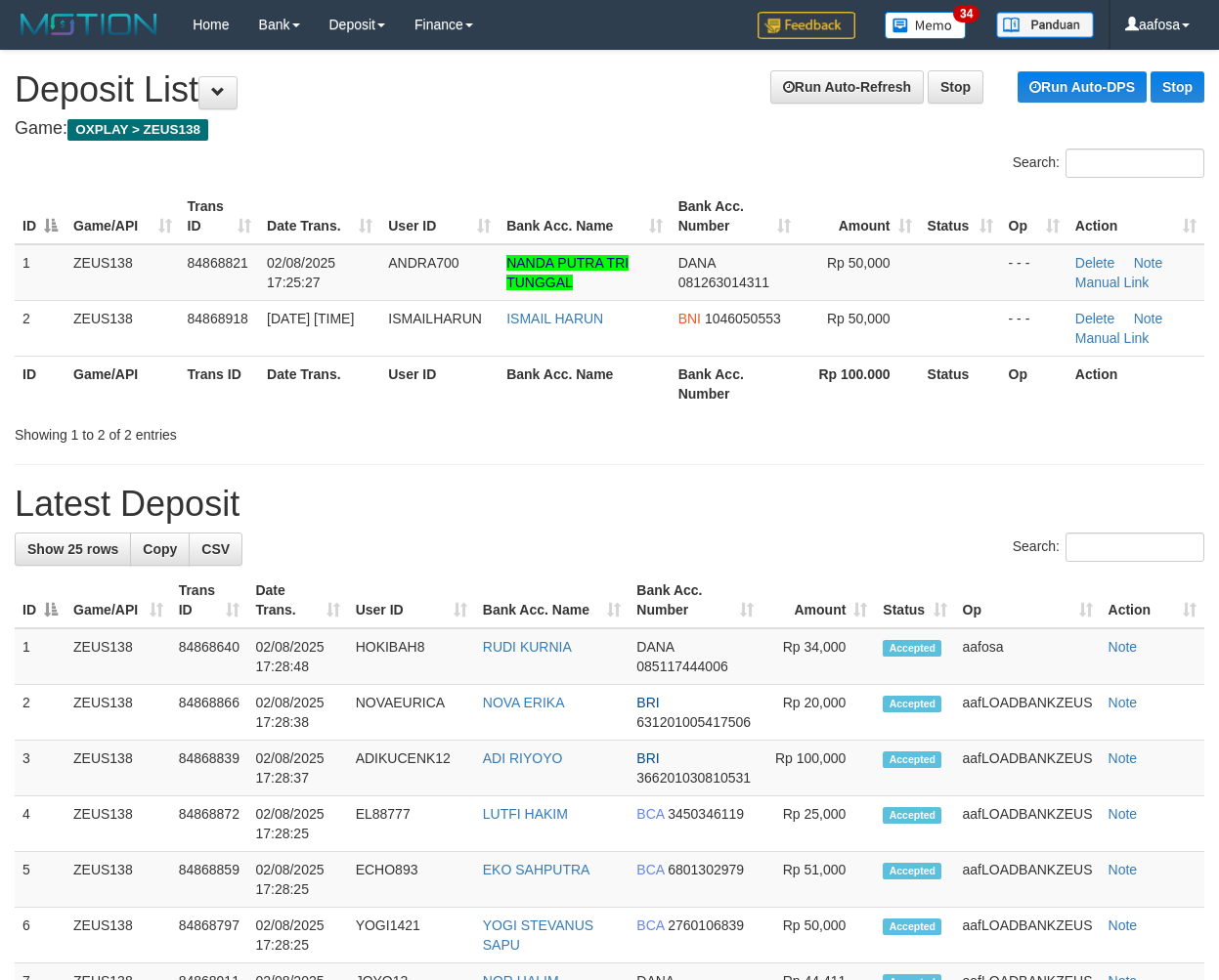 scroll, scrollTop: 0, scrollLeft: 0, axis: both 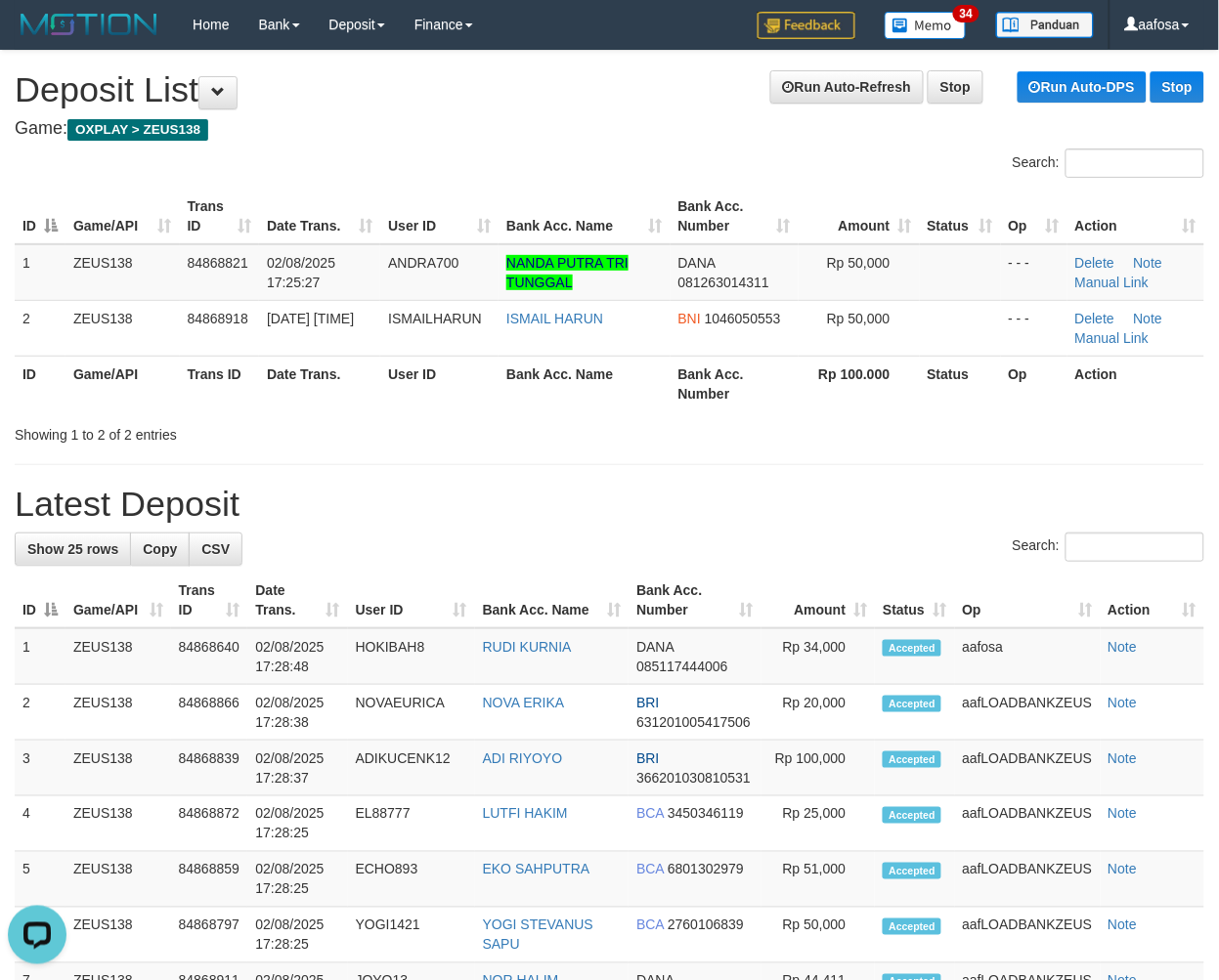 drag, startPoint x: 414, startPoint y: 121, endPoint x: 453, endPoint y: 106, distance: 41.785165 